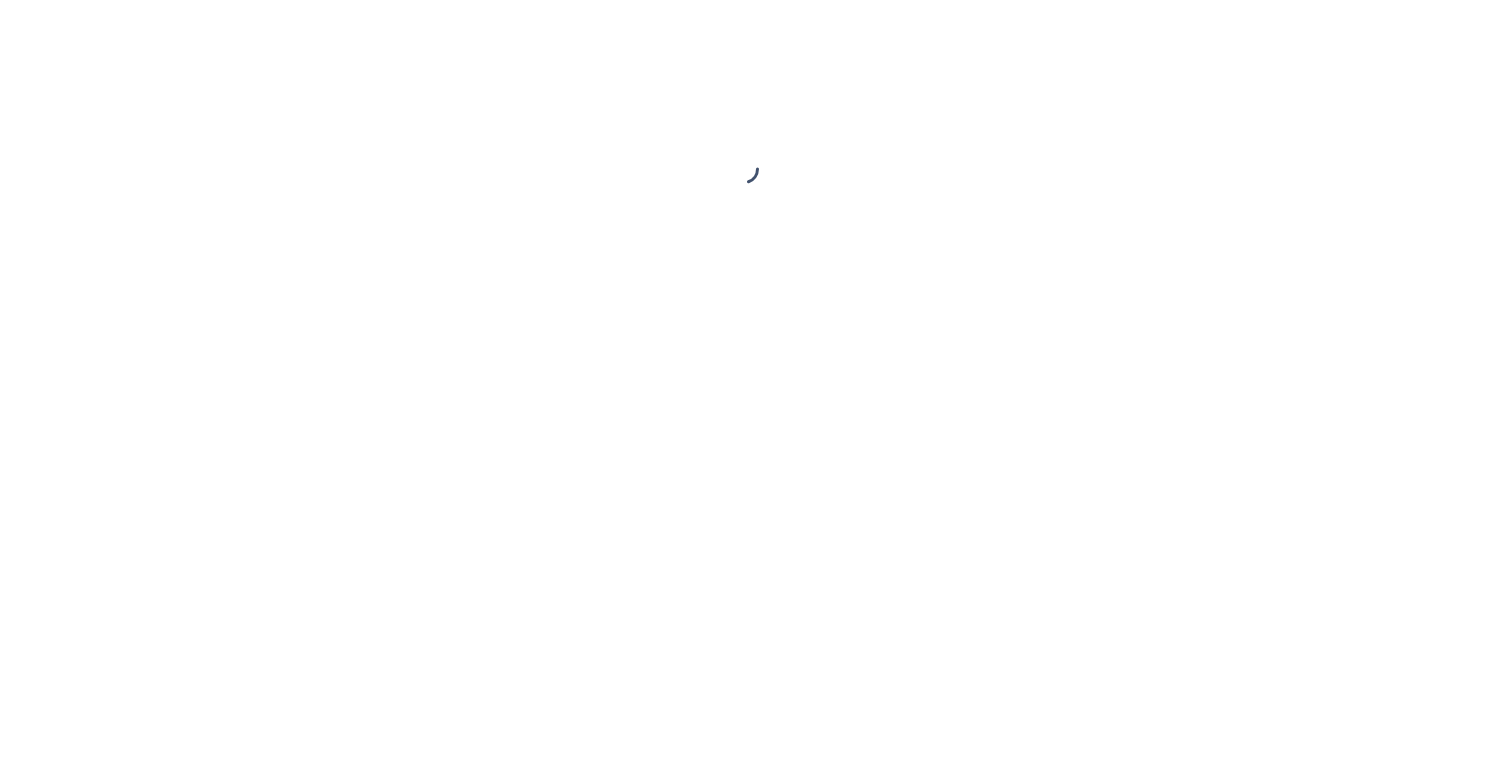 scroll, scrollTop: 0, scrollLeft: 0, axis: both 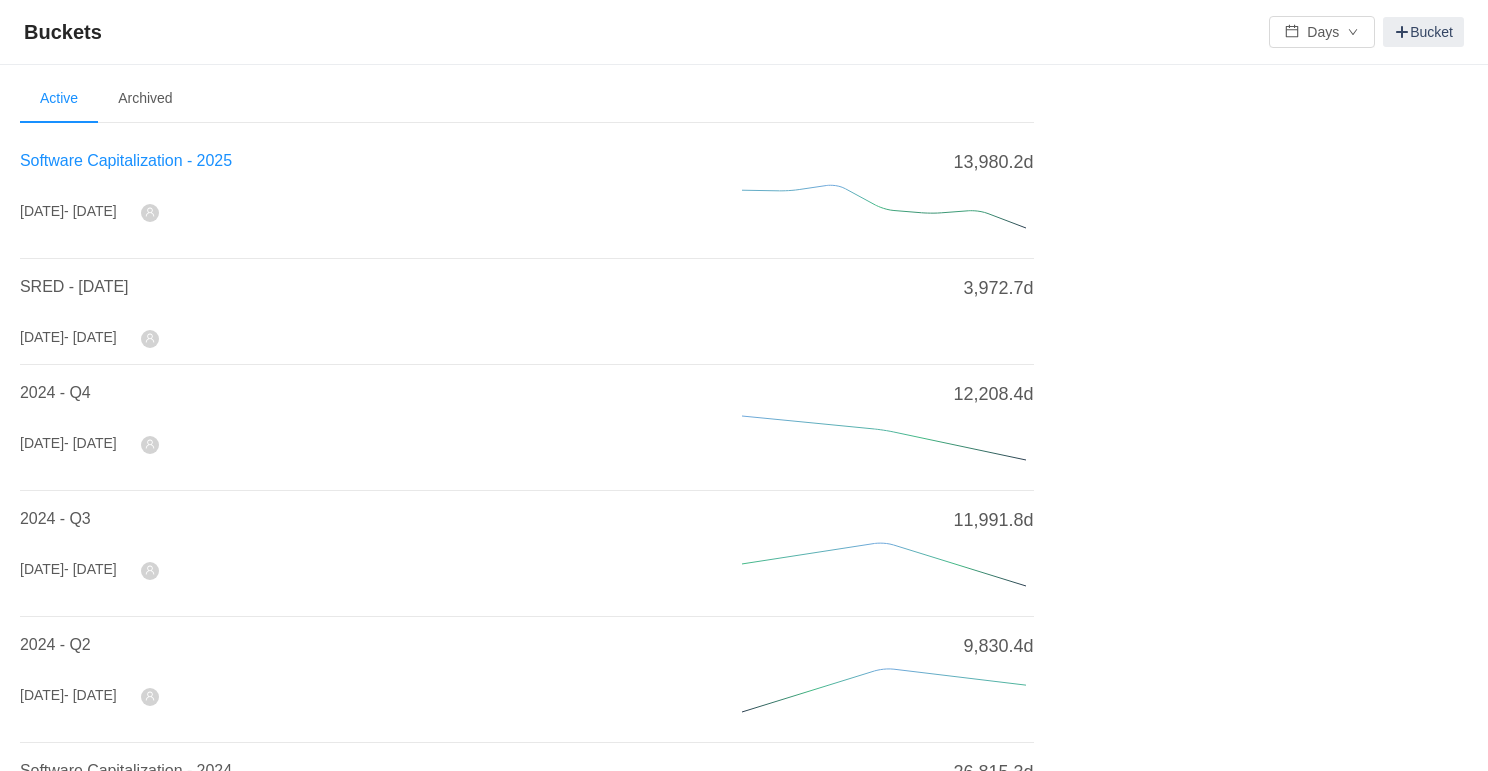 click on "Software Capitalization - 2025" at bounding box center (126, 160) 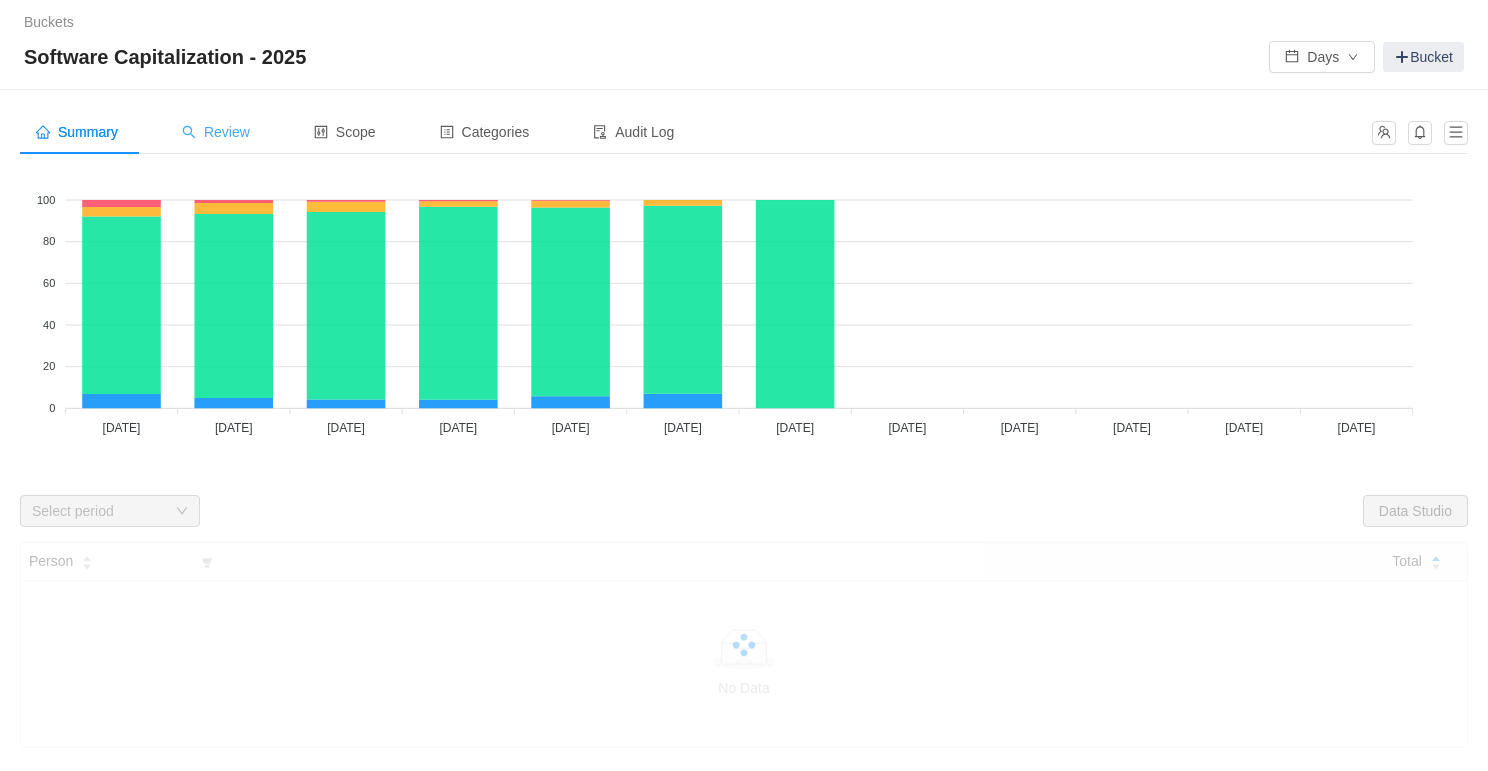 click on "Review" at bounding box center [216, 132] 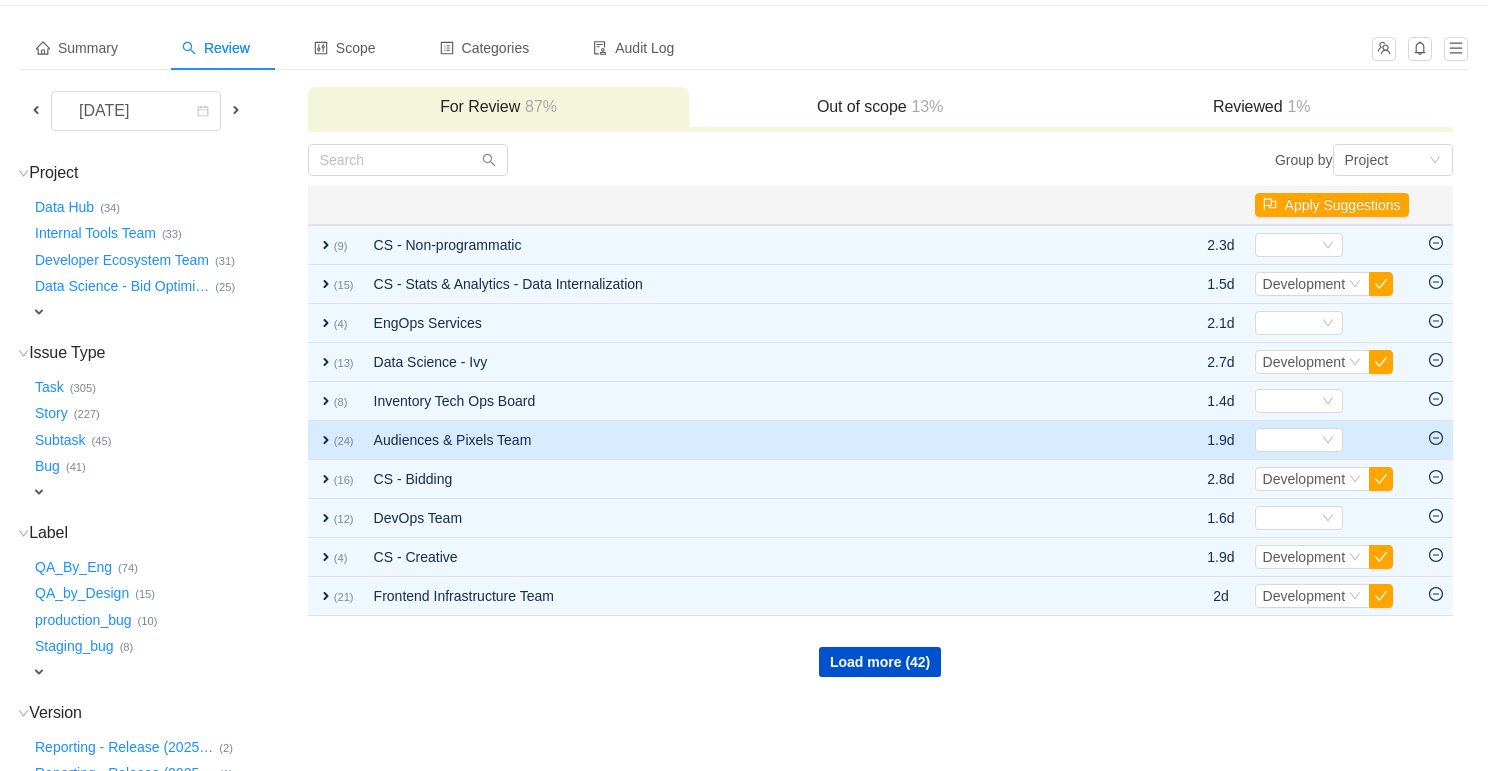 scroll, scrollTop: 85, scrollLeft: 0, axis: vertical 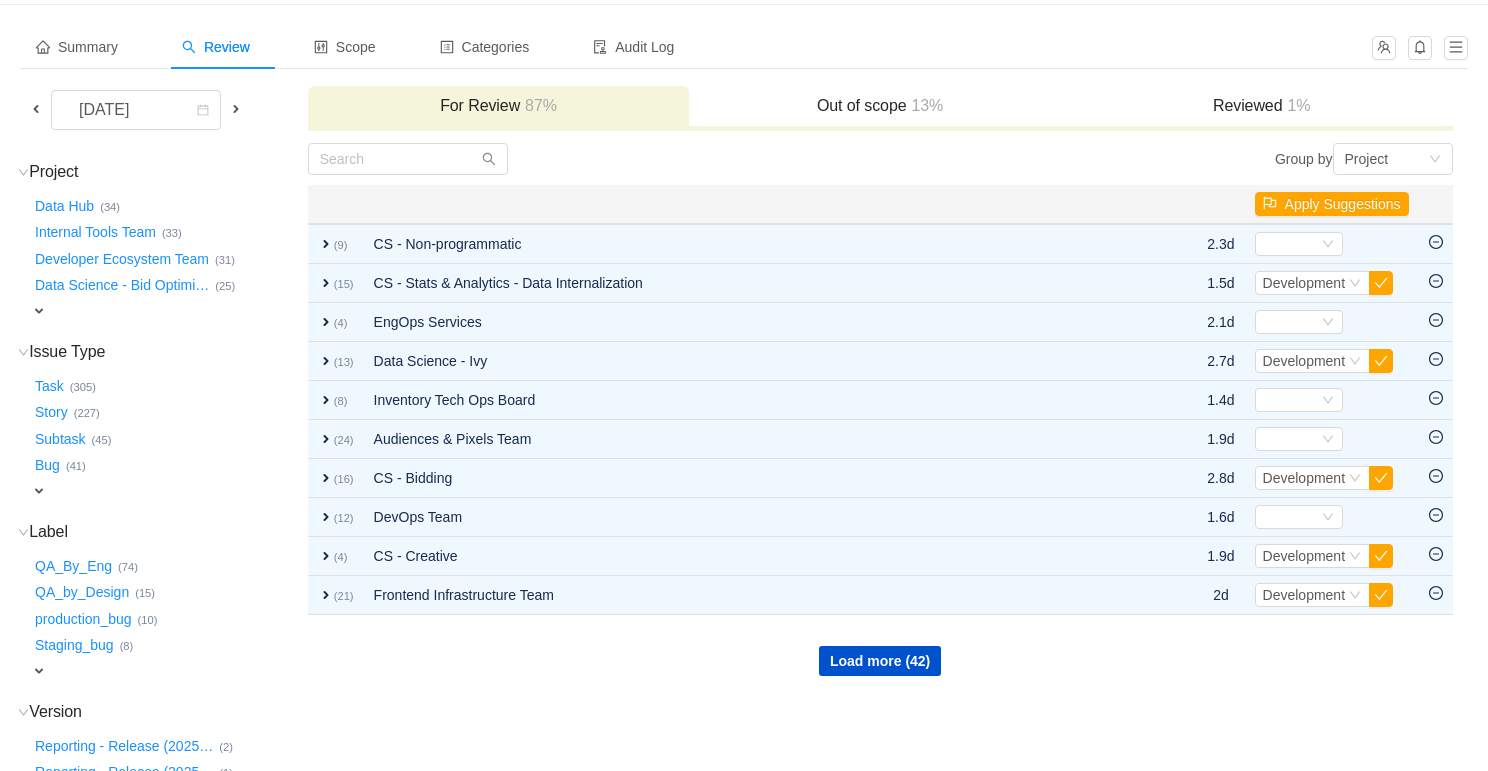 click at bounding box center (36, 109) 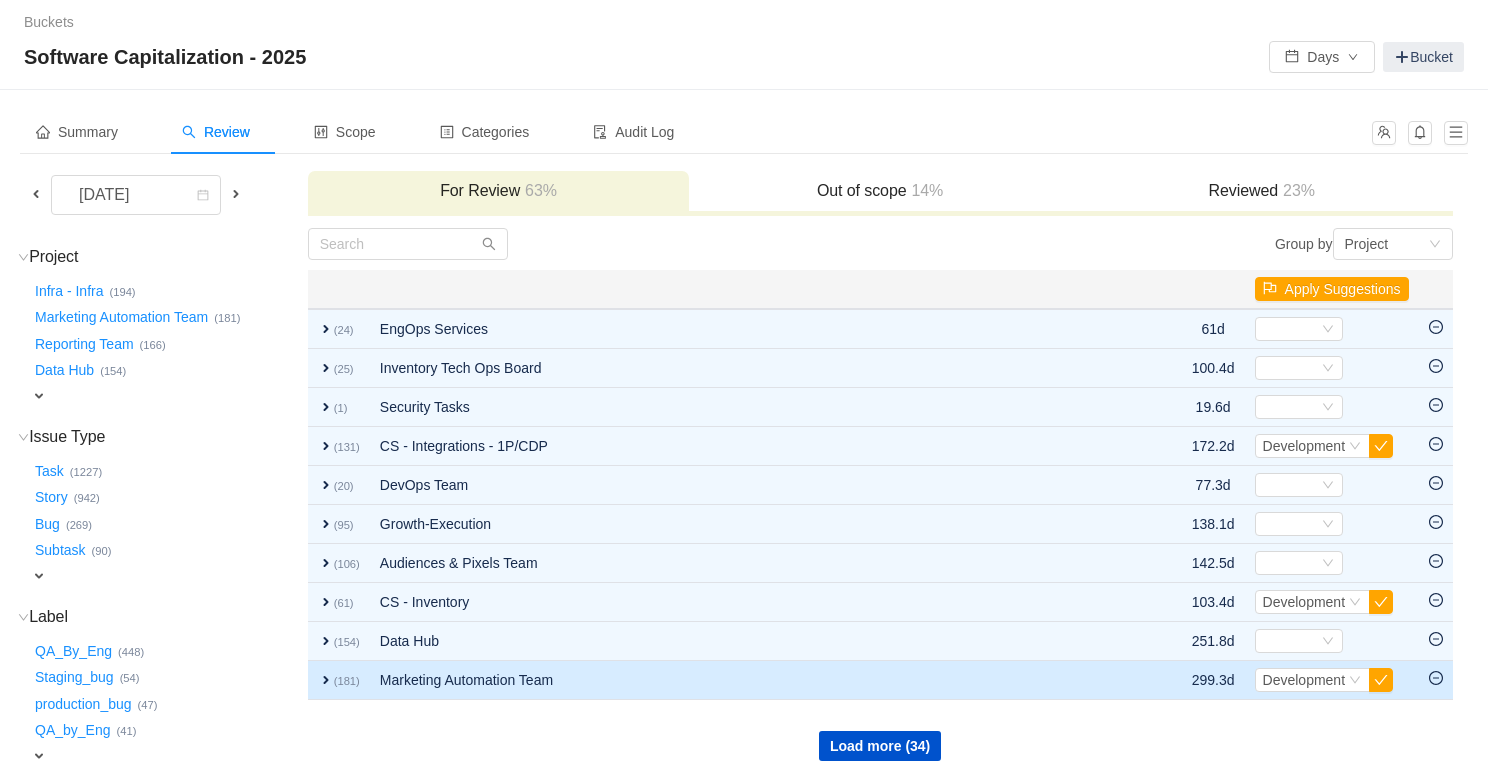 click on "expand" at bounding box center (326, 680) 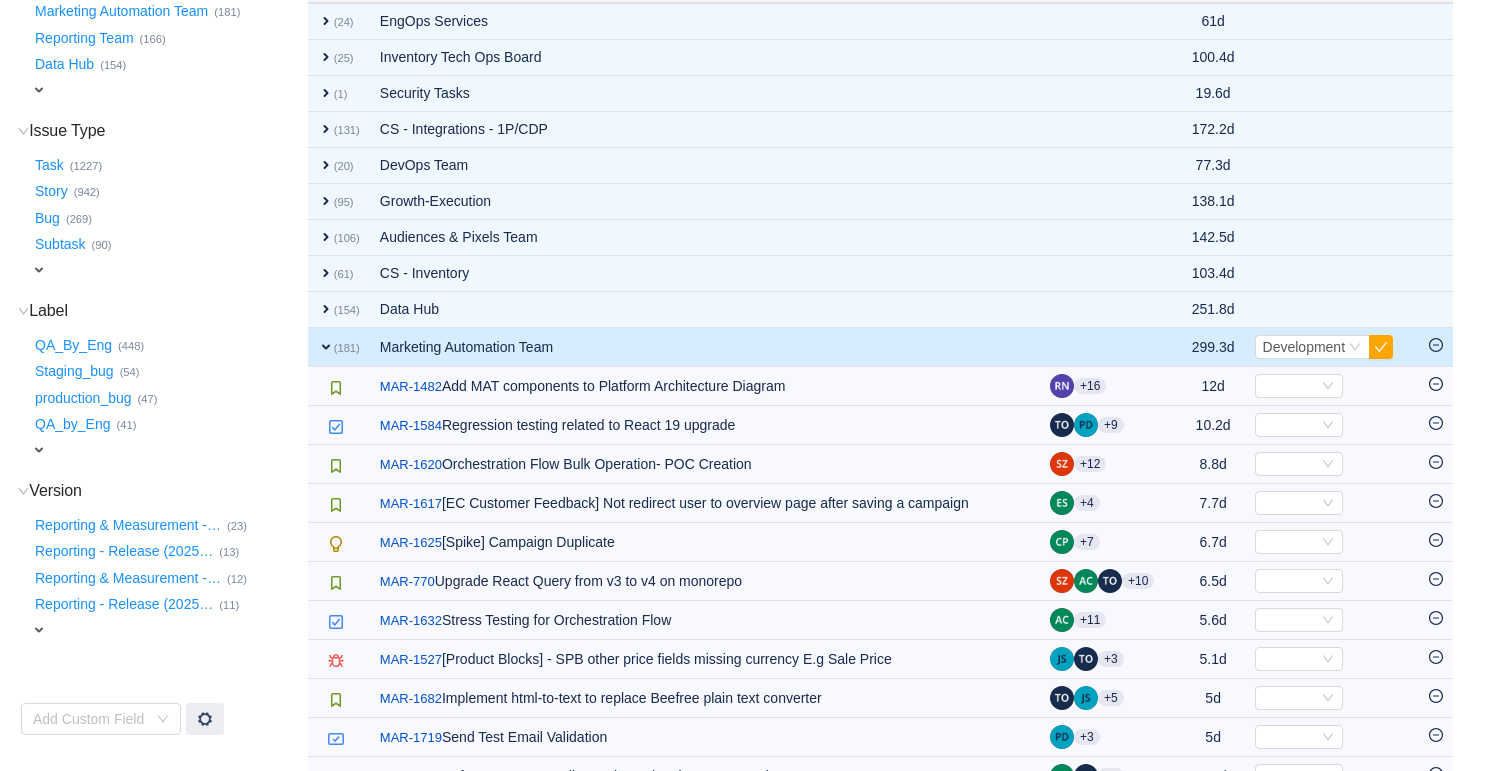 scroll, scrollTop: 420, scrollLeft: 0, axis: vertical 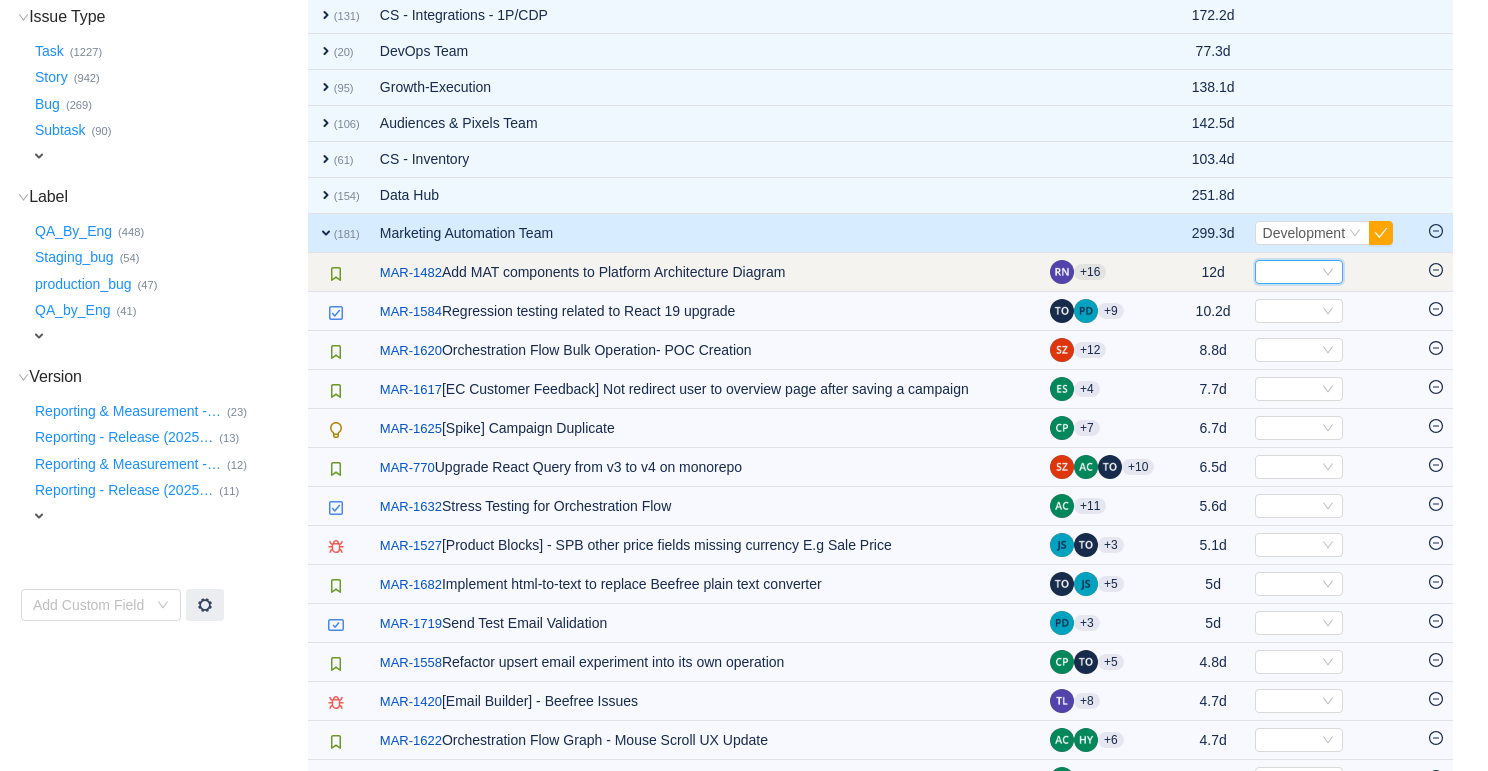 click 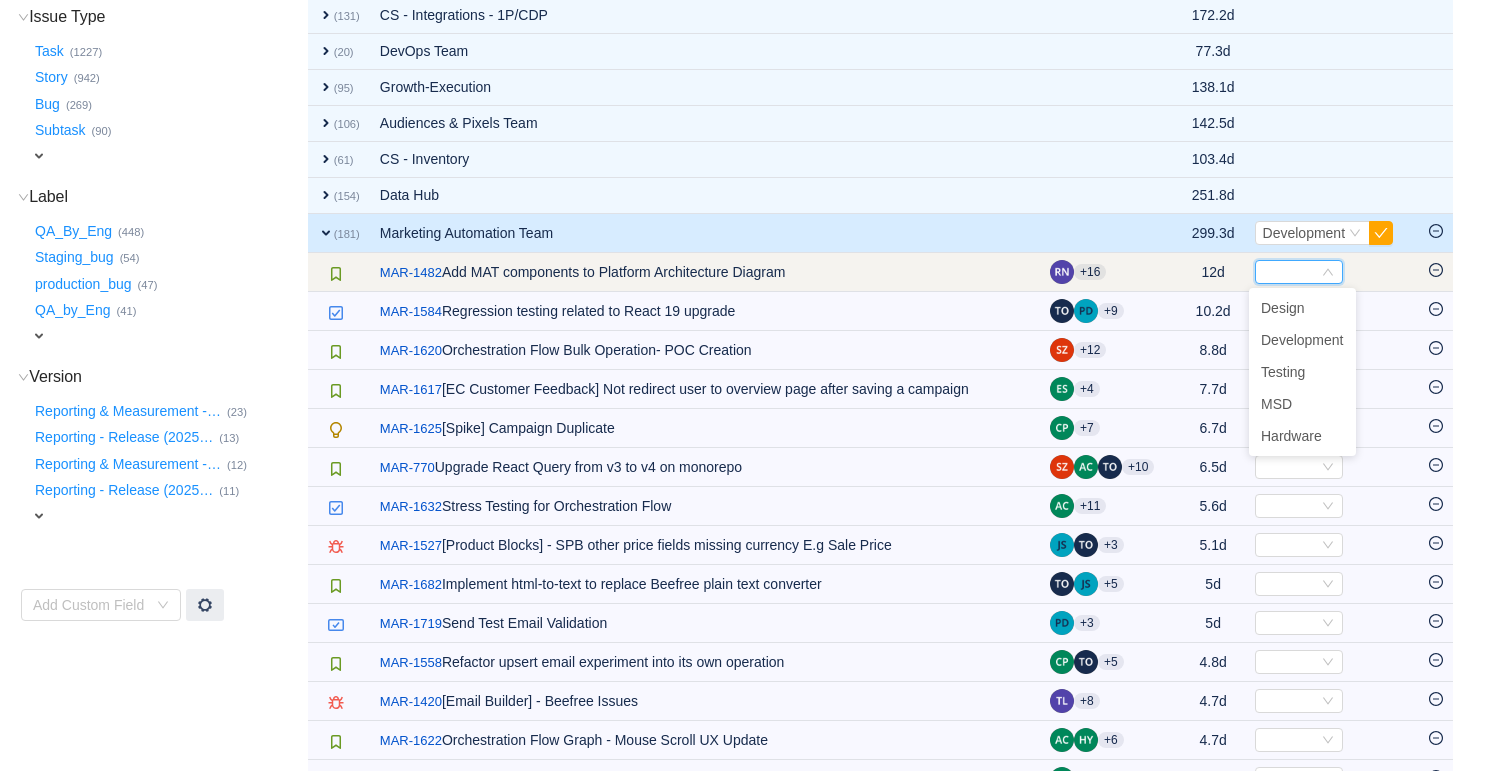 click on "/  MAR-1482  Add MAT components to Platform Architecture Diagram" at bounding box center (705, 272) 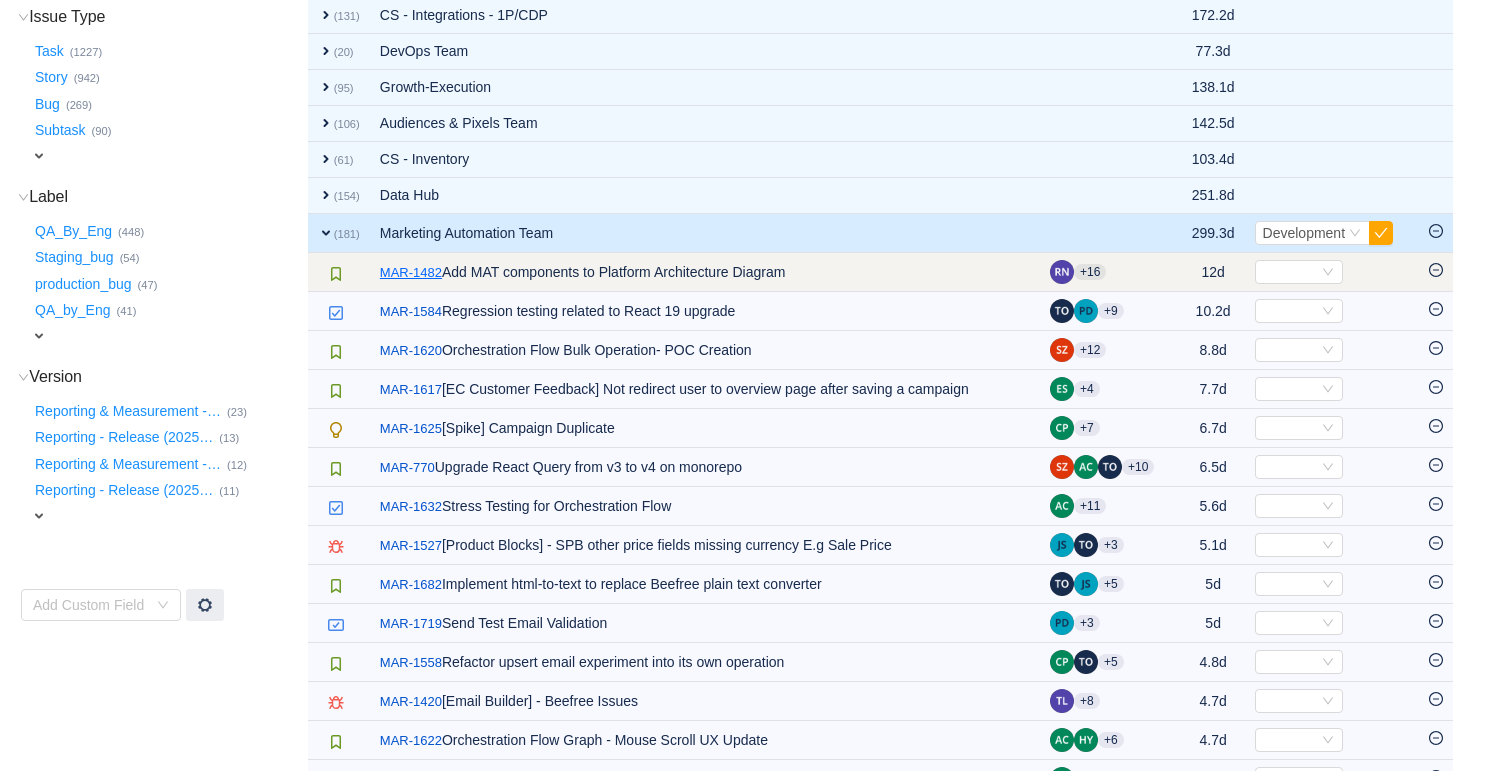 click on "MAR-1482" at bounding box center [411, 273] 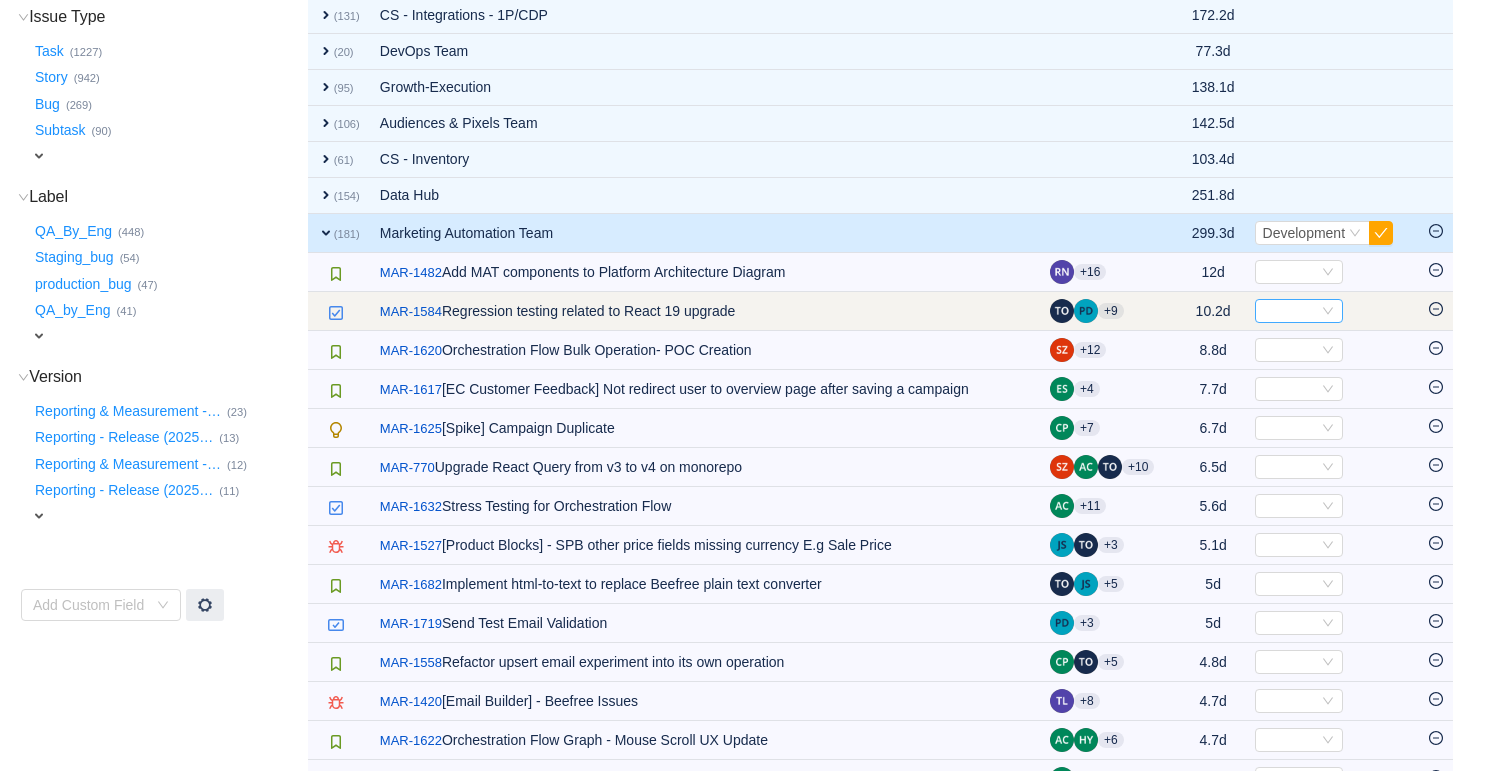 click 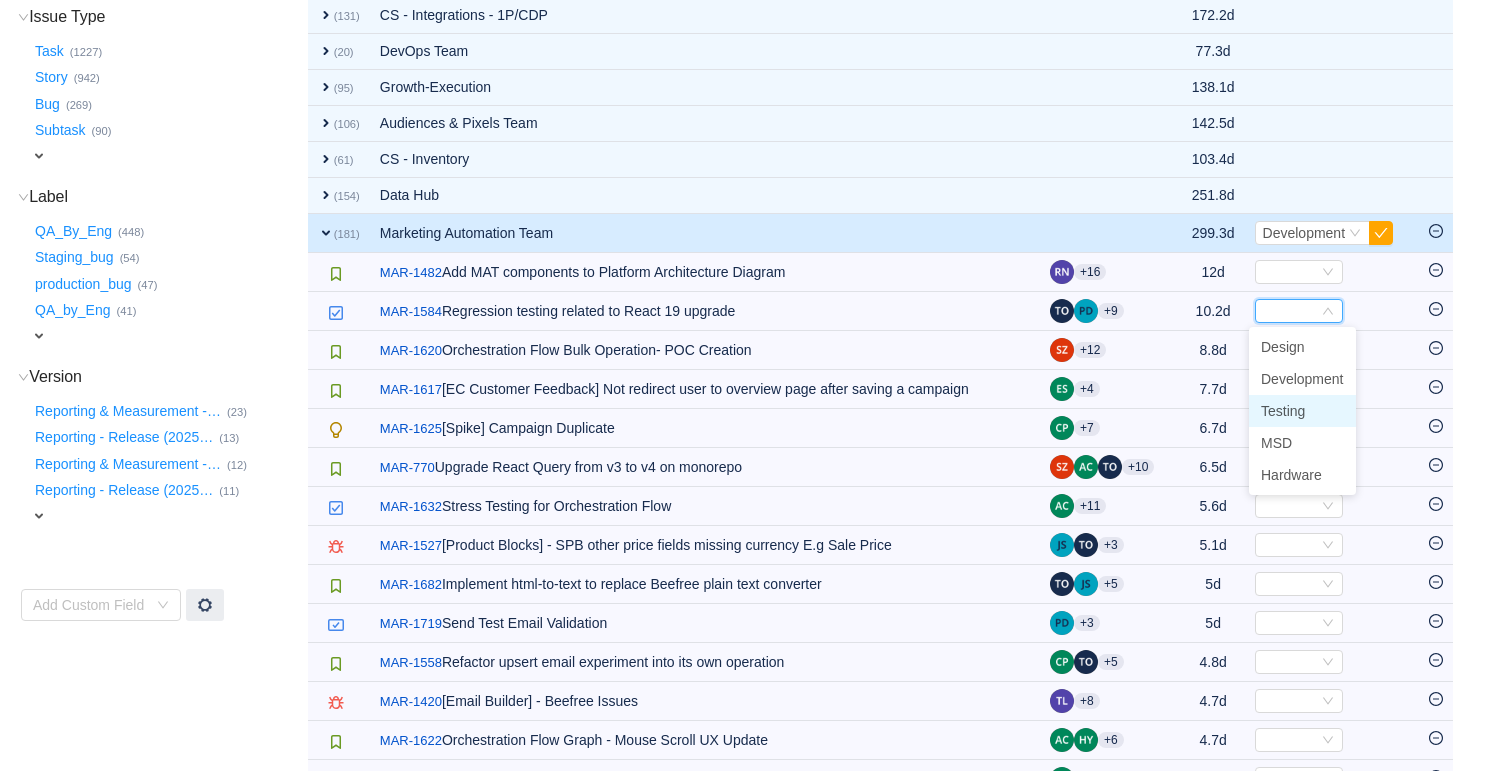 click on "Testing" at bounding box center (1283, 411) 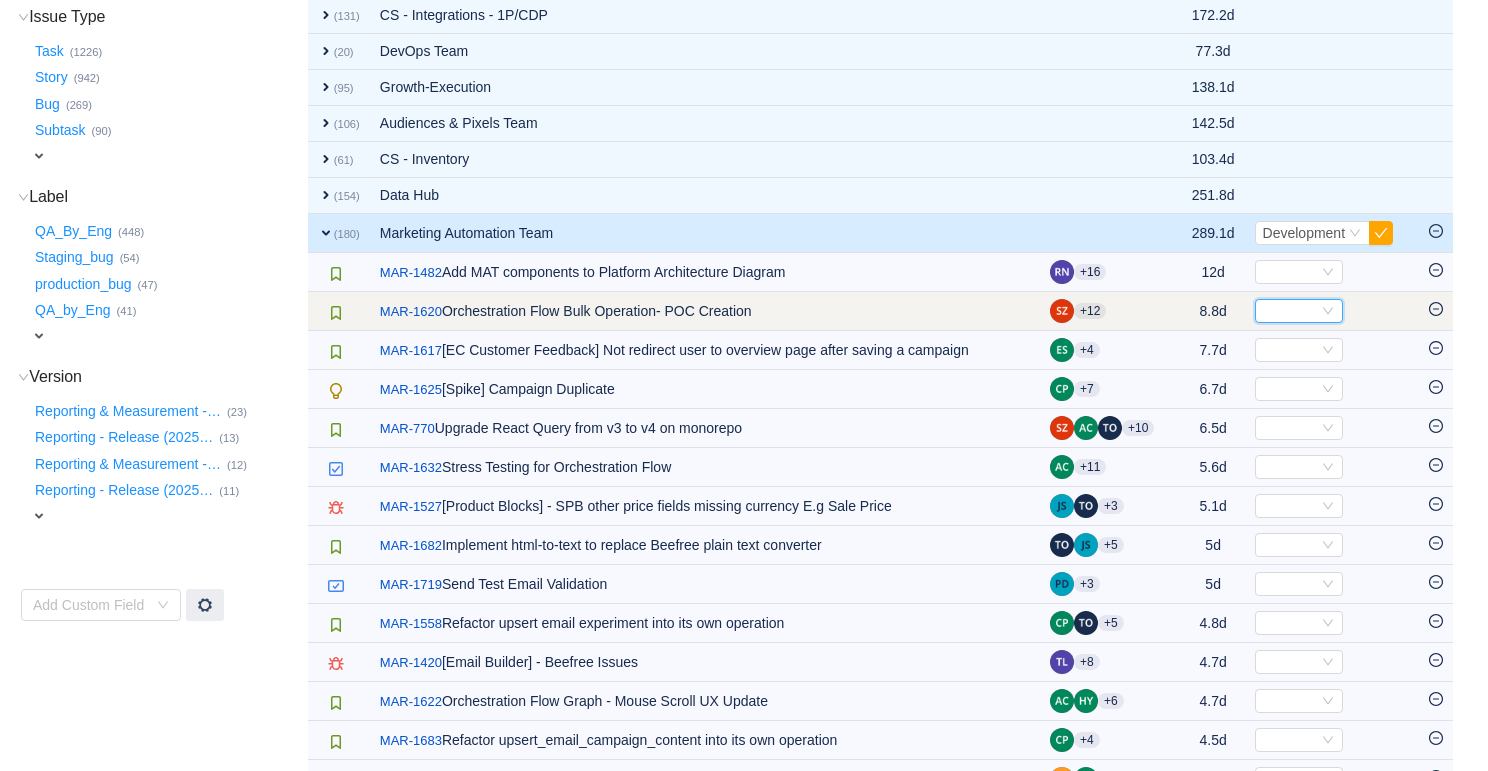 click on "Select" at bounding box center [1290, 311] 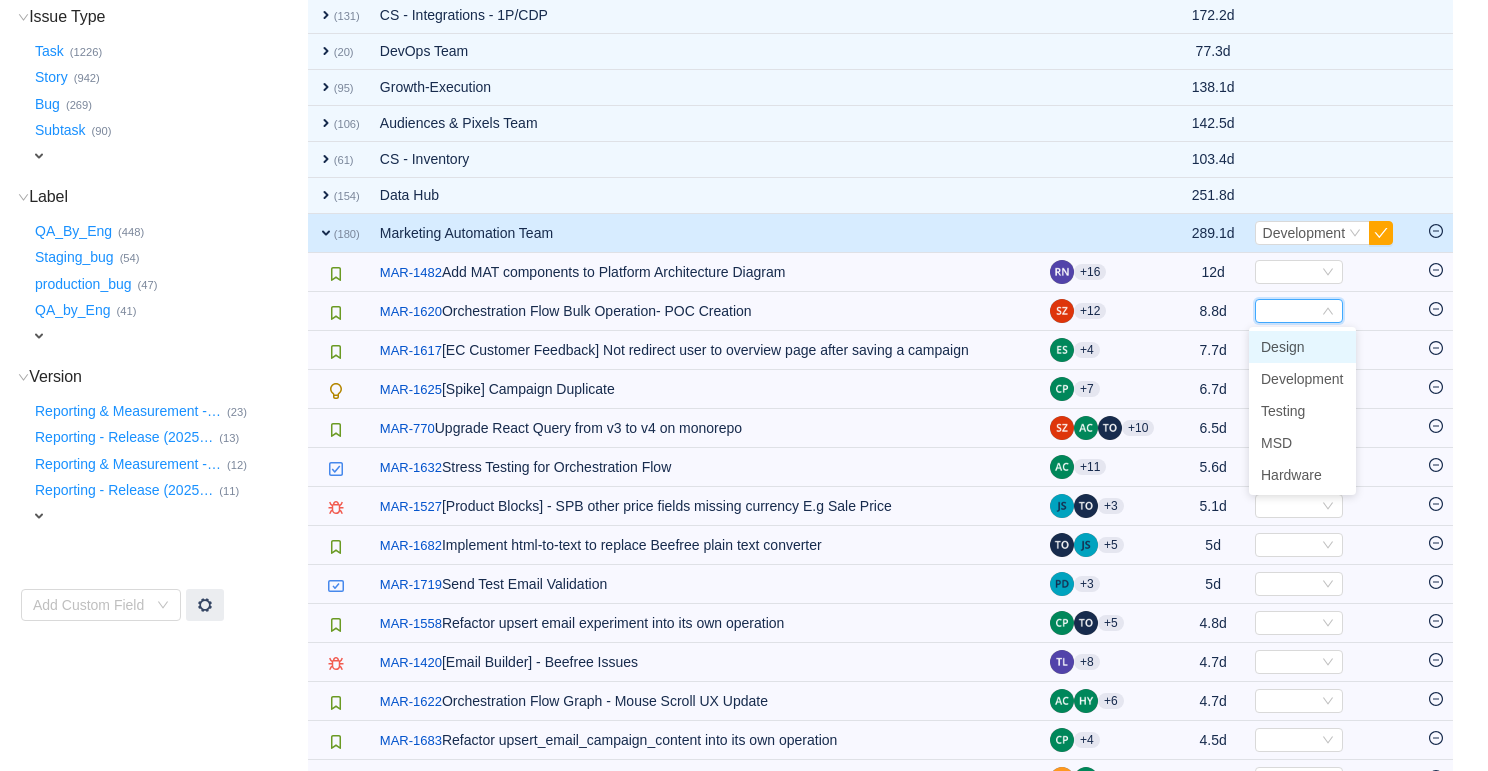 click on "Design" at bounding box center (1283, 347) 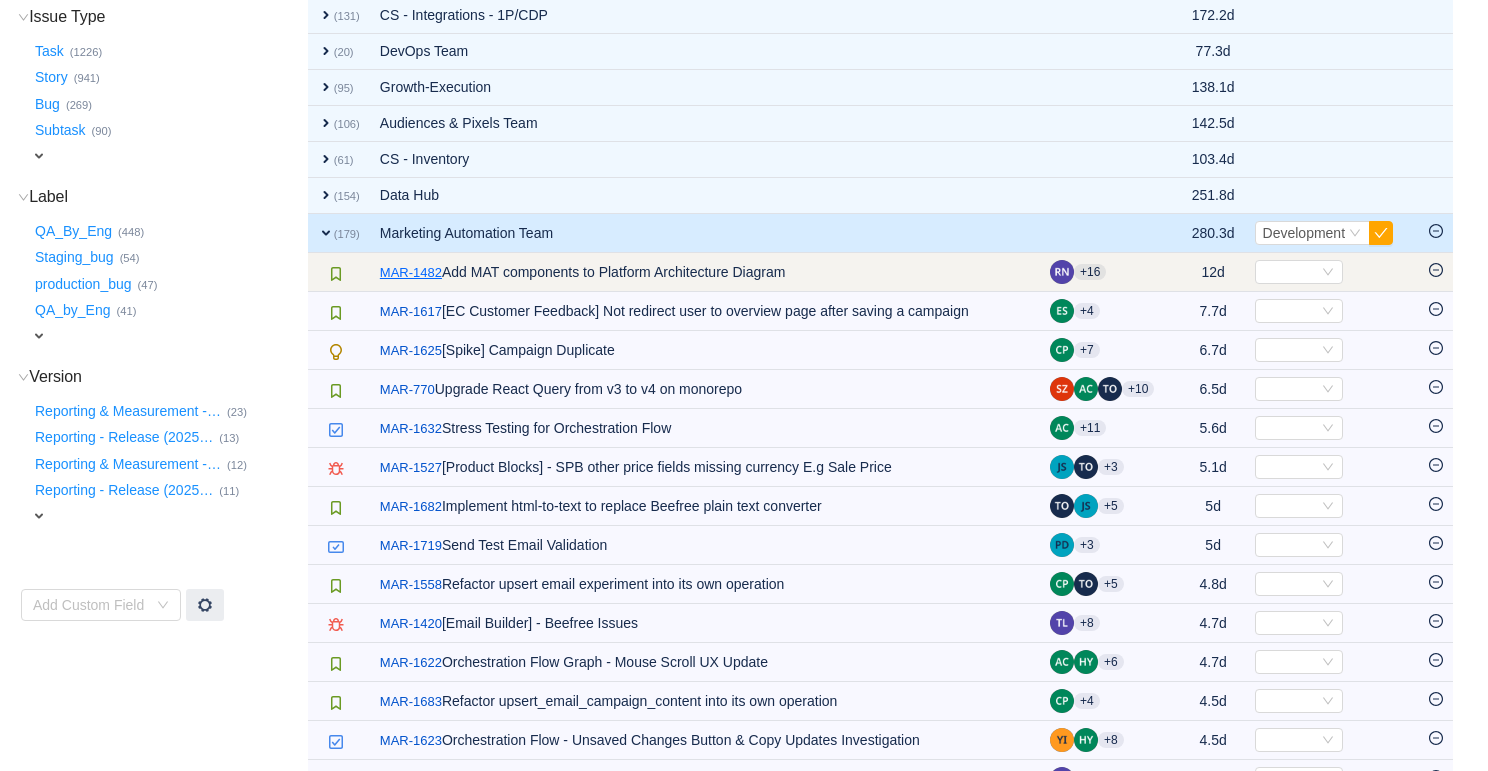 click on "MAR-1482" at bounding box center [411, 273] 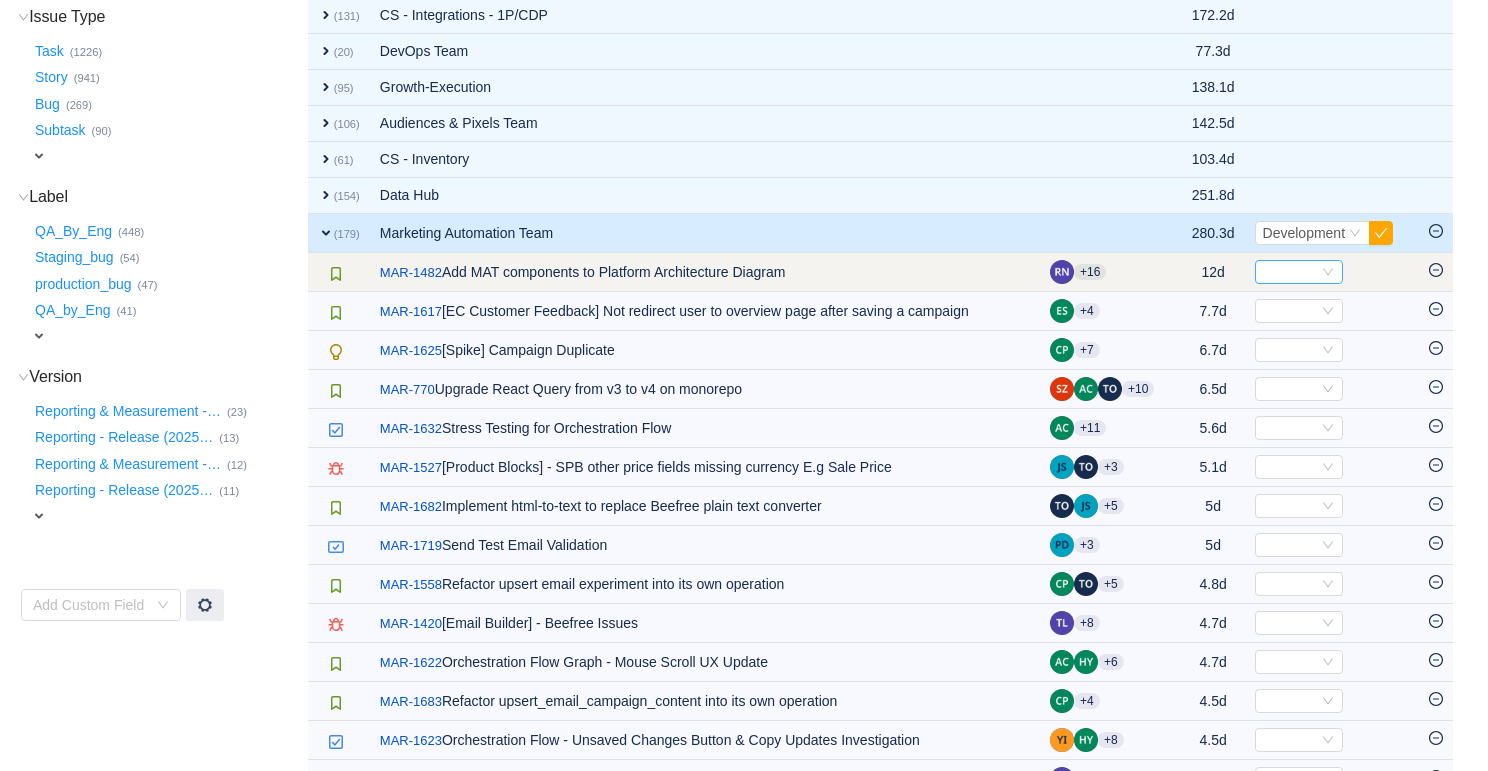 click 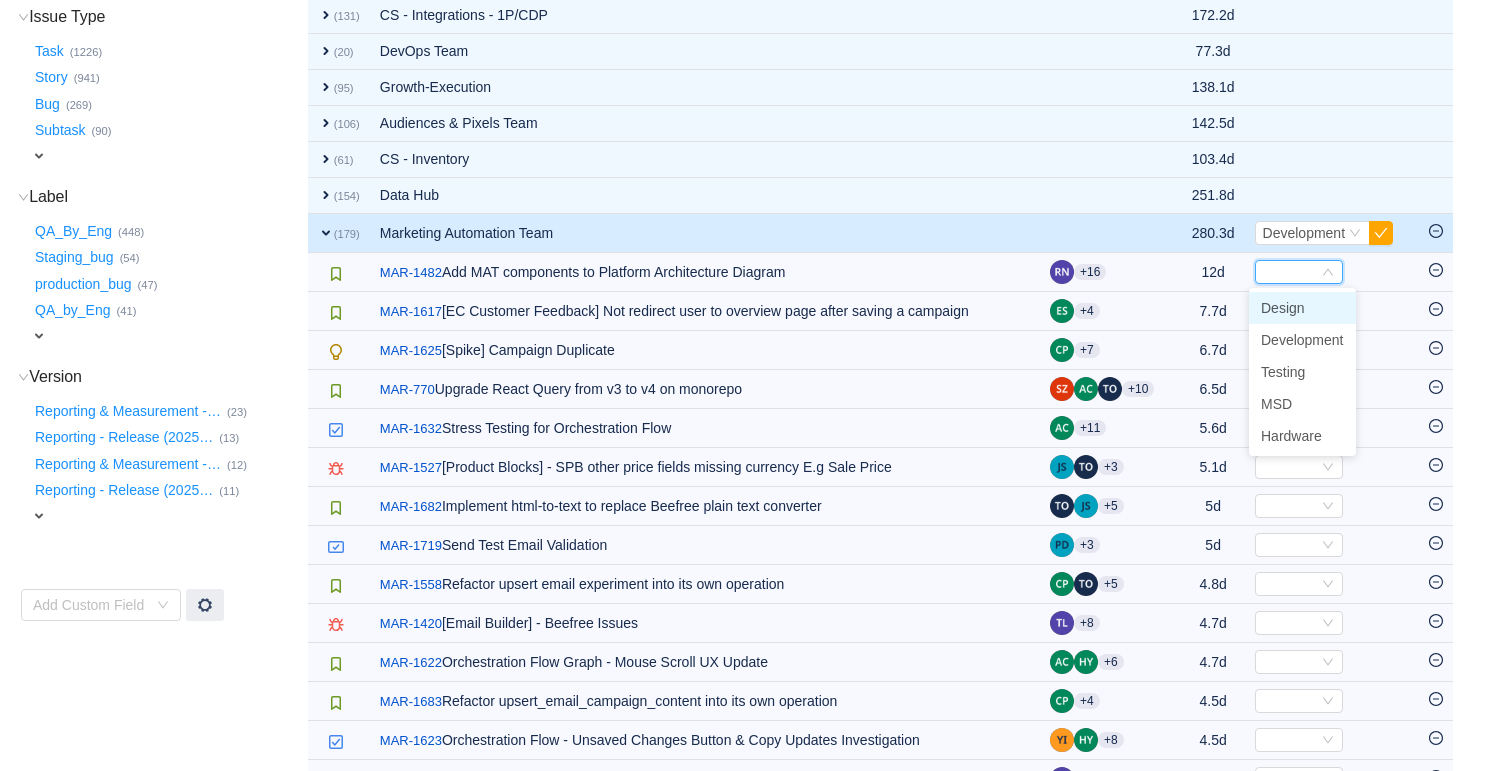 click on "Design" at bounding box center [1302, 308] 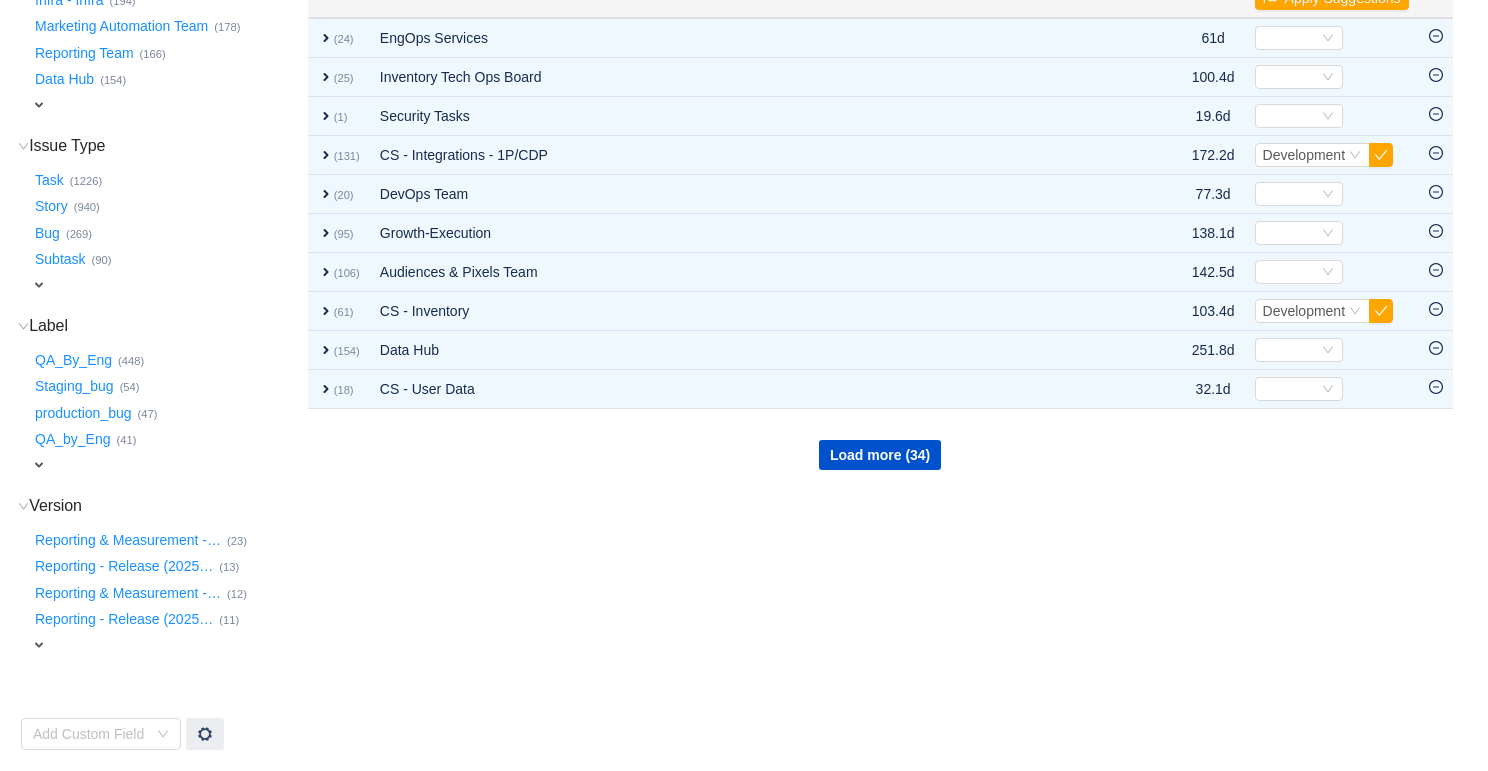 scroll, scrollTop: 0, scrollLeft: 0, axis: both 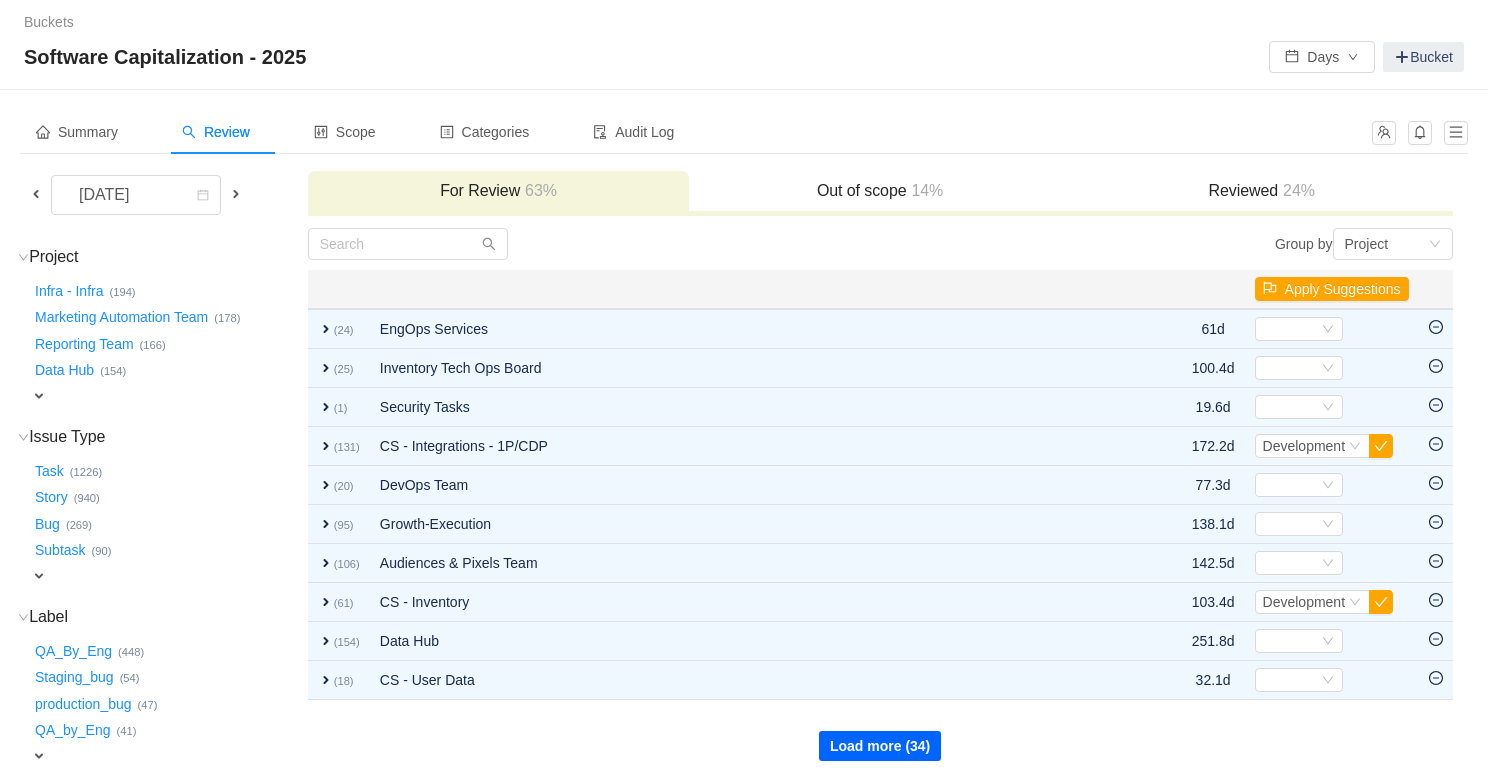 click on "Load more (34)" at bounding box center (880, 746) 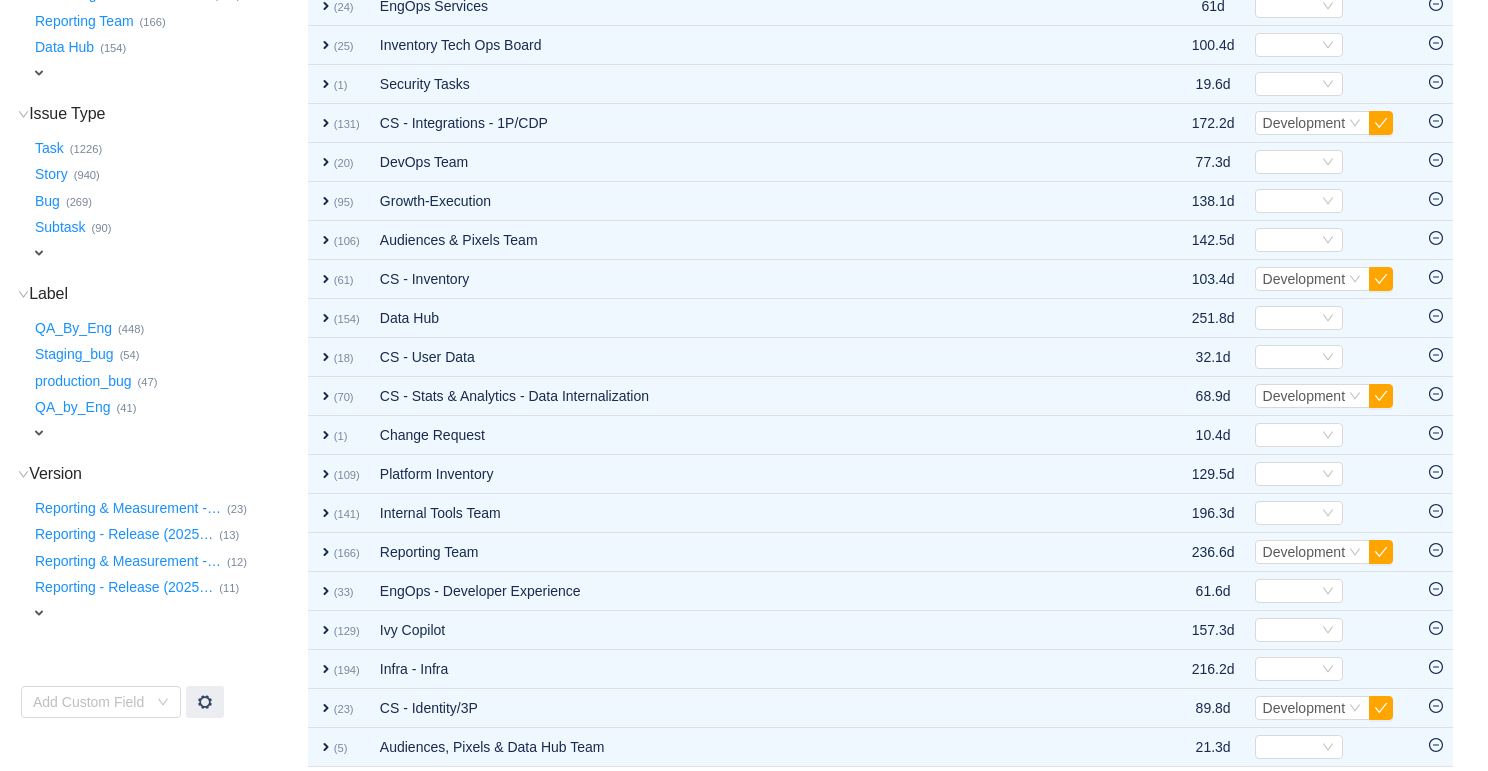 scroll, scrollTop: 402, scrollLeft: 0, axis: vertical 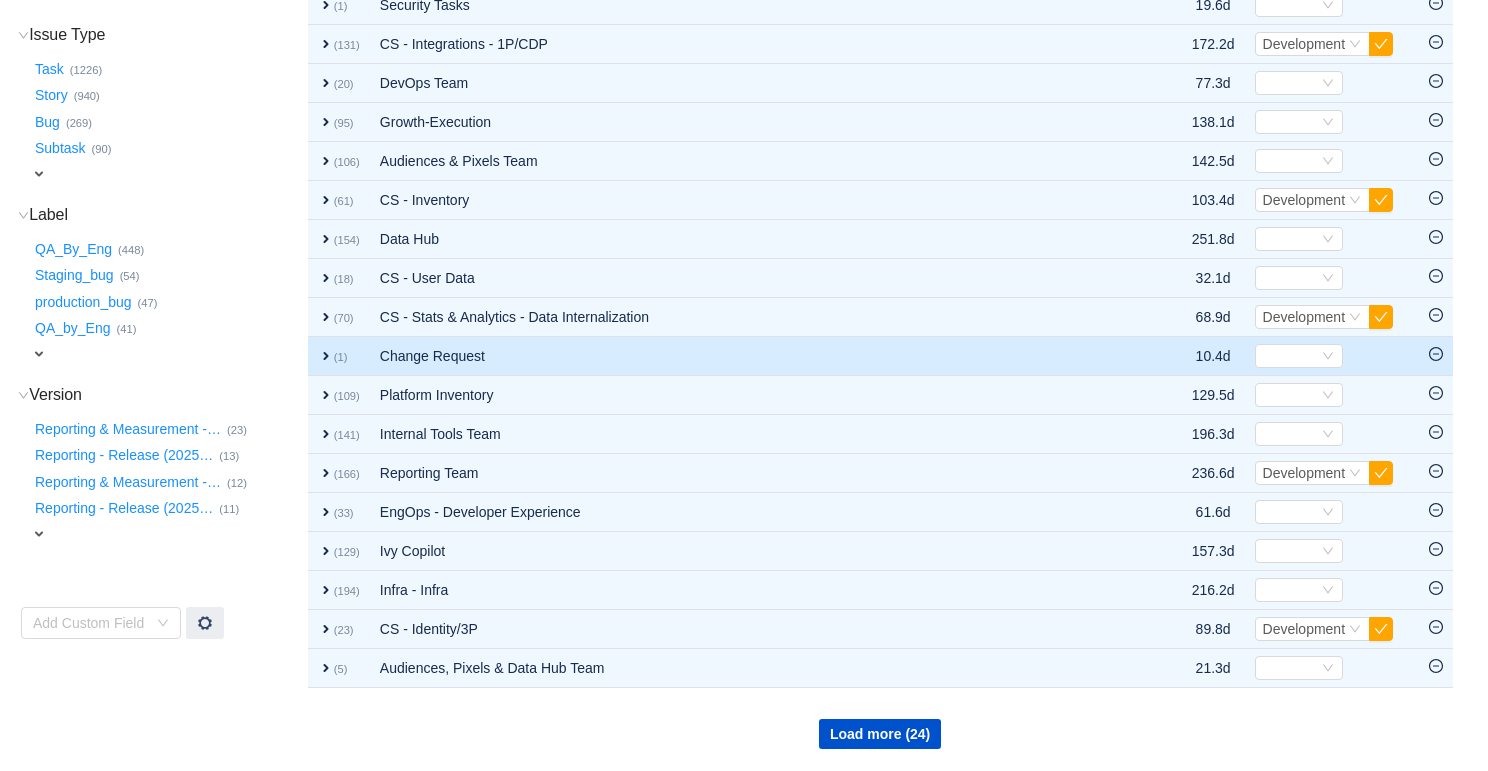 click on "expand" at bounding box center (326, 356) 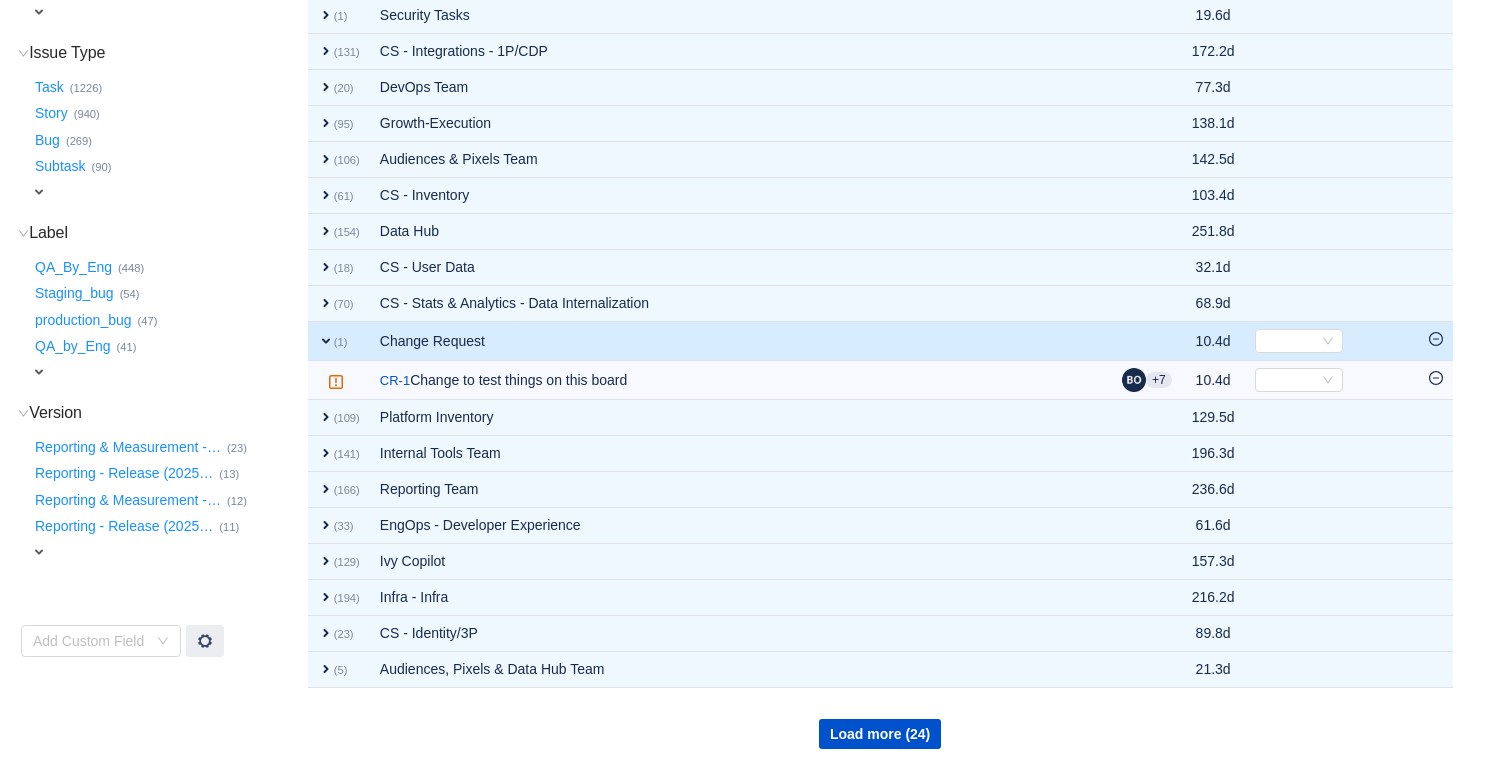 scroll, scrollTop: 384, scrollLeft: 0, axis: vertical 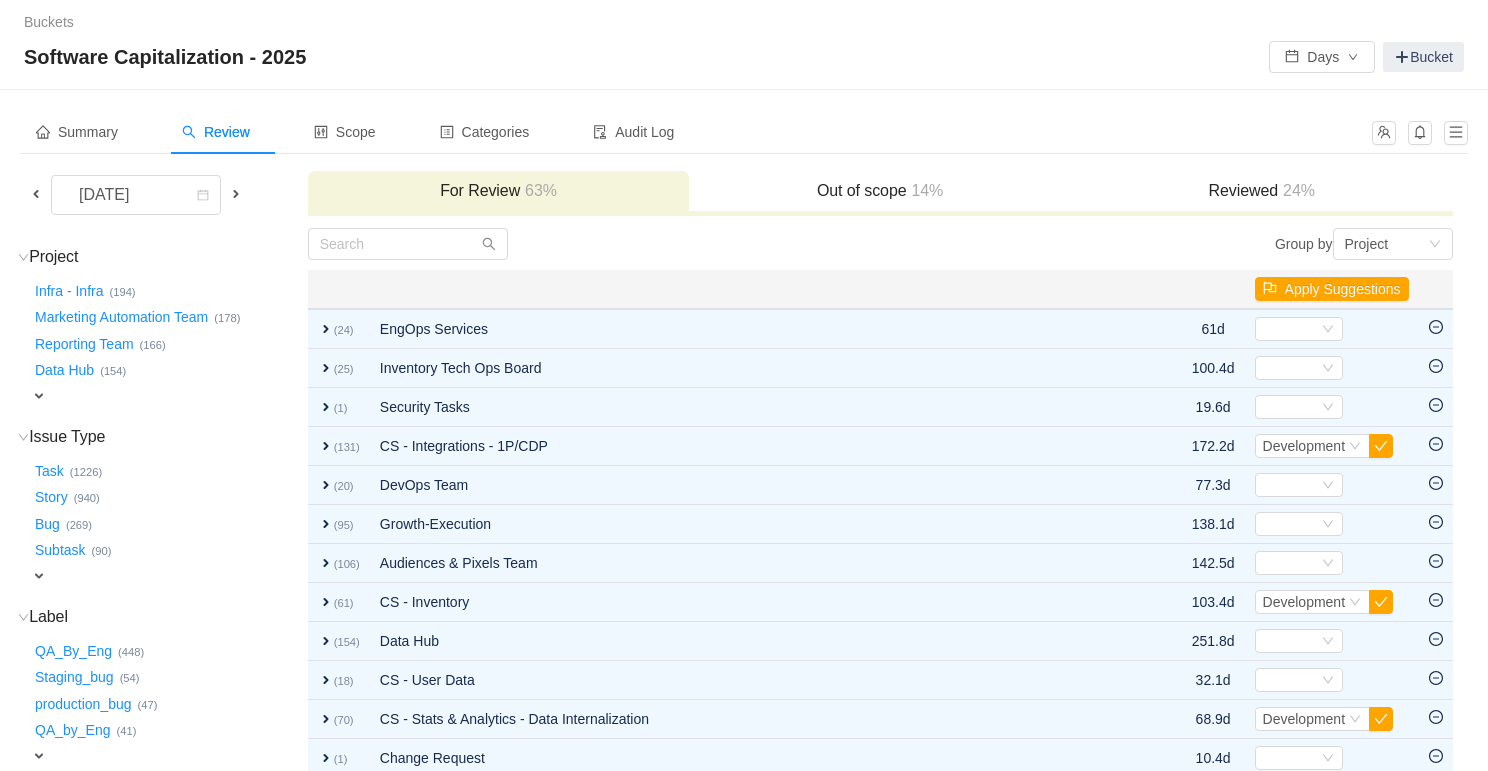 click on "For Review  63%" at bounding box center [499, 191] 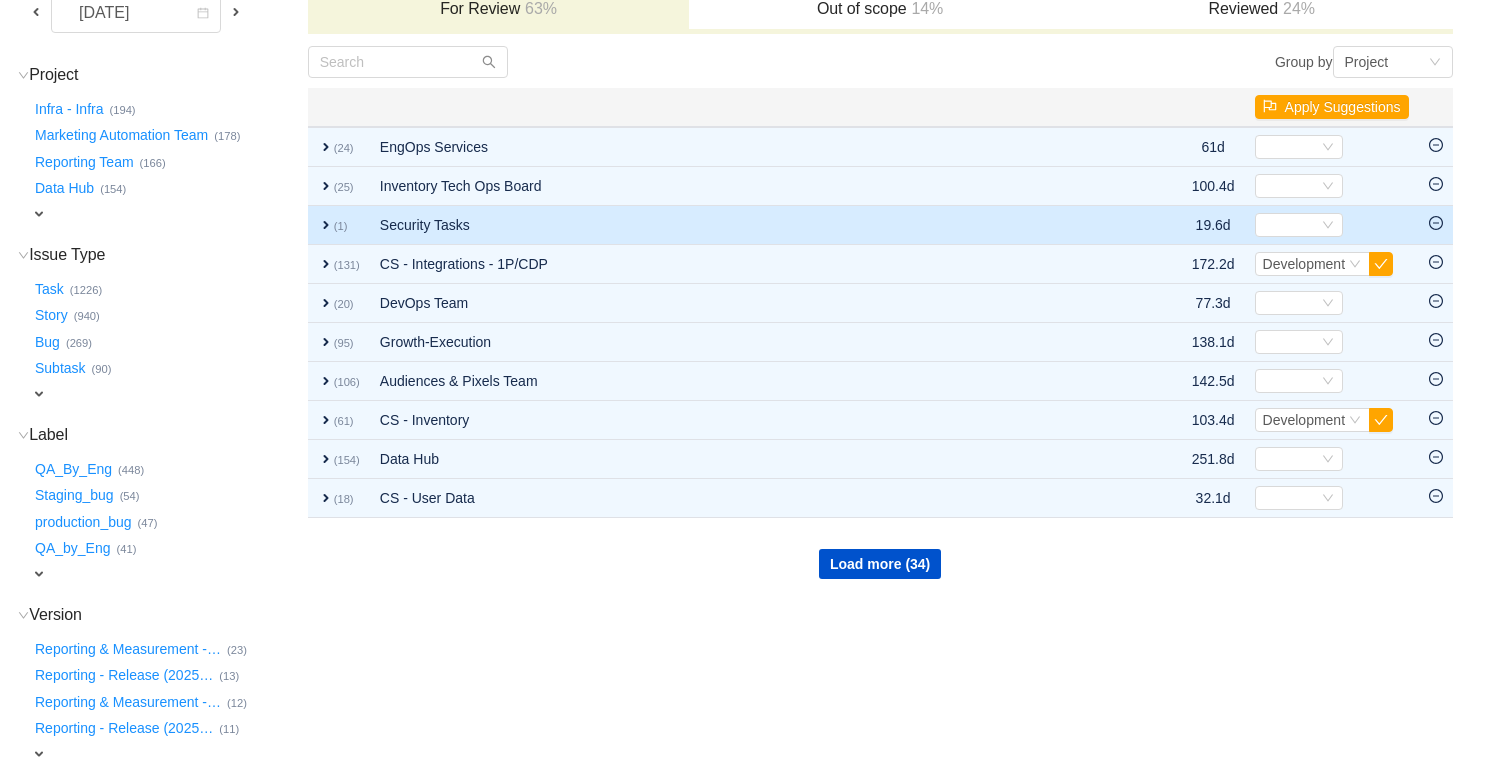 scroll, scrollTop: 291, scrollLeft: 0, axis: vertical 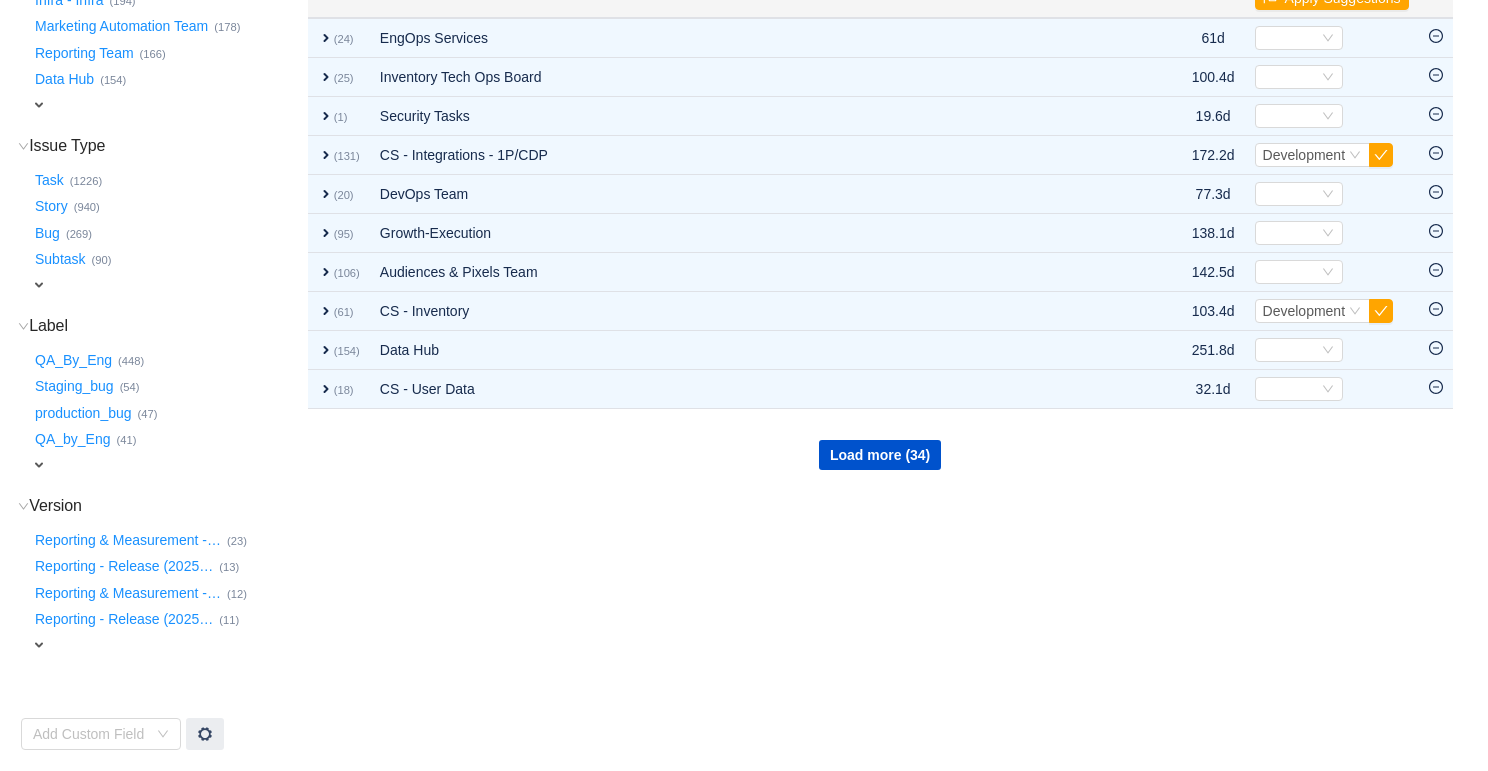 click on "Group by   Project  You will see tickets here after they were marked as out of scope  You will see tickets here after they were categorized  Well done, nothing left for review! Check the summary or select another period for review Close Open Summary Apply Suggestions expand (24)  EngOps Services   61d  Select   Out of scope expand (25)  Inventory Tech Ops Board   100.4d  Select   Out of scope expand (1)  Security Tasks   19.6d  Select   Out of scope expand (131)  CS  - Integrations - 1P/CDP   172.2d  Select  Development    Out of scope expand (20)  DevOps Team   77.3d  Select   Out of scope expand (95)  Growth-Execution   138.1d  Select   Out of scope expand (106)  Audiences & Pixels Team   142.5d  Select   Out of scope expand (61)  CS - Inventory   103.4d  Select  Development    Out of scope expand (154)  Data Hub   251.8d  Select   Out of scope expand (18)  CS -  User Data   32.1d  Select   Out of scope  Load more (34)  No items left after applying the search criteria Clear" at bounding box center (880, 343) 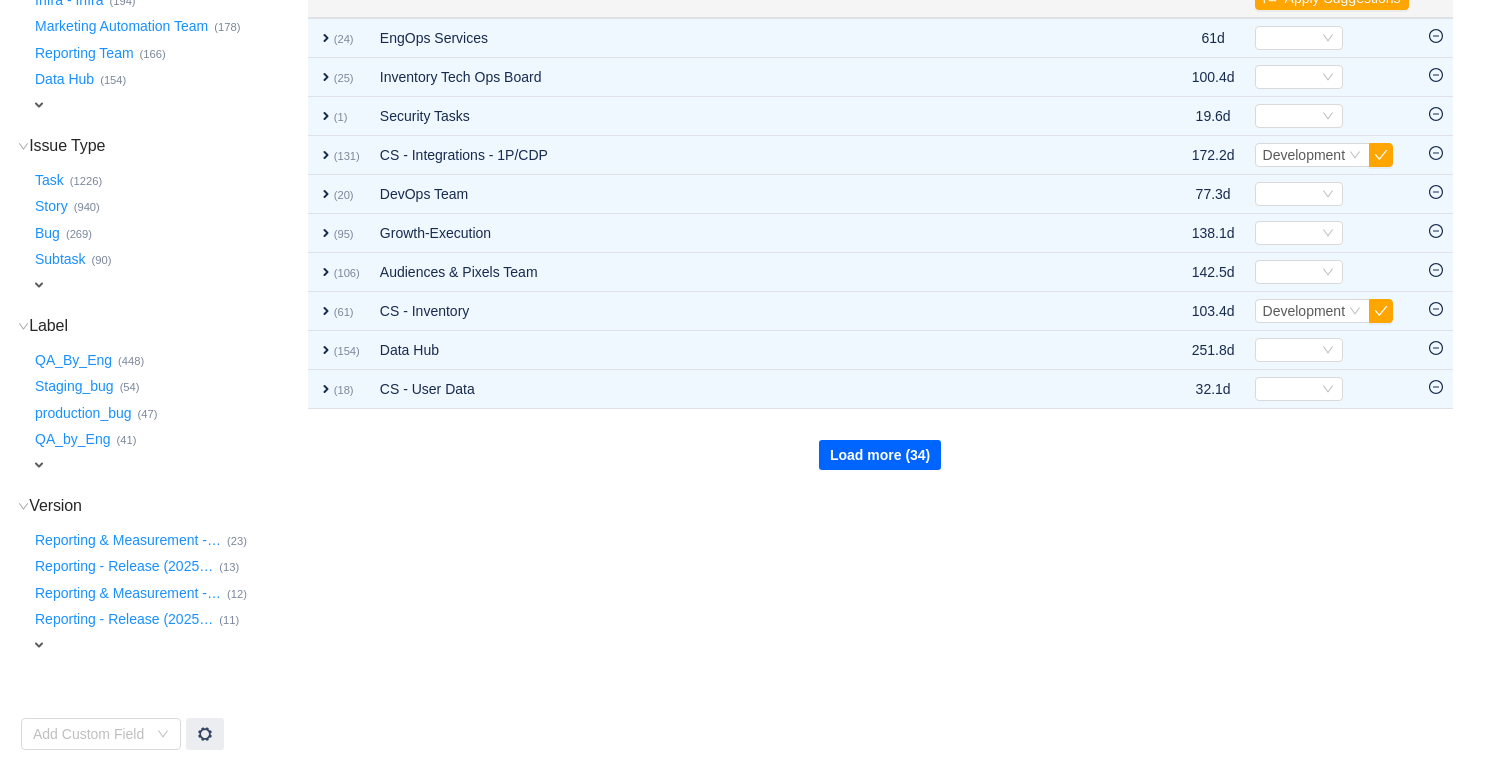 click on "Load more (34)" at bounding box center (880, 455) 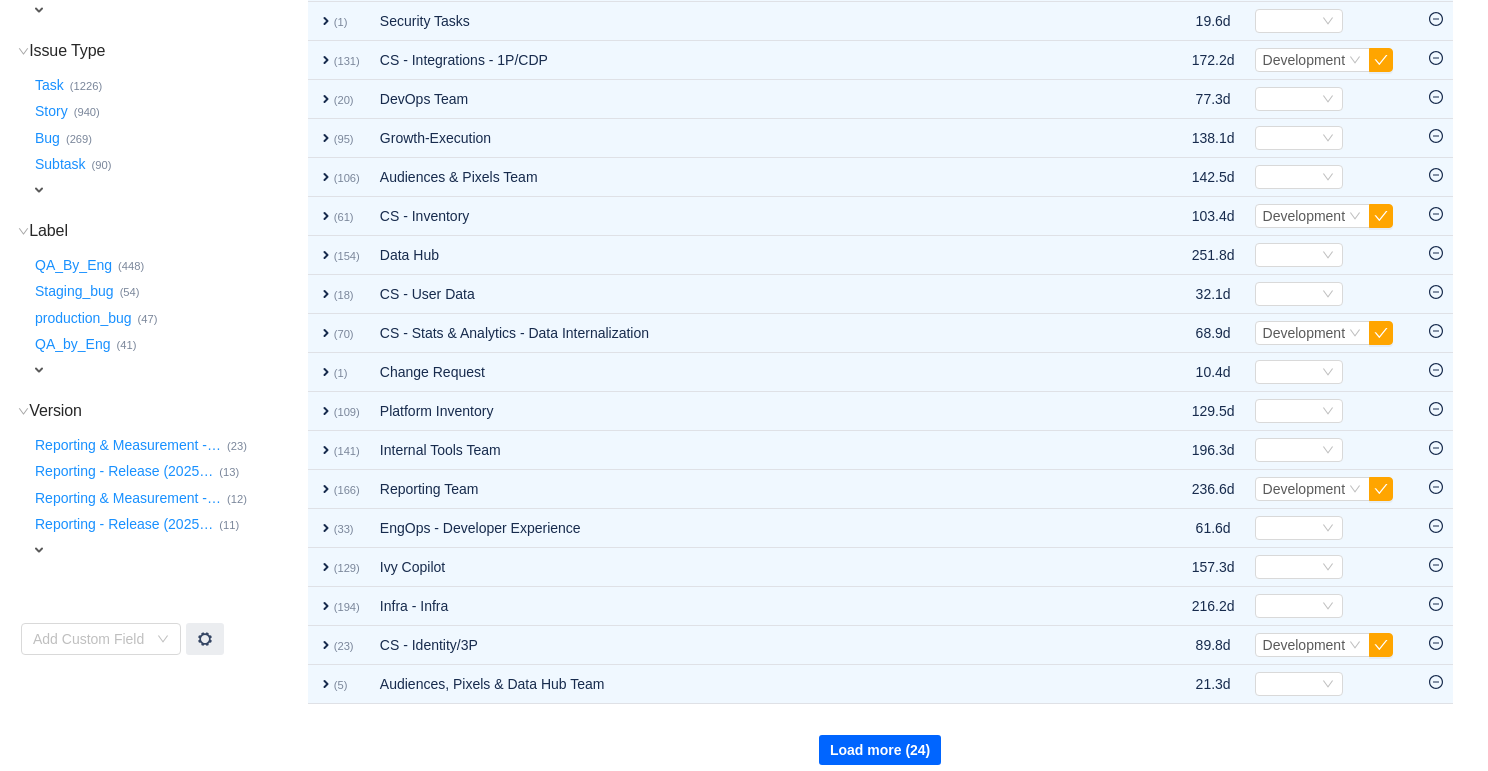 scroll, scrollTop: 385, scrollLeft: 0, axis: vertical 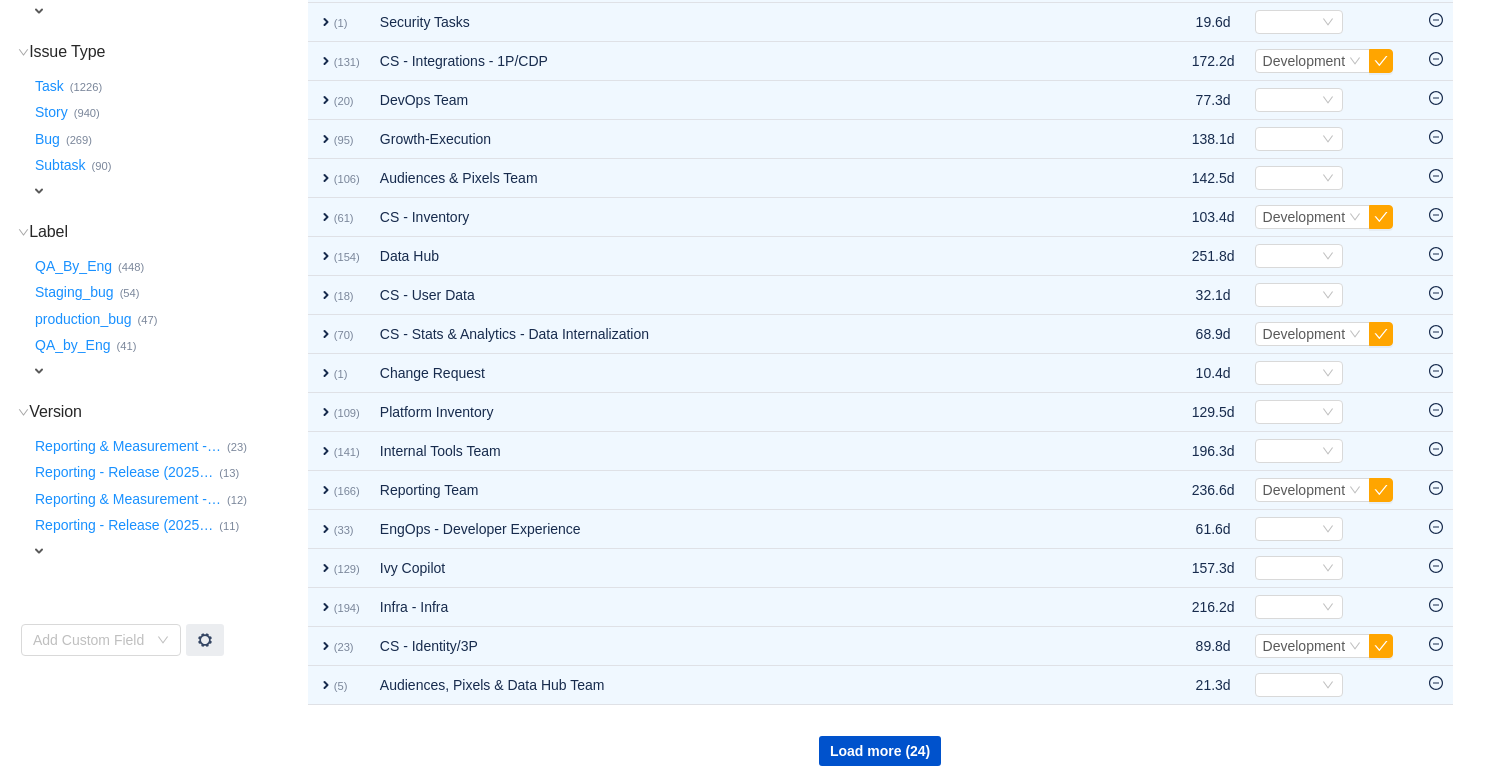 click on "Load more (24)" at bounding box center [880, 736] 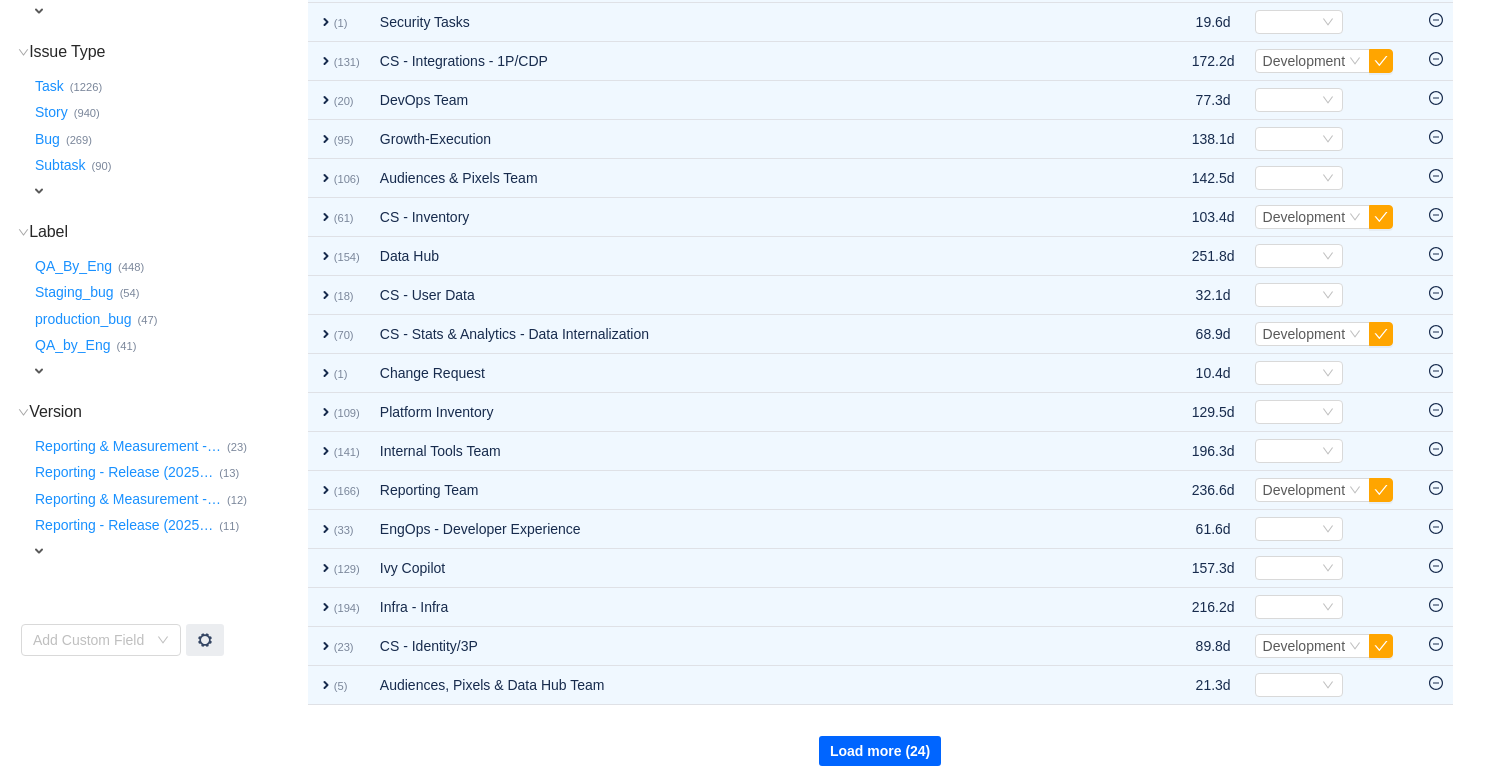 click on "Load more (24)" at bounding box center [880, 751] 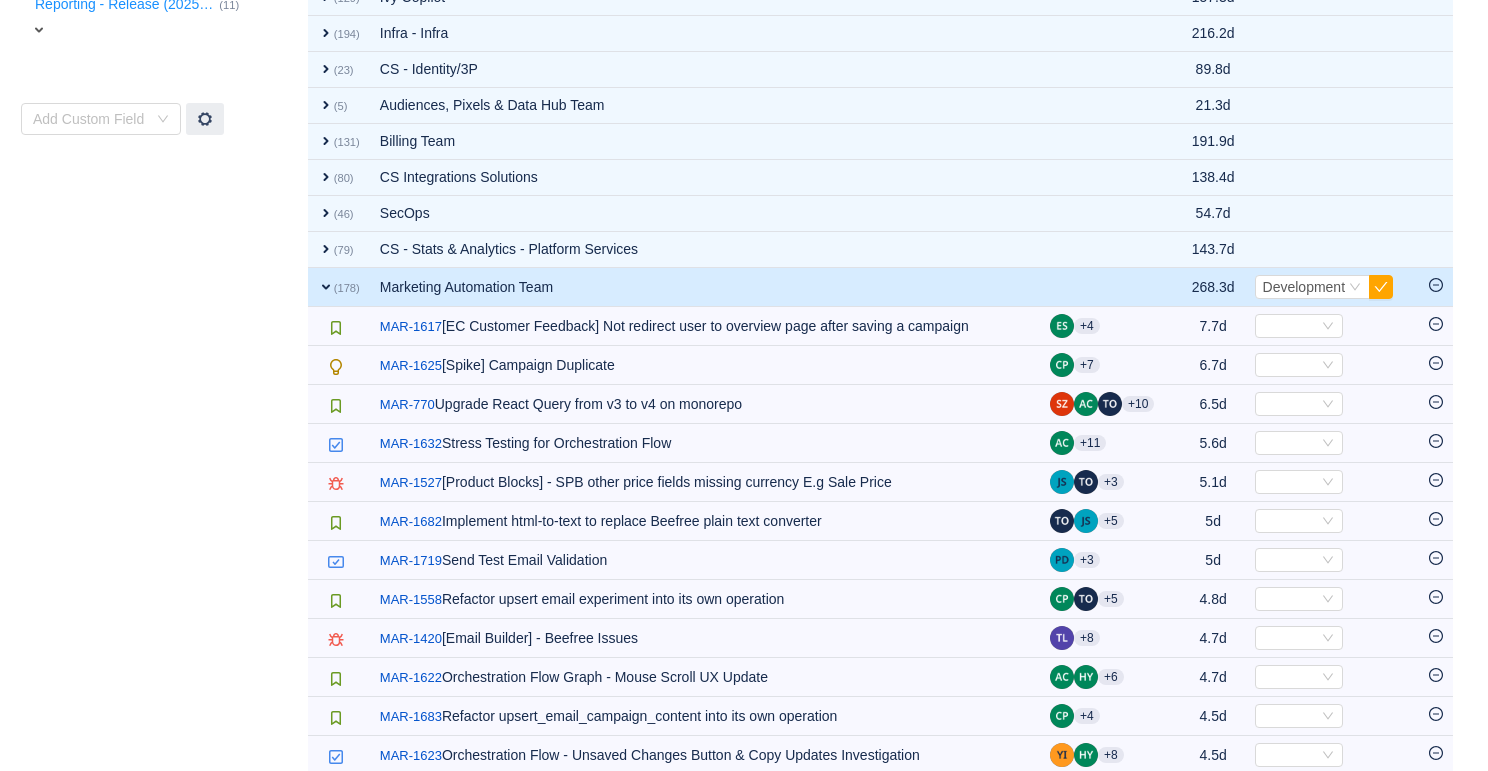 scroll, scrollTop: 907, scrollLeft: 0, axis: vertical 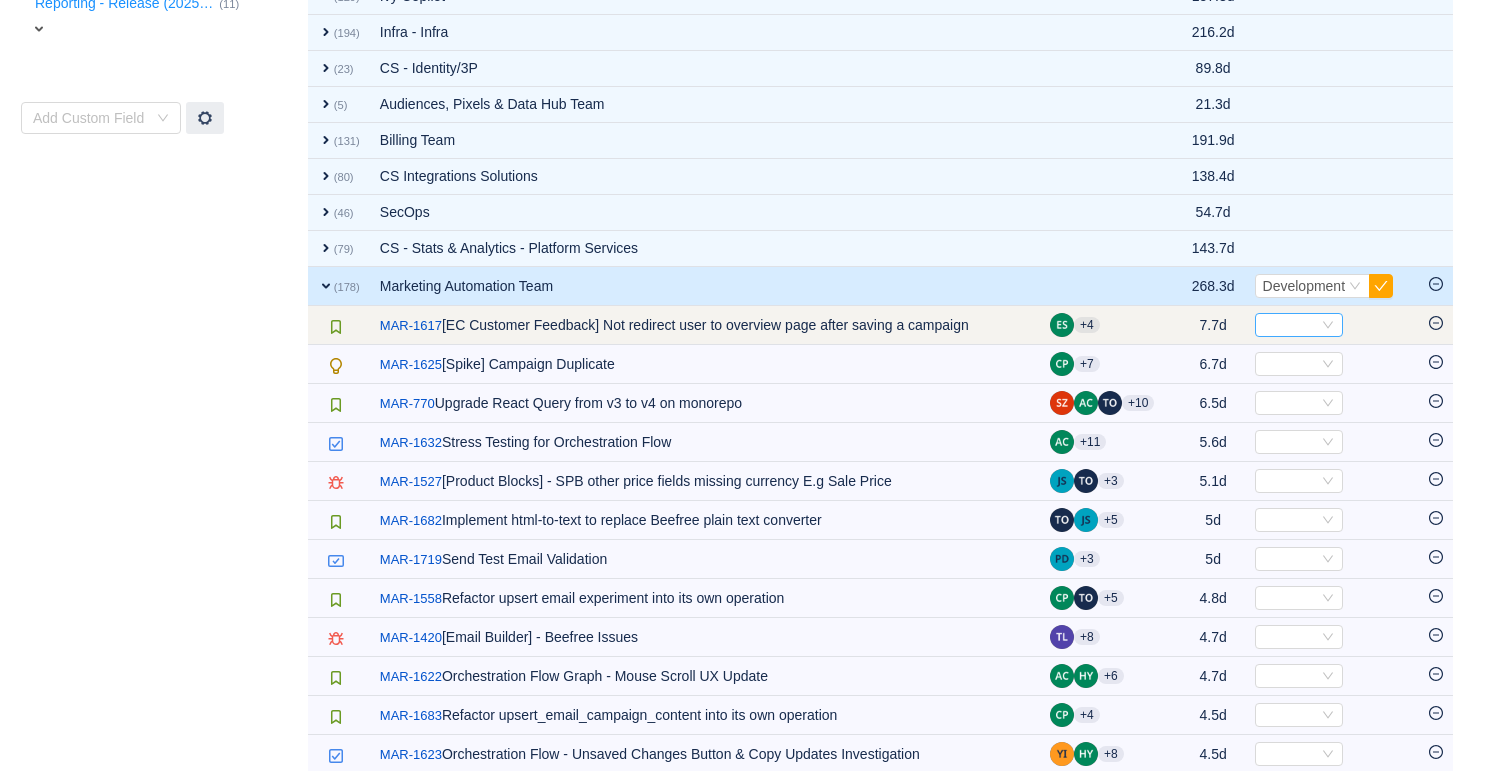 click on "Select" at bounding box center (1290, 325) 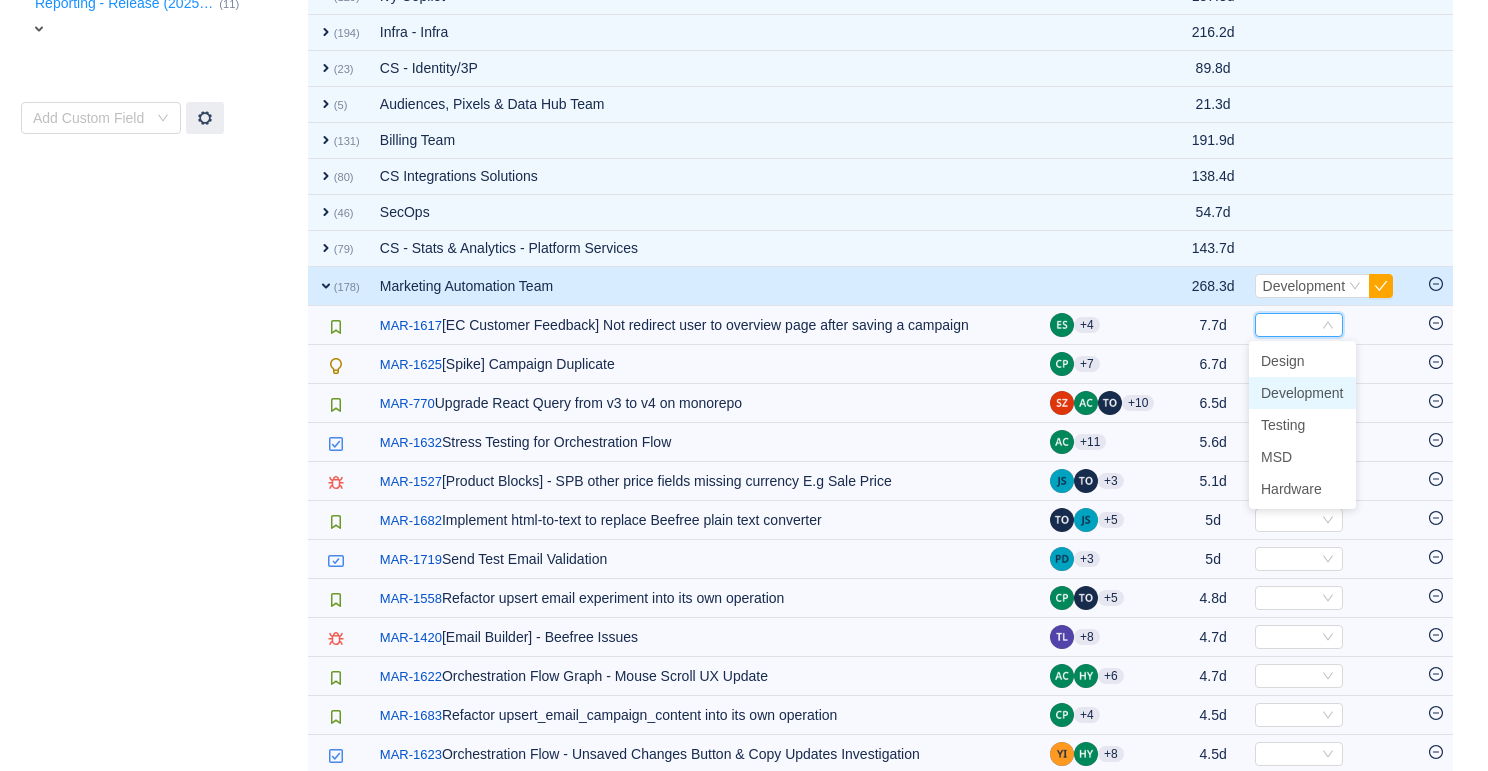 click on "Development" at bounding box center [1302, 393] 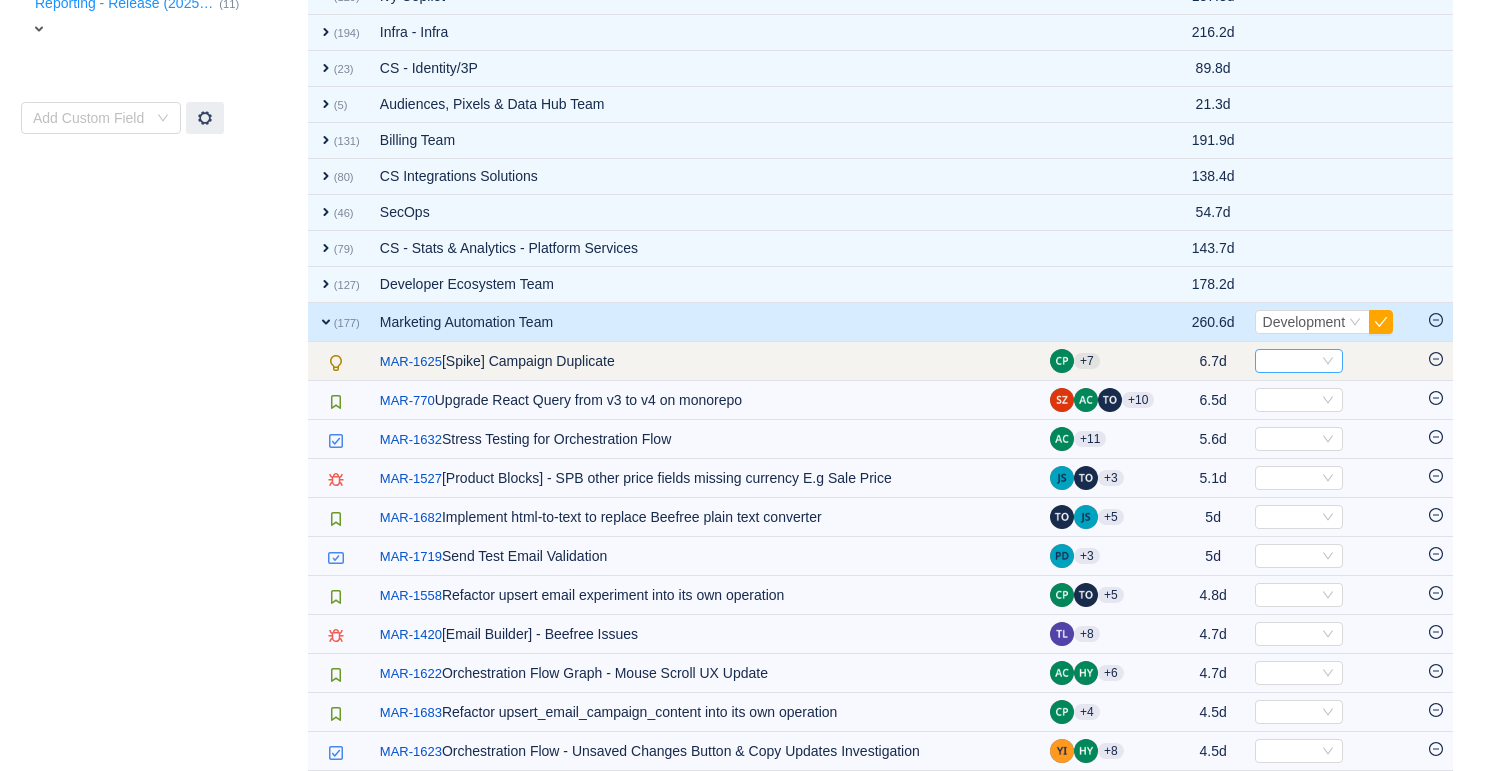 click on "Select" at bounding box center [1290, 361] 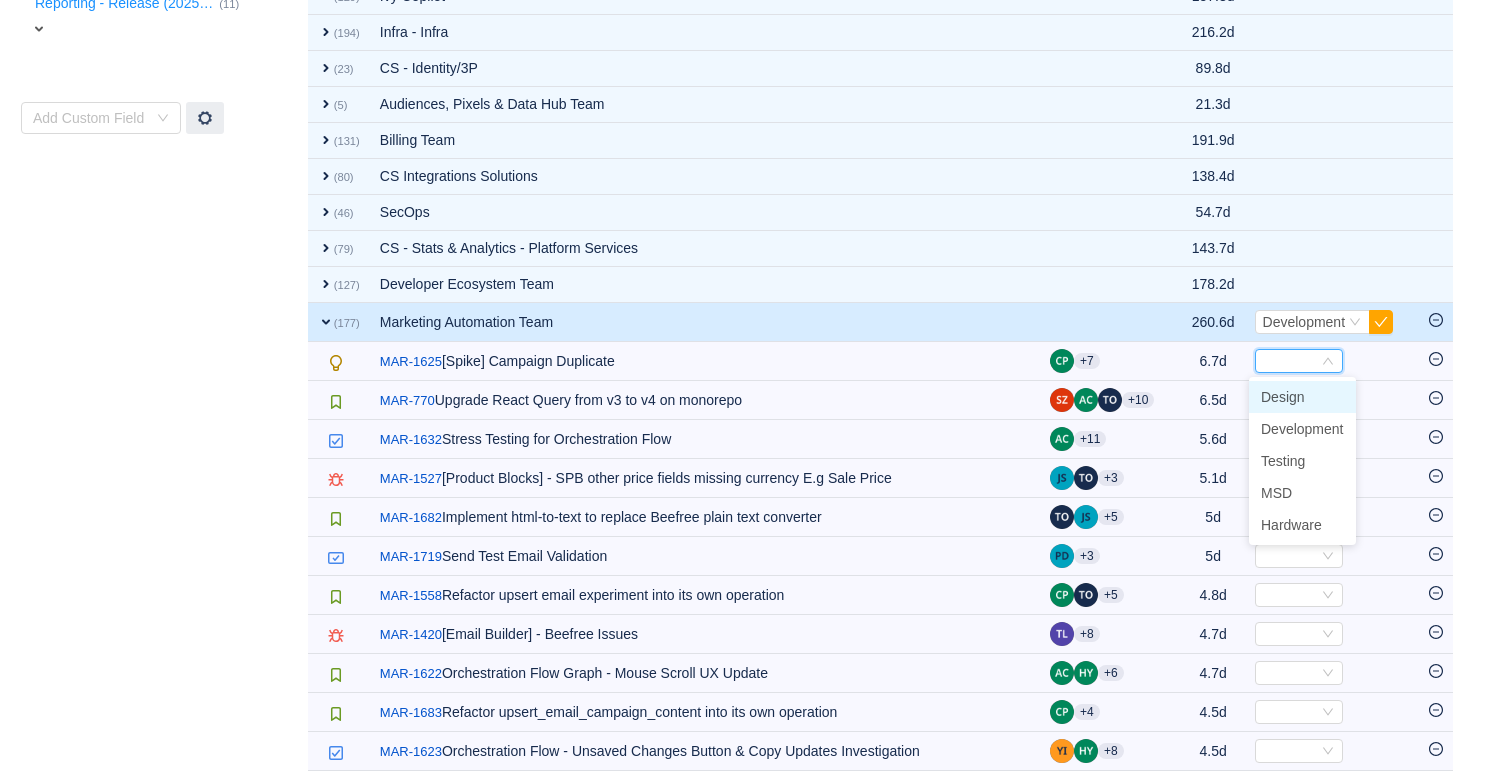 click on "Design" at bounding box center (1283, 397) 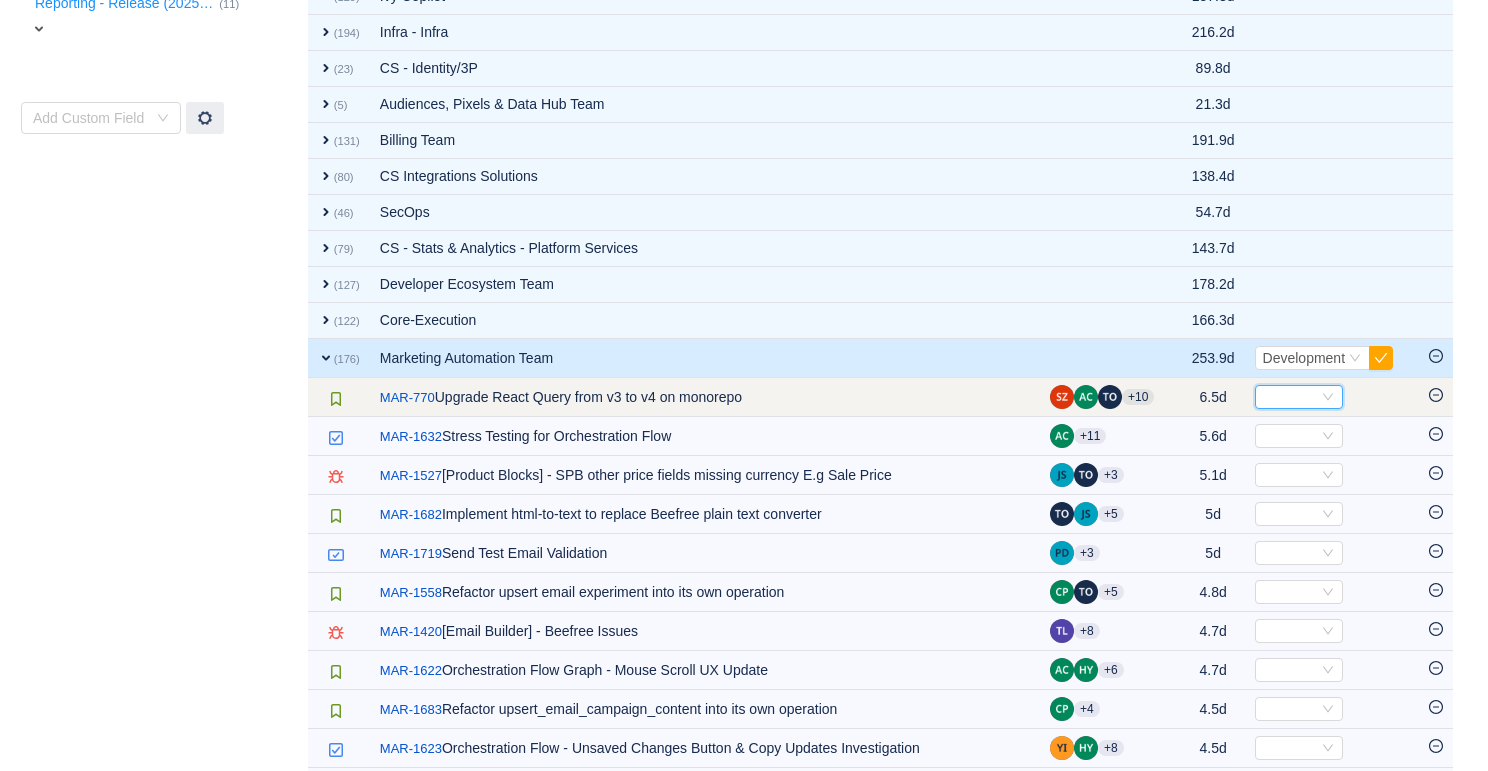 click on "Select" at bounding box center (1290, 397) 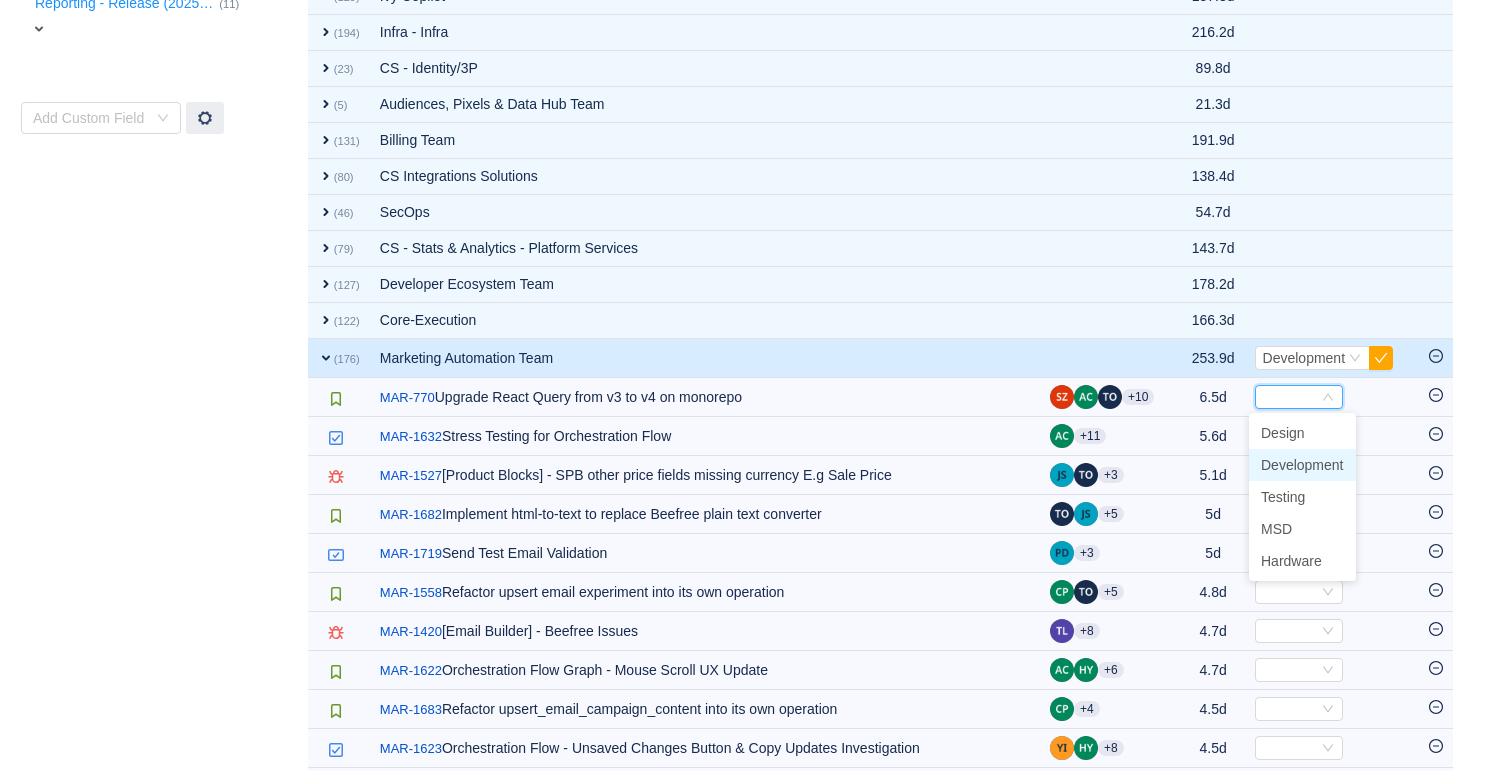 click on "Development" at bounding box center (1302, 465) 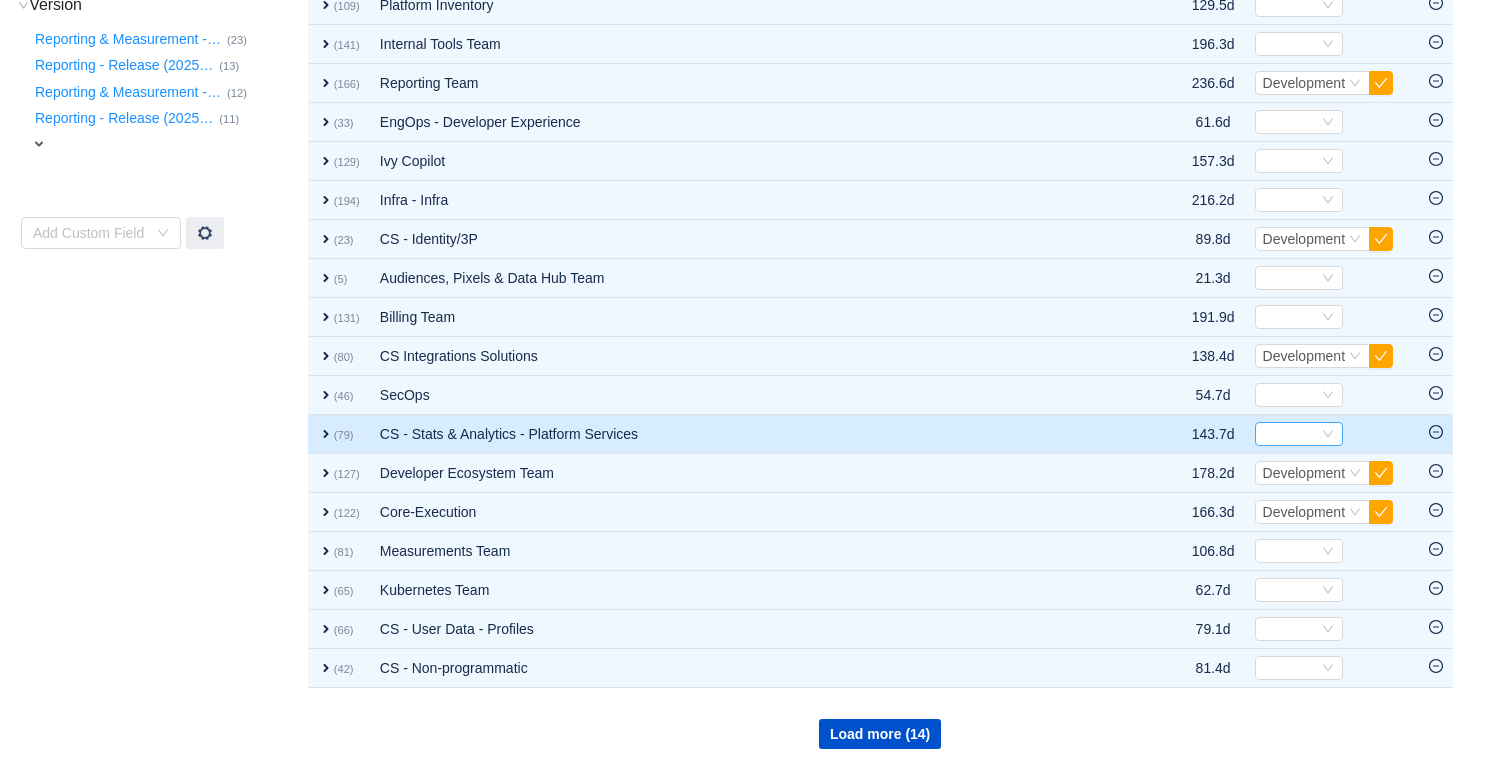 scroll, scrollTop: 792, scrollLeft: 0, axis: vertical 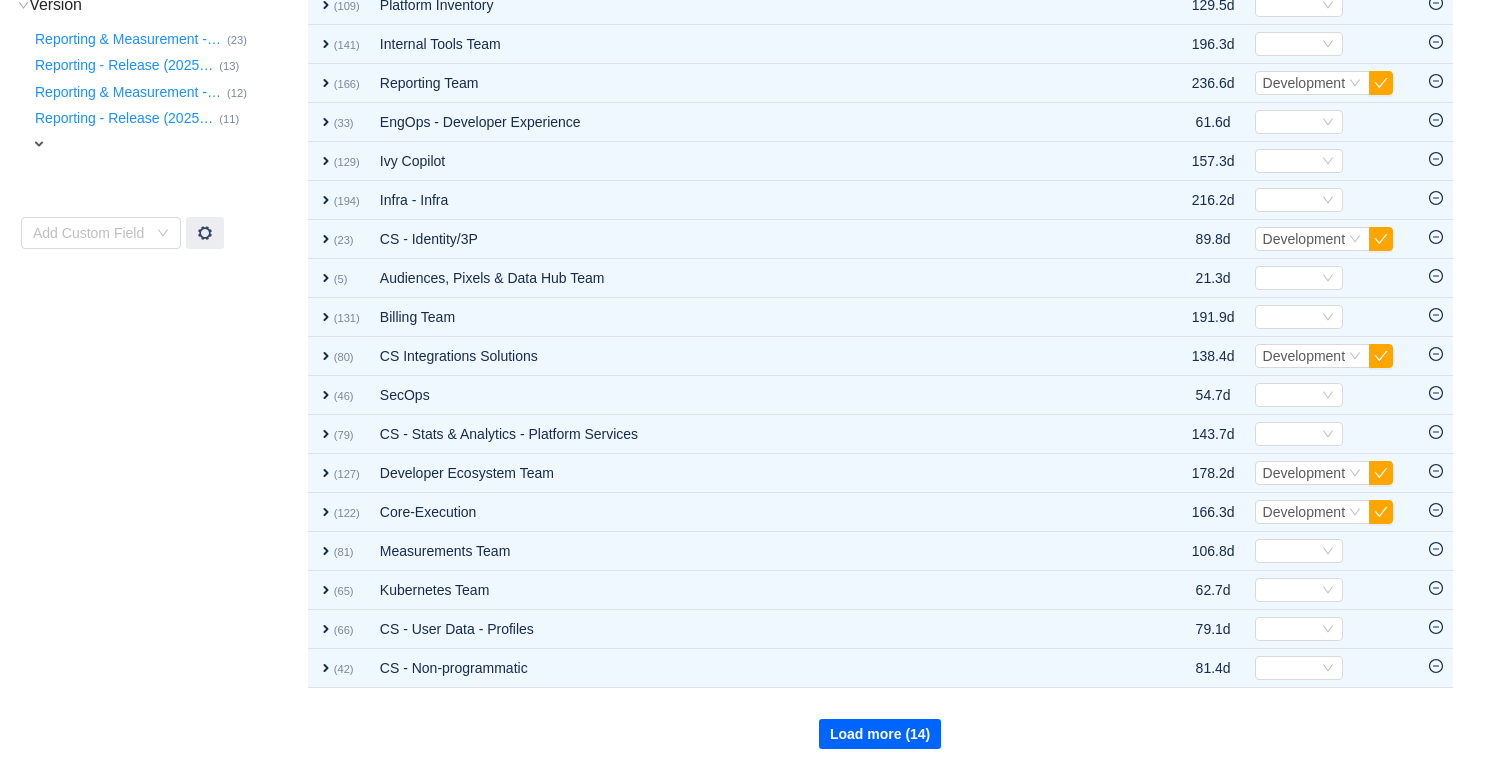 click on "Load more (14)" at bounding box center (880, 734) 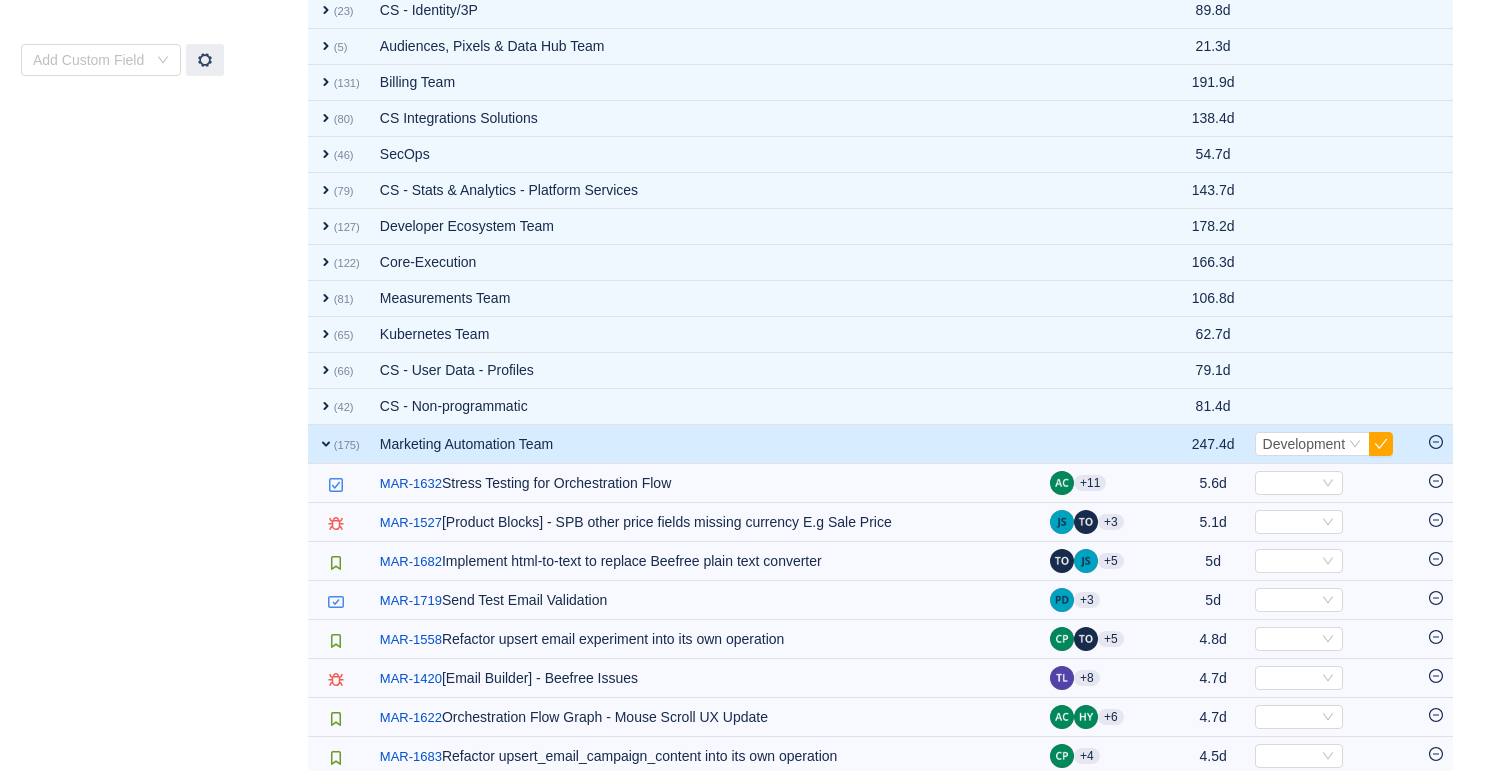 scroll, scrollTop: 1049, scrollLeft: 0, axis: vertical 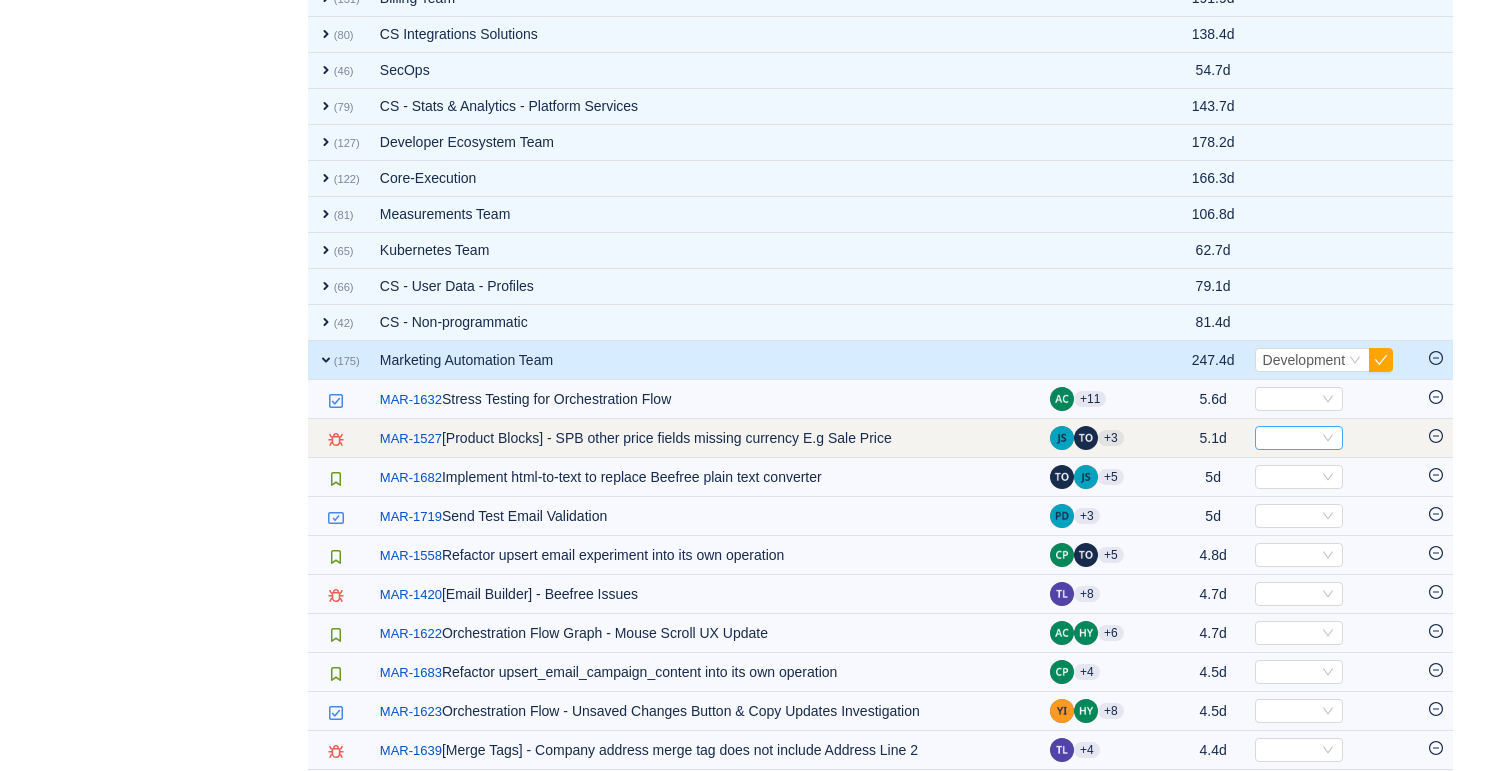 click on "Select" at bounding box center [1290, 438] 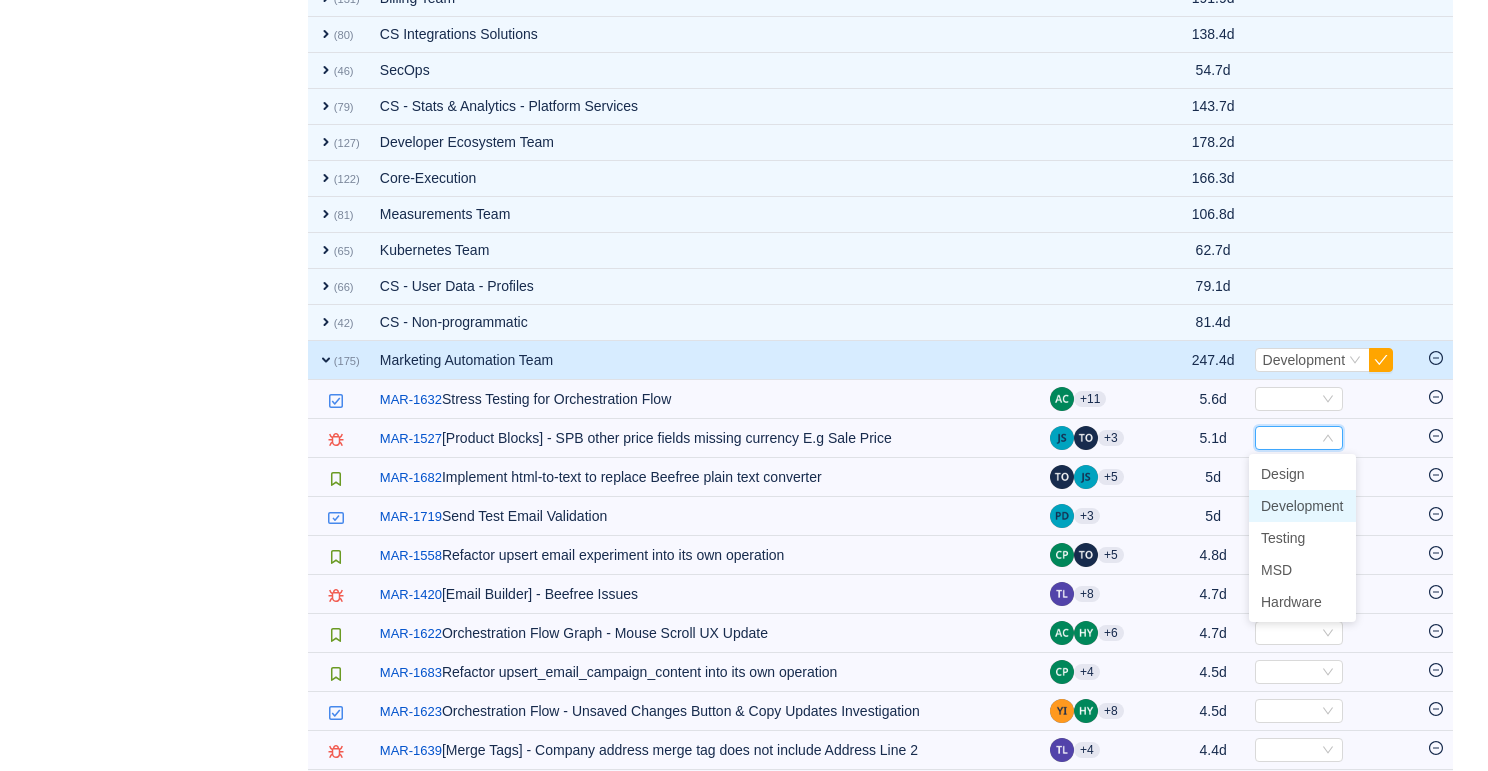 click on "Development" at bounding box center (1302, 506) 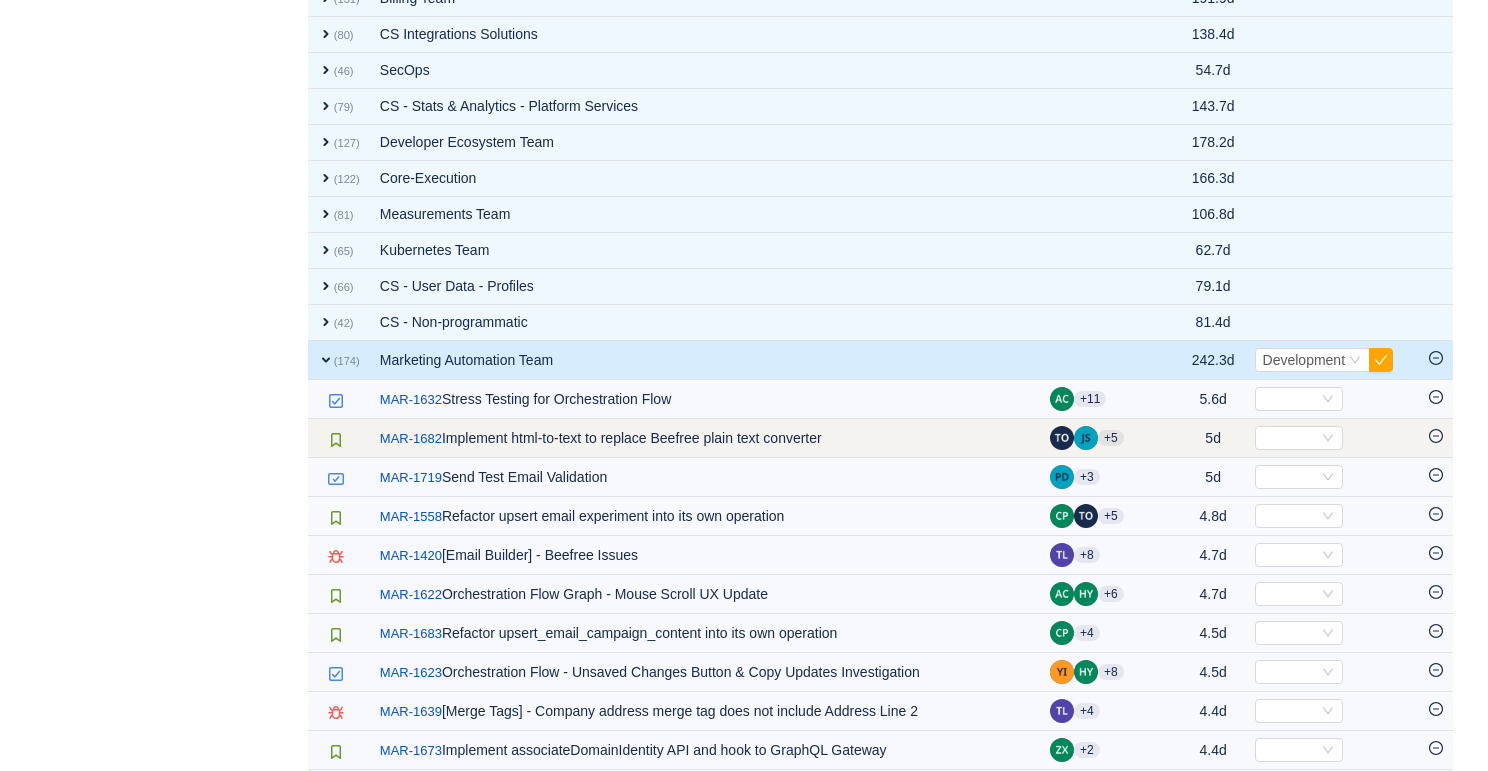 click on "Select   Out of scope" at bounding box center [1332, 438] 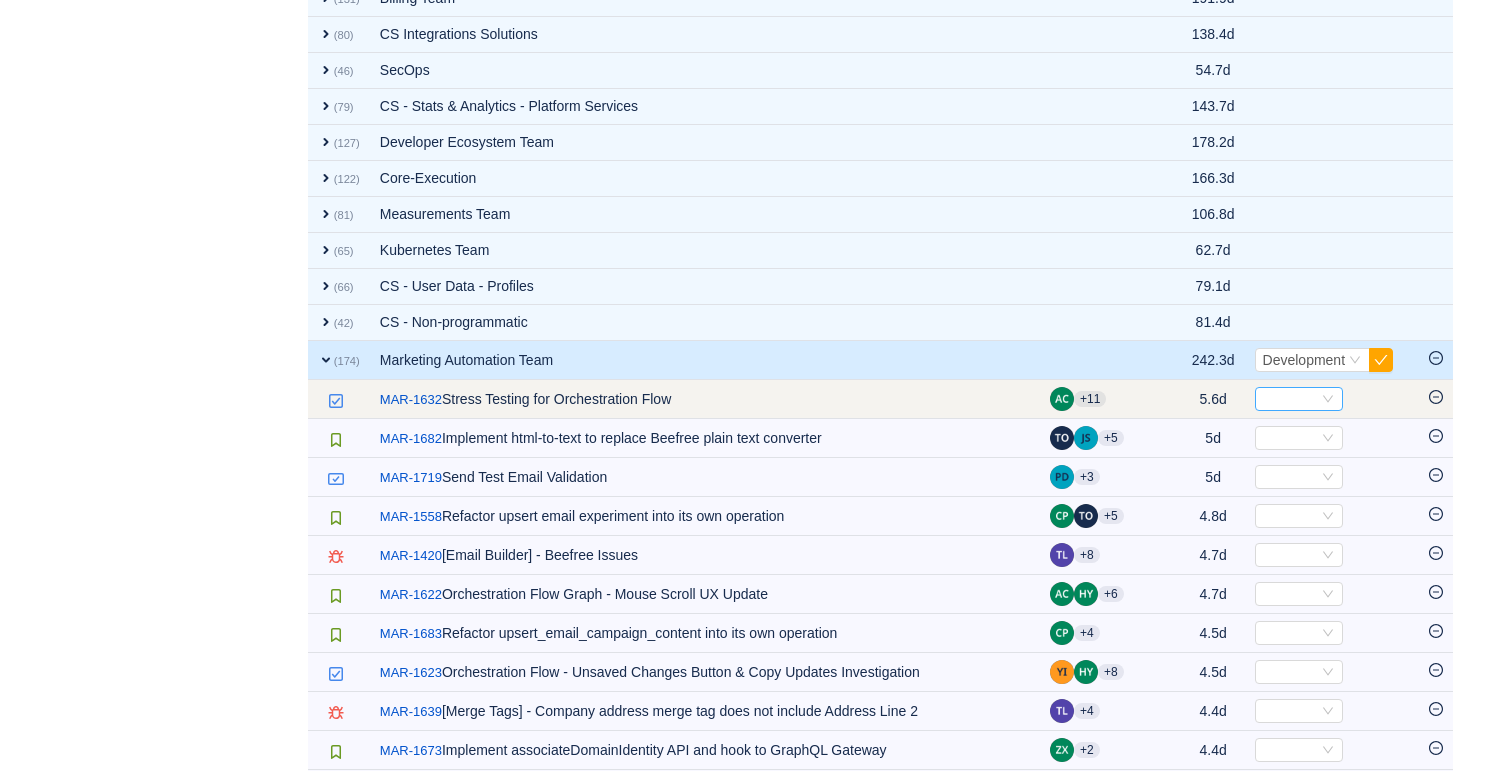 click on "Select" at bounding box center (1290, 399) 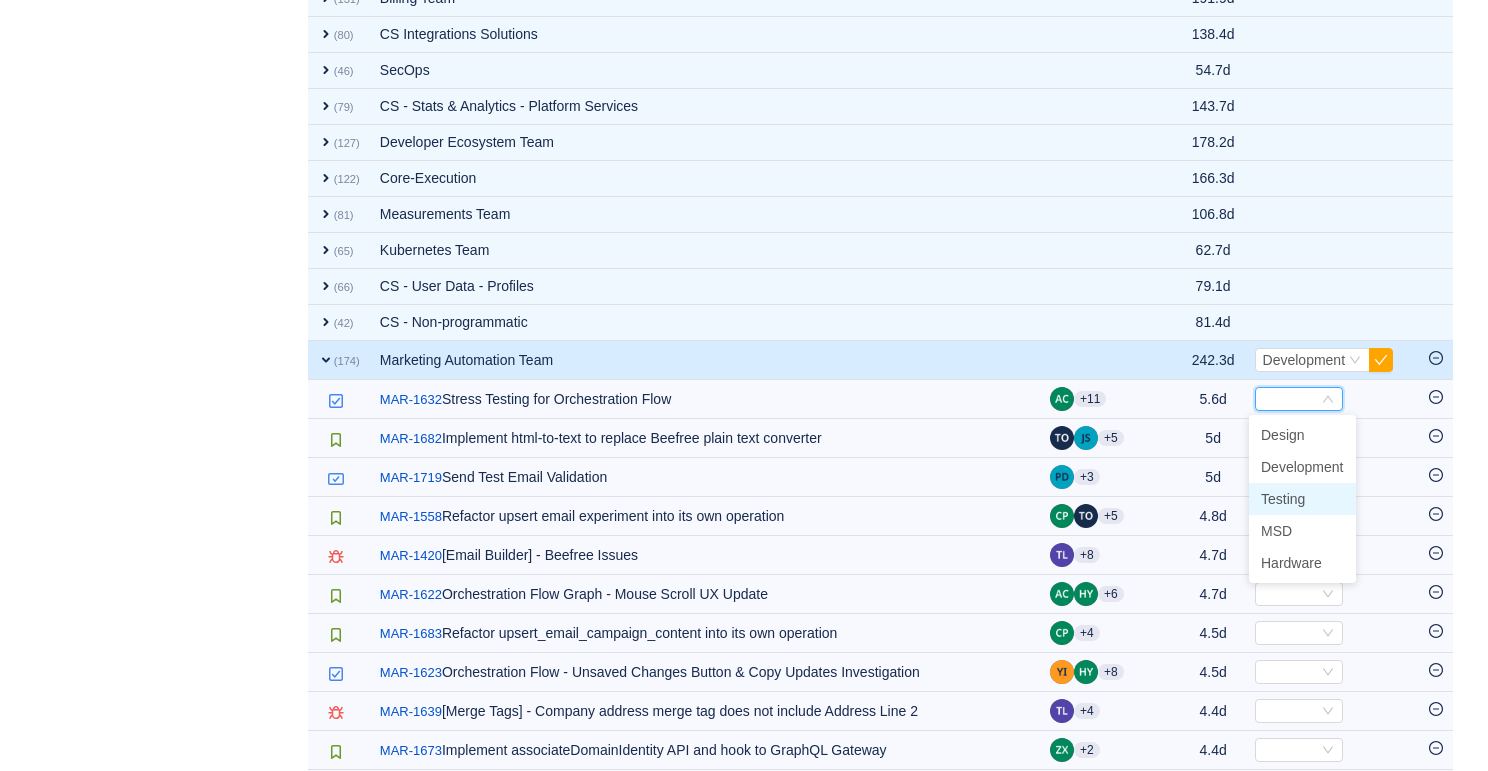 click on "Testing" at bounding box center (1283, 499) 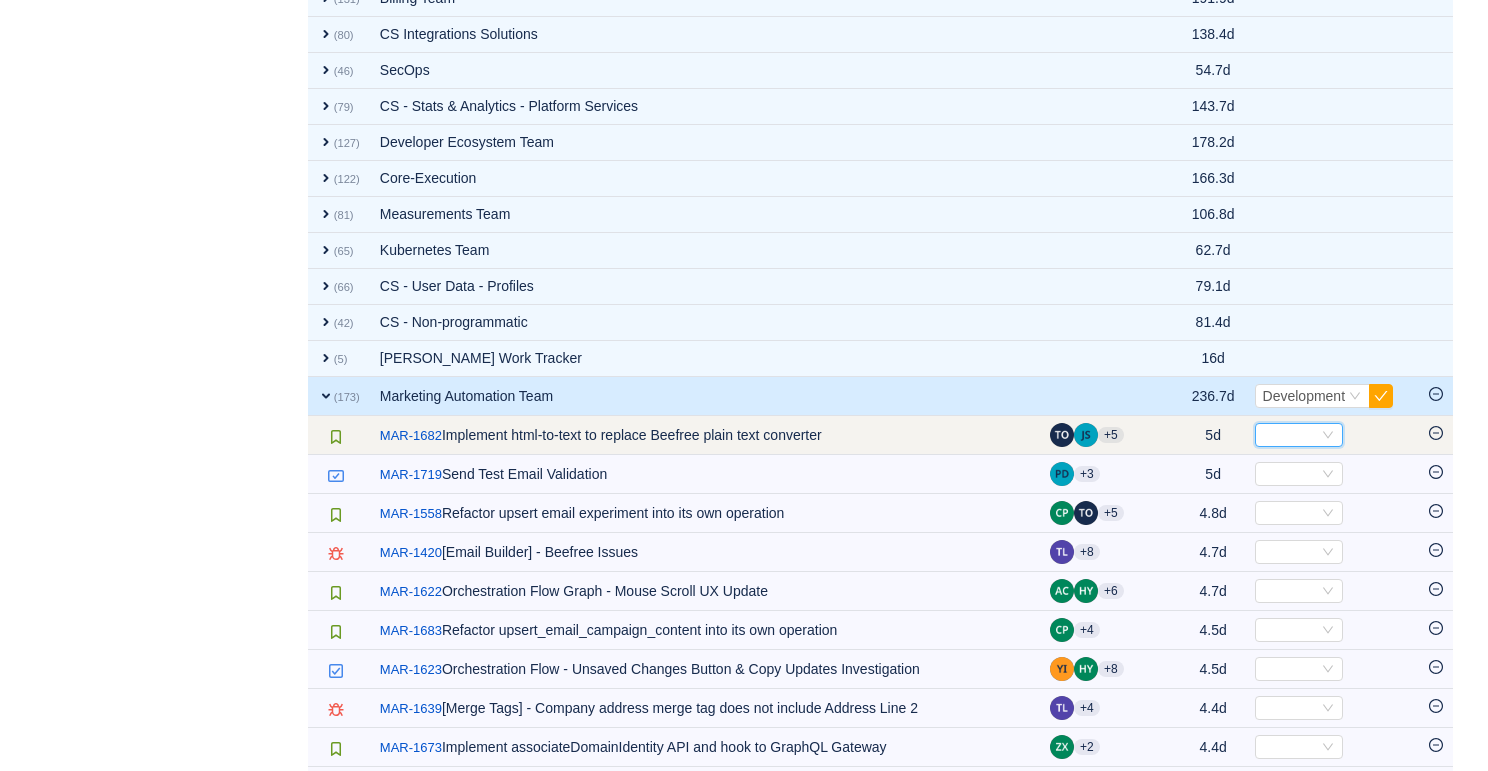 click on "Select" at bounding box center (1290, 435) 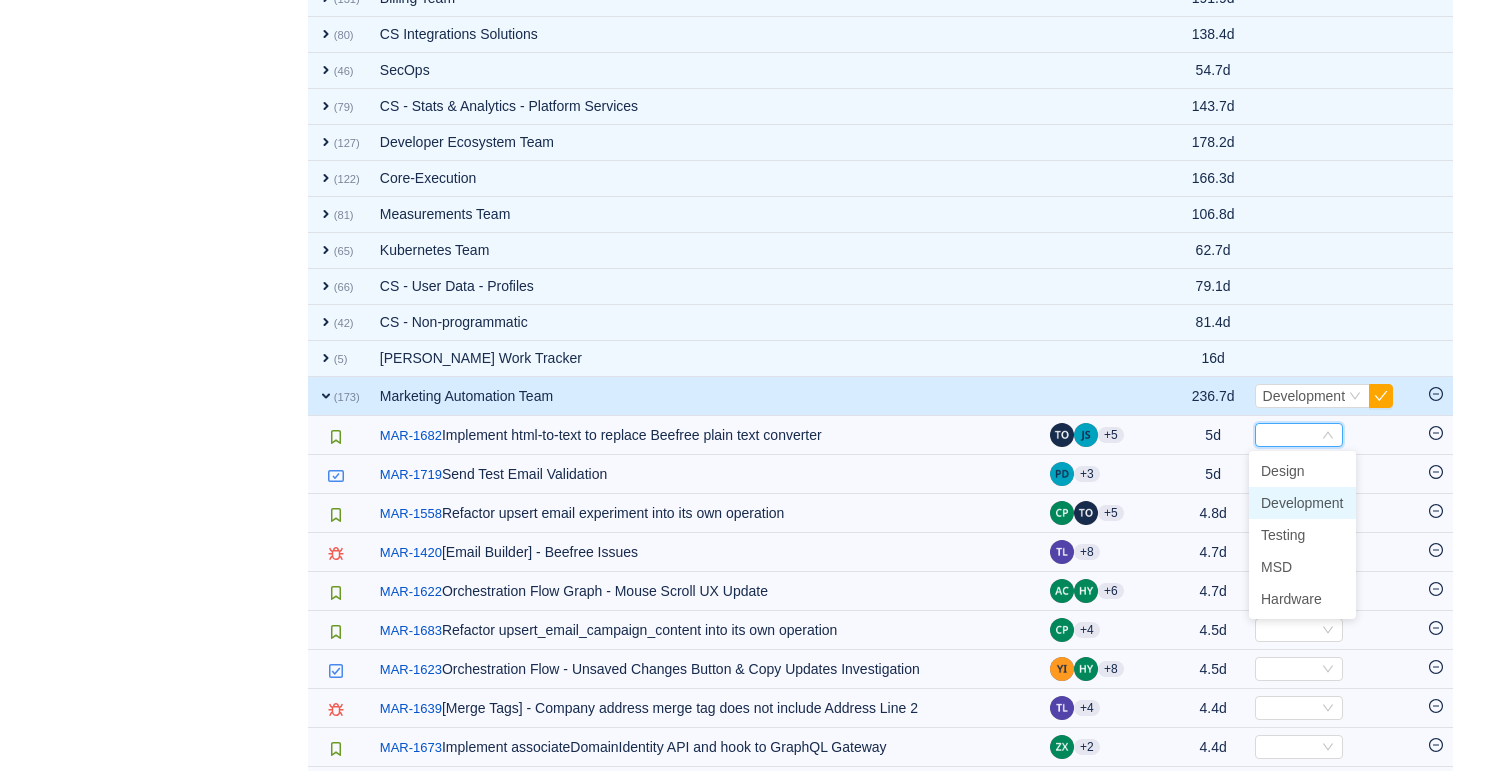 click on "Development" at bounding box center (1302, 503) 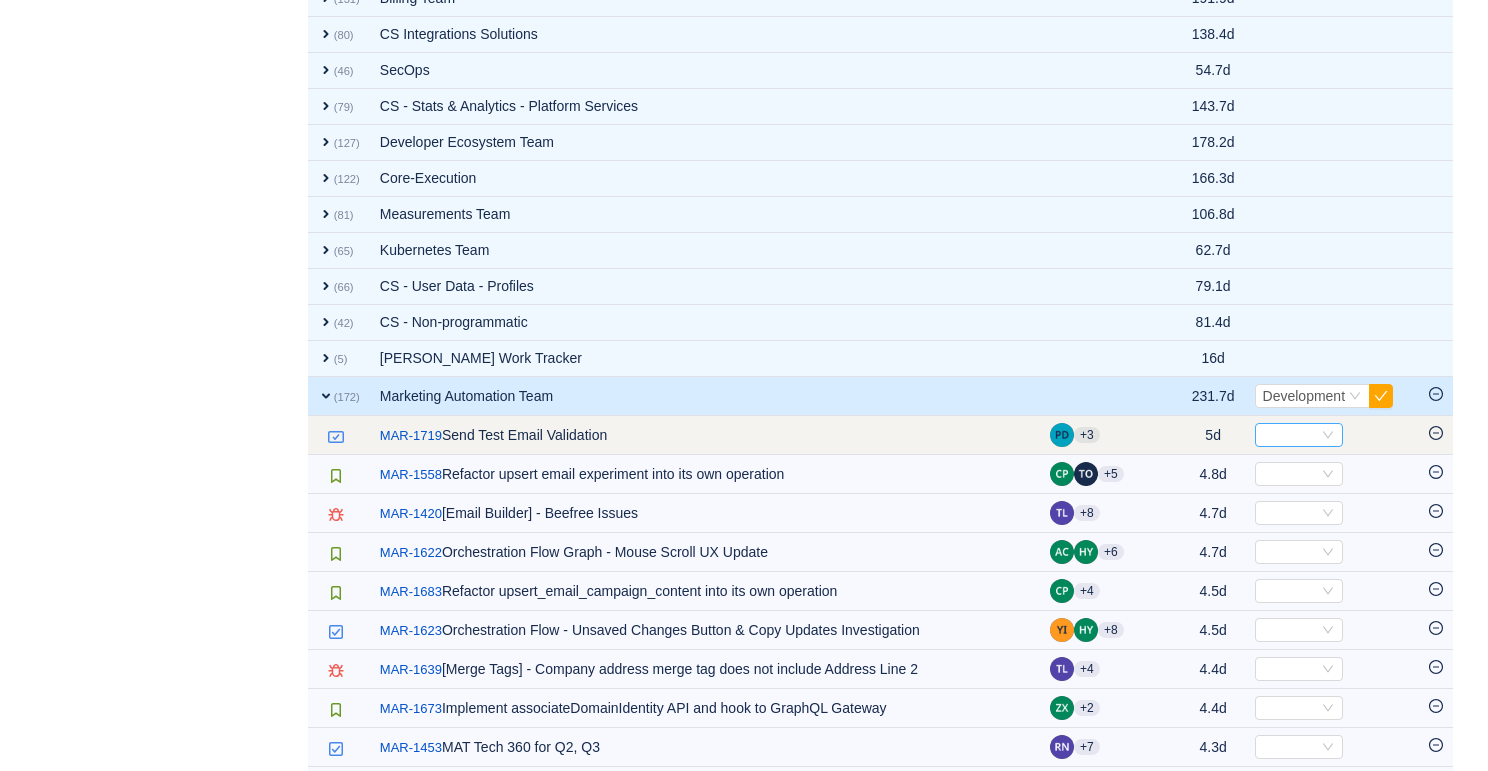 click on "Select" at bounding box center (1290, 435) 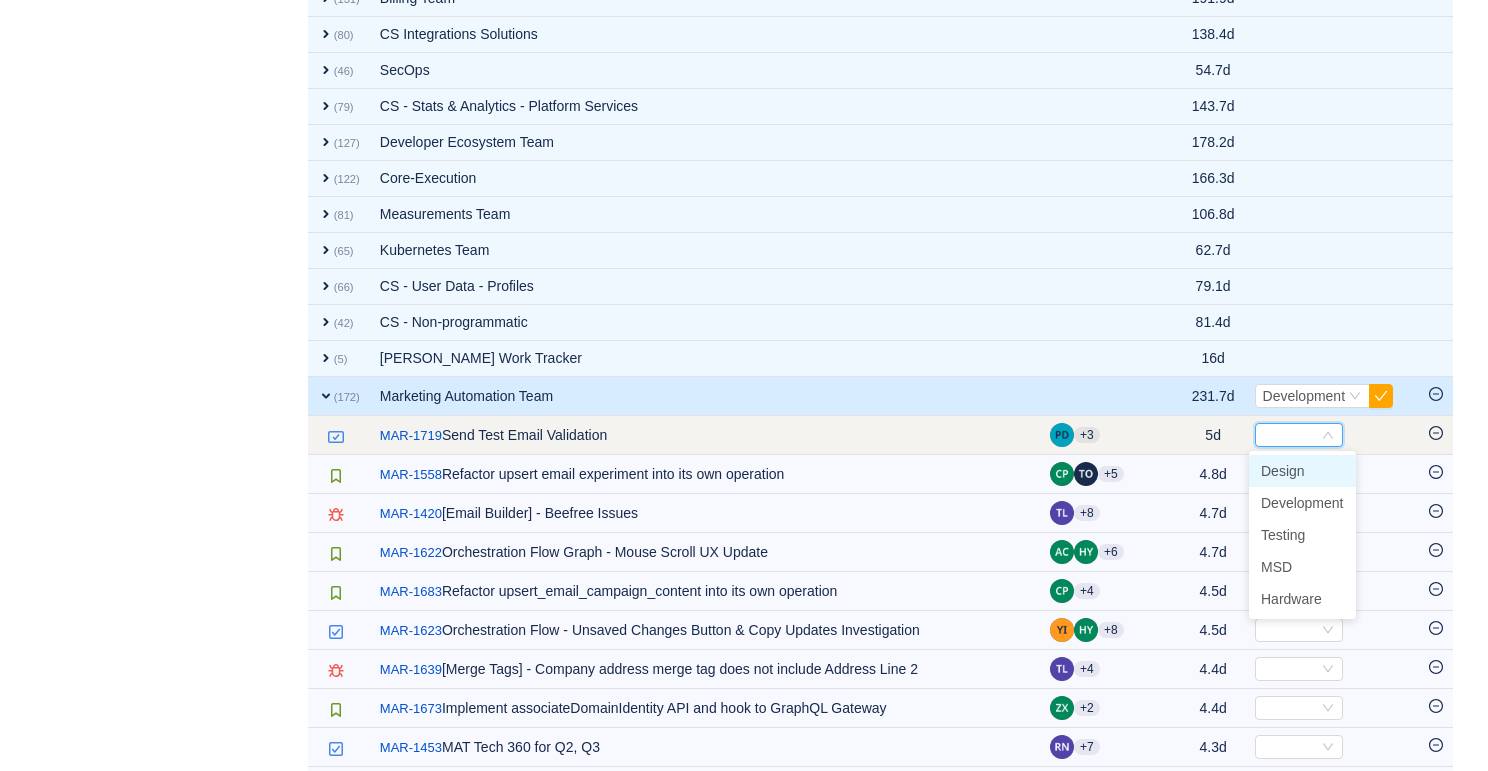 click at bounding box center [1290, 435] 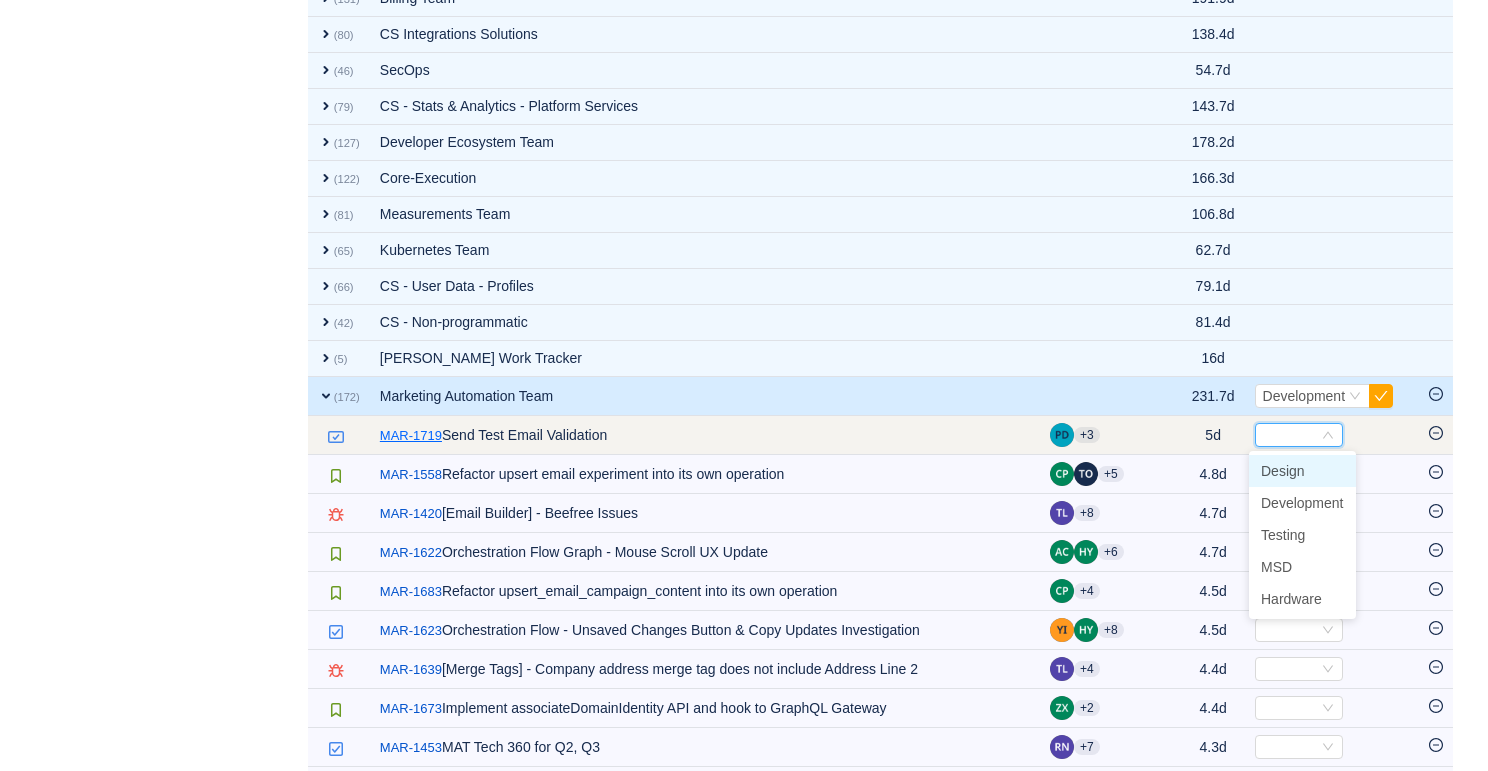 click on "MAR-1719" at bounding box center [411, 436] 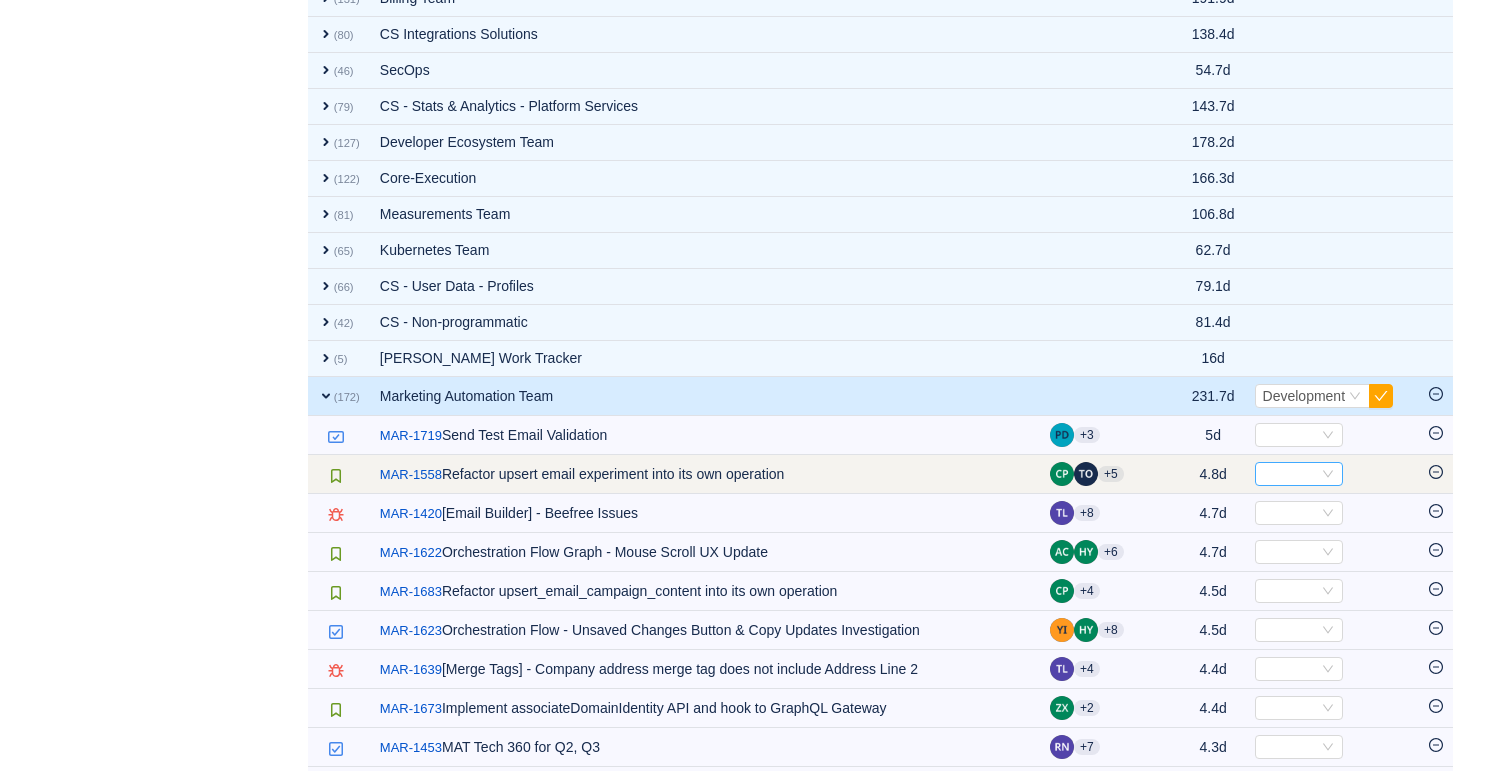 click on "Select" at bounding box center (1290, 474) 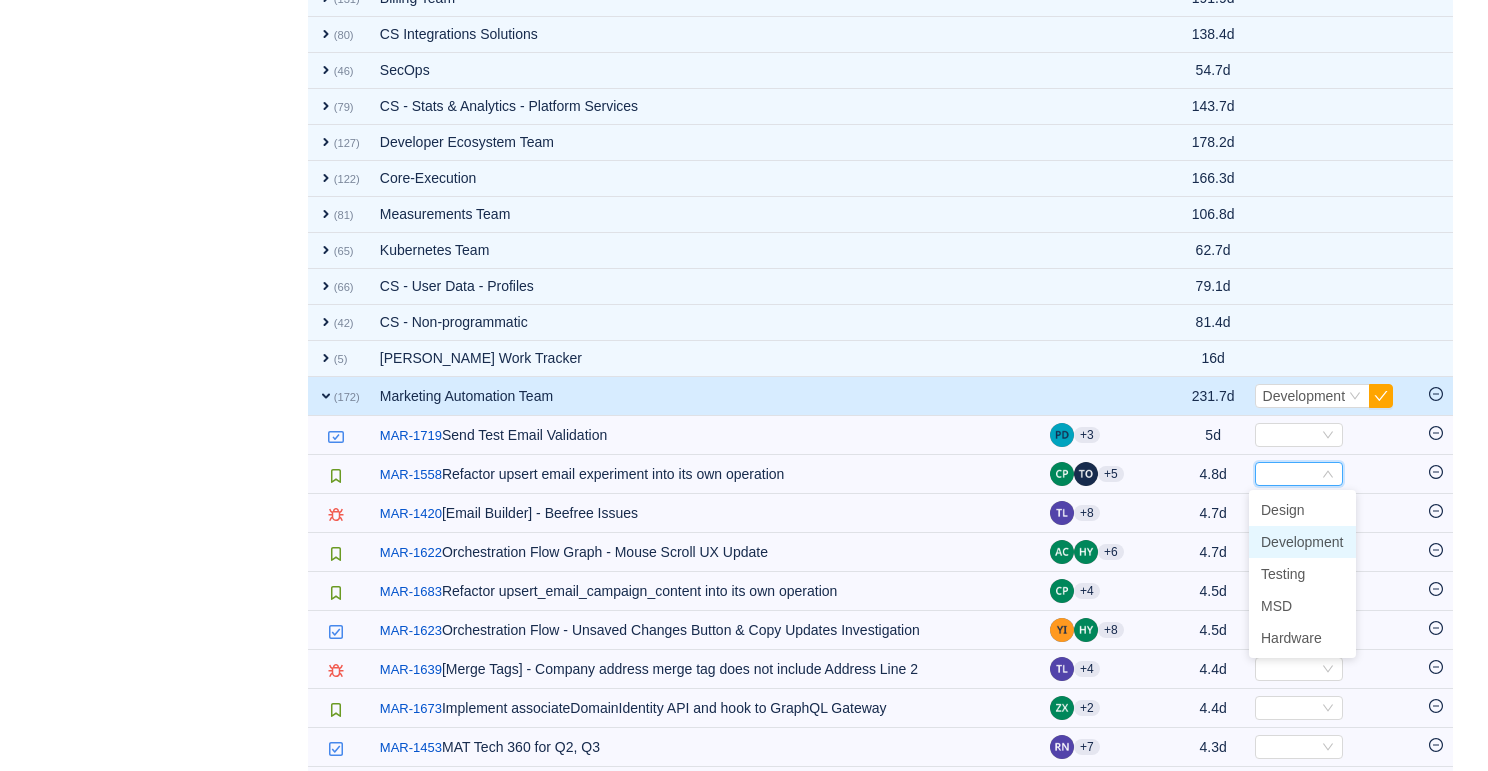 click on "Development" at bounding box center (1302, 542) 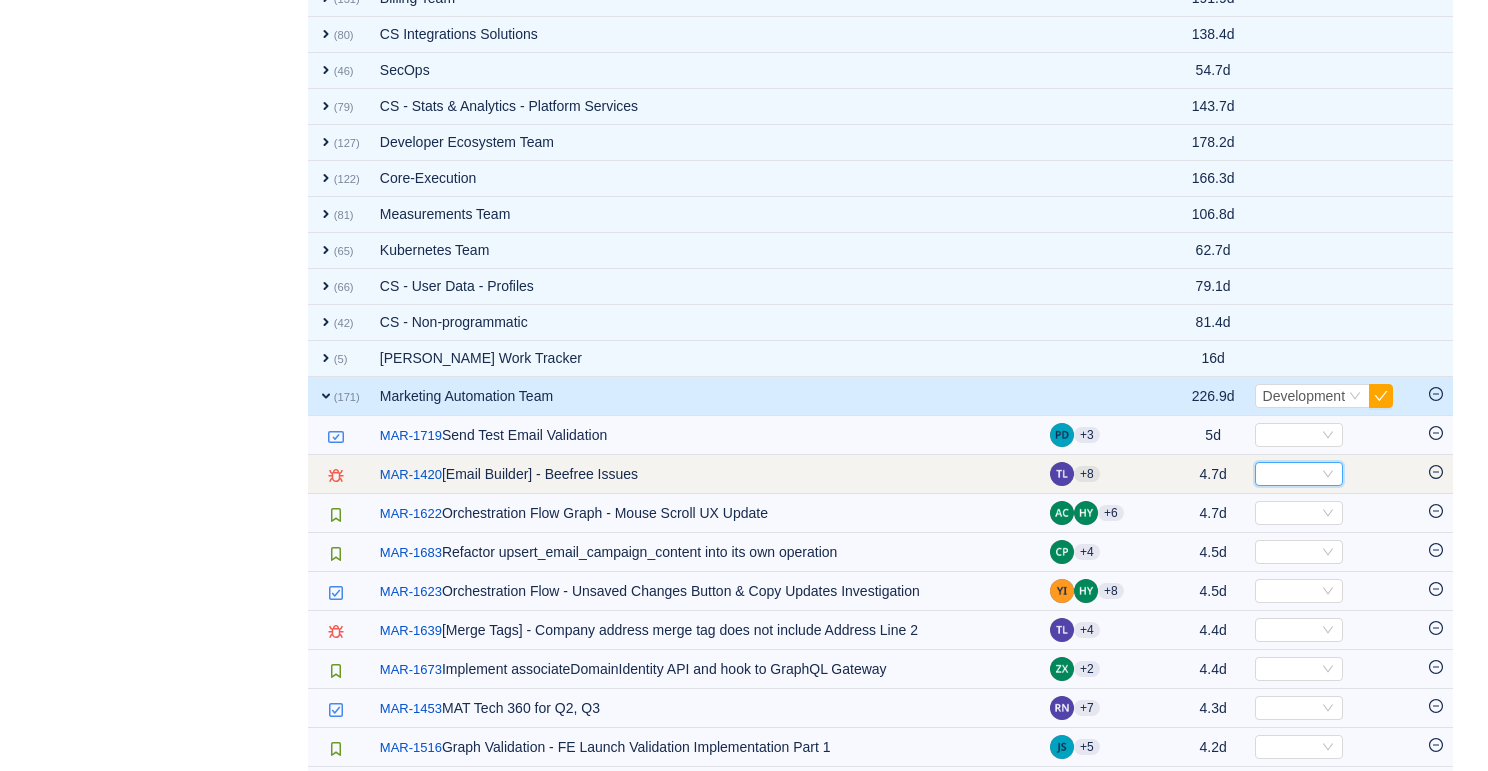 click on "Select" at bounding box center (1290, 474) 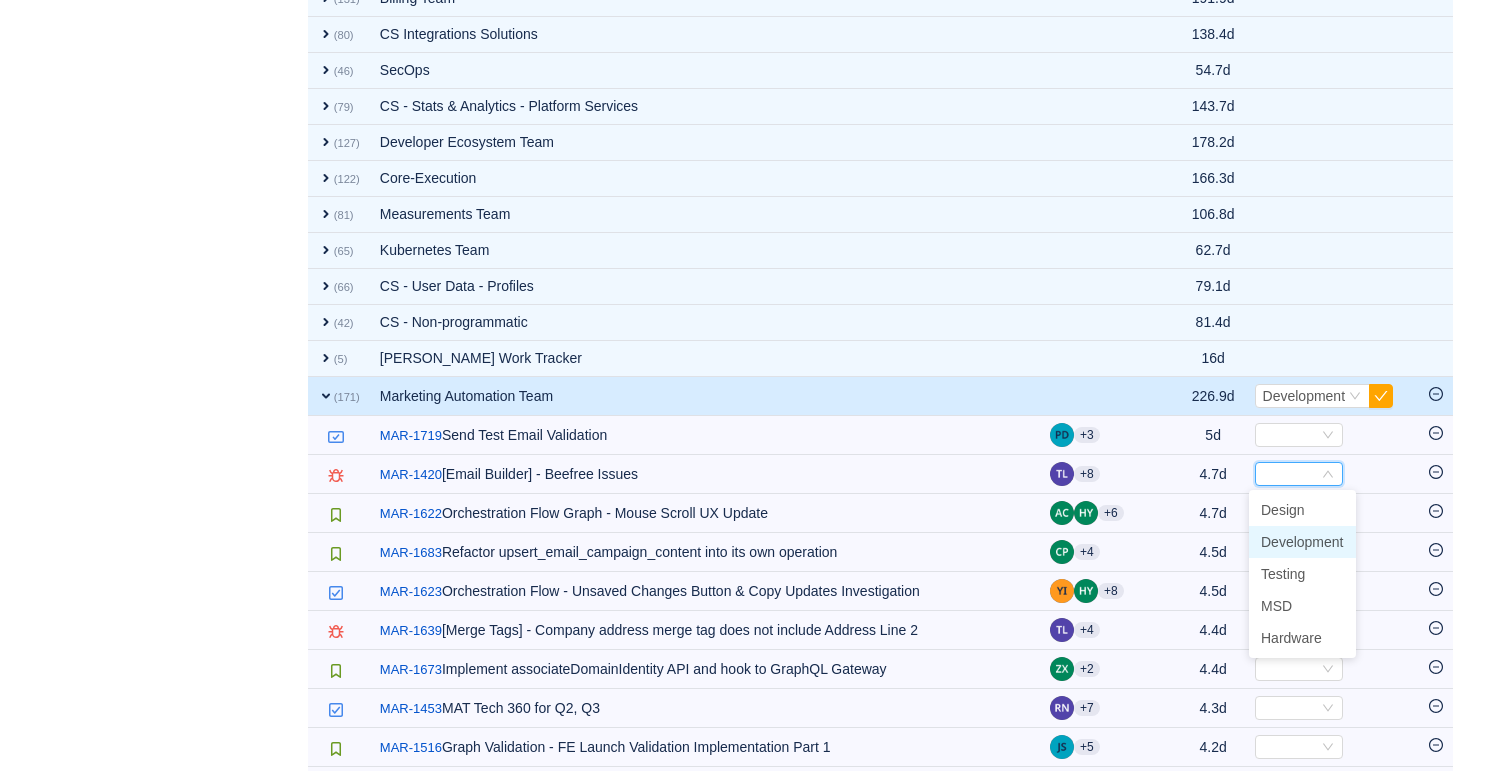 click on "Development" at bounding box center (1302, 542) 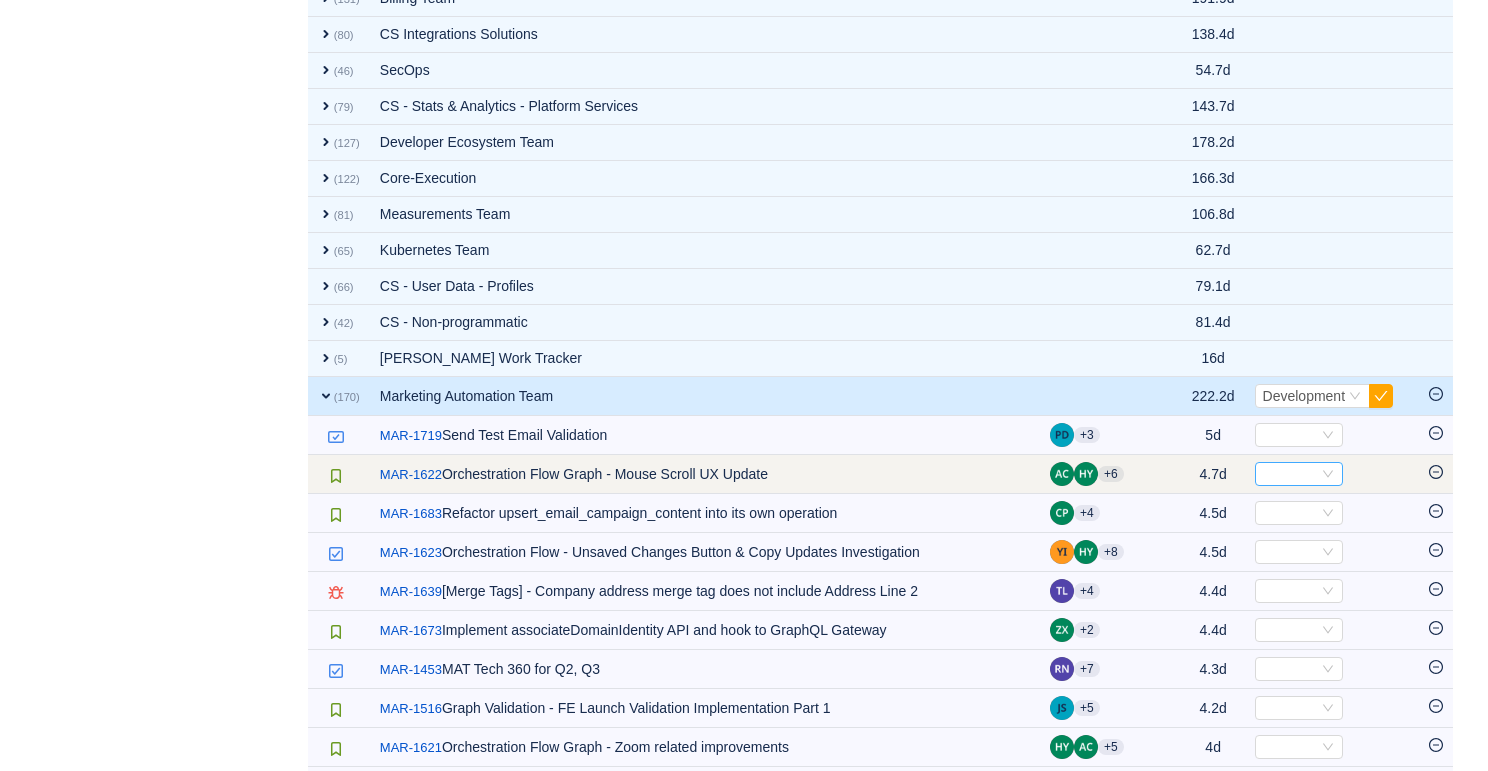 click on "Select" at bounding box center [1290, 474] 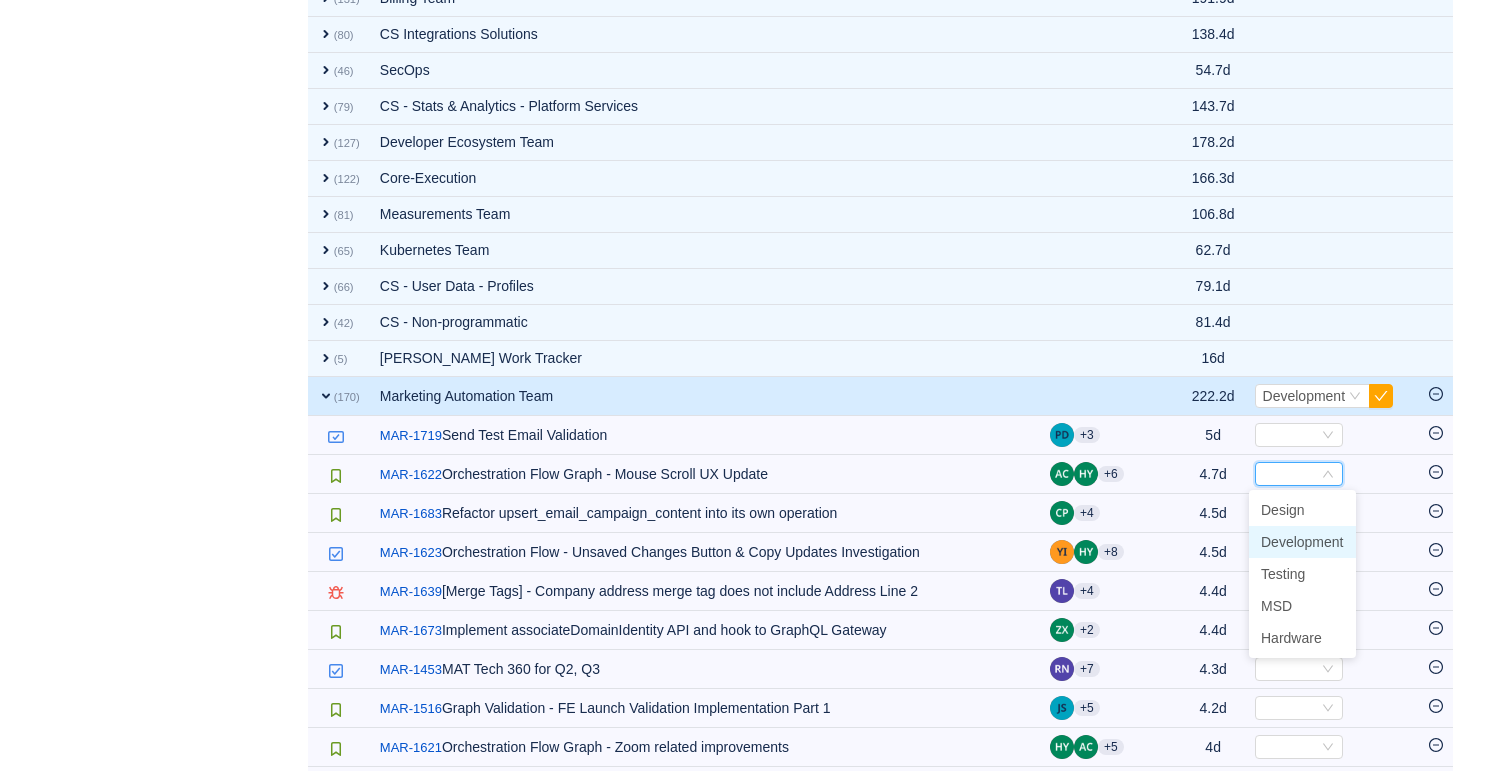click on "Development" at bounding box center [1302, 542] 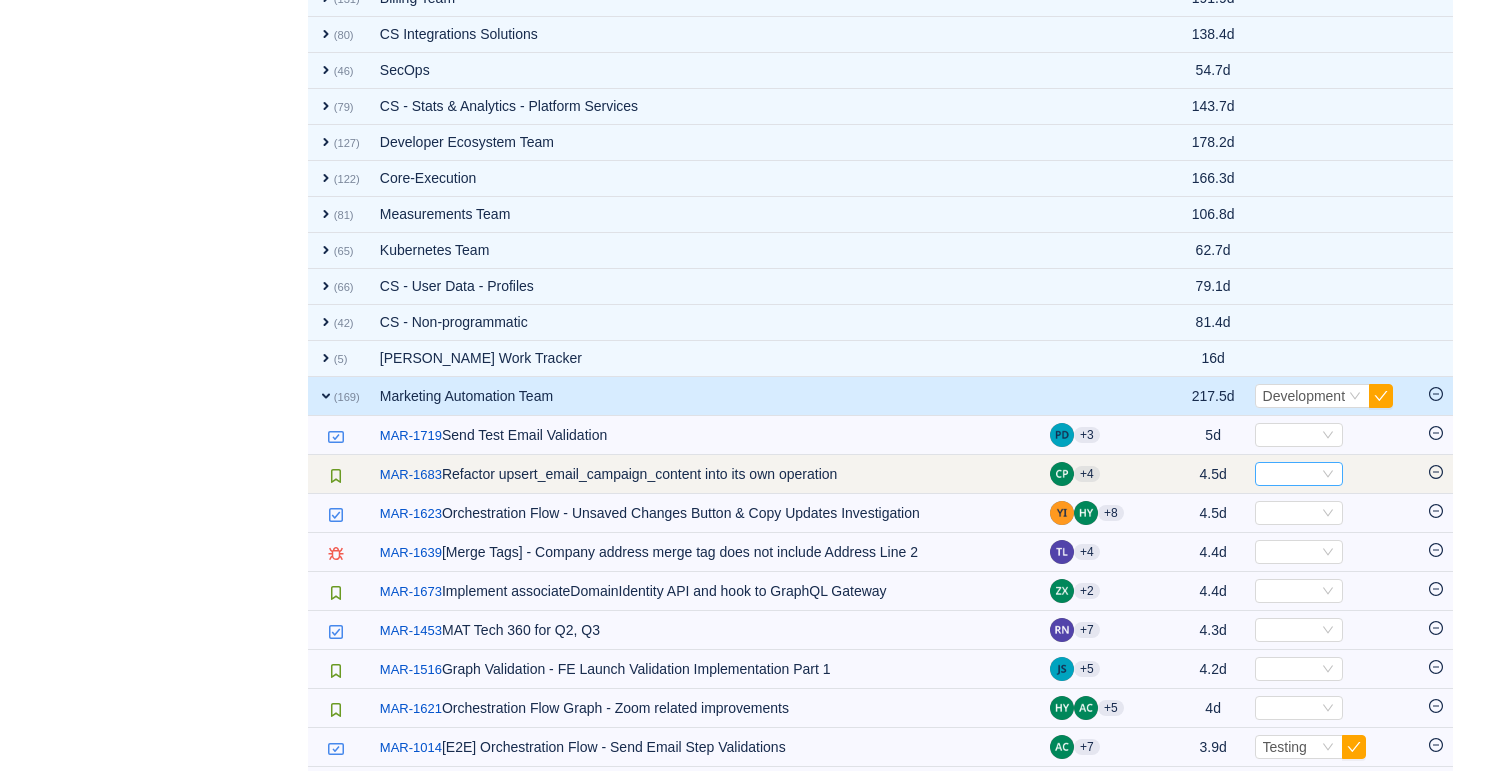 click on "Select" at bounding box center [1299, 474] 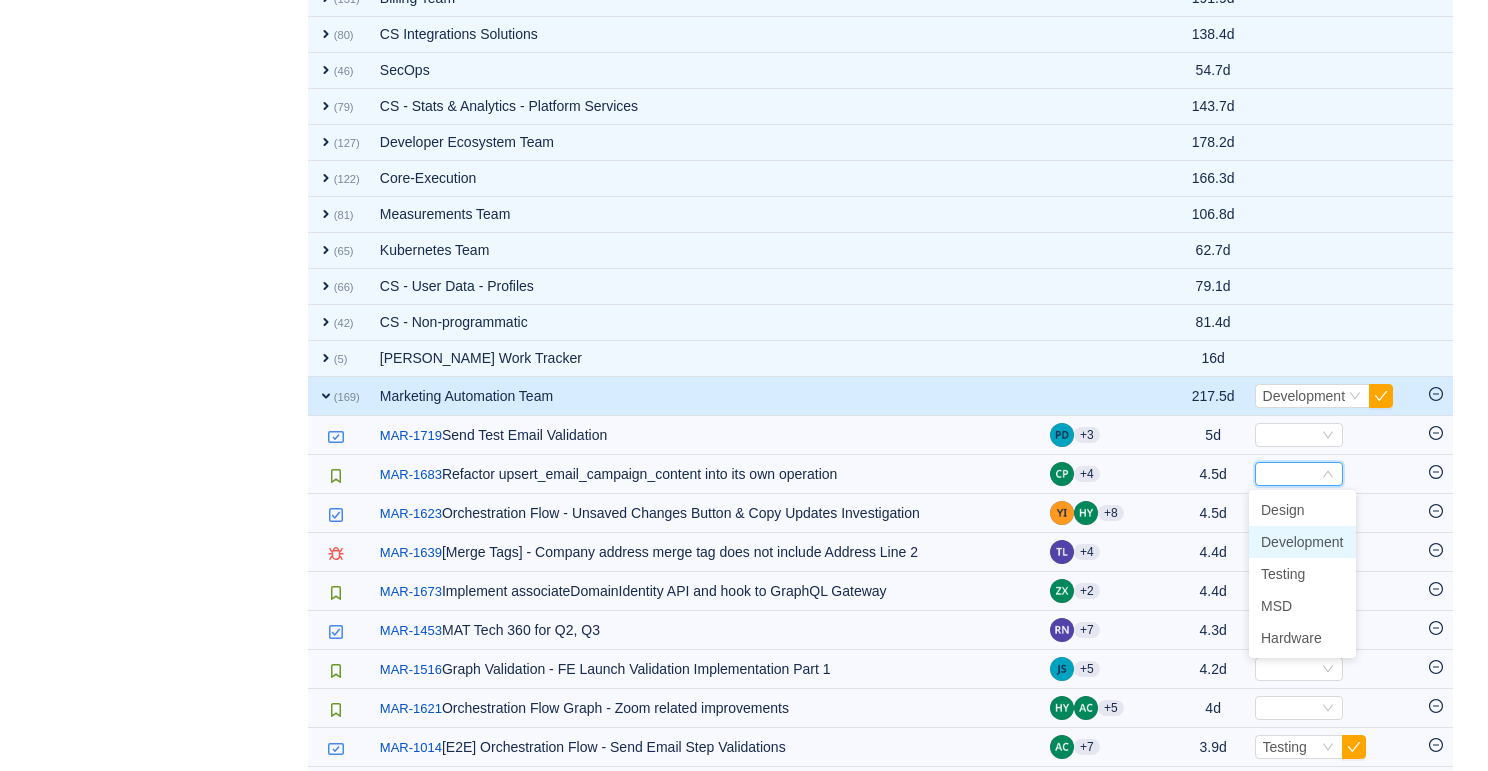 click on "Development" at bounding box center (1302, 542) 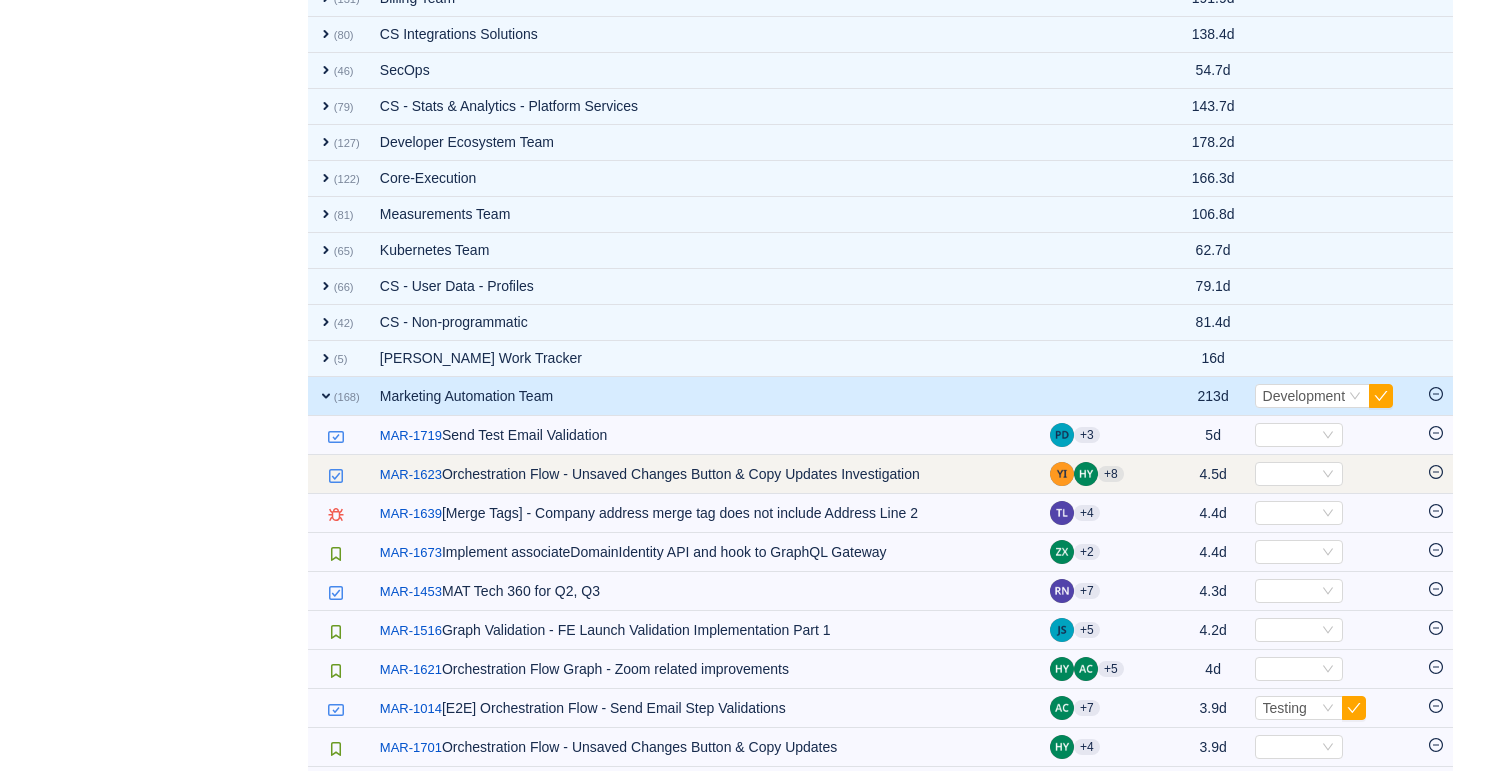 click on "Select   Out of scope" at bounding box center [1332, 474] 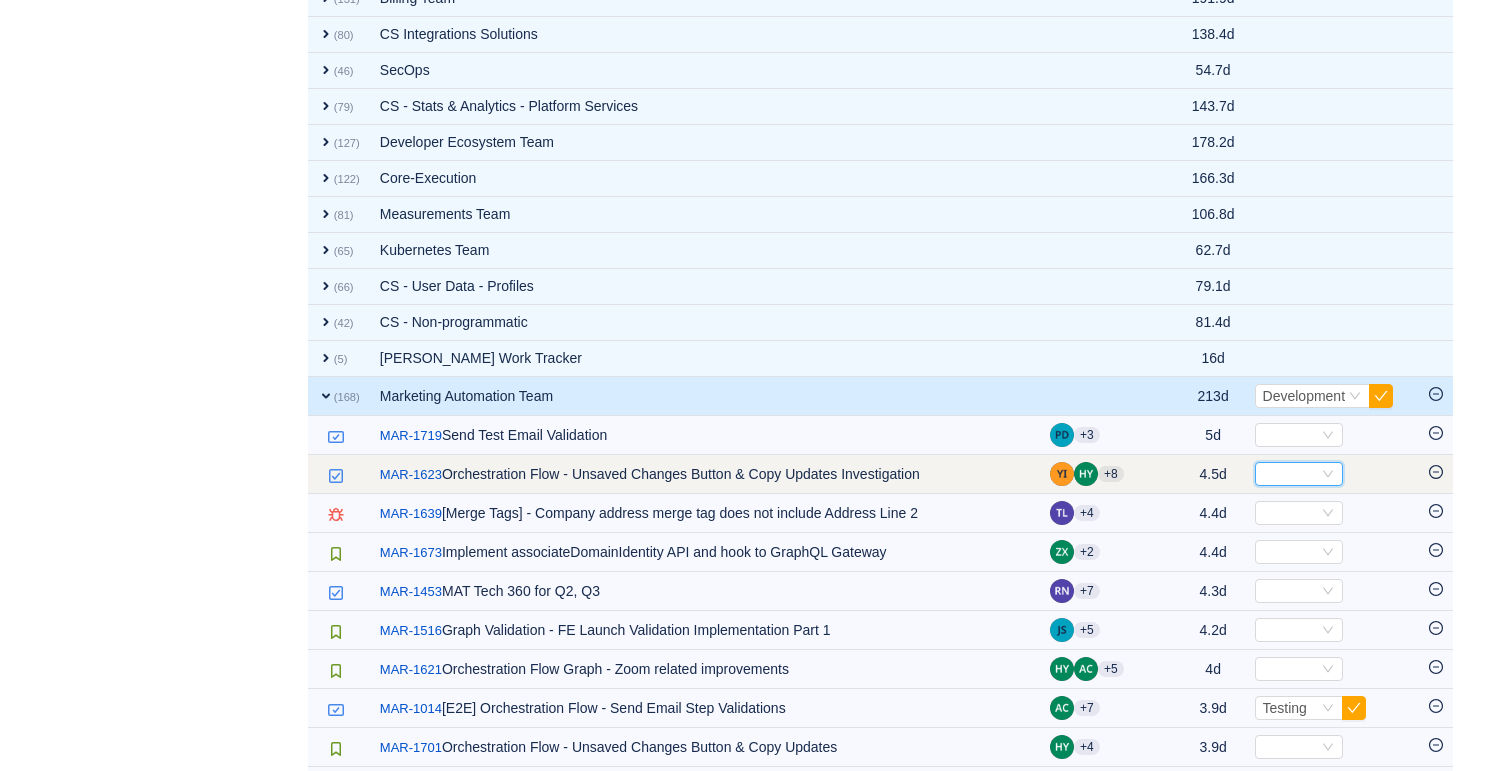 click on "Select" at bounding box center [1290, 474] 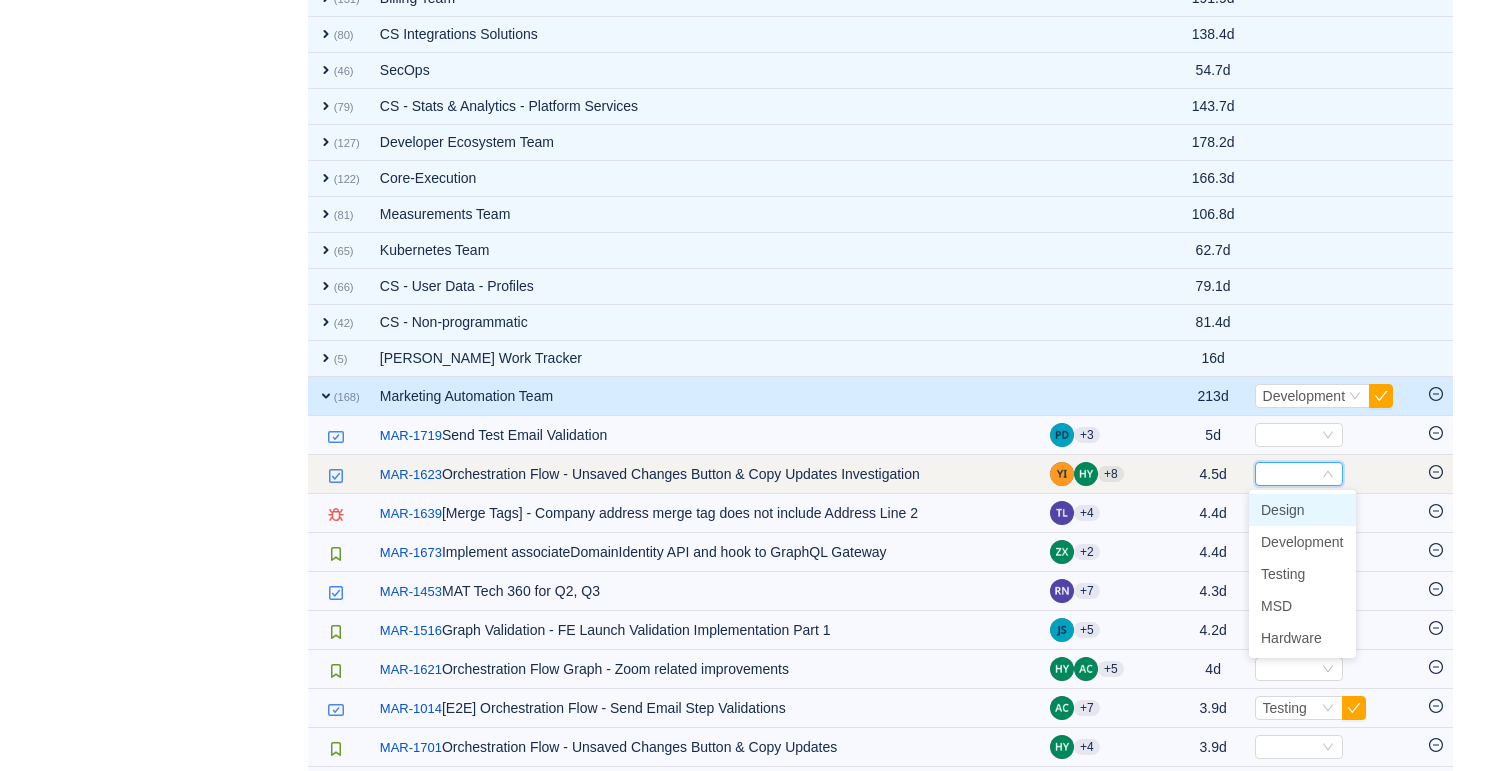 click at bounding box center [1290, 474] 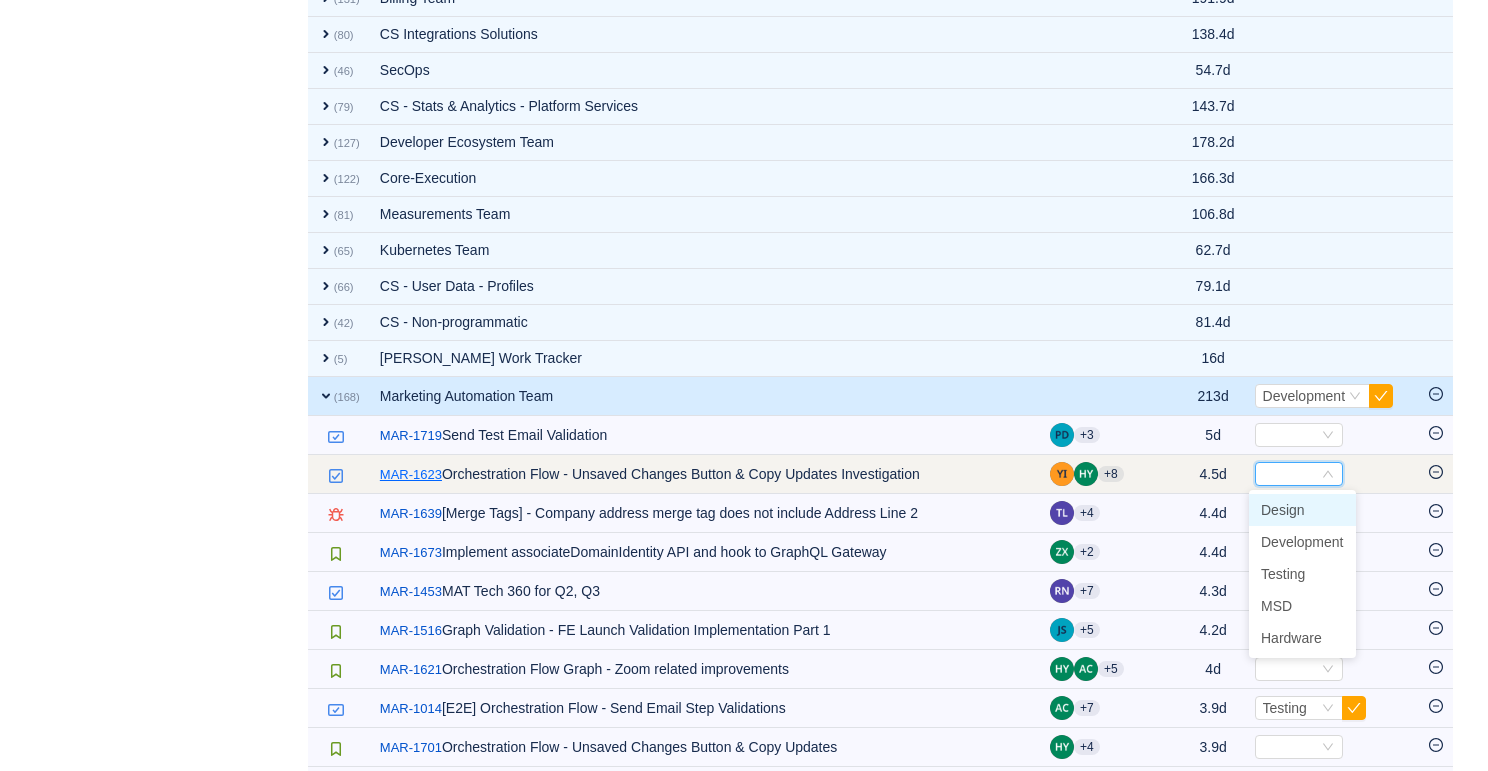click on "MAR-1623" at bounding box center [411, 475] 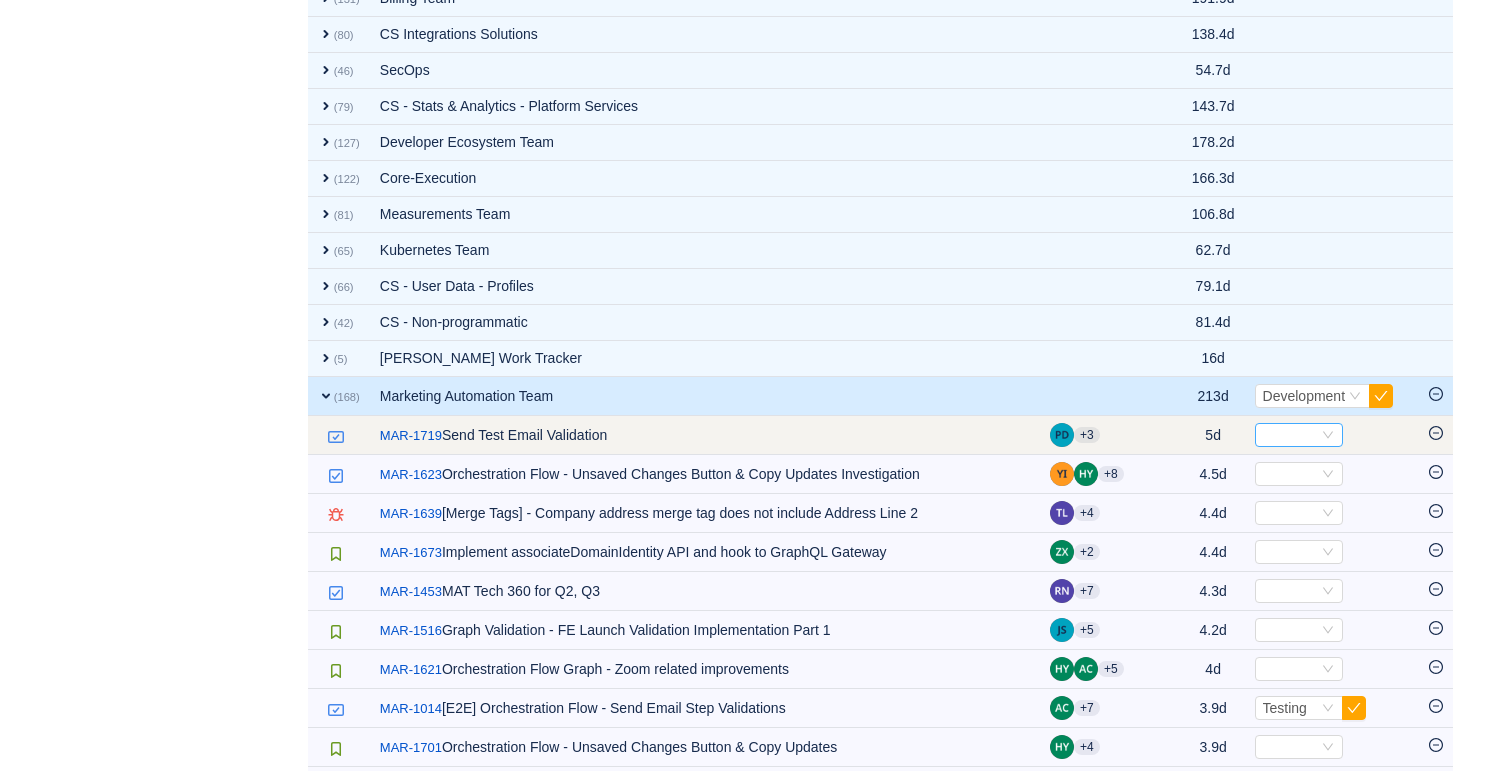 click 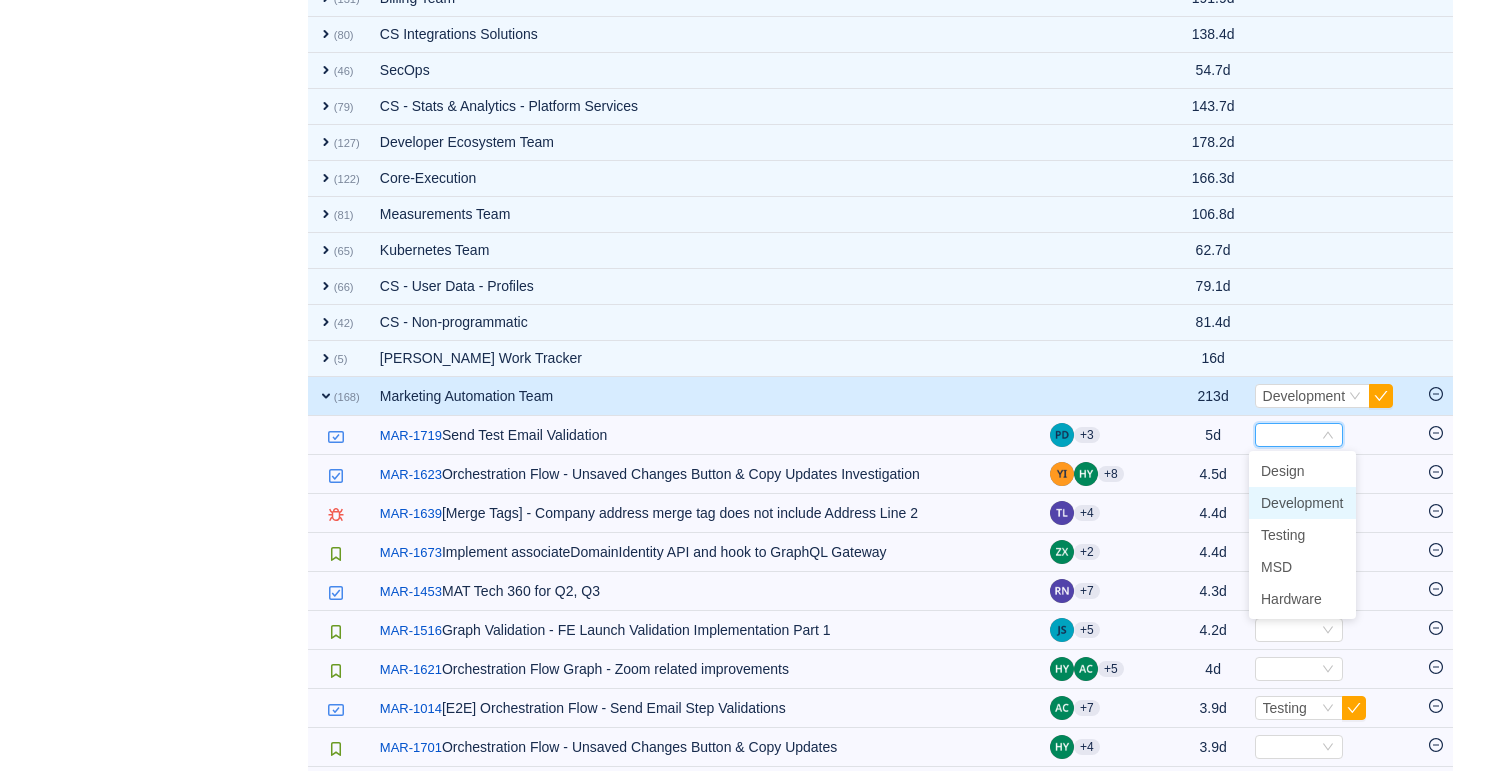 click on "Development" at bounding box center [1302, 503] 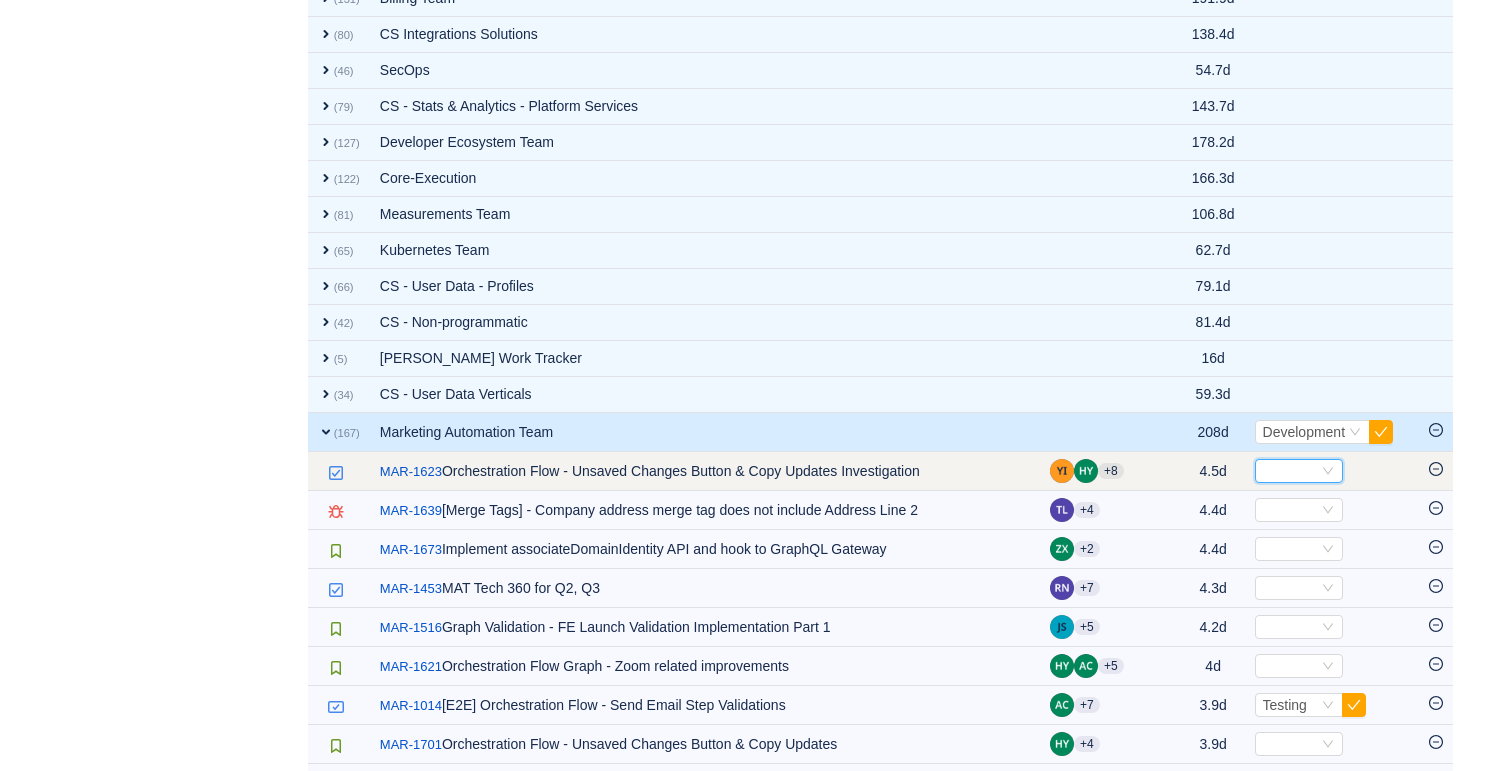 click on "Select" at bounding box center [1290, 471] 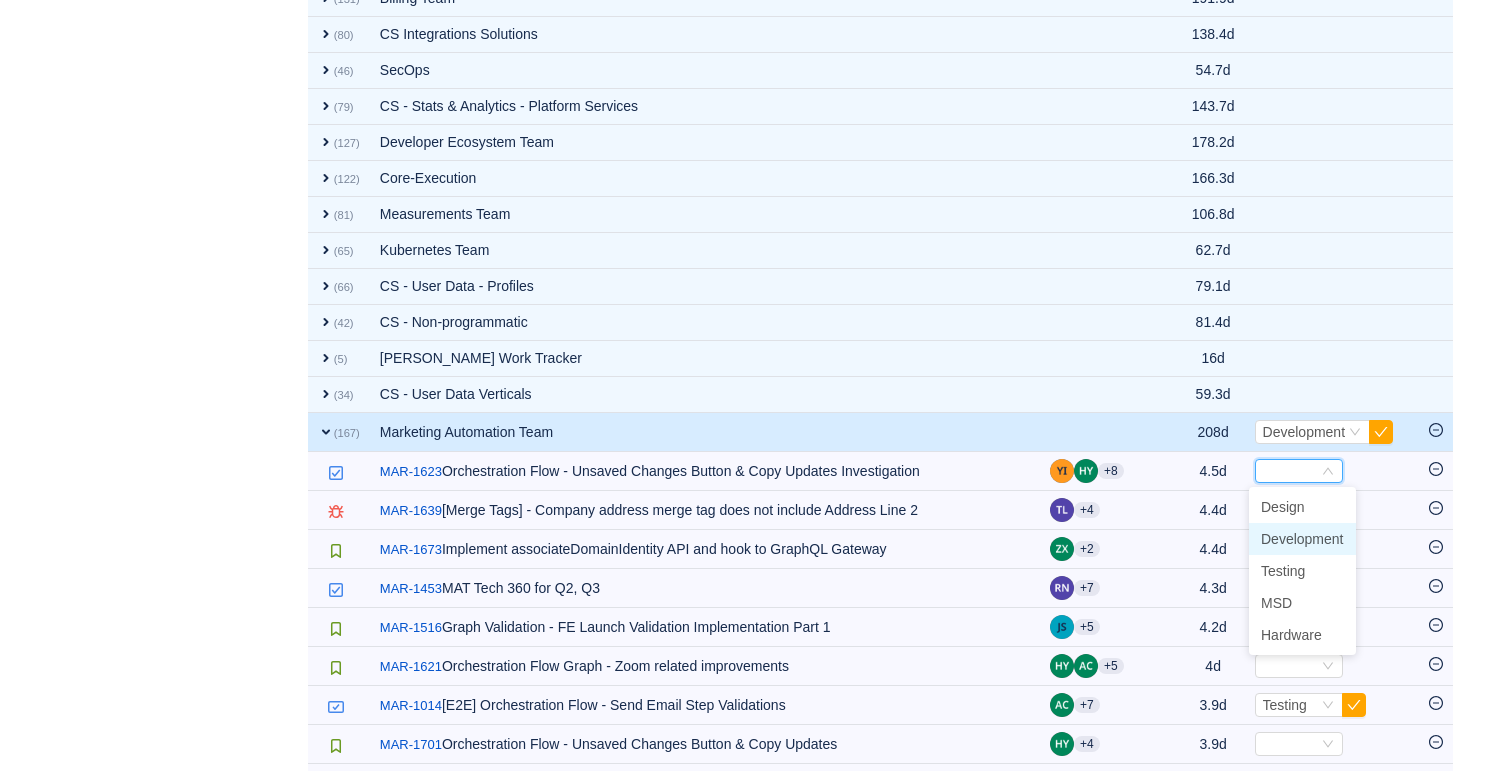click on "Development" at bounding box center (1302, 539) 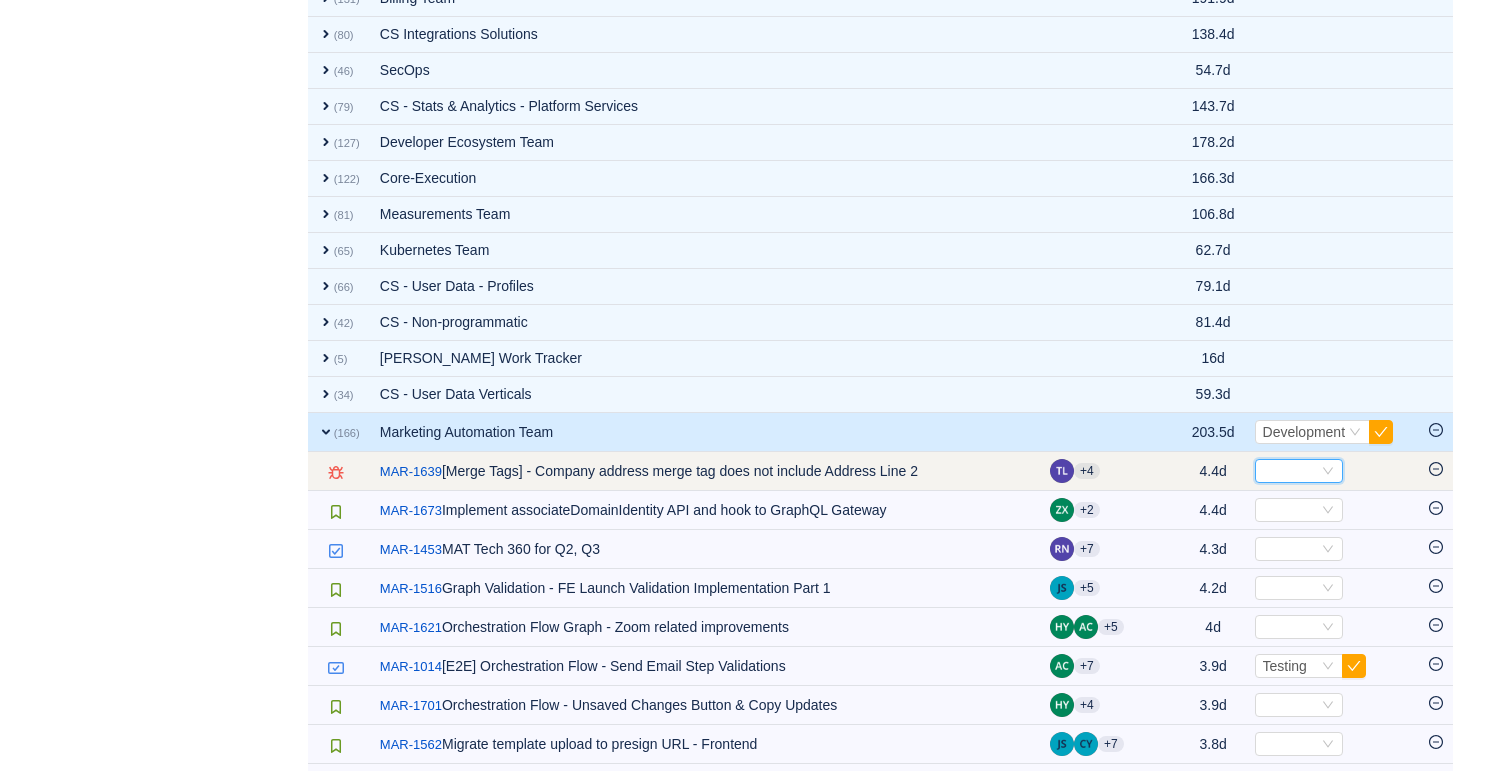 click on "Select" at bounding box center (1299, 471) 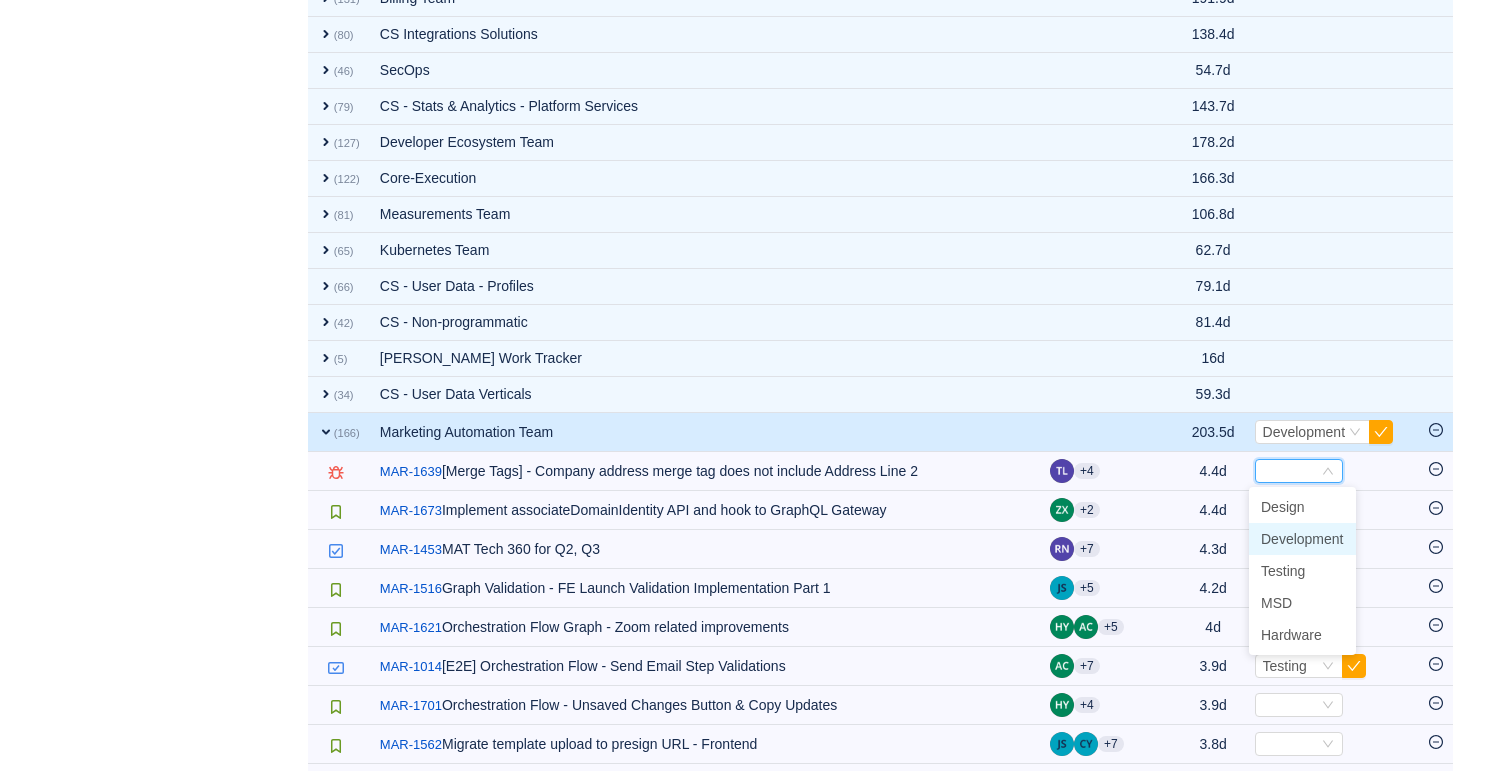 click on "Development" at bounding box center [1302, 539] 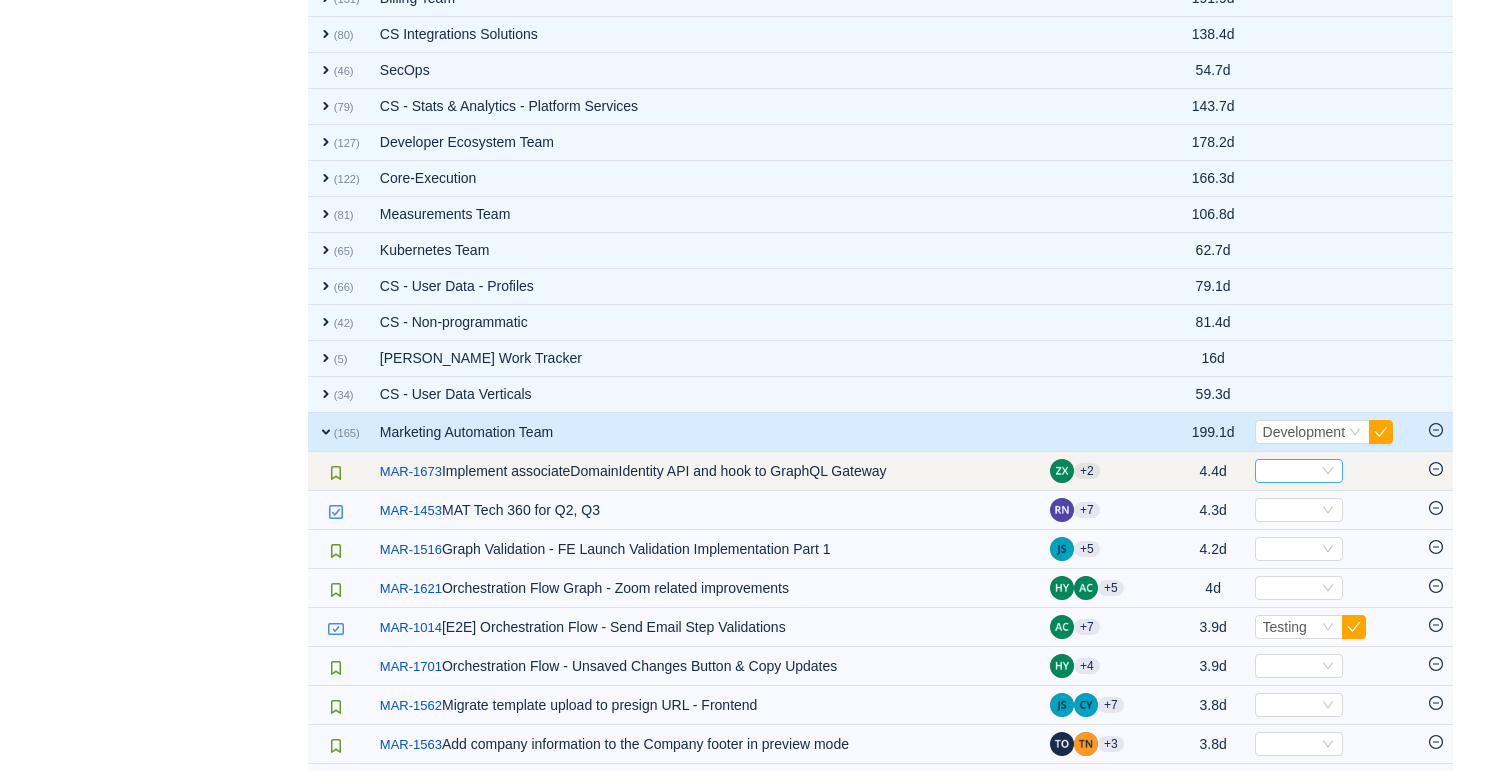 click on "Select" at bounding box center (1290, 471) 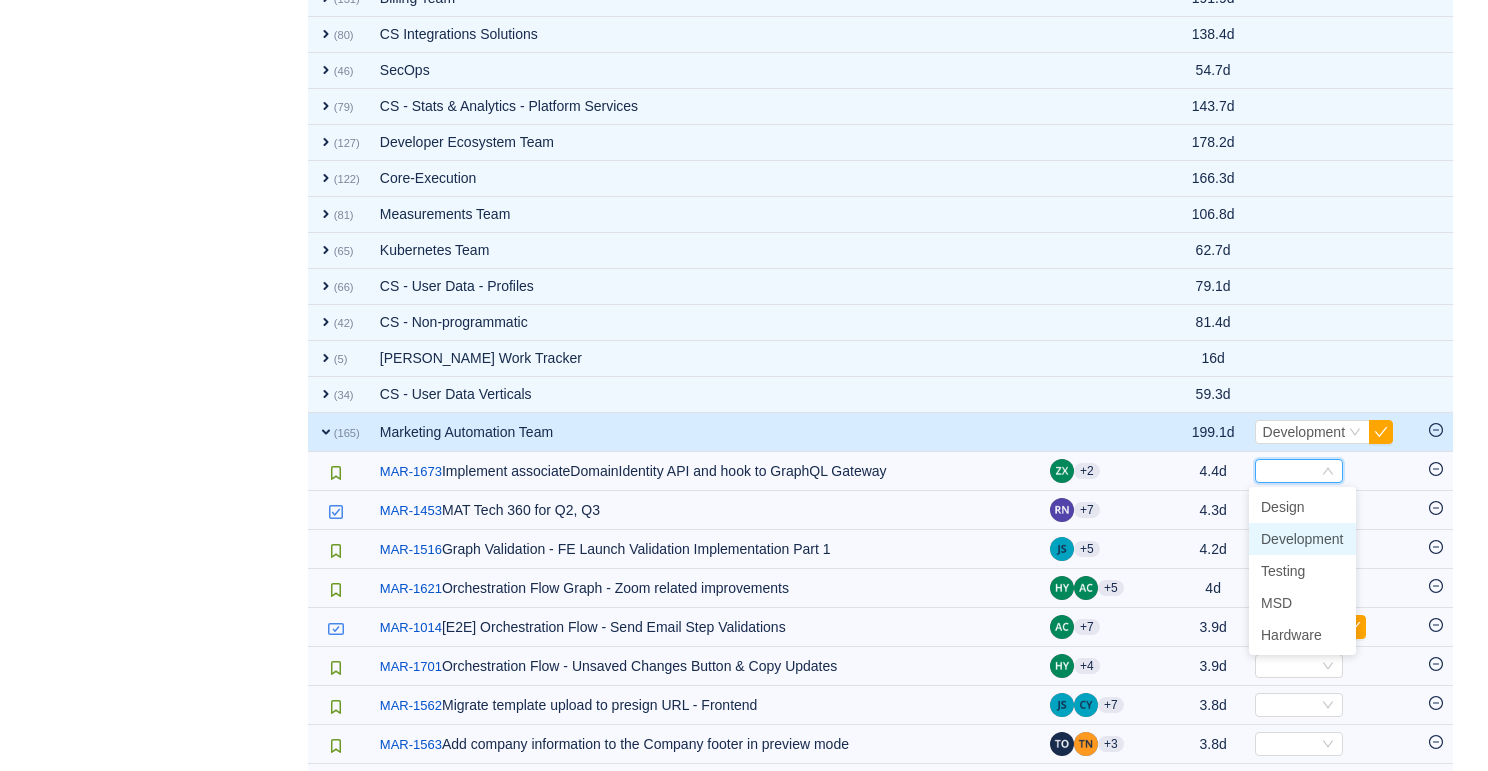 click on "Development" at bounding box center (1302, 539) 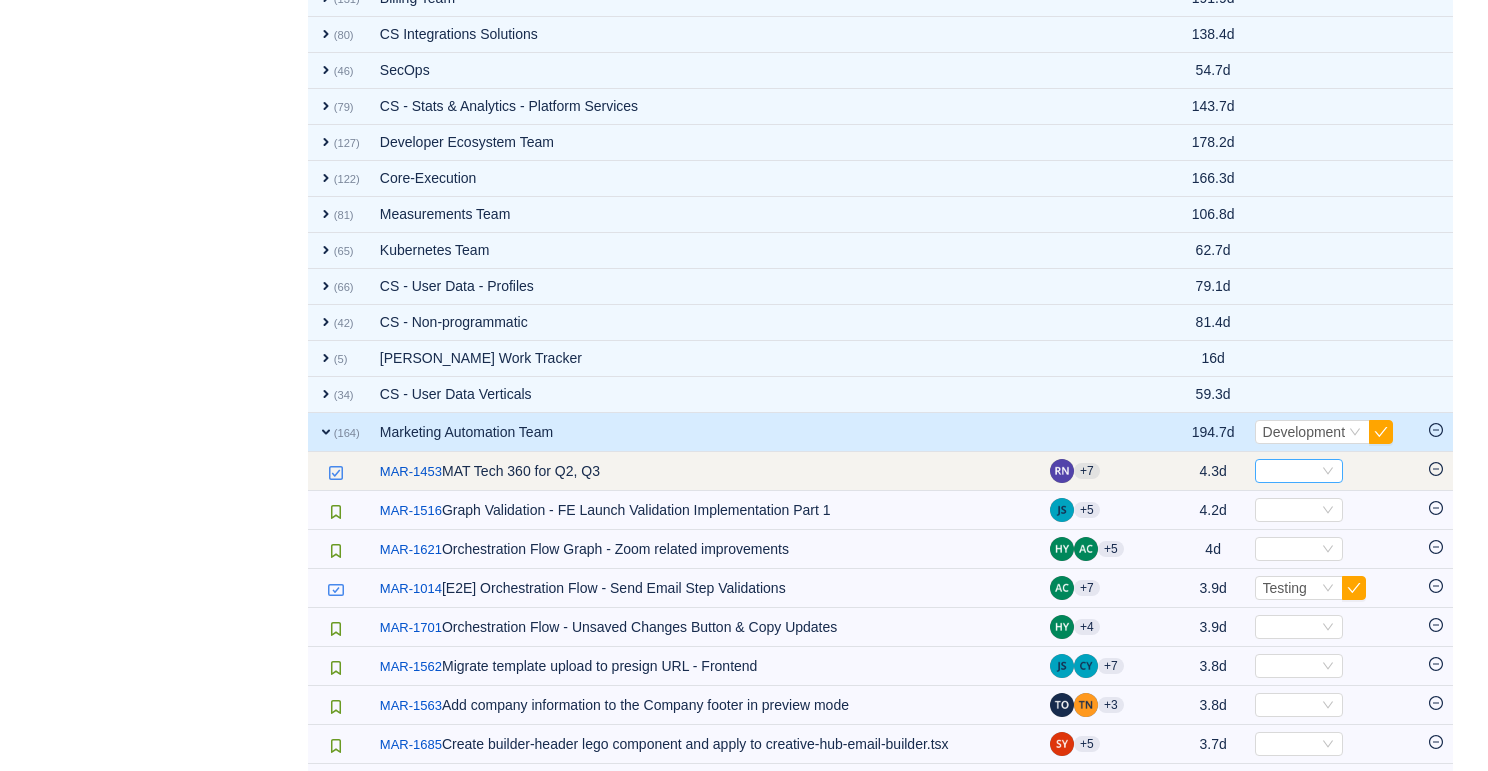 click on "Select" at bounding box center [1290, 471] 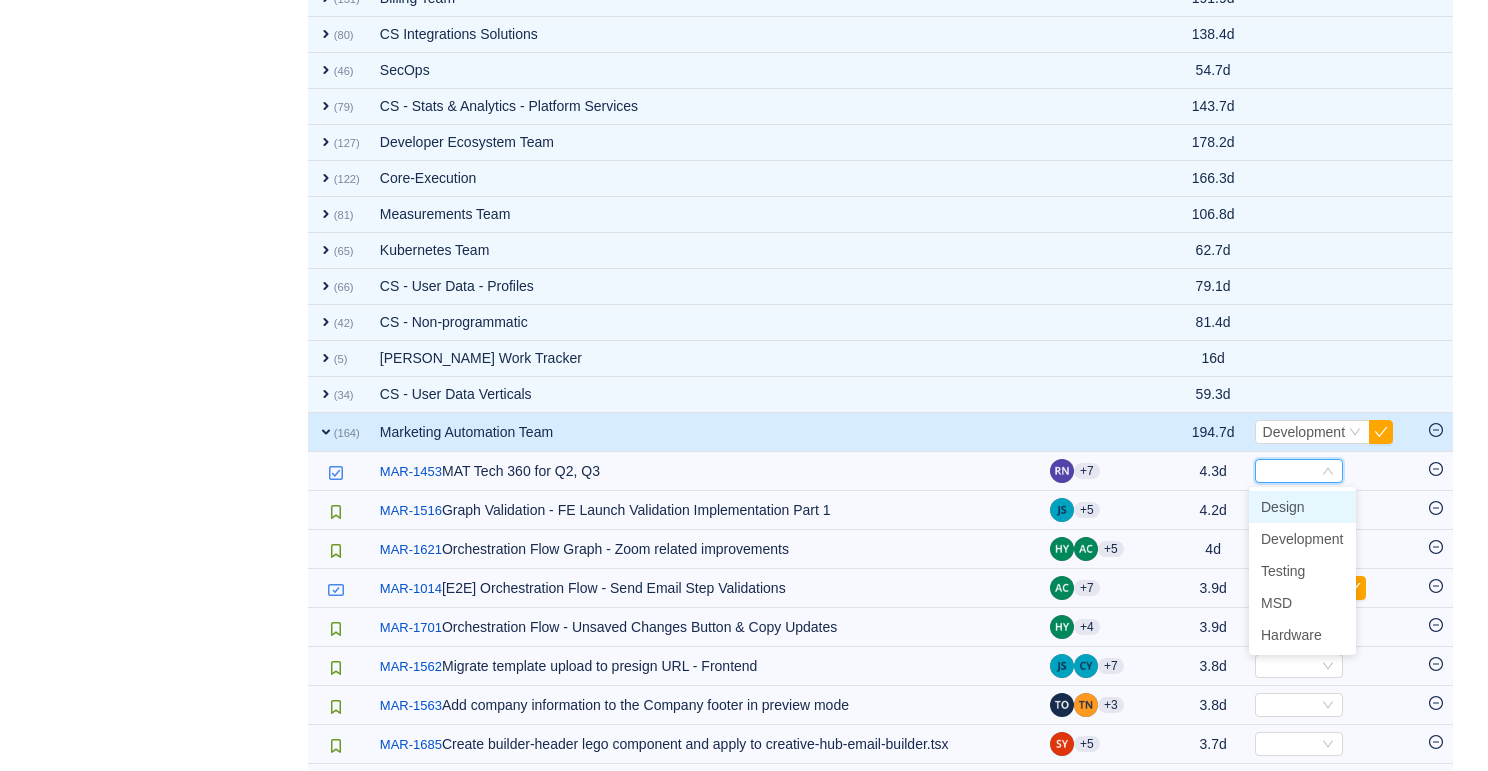 click on "Design" at bounding box center [1283, 507] 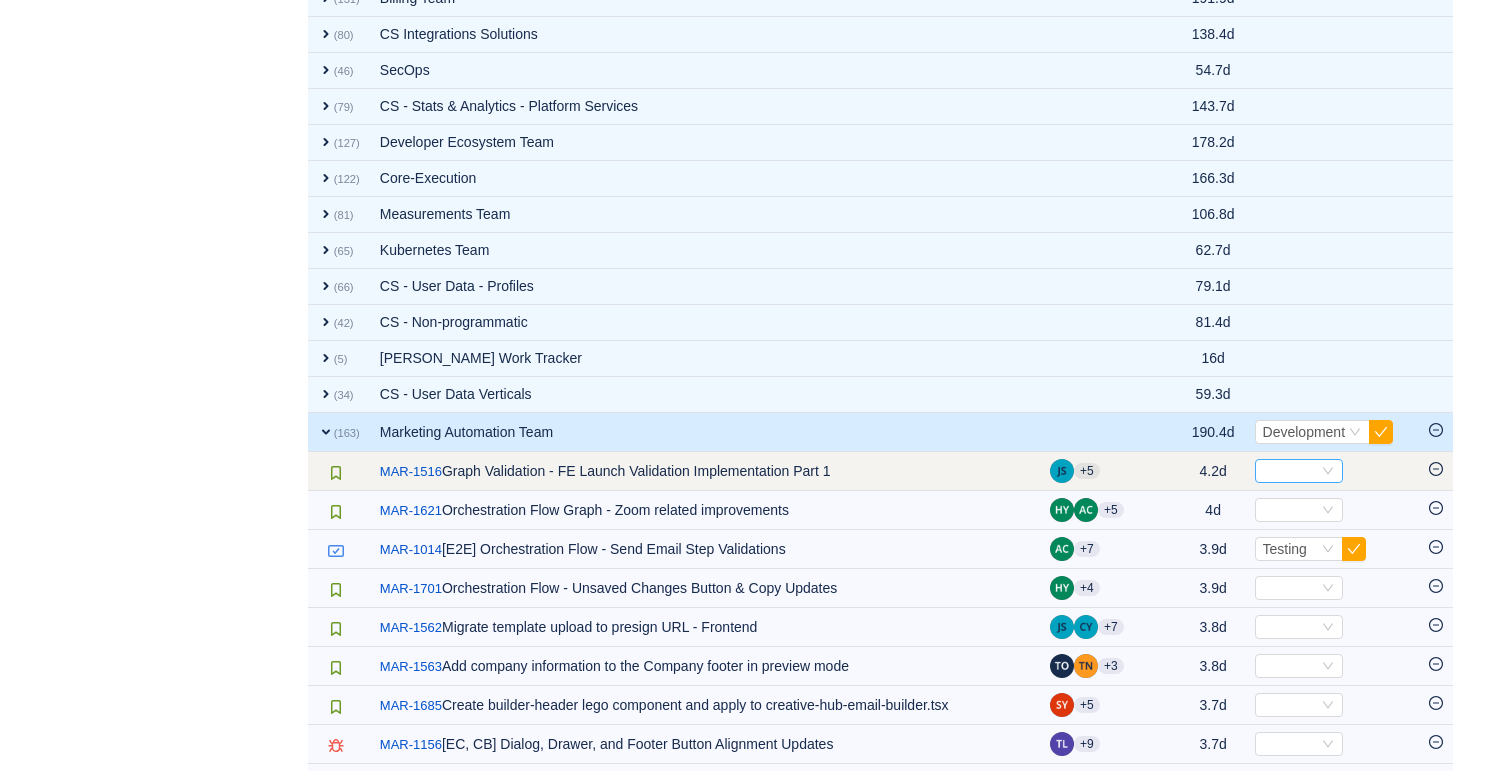 click on "Select" at bounding box center [1290, 471] 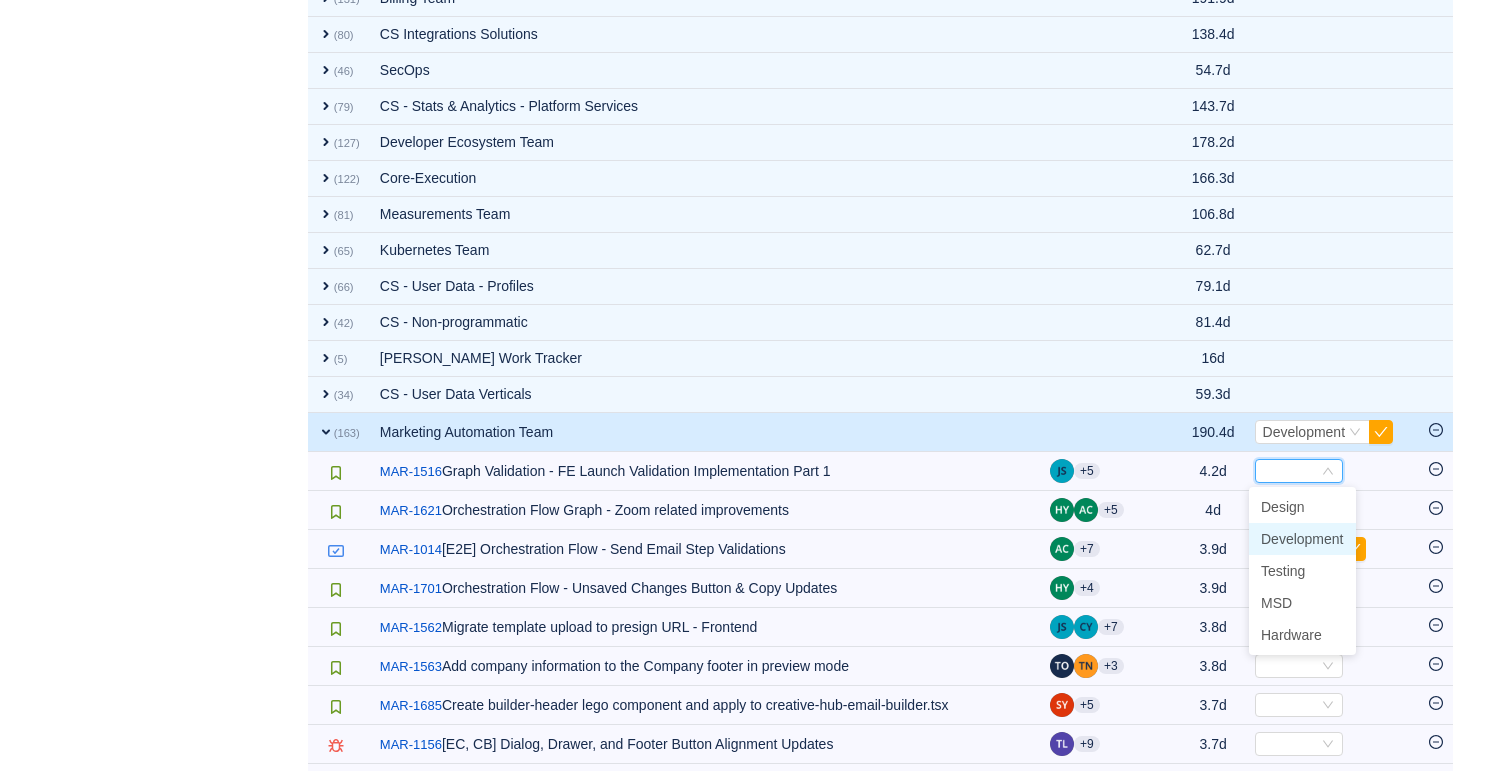 click on "Development" at bounding box center (1302, 539) 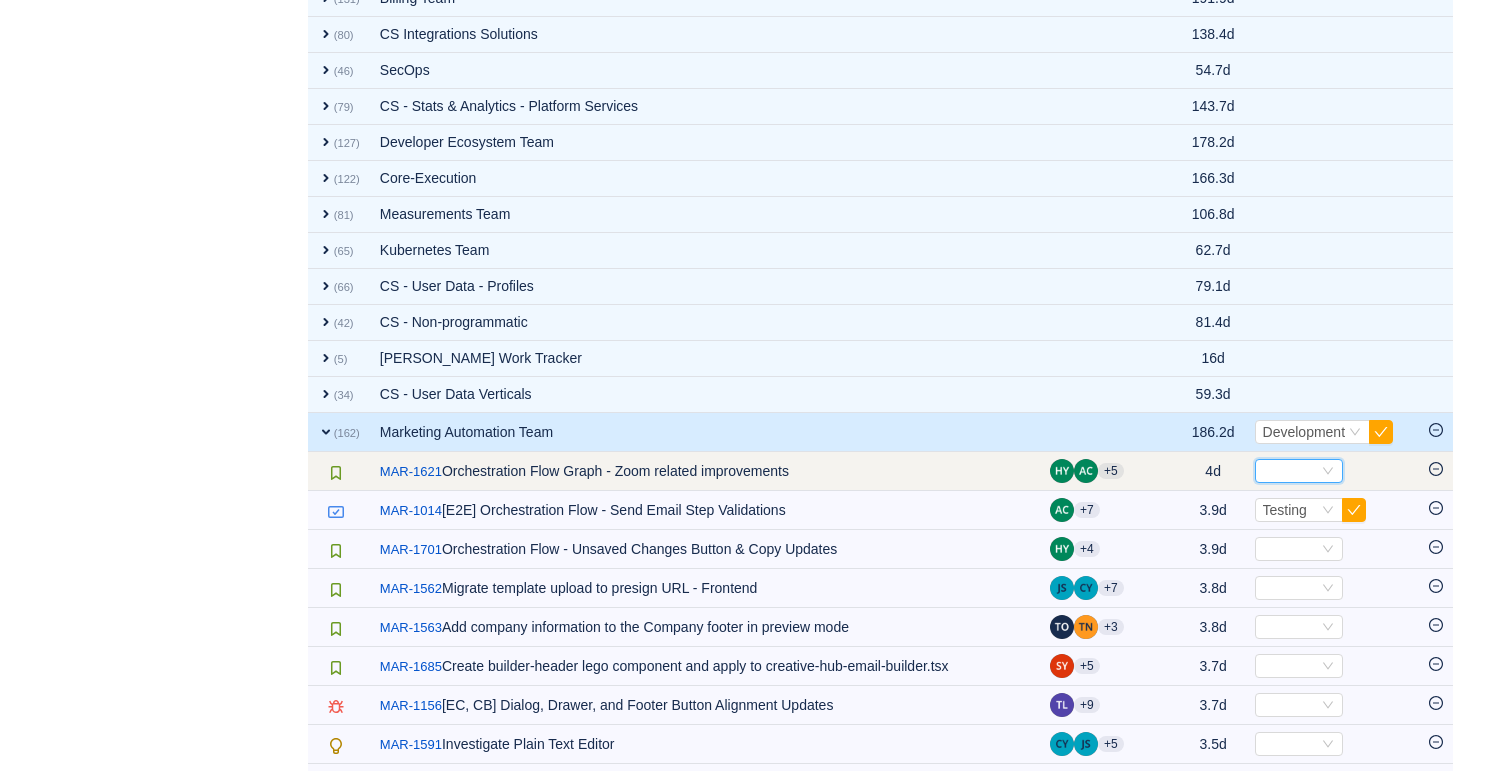 click on "Select" at bounding box center [1290, 471] 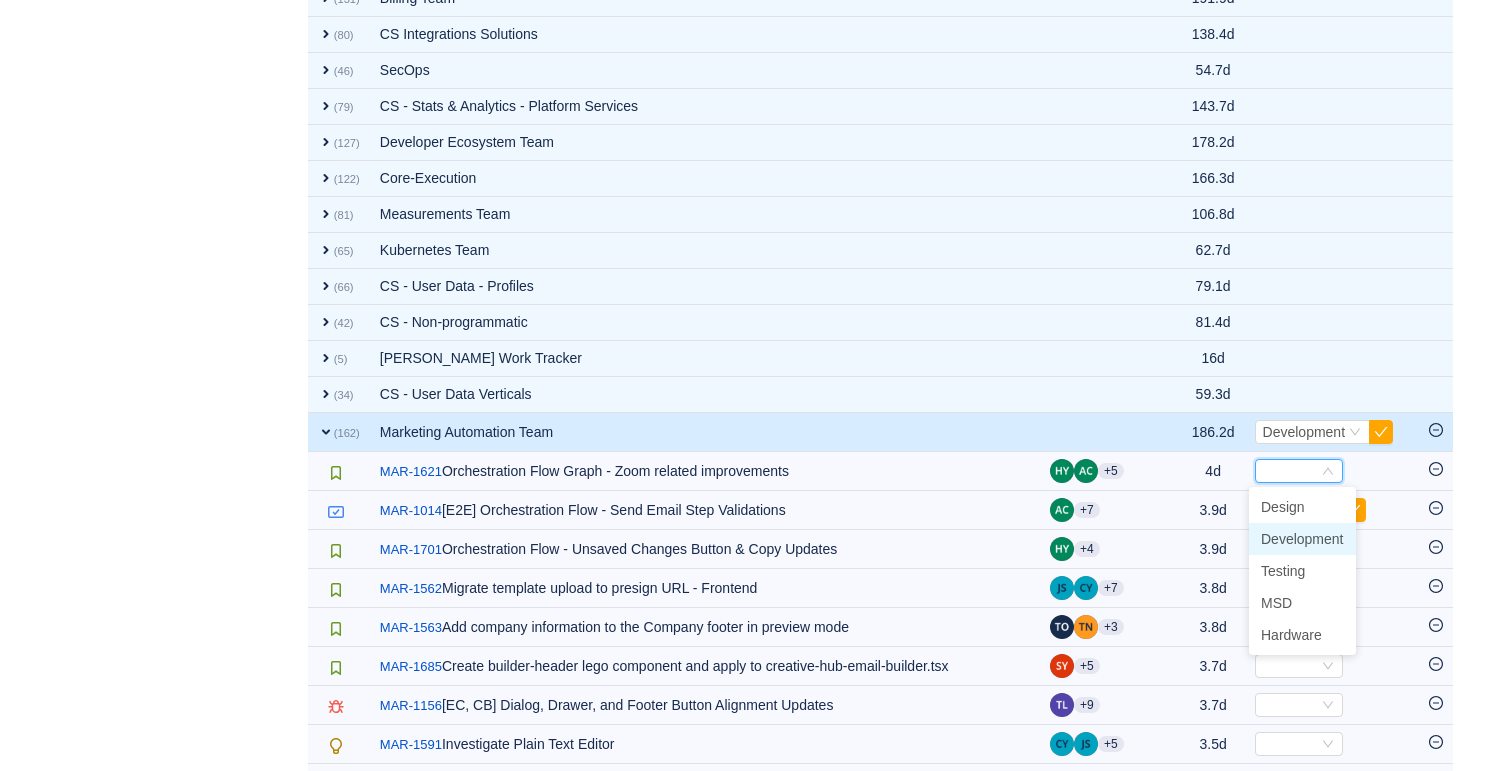 click on "Development" at bounding box center (1302, 539) 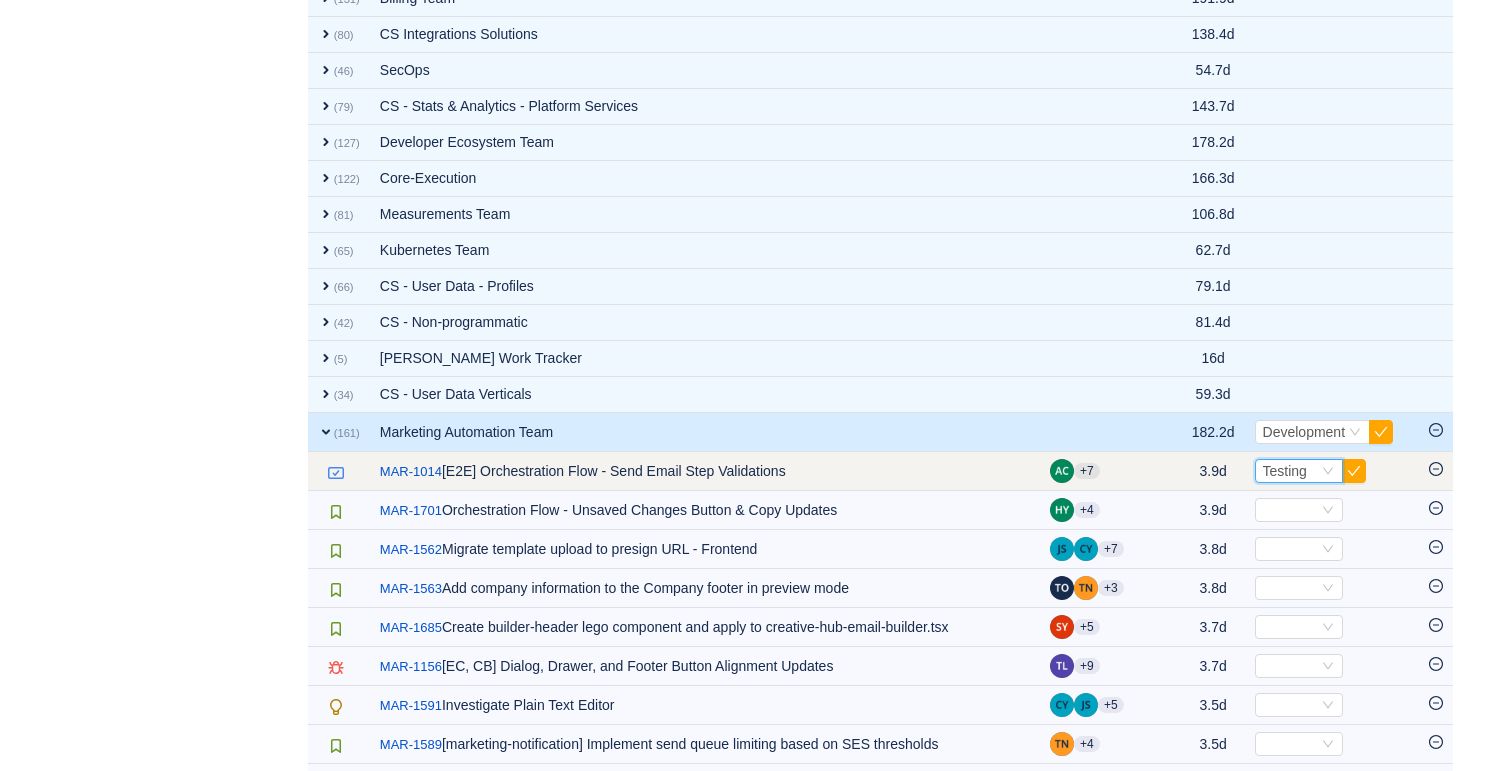 click on "Testing" at bounding box center [1285, 471] 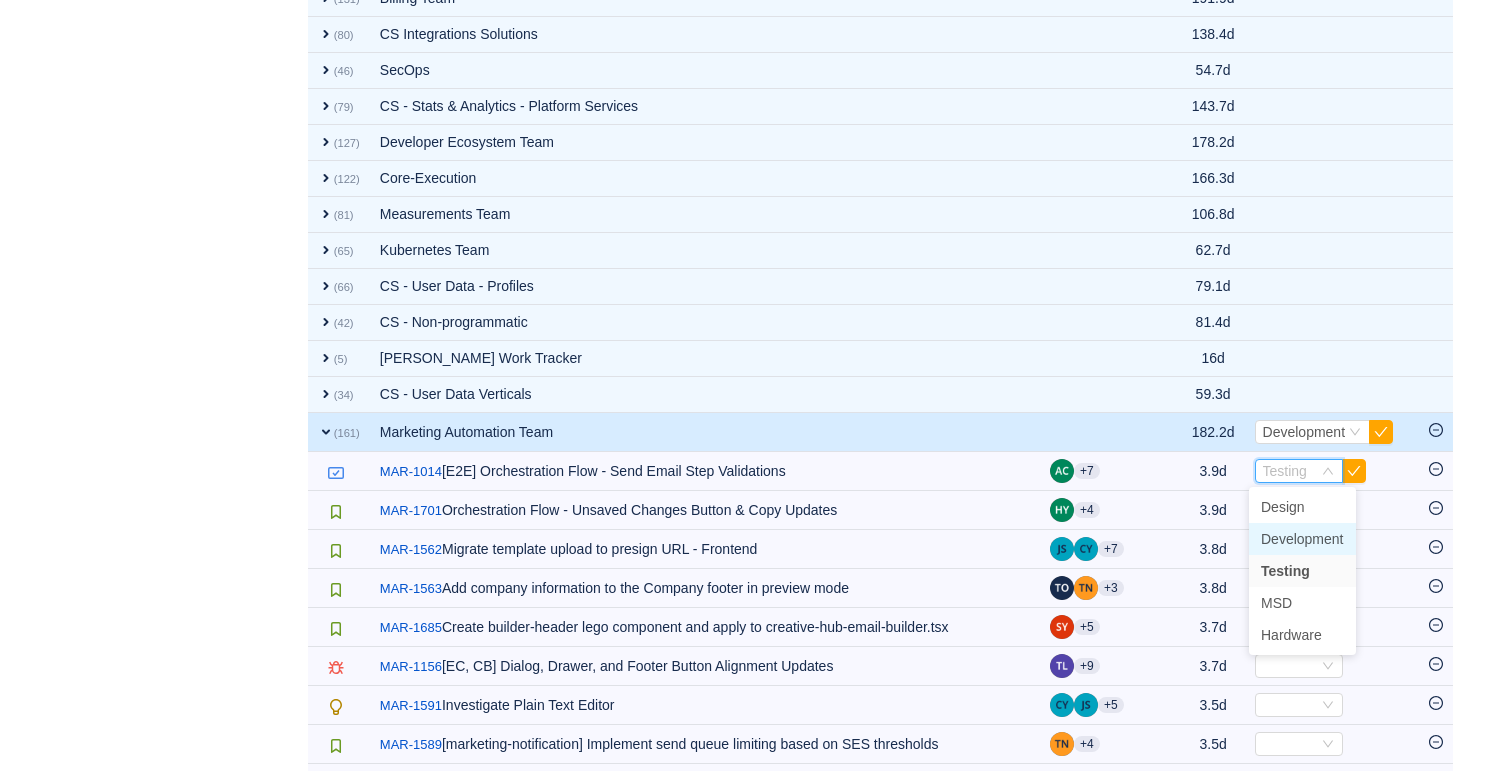 click on "Development" at bounding box center (1302, 539) 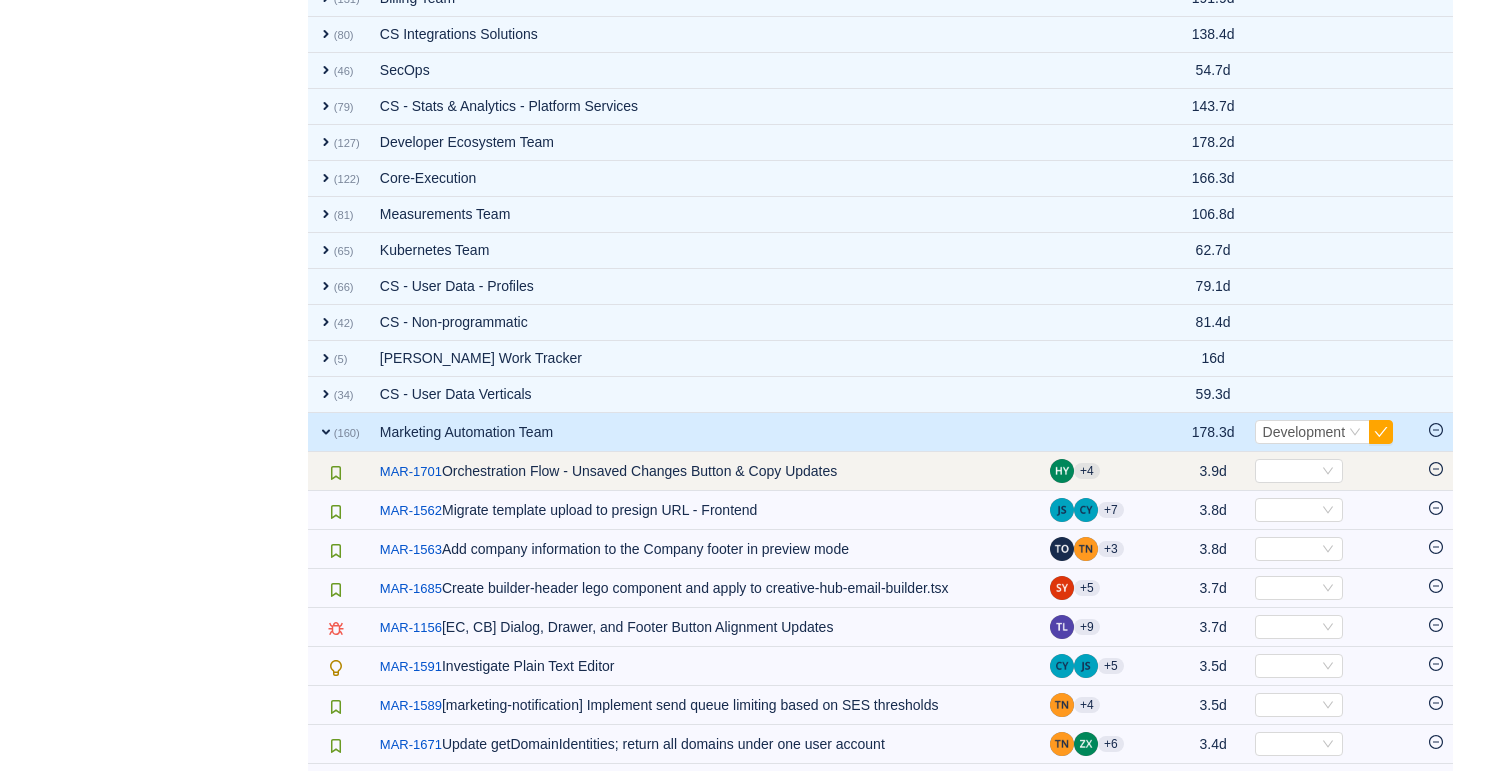 click on "Select   Out of scope" at bounding box center [1332, 471] 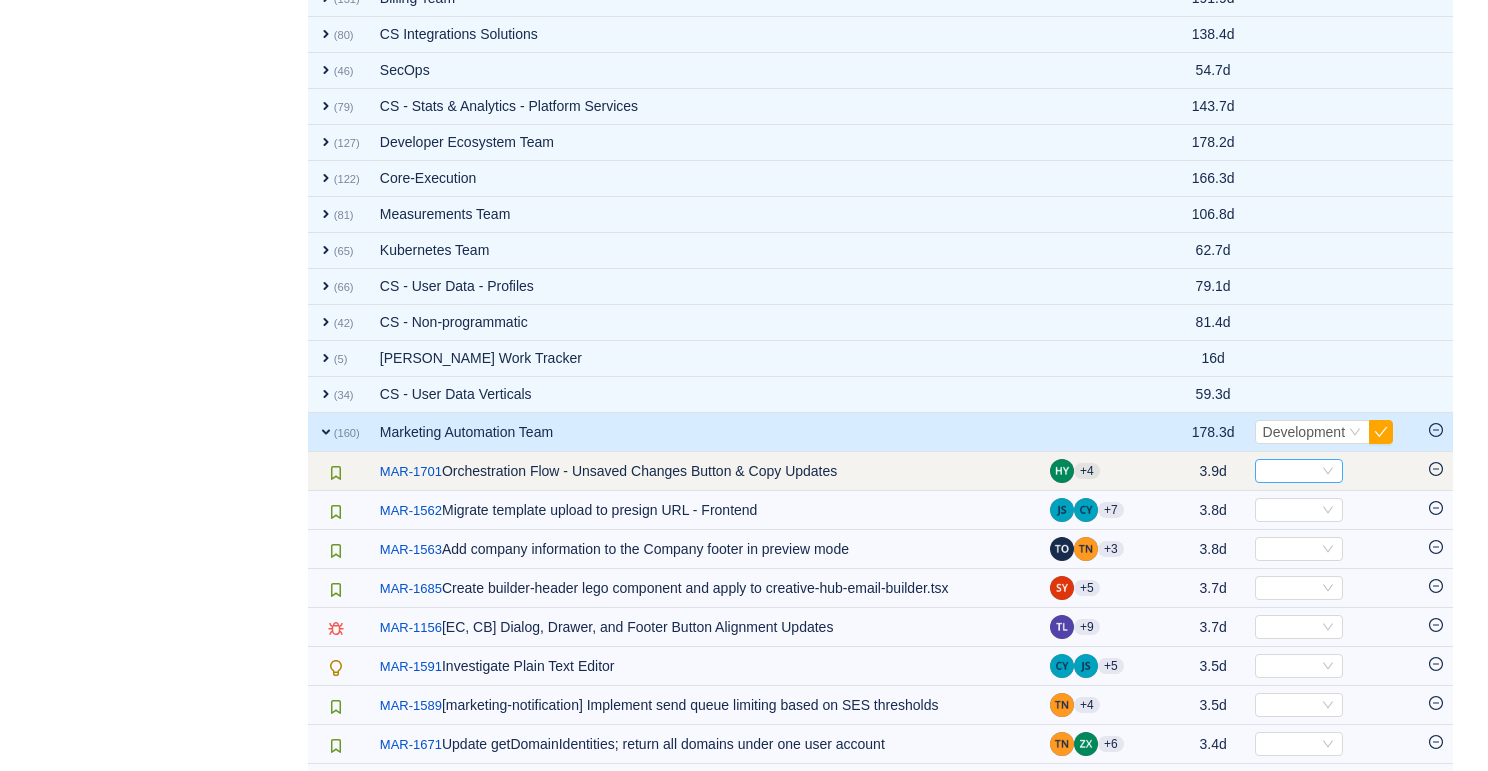 click on "Select" at bounding box center [1290, 471] 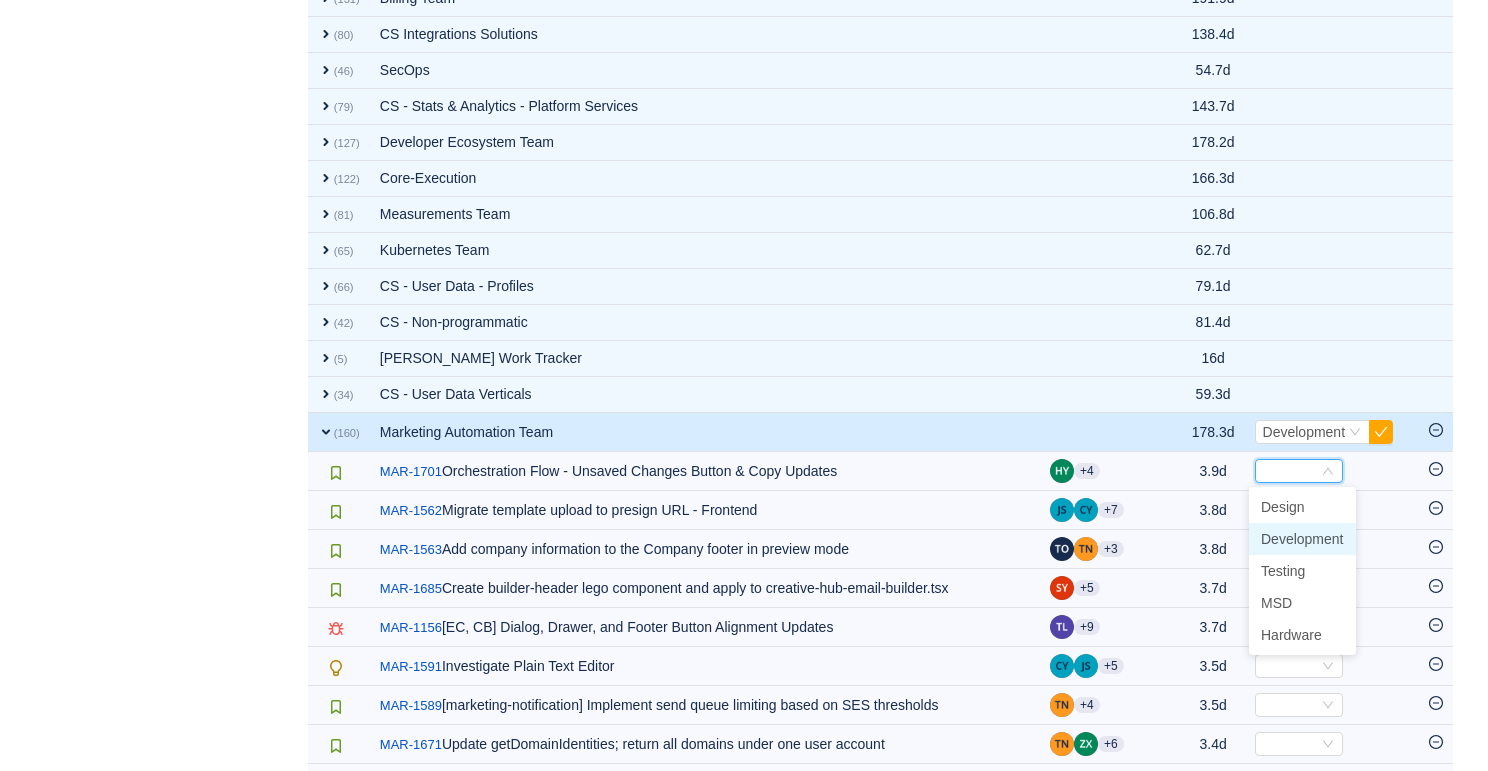 click on "Development" at bounding box center (1302, 539) 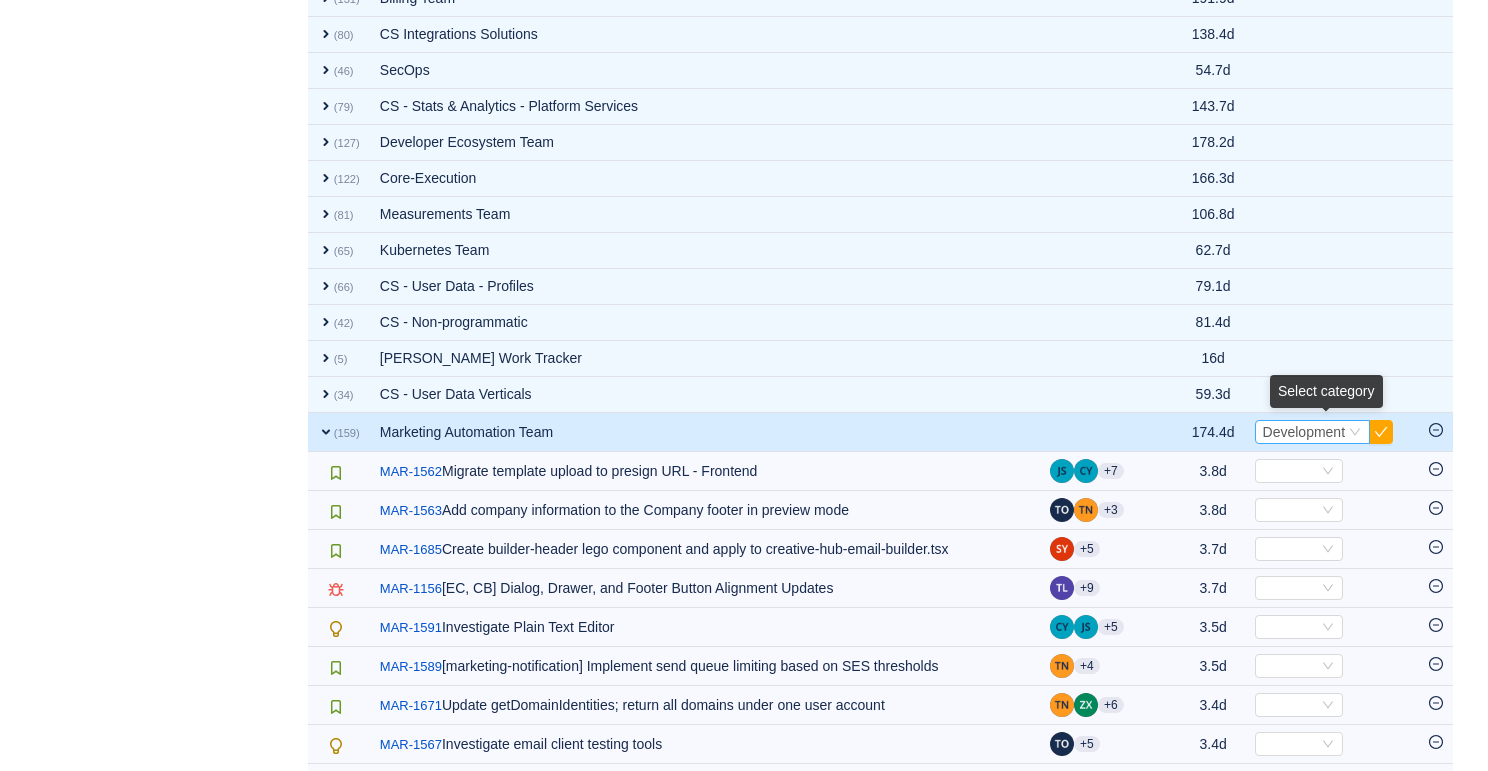 click 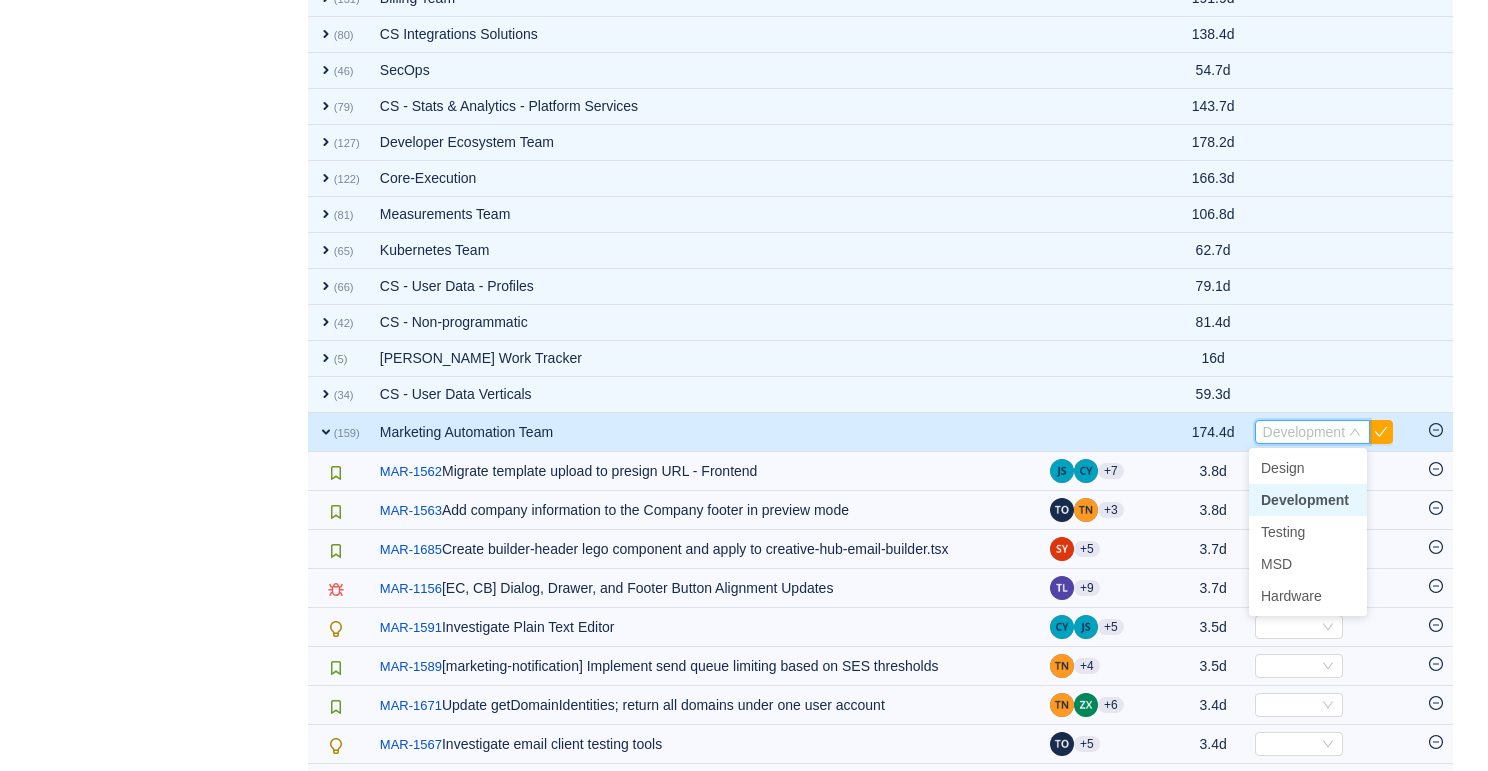click on "Development" at bounding box center (1305, 500) 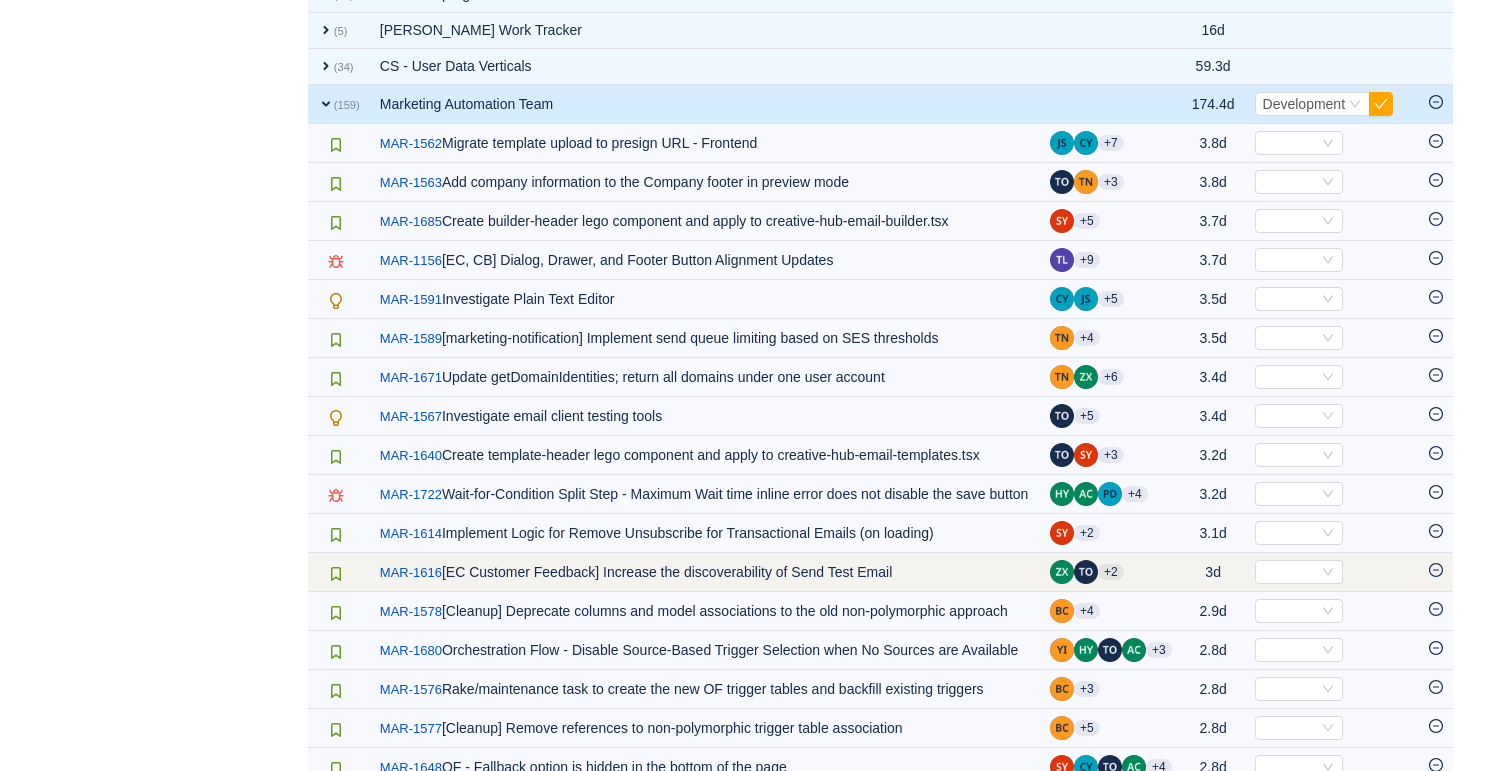 scroll, scrollTop: 1388, scrollLeft: 0, axis: vertical 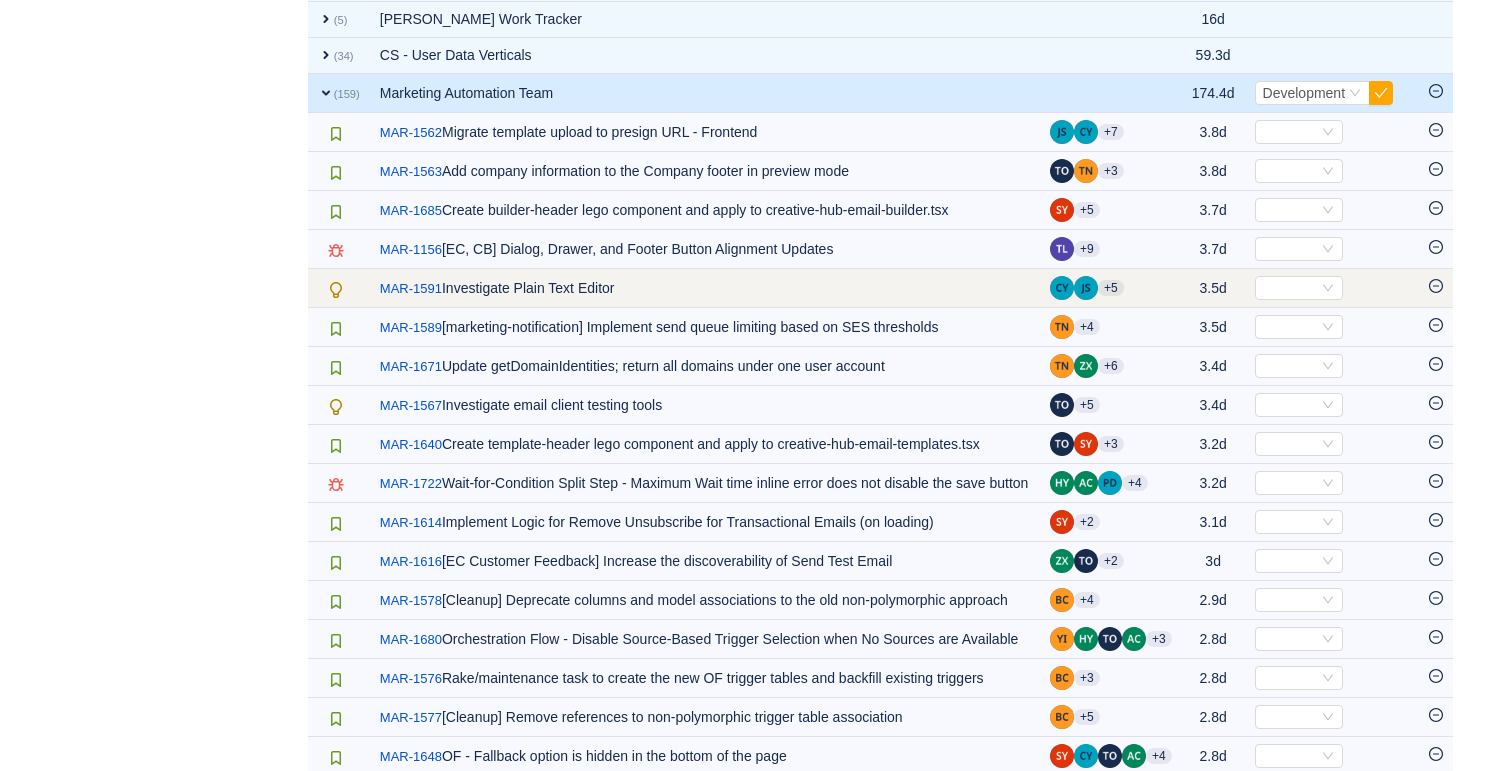 click on "Select" at bounding box center (1332, 288) 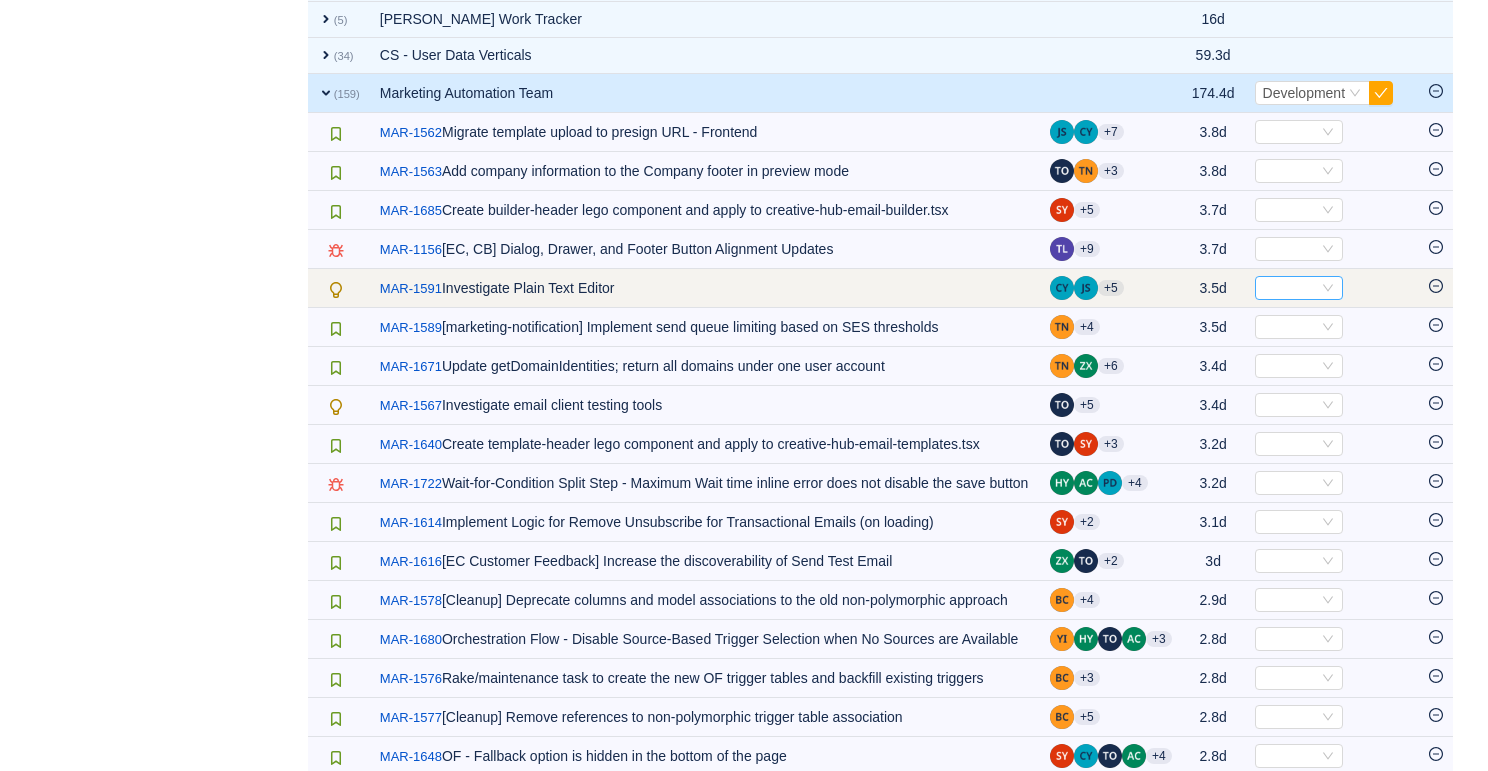 click on "Select" at bounding box center [1299, 288] 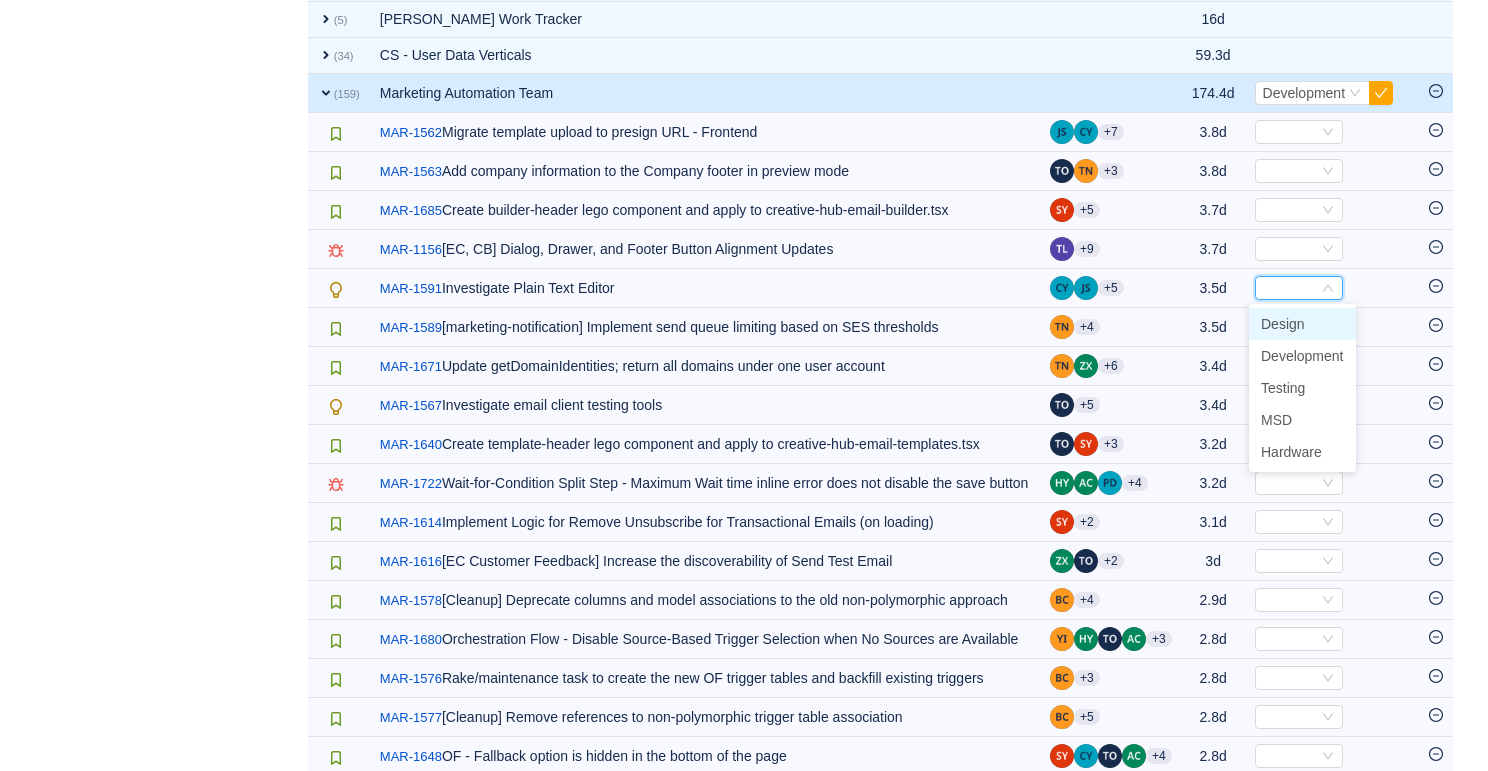 click on "Design" at bounding box center [1302, 324] 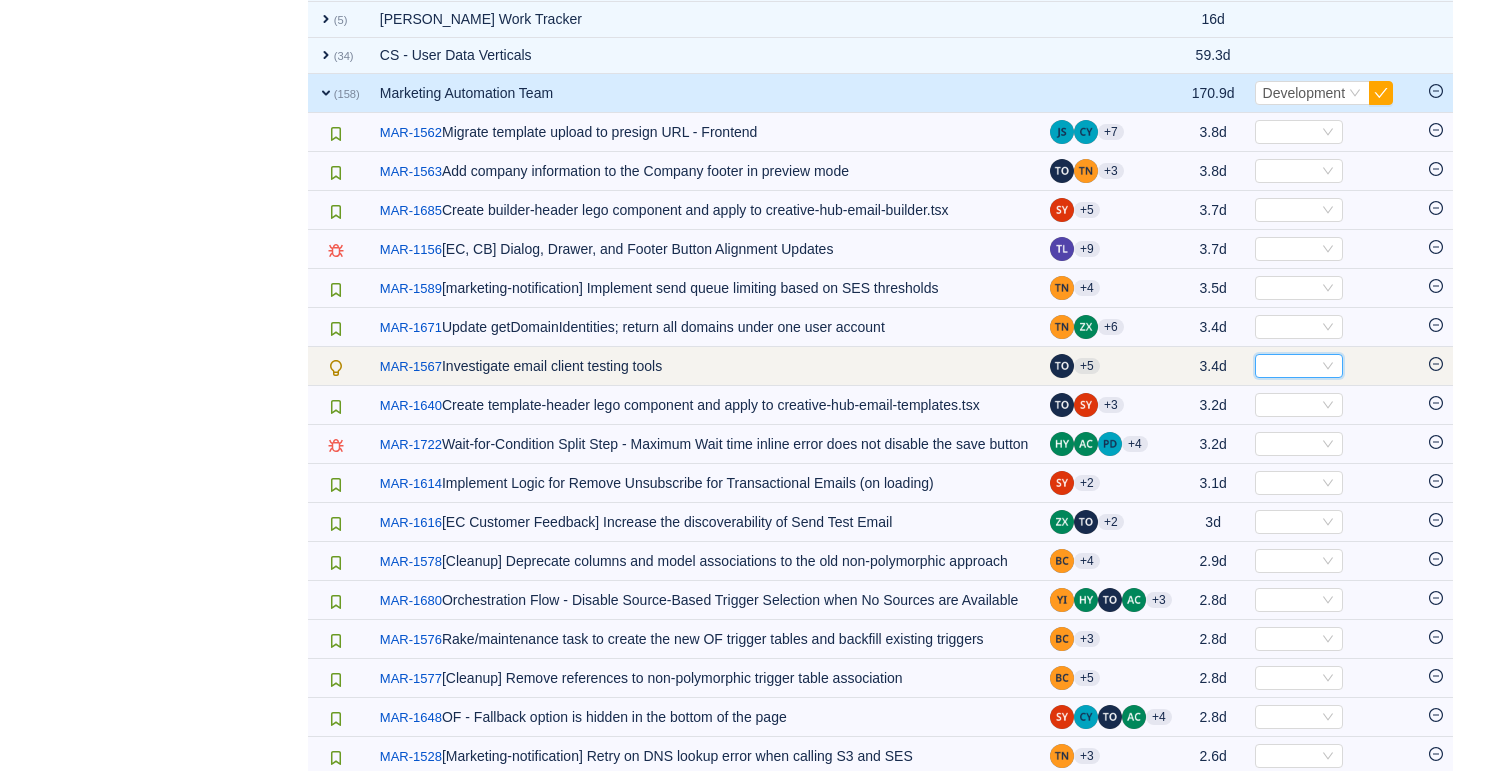 click on "Select" at bounding box center (1290, 366) 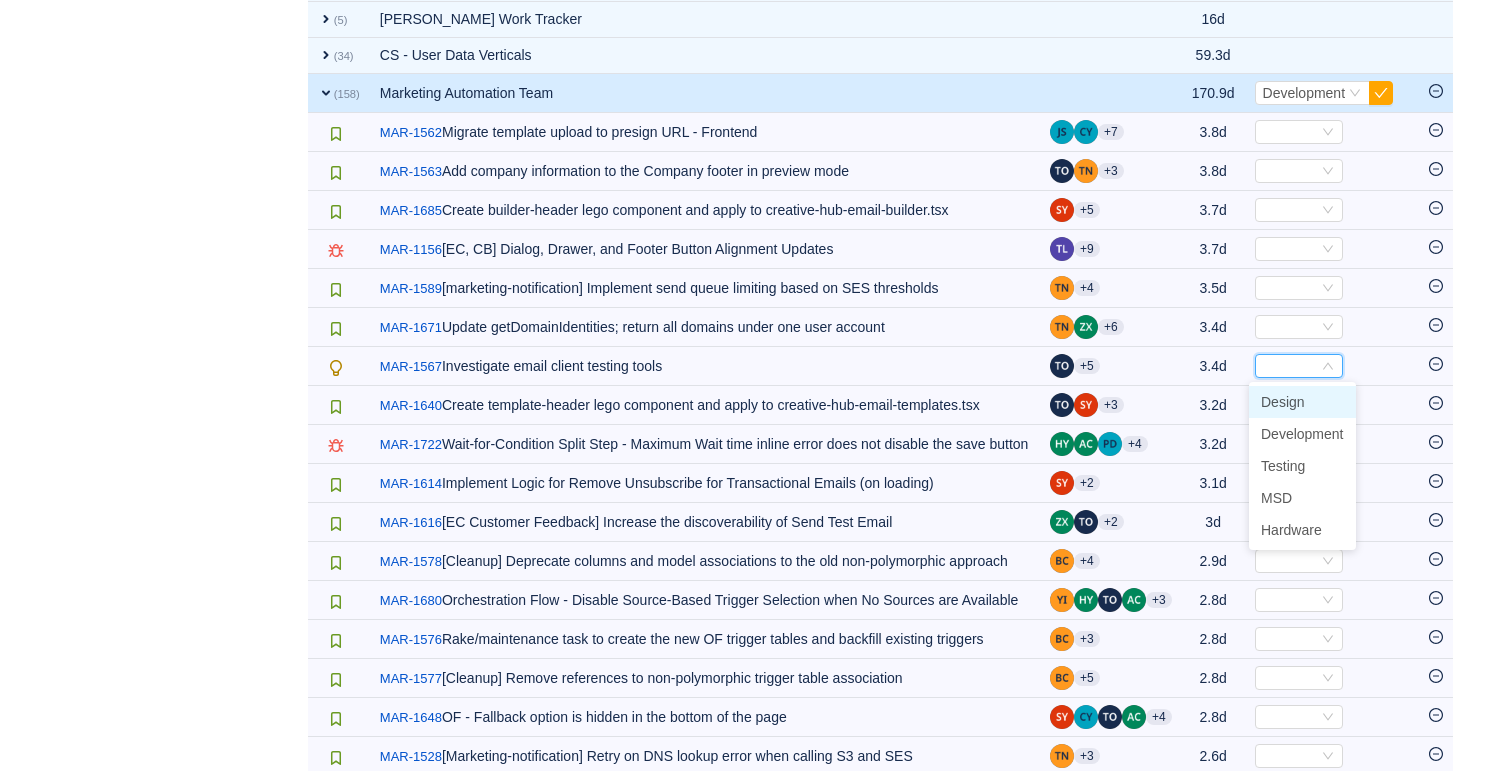 click on "Design" at bounding box center [1283, 402] 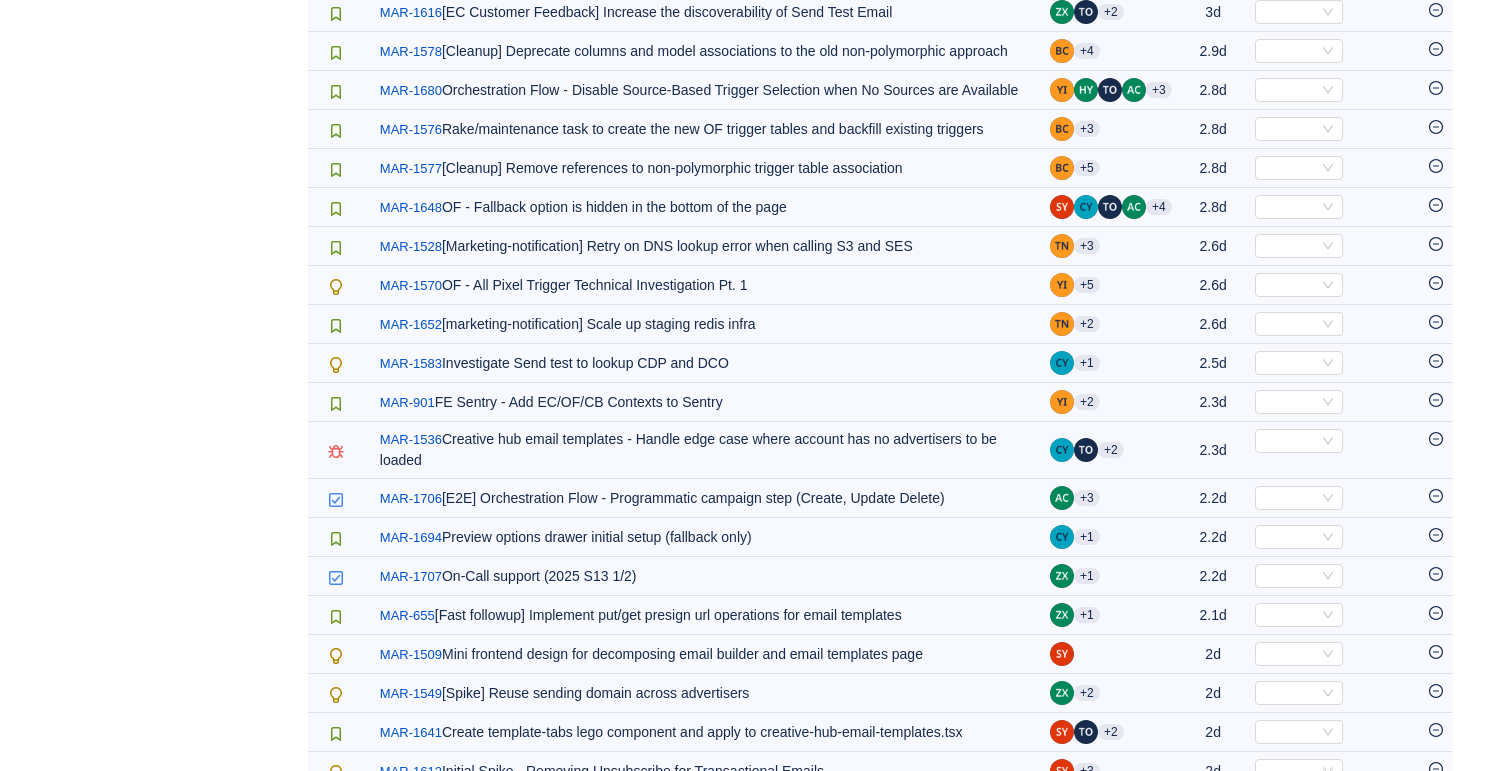 scroll, scrollTop: 1864, scrollLeft: 0, axis: vertical 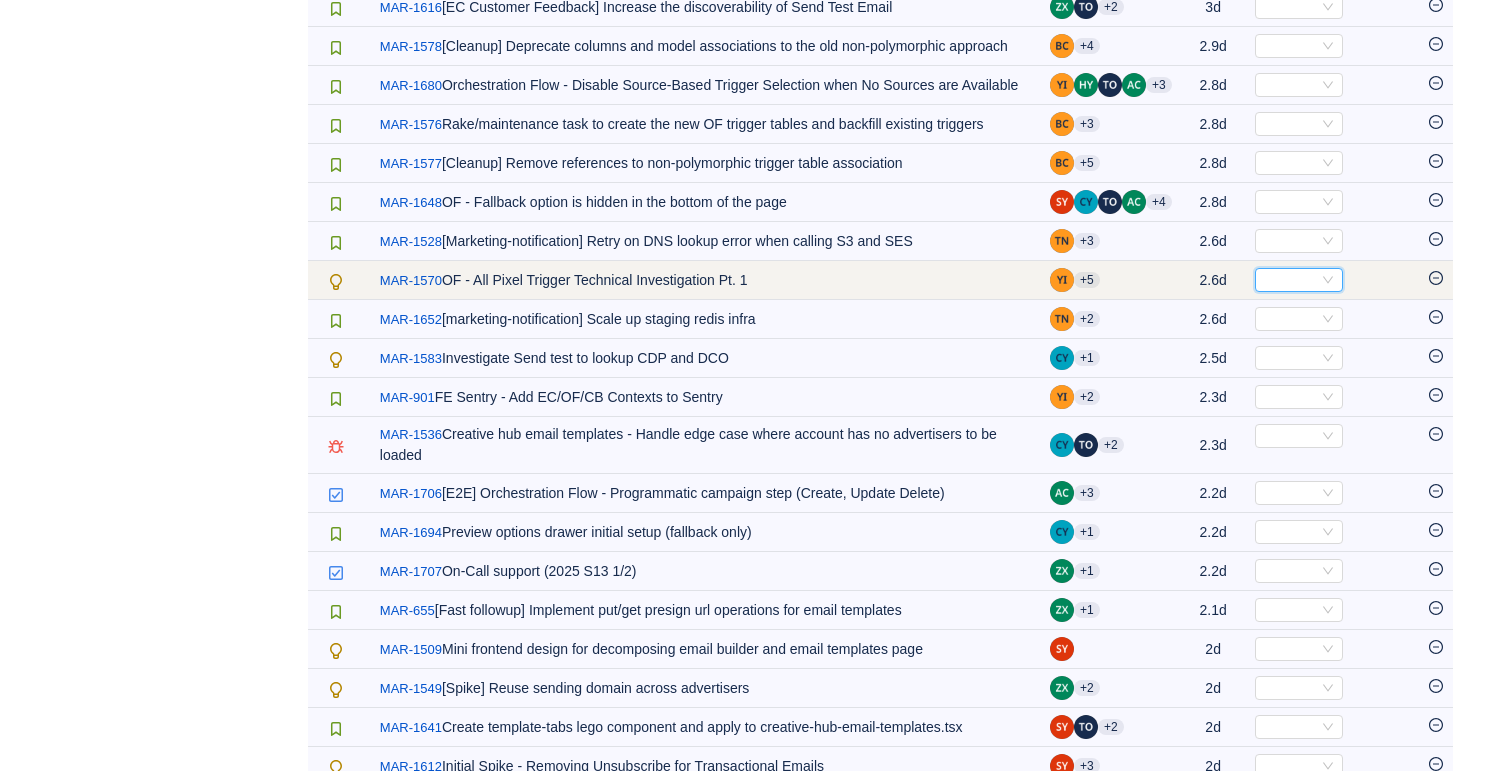 click on "Select" at bounding box center (1290, 280) 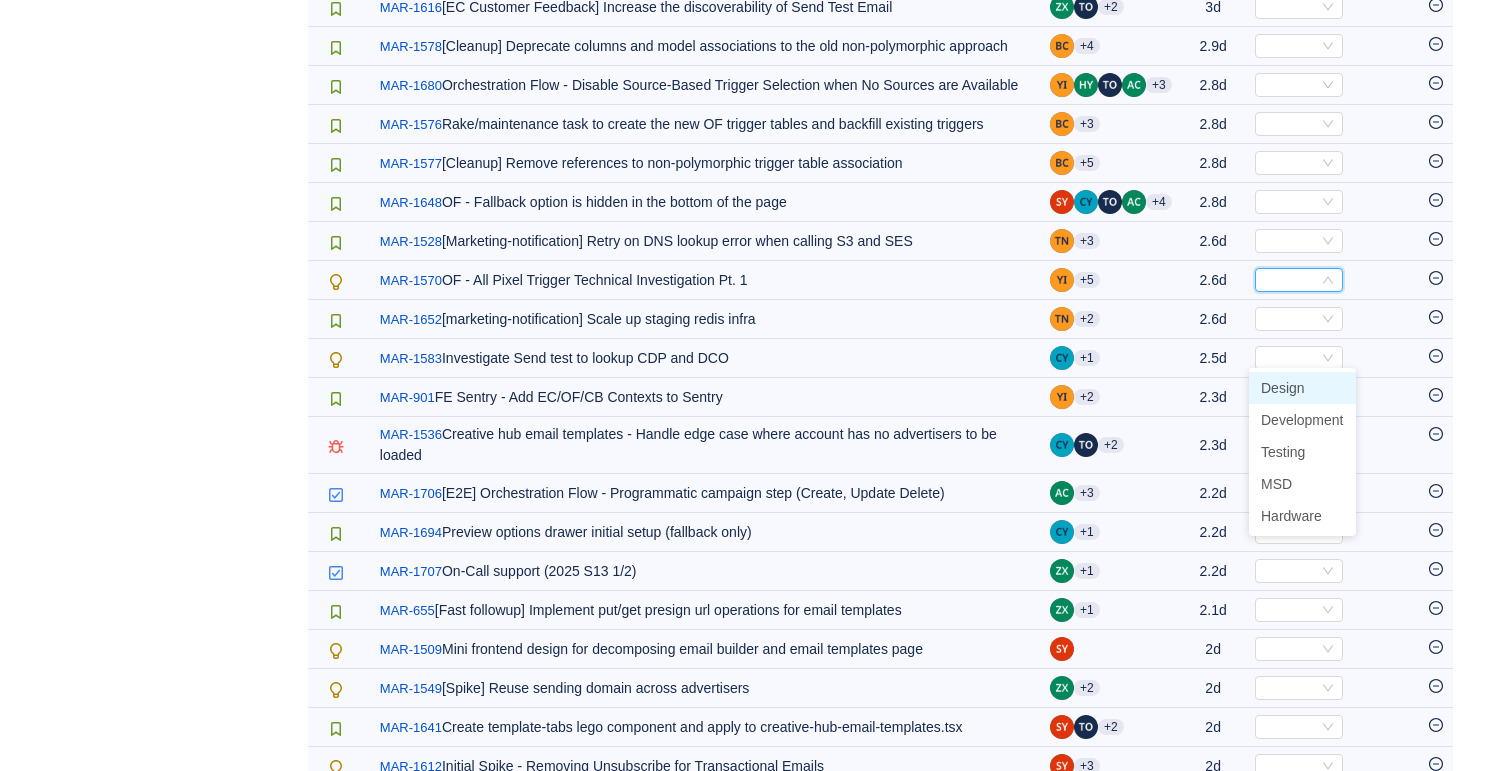click on "Design" at bounding box center (1283, 388) 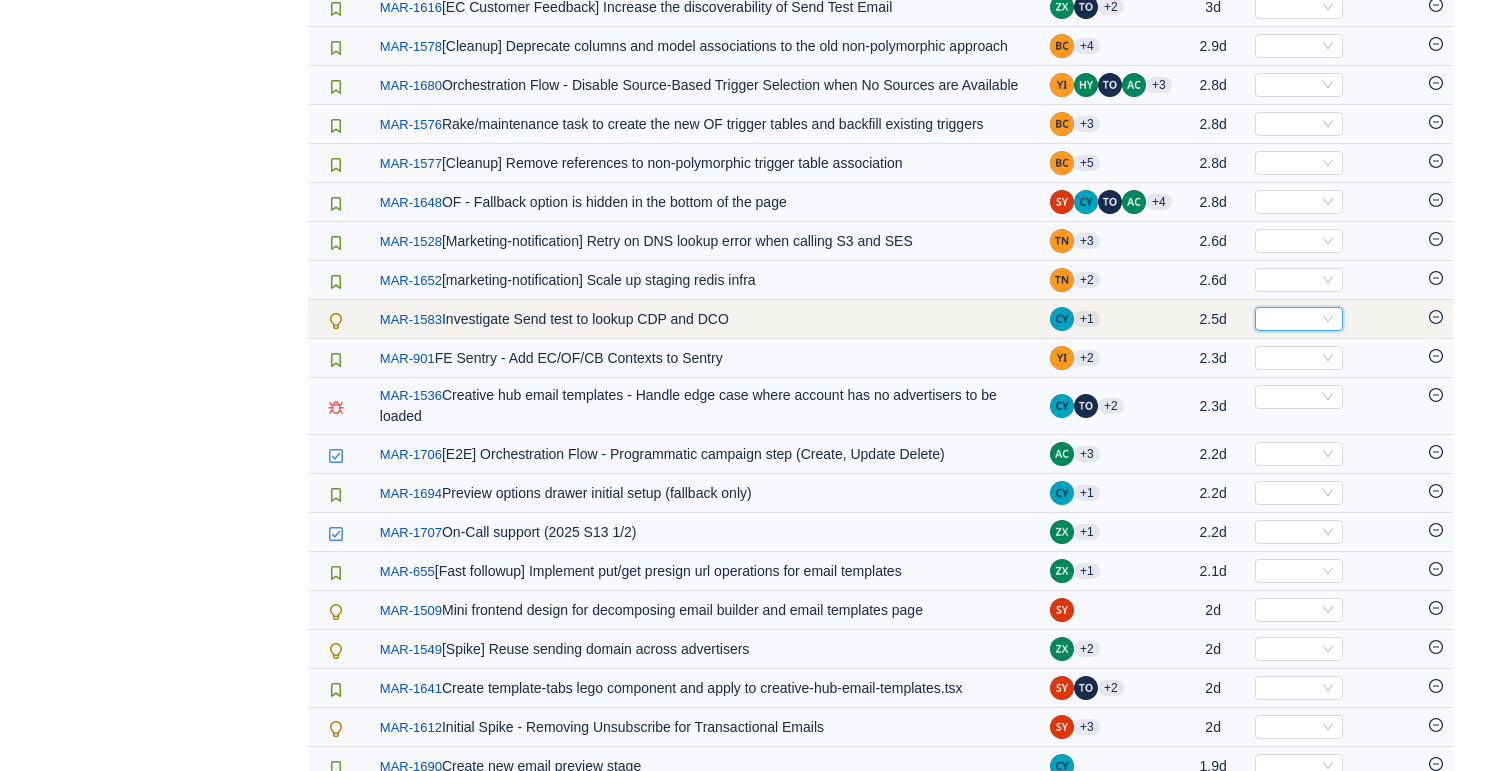 click on "Select" at bounding box center (1299, 319) 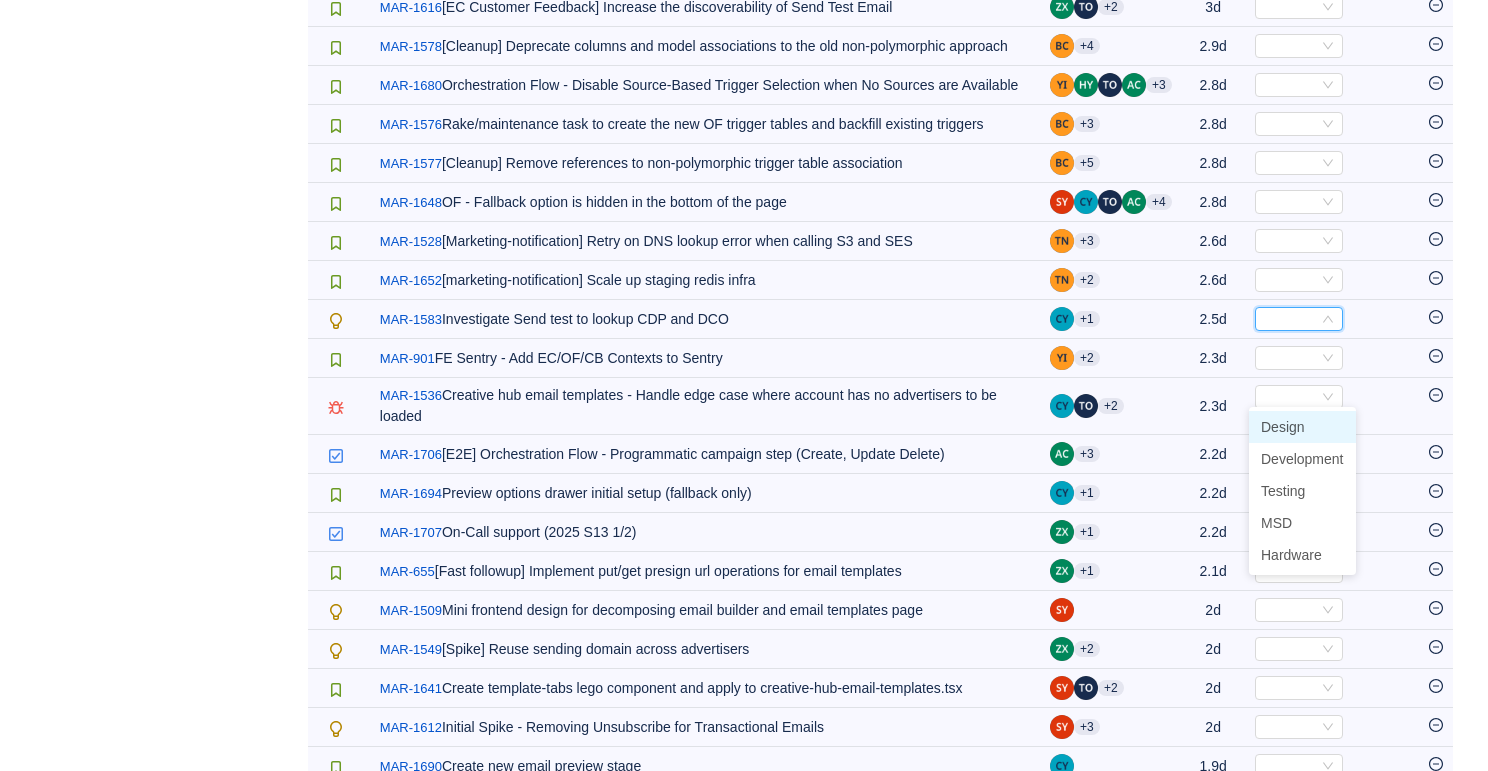 click on "Design" at bounding box center (1283, 427) 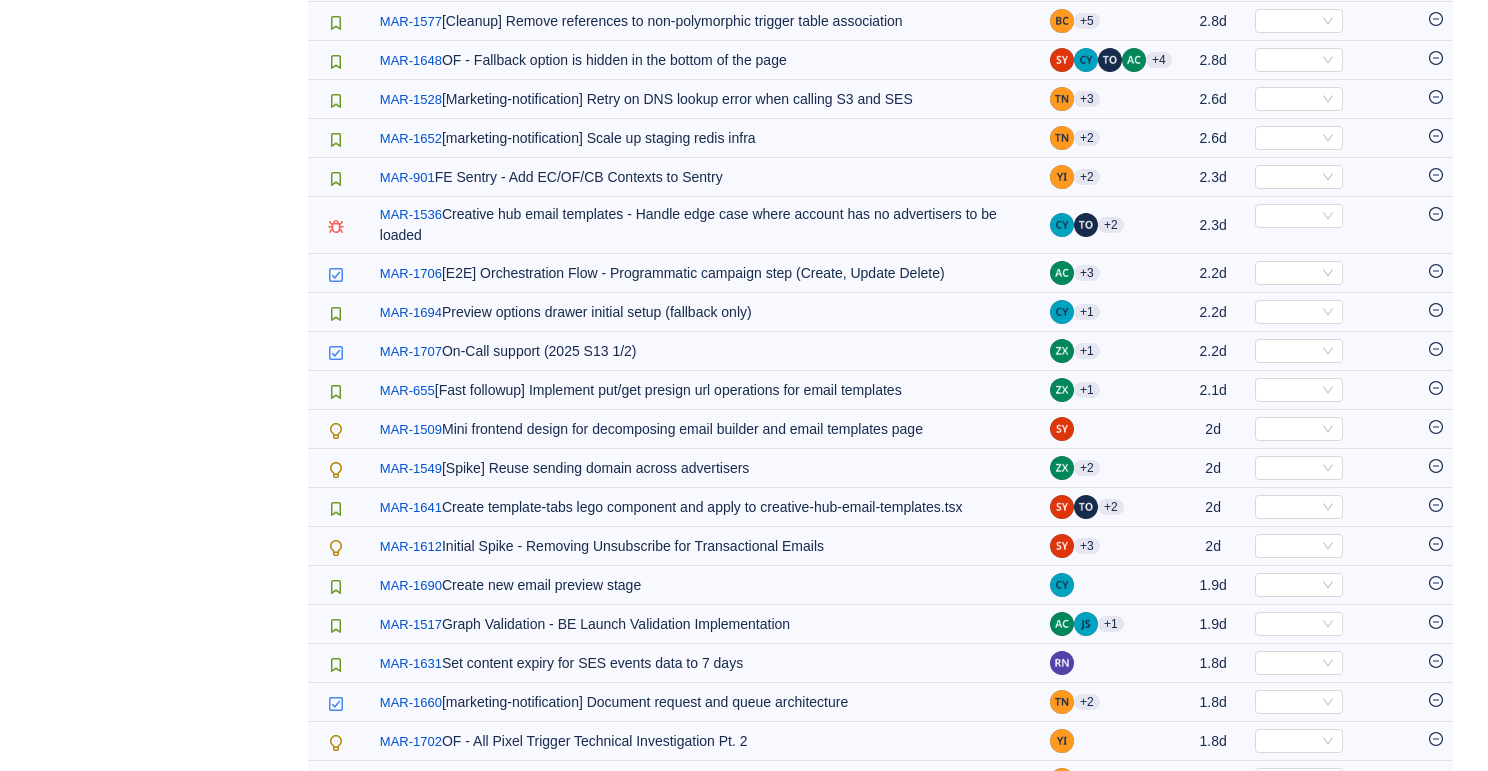 scroll, scrollTop: 2010, scrollLeft: 0, axis: vertical 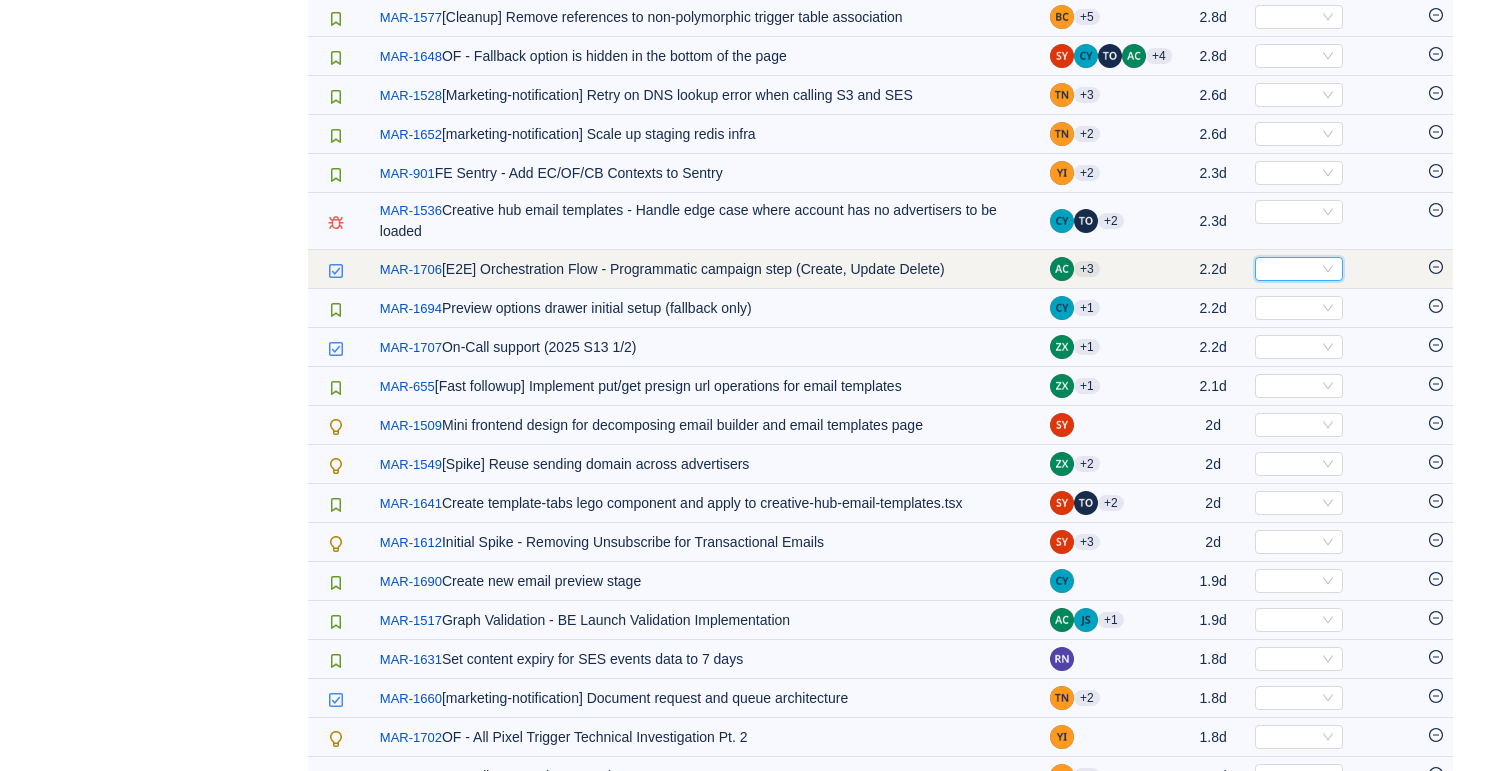 click at bounding box center [1328, 270] 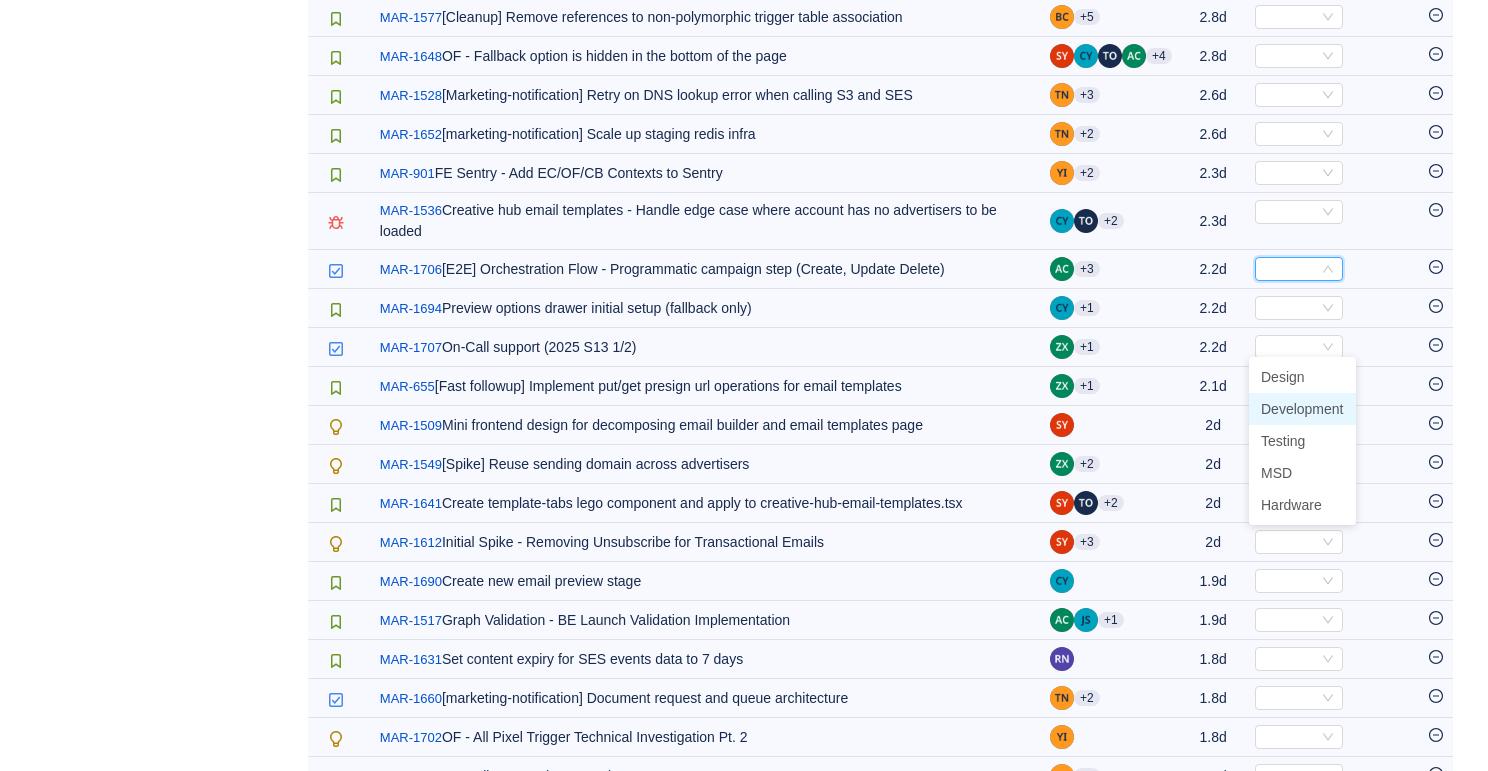 click on "Development" at bounding box center [1302, 409] 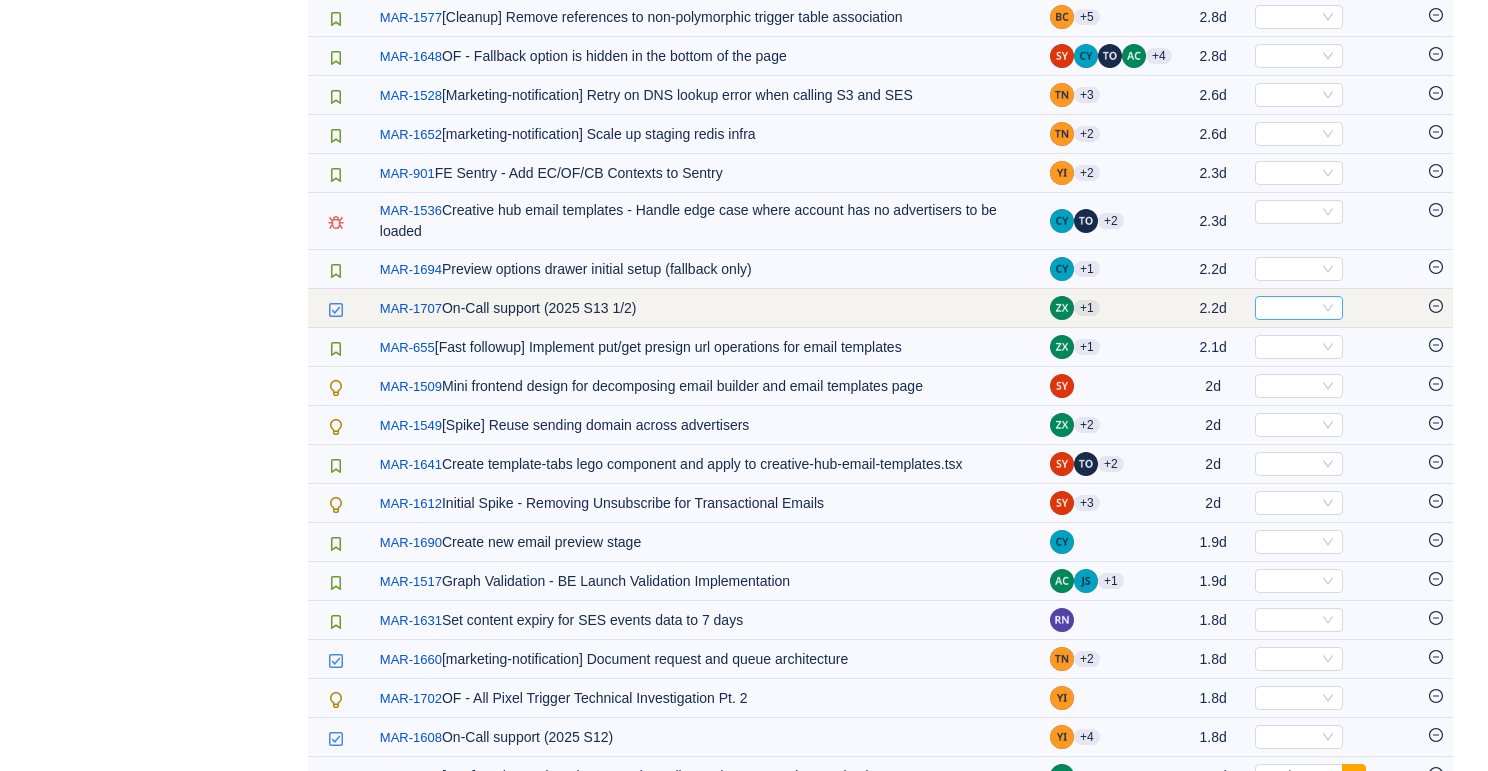 click on "Select" at bounding box center [1299, 308] 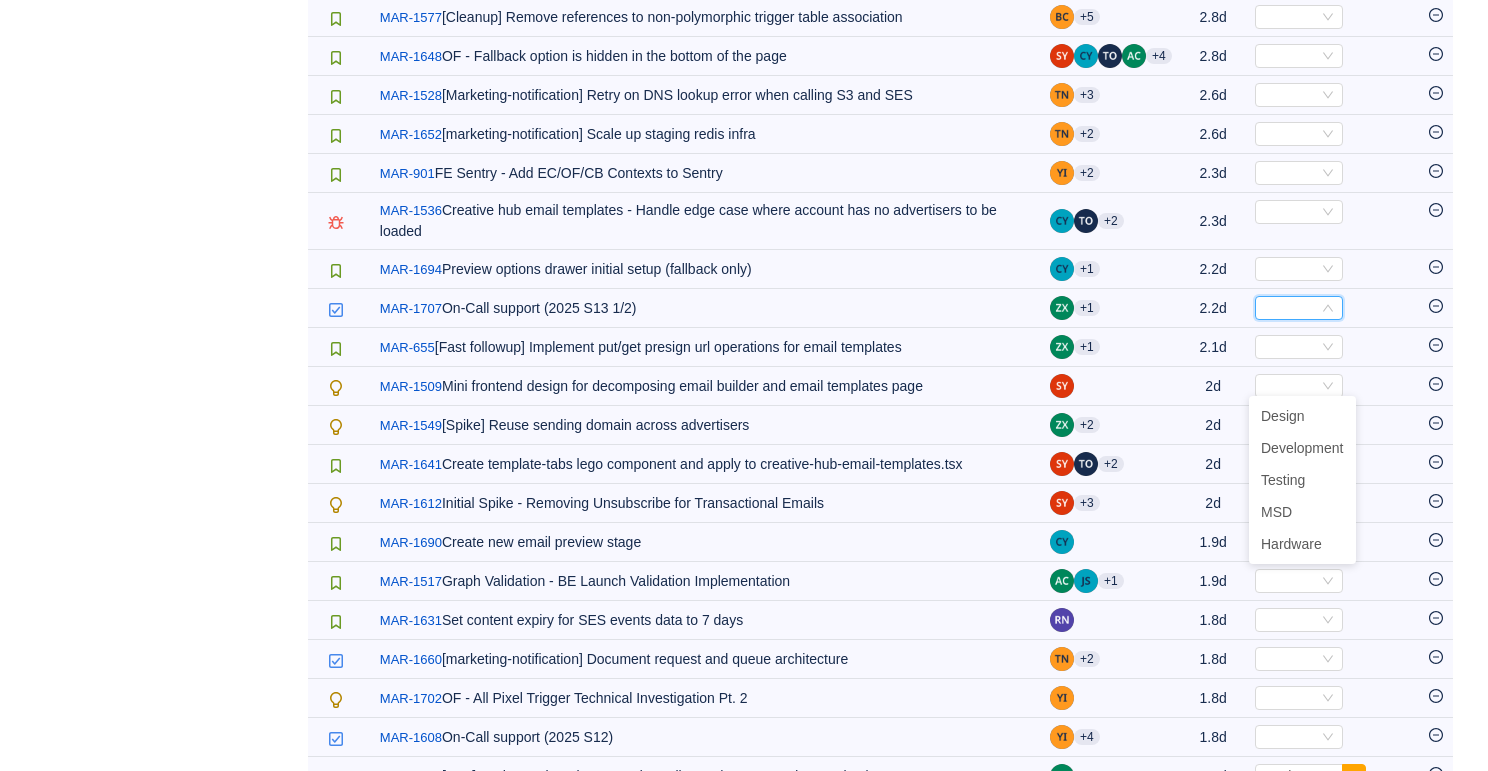 click on "Project   (44)  hide Infra - Infra … (194) Reporting Team … (166) Marketing Automation Team … (154) Data Hub … (154) expand Select value    Issue Type   (16)  hide Task … (1222) Story … (930) Bug … (266) Subtask … (90) expand Select value    Label   (40)  hide QA_By_Eng … (444) Staging_bug … (53) production_bug … (45) QA_by_Eng … (41) expand Select value    Version   (6)  hide Reporting & Measurement - … (23) Reporting - Release (2025 … (13) Reporting & Measurement - … (12) Reporting - Release (2025 … (11) expand Select value   Add Custom Field" at bounding box center (163, 2041) 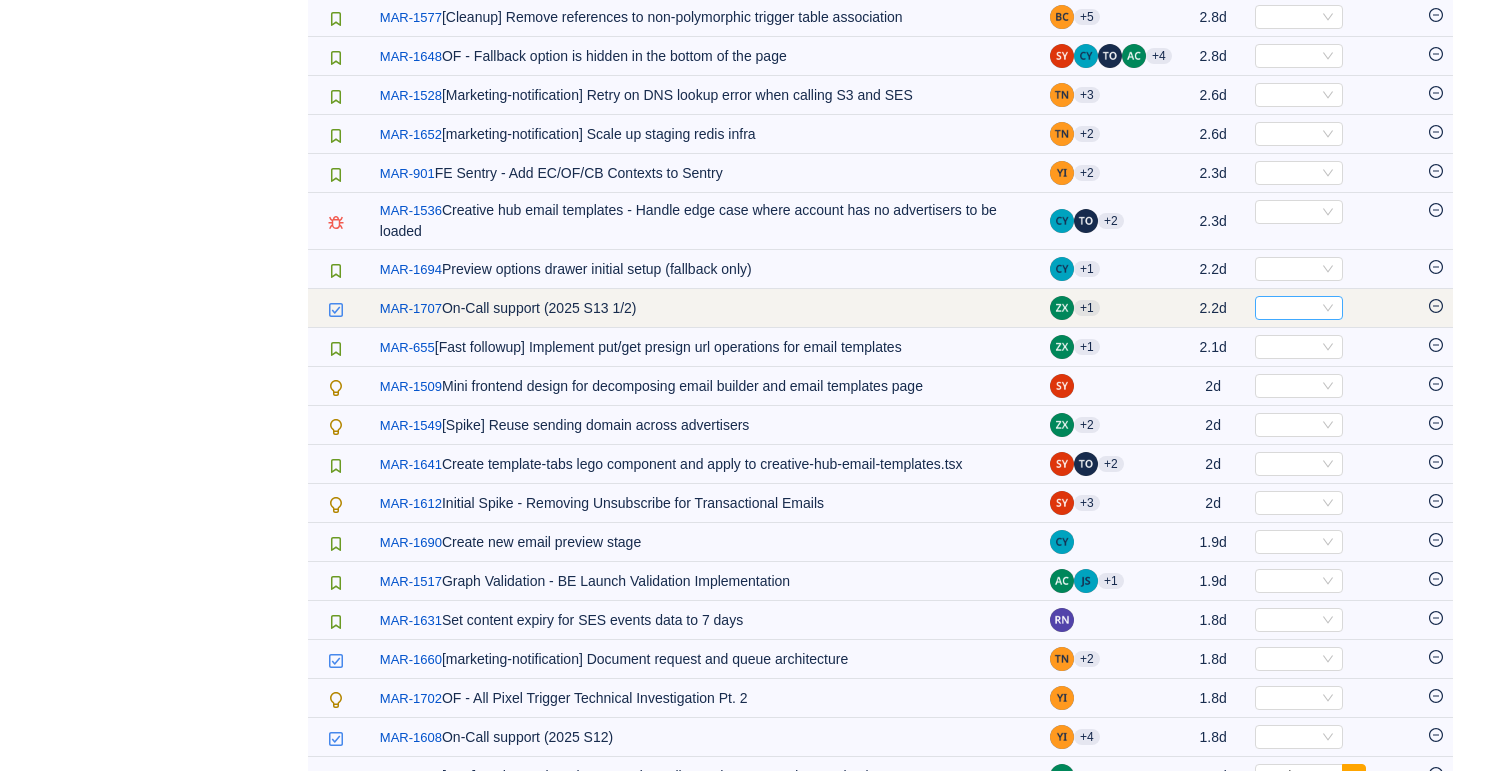 click on "Select" at bounding box center (1299, 308) 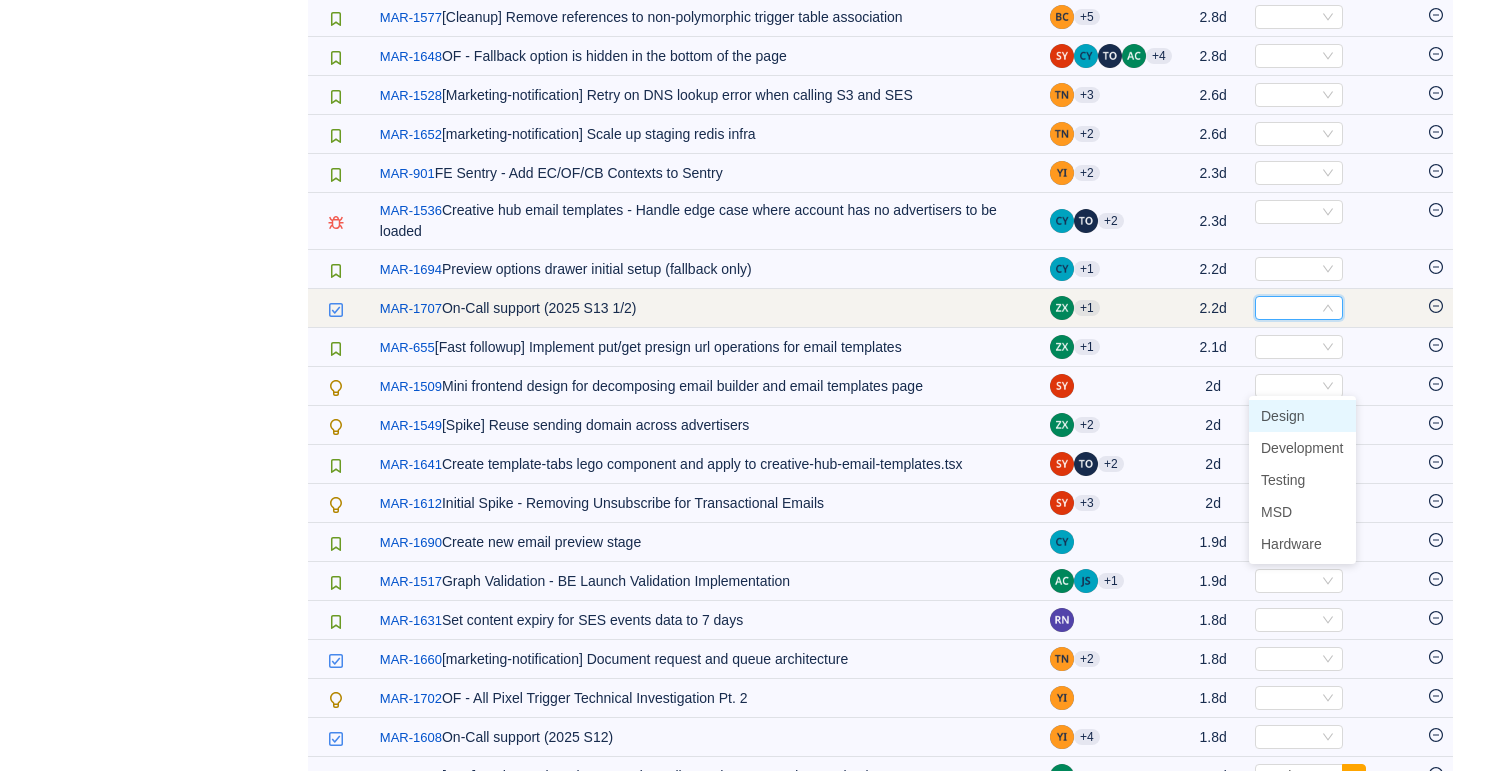click at bounding box center (1290, 308) 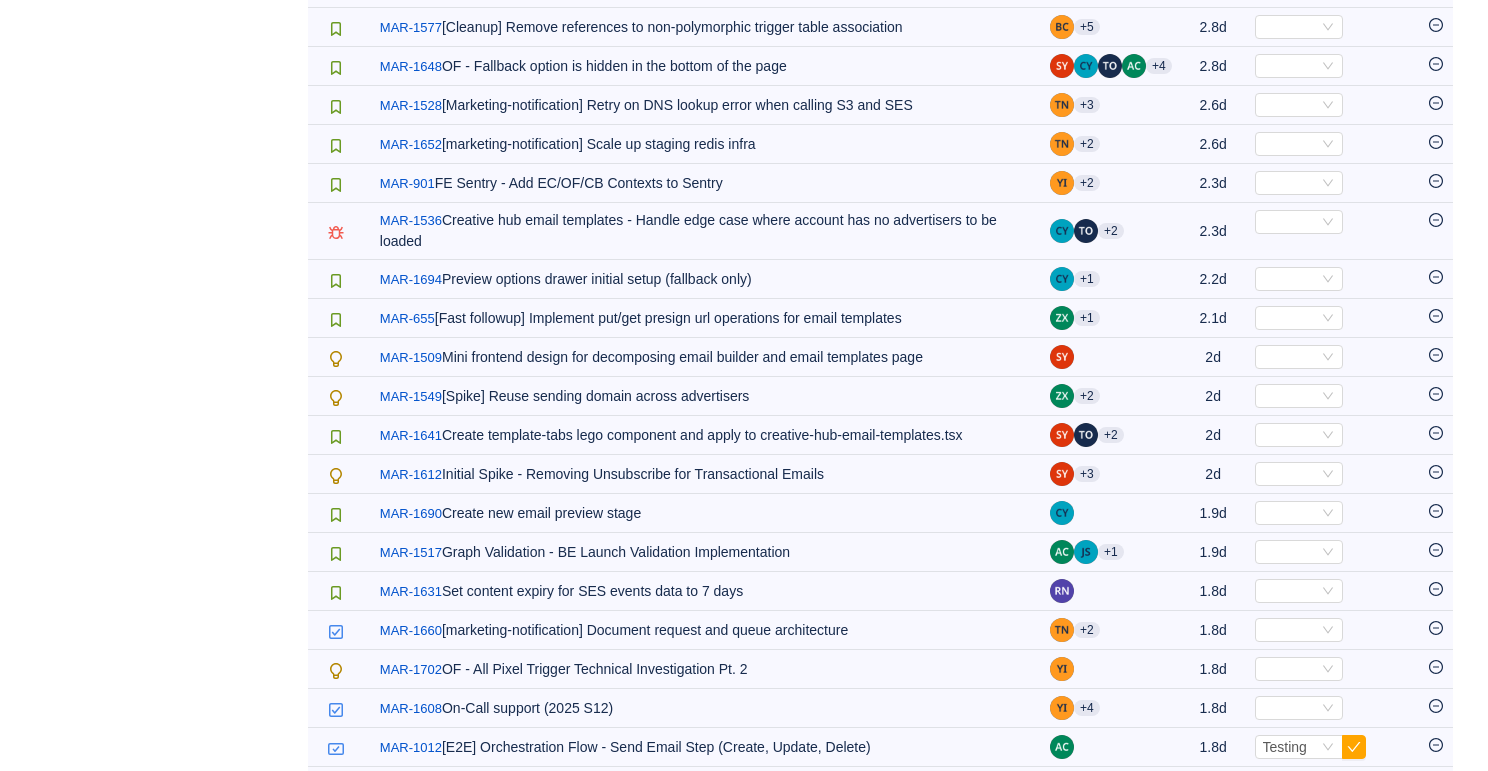 scroll, scrollTop: 2001, scrollLeft: 0, axis: vertical 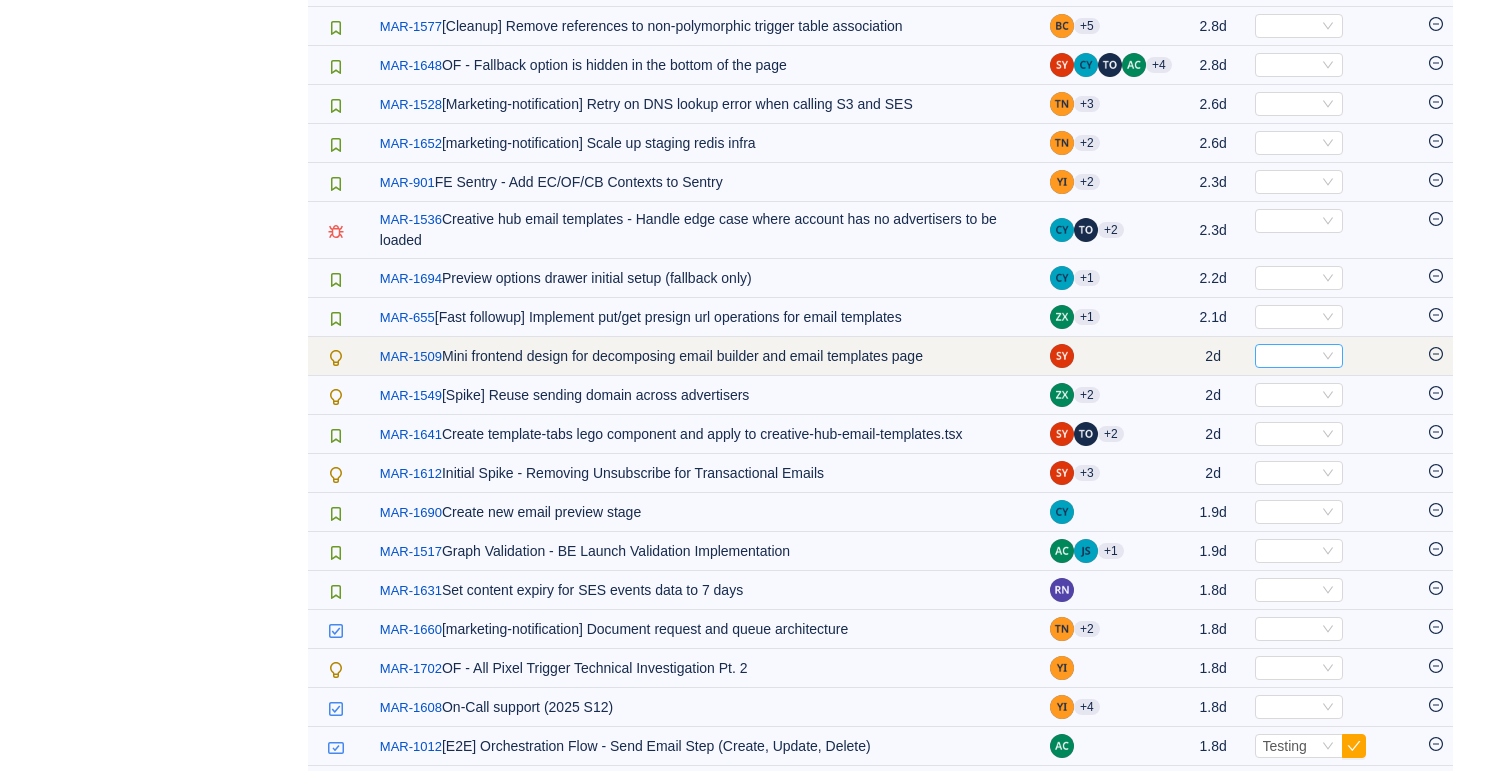 click 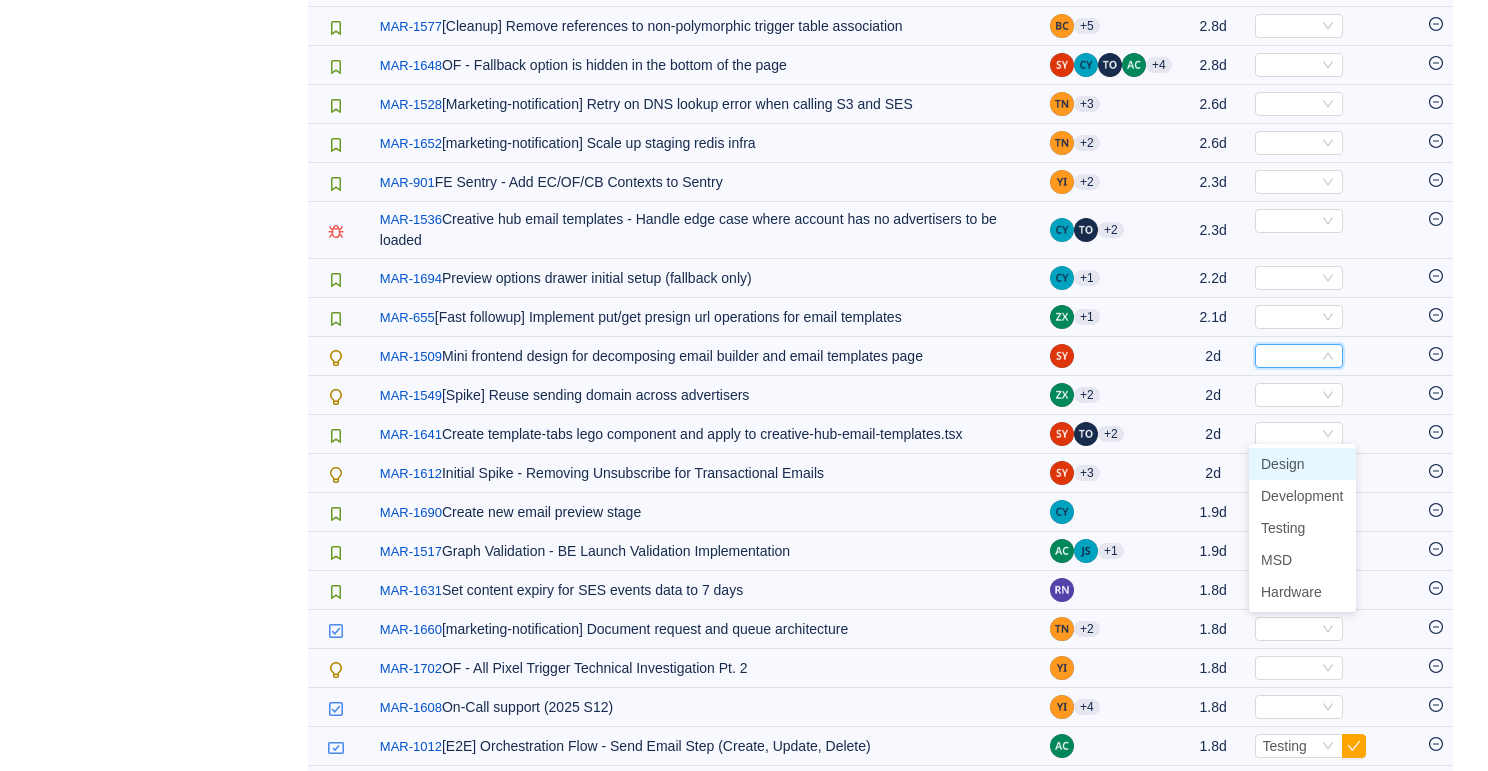 click on "Design" at bounding box center [1302, 464] 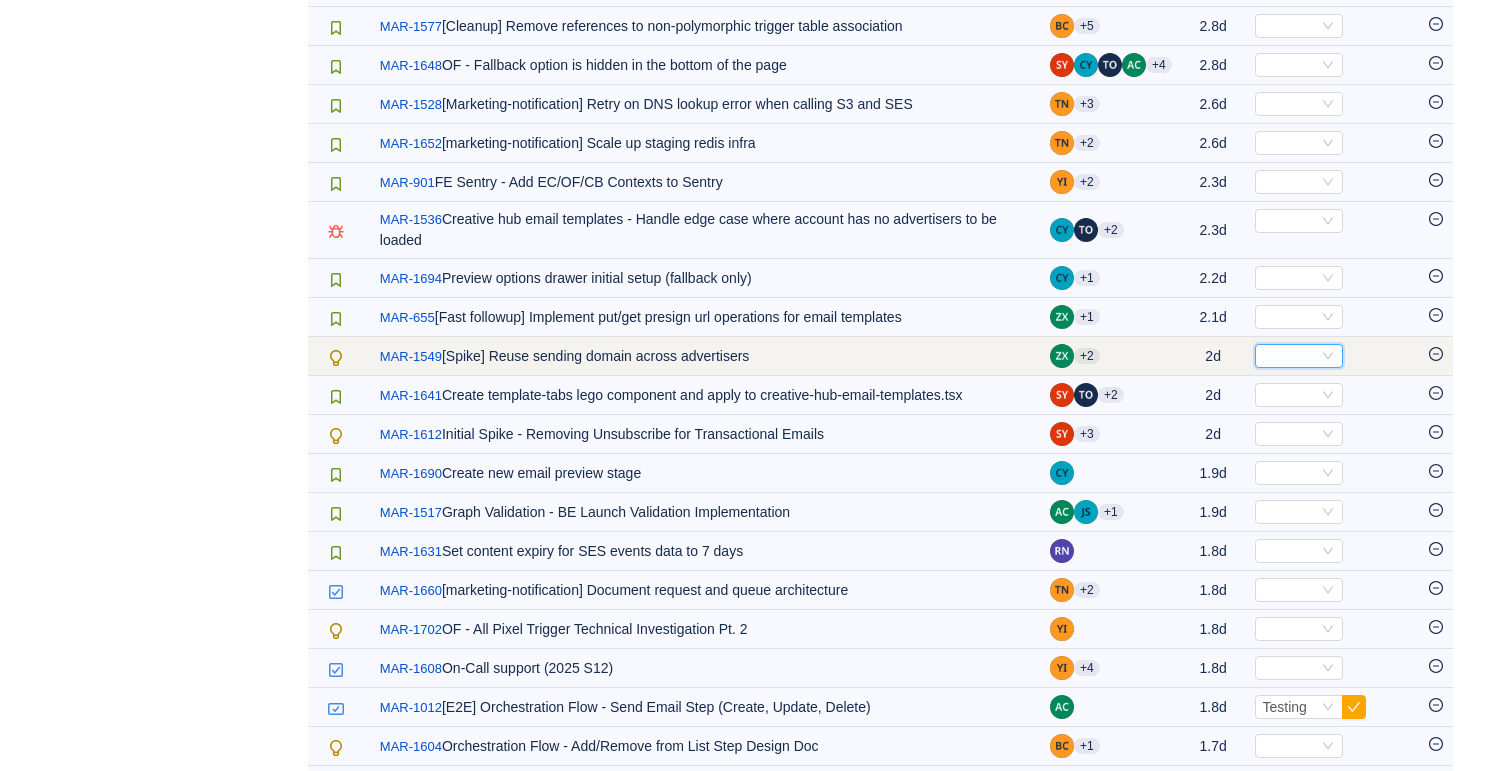 click on "Select" at bounding box center (1290, 356) 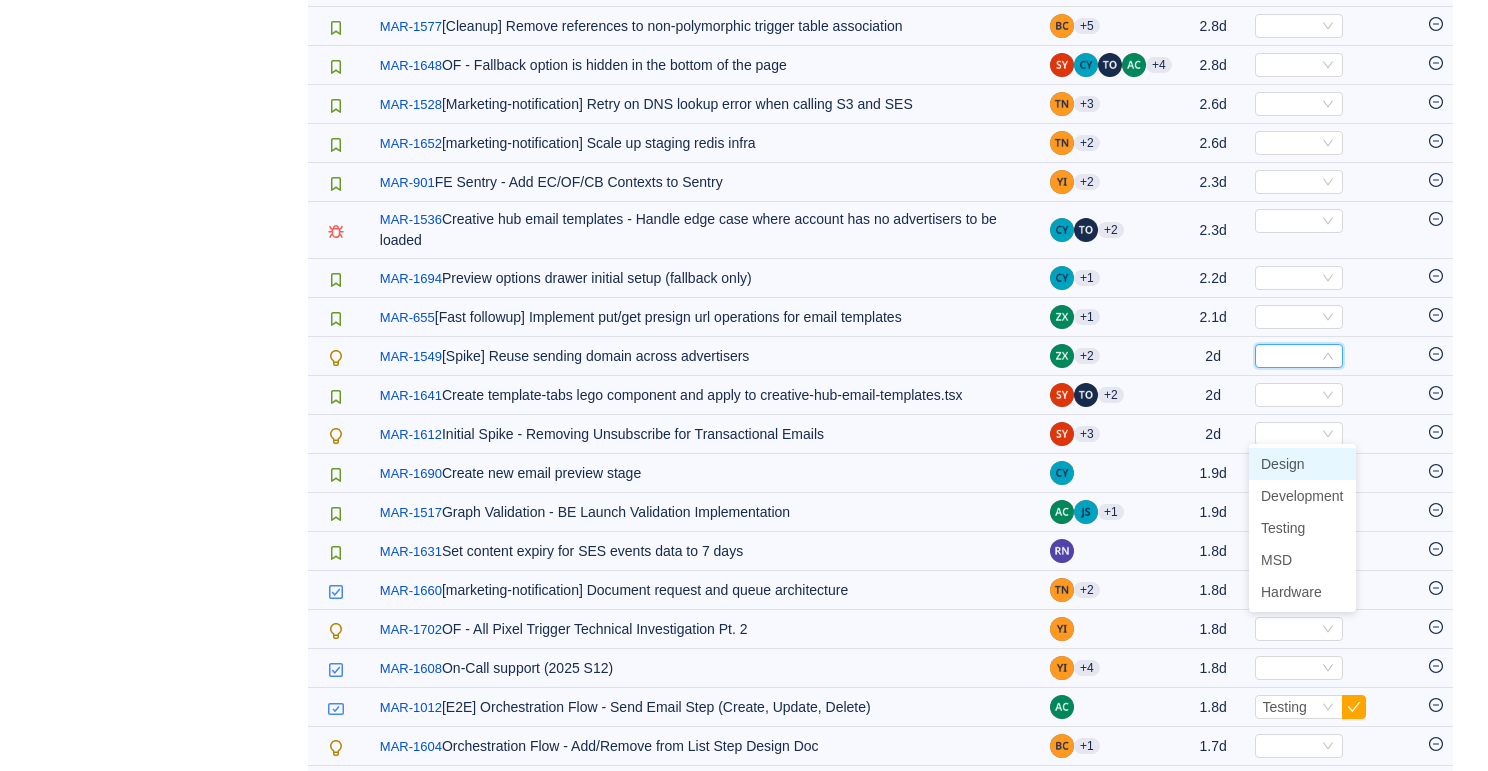 click on "Design" at bounding box center [1283, 464] 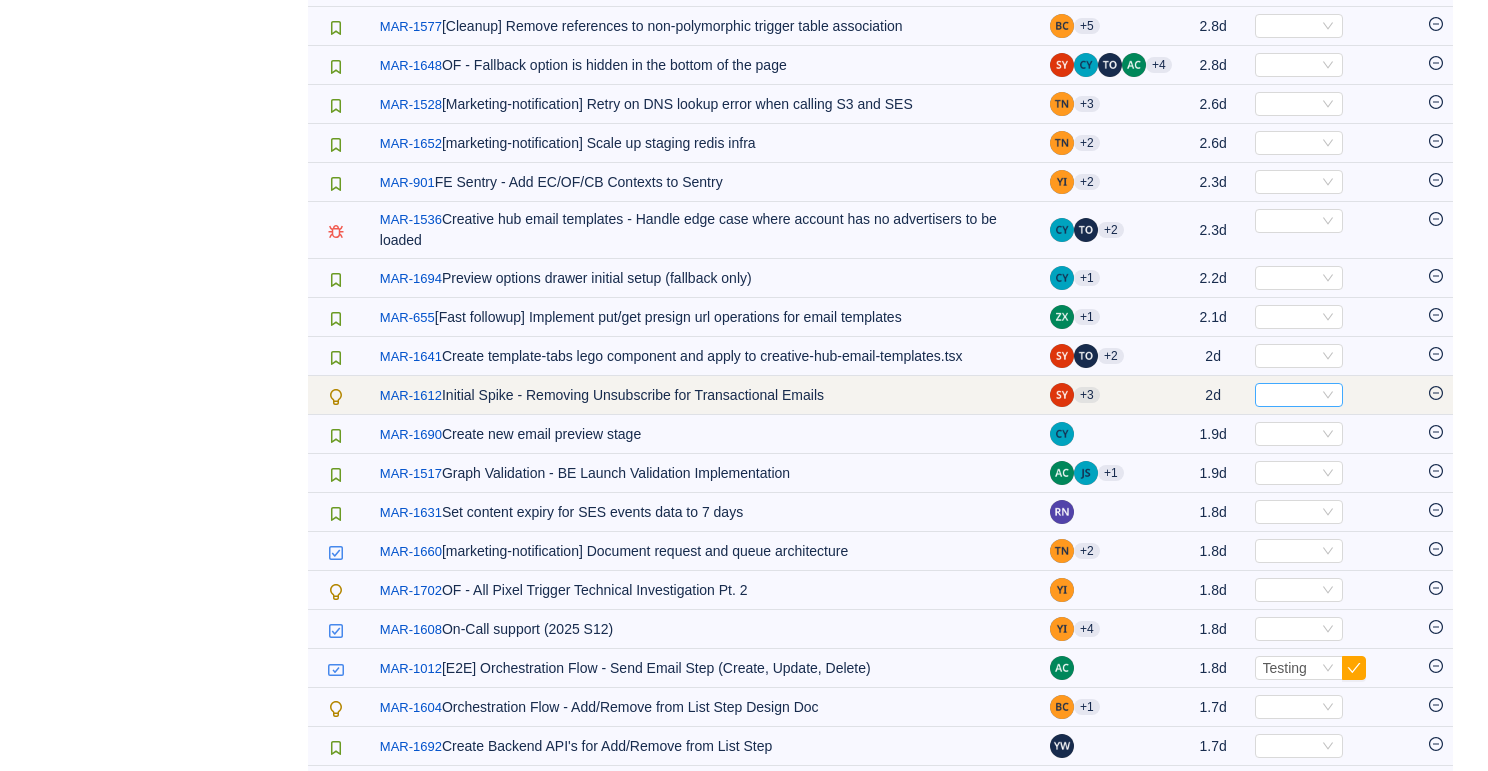 click on "Select" at bounding box center [1290, 395] 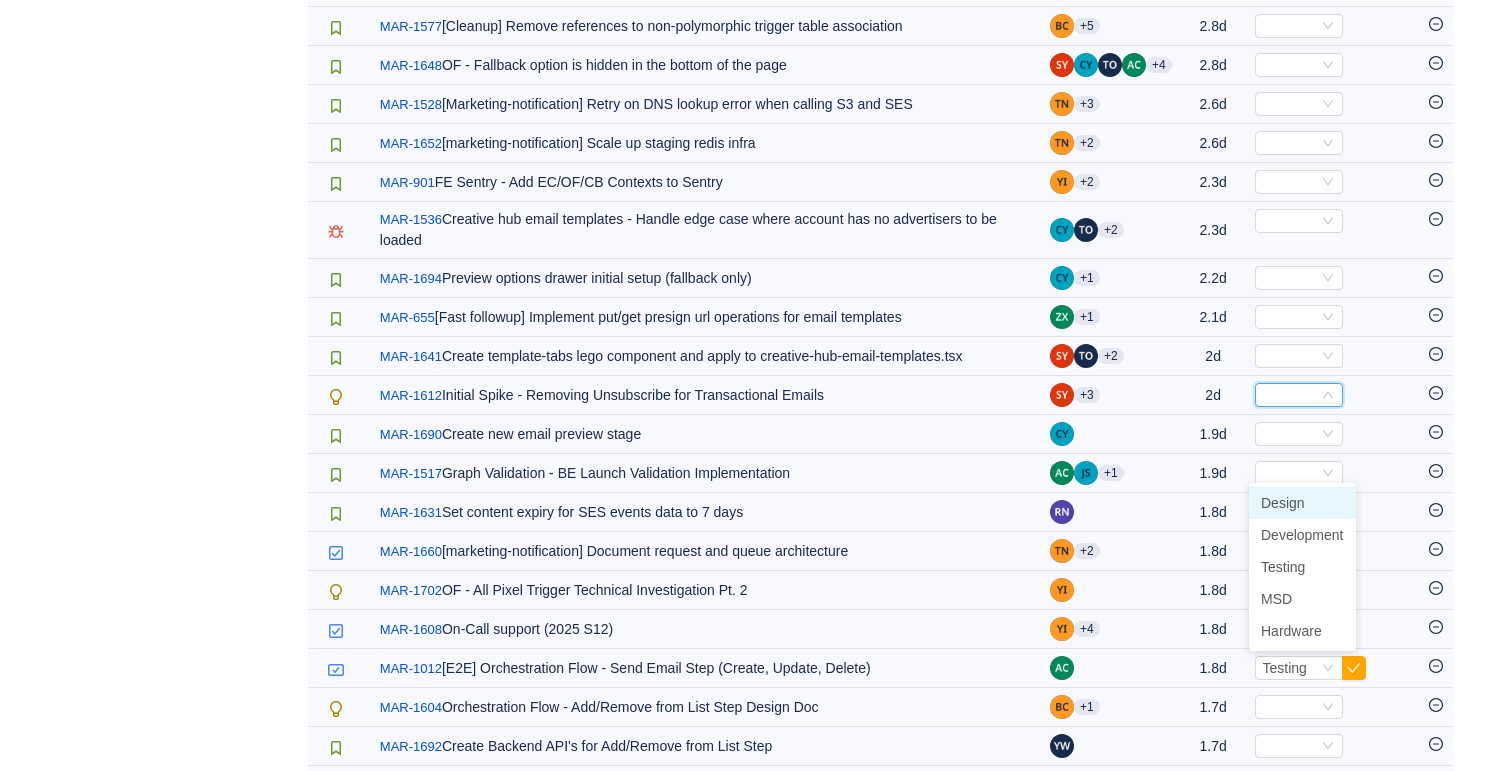 click on "Design" at bounding box center (1283, 503) 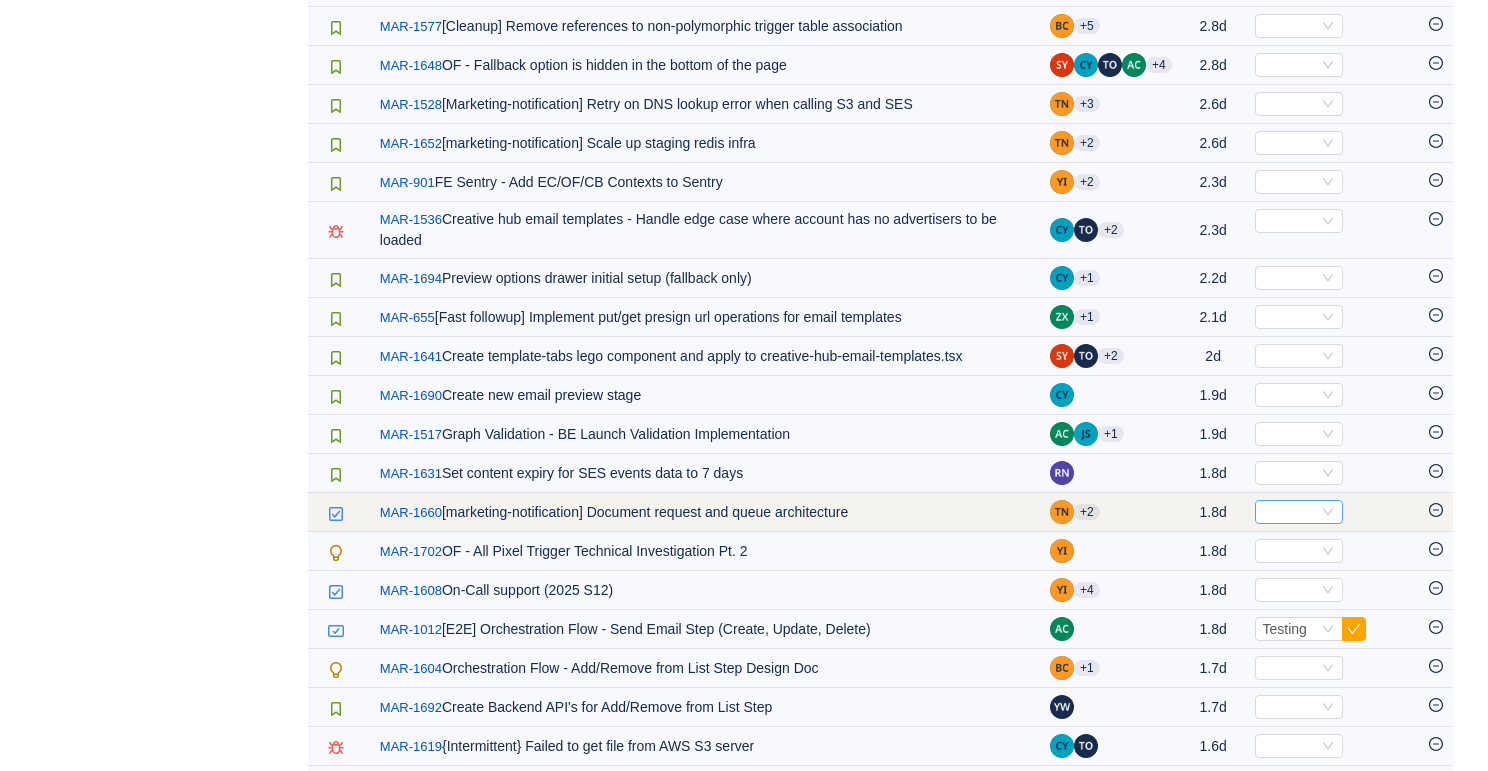 click on "Select" at bounding box center [1290, 512] 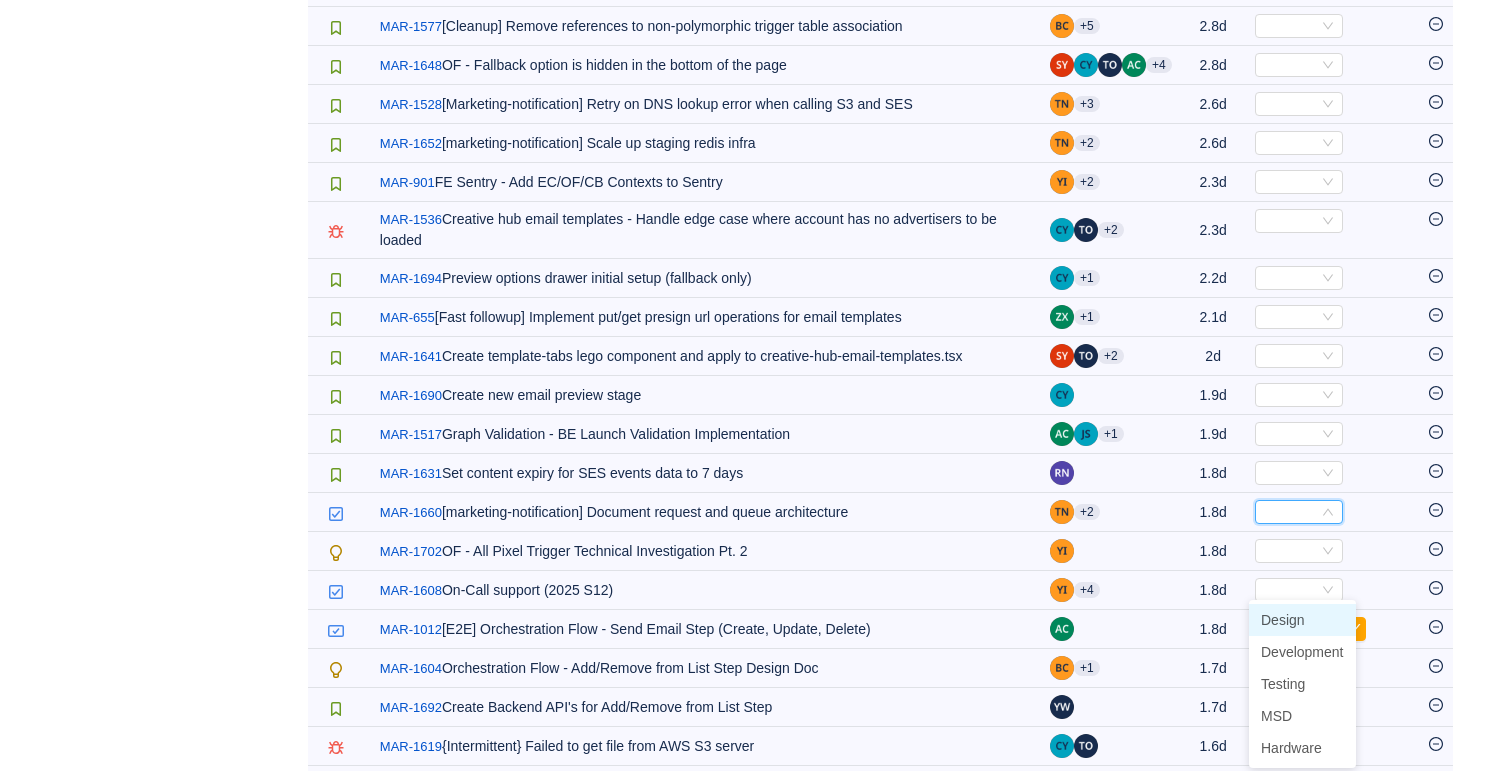click on "Design" at bounding box center (1283, 620) 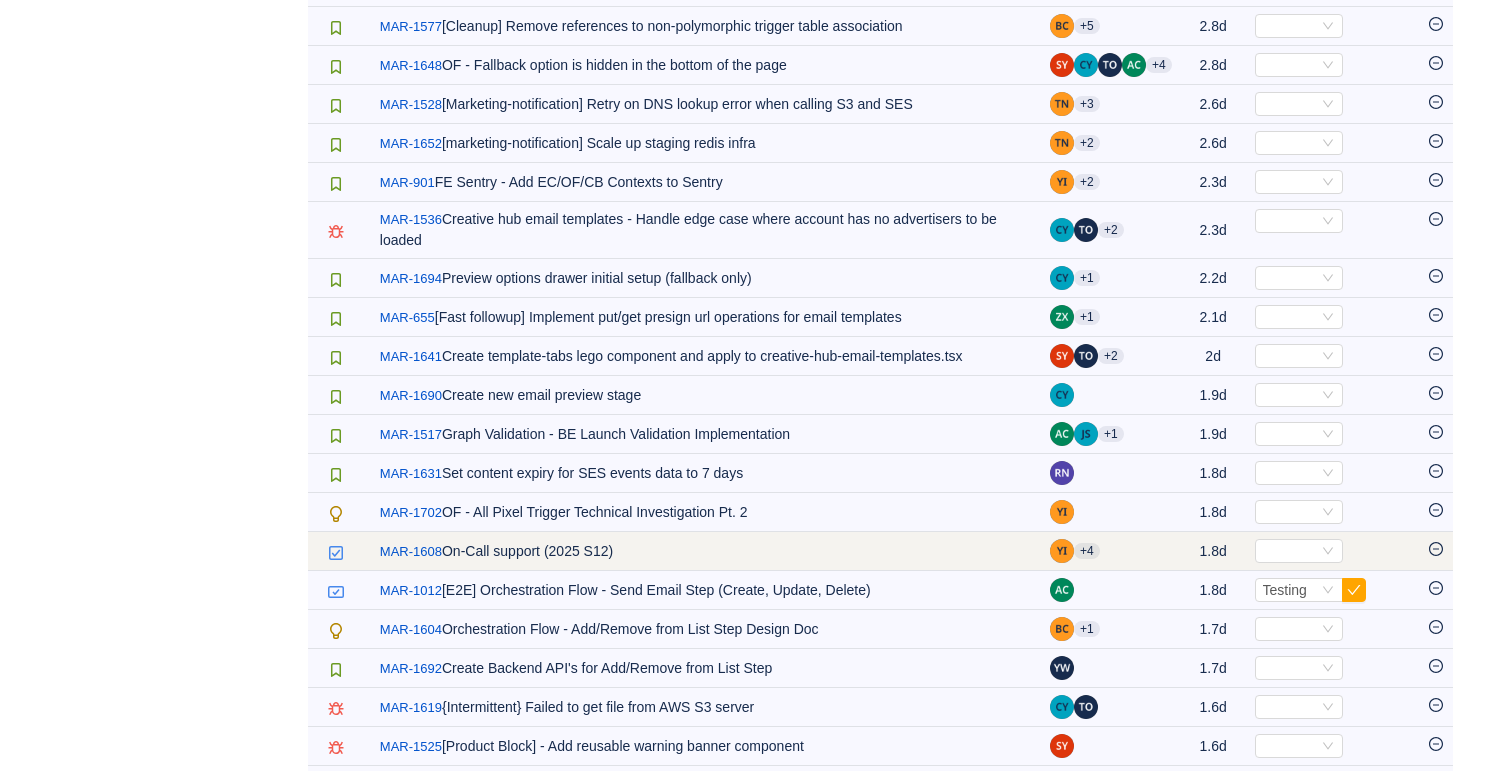 click 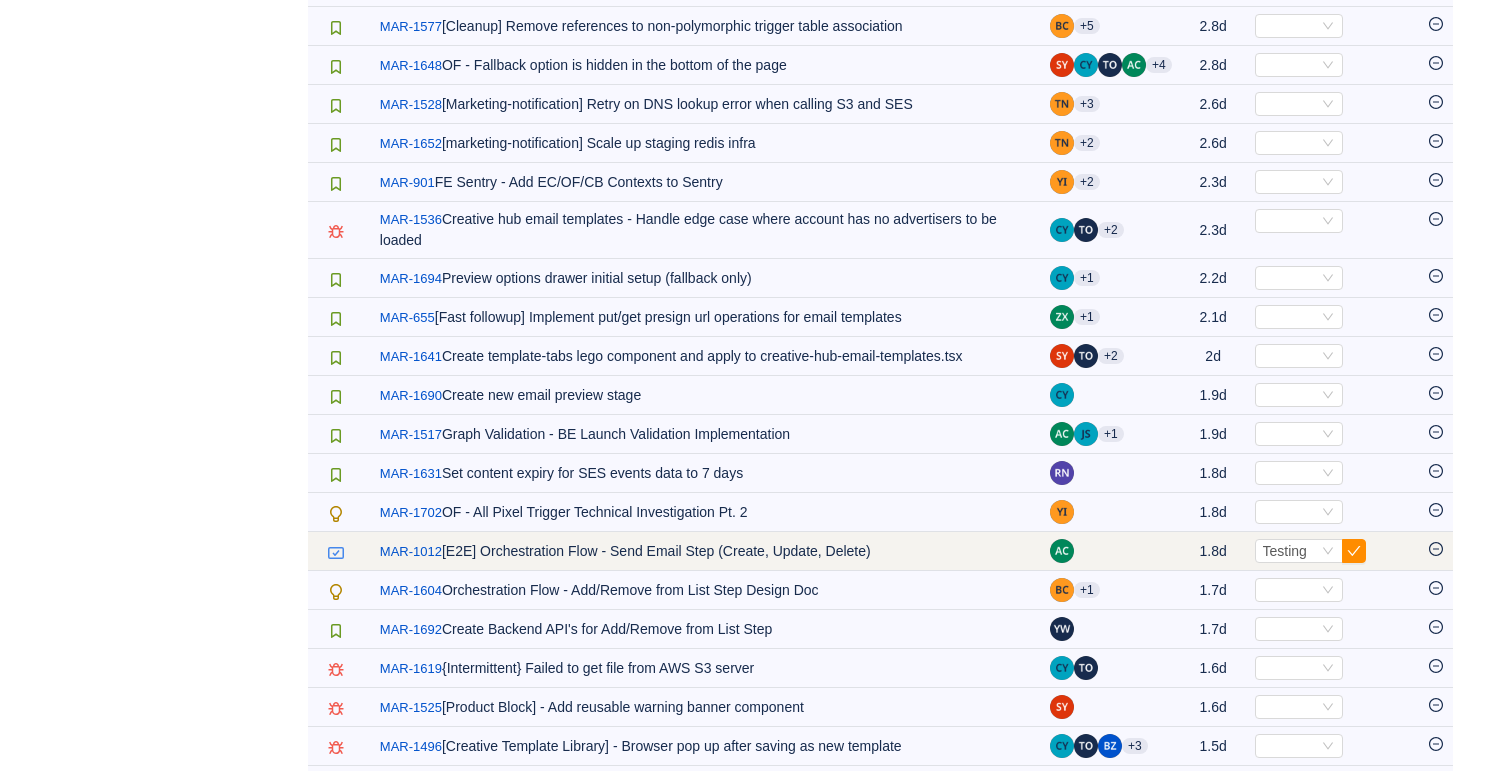 click at bounding box center (1354, 551) 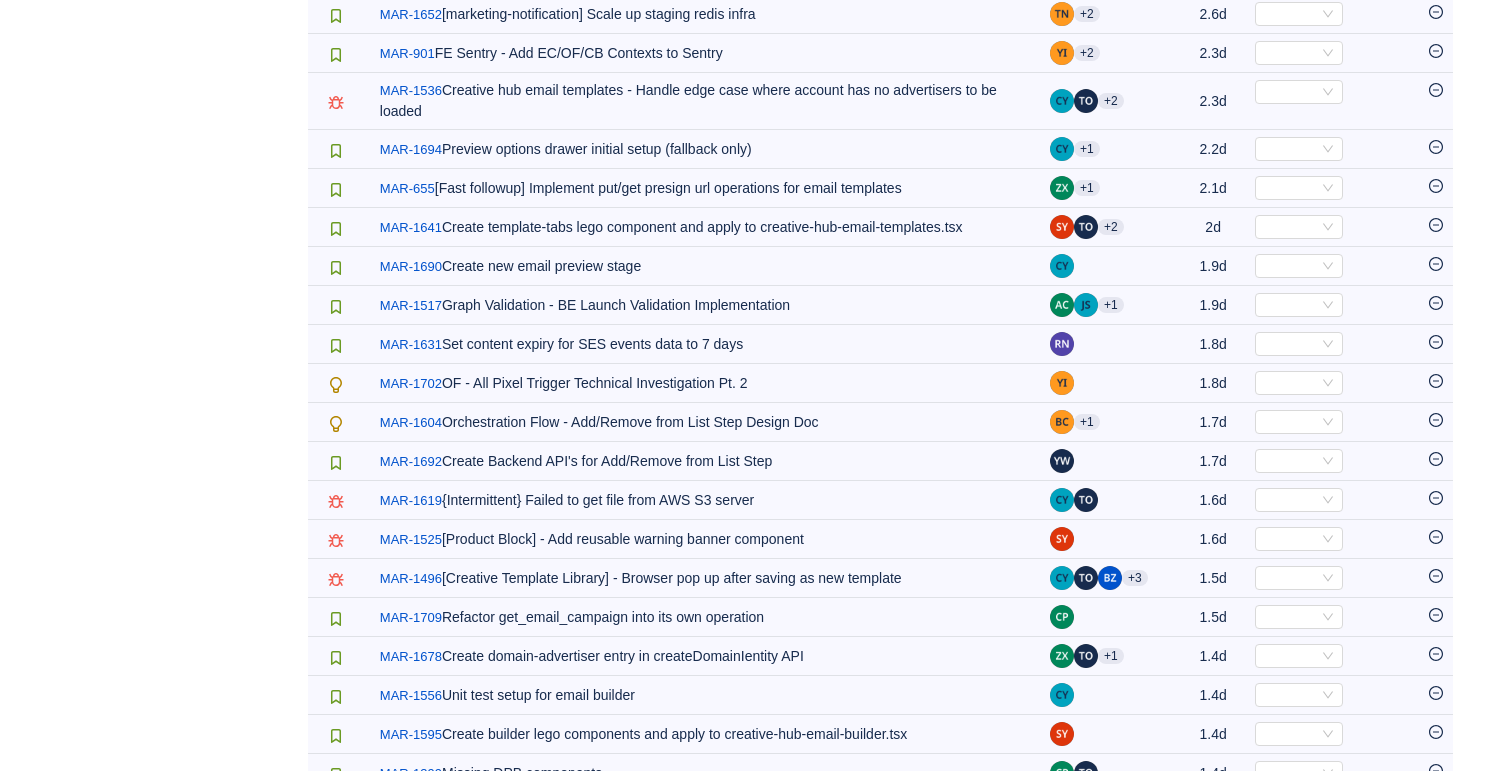 scroll, scrollTop: 2138, scrollLeft: 0, axis: vertical 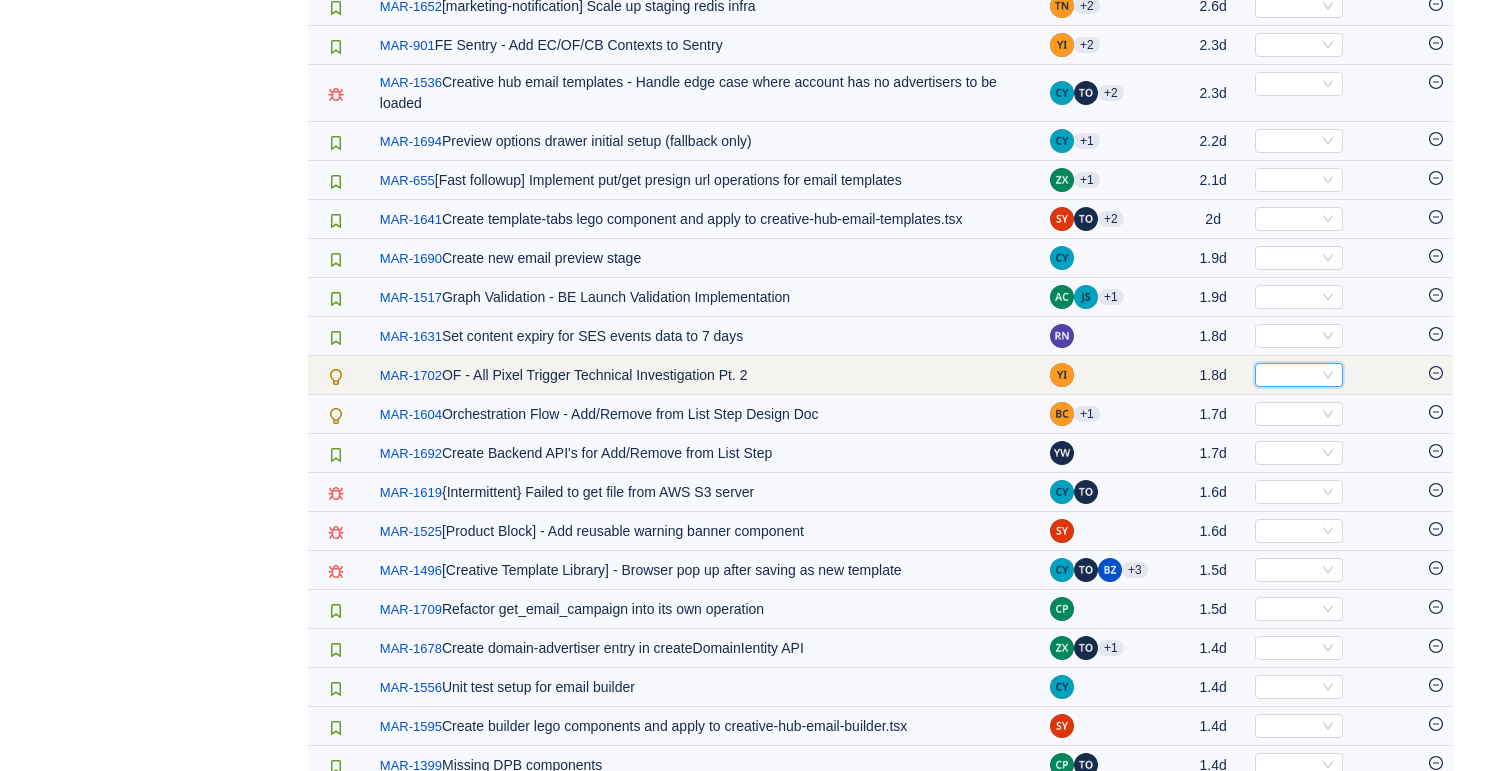 click 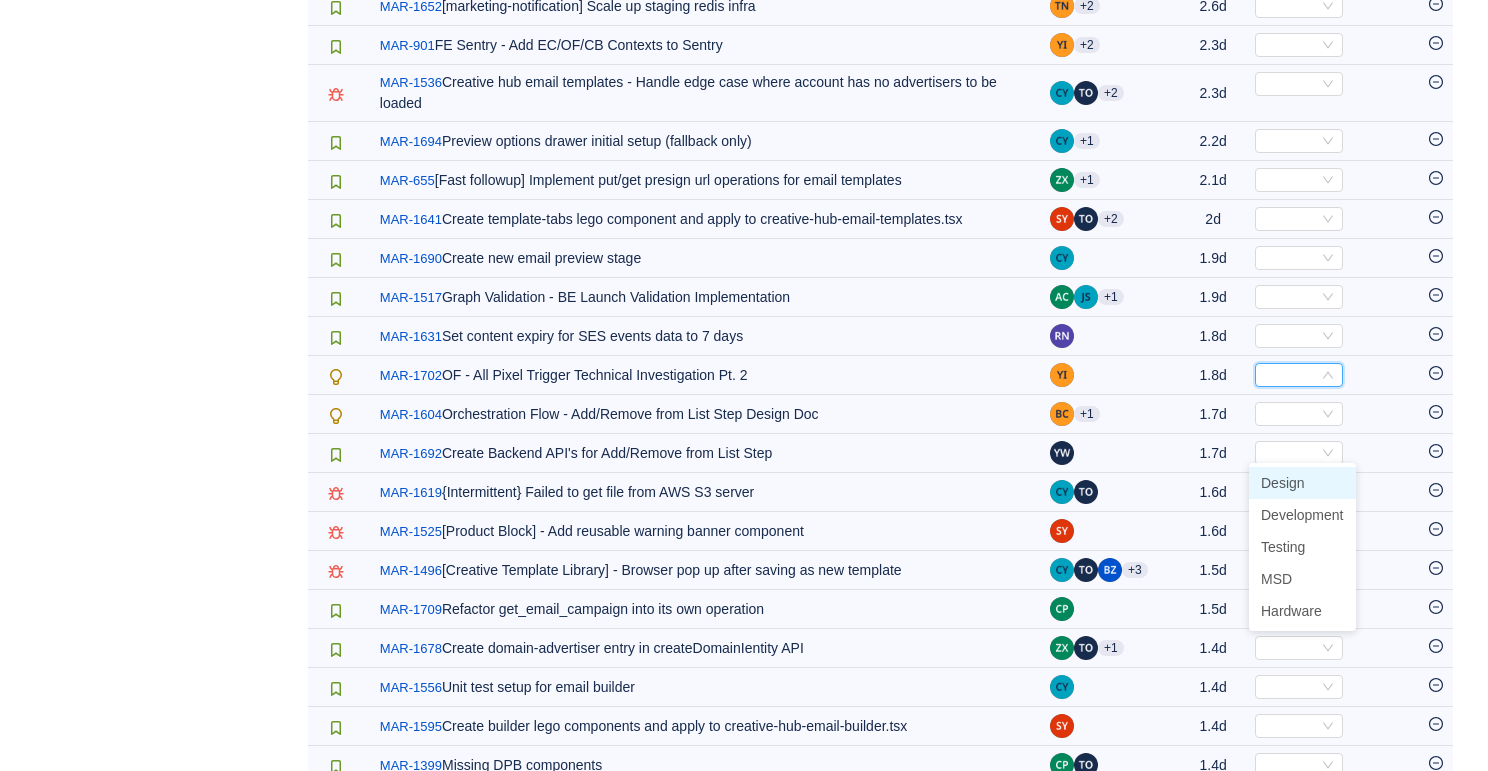 click on "Design" at bounding box center (1283, 483) 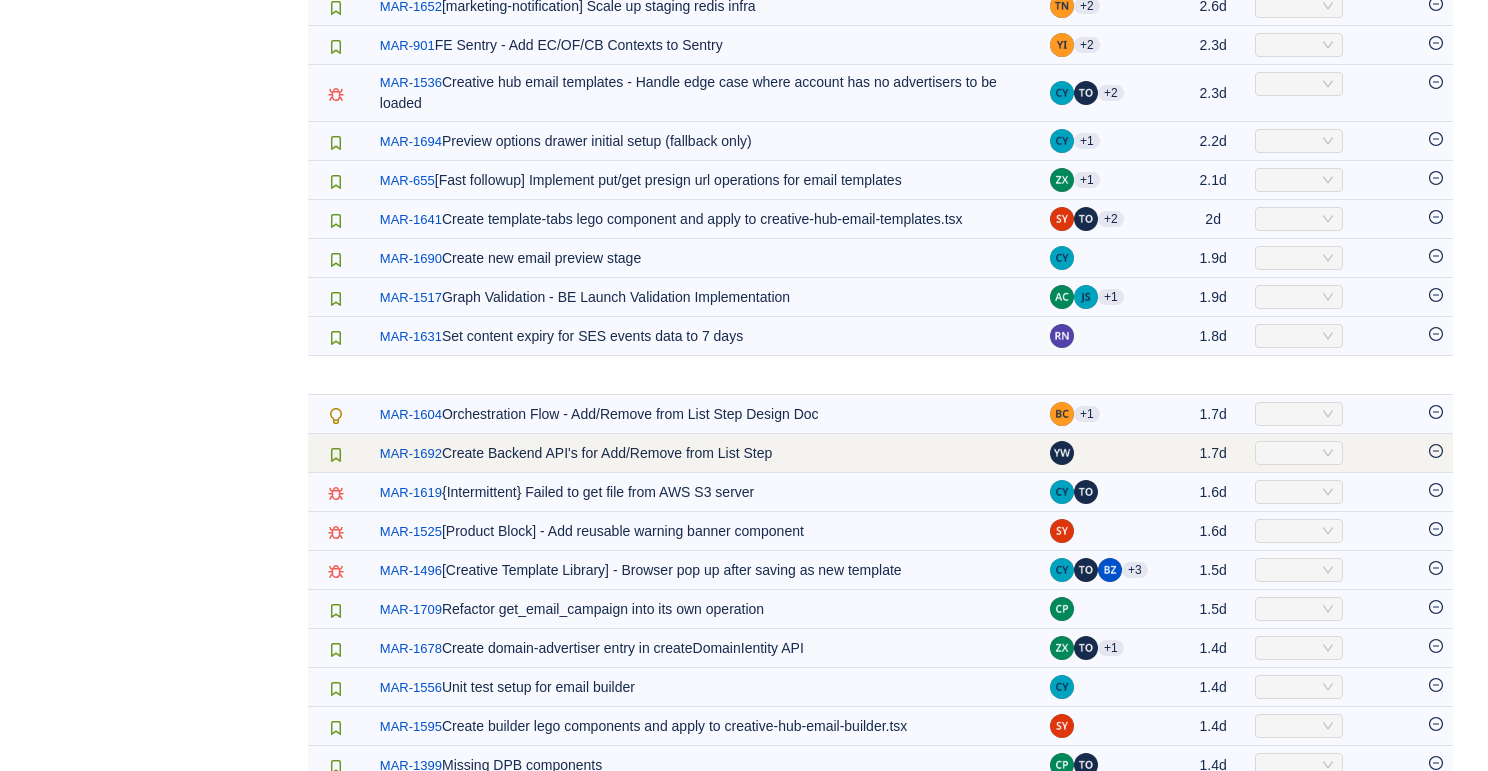 click on "Select" at bounding box center [1299, 453] 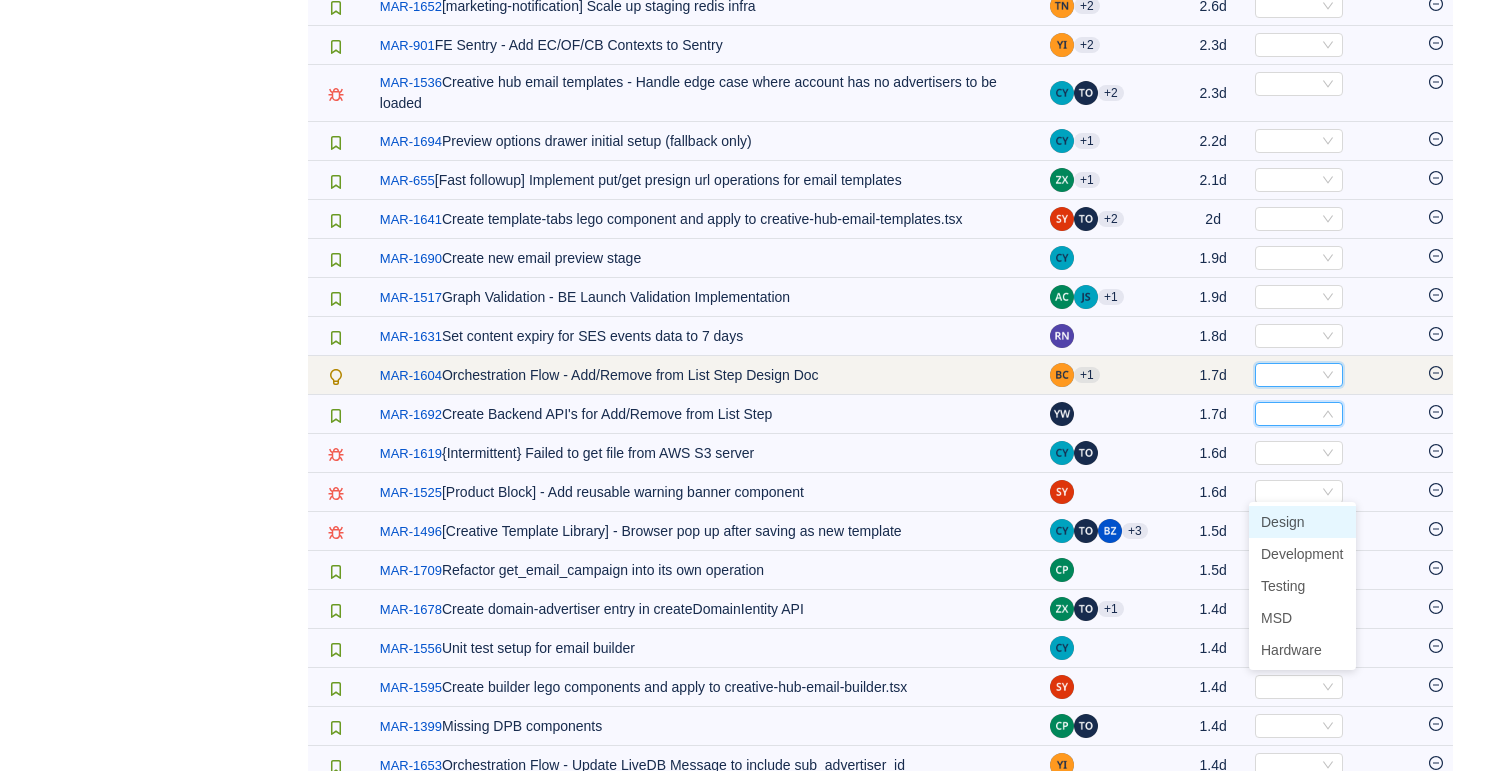 click 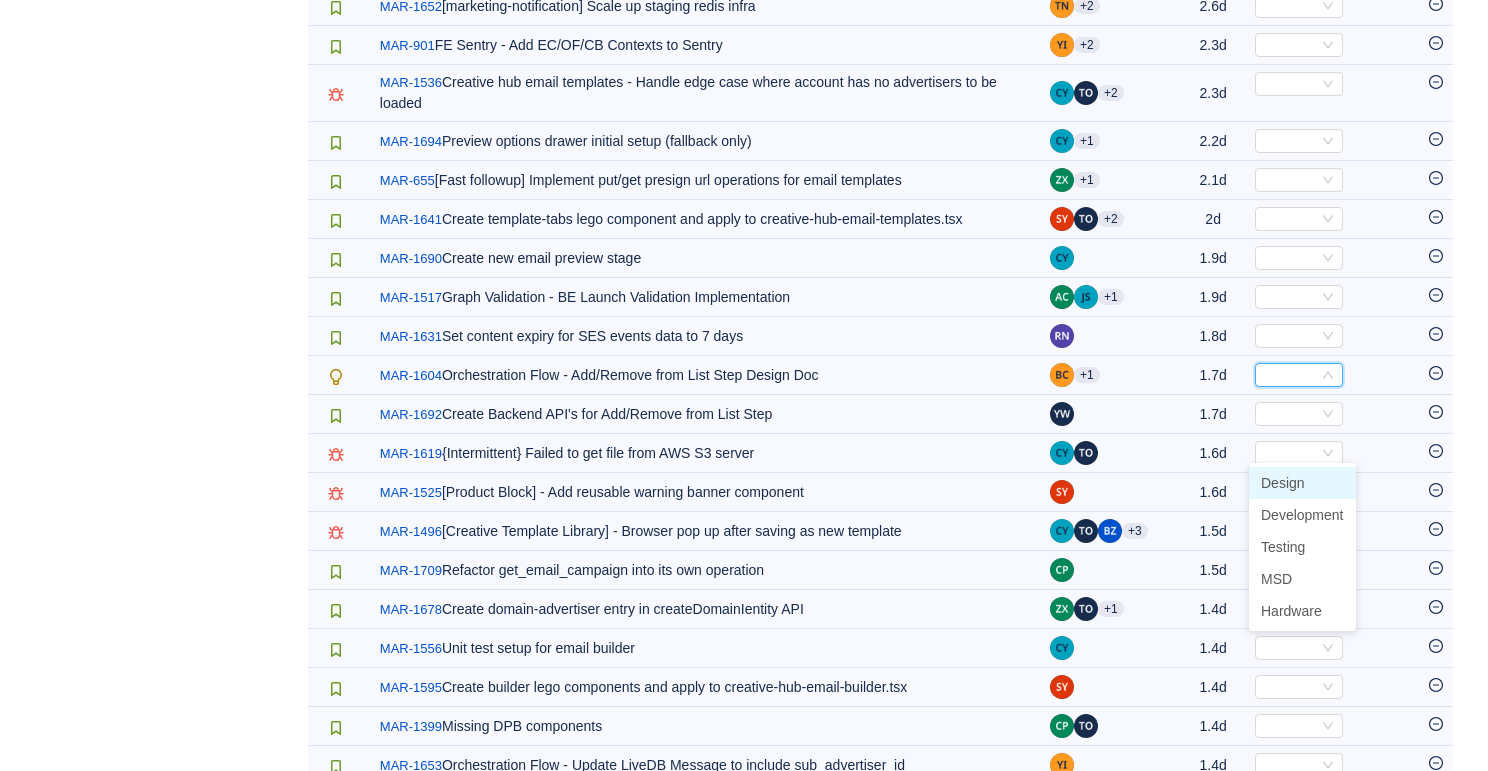 click on "Design" at bounding box center [1302, 483] 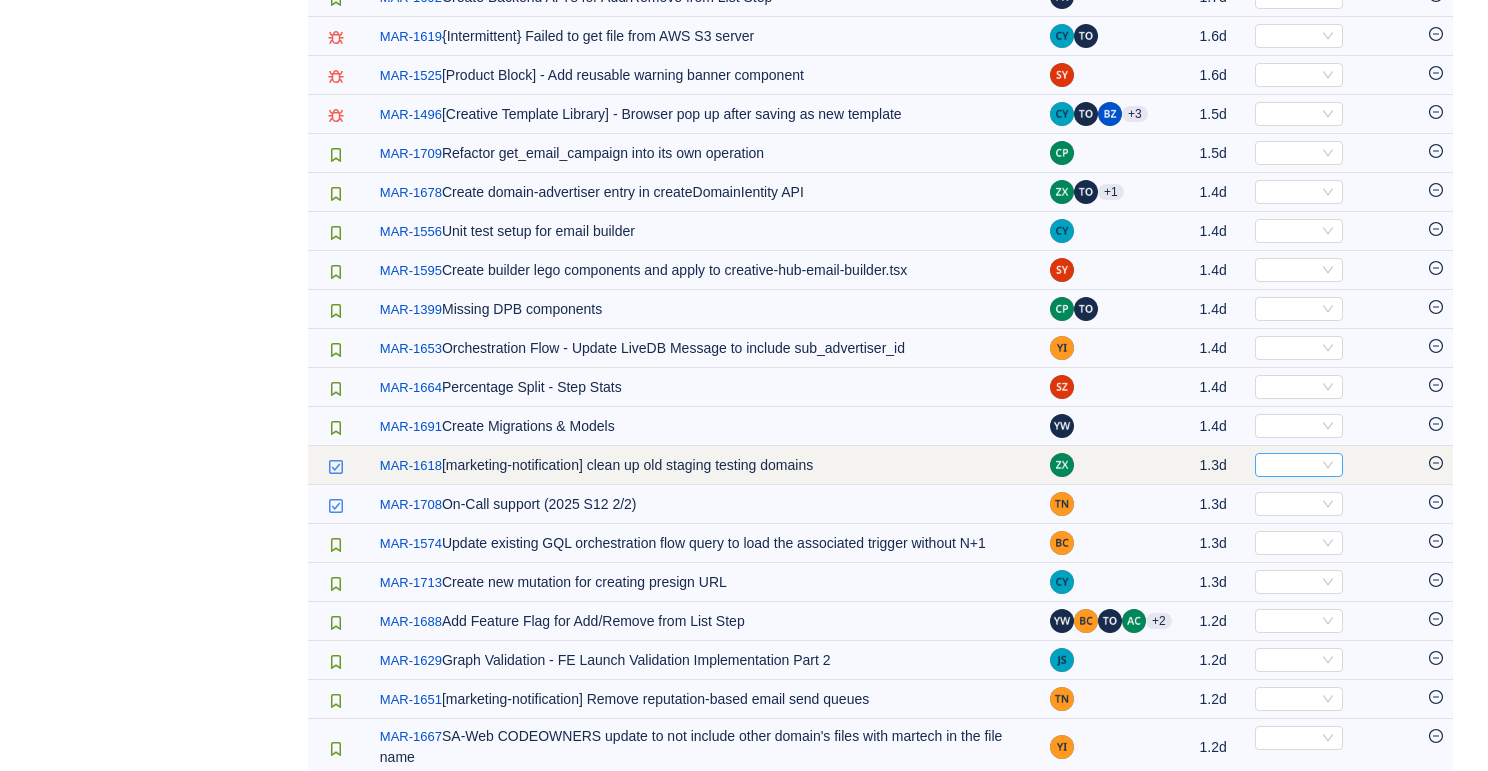 scroll, scrollTop: 2517, scrollLeft: 0, axis: vertical 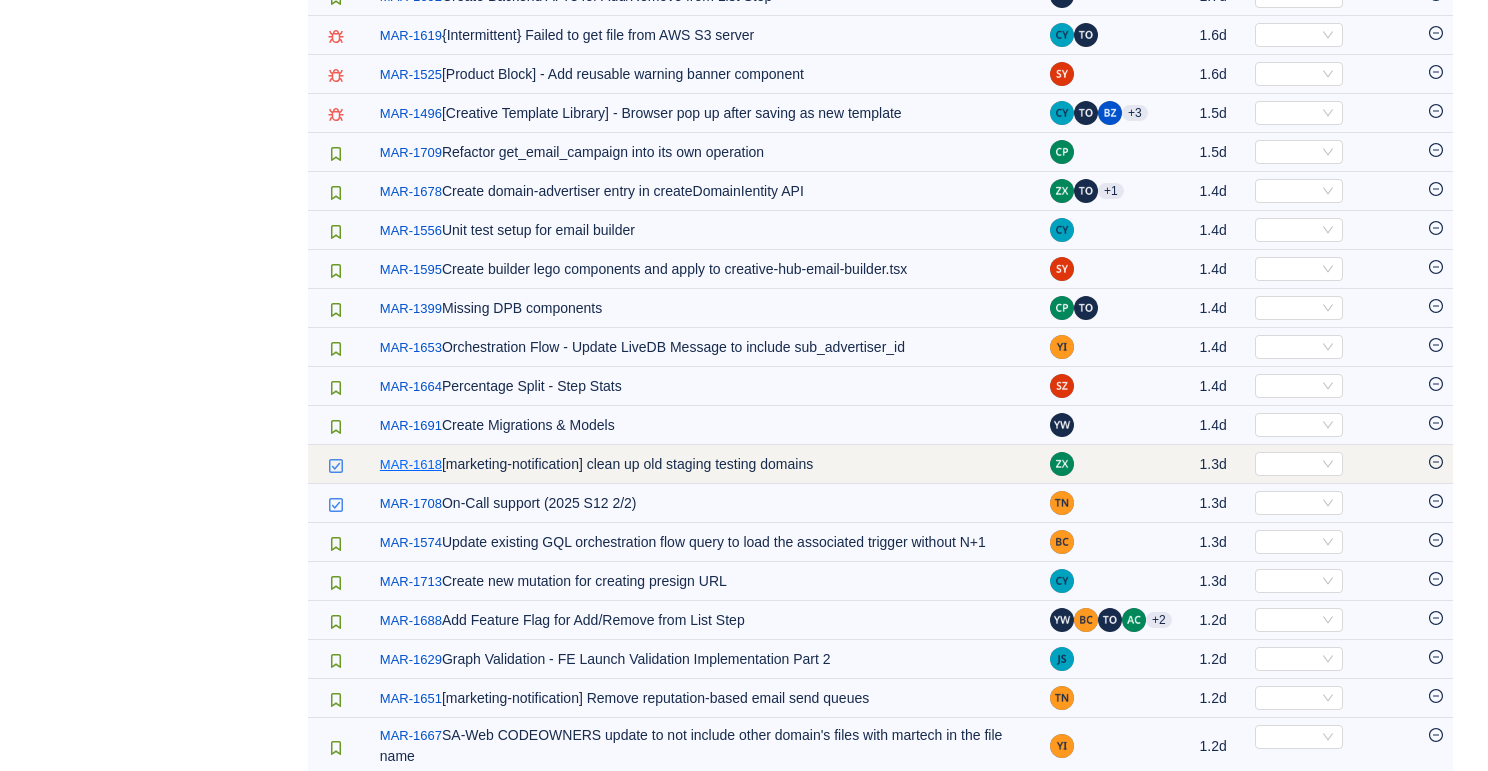 click on "MAR-1618" at bounding box center (411, 465) 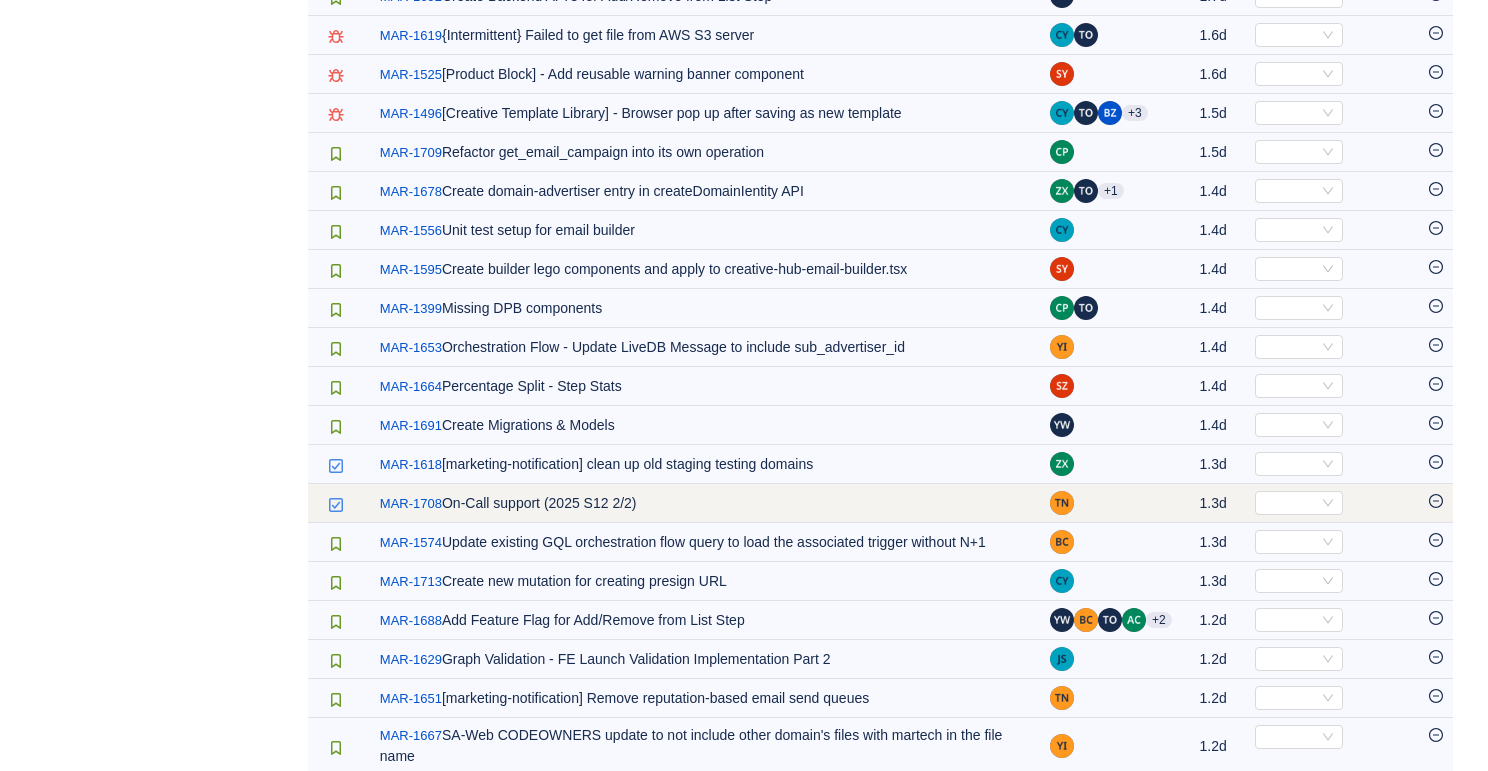 click 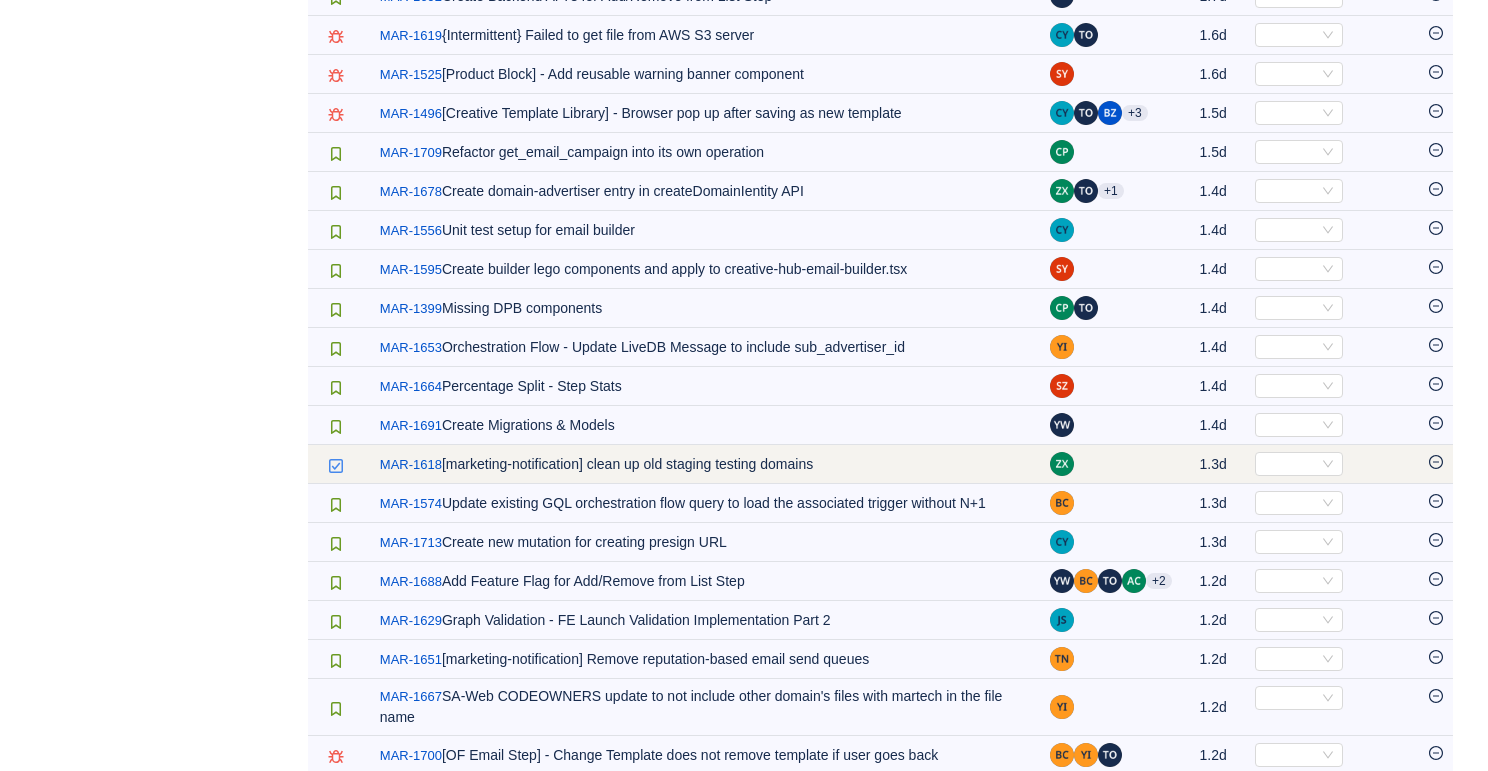 click 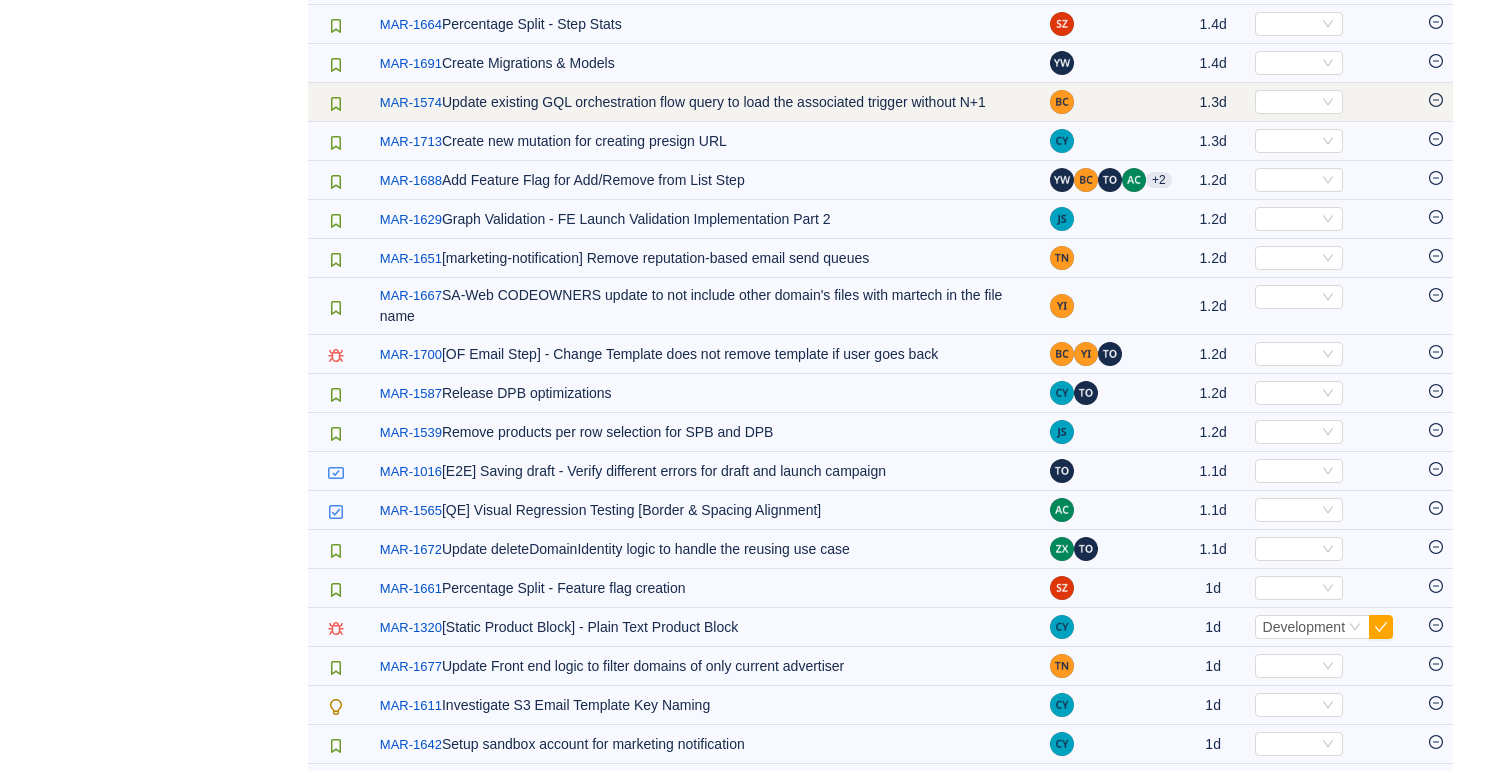 scroll, scrollTop: 2891, scrollLeft: 0, axis: vertical 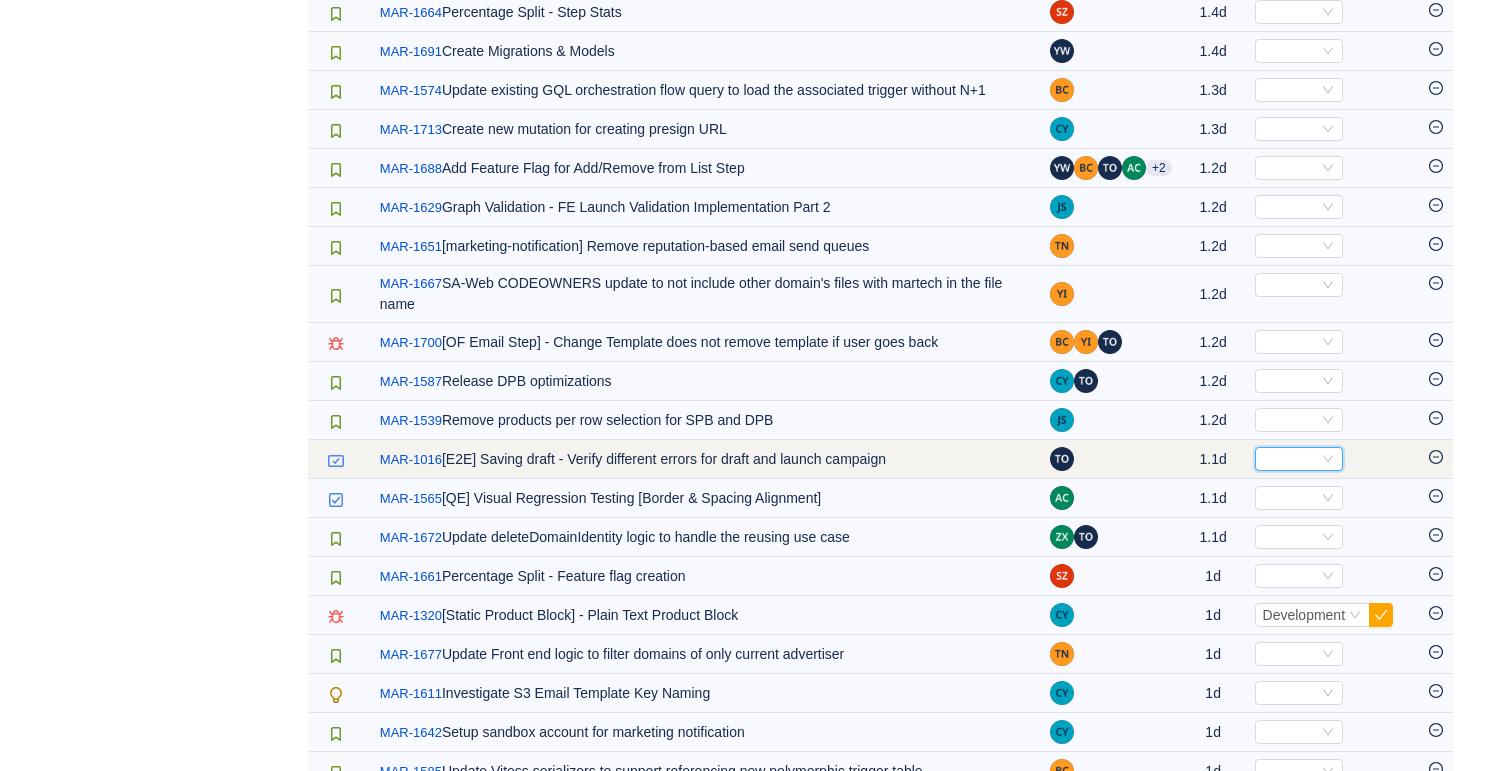 click on "Select" at bounding box center (1290, 459) 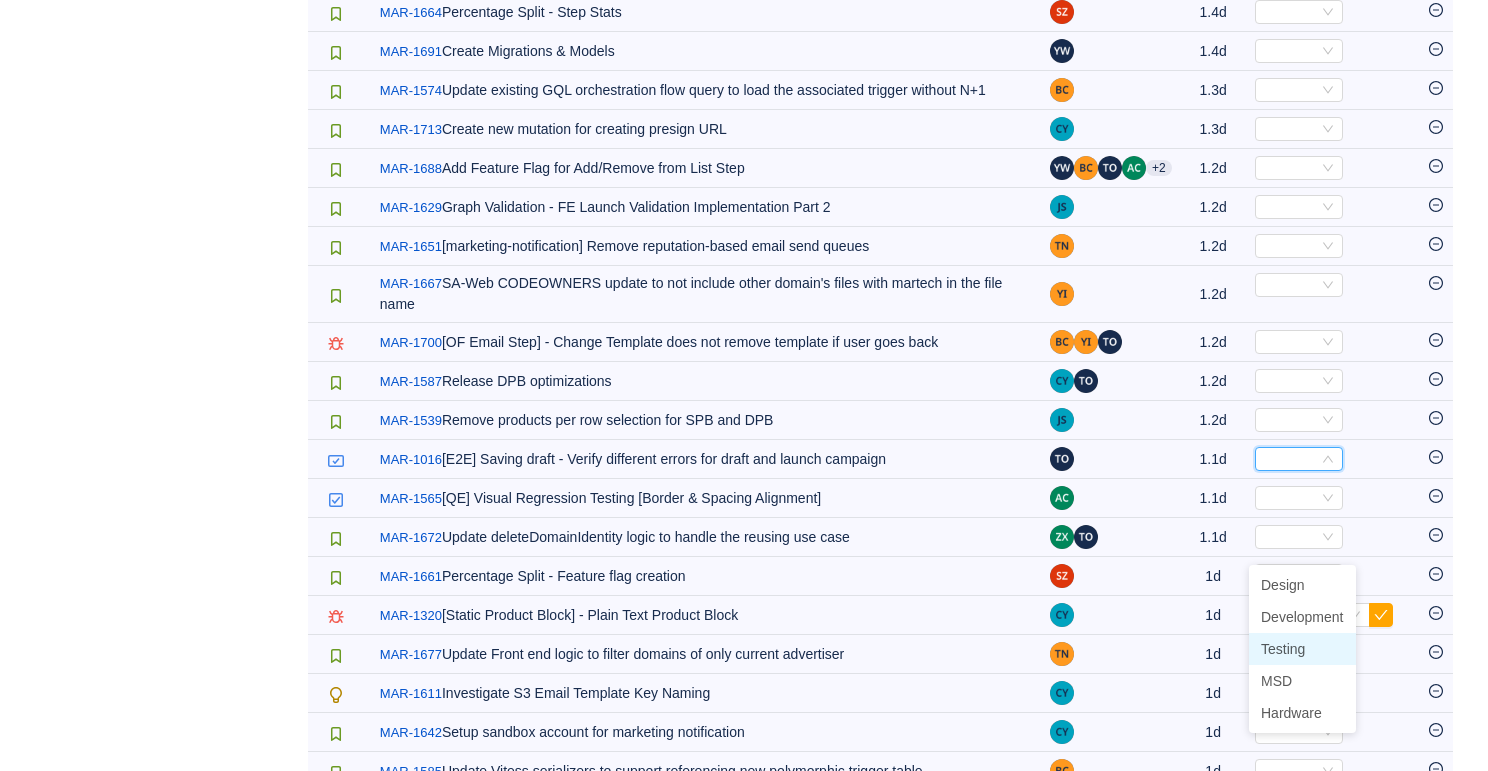 click on "Testing" at bounding box center [1302, 649] 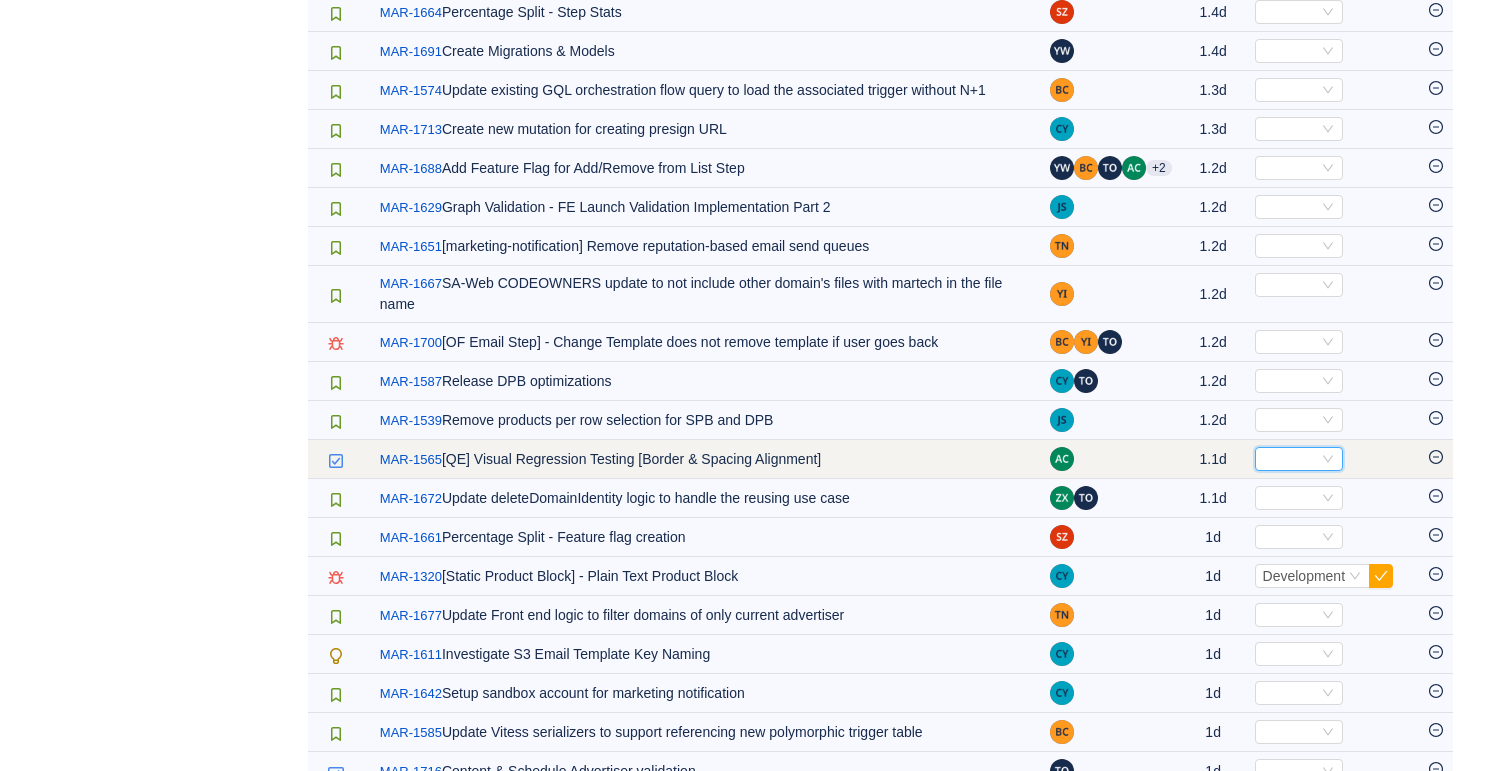 click on "Select" at bounding box center (1290, 459) 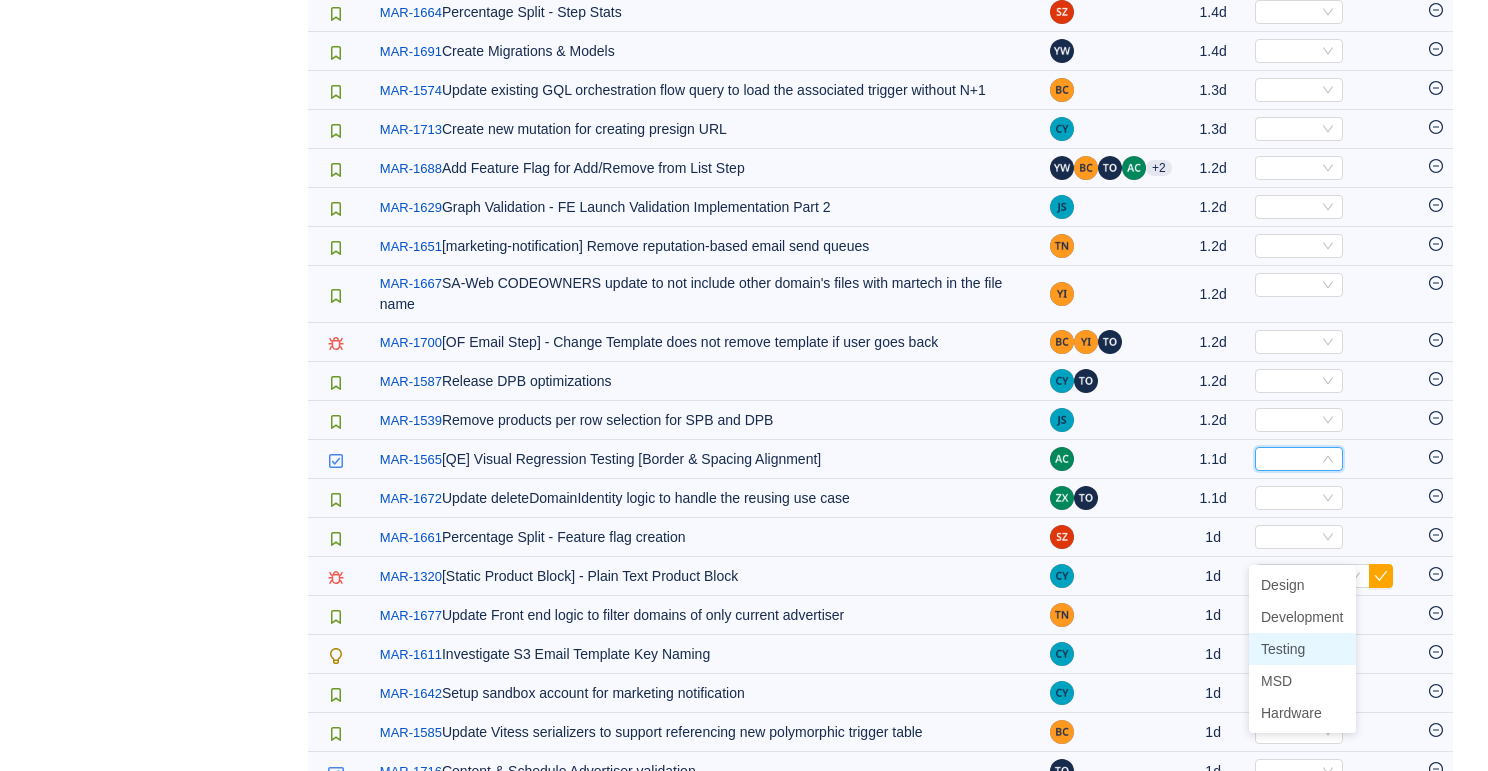 click on "Testing" at bounding box center [1283, 649] 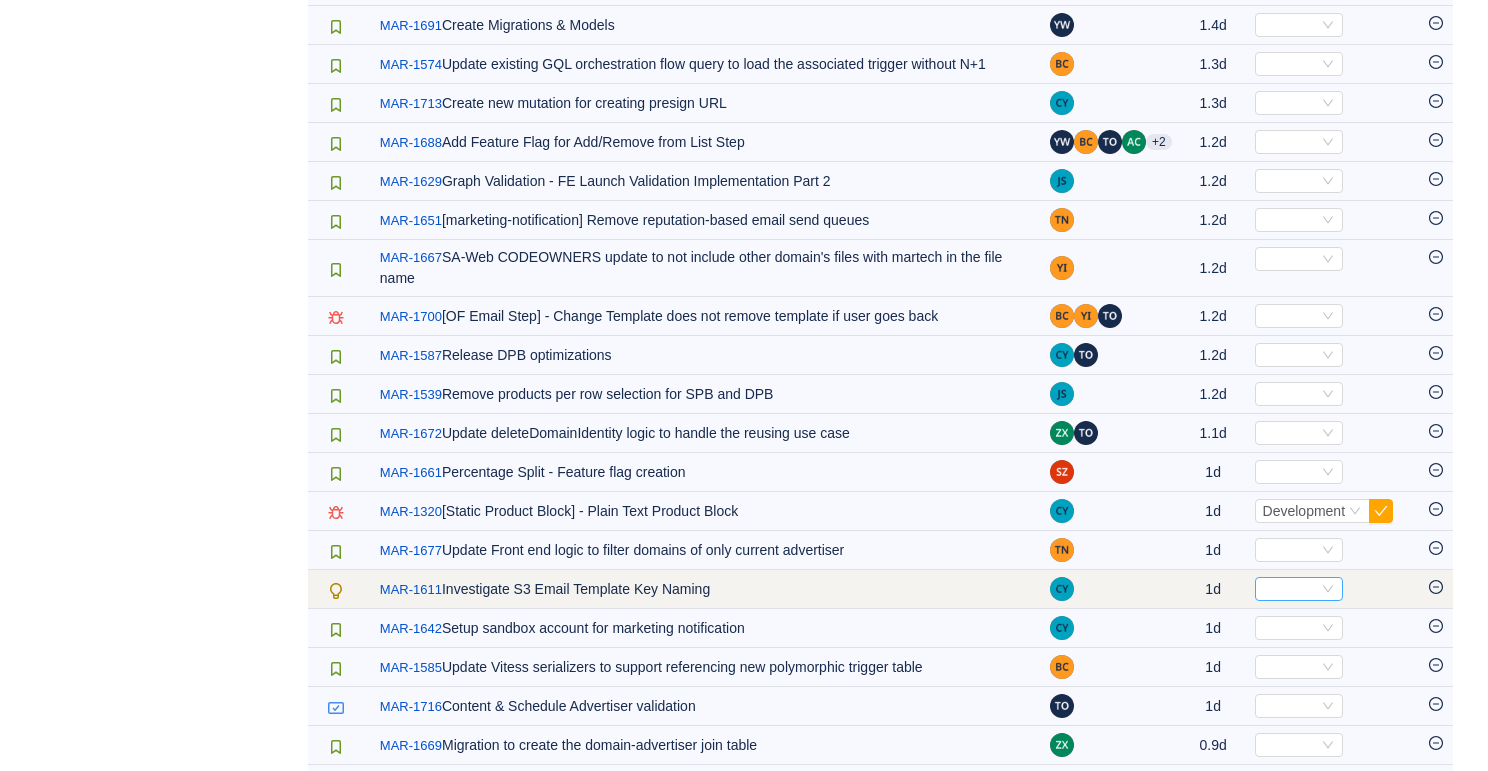 scroll, scrollTop: 2918, scrollLeft: 0, axis: vertical 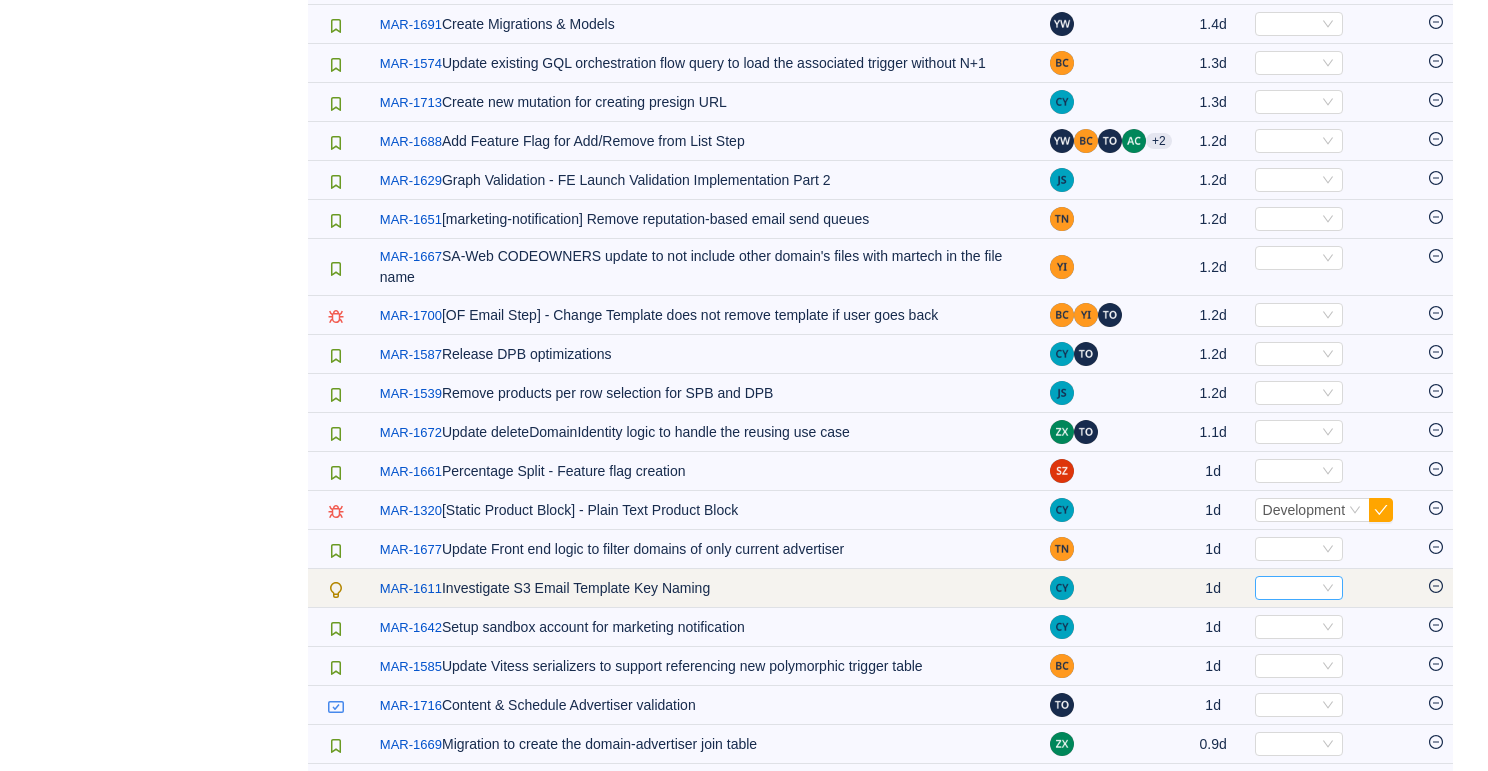 click on "Select" at bounding box center (1290, 588) 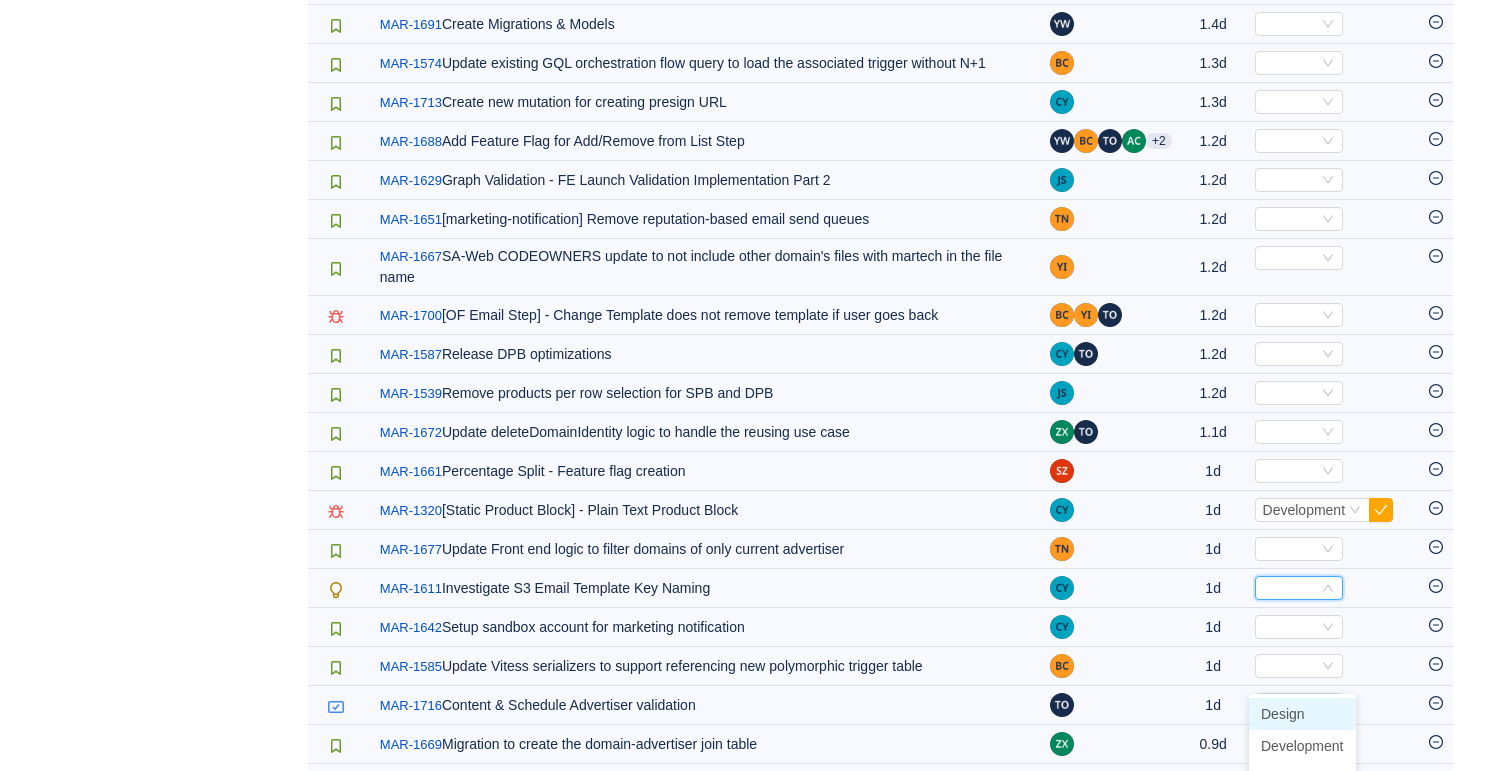 click on "Design" at bounding box center [1283, 714] 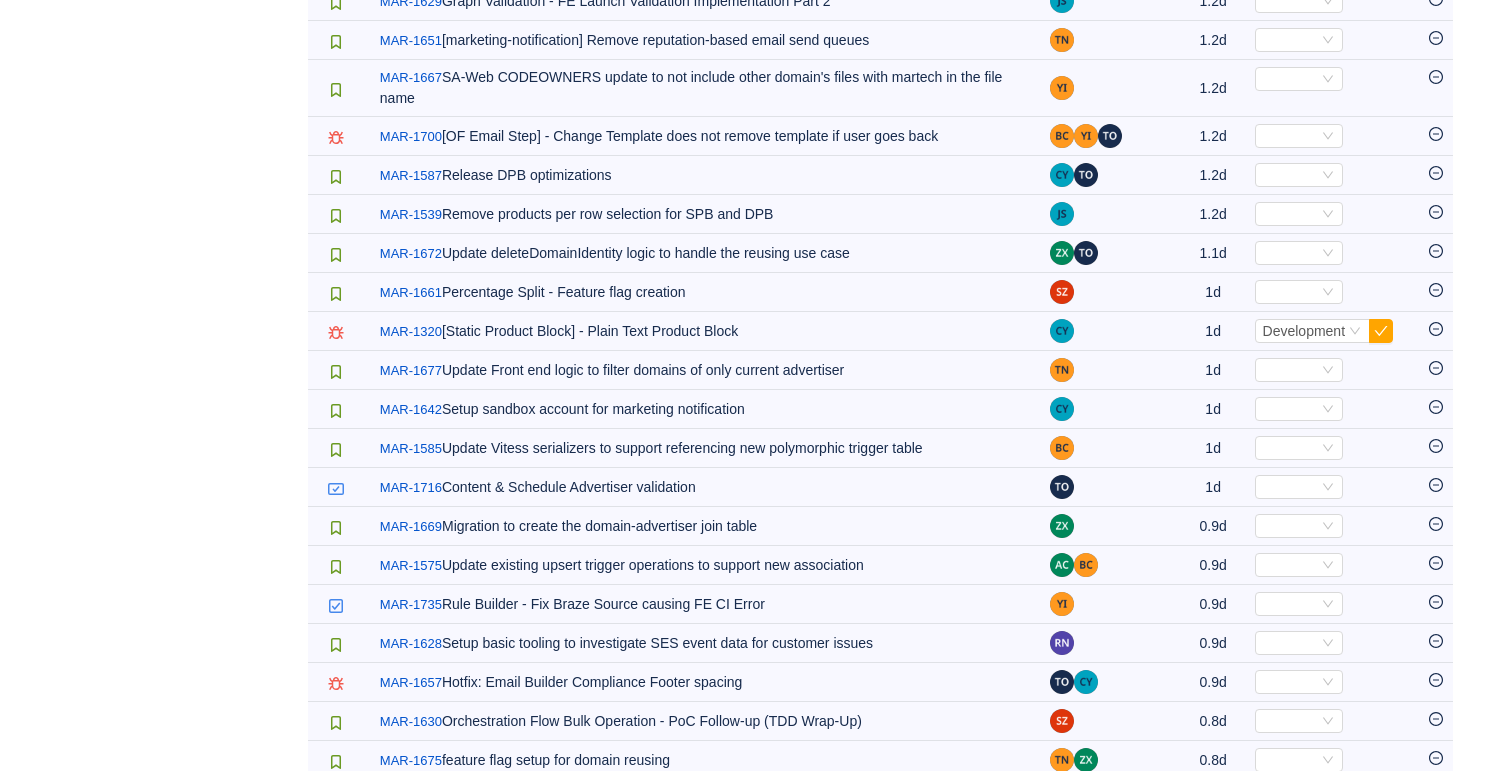 scroll, scrollTop: 3110, scrollLeft: 0, axis: vertical 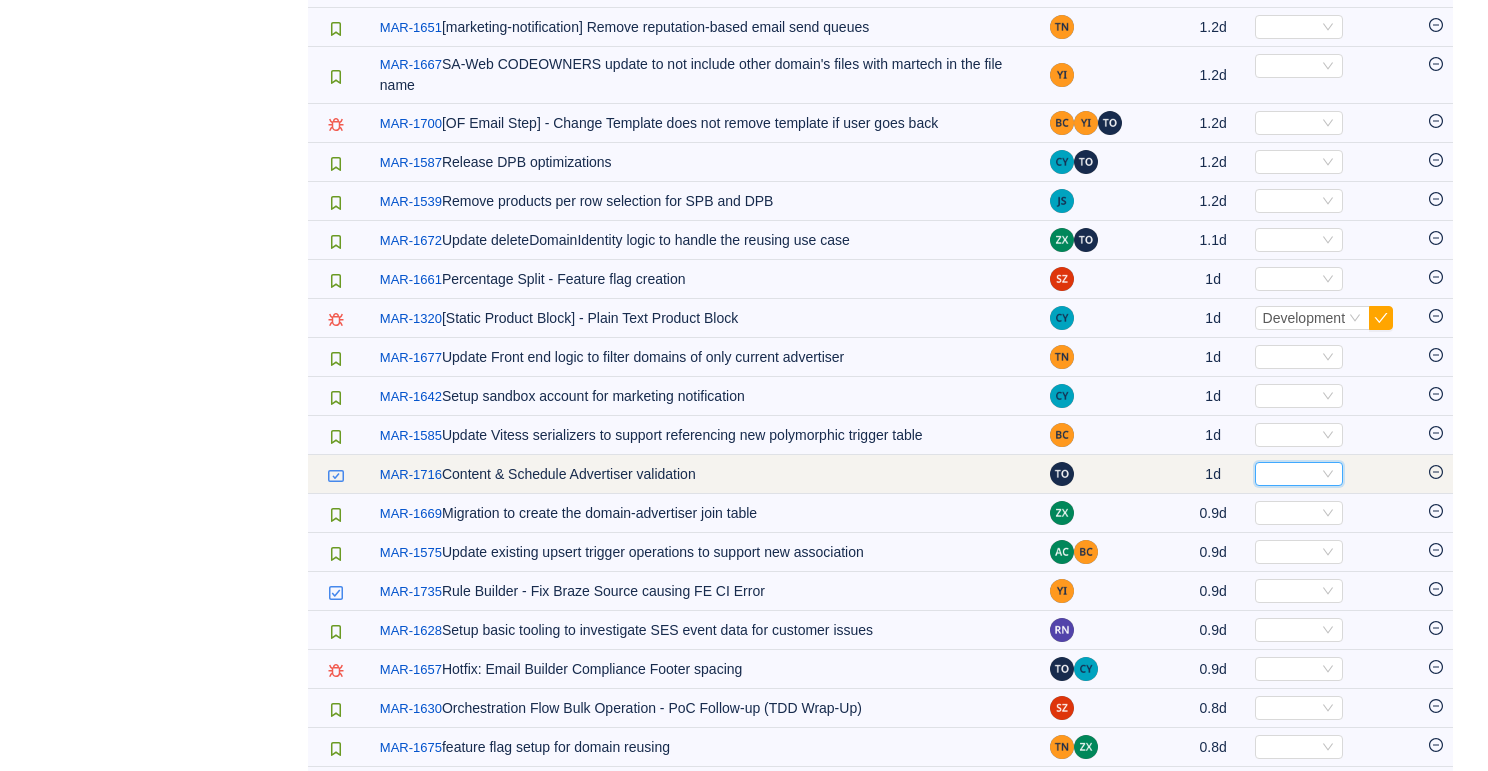 click on "Select" at bounding box center (1290, 474) 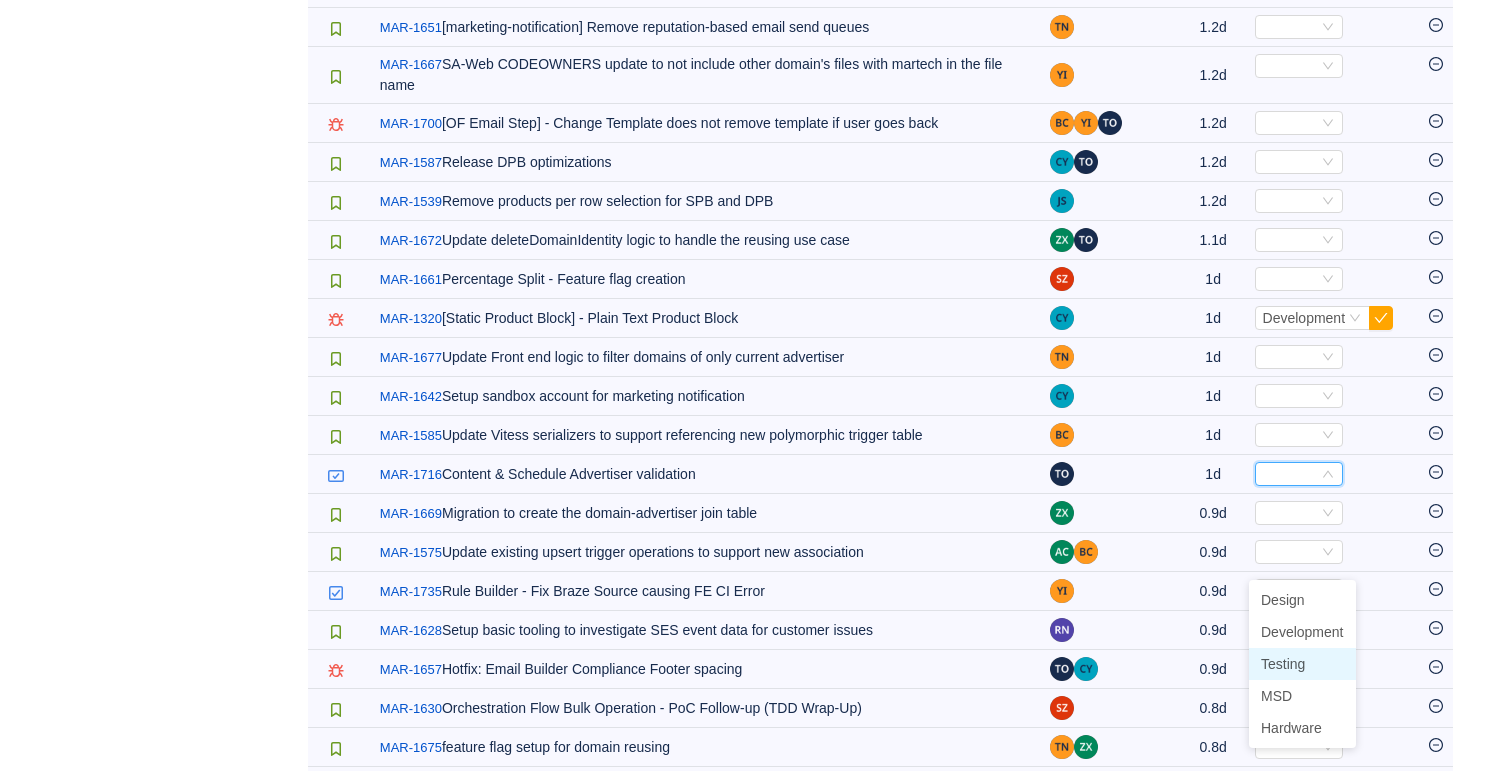 click on "Testing" at bounding box center [1283, 664] 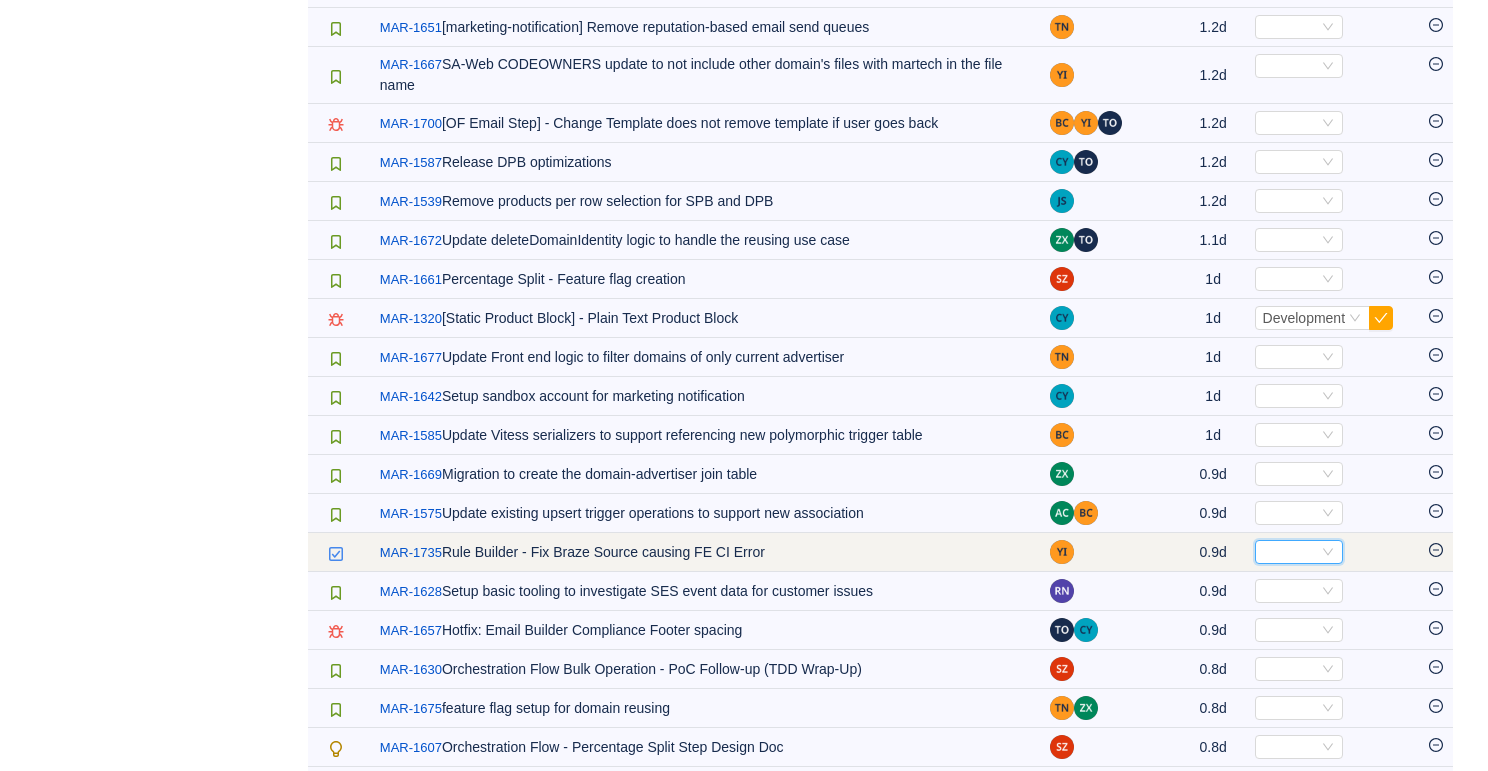 click on "Select" at bounding box center (1290, 552) 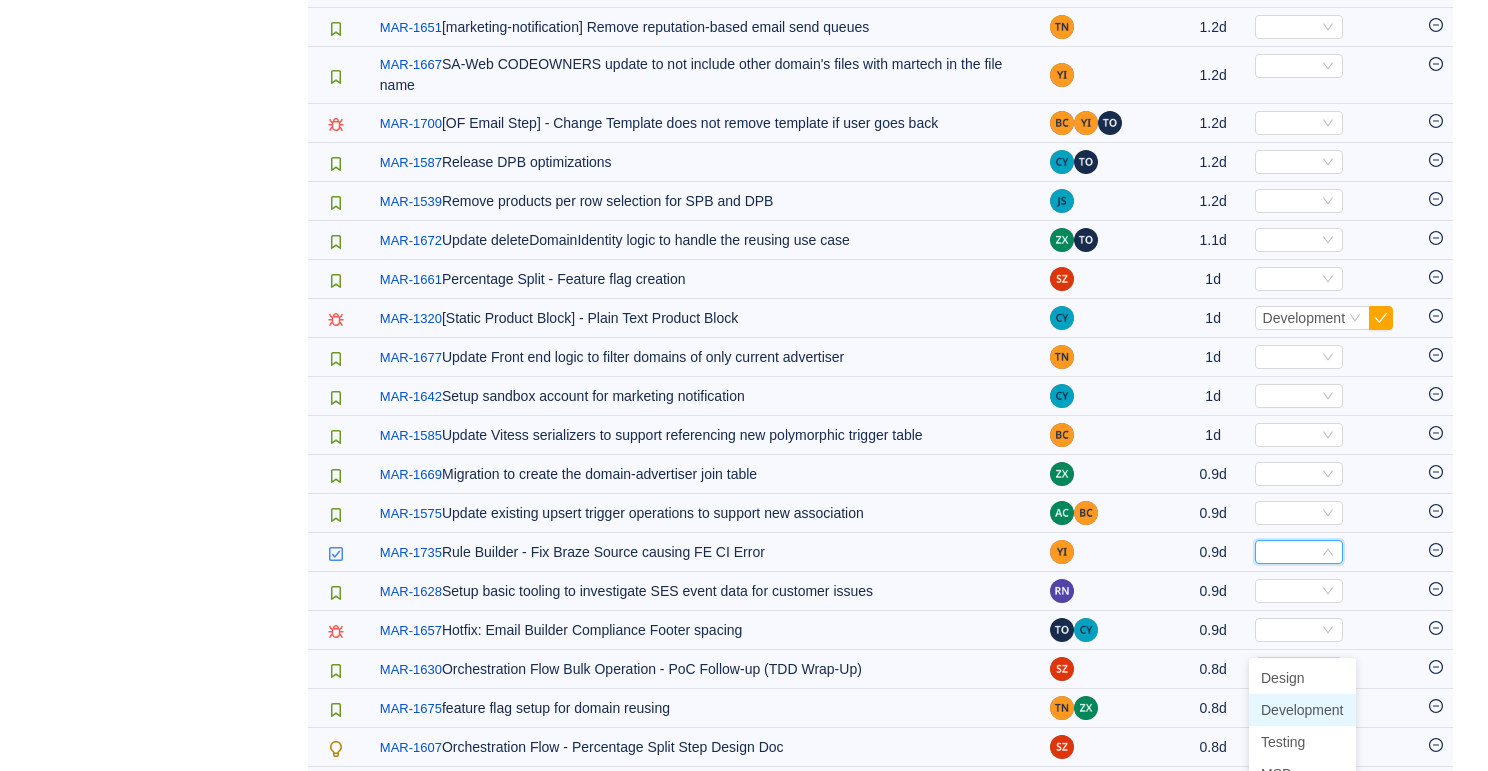 click on "Development" at bounding box center [1302, 710] 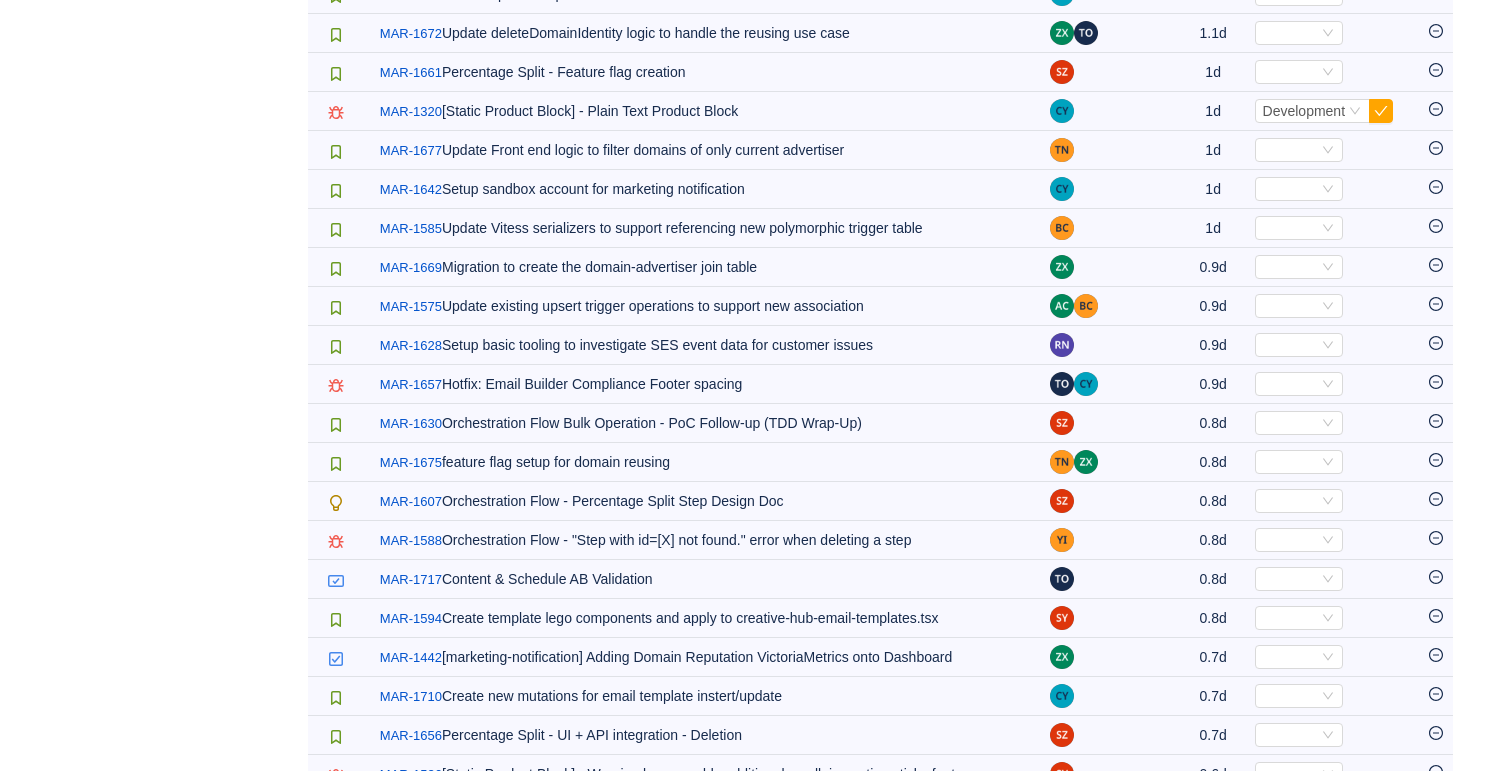 scroll, scrollTop: 3329, scrollLeft: 0, axis: vertical 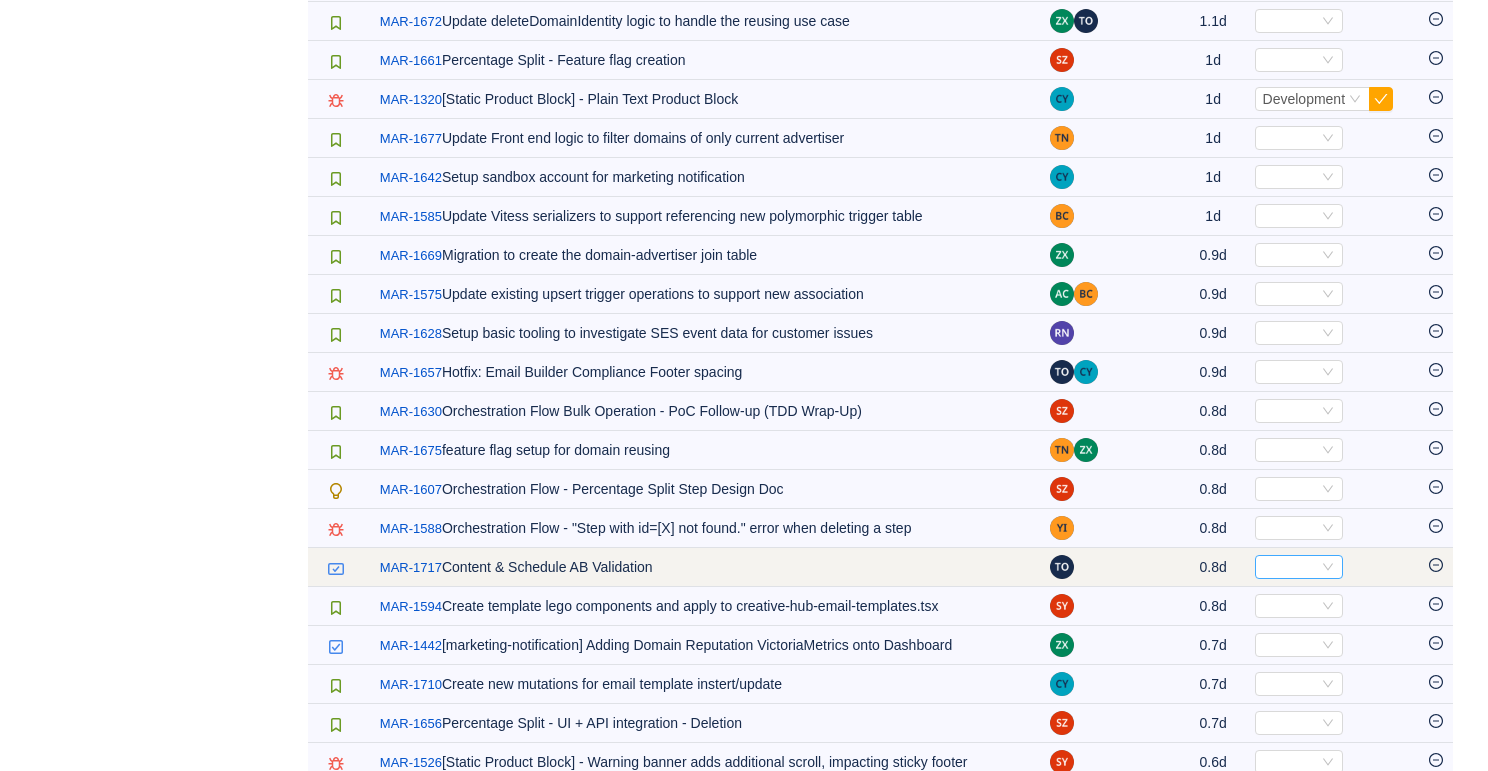 click on "Select" at bounding box center (1290, 567) 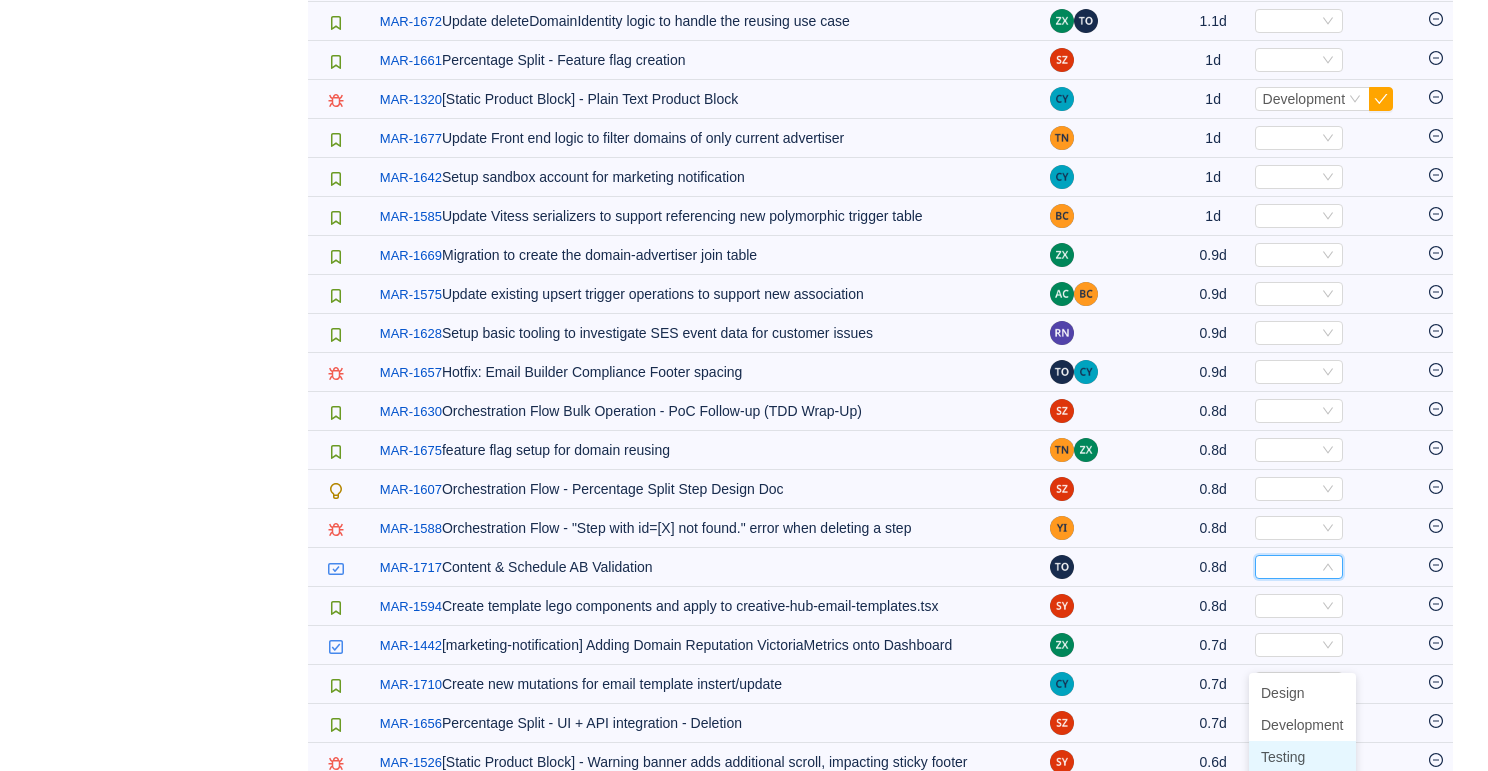 click on "Testing" at bounding box center [1283, 757] 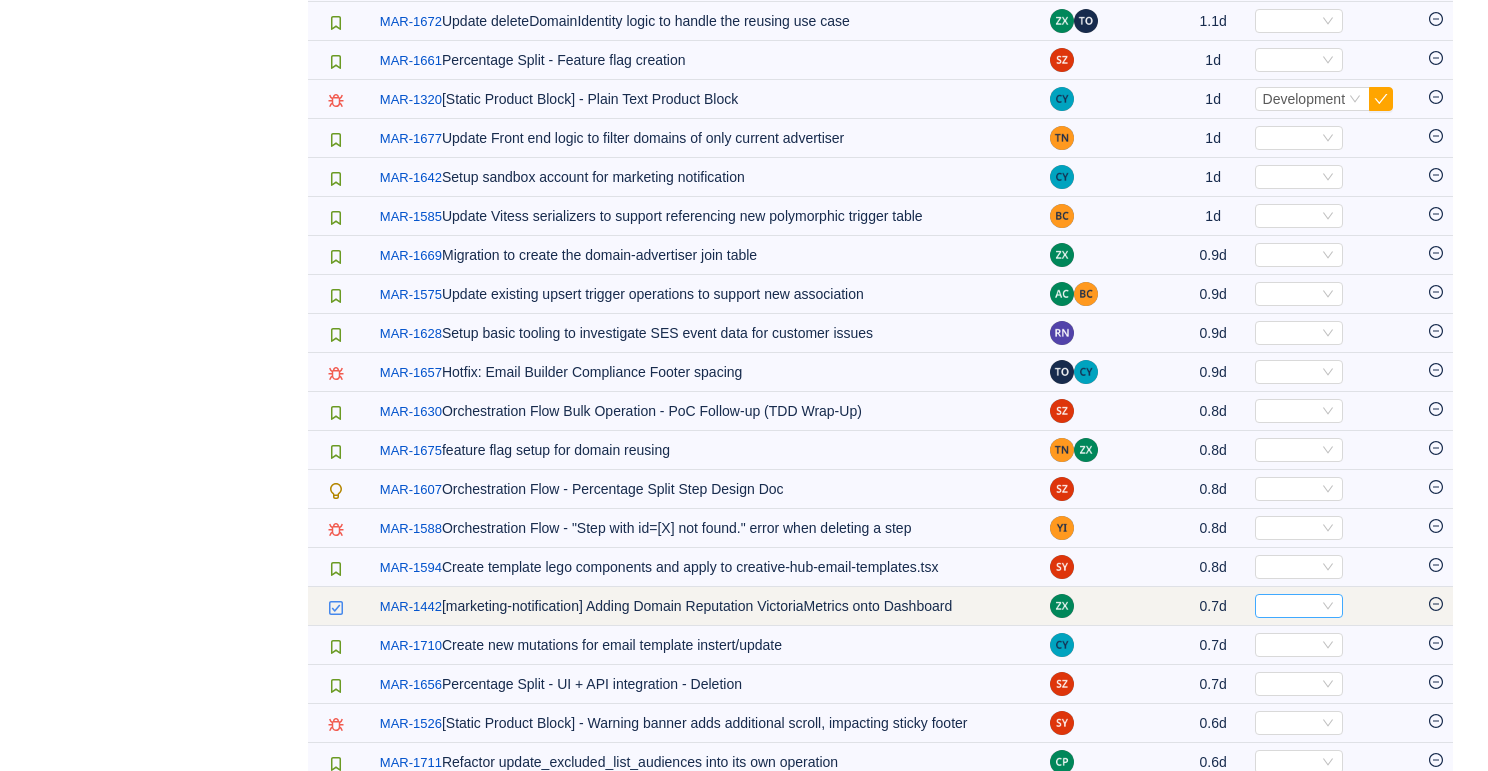 click on "Select" at bounding box center (1299, 606) 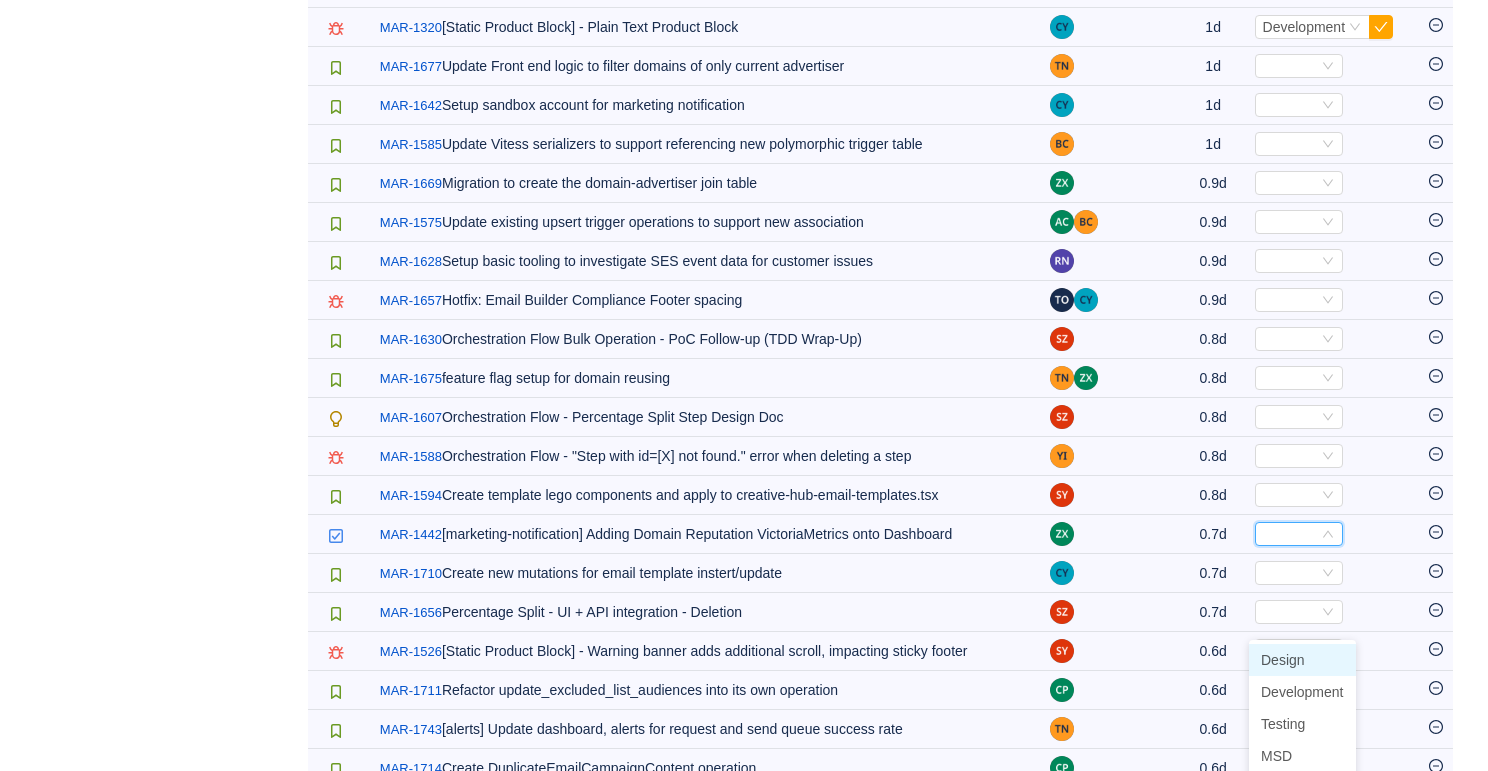 scroll, scrollTop: 3432, scrollLeft: 0, axis: vertical 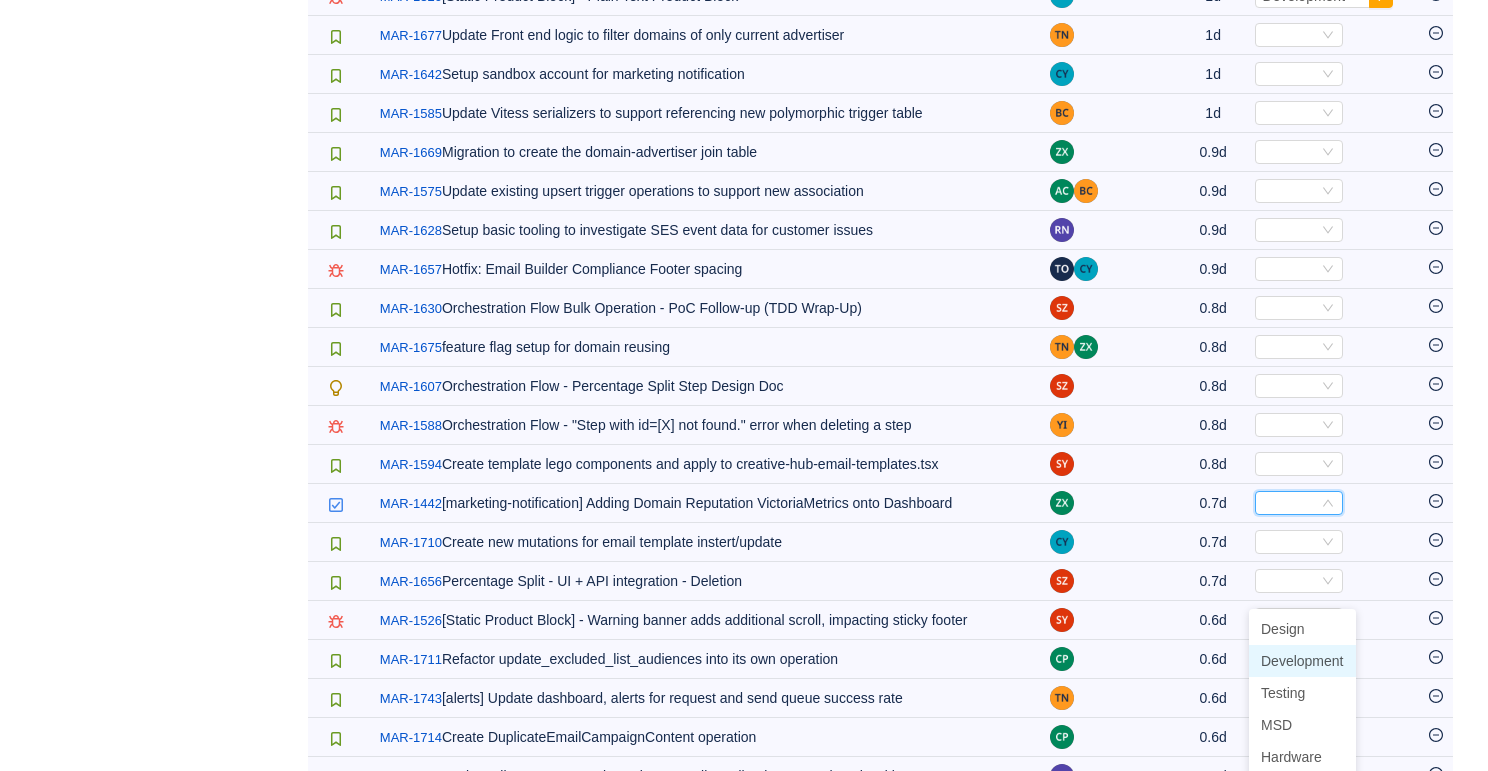 click on "Development" at bounding box center [1302, 661] 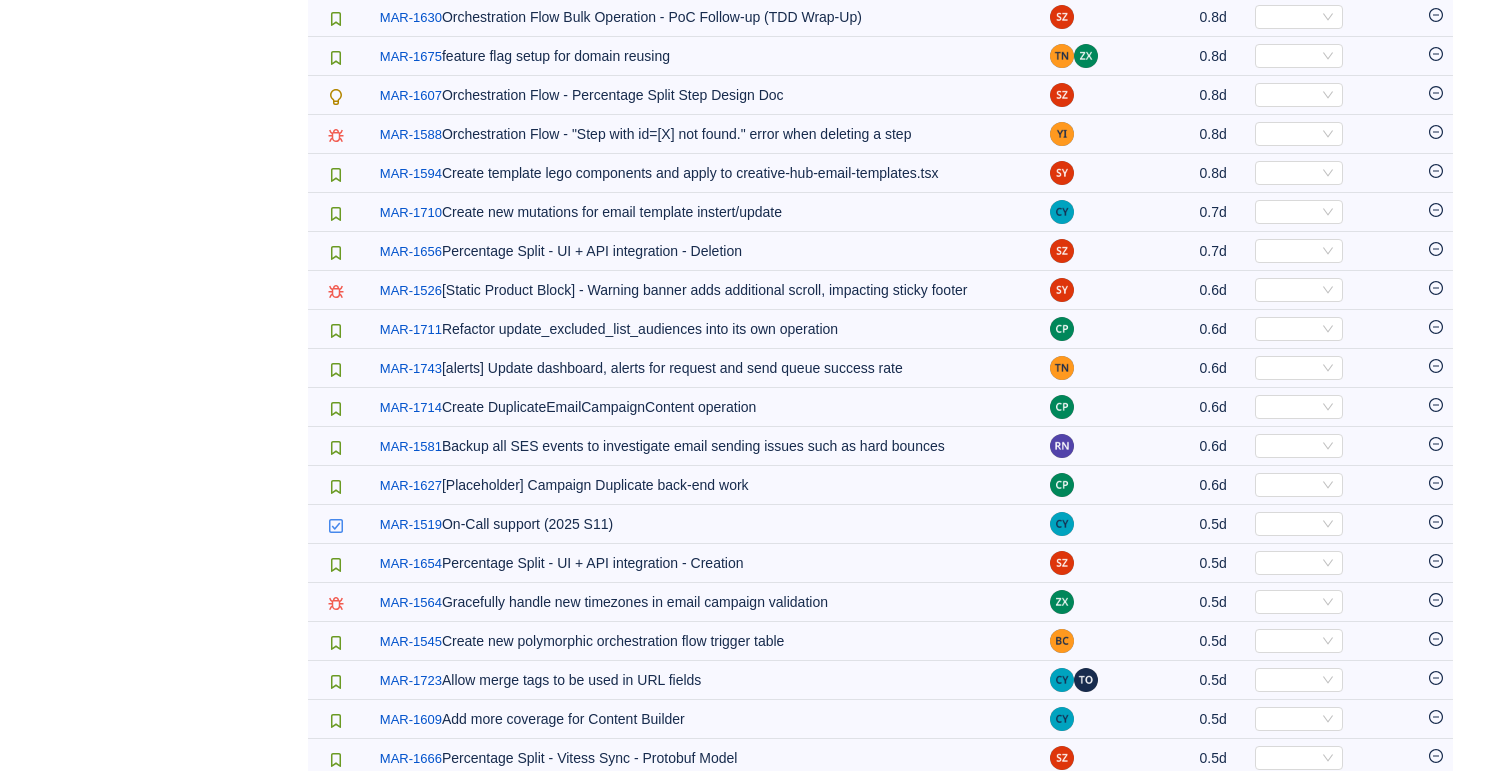 scroll, scrollTop: 3762, scrollLeft: 0, axis: vertical 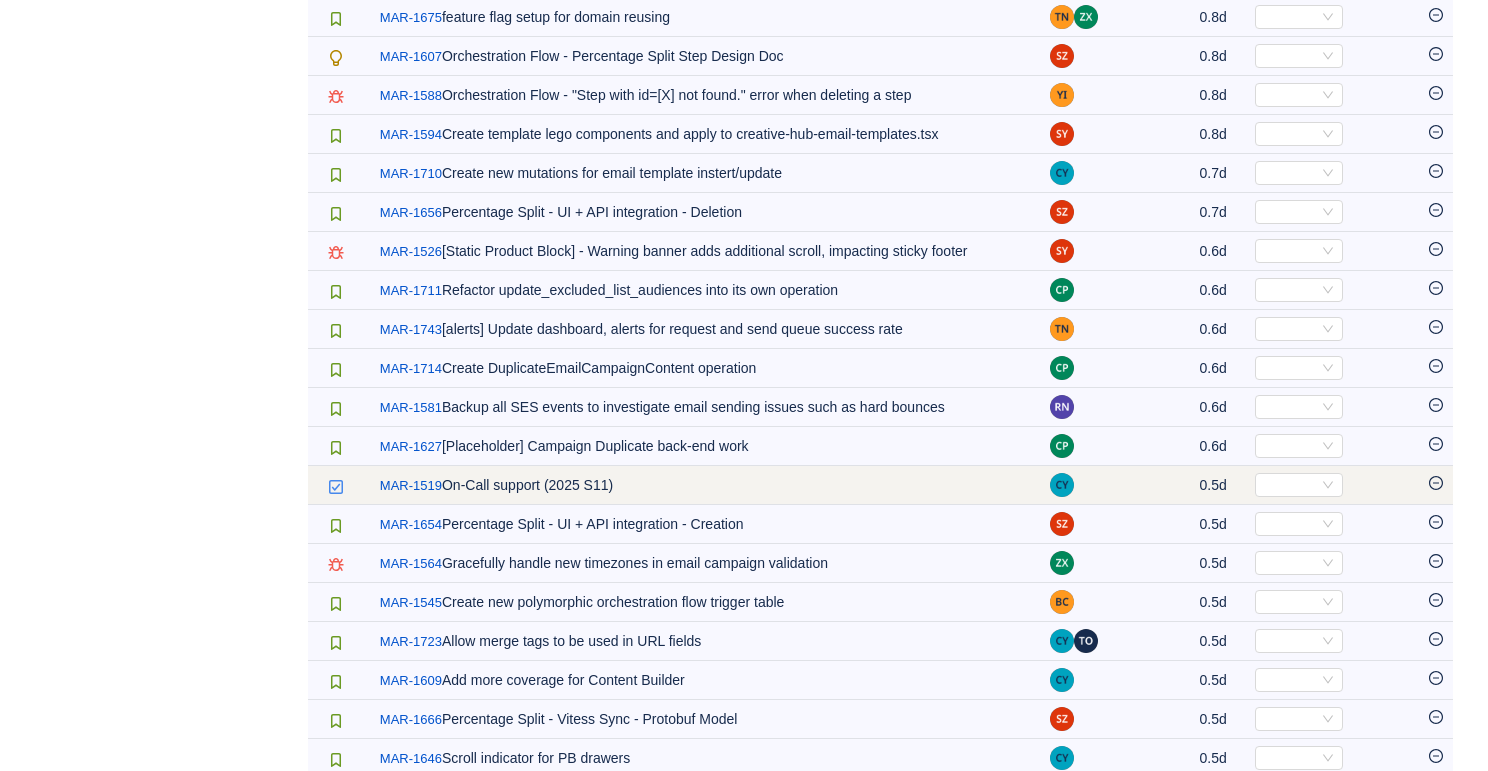 click at bounding box center (1436, 485) 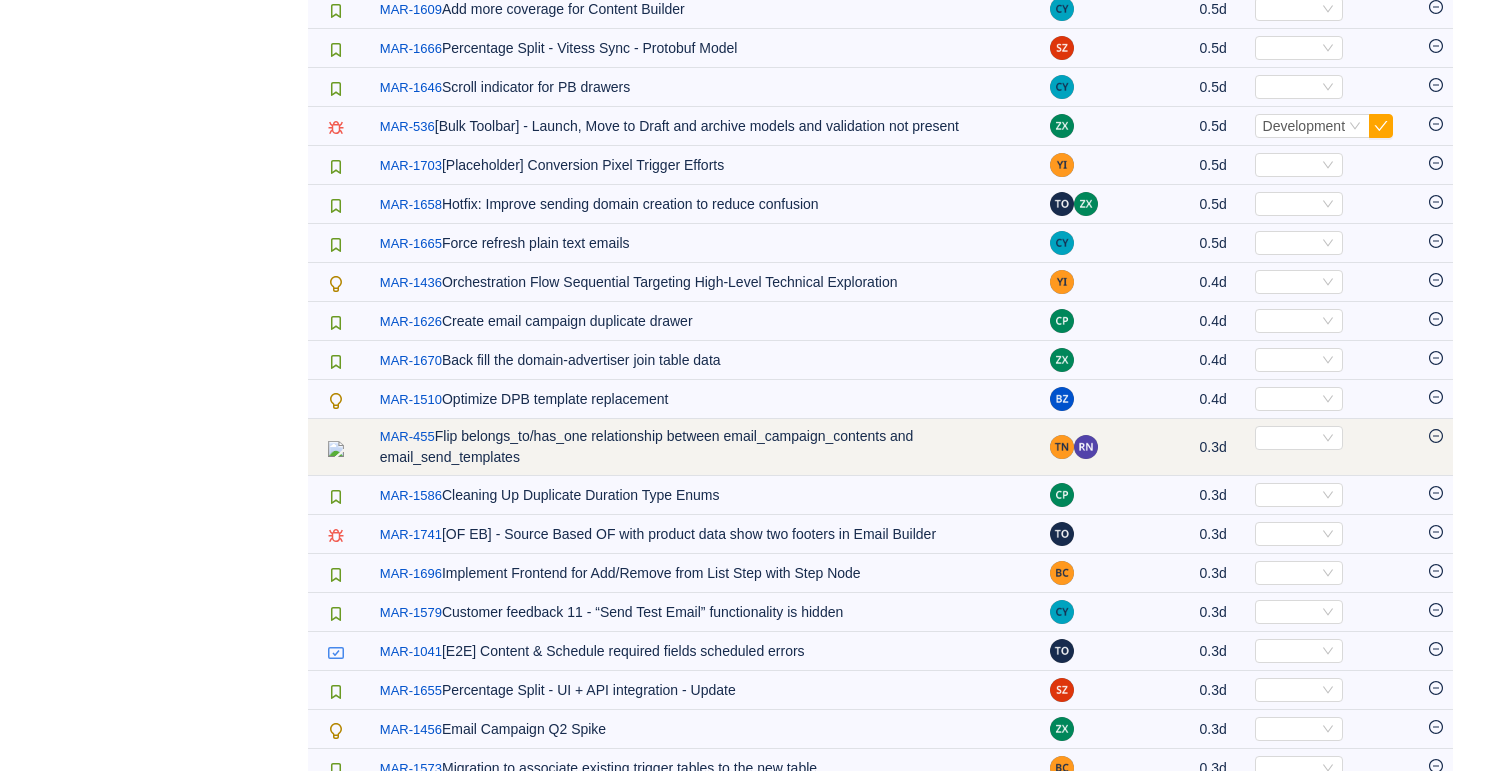 scroll, scrollTop: 4402, scrollLeft: 0, axis: vertical 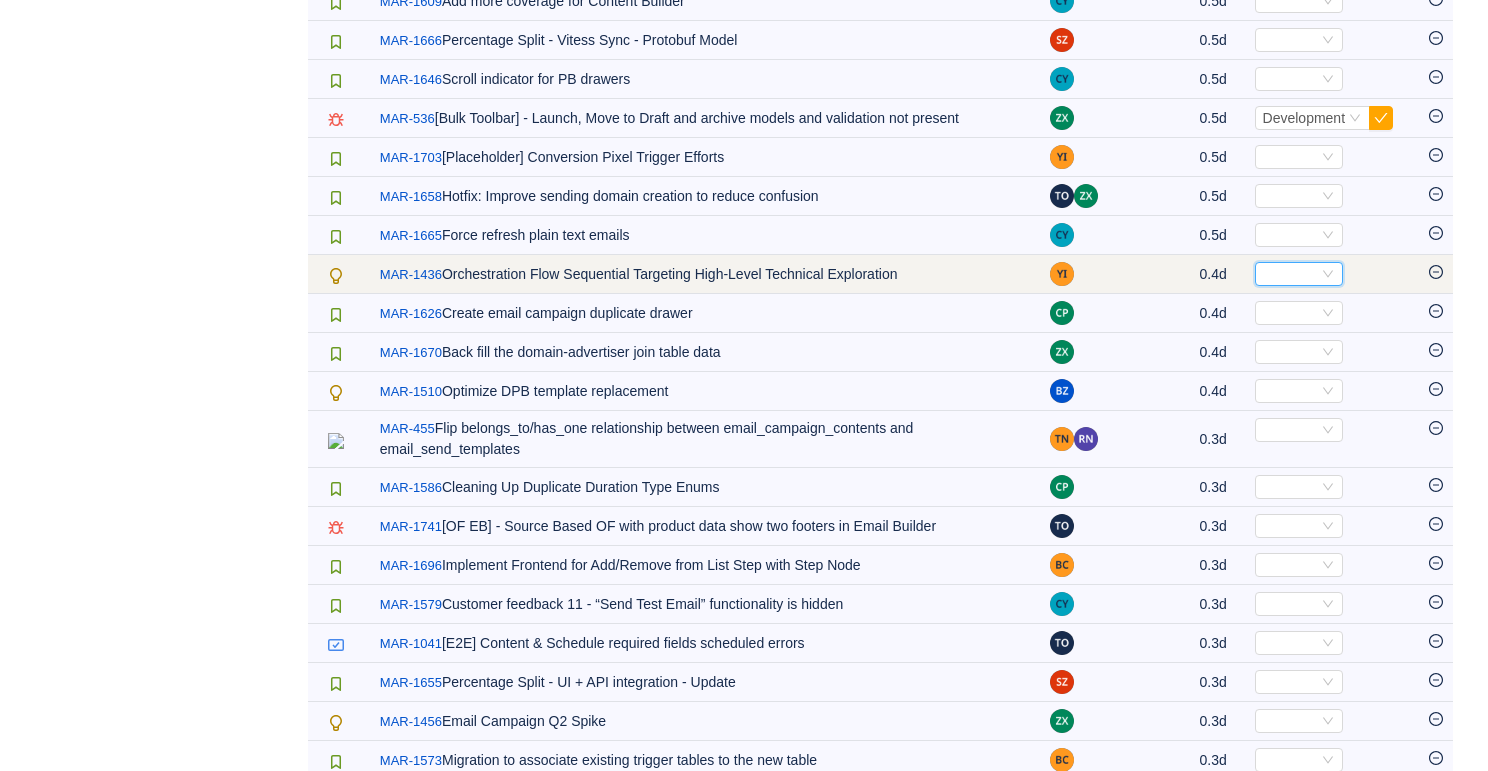 click on "Select" at bounding box center [1299, 274] 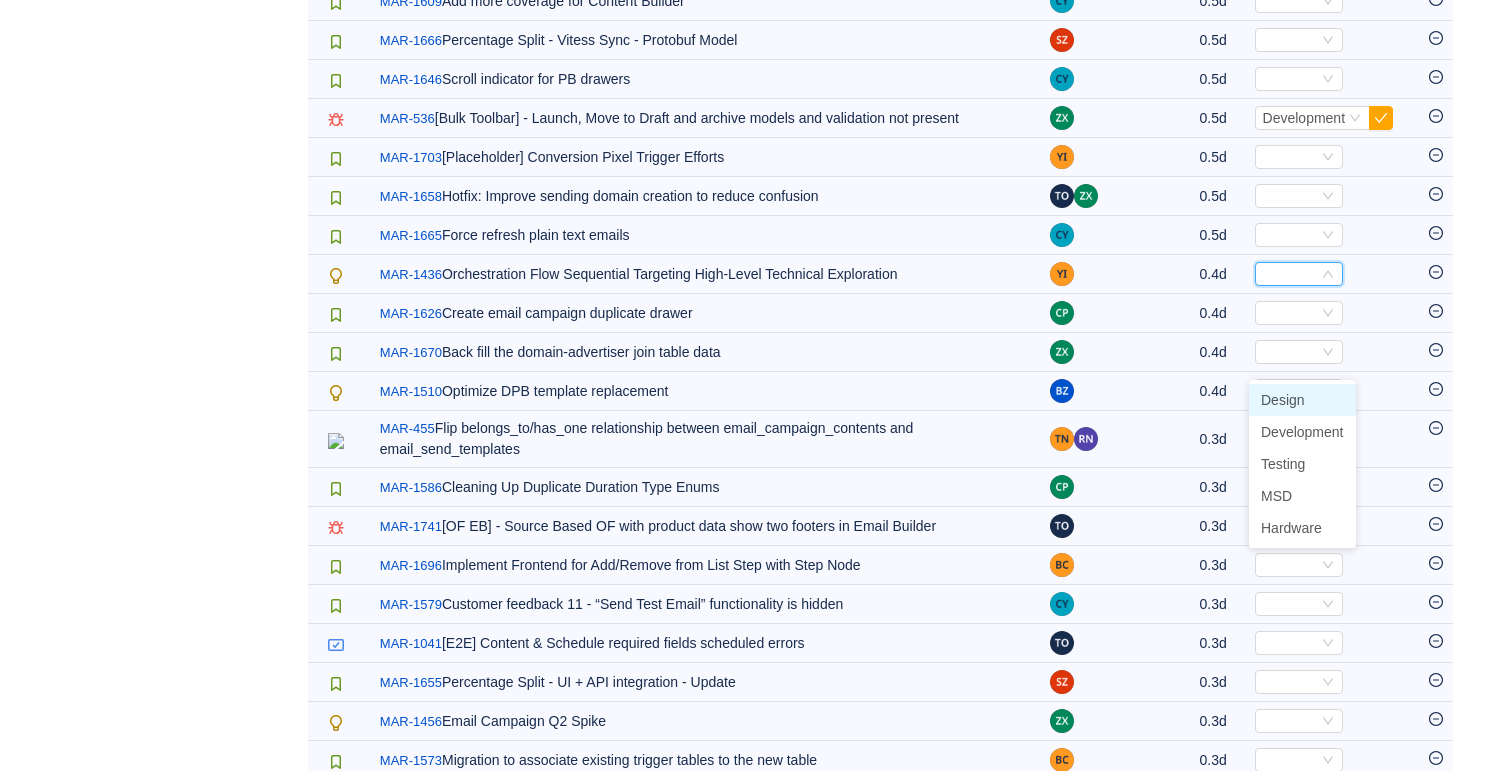 click on "Design" at bounding box center (1302, 400) 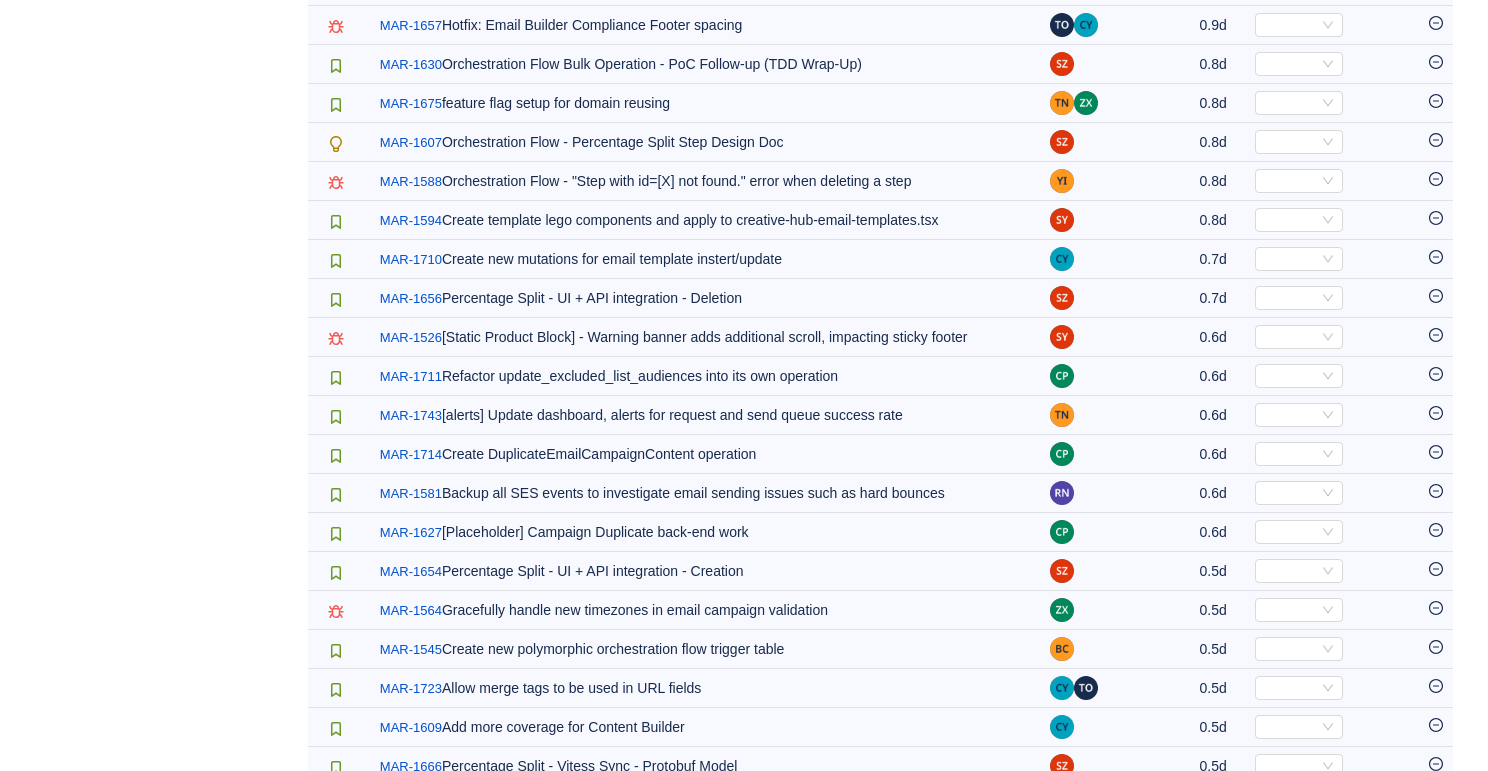 scroll, scrollTop: 3681, scrollLeft: 0, axis: vertical 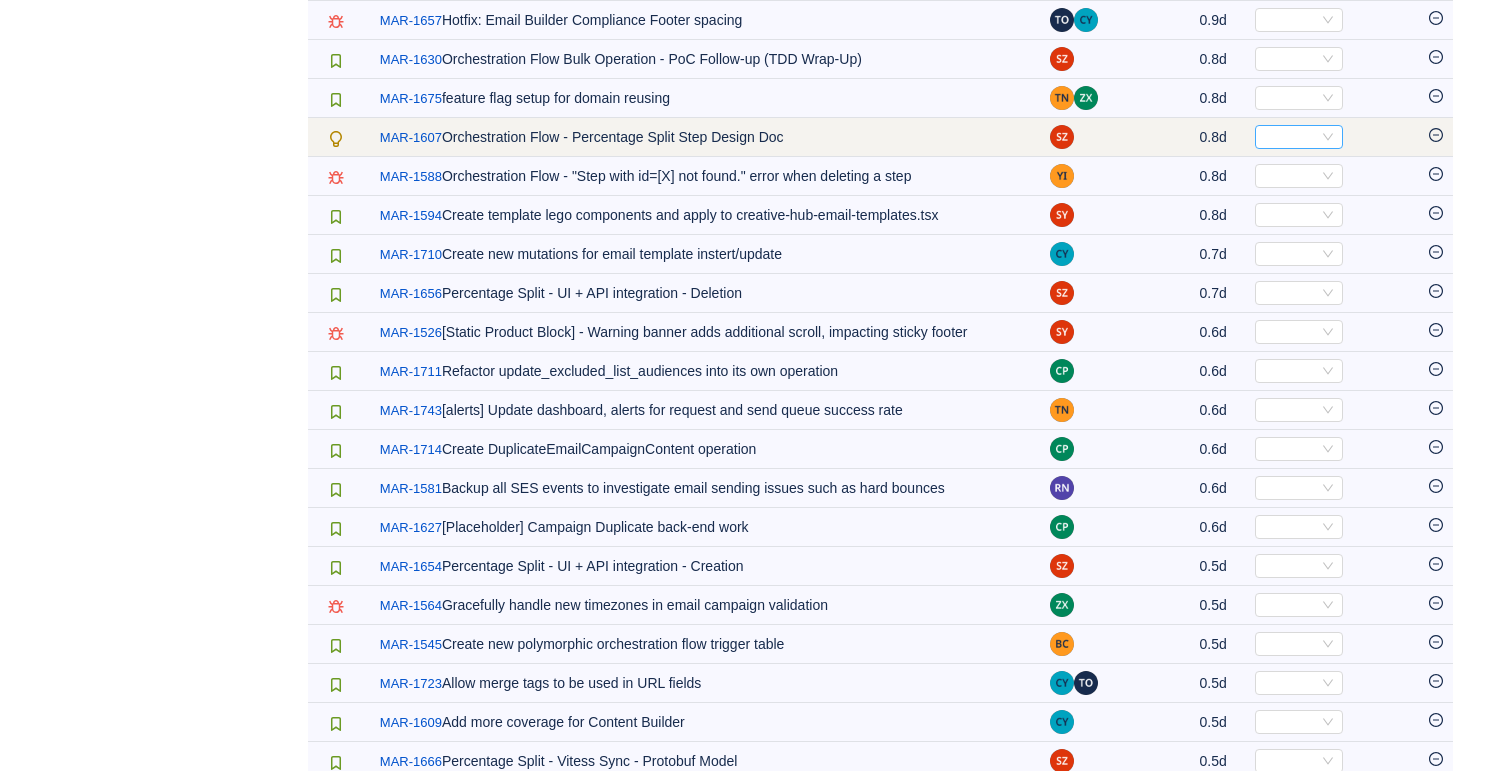 click 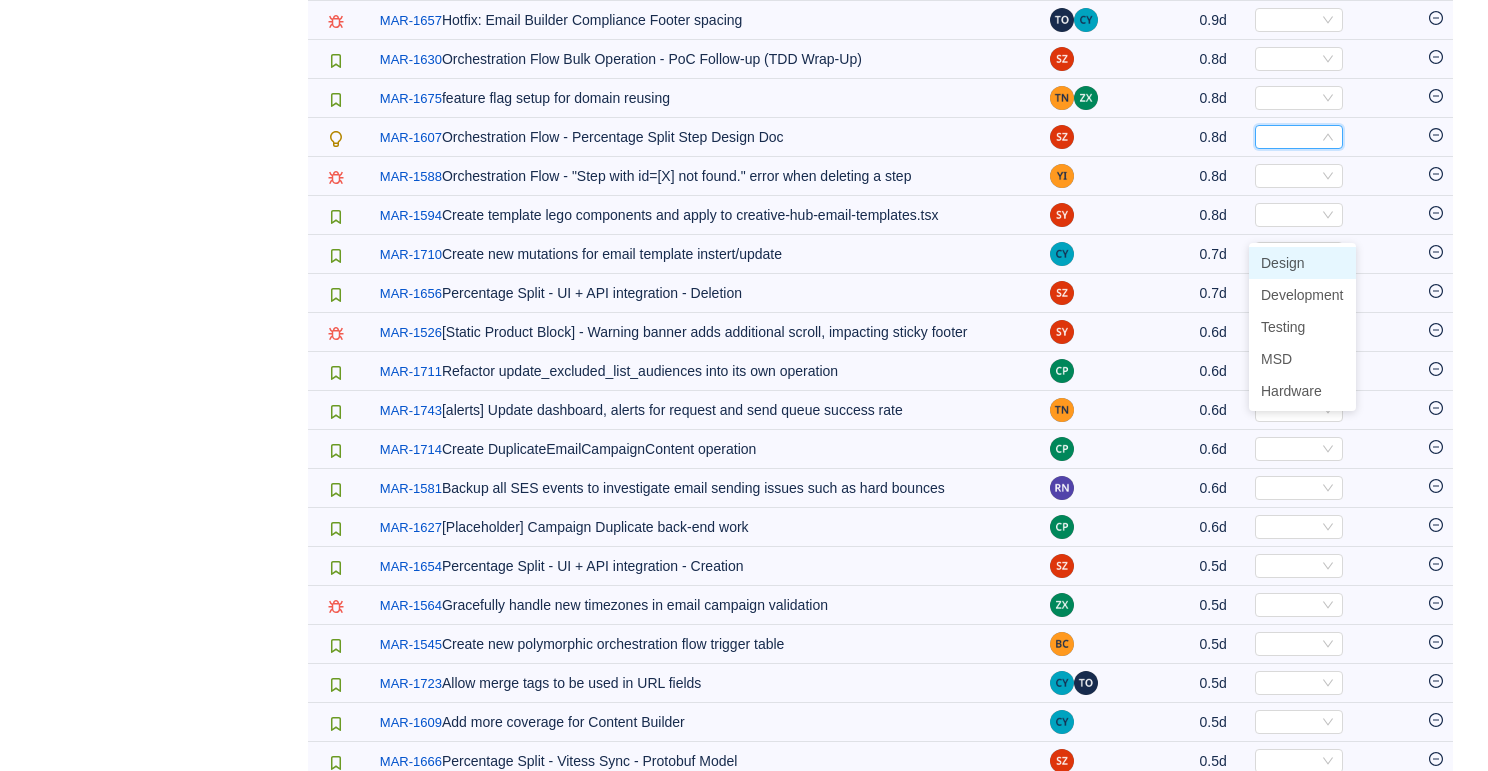 click on "Design" at bounding box center (1302, 263) 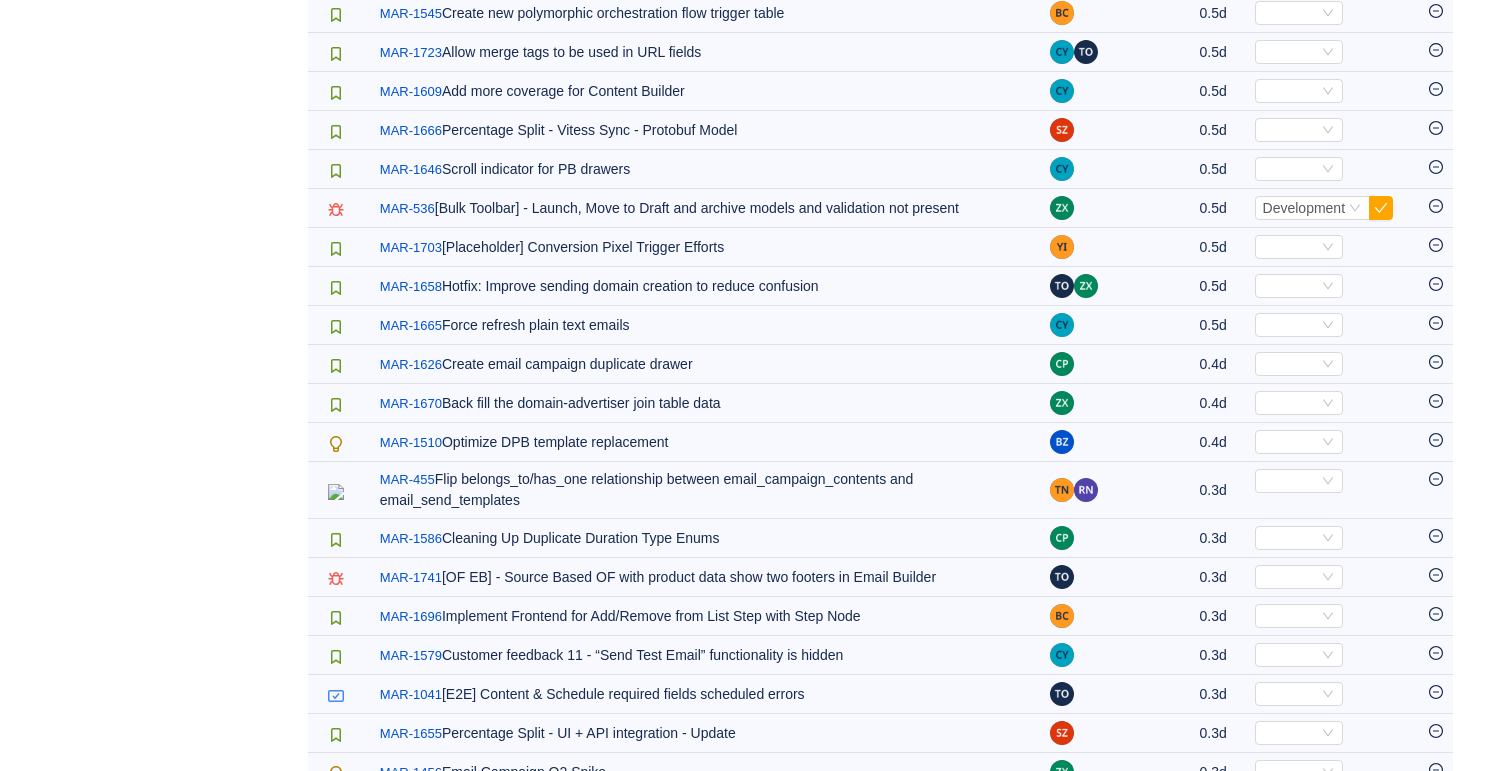 scroll, scrollTop: 4303, scrollLeft: 0, axis: vertical 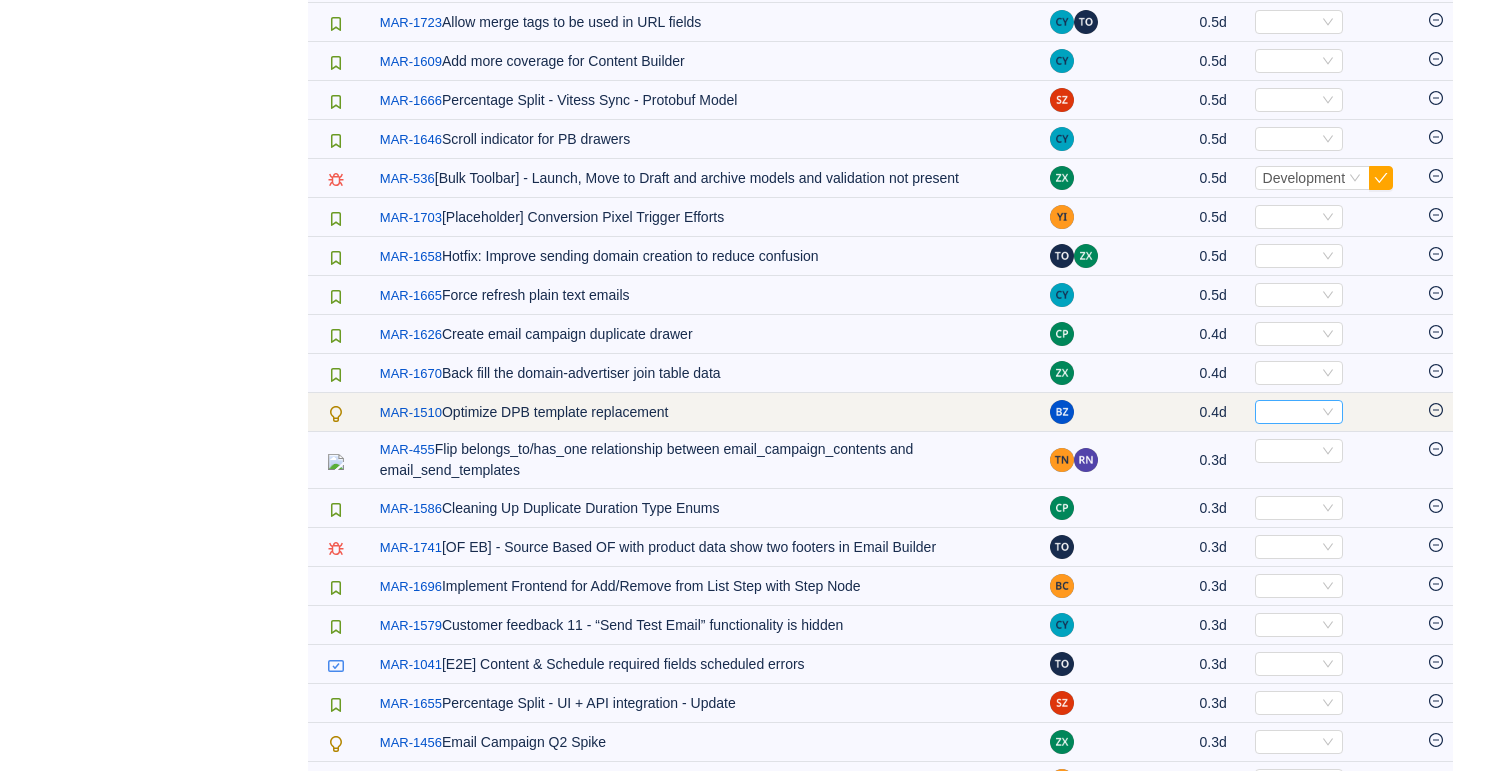 click on "Select" at bounding box center [1290, 412] 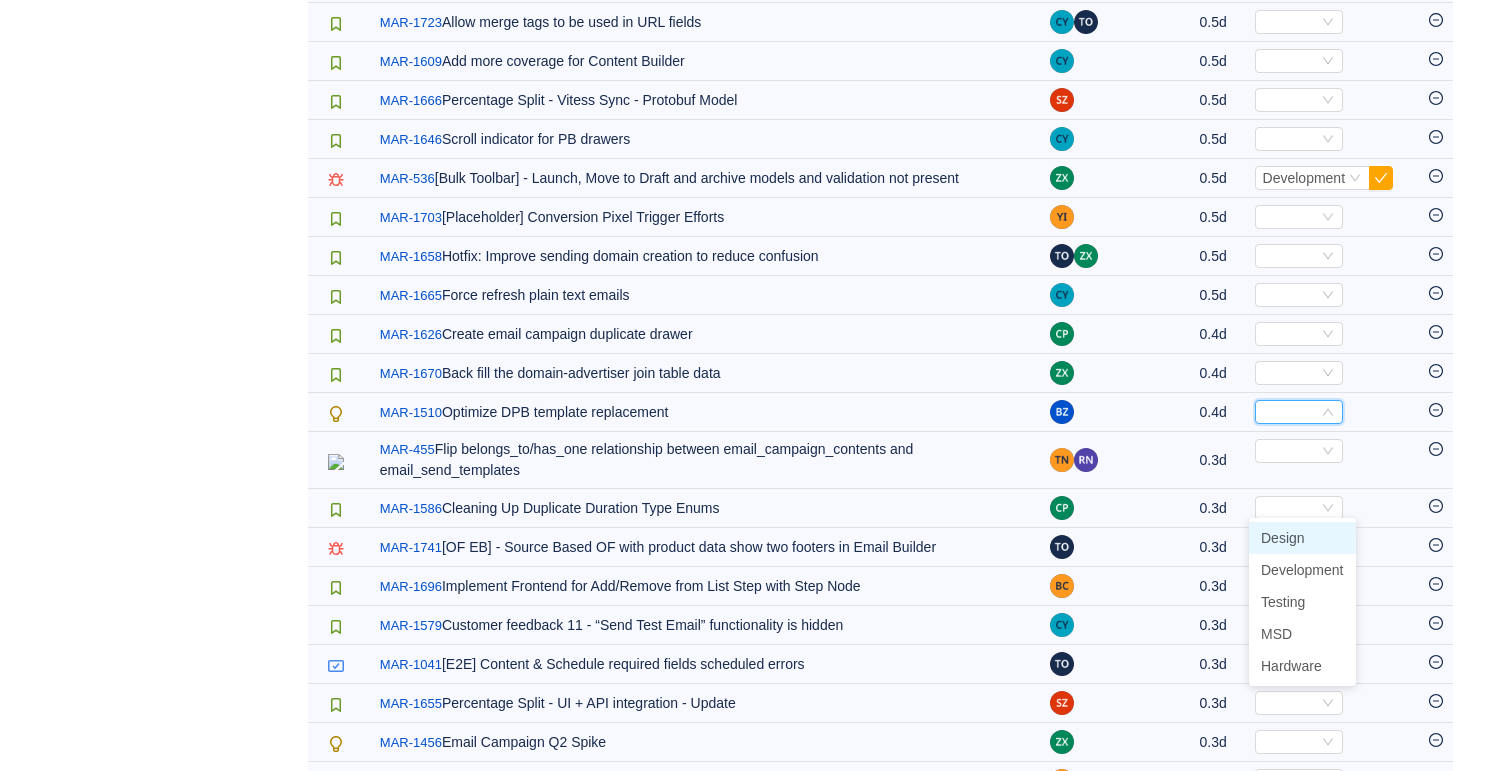 click on "Design" at bounding box center [1302, 538] 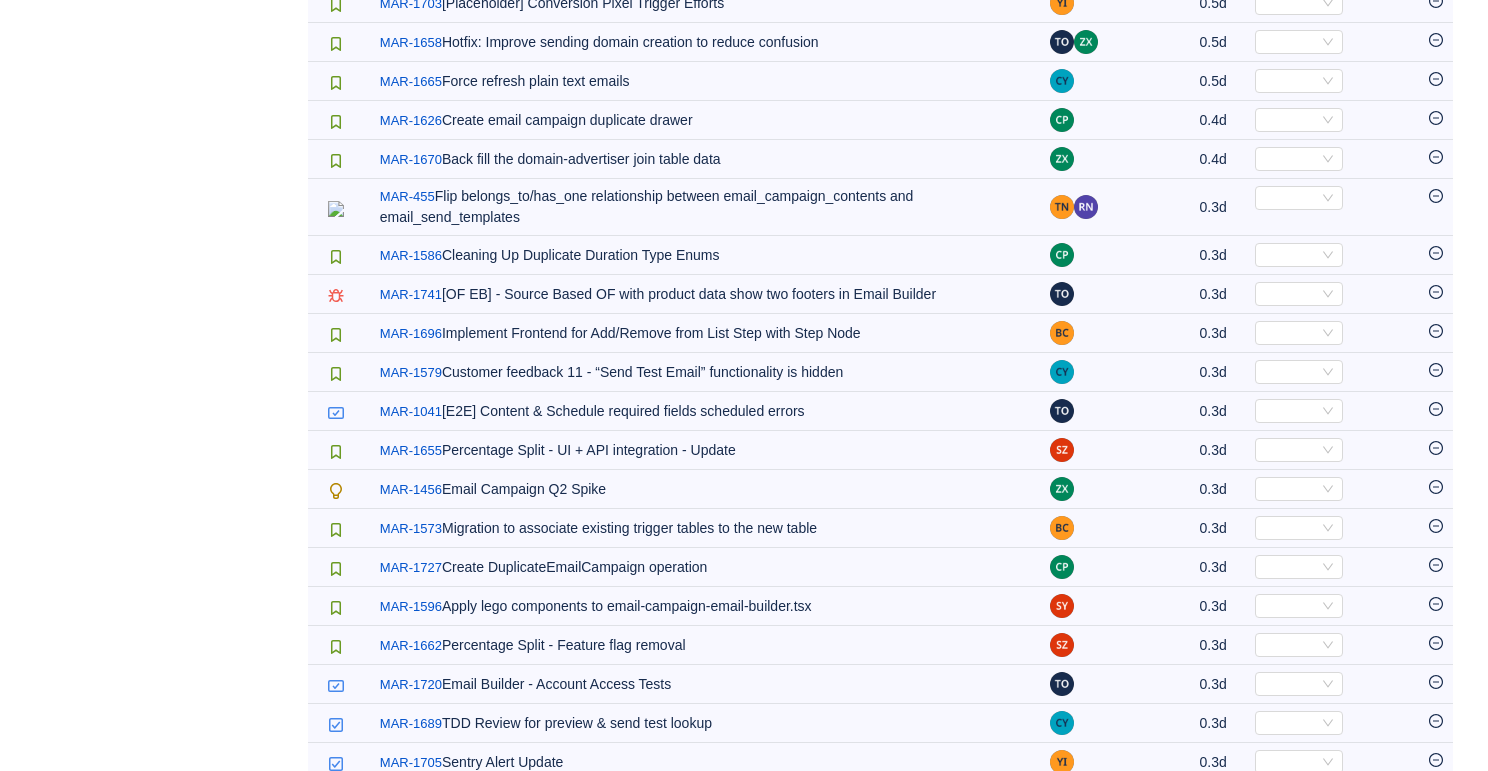 scroll, scrollTop: 4522, scrollLeft: 0, axis: vertical 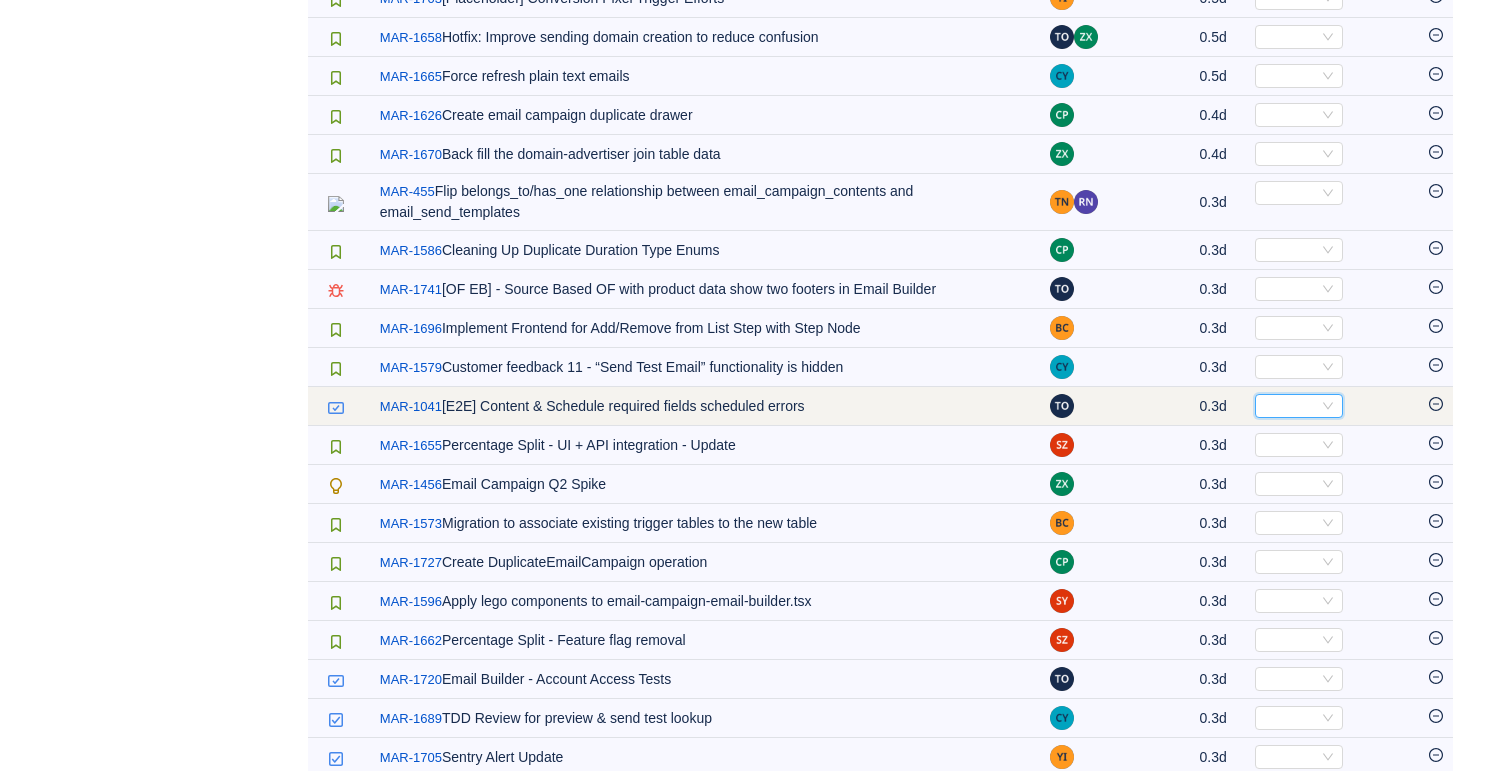 click on "Select" at bounding box center [1290, 406] 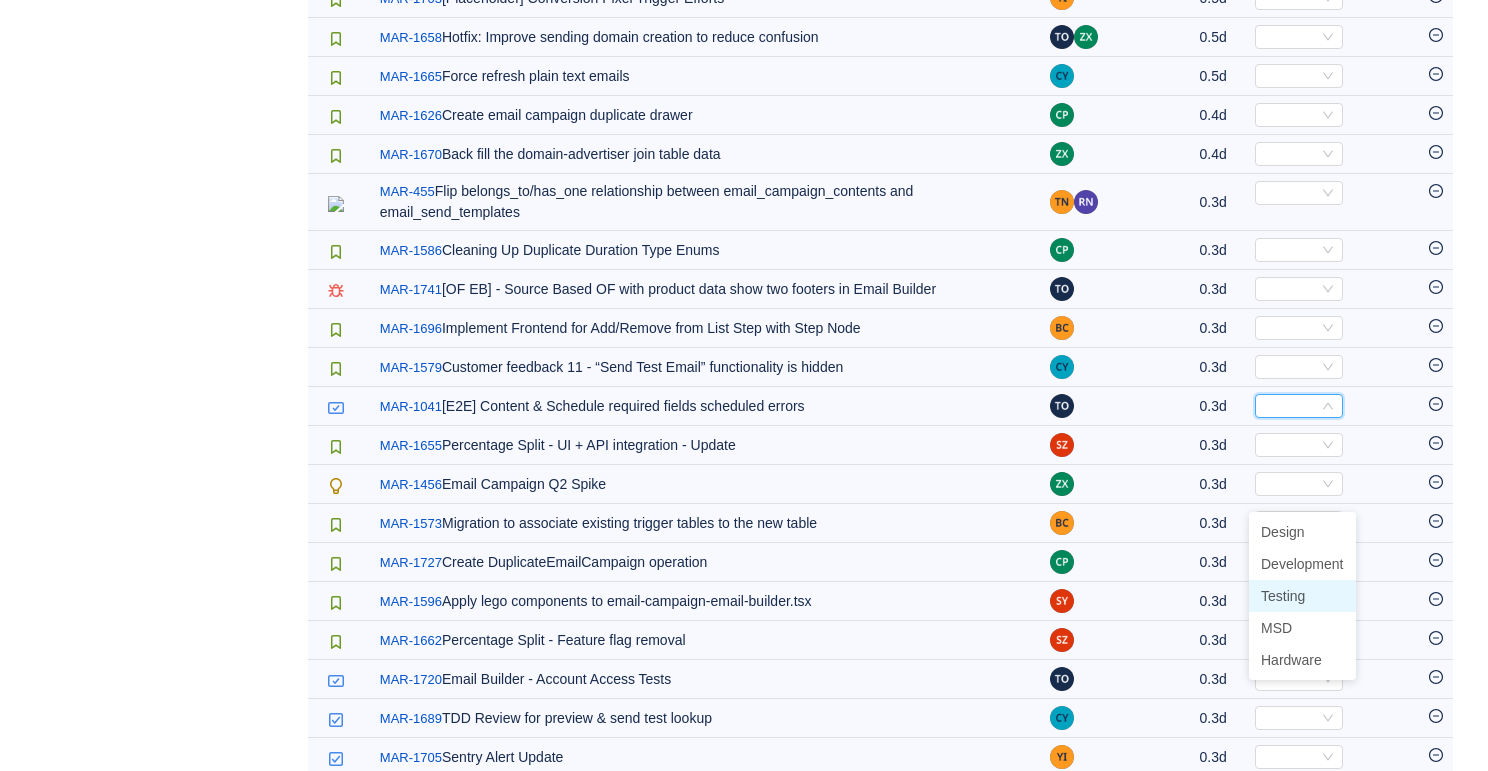 click on "Testing" at bounding box center [1283, 596] 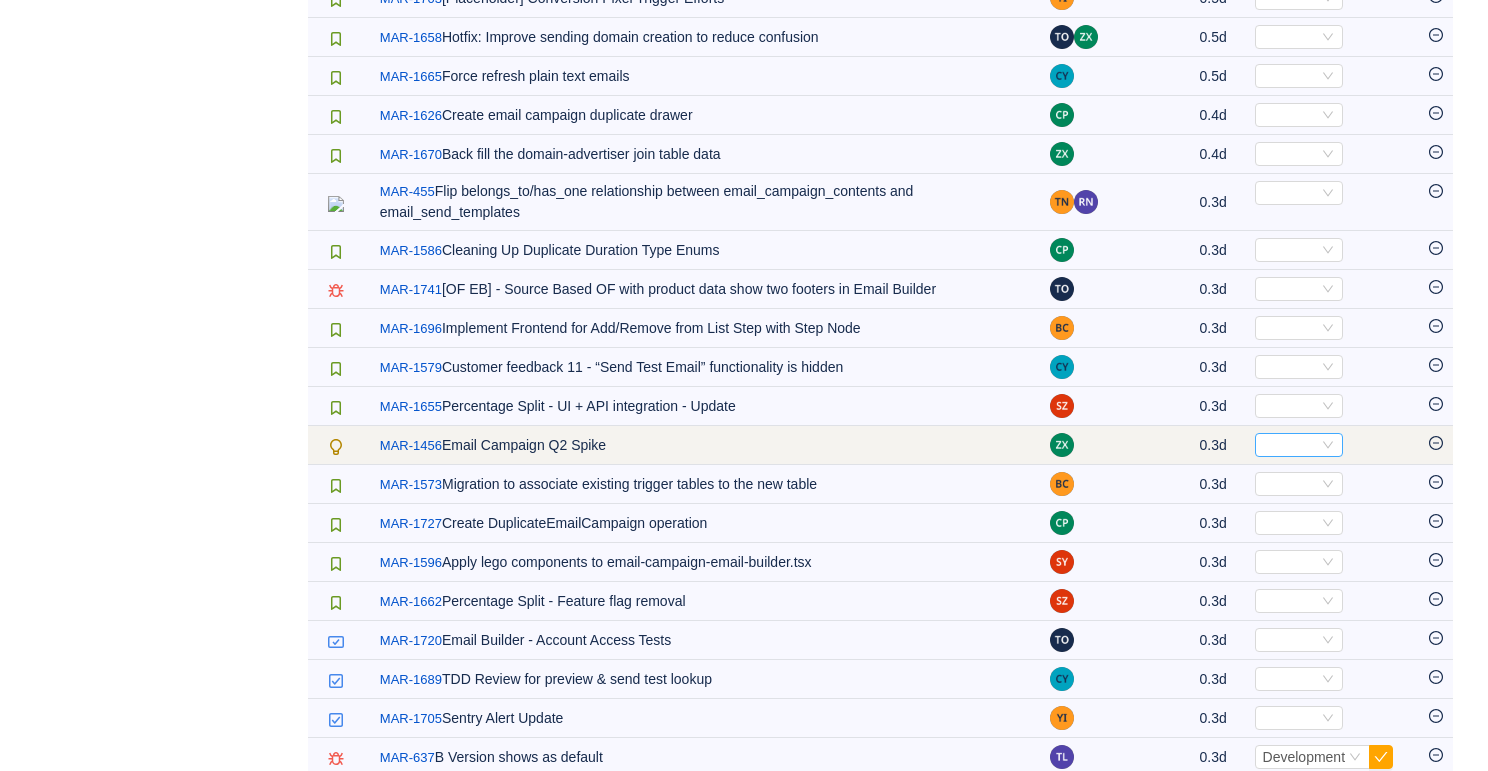 click 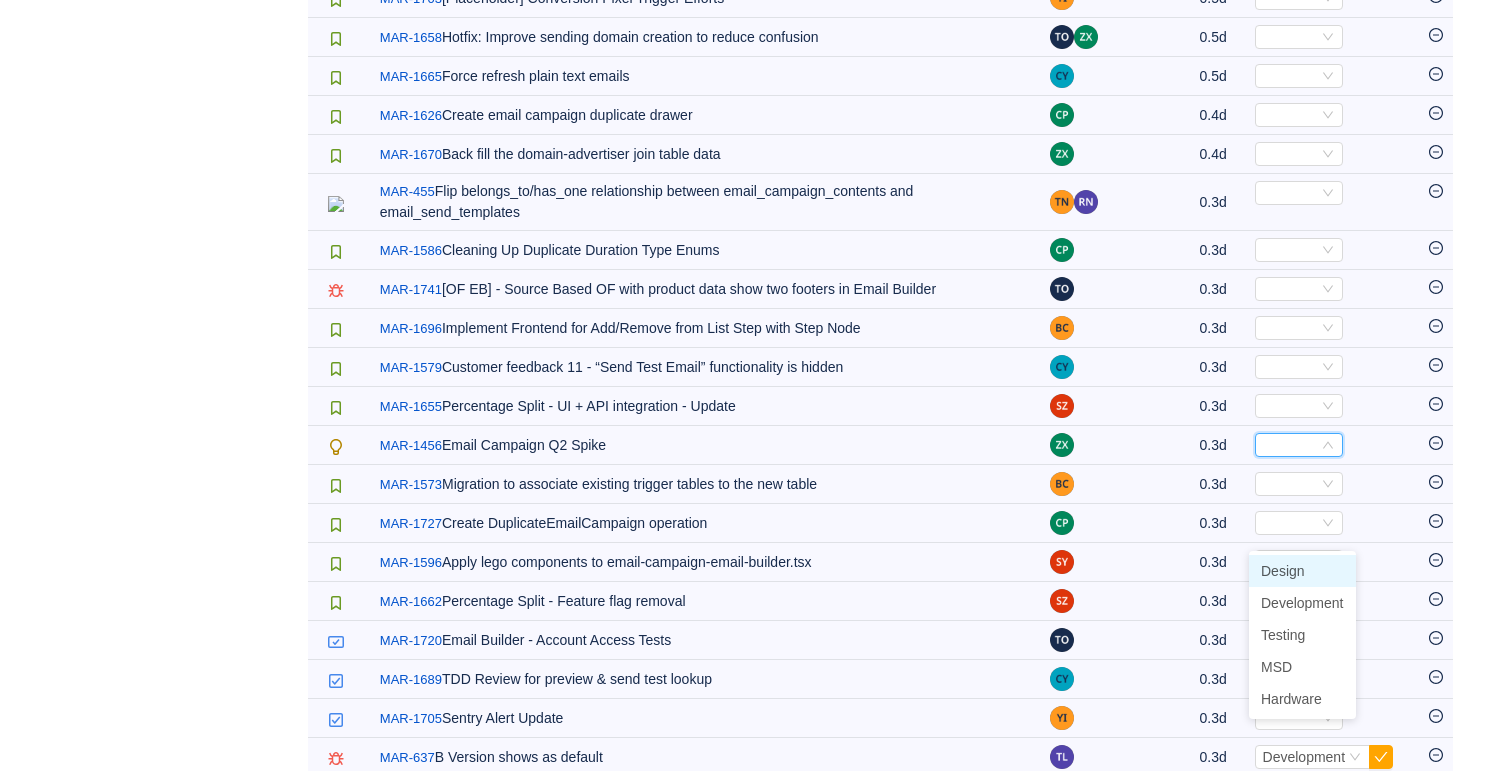 click on "Design" at bounding box center [1302, 571] 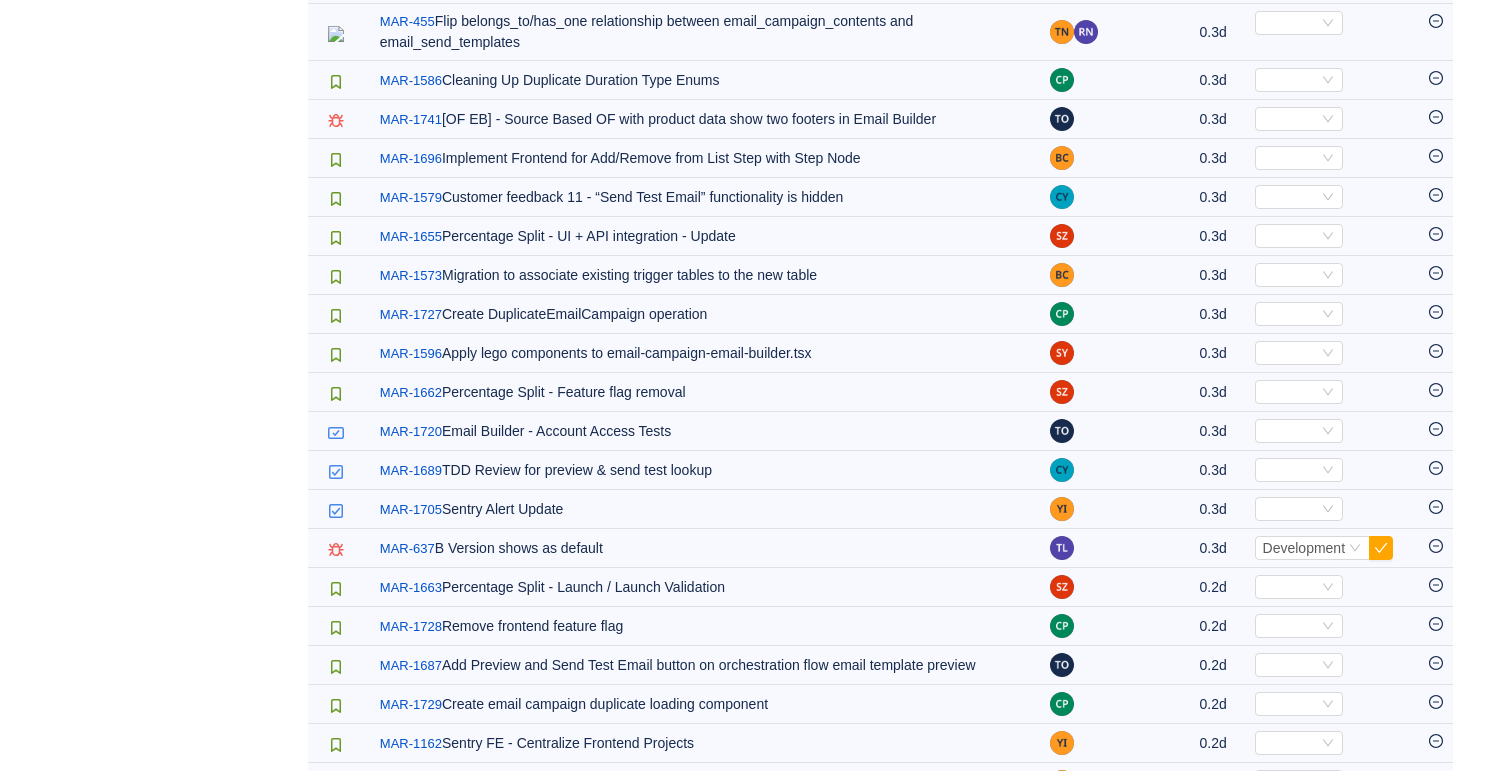 scroll, scrollTop: 4695, scrollLeft: 0, axis: vertical 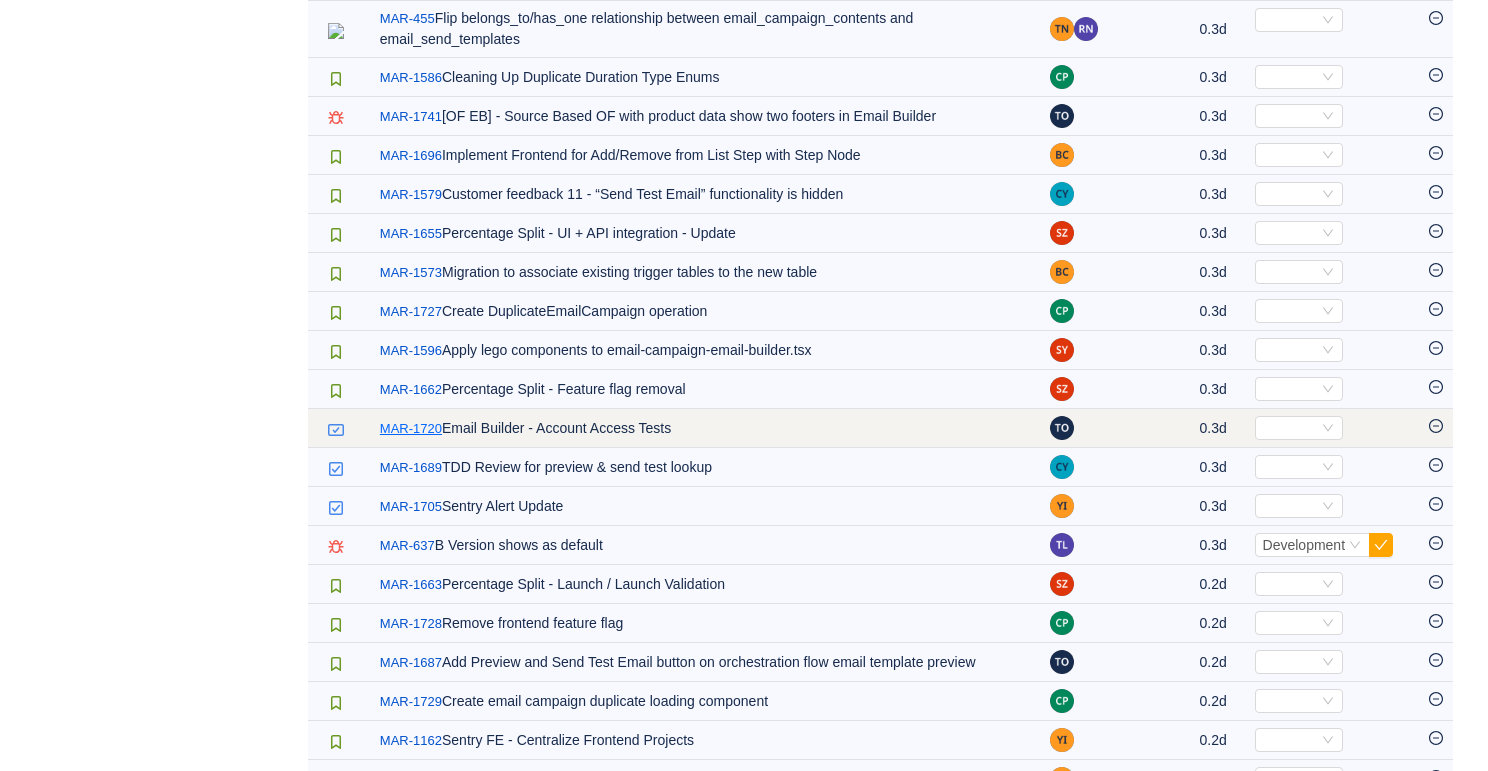 click on "MAR-1720" at bounding box center [411, 429] 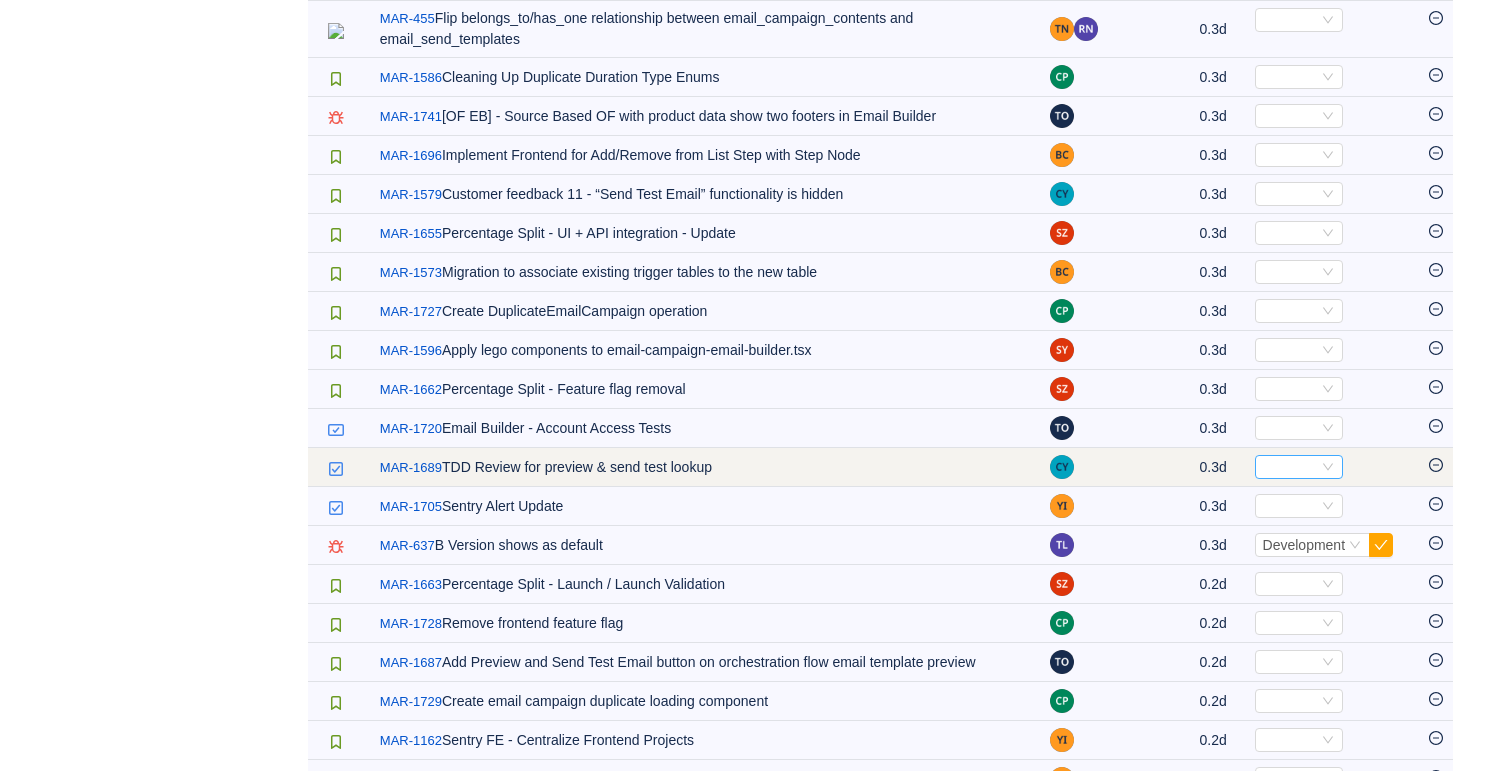 click on "Select" at bounding box center [1299, 467] 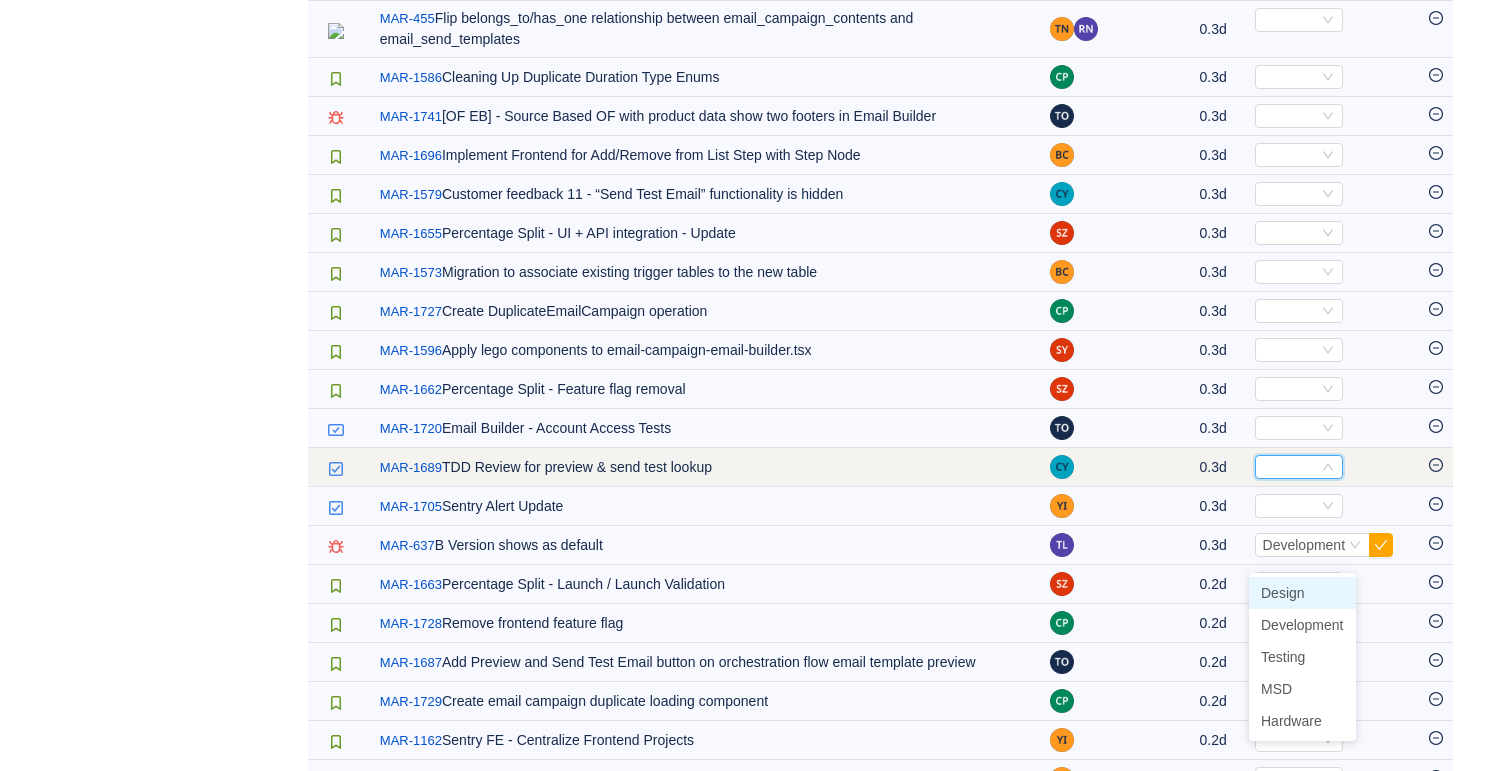 click on "Select" at bounding box center [1299, 467] 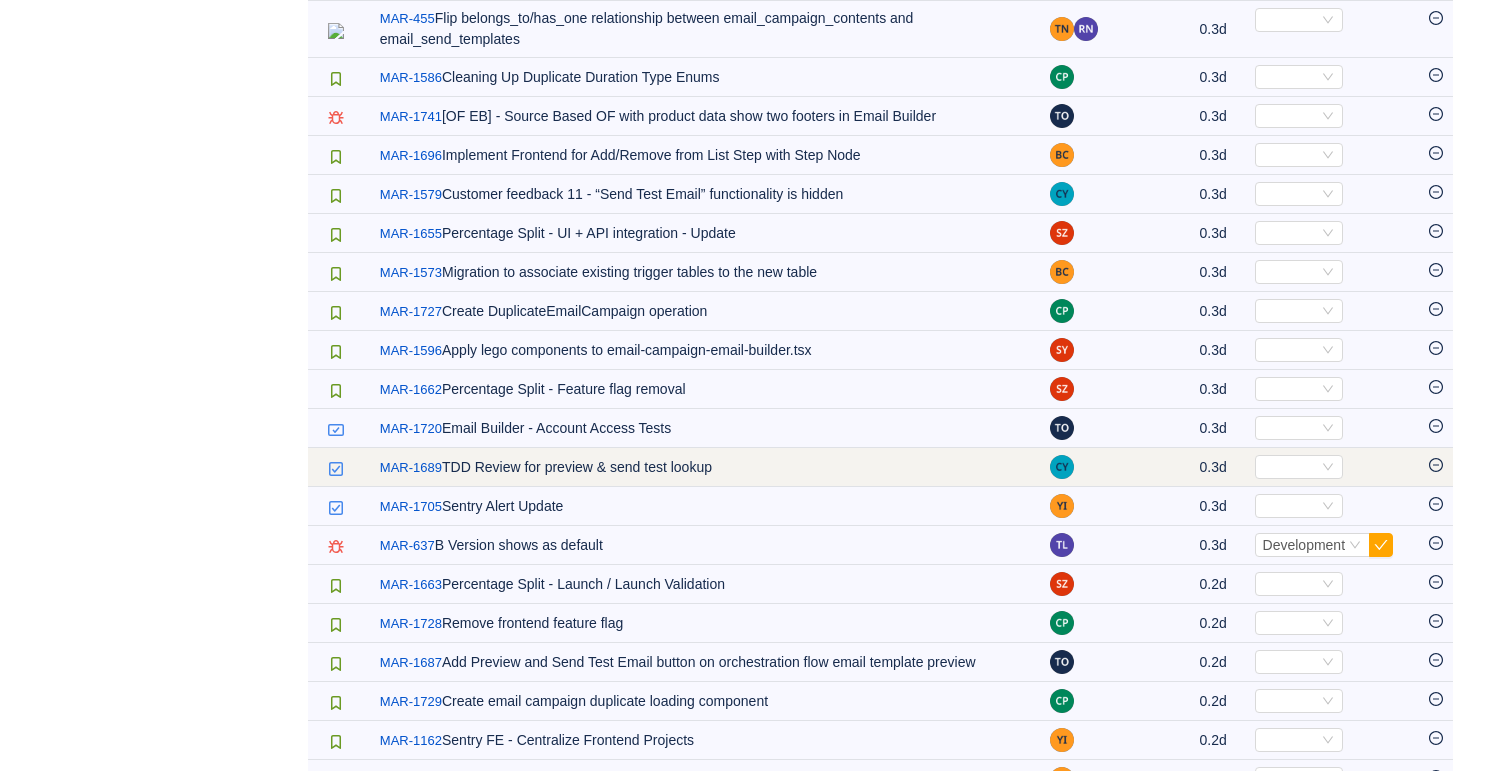 click 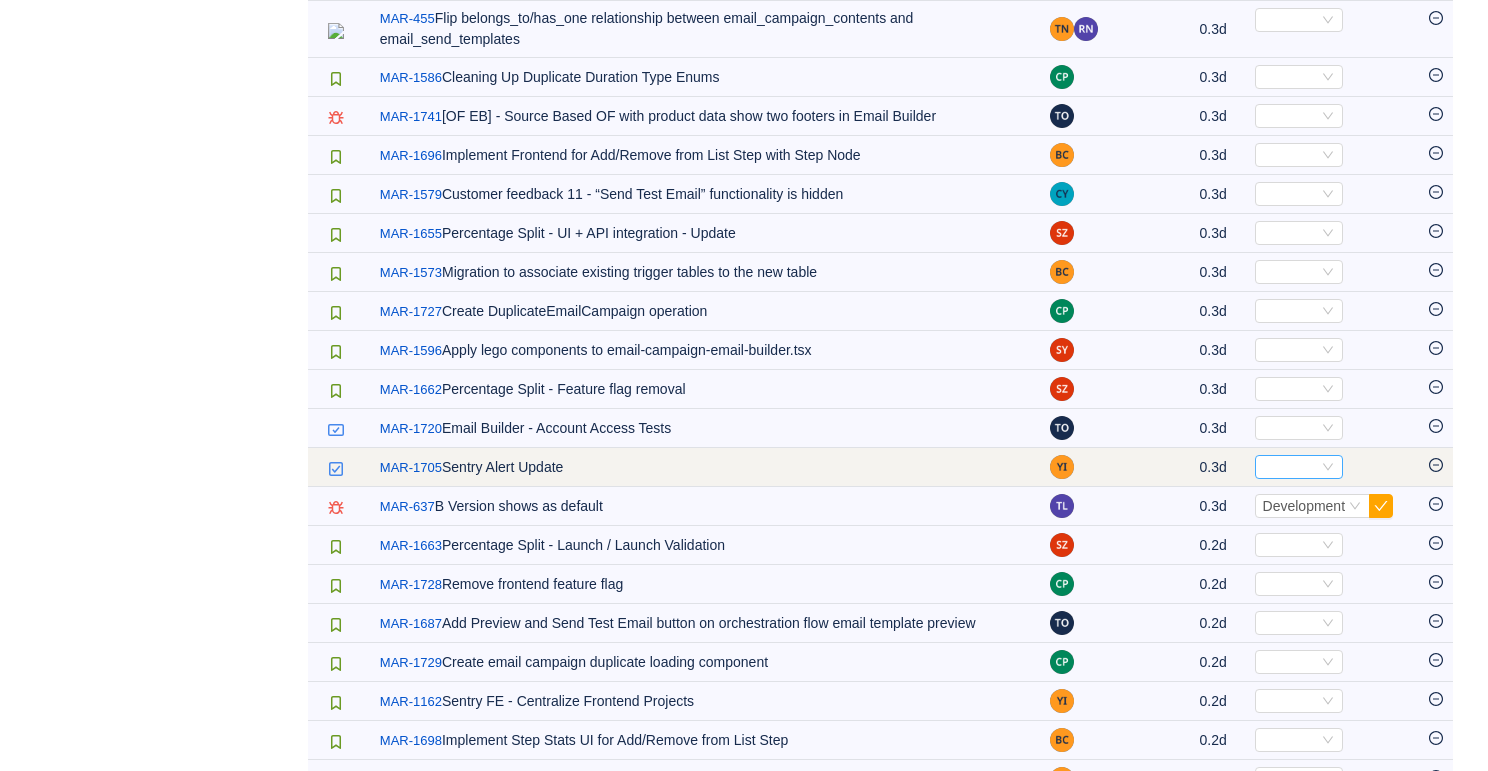 click on "Select" at bounding box center (1299, 467) 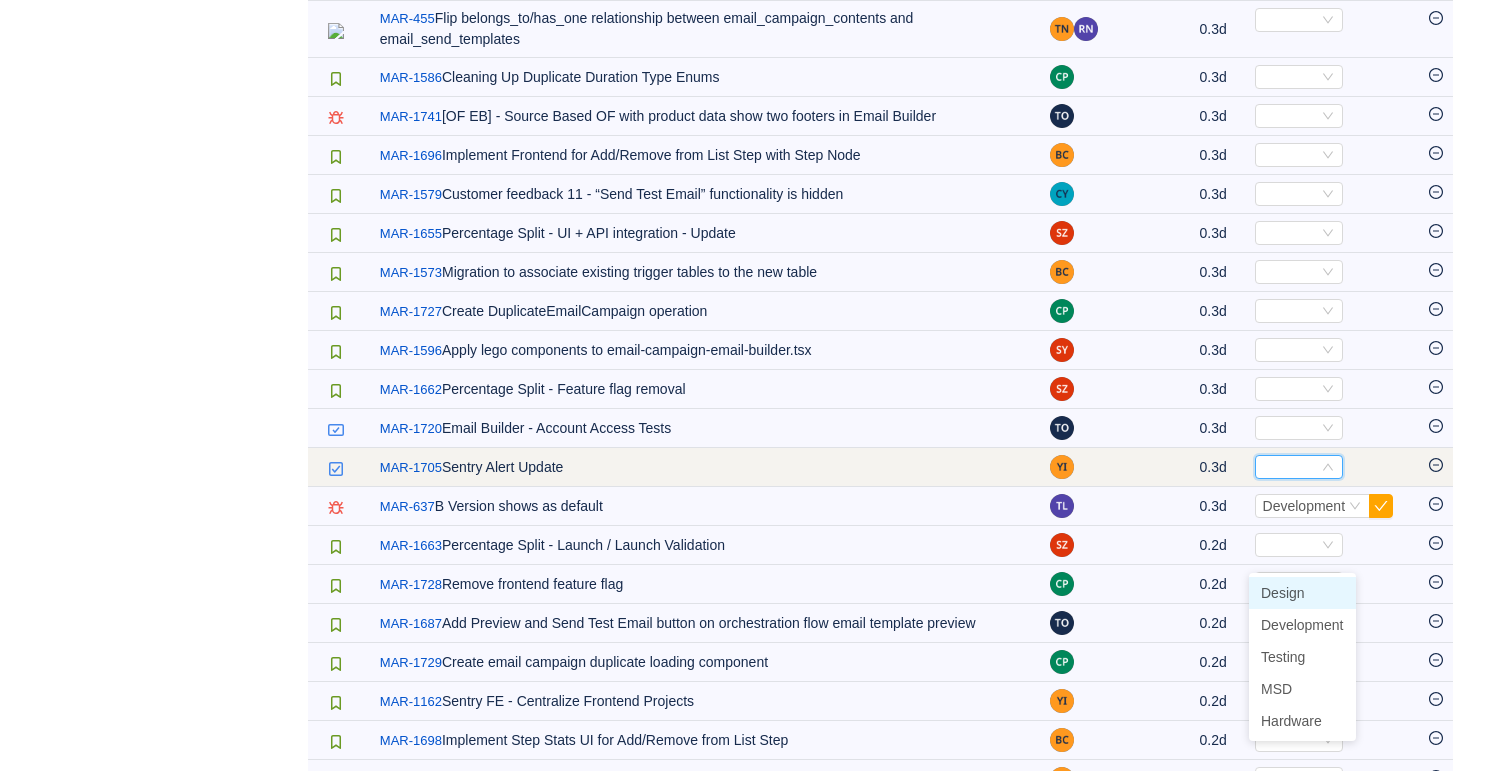 click on "Select" at bounding box center [1299, 467] 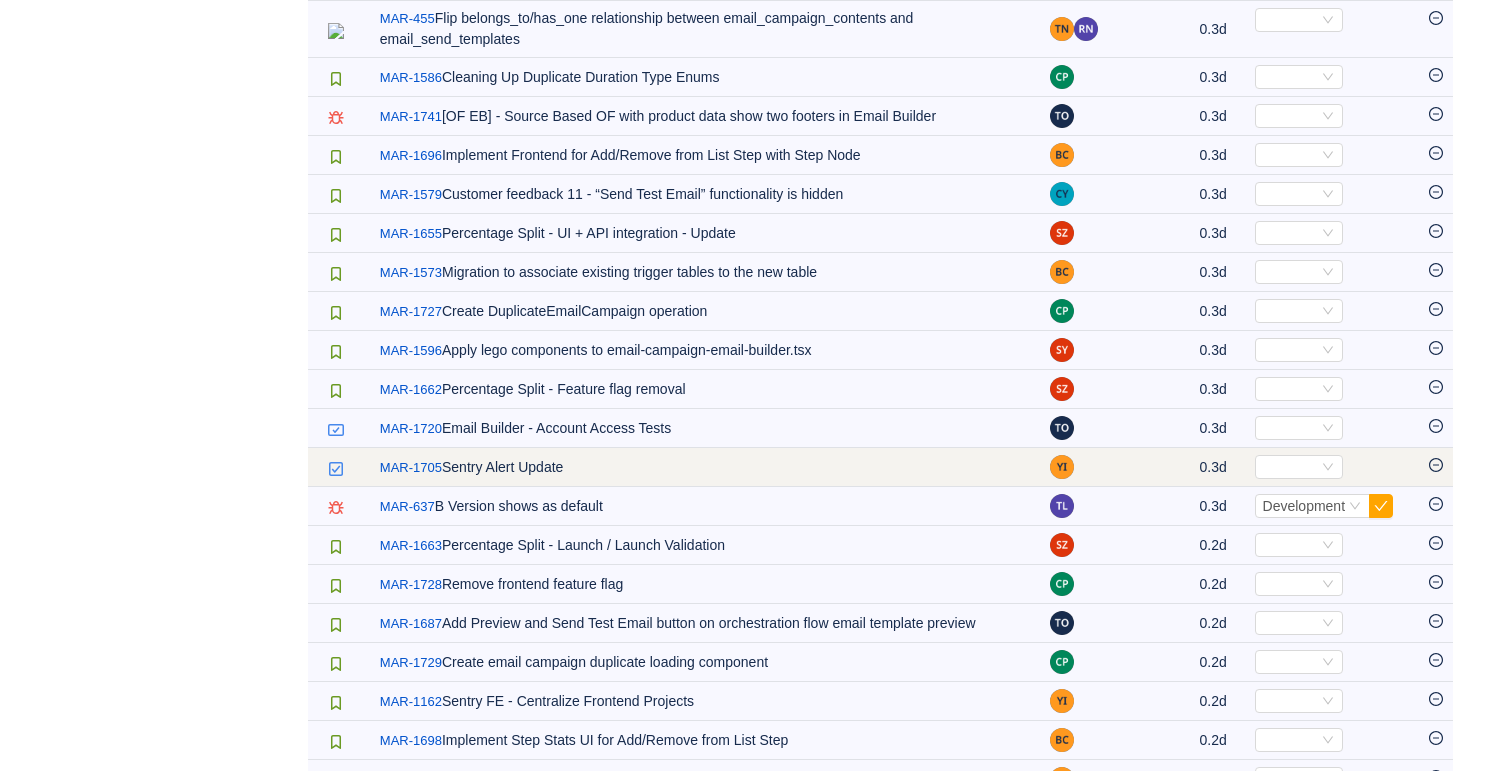 click 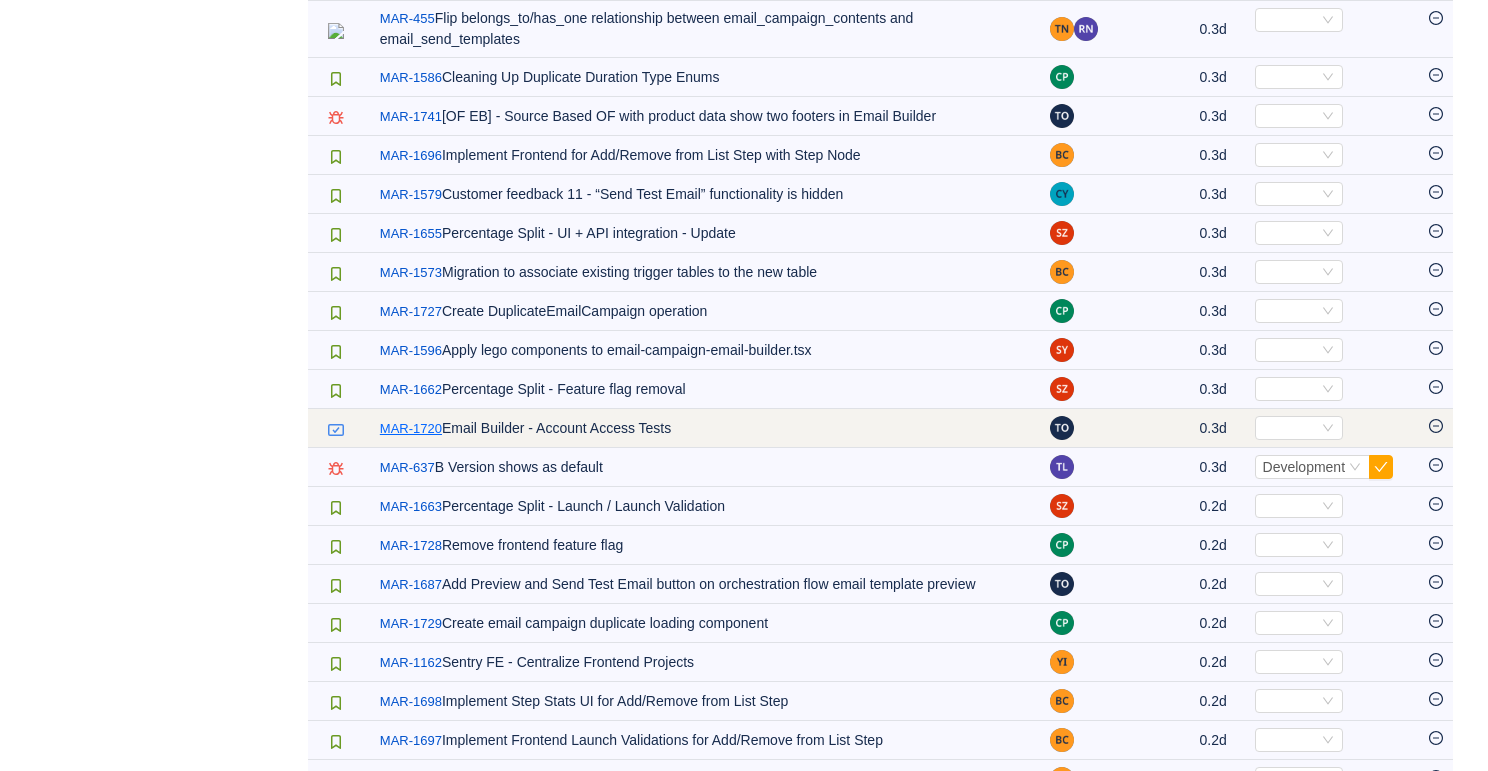 click on "MAR-1720" at bounding box center [411, 429] 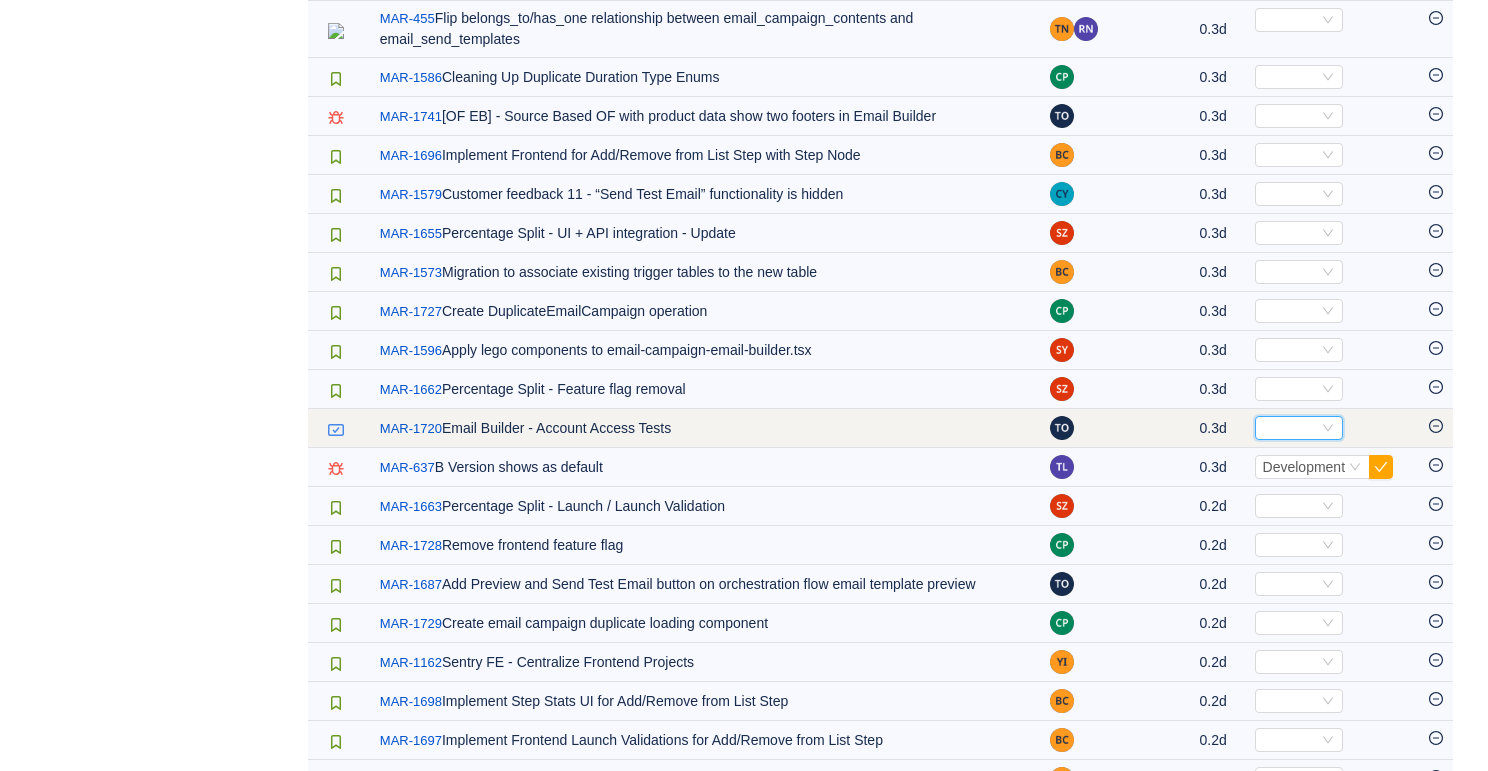 click on "Select" at bounding box center [1290, 428] 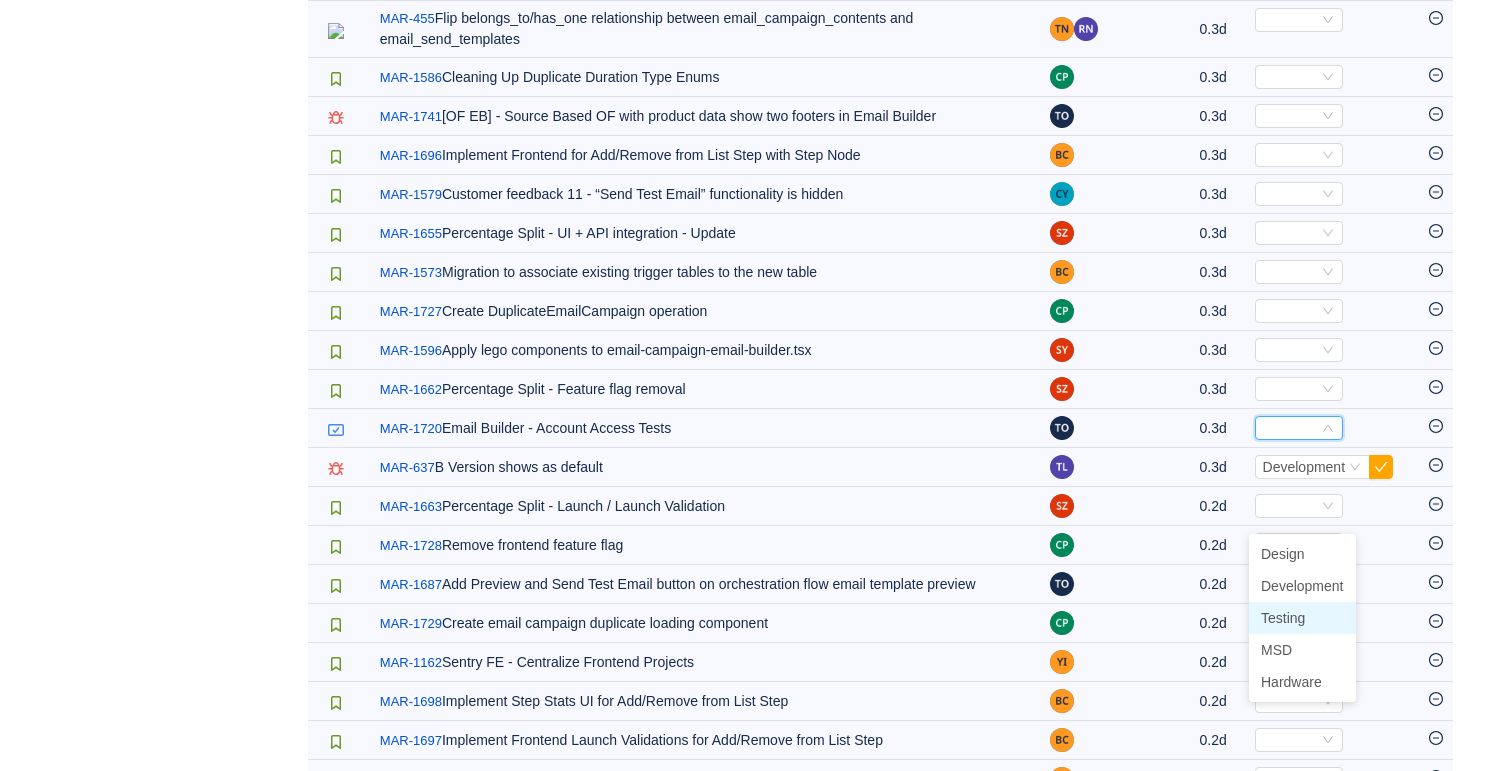 click on "Testing" at bounding box center (1283, 618) 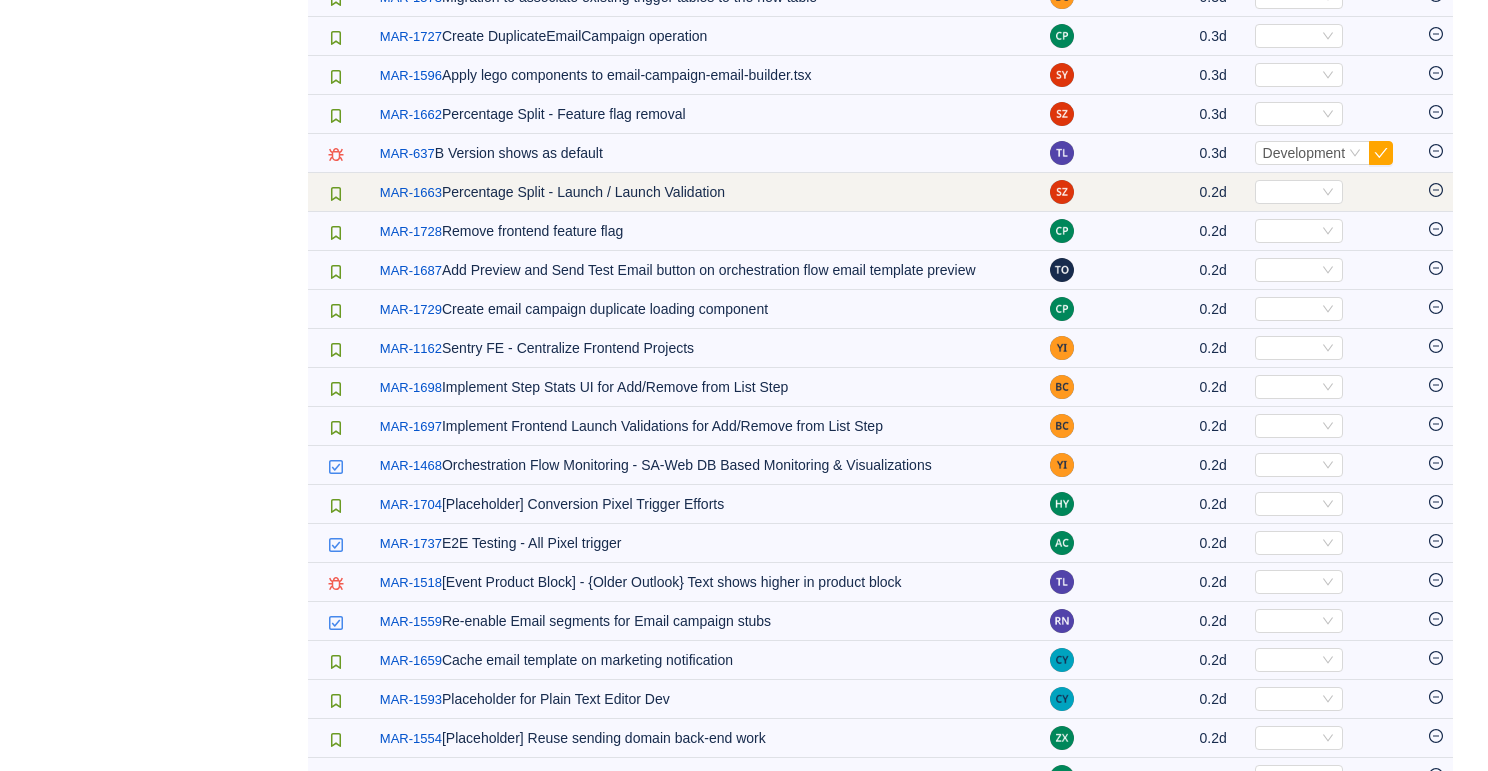 scroll, scrollTop: 4975, scrollLeft: 0, axis: vertical 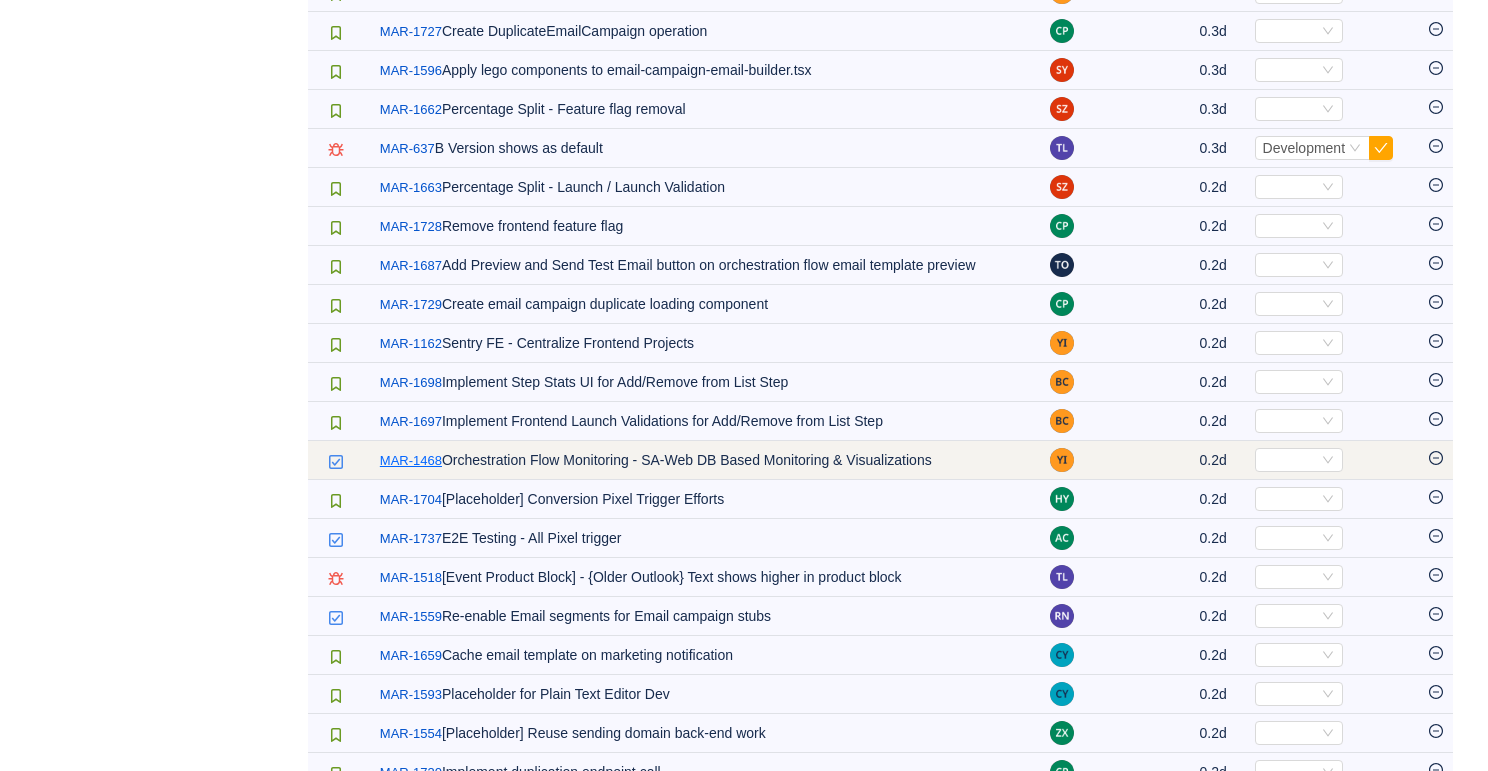 click on "MAR-1468" at bounding box center [411, 461] 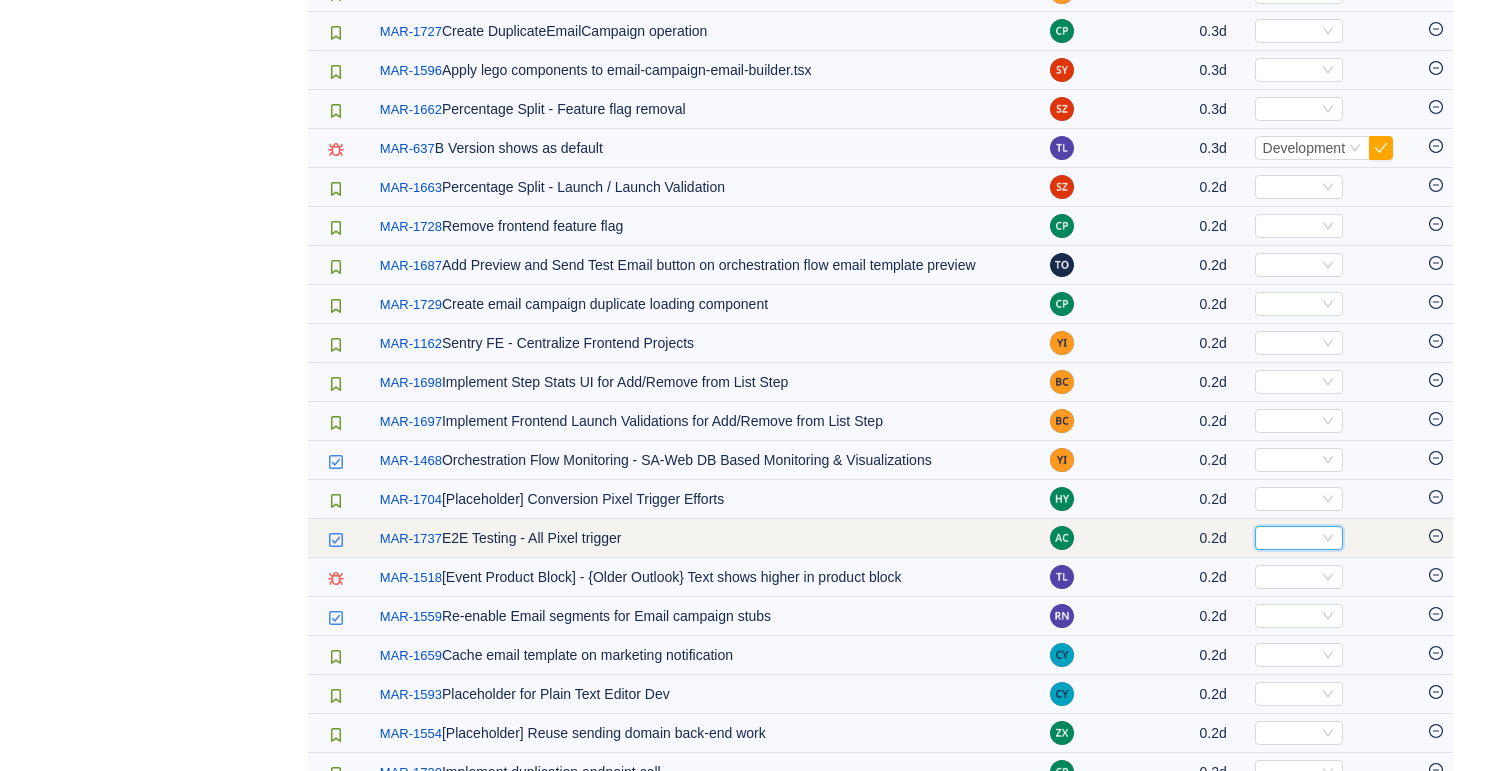 click on "Select" at bounding box center (1290, 538) 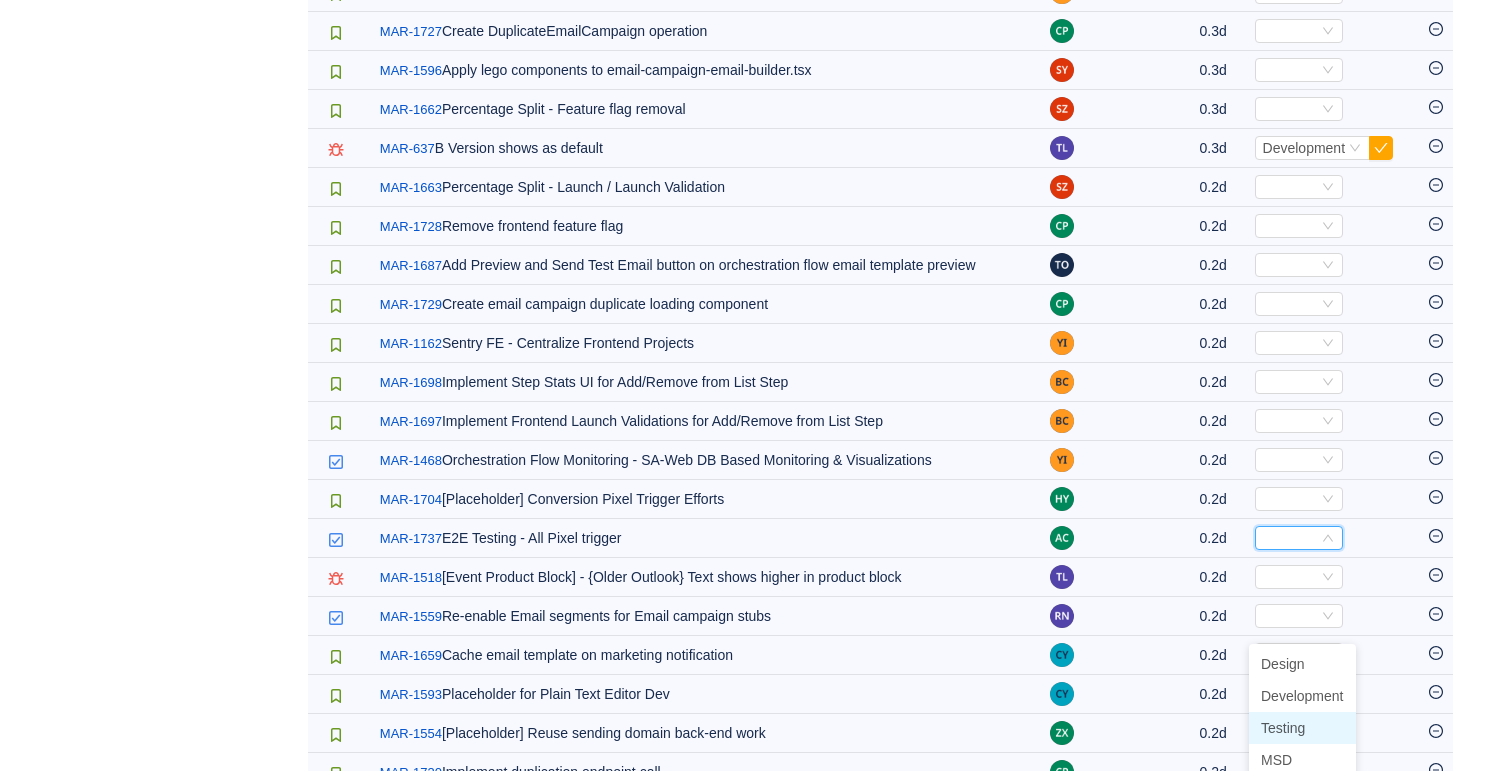 click on "Testing" at bounding box center [1283, 728] 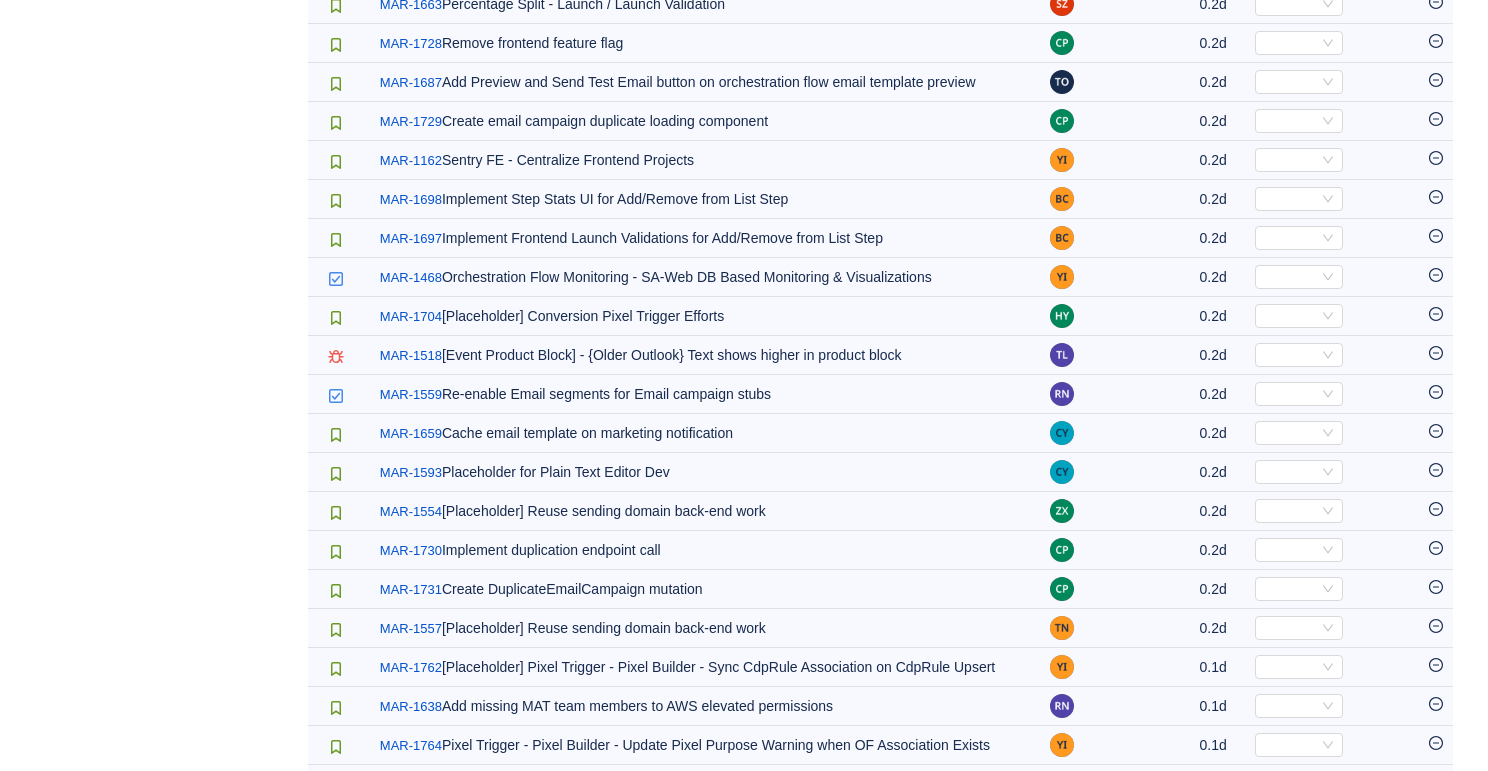 scroll, scrollTop: 5170, scrollLeft: 0, axis: vertical 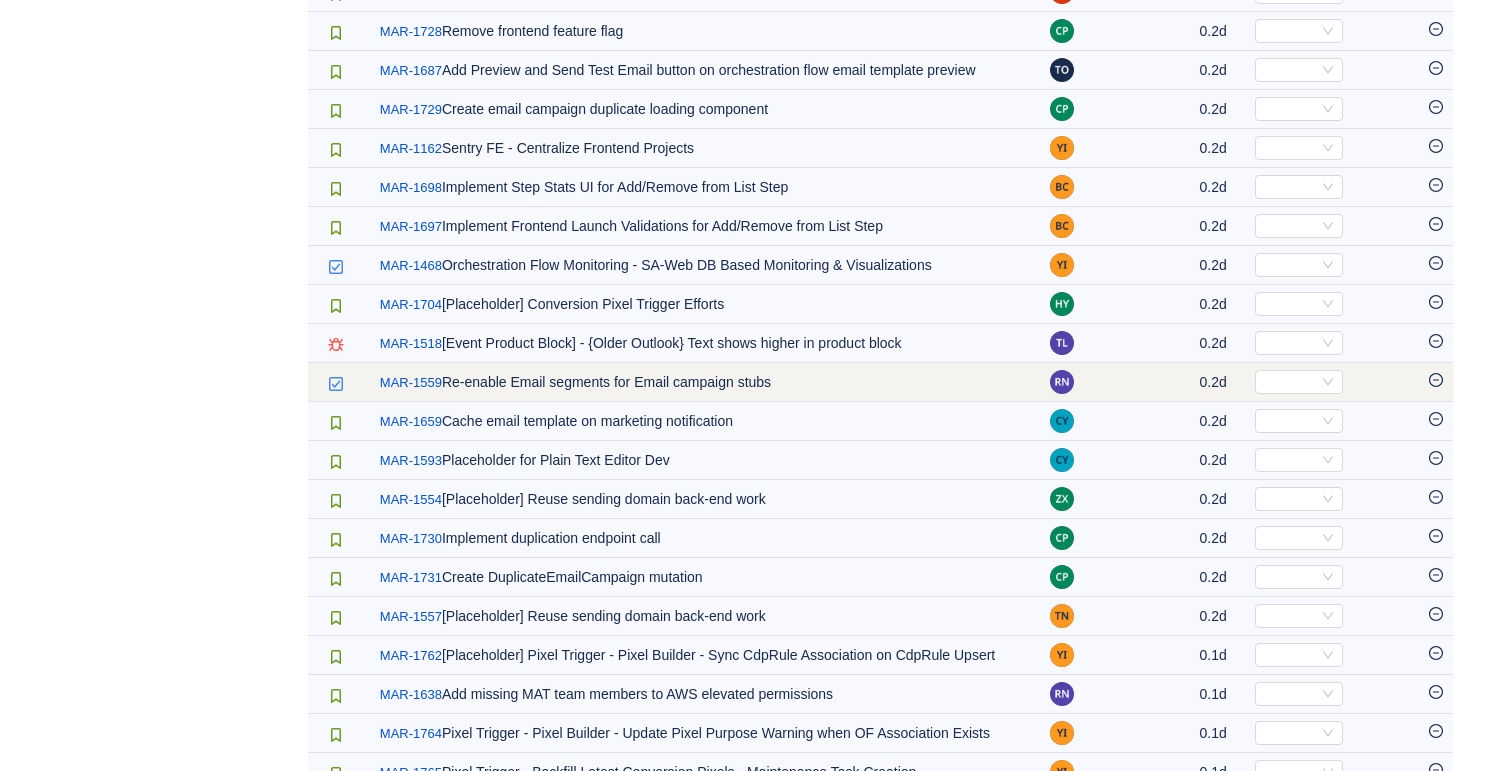 click 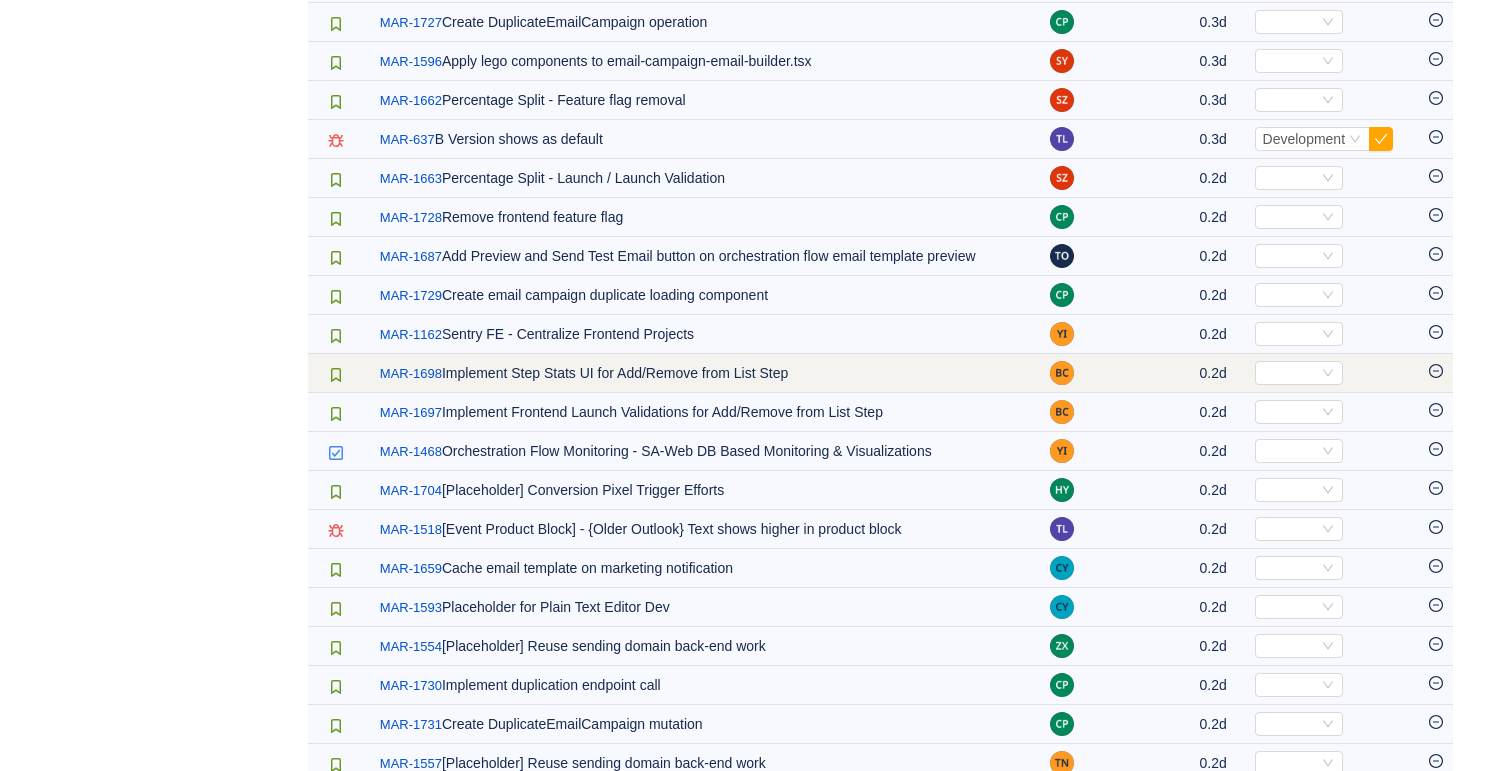 scroll, scrollTop: 5001, scrollLeft: 0, axis: vertical 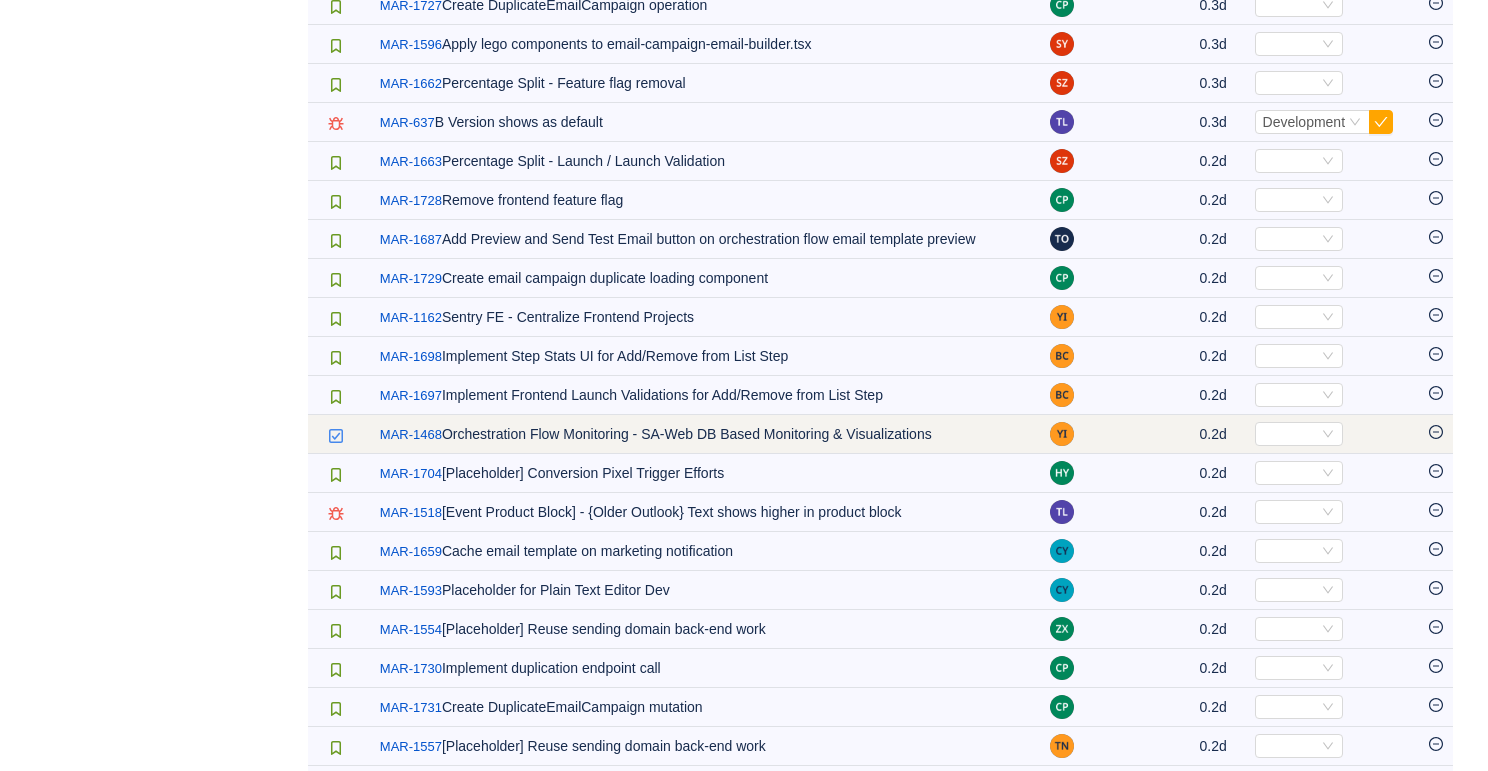 click 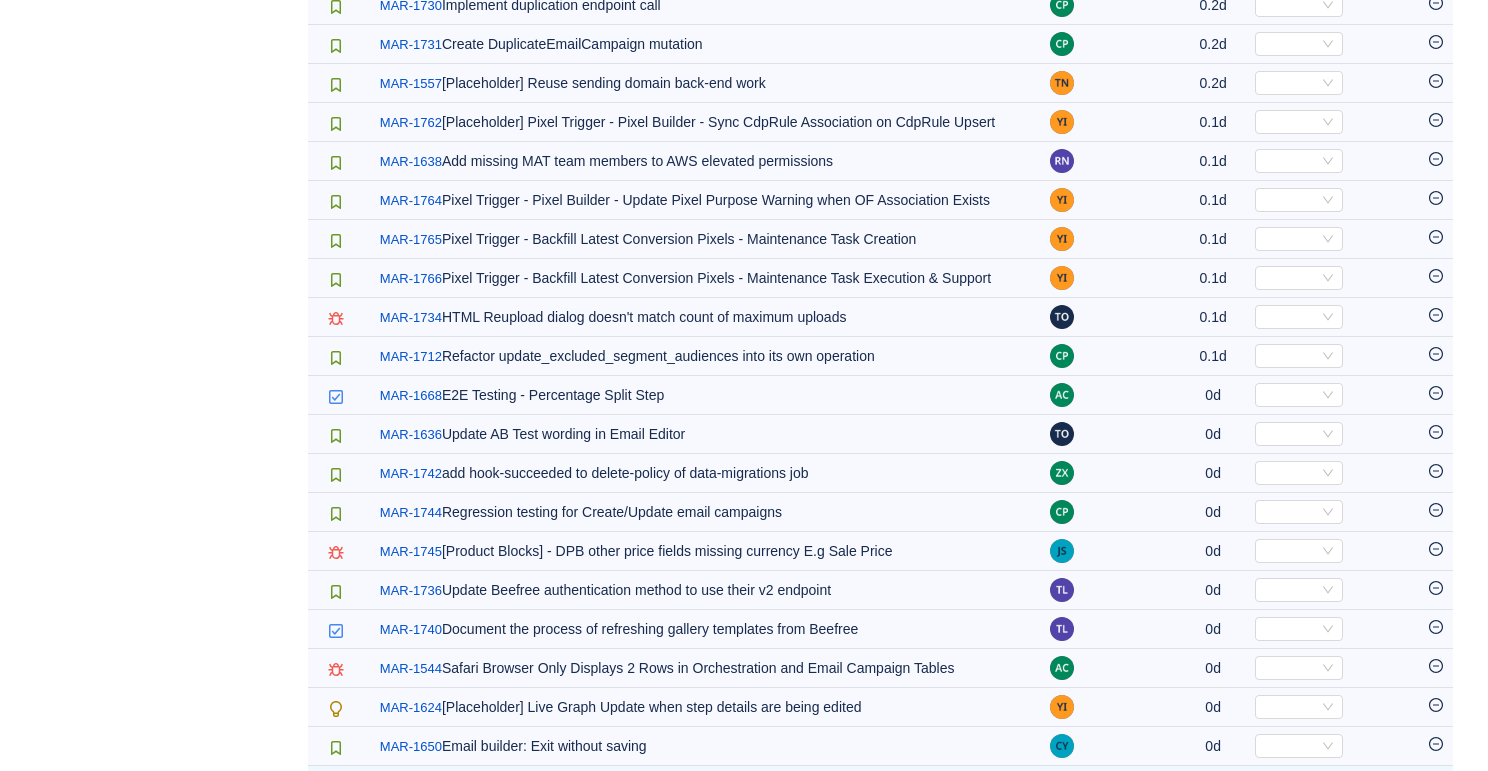 scroll, scrollTop: 5630, scrollLeft: 0, axis: vertical 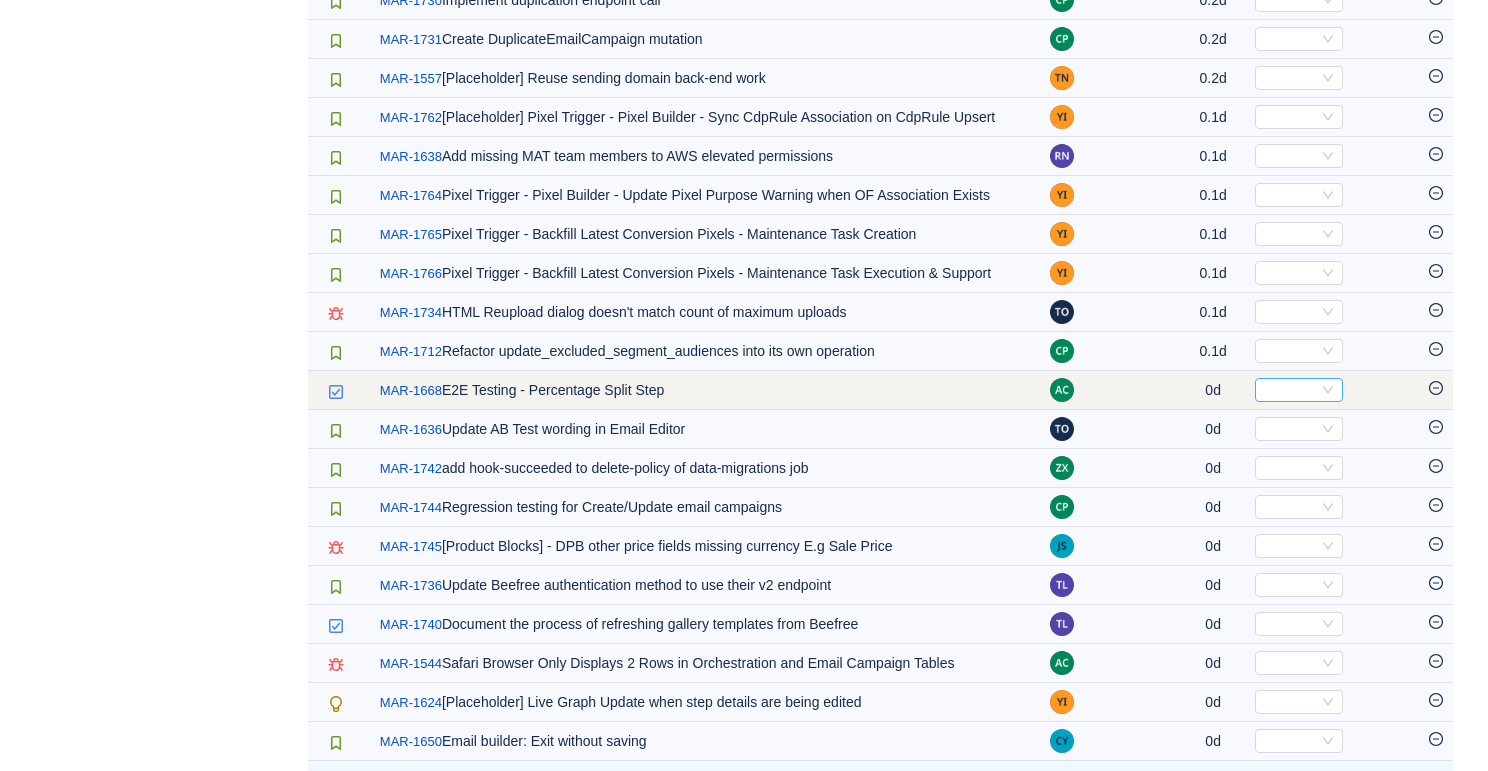 click on "Select" at bounding box center [1290, 390] 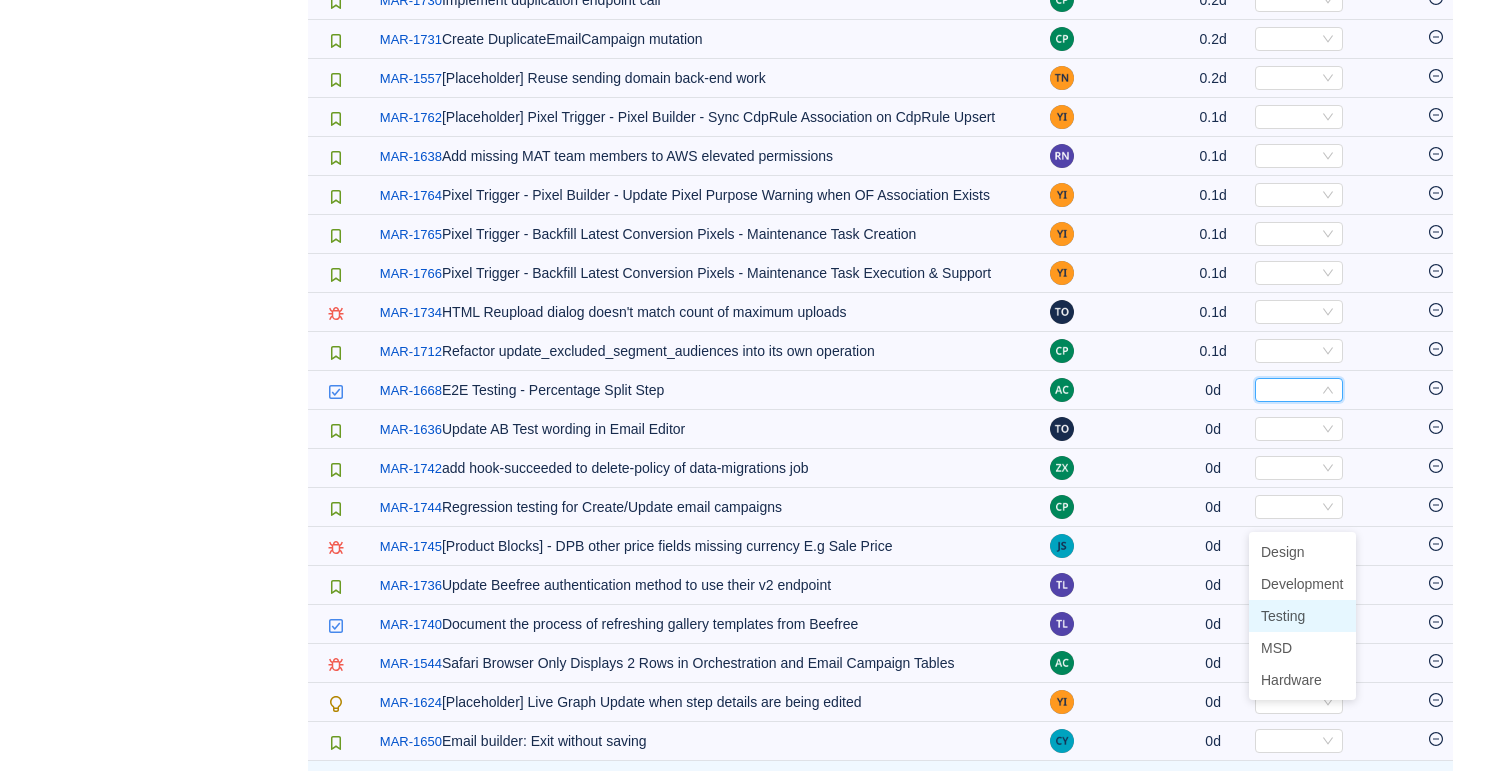 click on "Testing" at bounding box center (1283, 616) 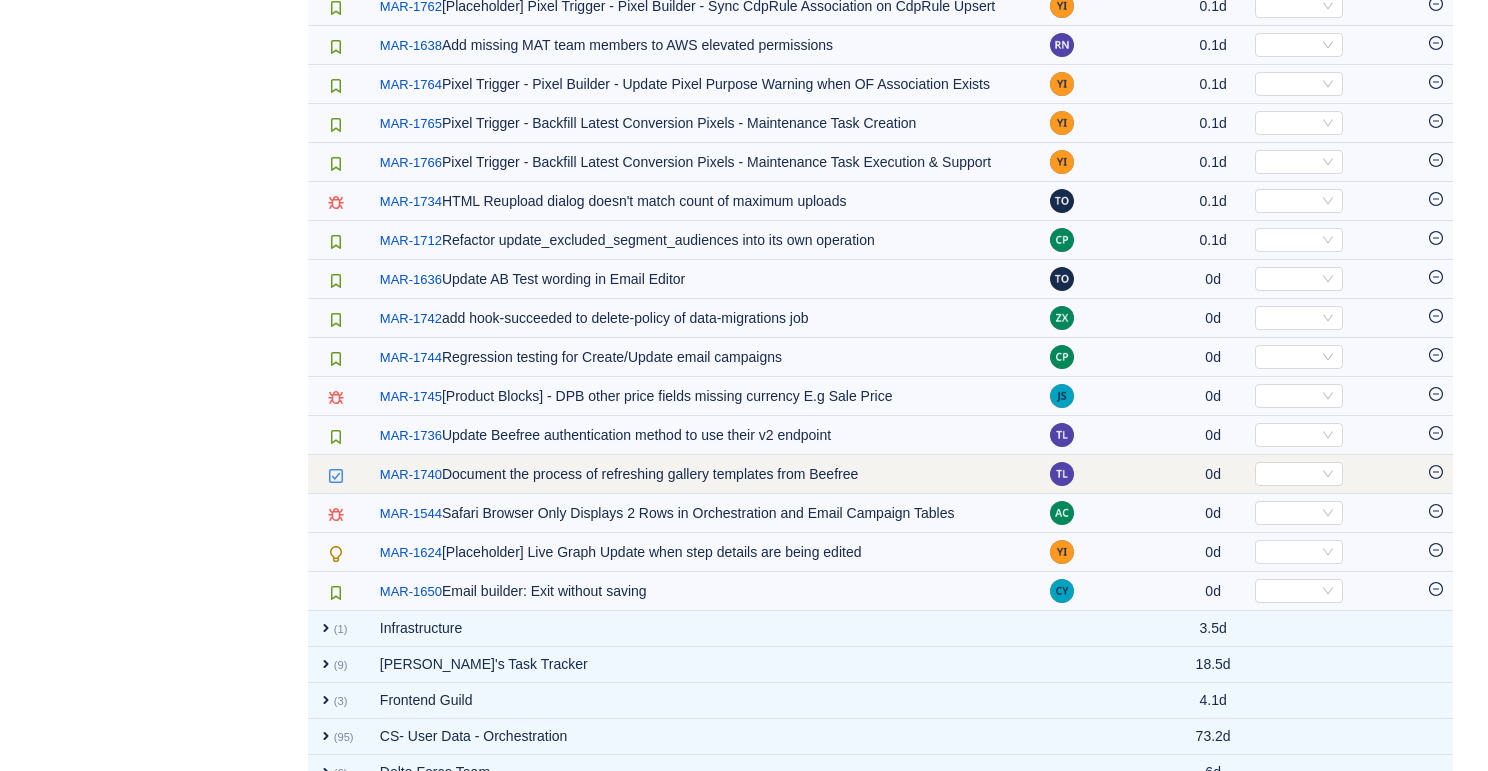 scroll, scrollTop: 5758, scrollLeft: 0, axis: vertical 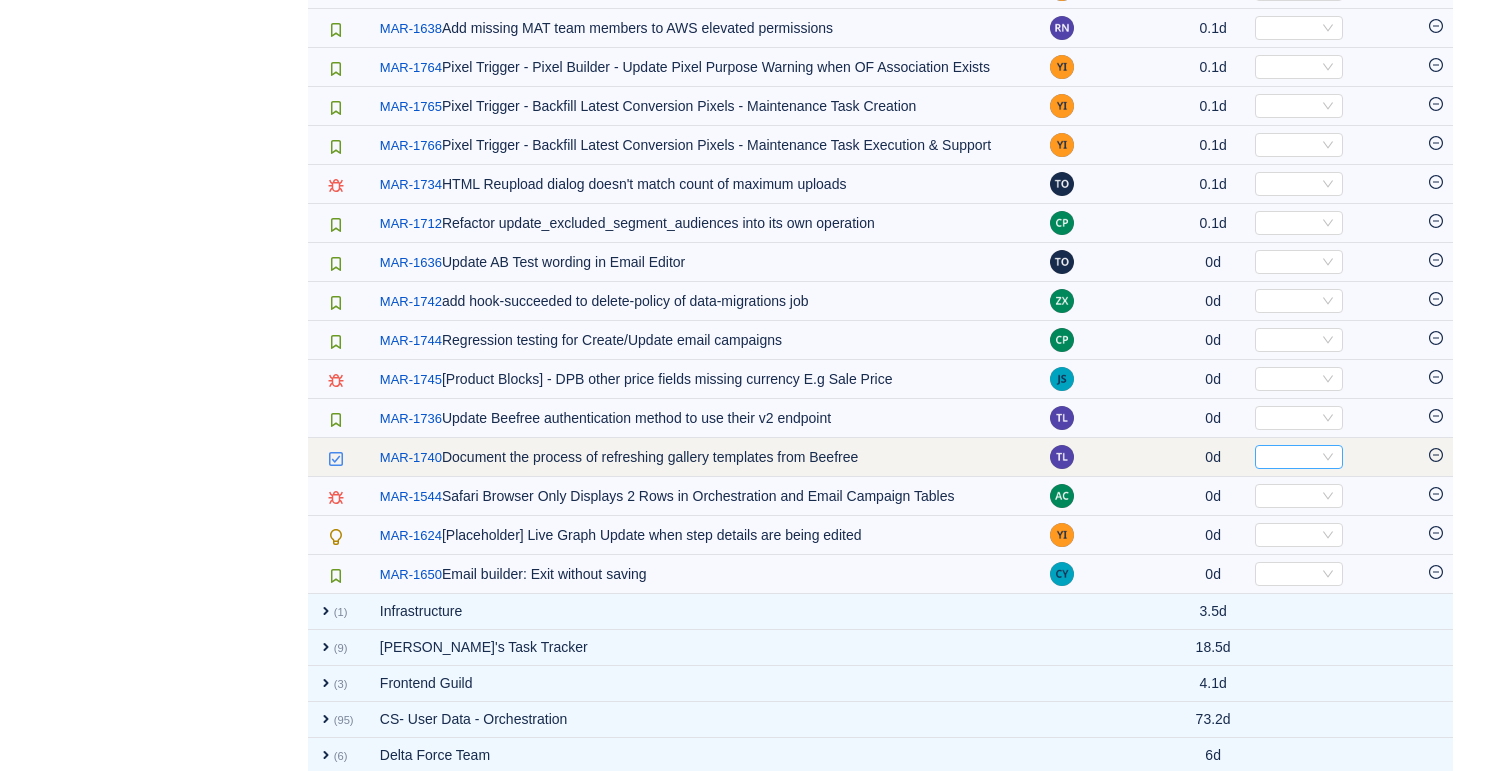 click 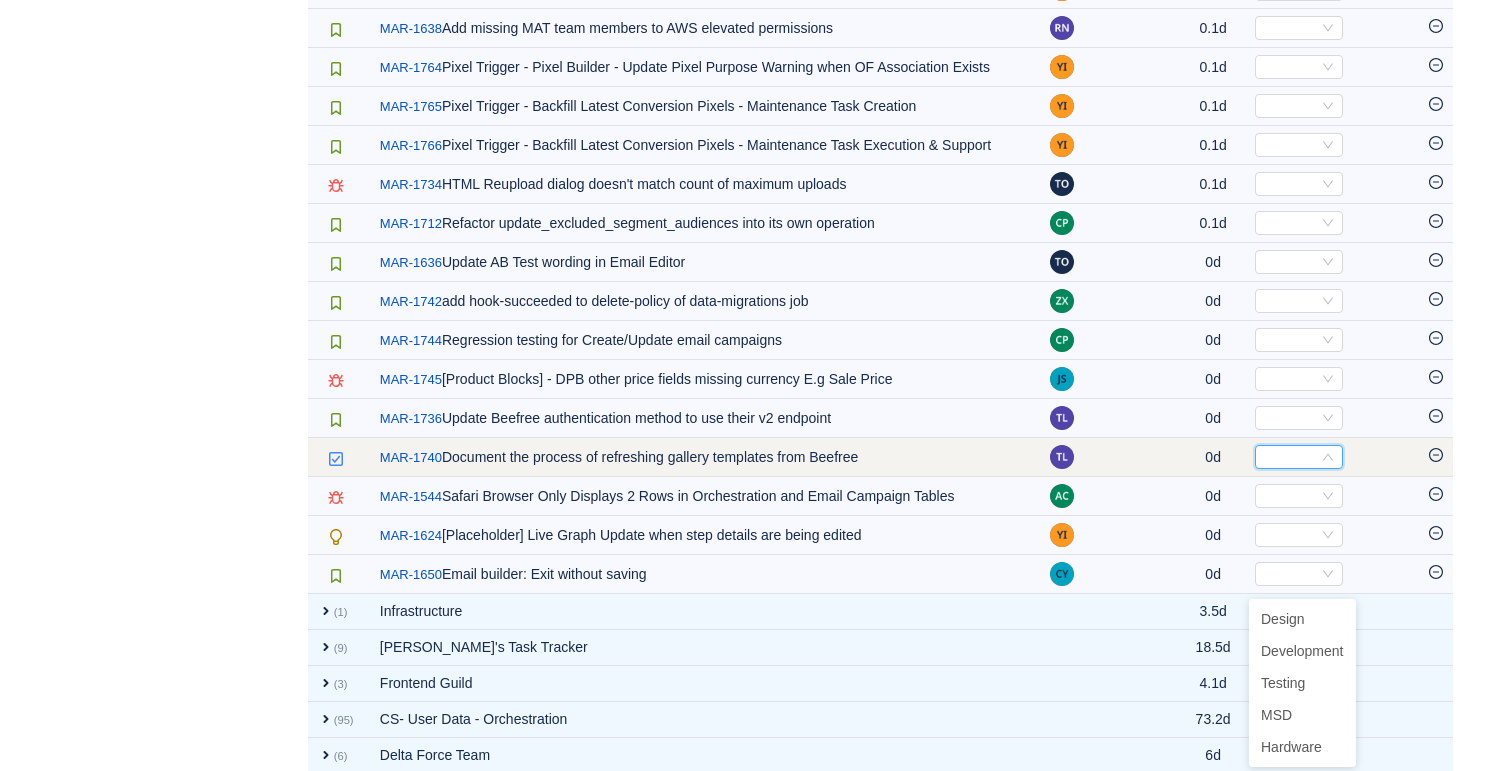 click on "0d" at bounding box center [1213, 457] 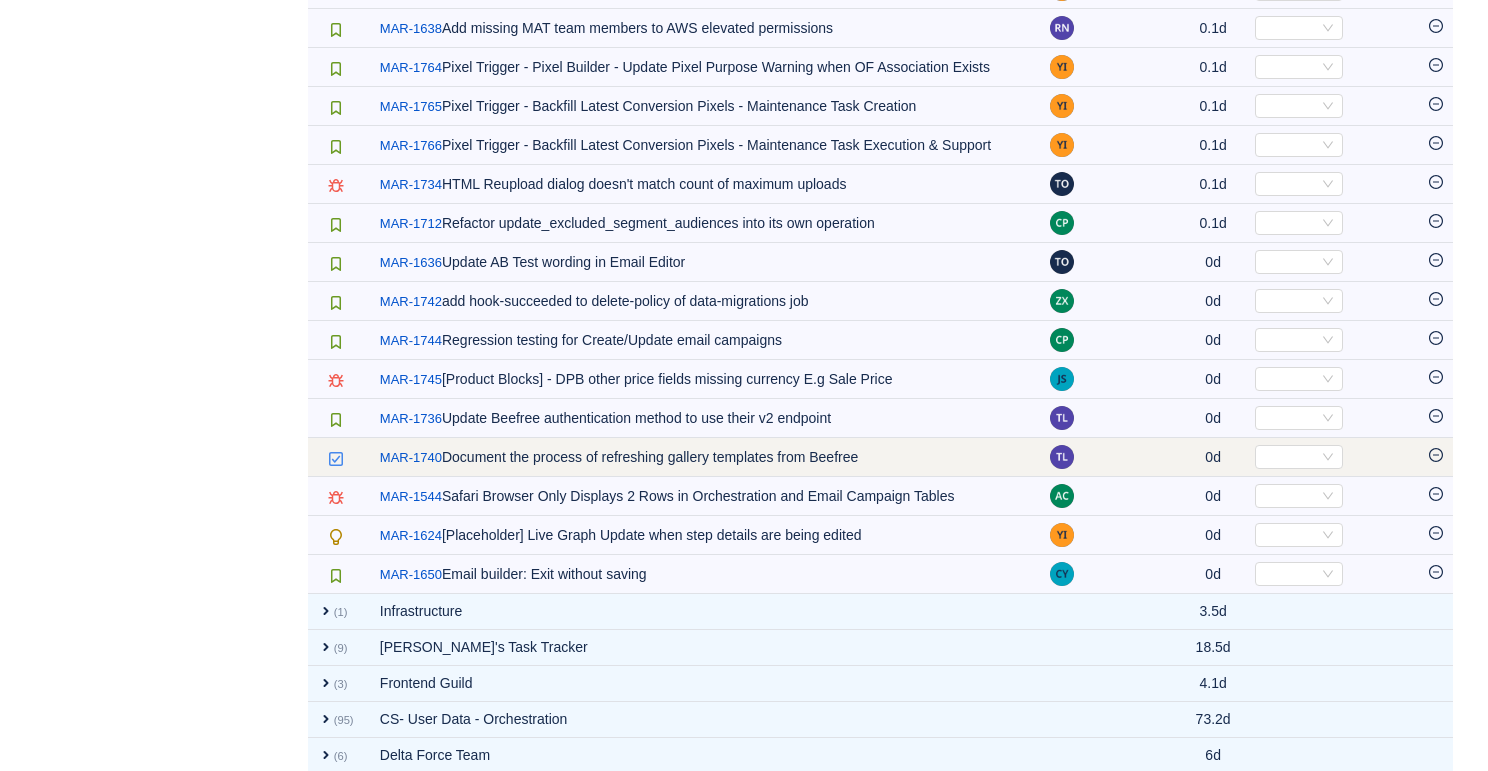 click 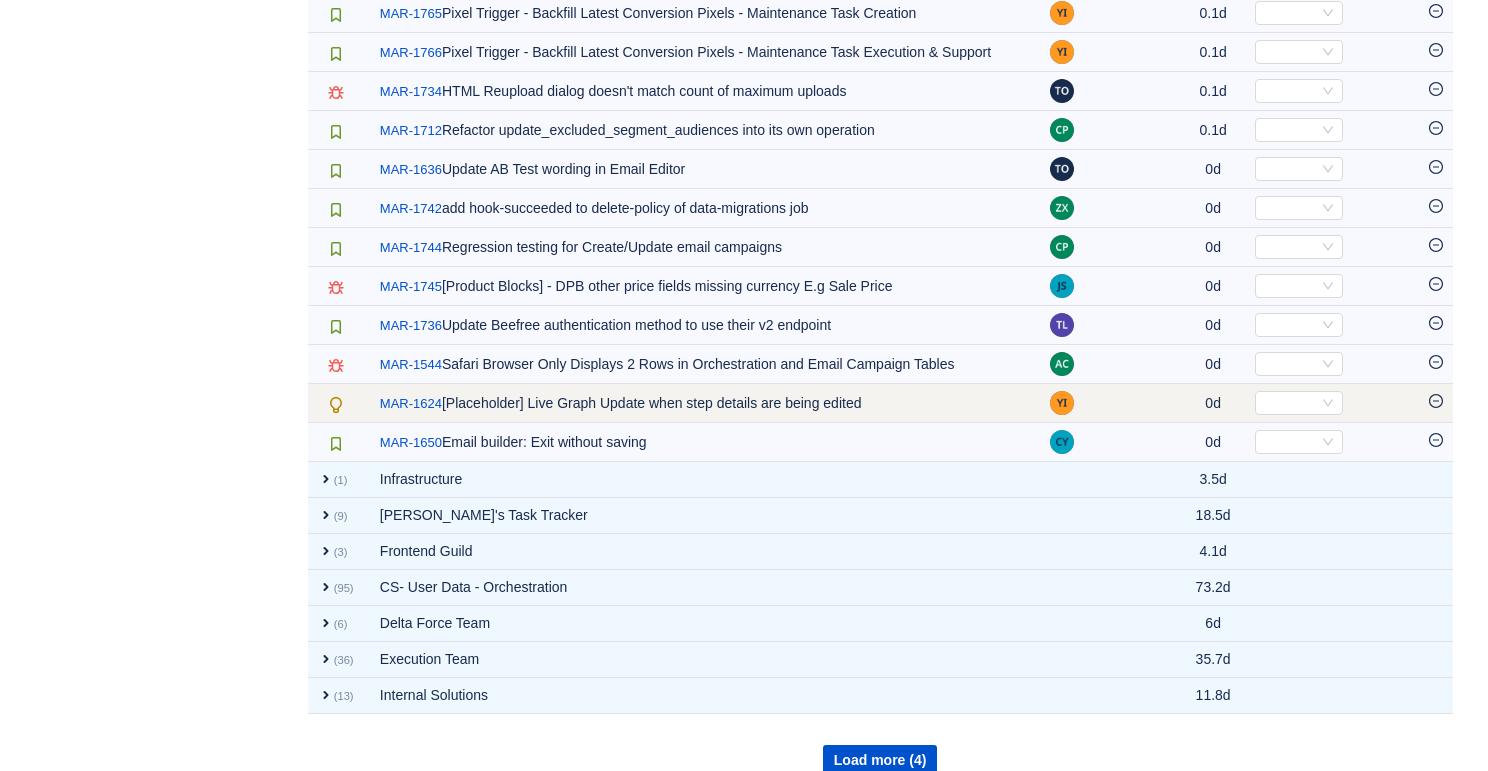 scroll, scrollTop: 5853, scrollLeft: 0, axis: vertical 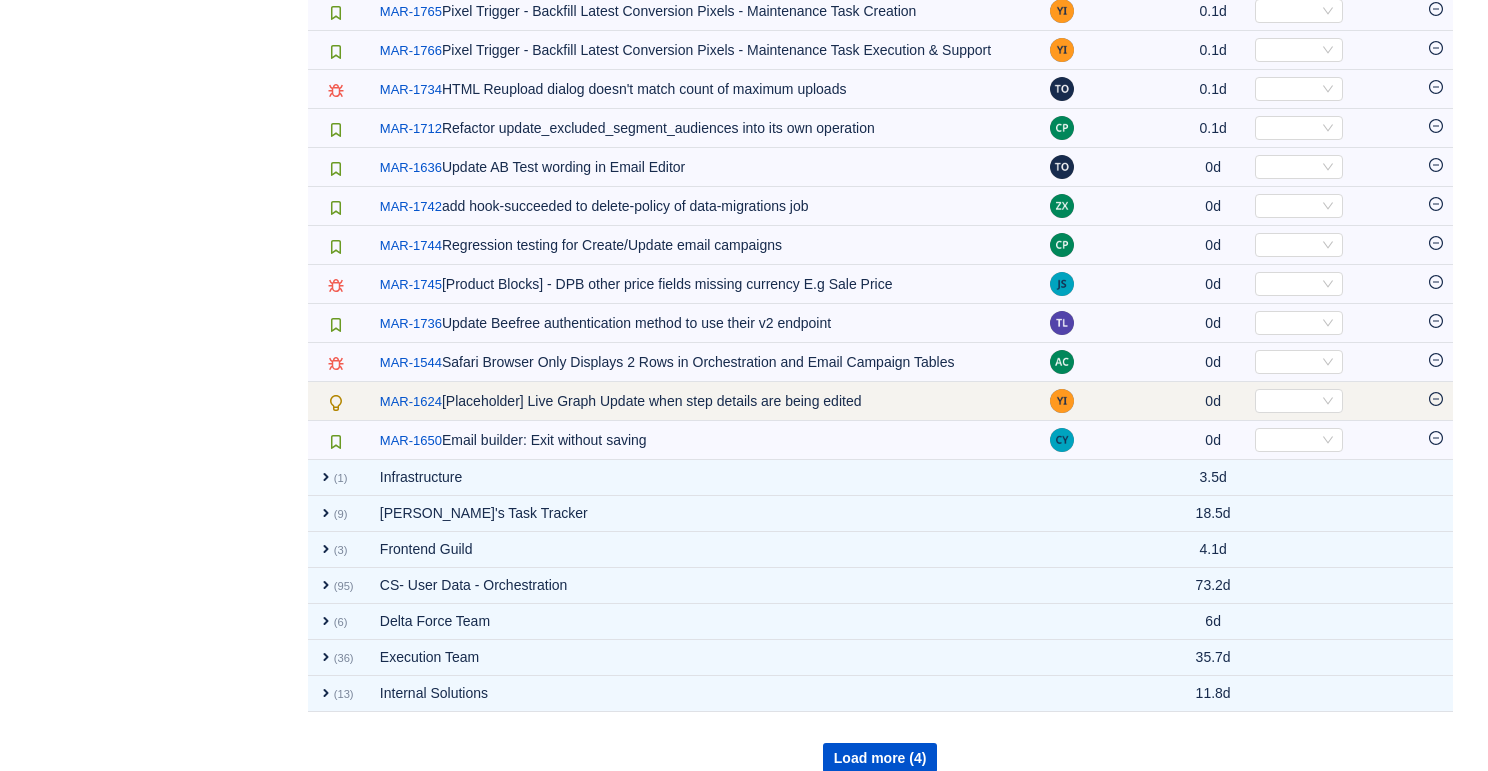 click 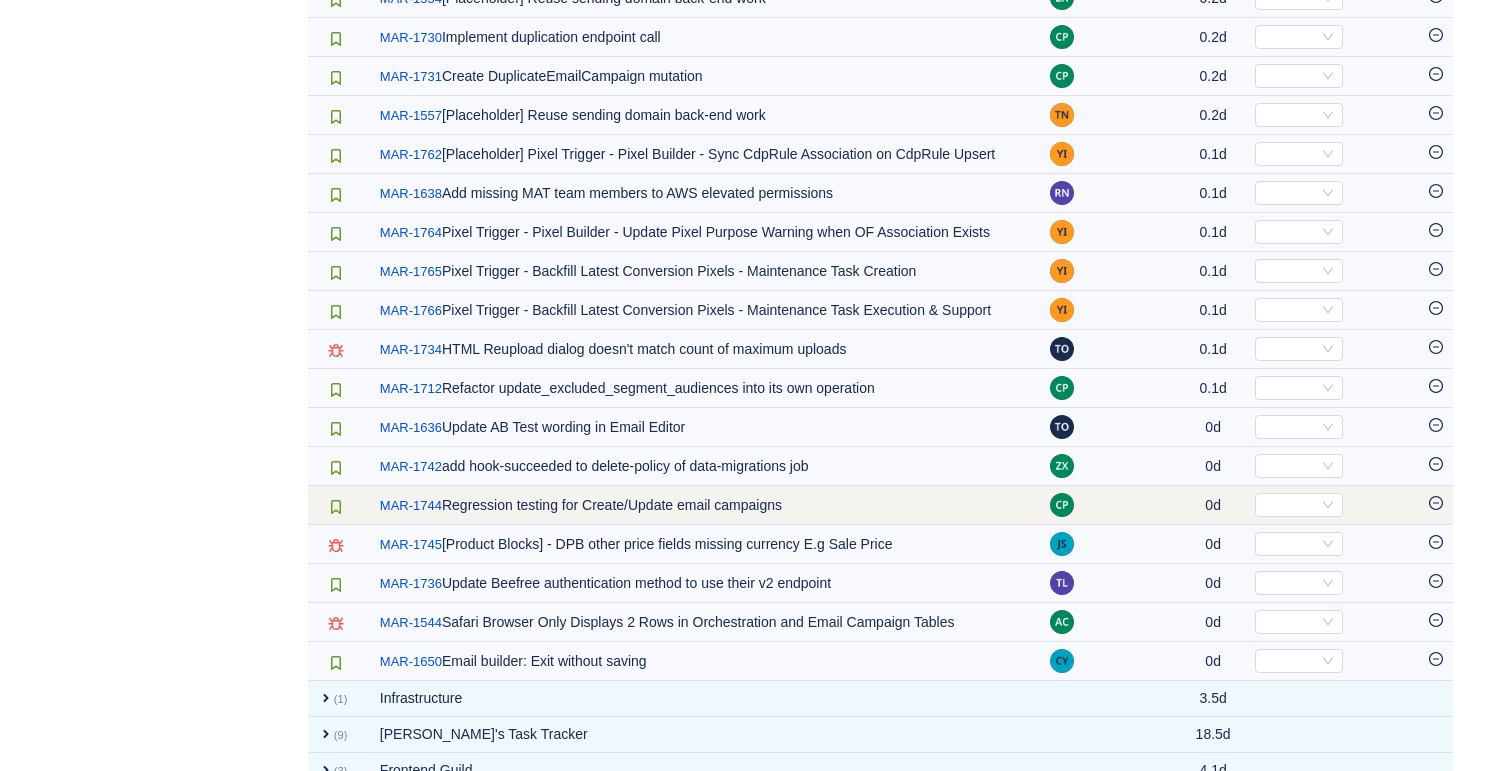 scroll, scrollTop: 5576, scrollLeft: 0, axis: vertical 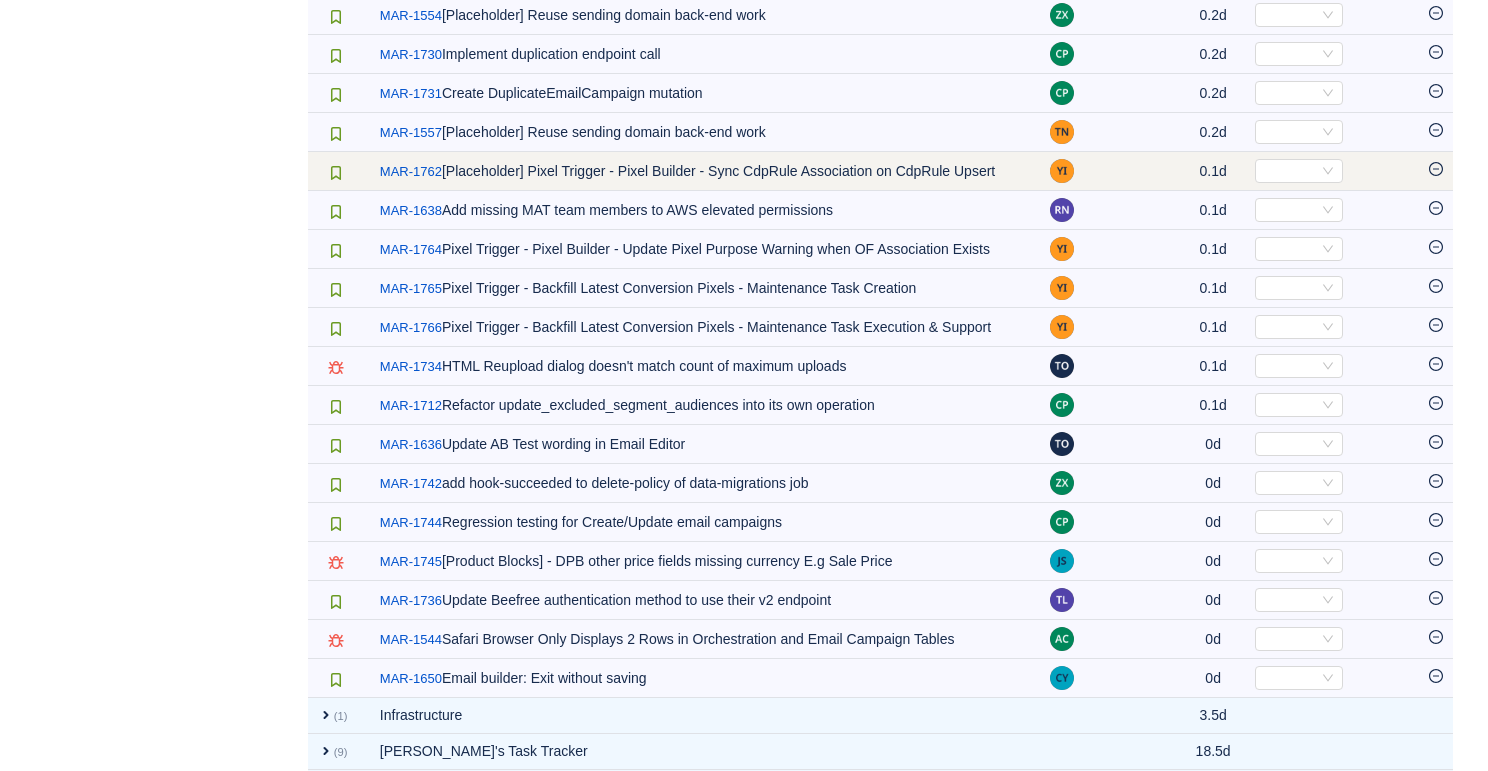 click 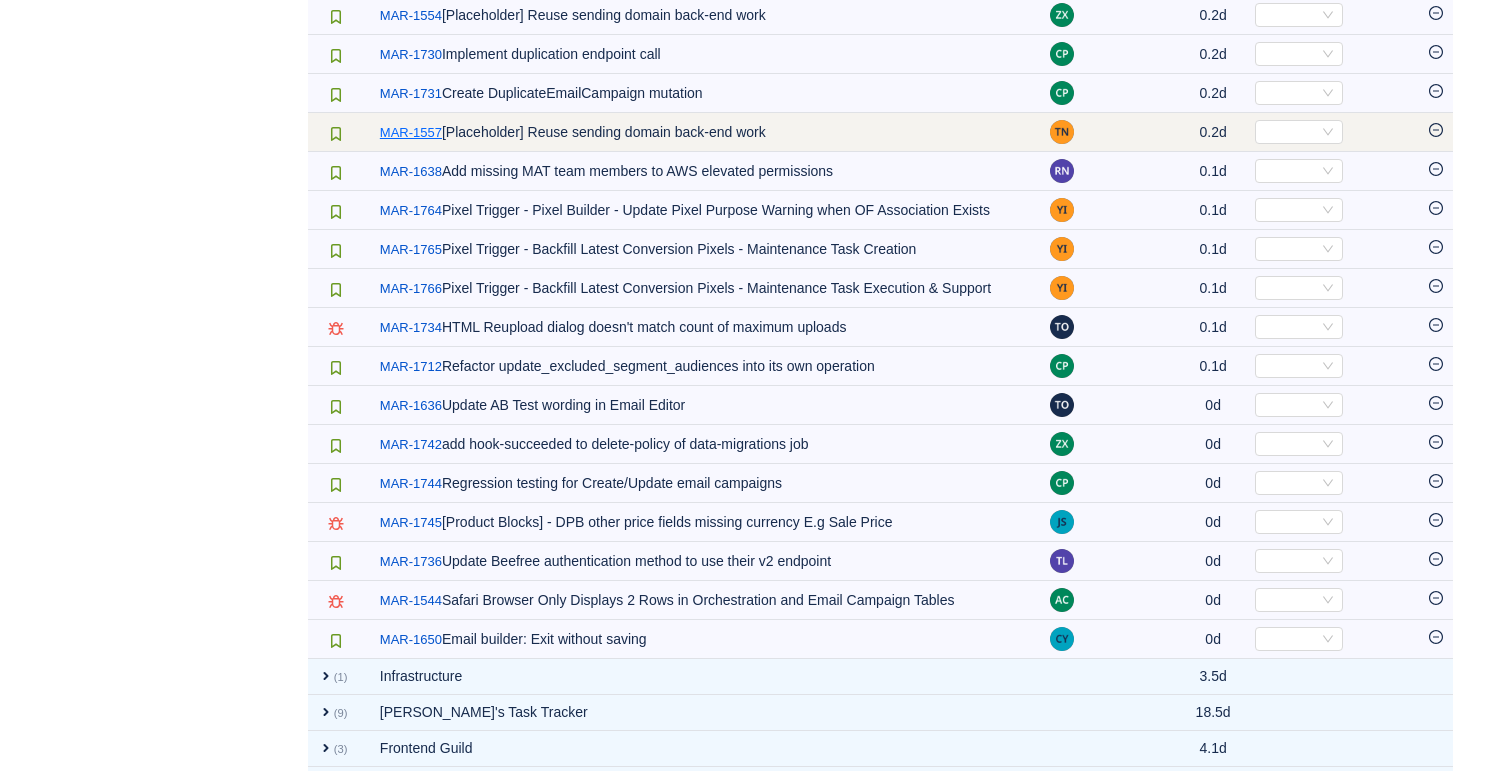 click on "MAR-1557" at bounding box center (411, 133) 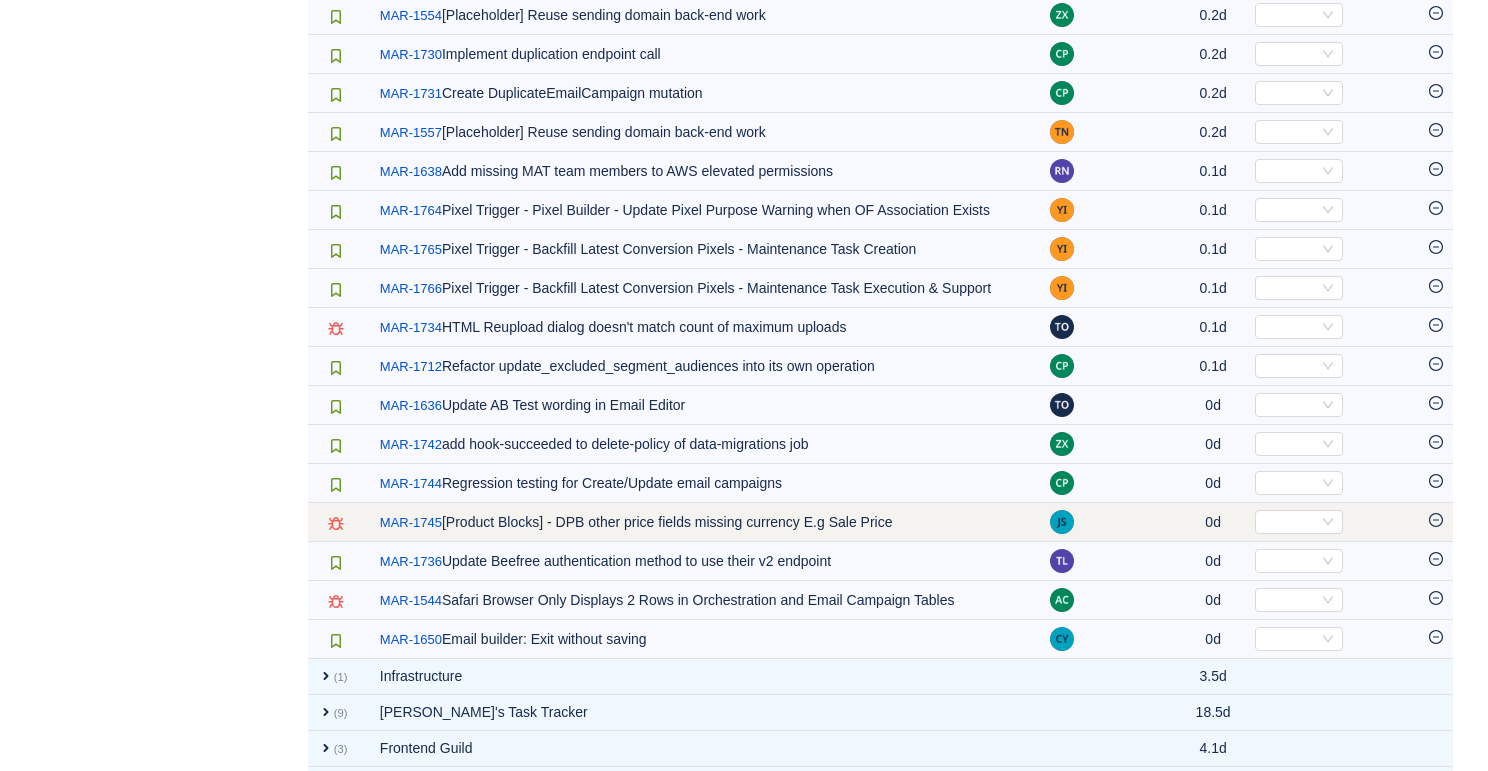 scroll, scrollTop: 3873, scrollLeft: 0, axis: vertical 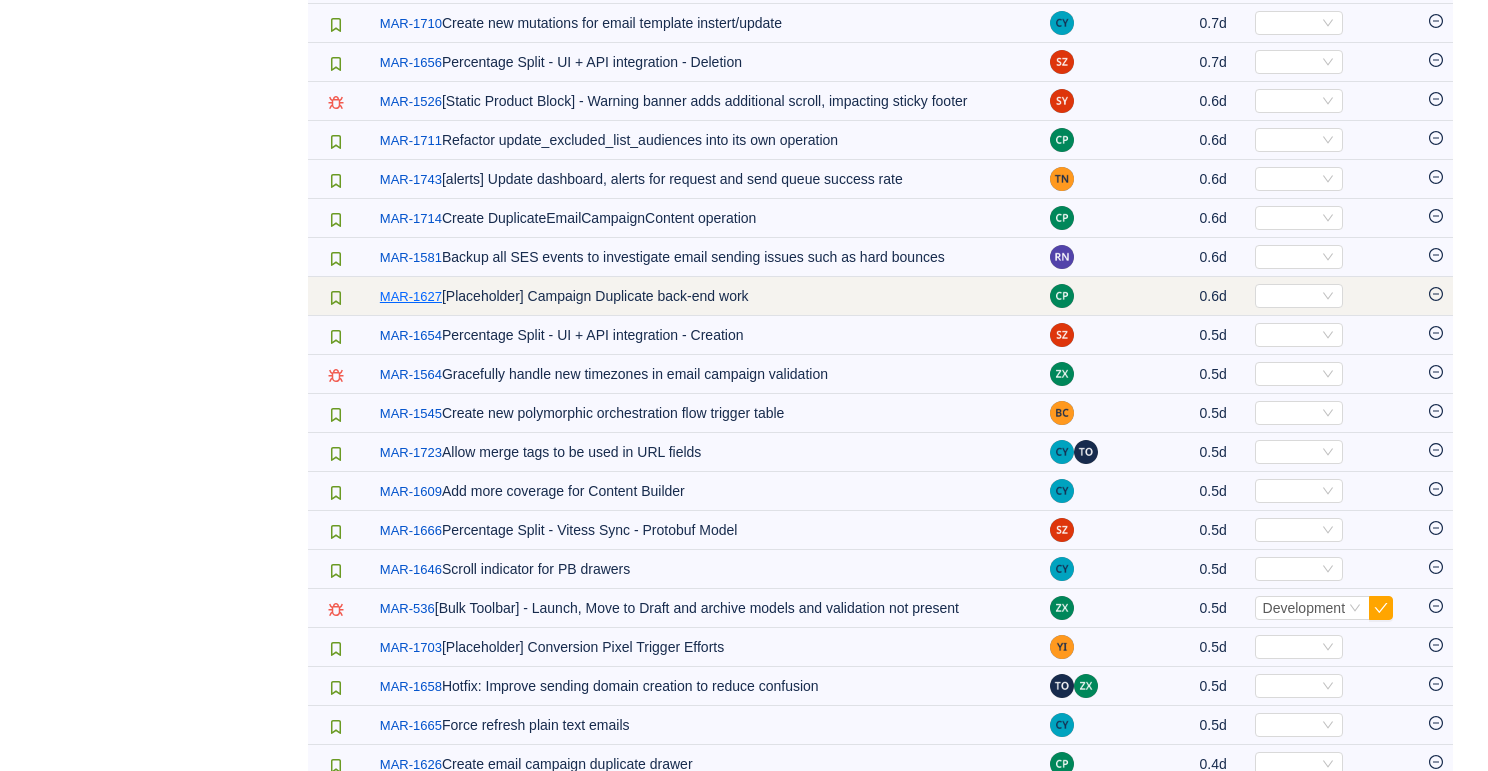 click on "MAR-1627" at bounding box center [411, 297] 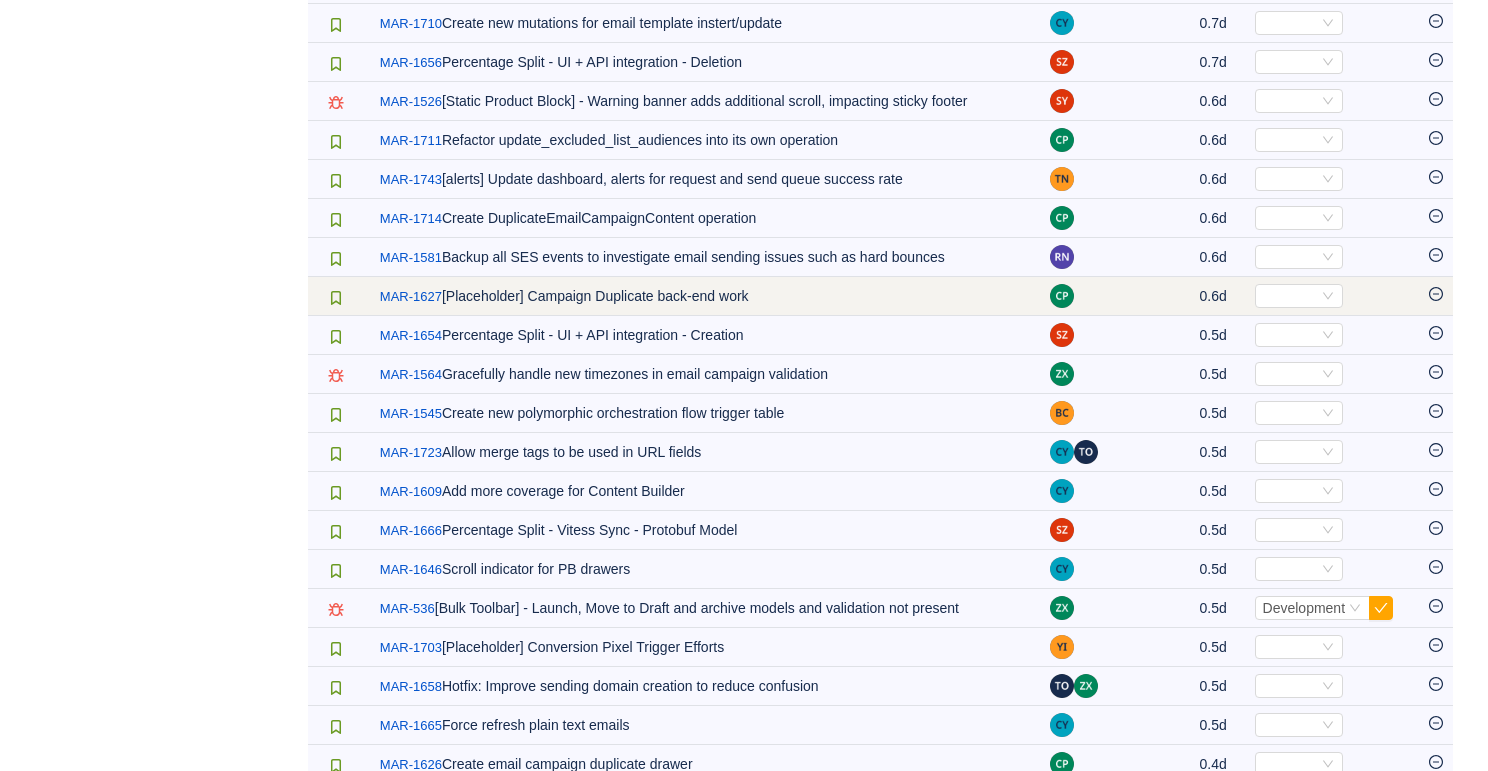 click 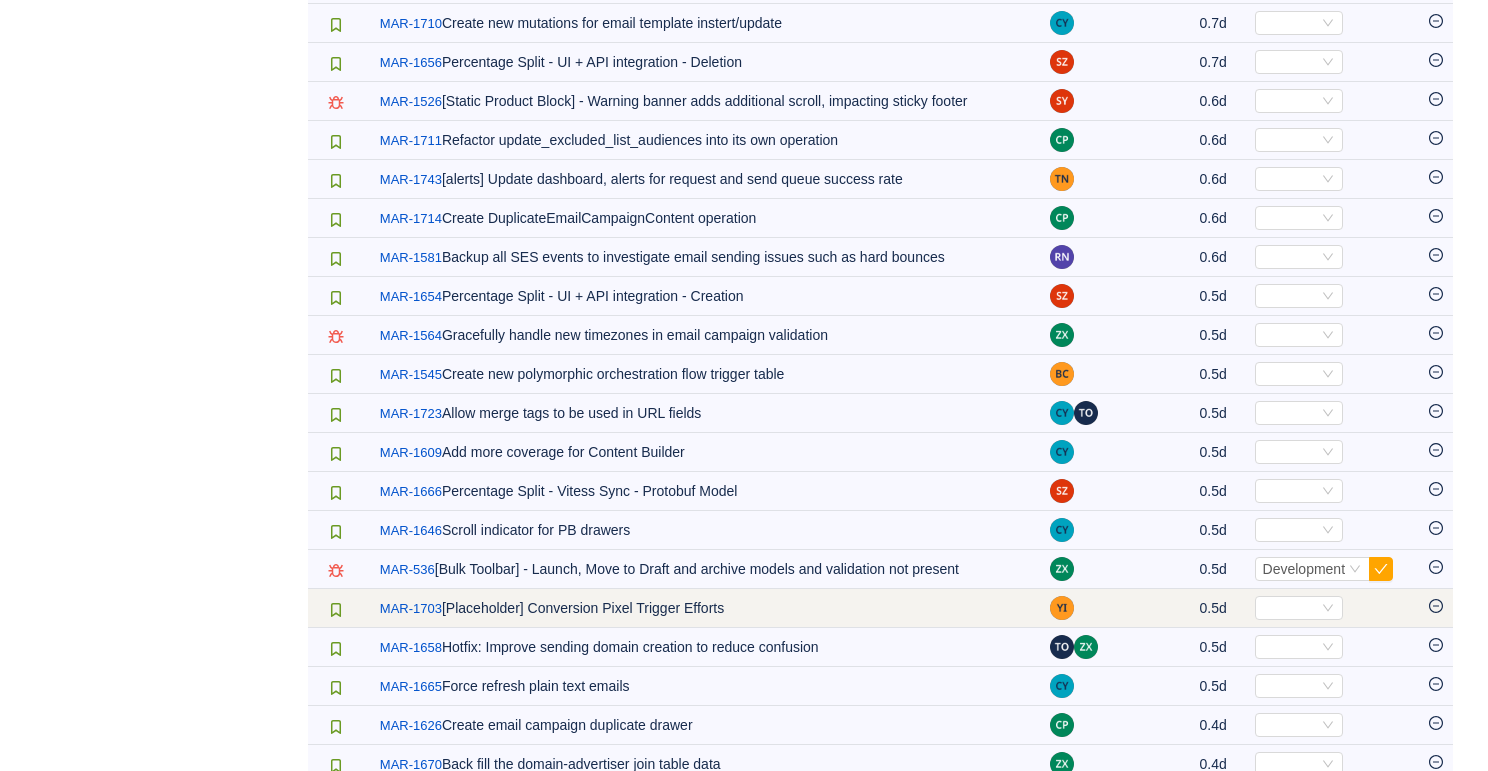 click 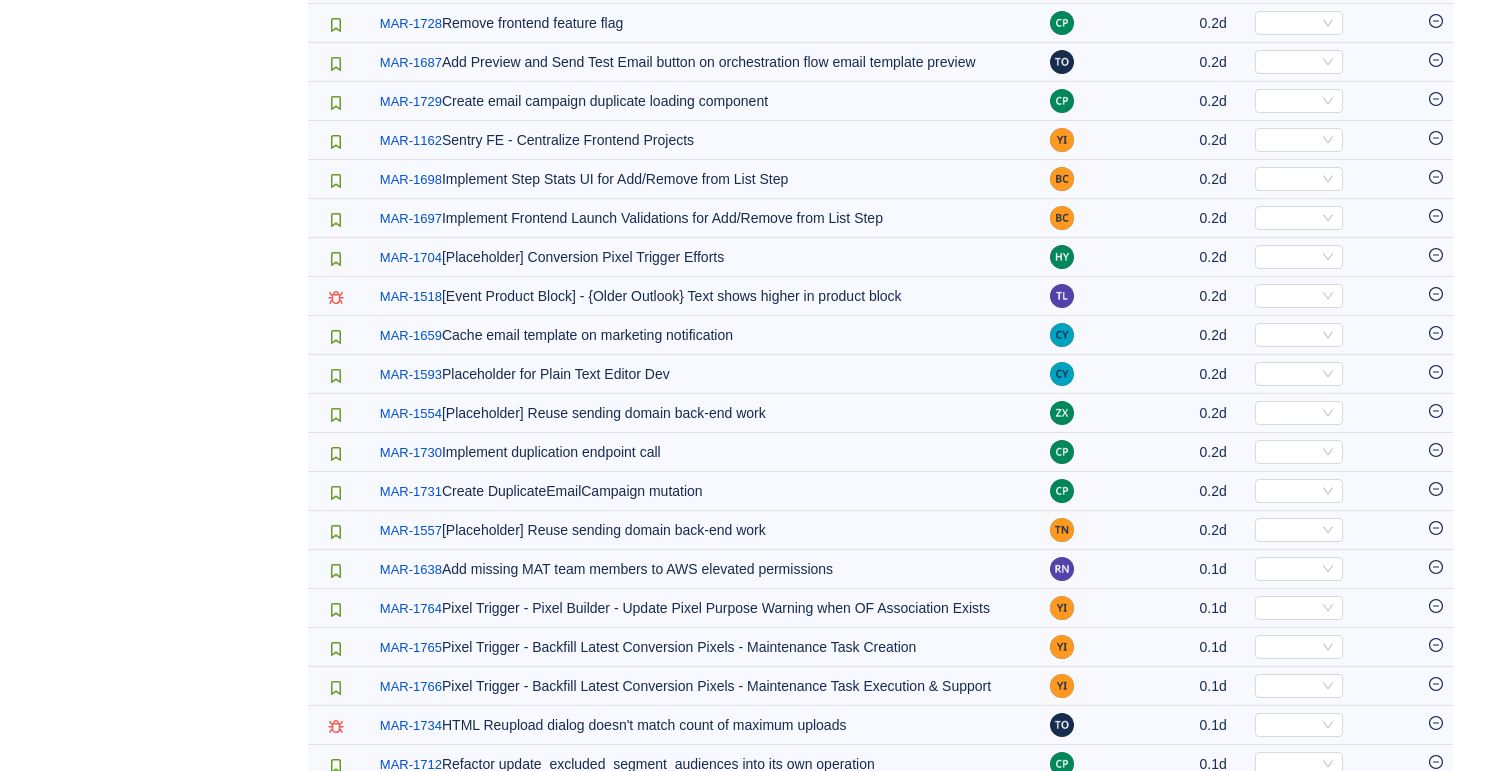 scroll, scrollTop: 5061, scrollLeft: 0, axis: vertical 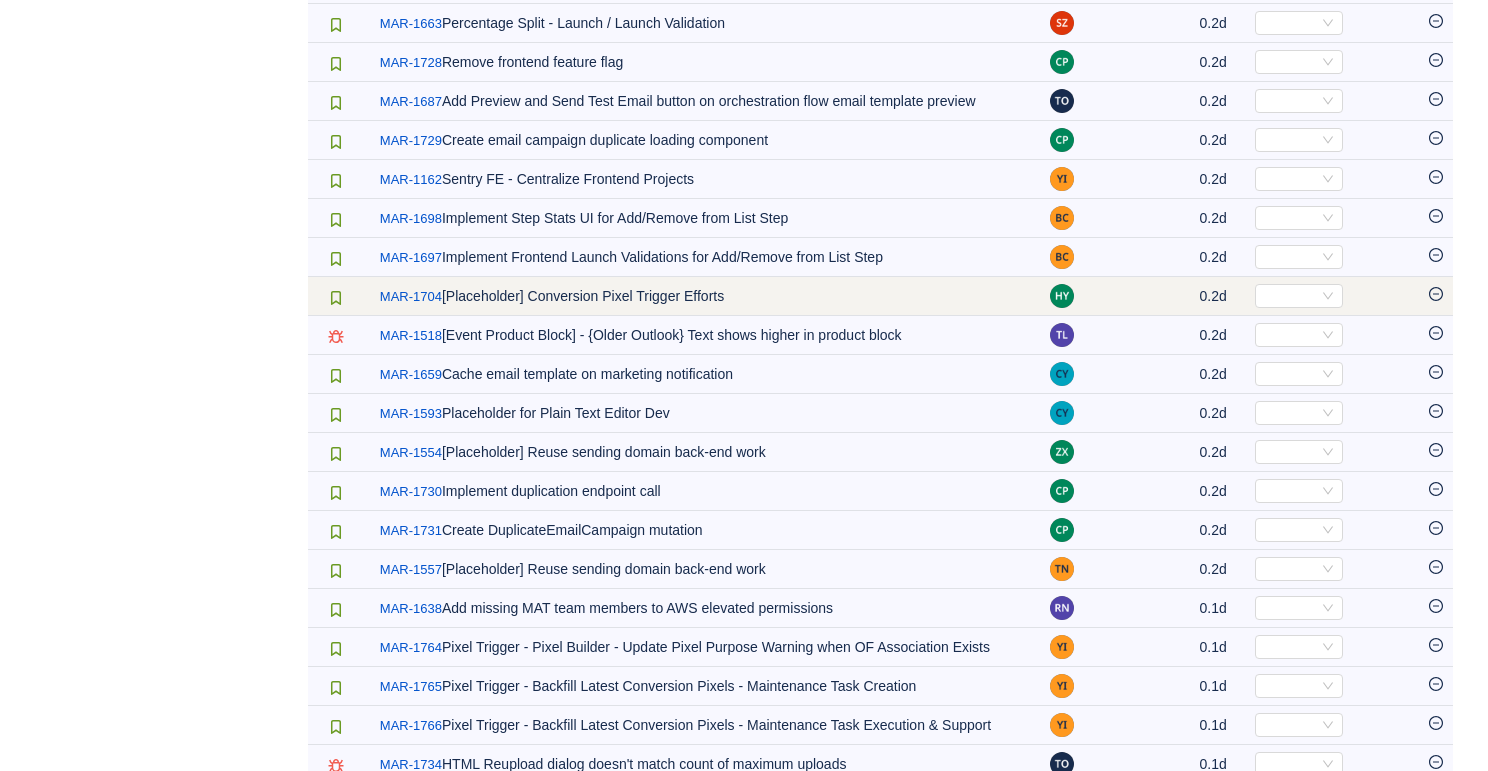 click 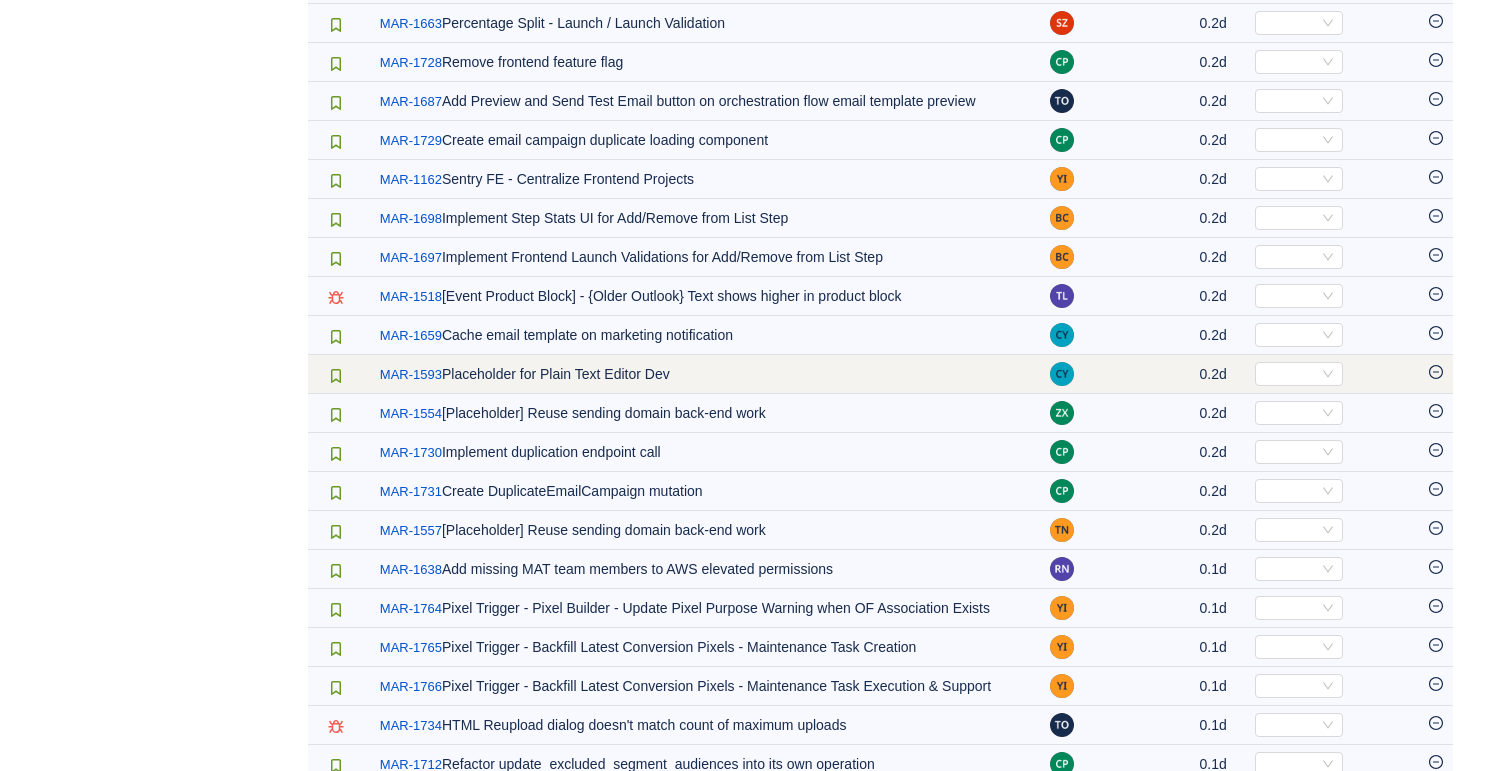 click 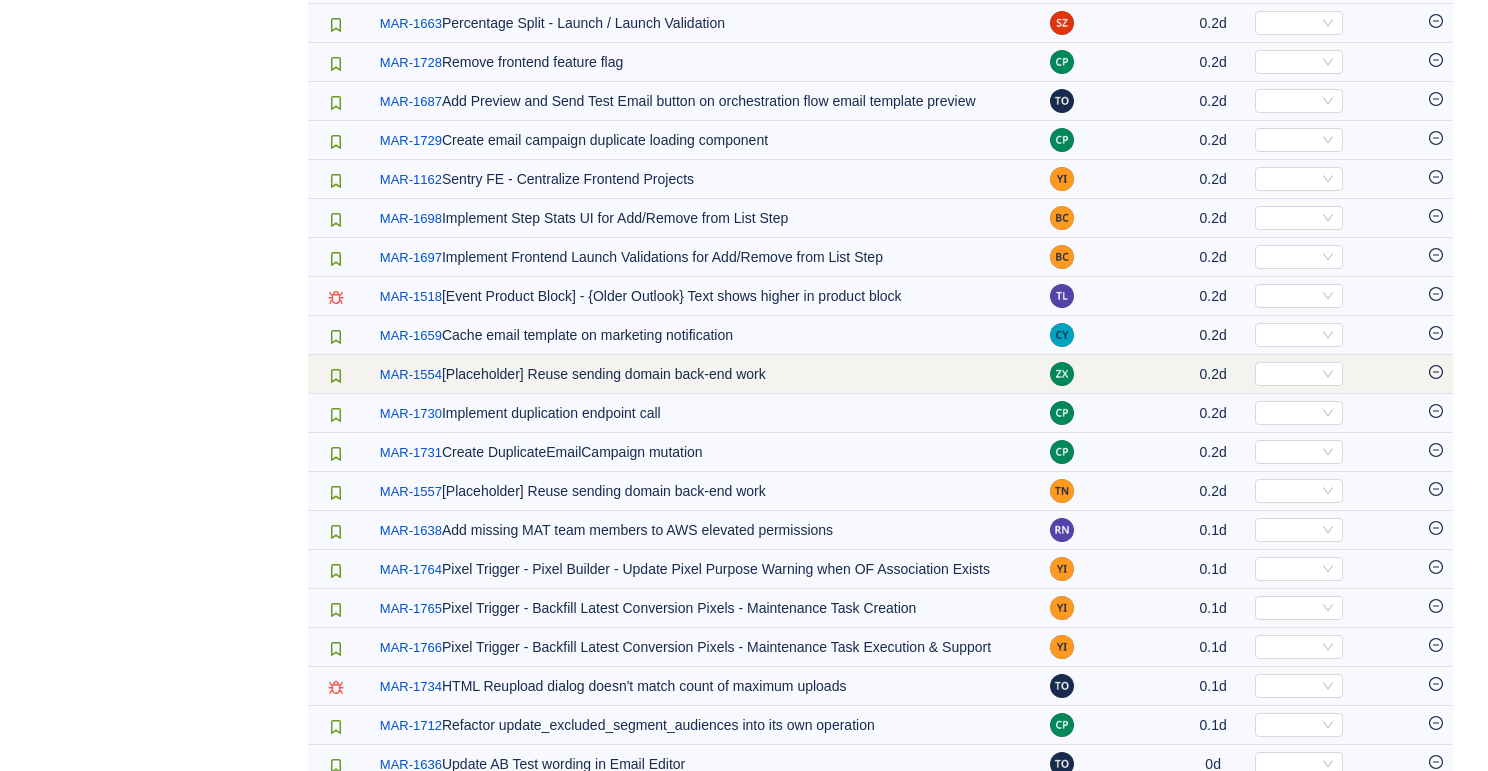 click 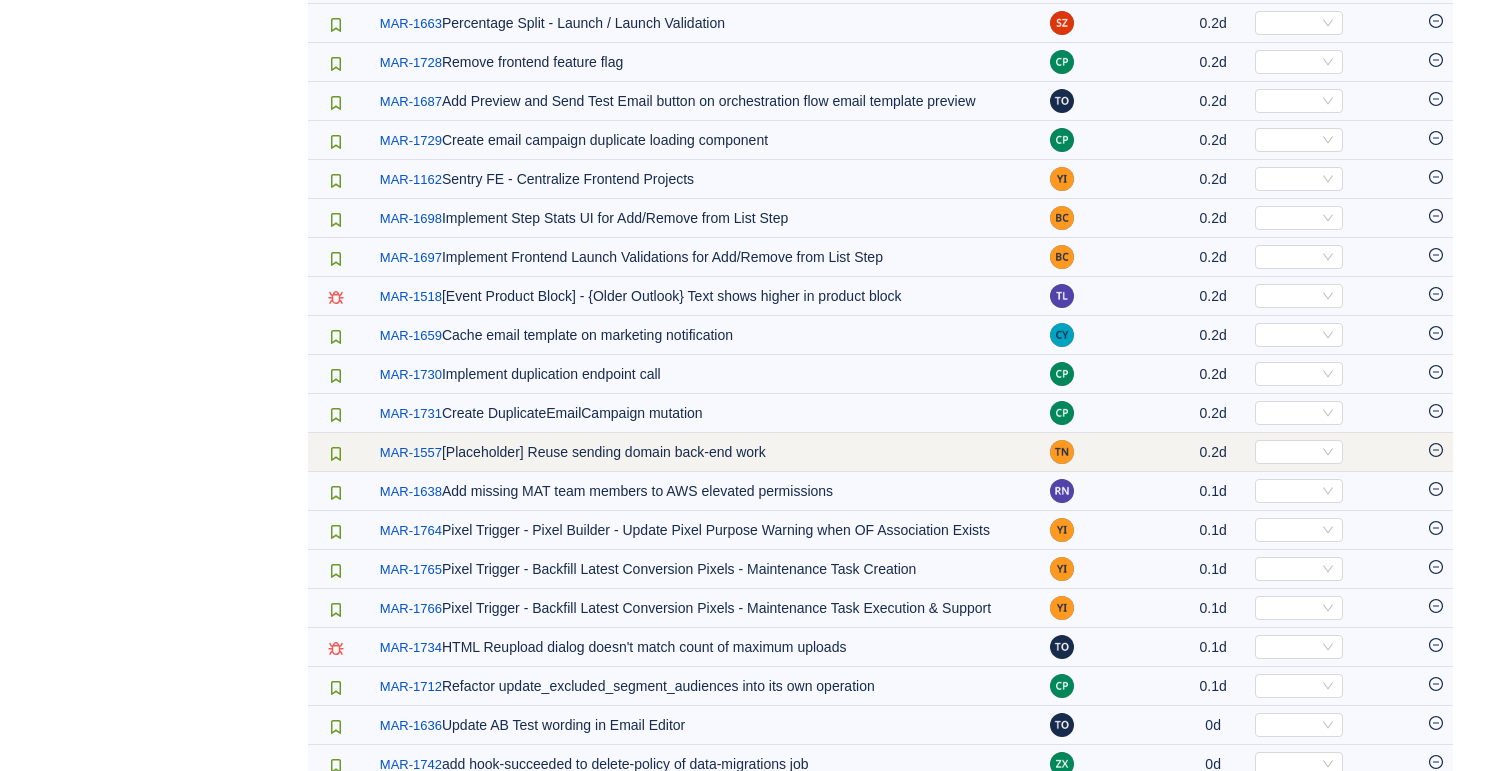 click 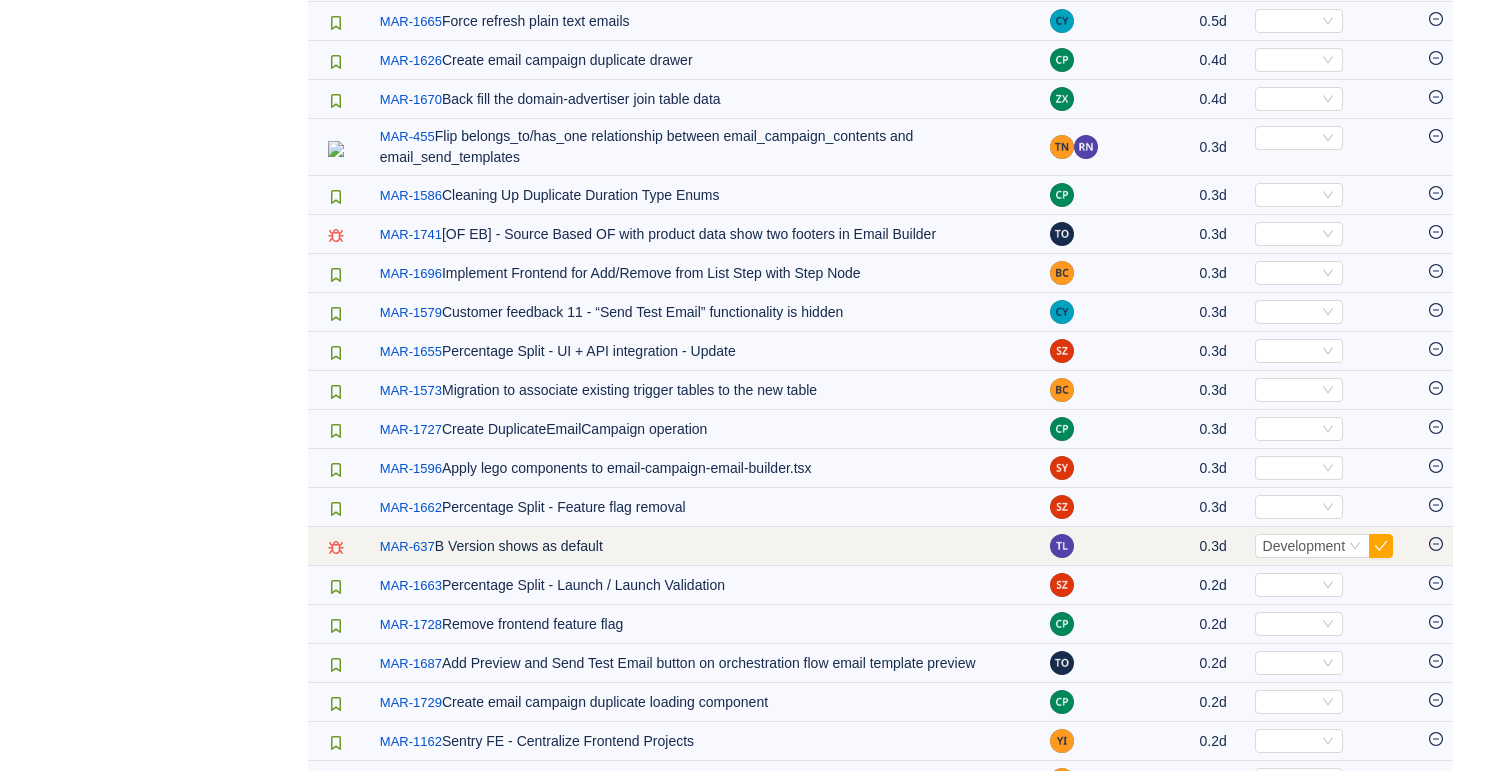 scroll, scrollTop: 4477, scrollLeft: 0, axis: vertical 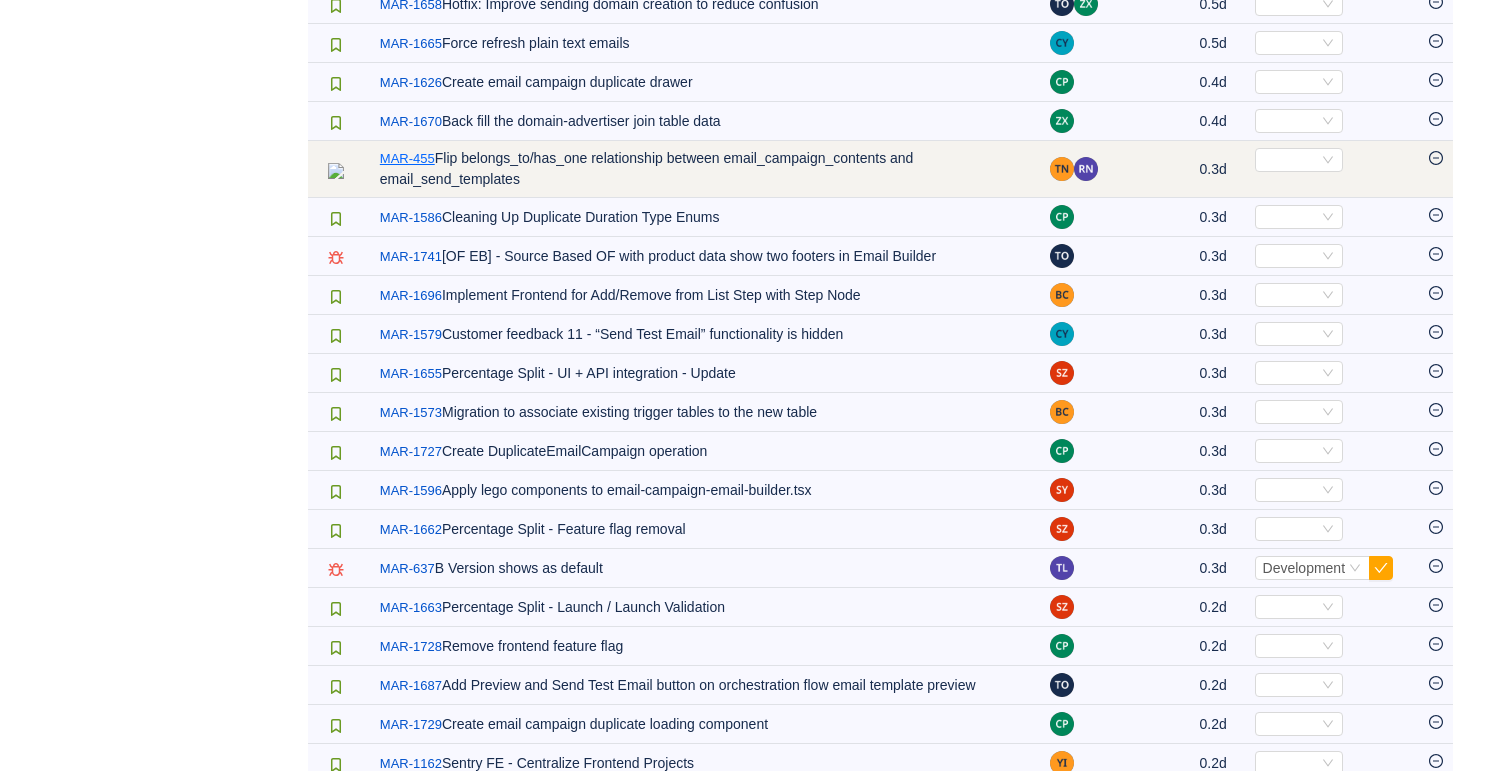 click on "MAR-455" at bounding box center [407, 159] 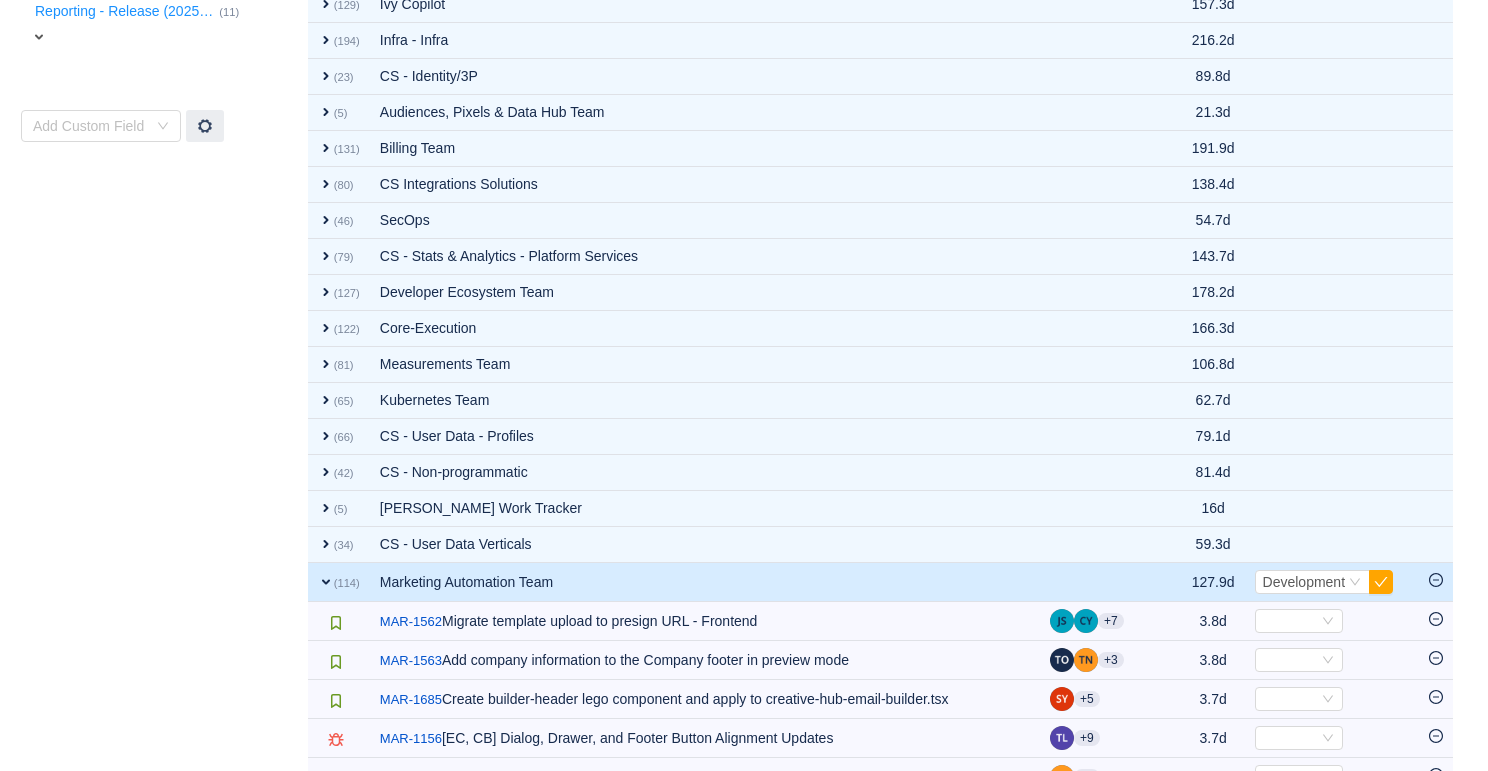 scroll, scrollTop: 1241, scrollLeft: 0, axis: vertical 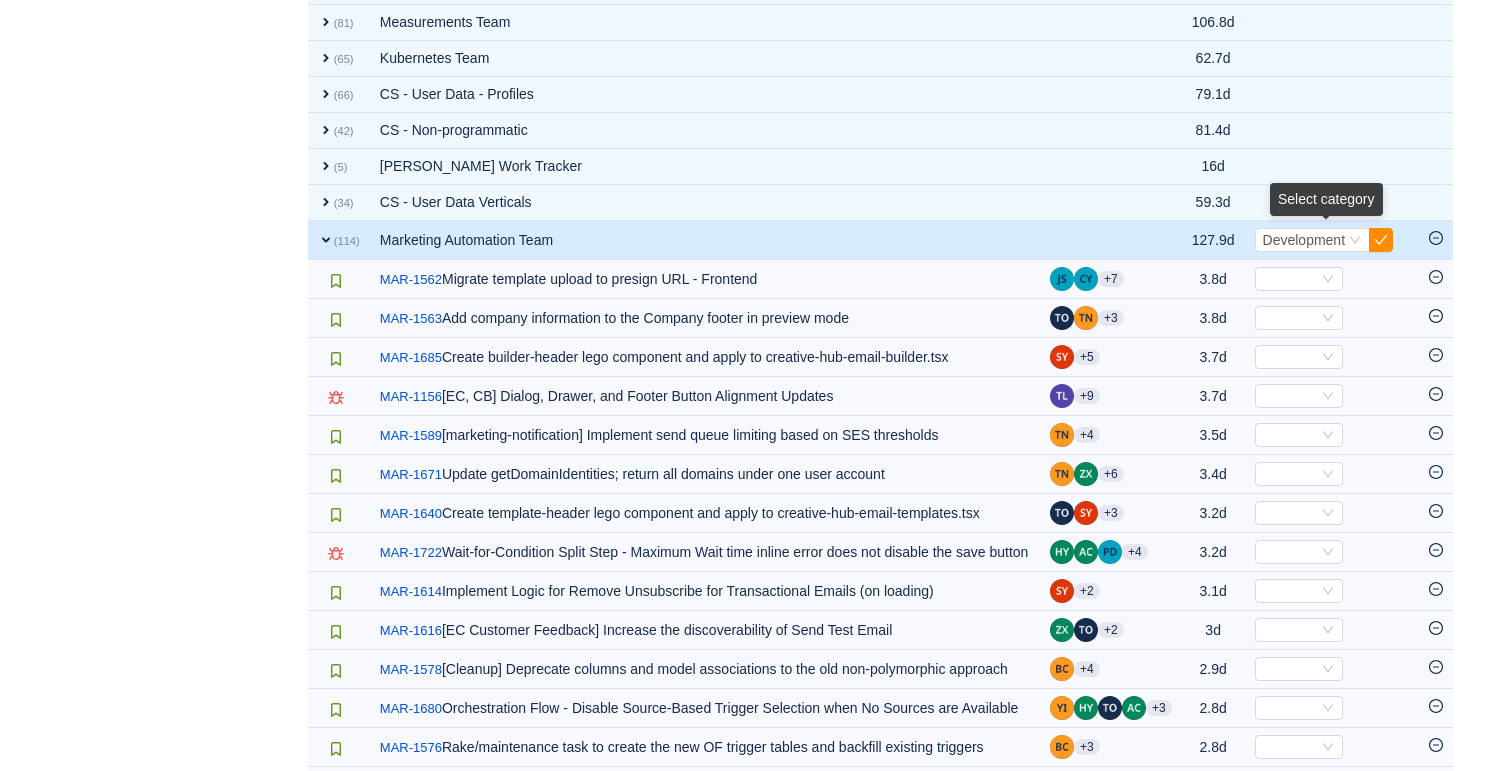 click at bounding box center (1381, 240) 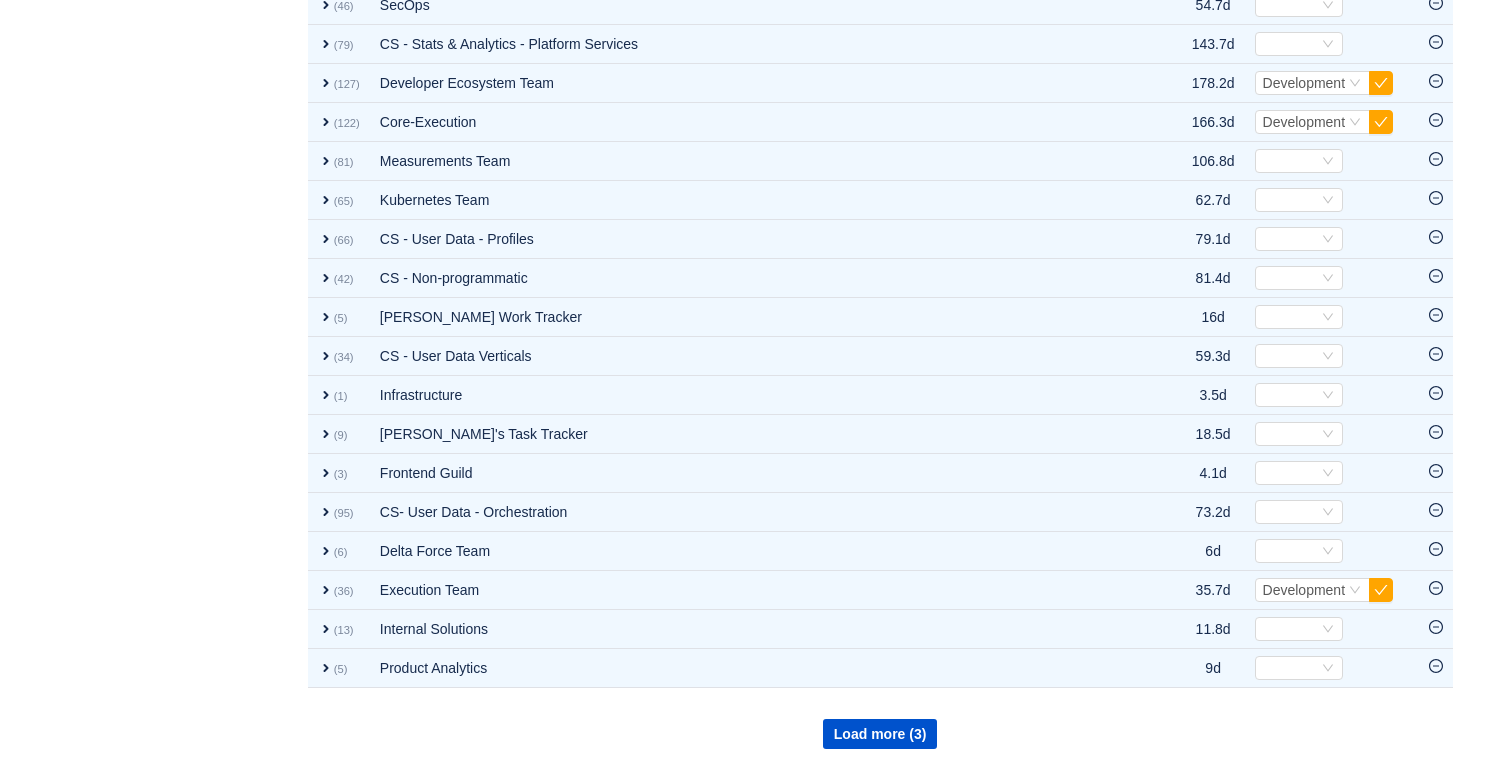 scroll, scrollTop: 1182, scrollLeft: 0, axis: vertical 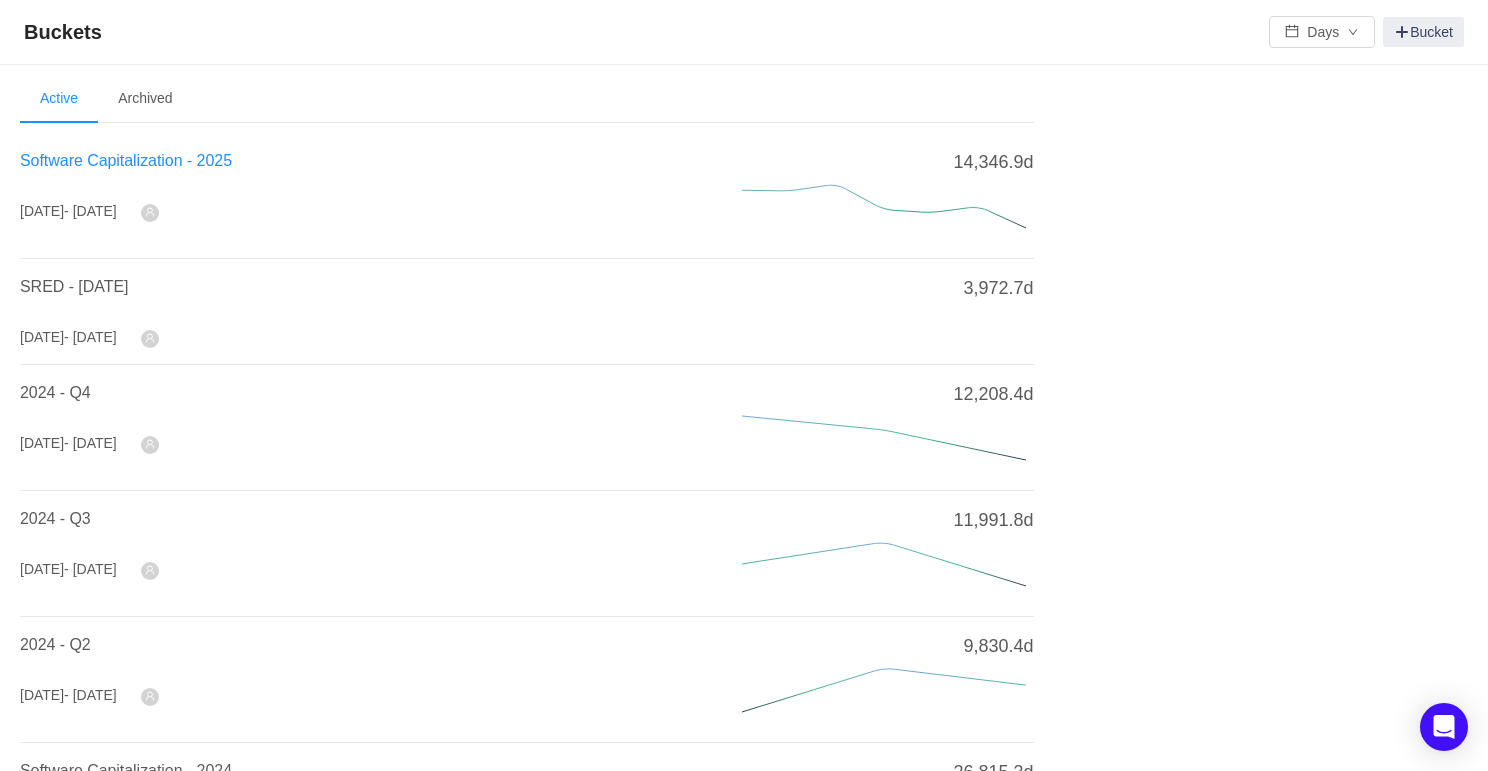 click on "Software Capitalization - 2025" at bounding box center [126, 160] 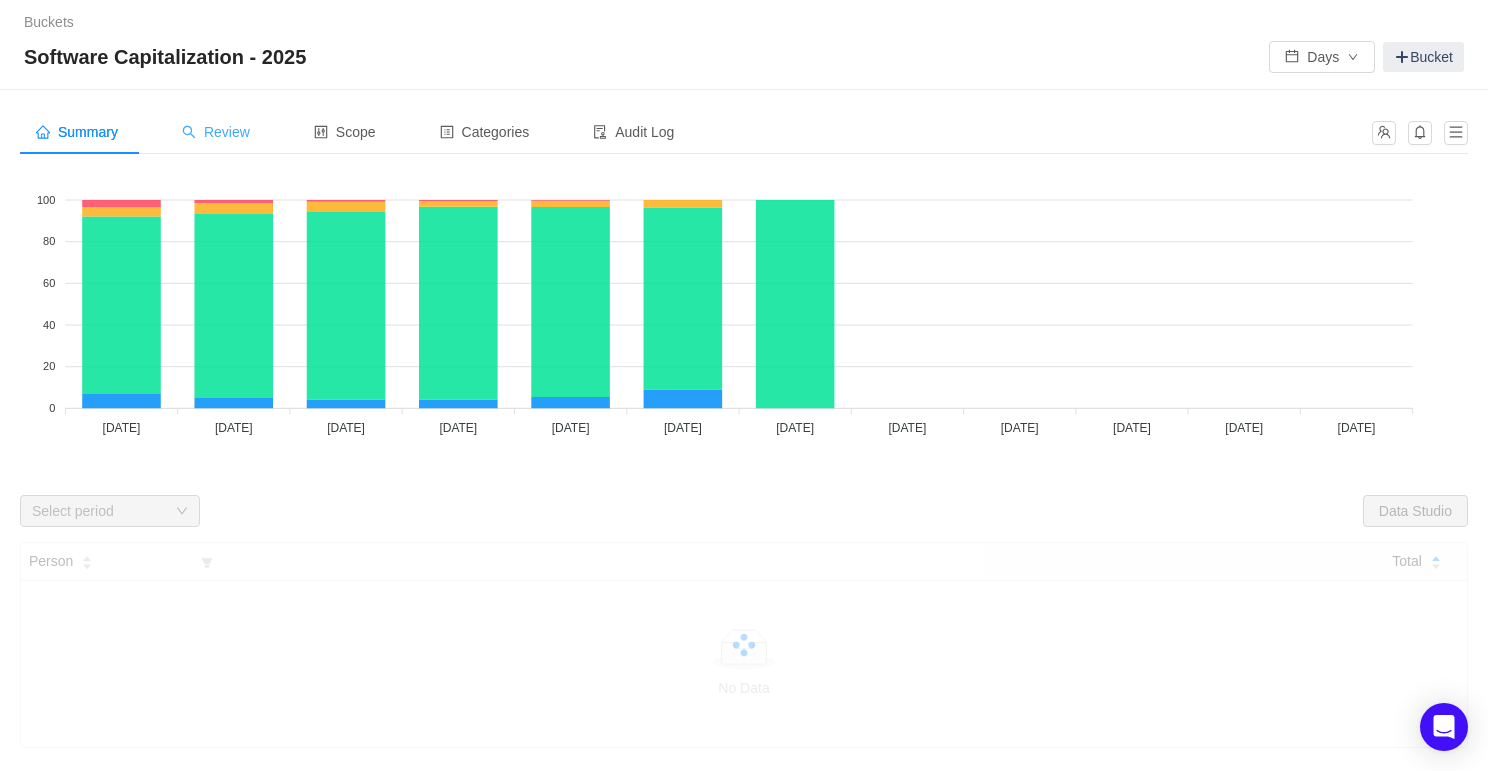 click on "Review" at bounding box center (216, 132) 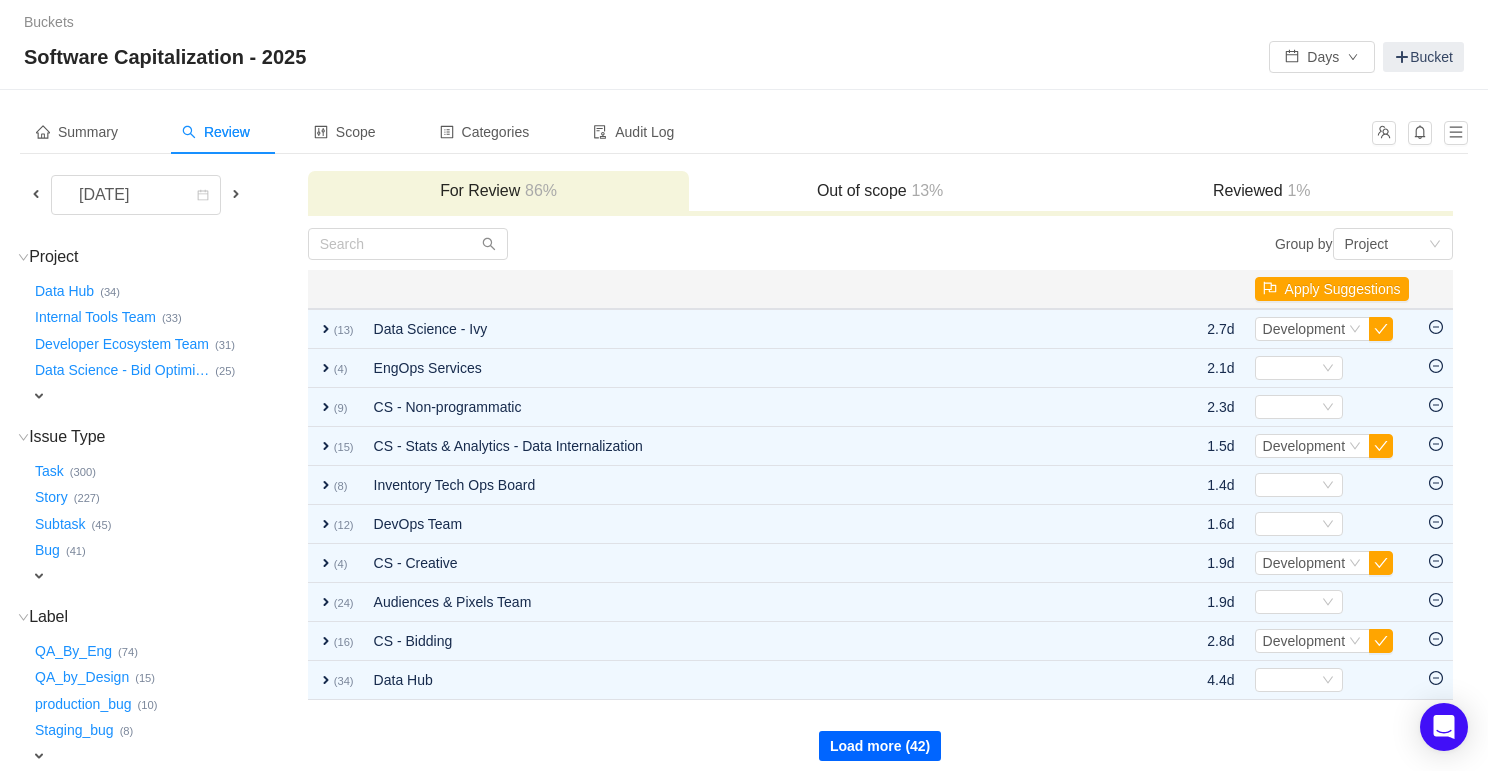 click on "Load more (42)" at bounding box center [880, 746] 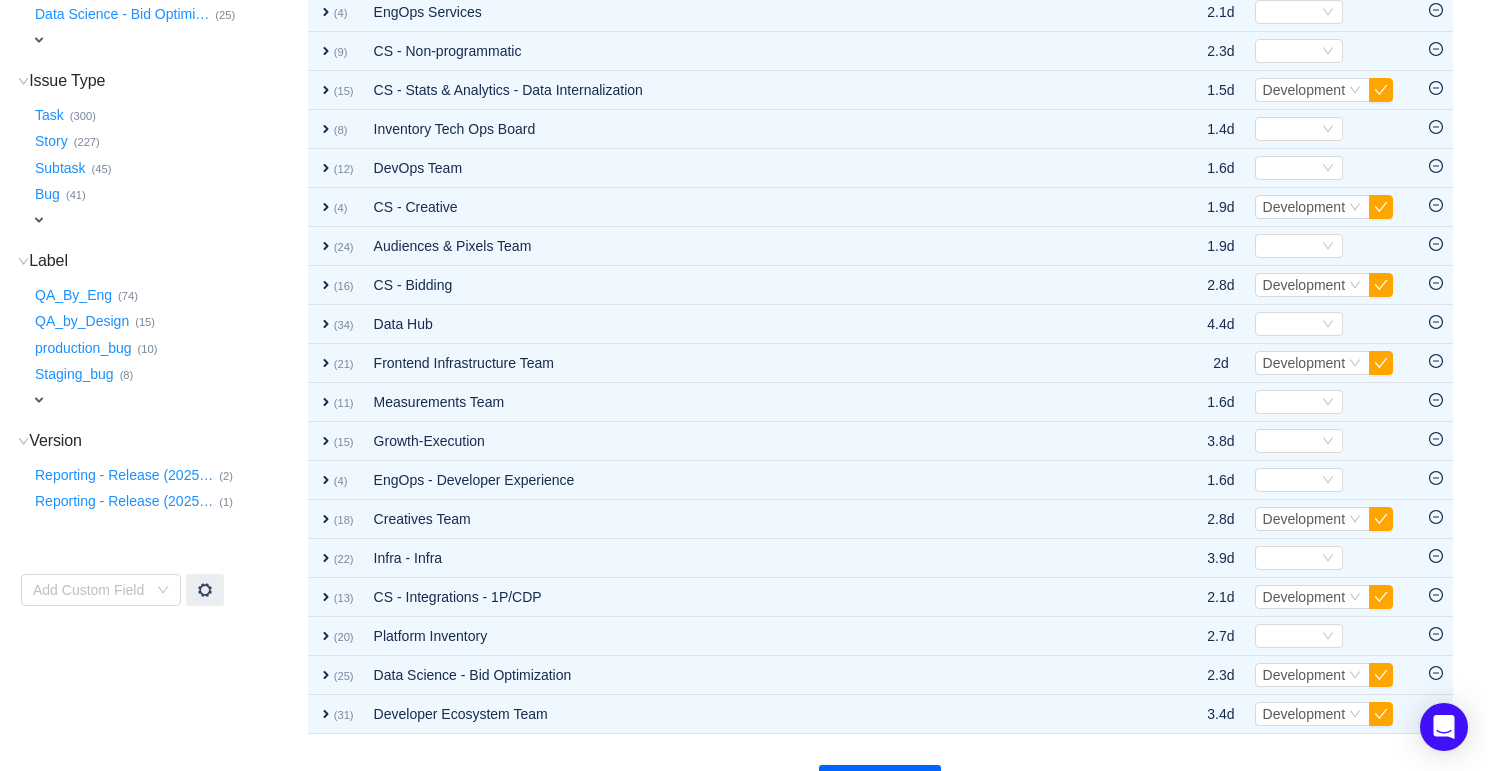 scroll, scrollTop: 402, scrollLeft: 0, axis: vertical 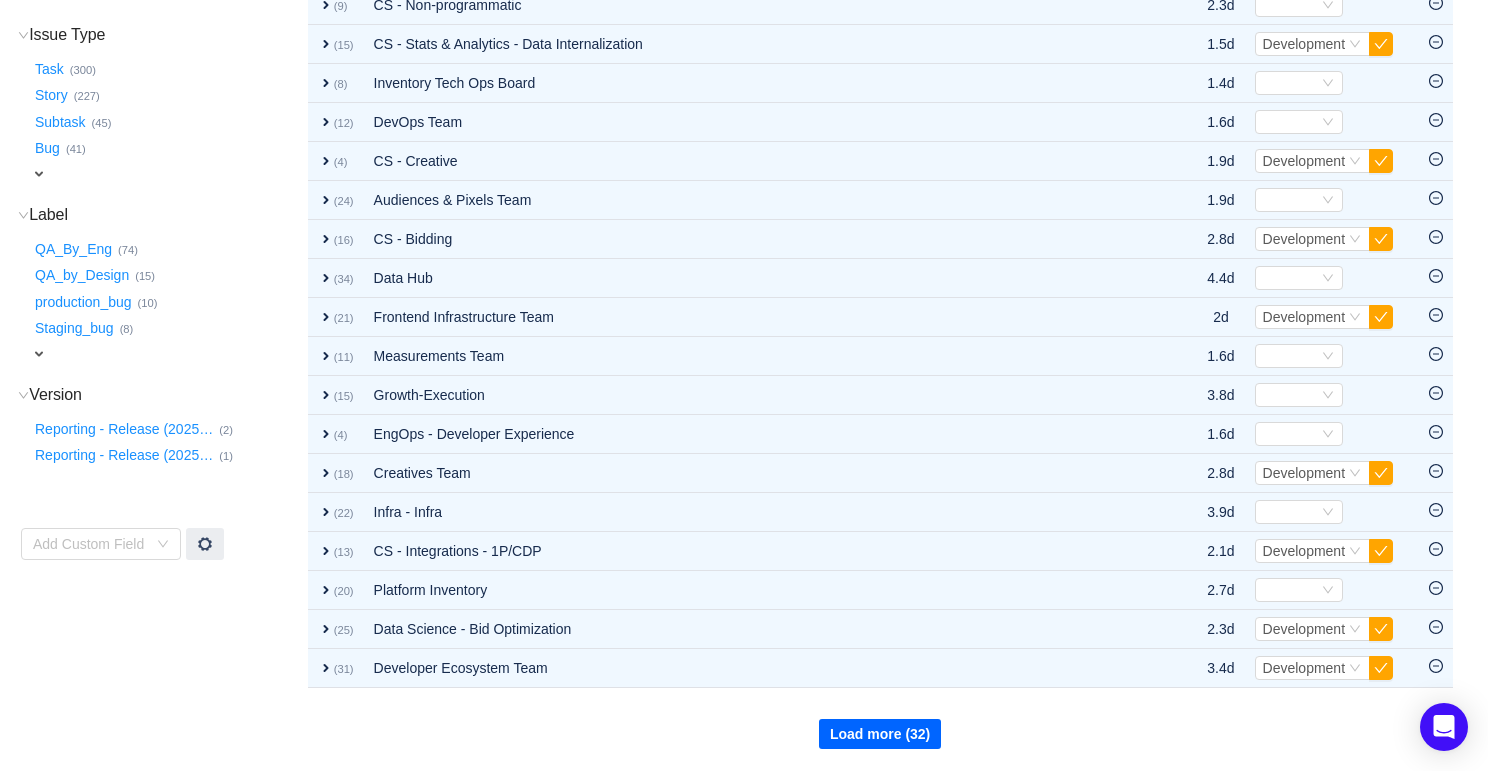 click on "Load more (32)" at bounding box center [880, 734] 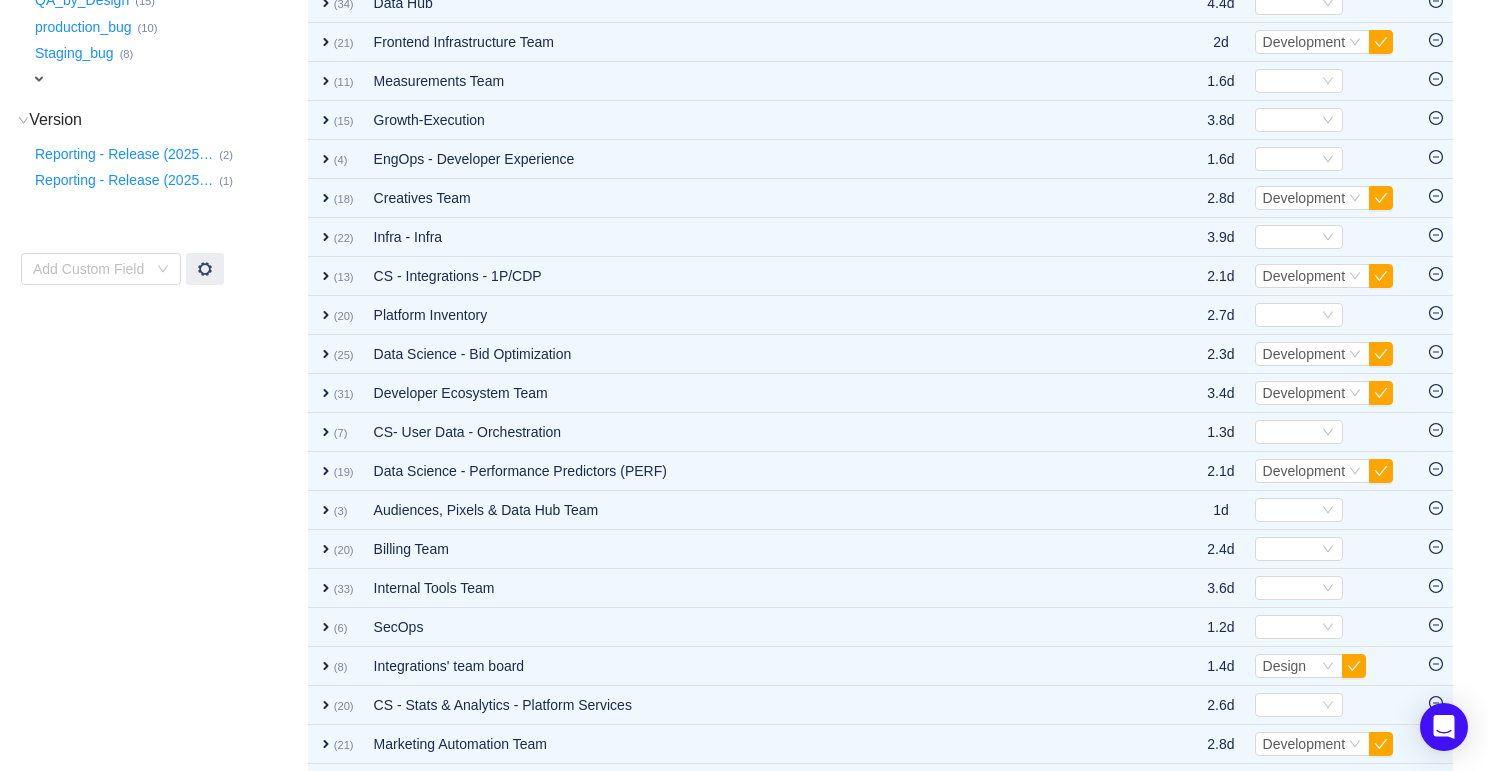 scroll, scrollTop: 792, scrollLeft: 0, axis: vertical 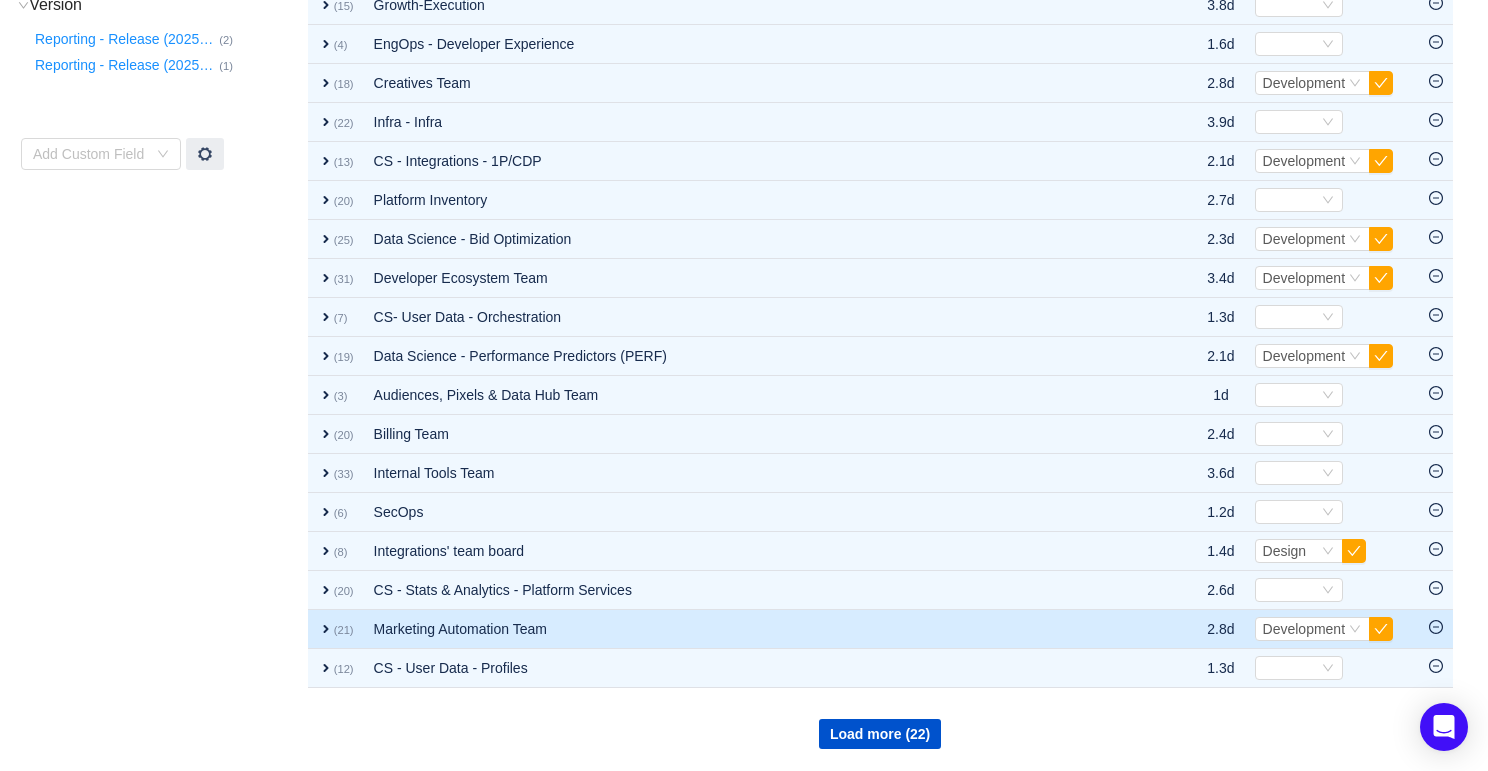 click on "expand" at bounding box center (326, 629) 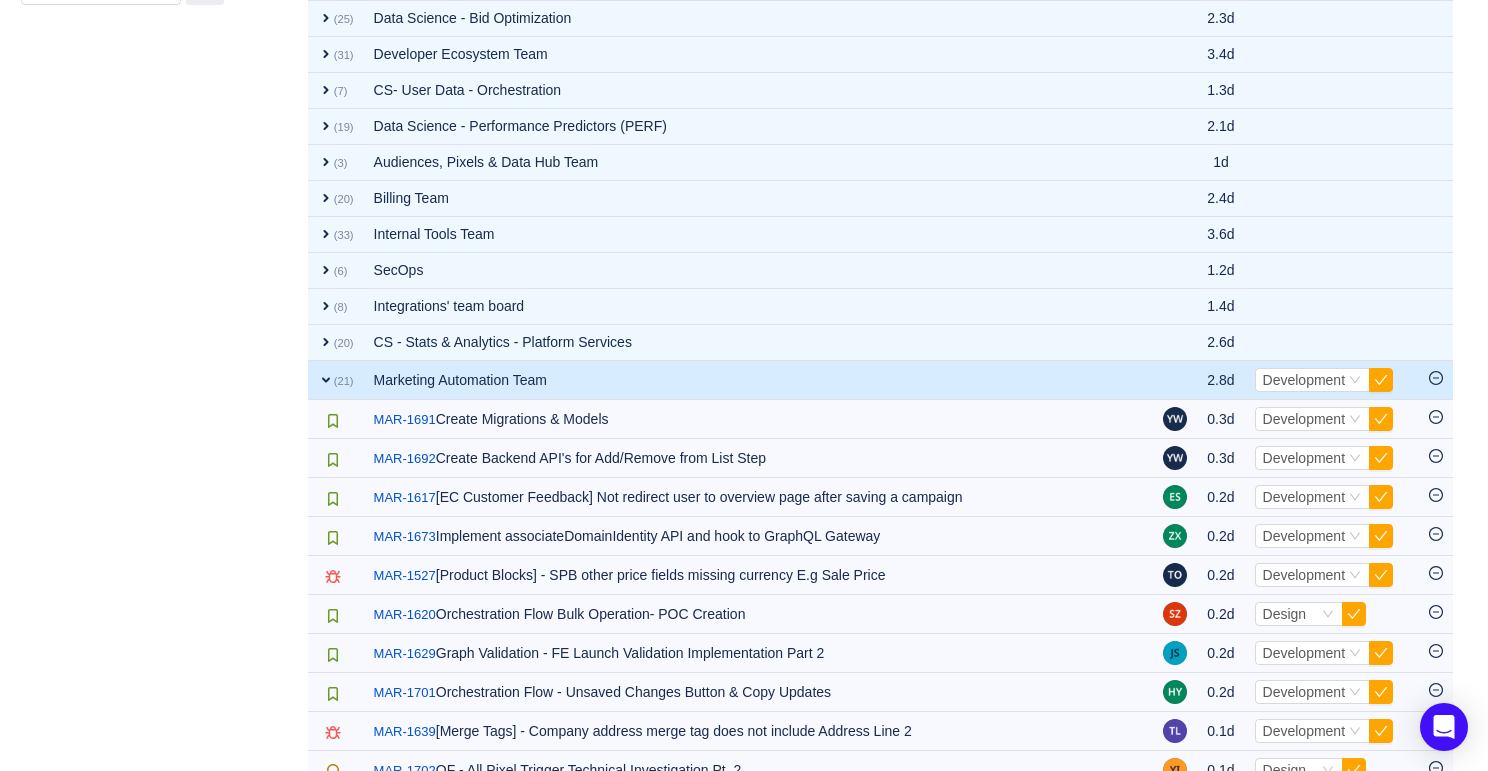 scroll, scrollTop: 1147, scrollLeft: 0, axis: vertical 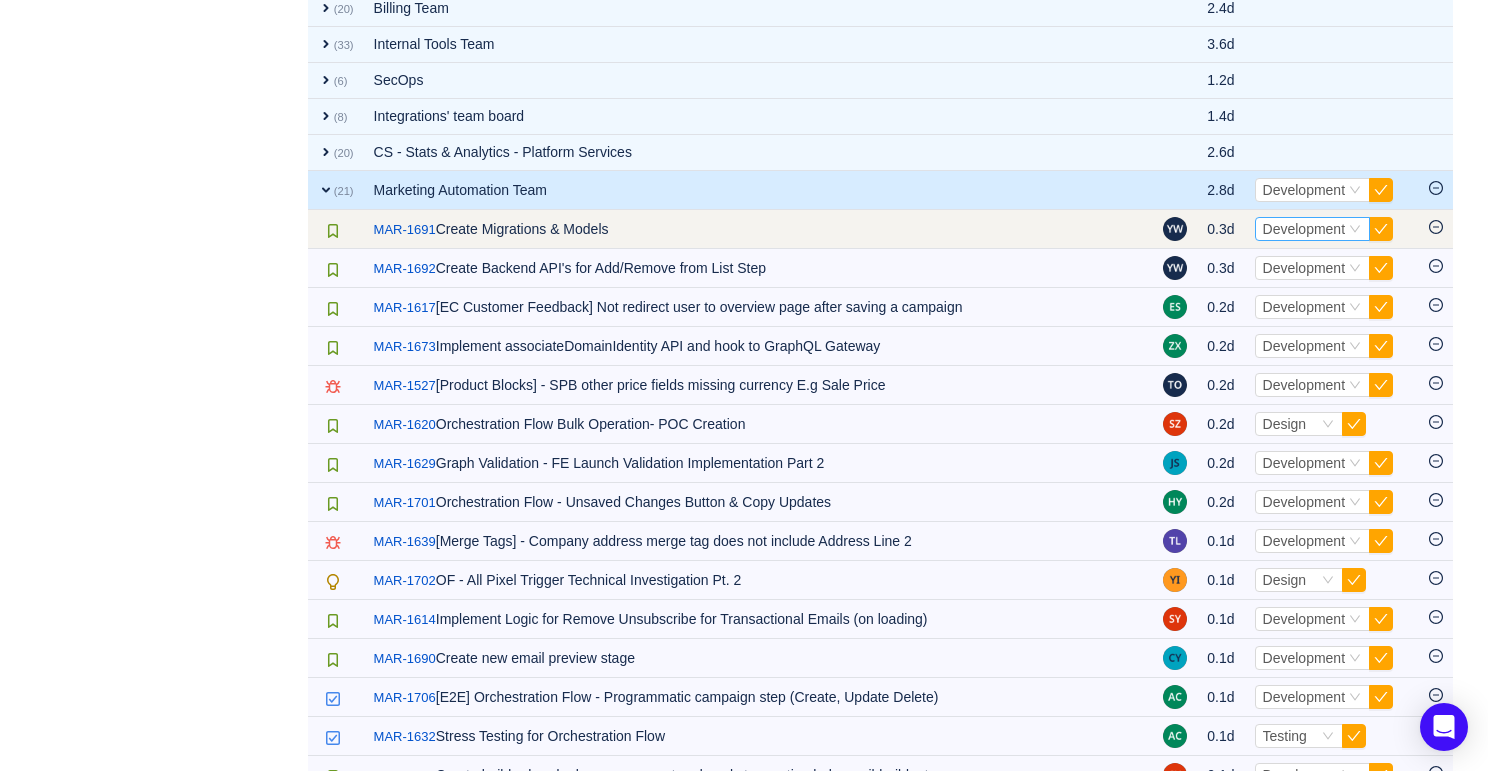 click 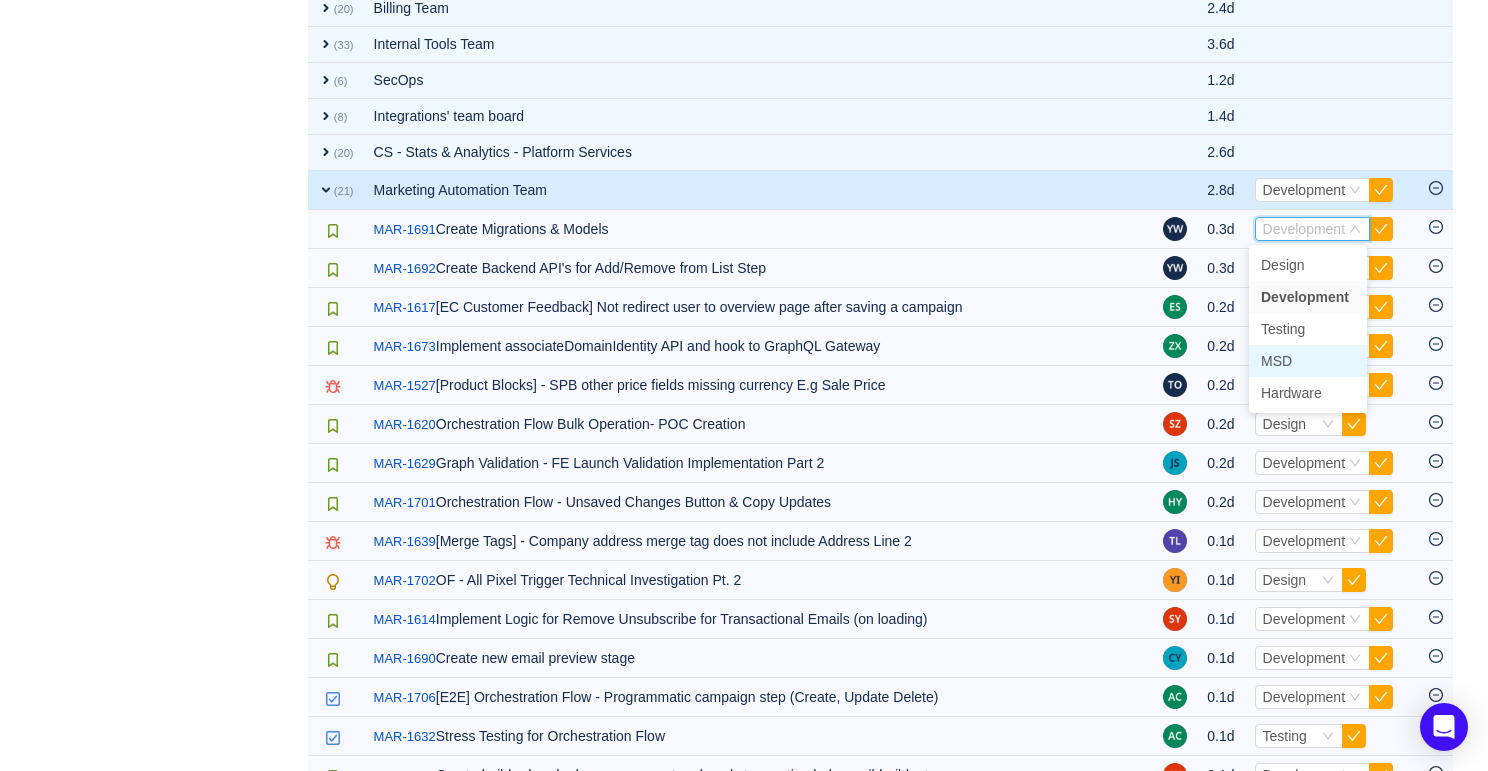click on "MSD" at bounding box center [1308, 361] 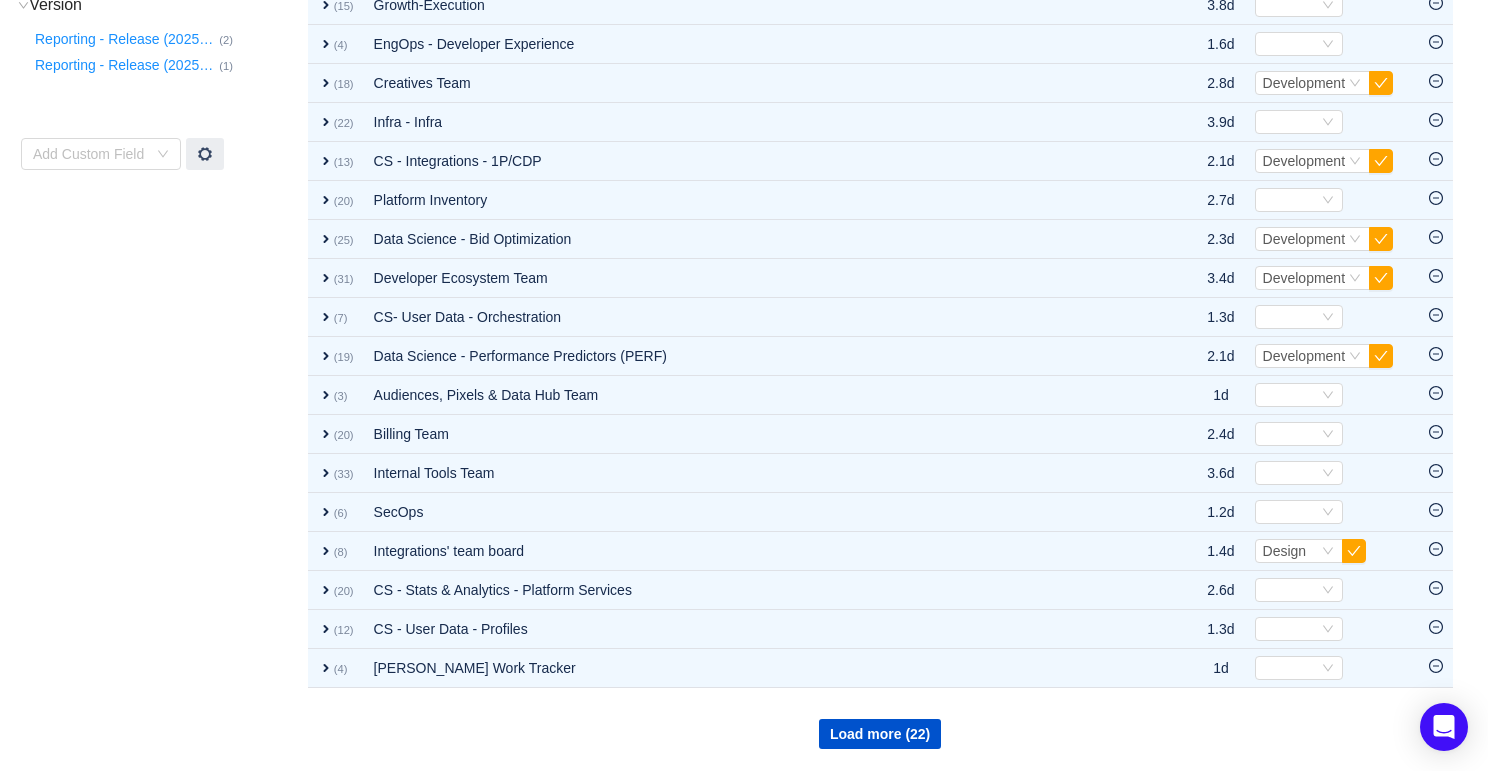 scroll, scrollTop: 792, scrollLeft: 0, axis: vertical 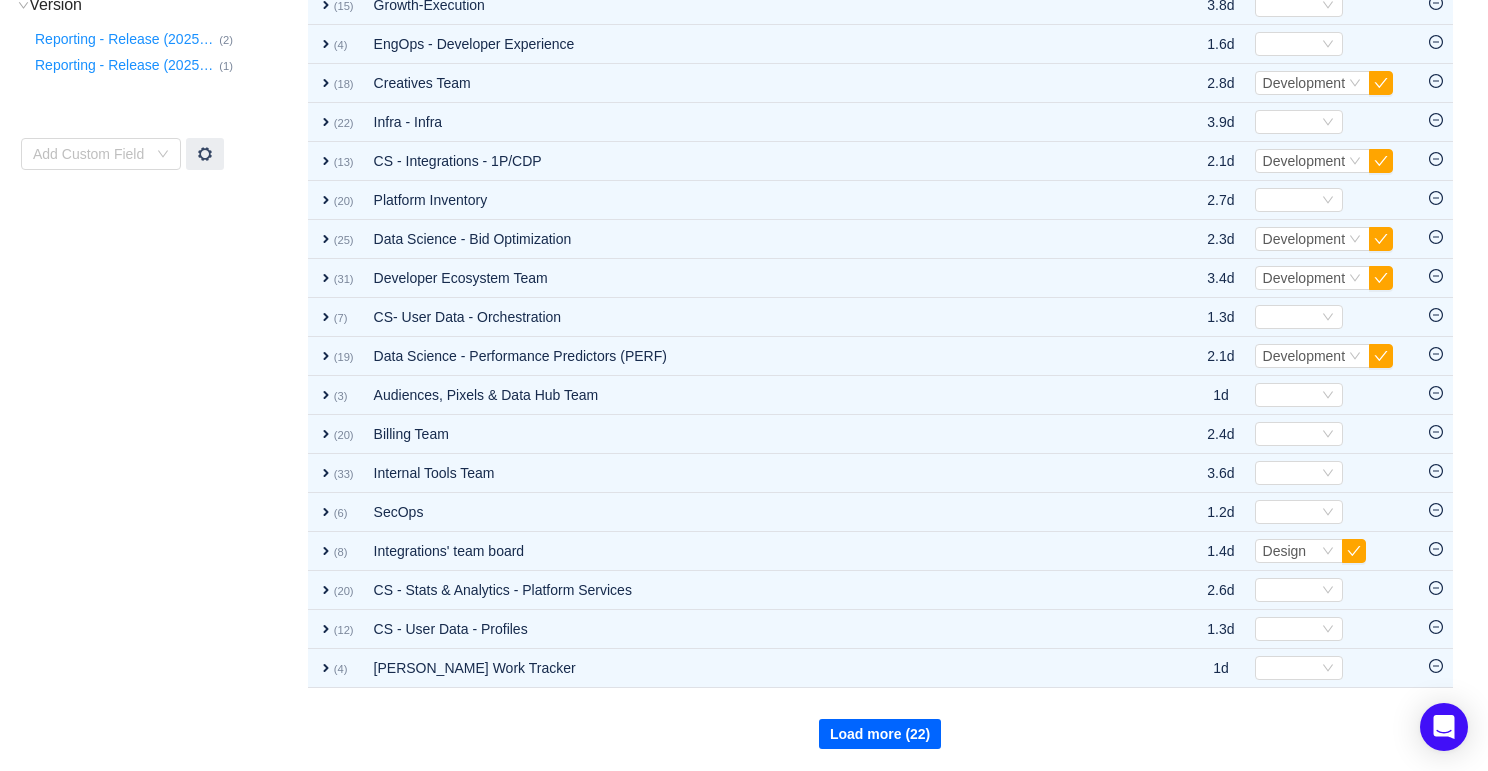 click on "Load more (22)" at bounding box center [880, 734] 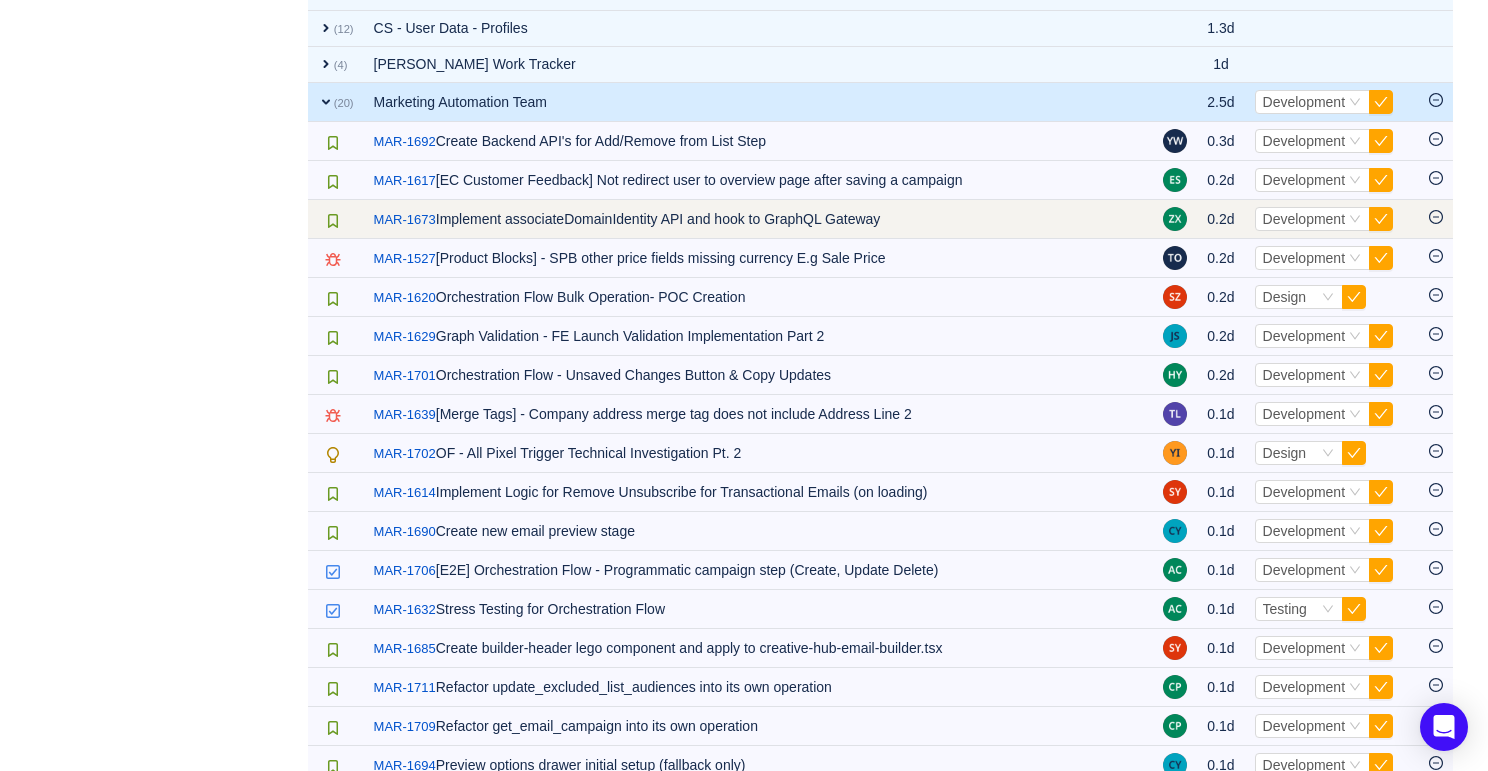 scroll, scrollTop: 1322, scrollLeft: 0, axis: vertical 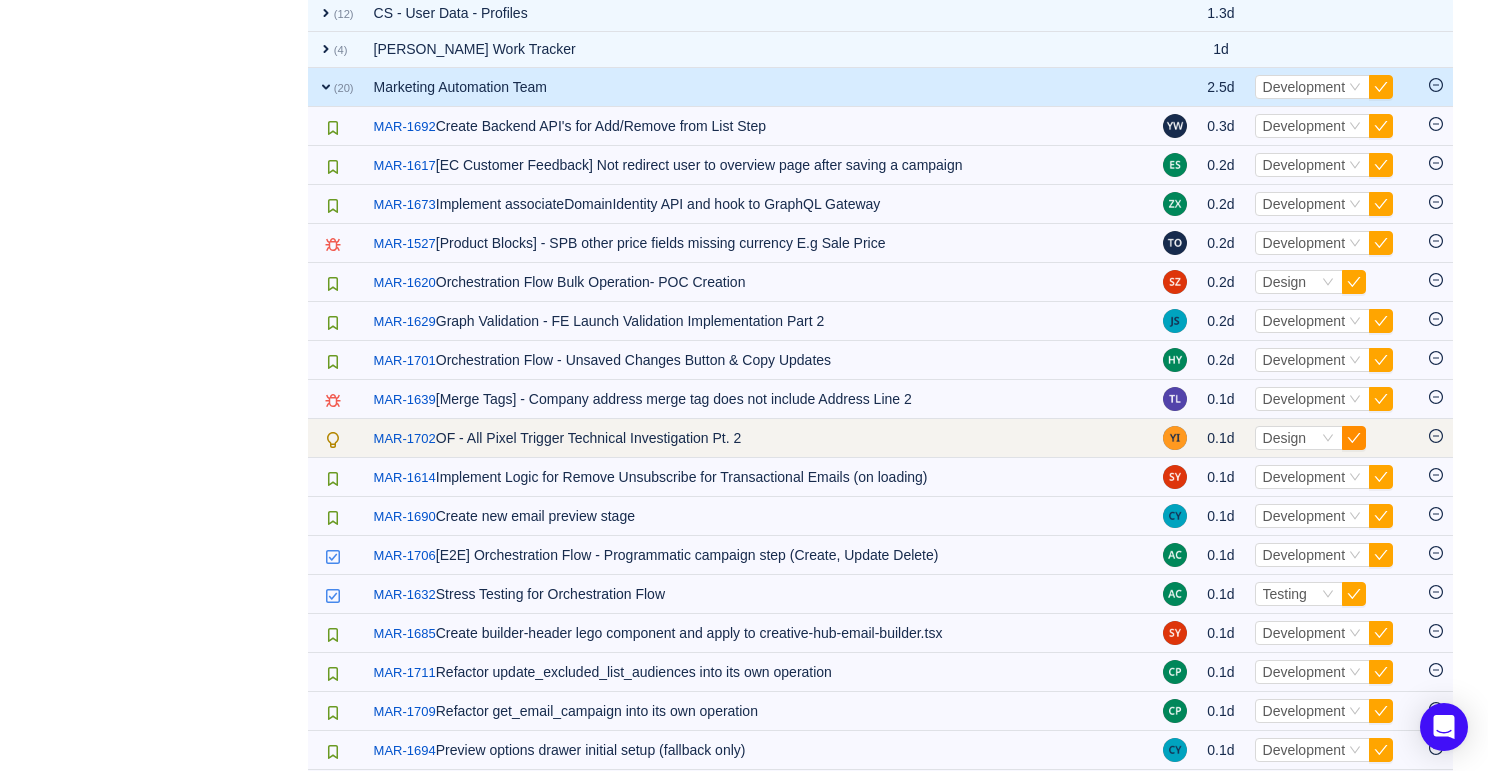 click at bounding box center (1354, 438) 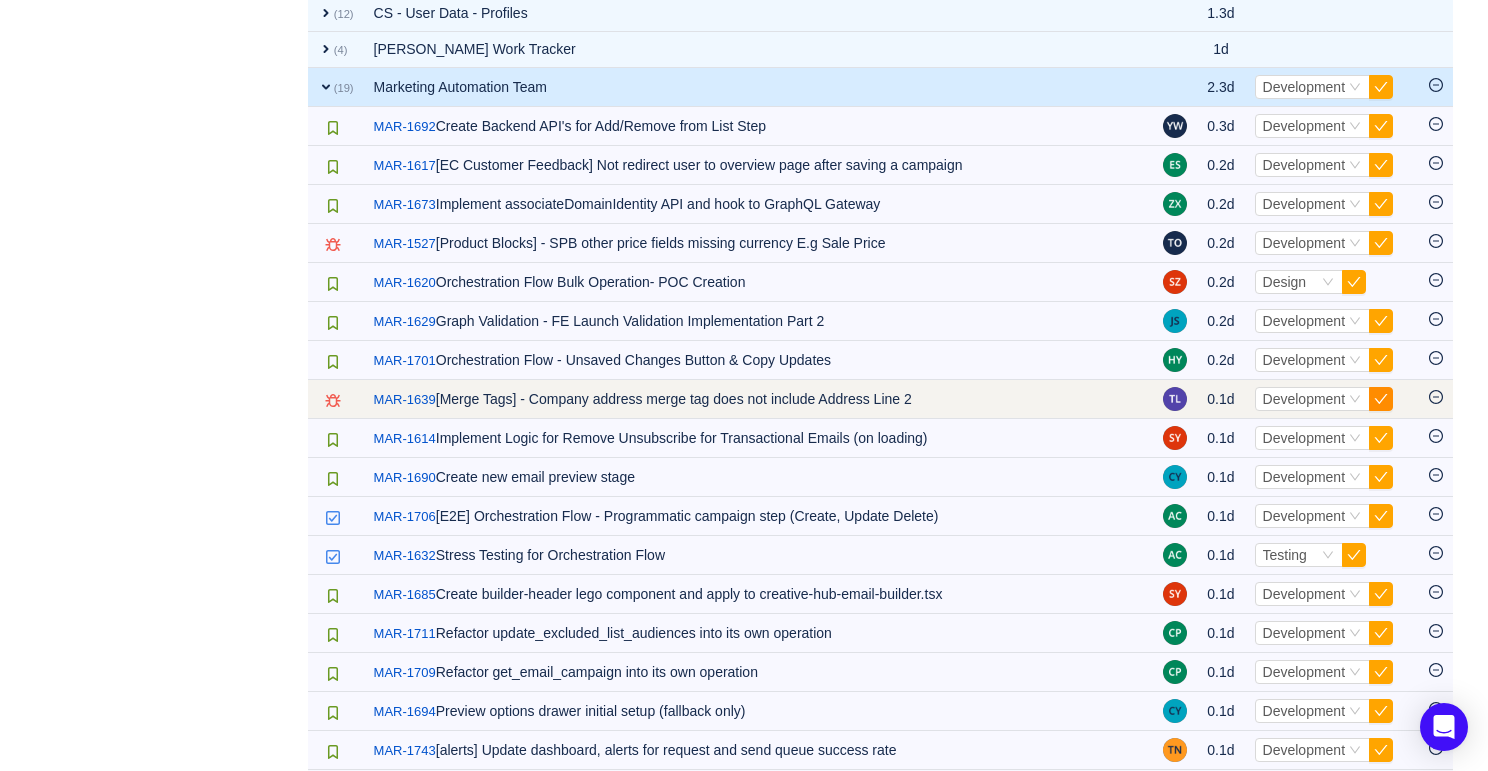 click at bounding box center (1381, 399) 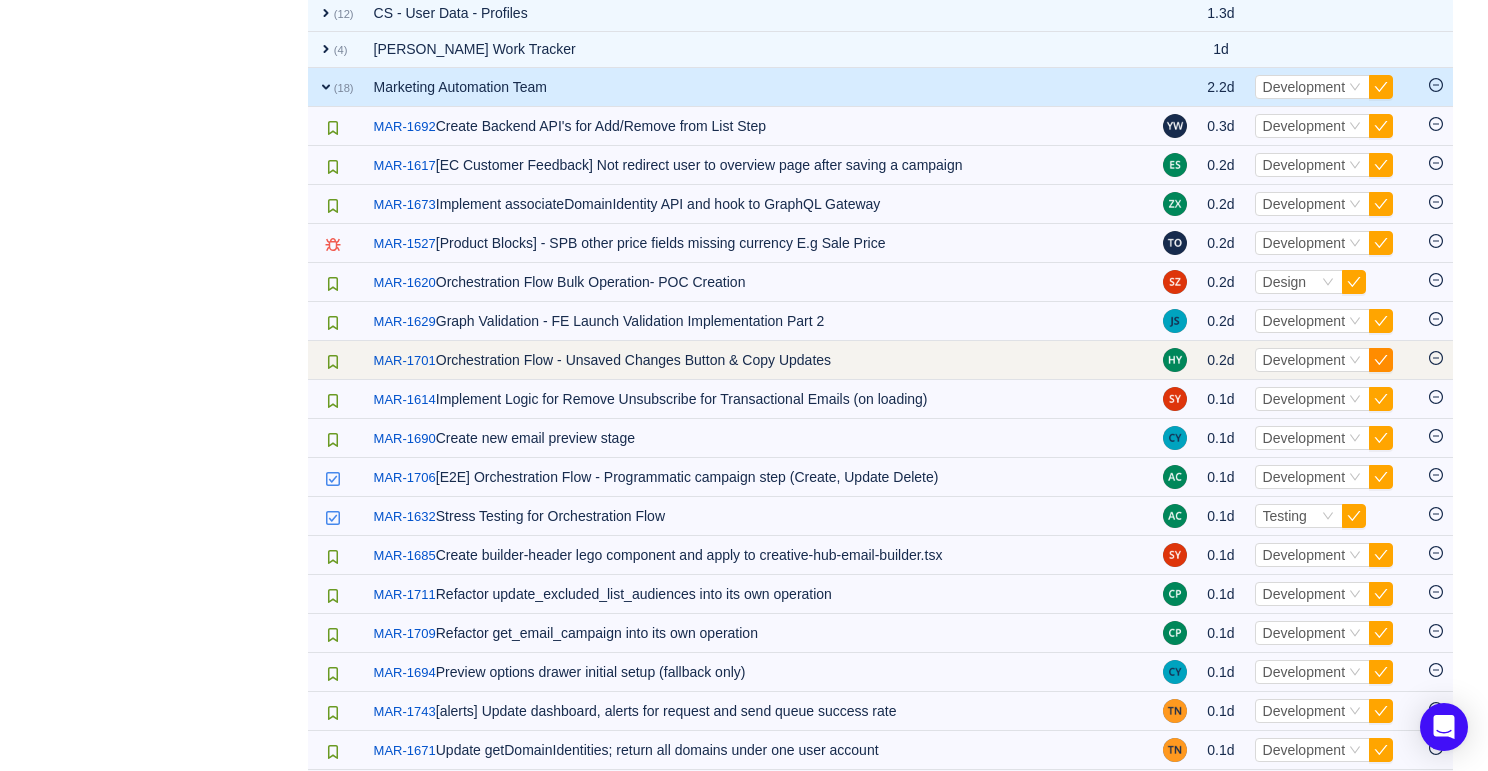click at bounding box center [1381, 360] 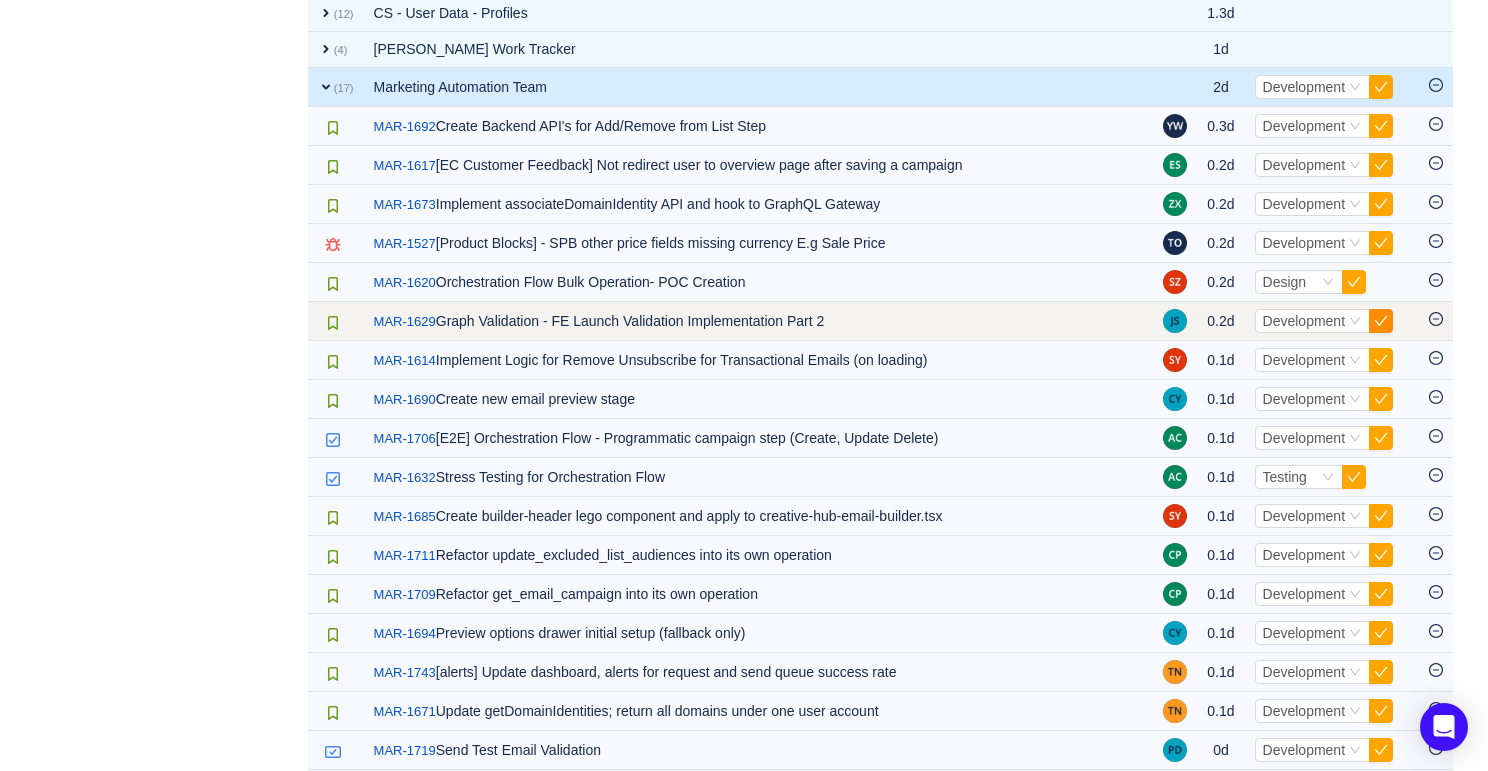 click at bounding box center [1381, 321] 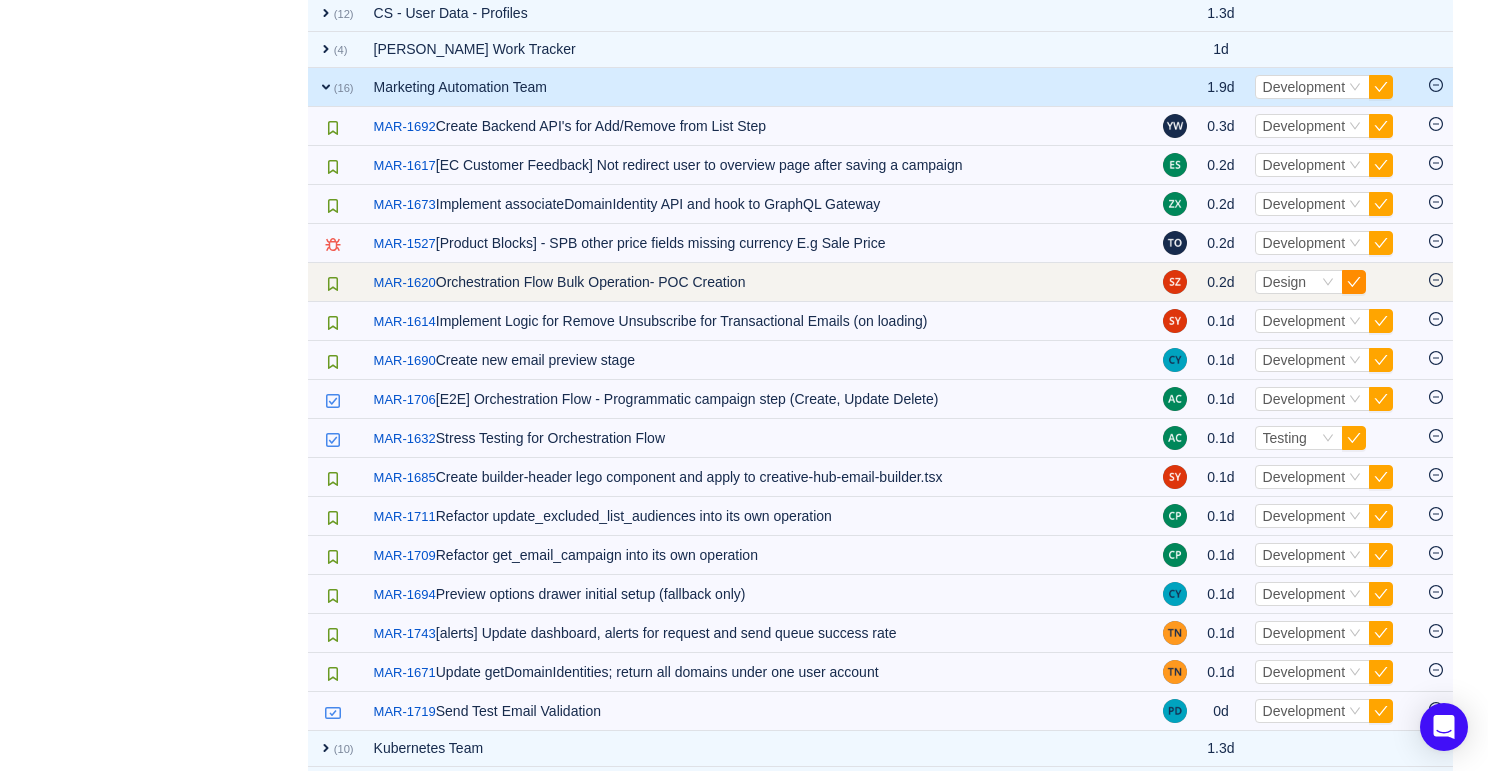 click at bounding box center [1354, 282] 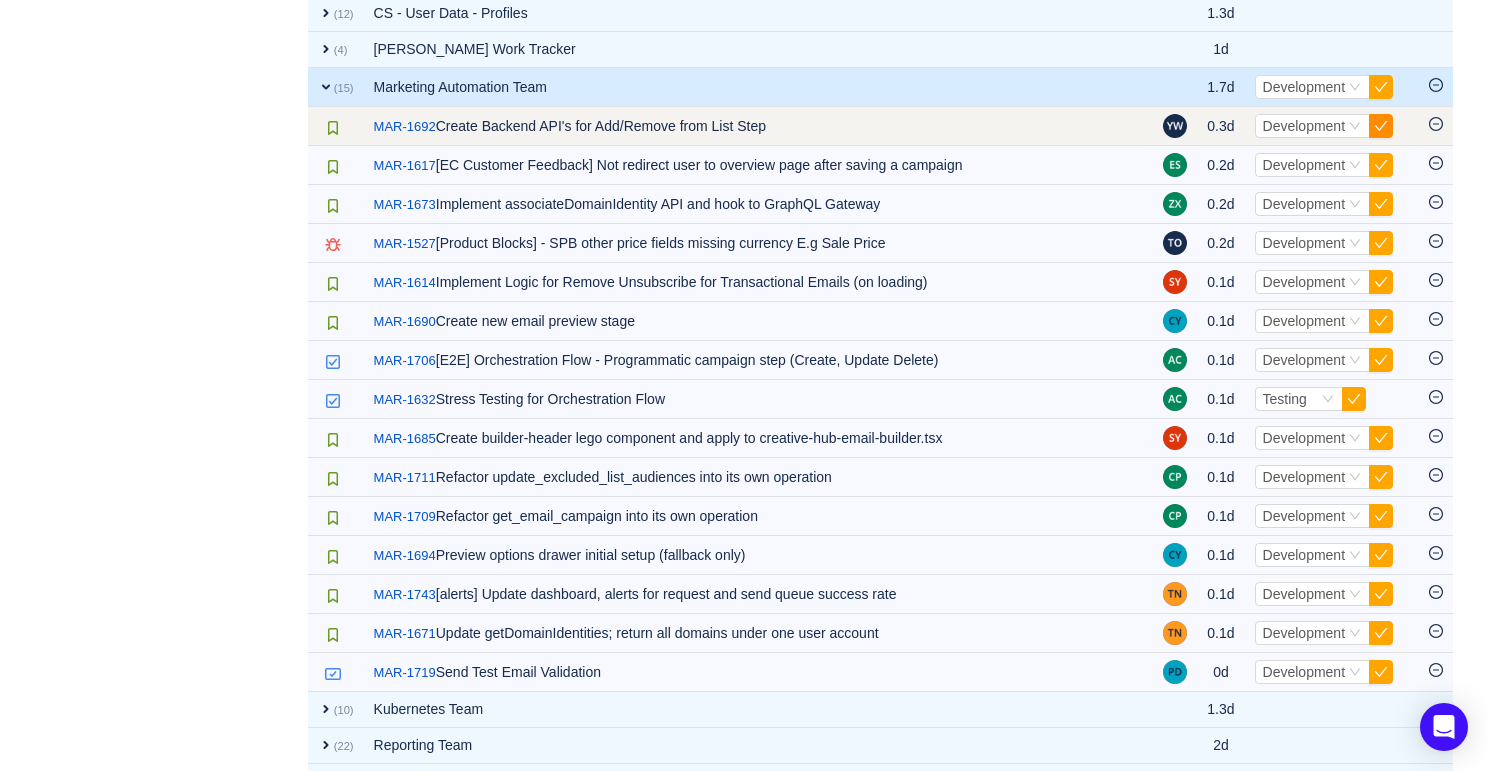 click at bounding box center [1381, 126] 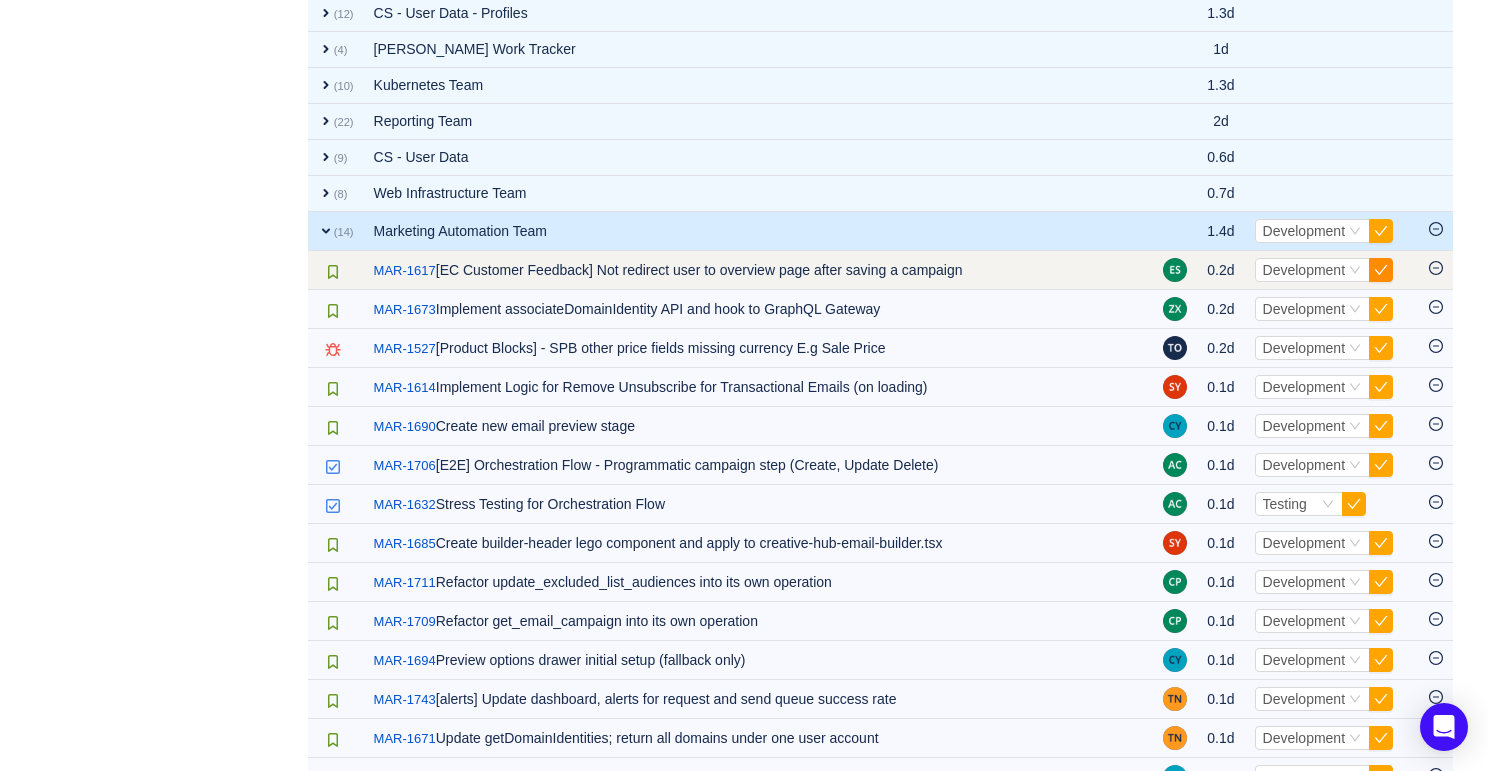 click at bounding box center [1381, 270] 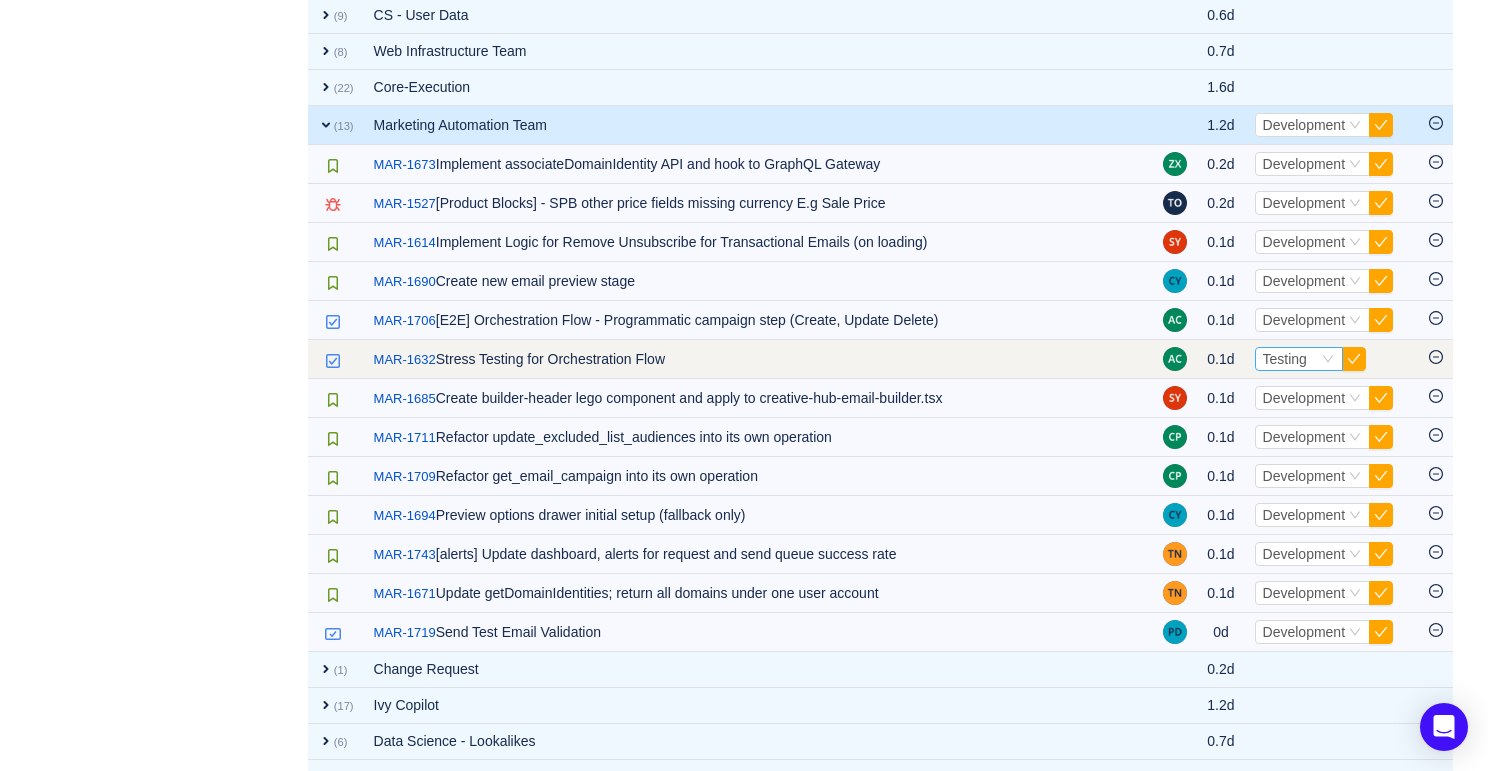 scroll, scrollTop: 1466, scrollLeft: 0, axis: vertical 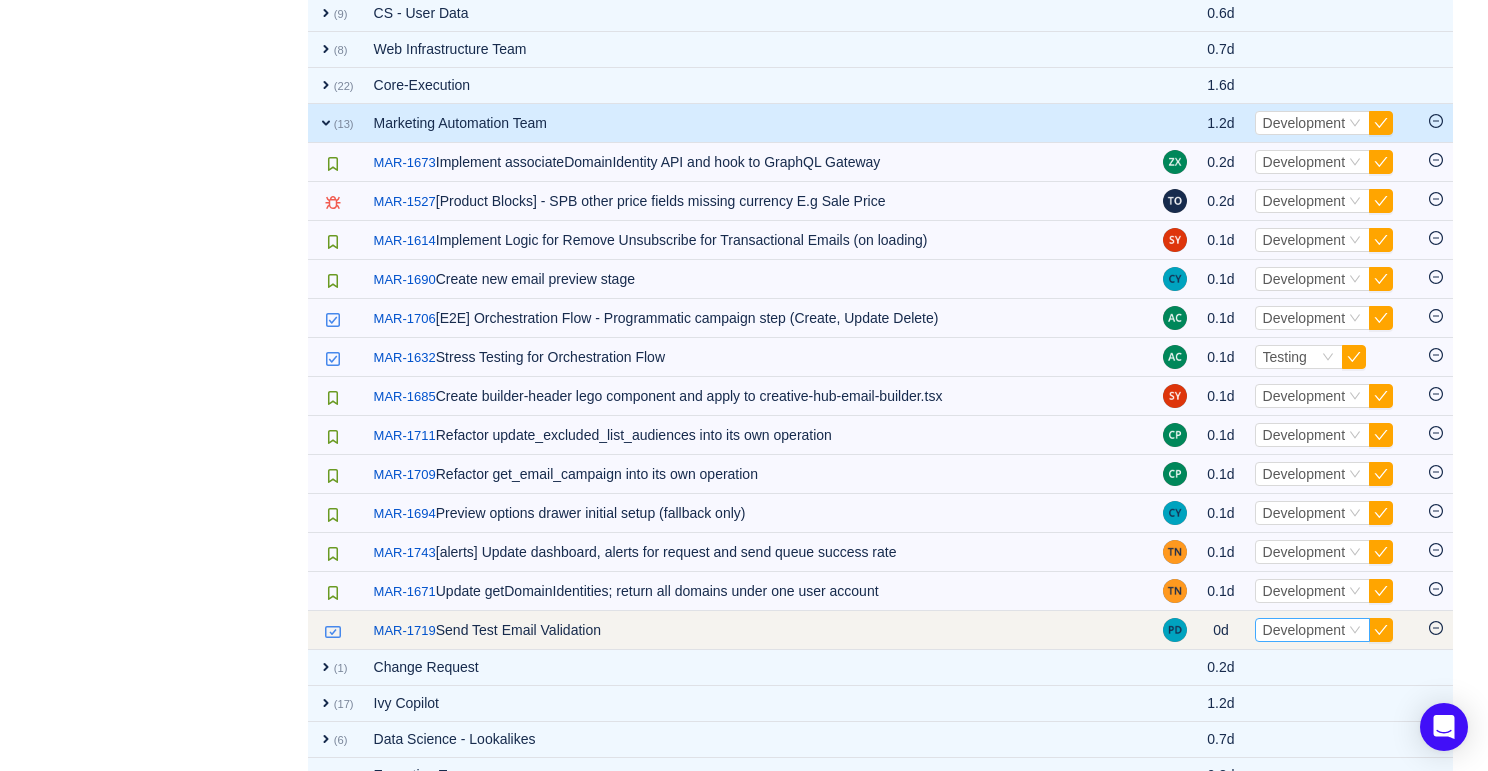 click 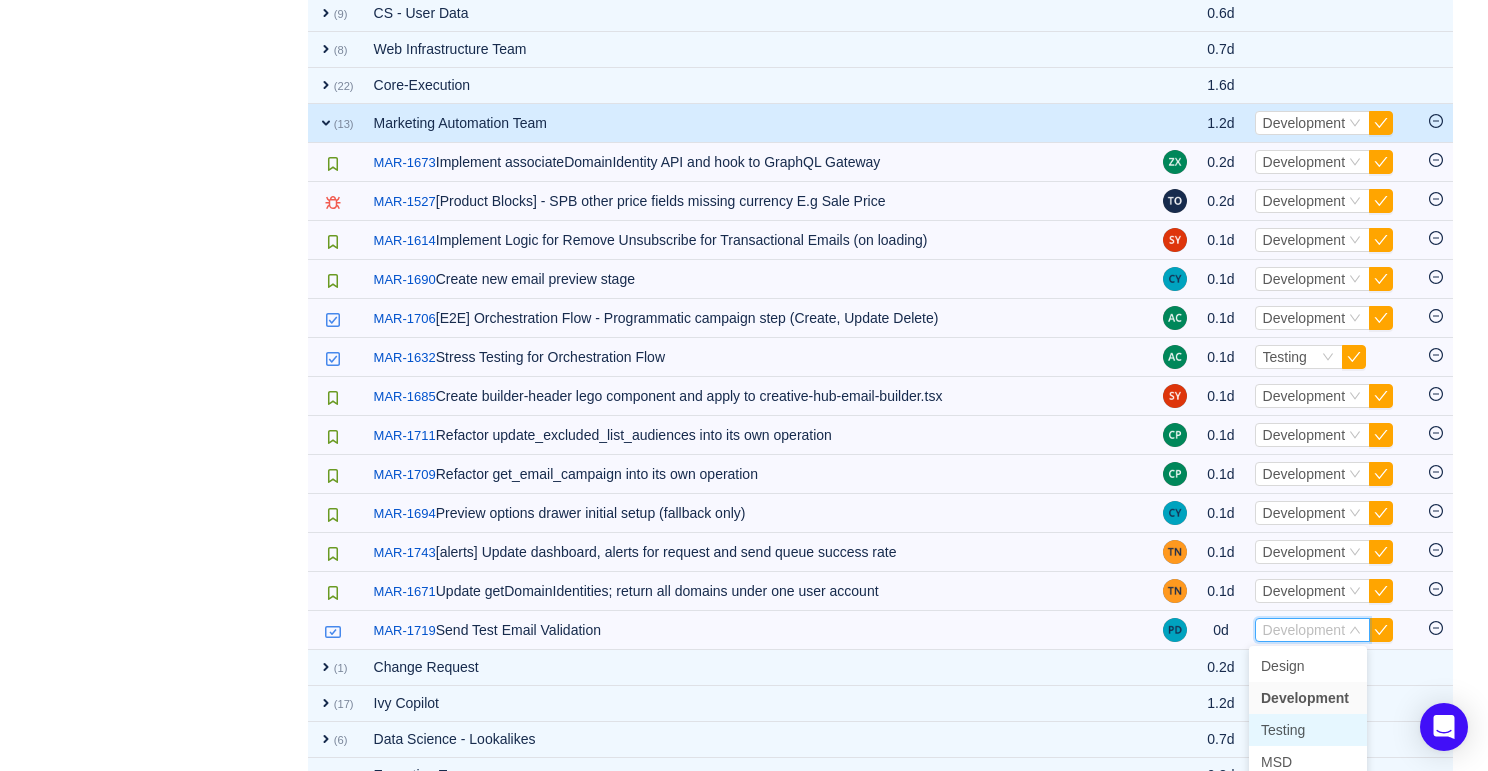click on "Testing" at bounding box center [1308, 730] 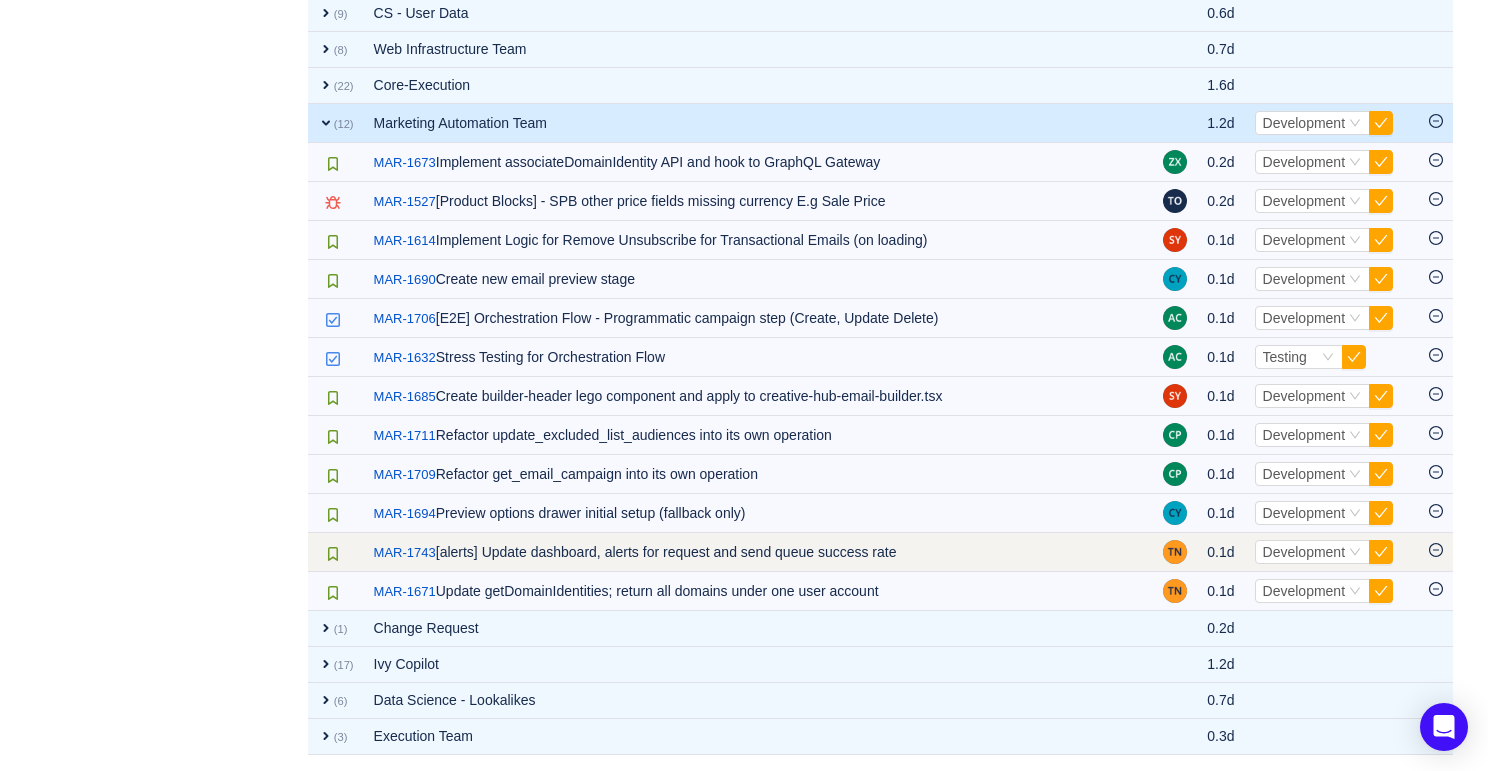 click at bounding box center [1436, 552] 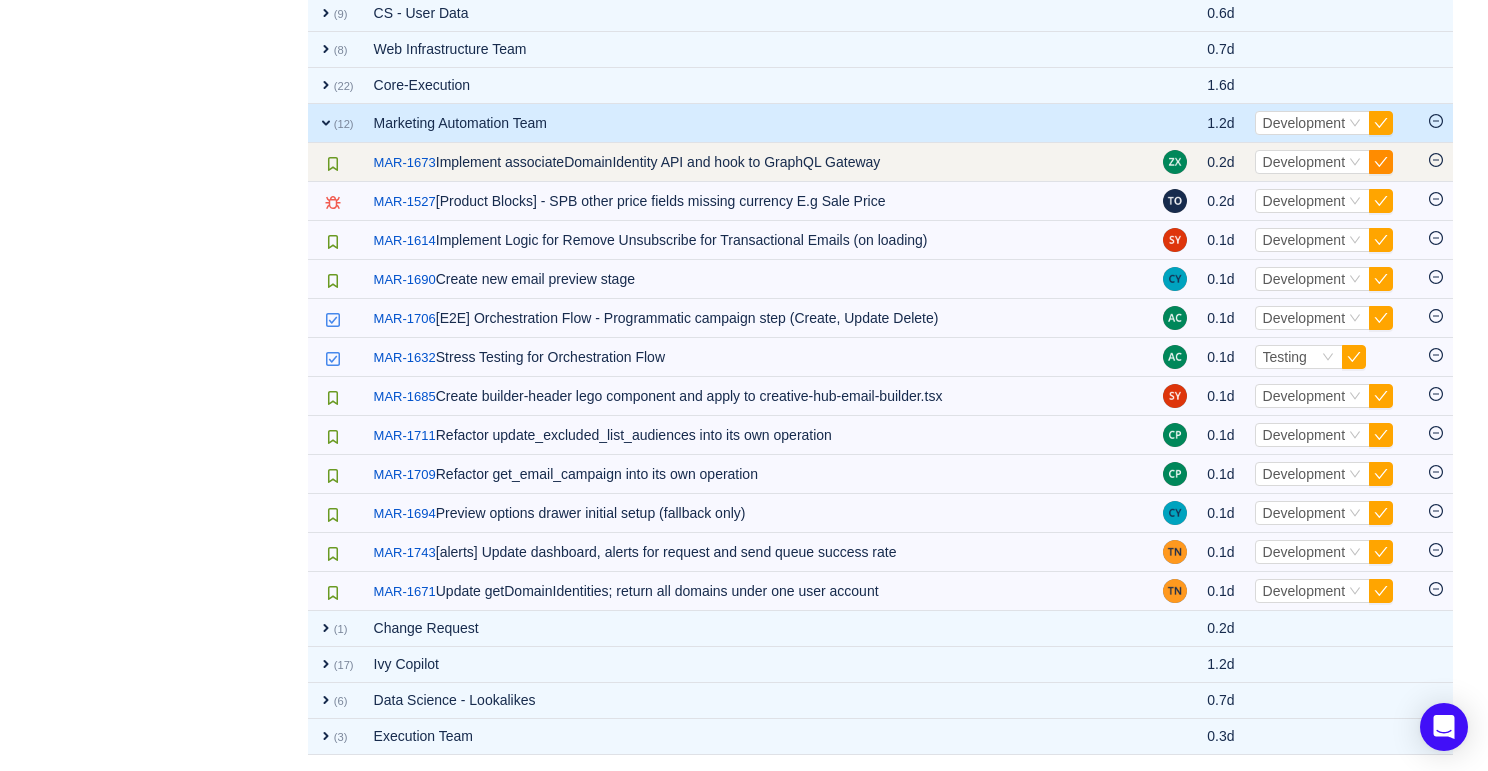 click at bounding box center (1381, 162) 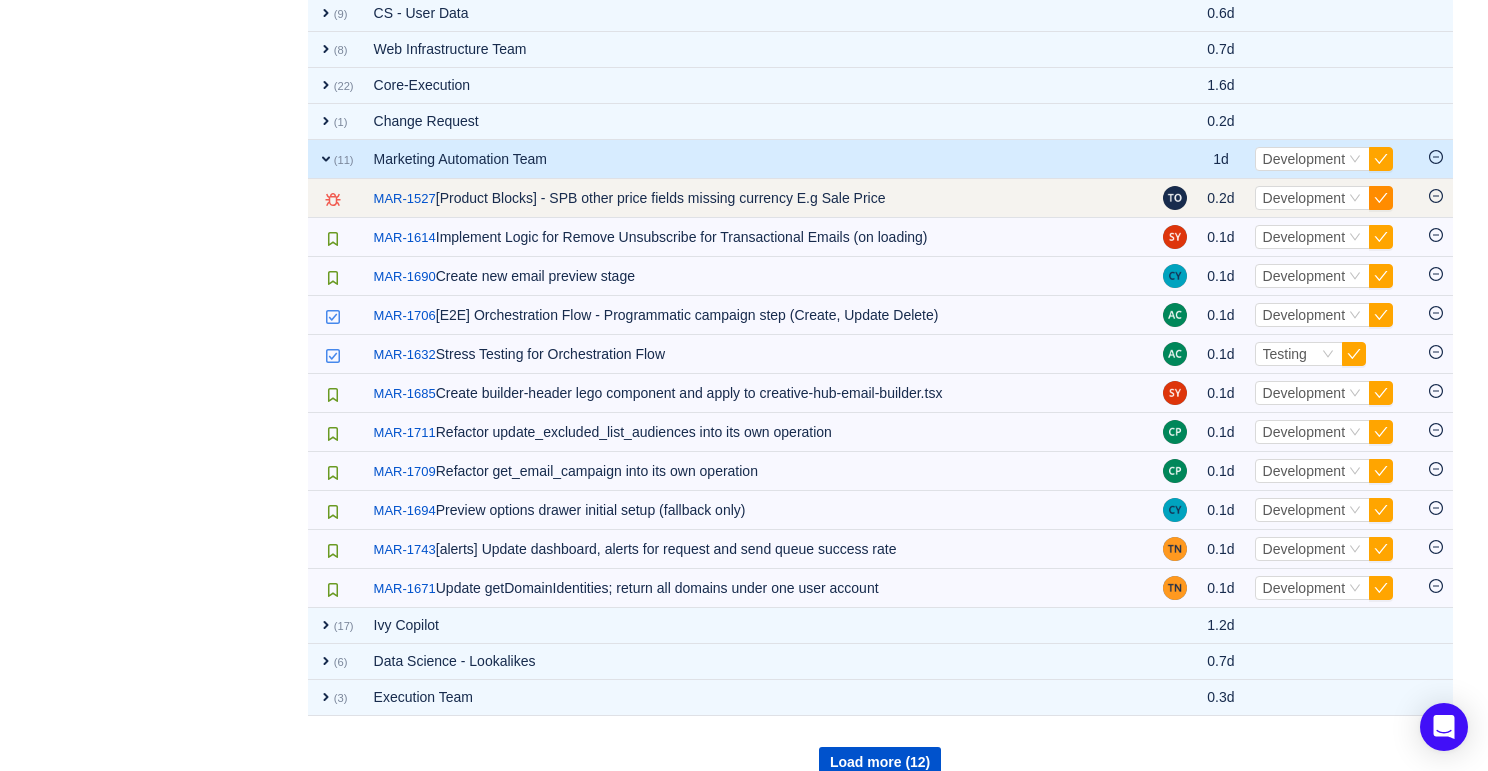 click at bounding box center [1381, 198] 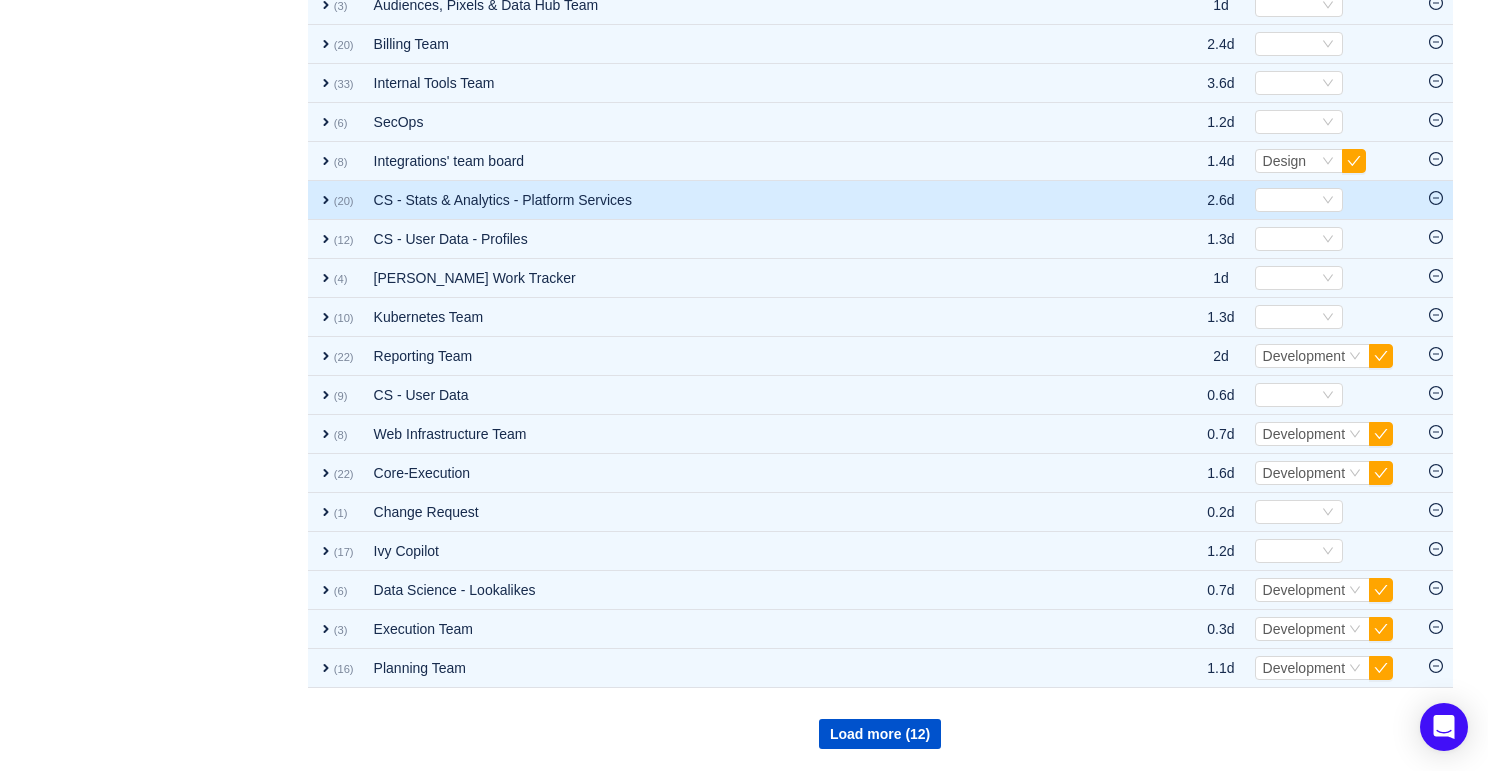 scroll, scrollTop: 1182, scrollLeft: 0, axis: vertical 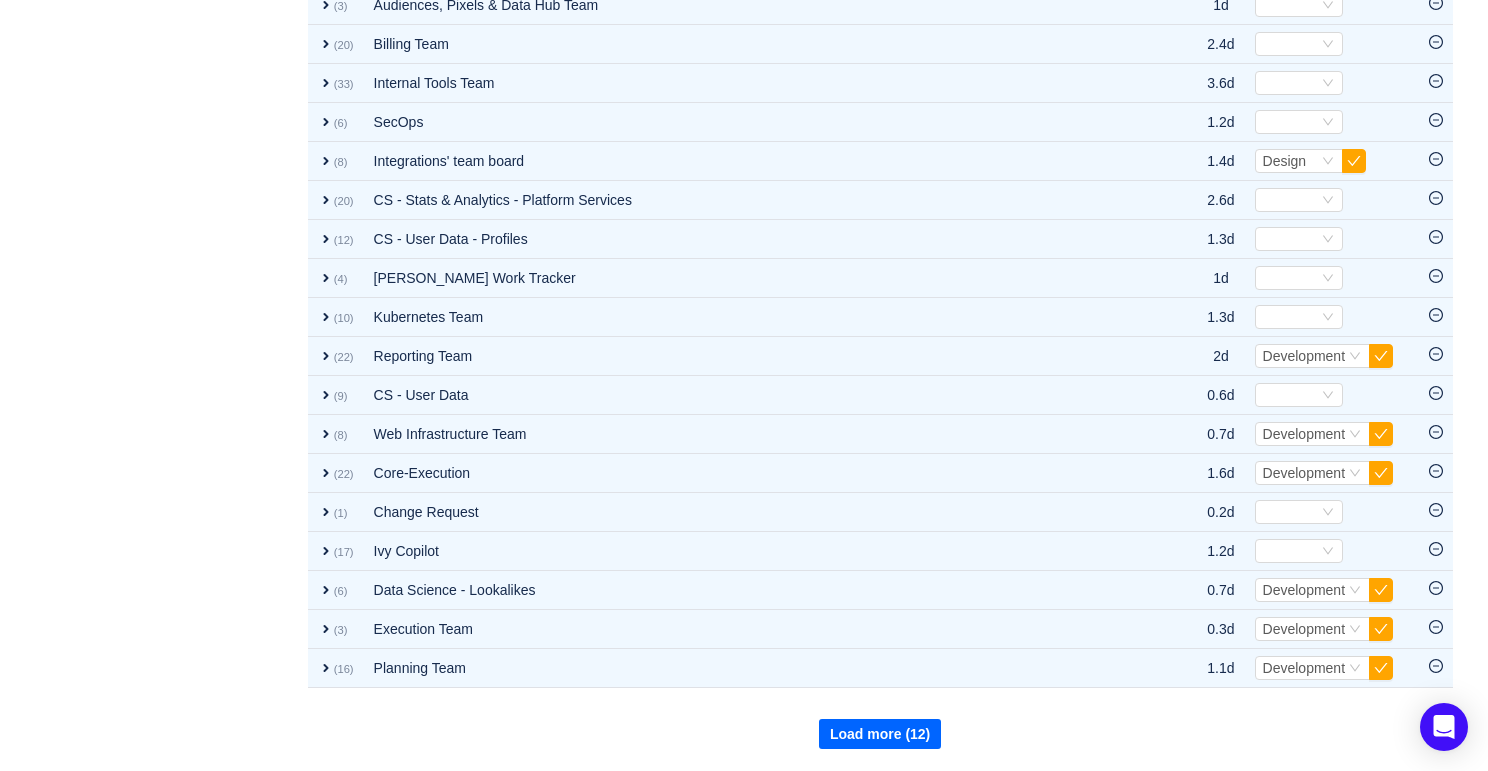 click on "Load more (12)" at bounding box center [880, 734] 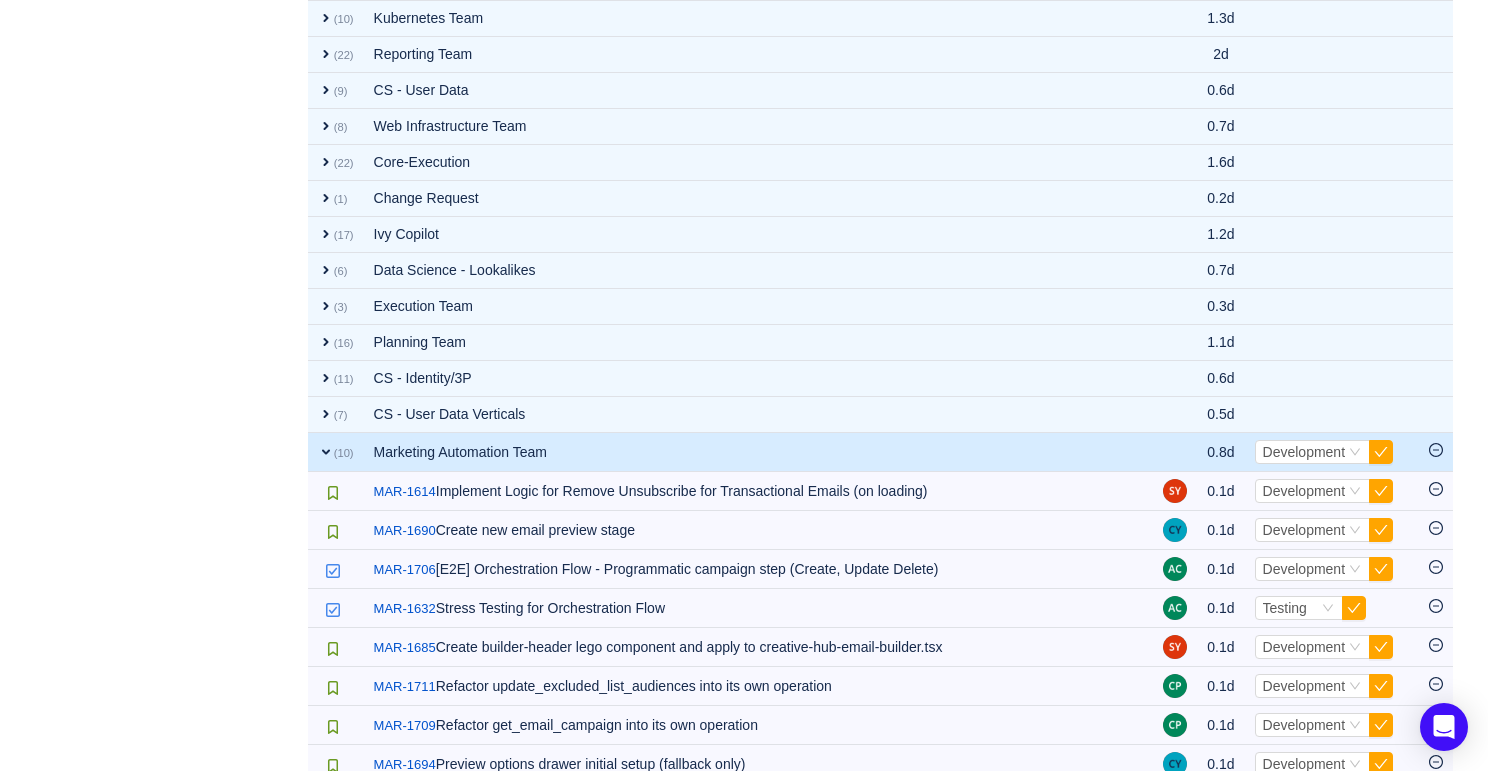 scroll, scrollTop: 1453, scrollLeft: 0, axis: vertical 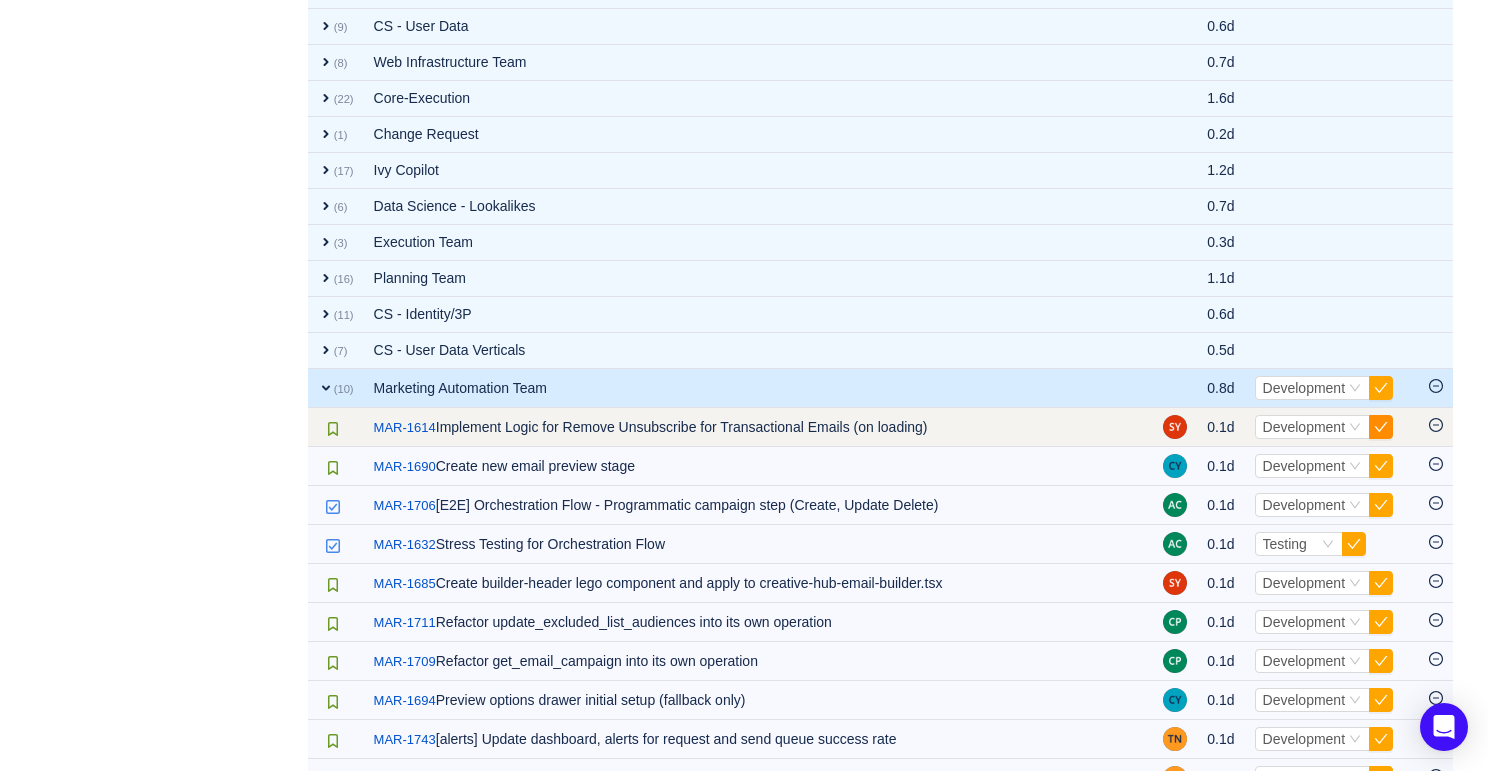 click at bounding box center [1381, 427] 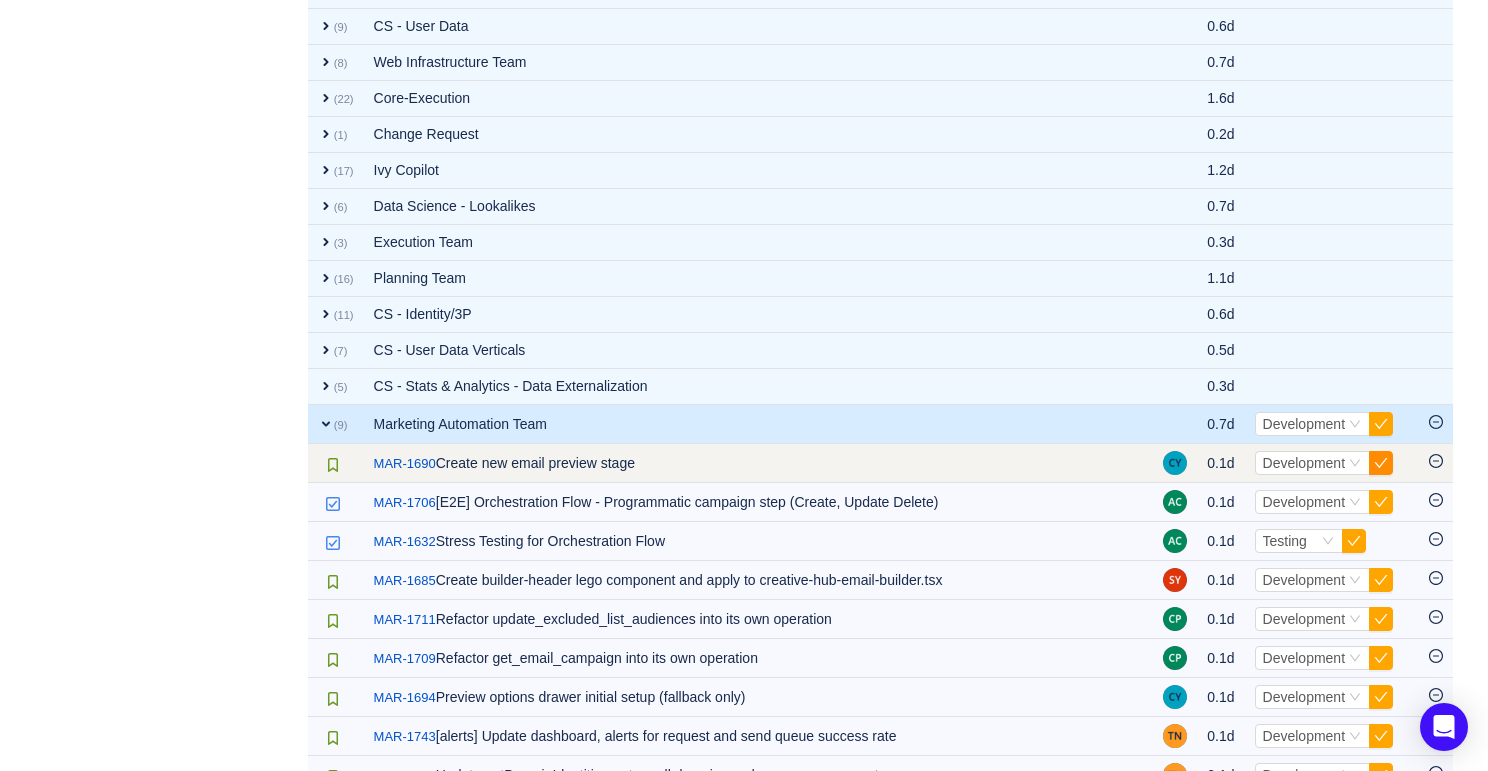click at bounding box center (1381, 463) 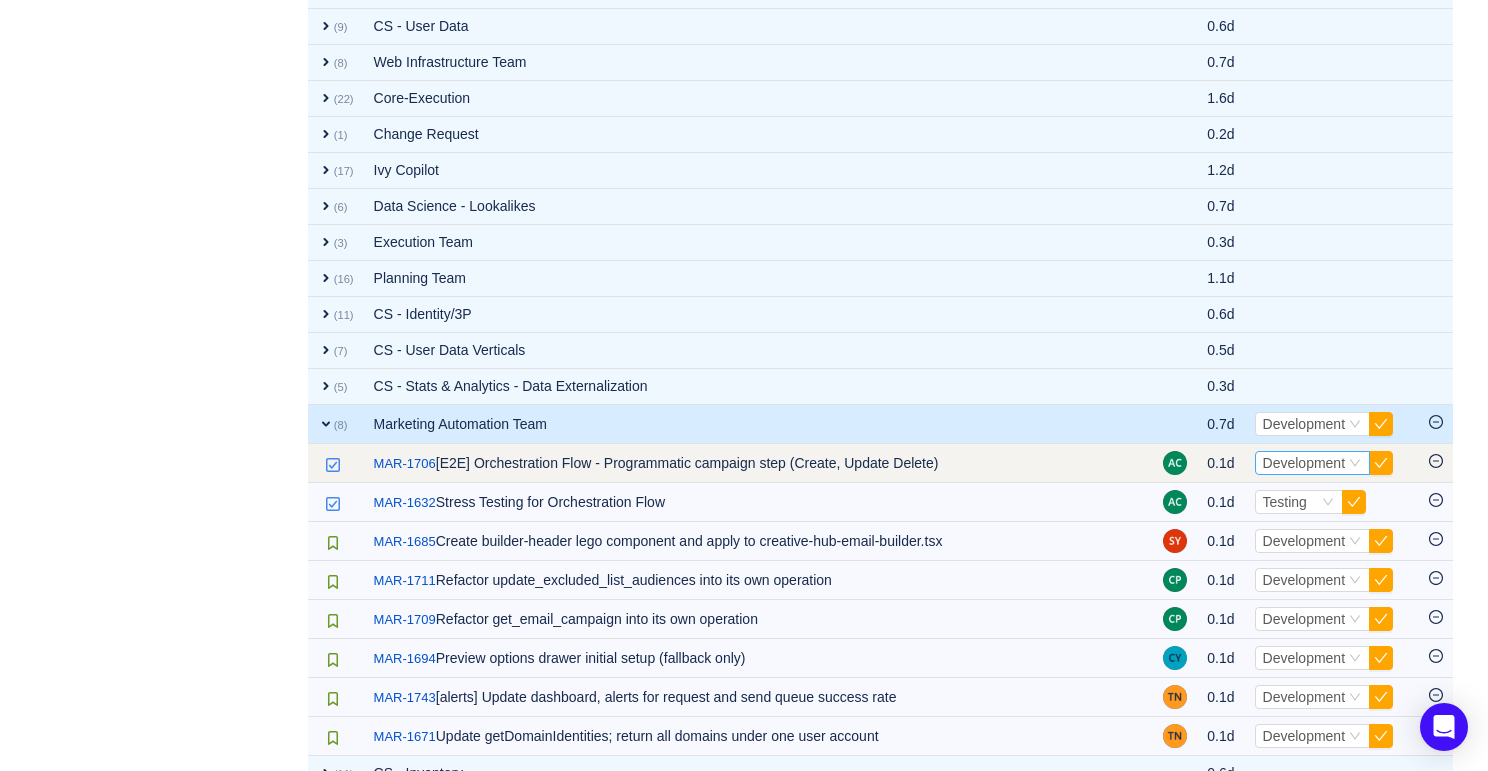 click 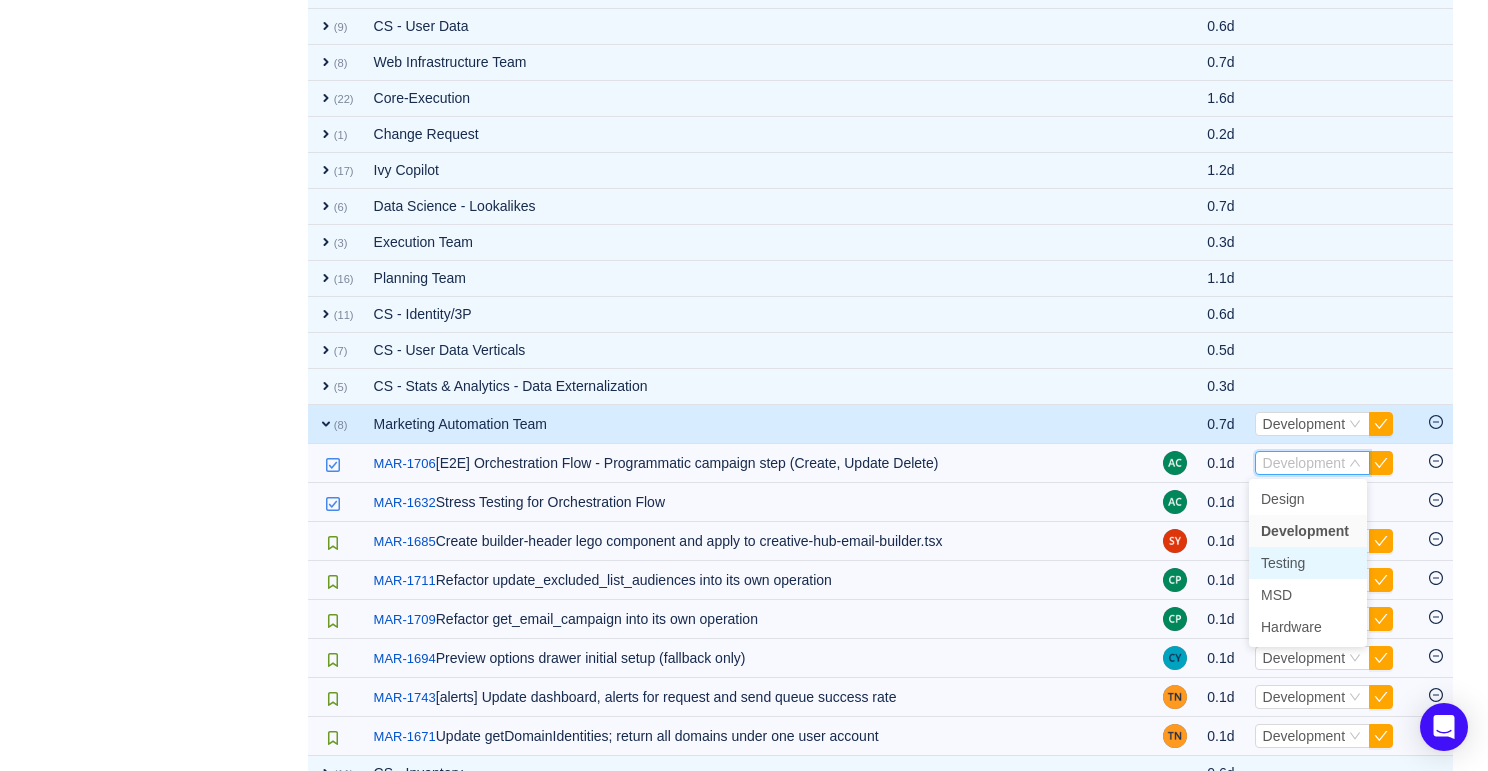 click on "Testing" at bounding box center [1308, 563] 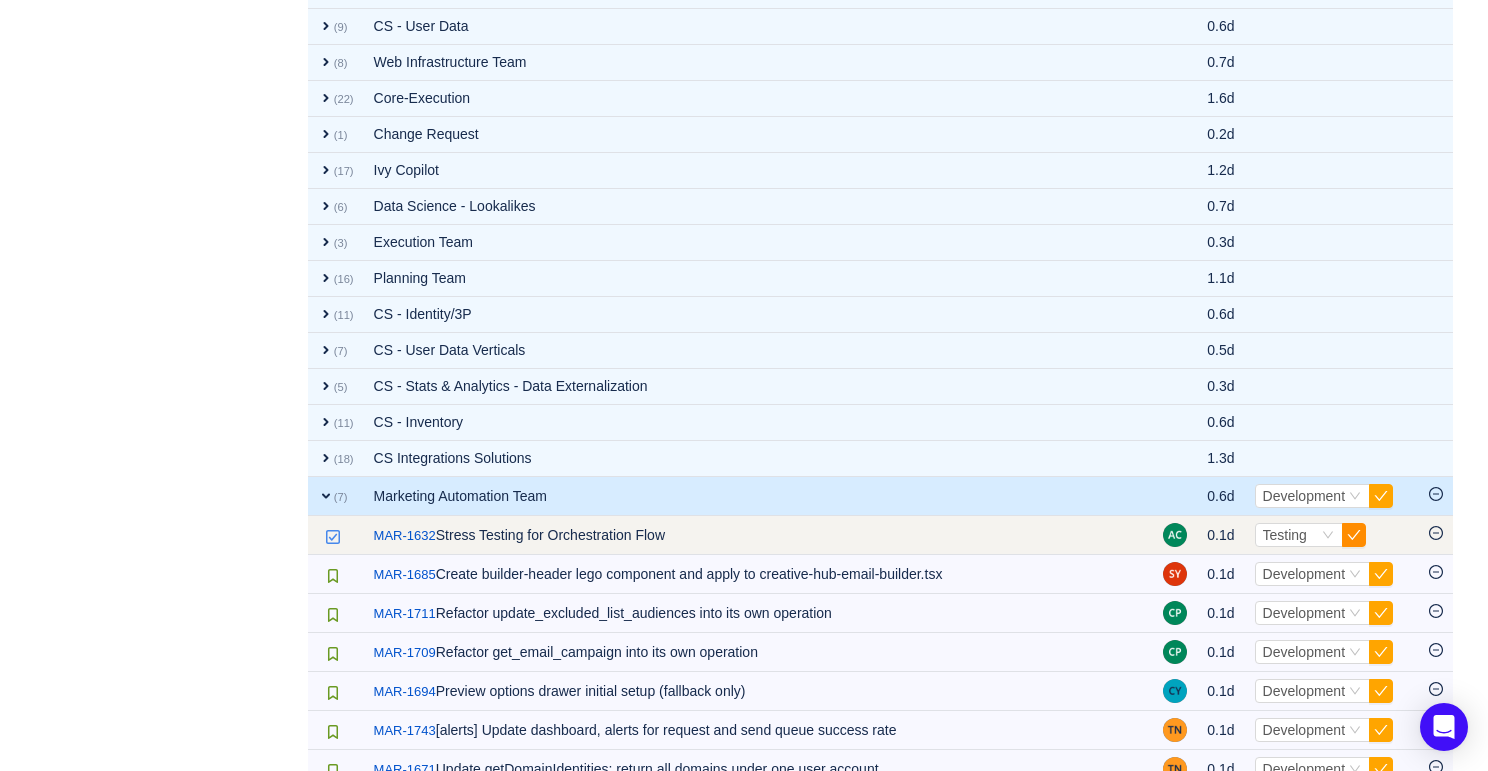 click at bounding box center [1354, 535] 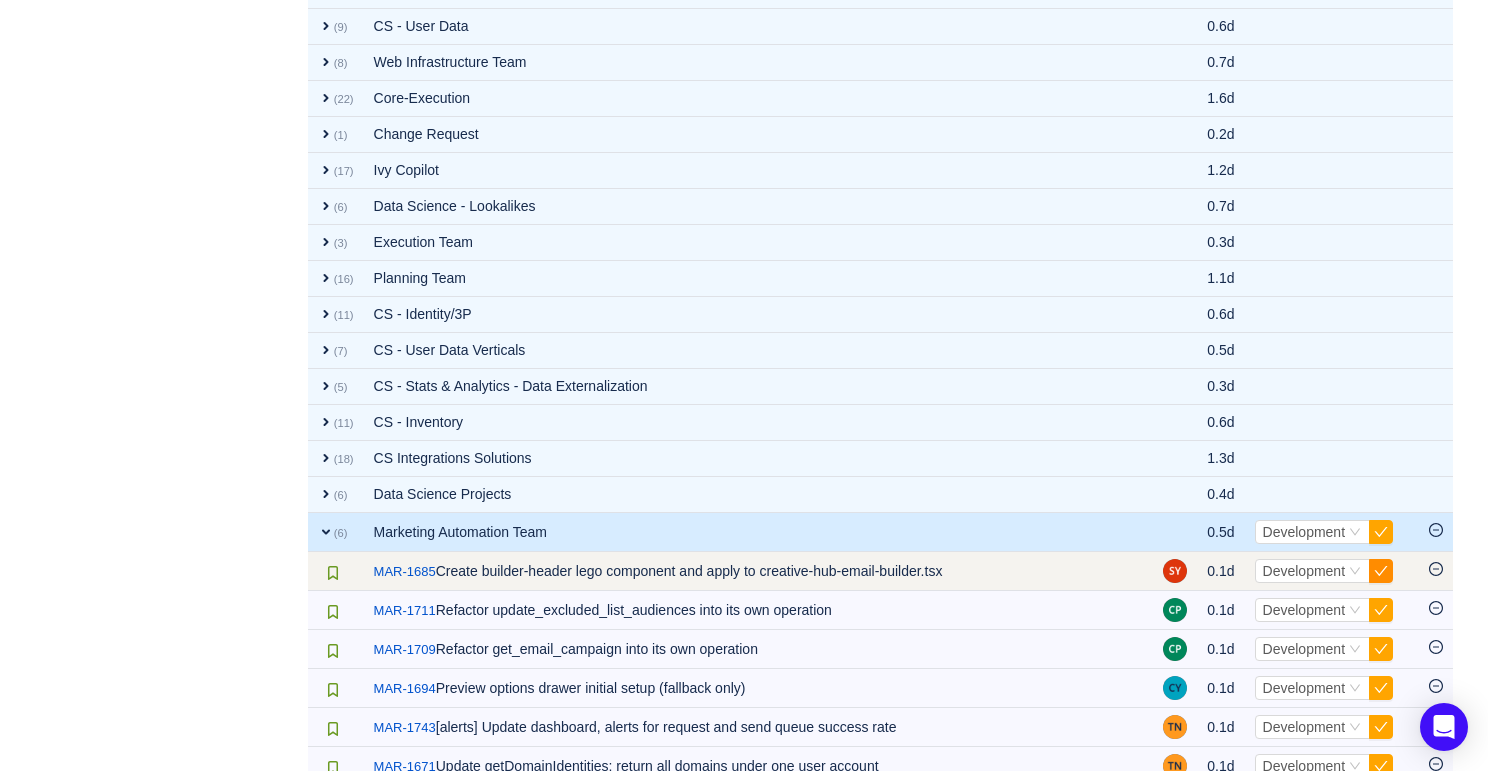 click at bounding box center [1381, 571] 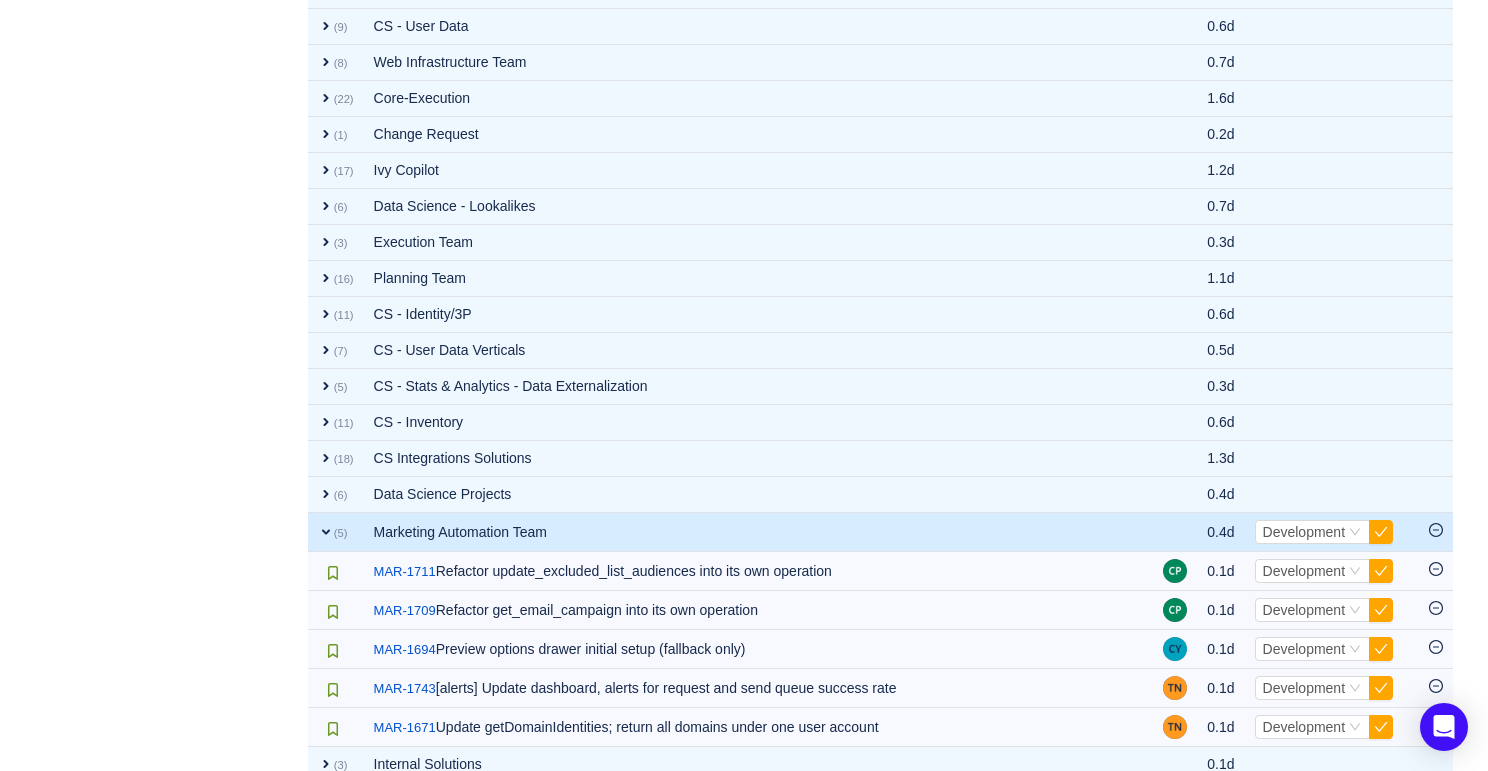click at bounding box center [1381, 571] 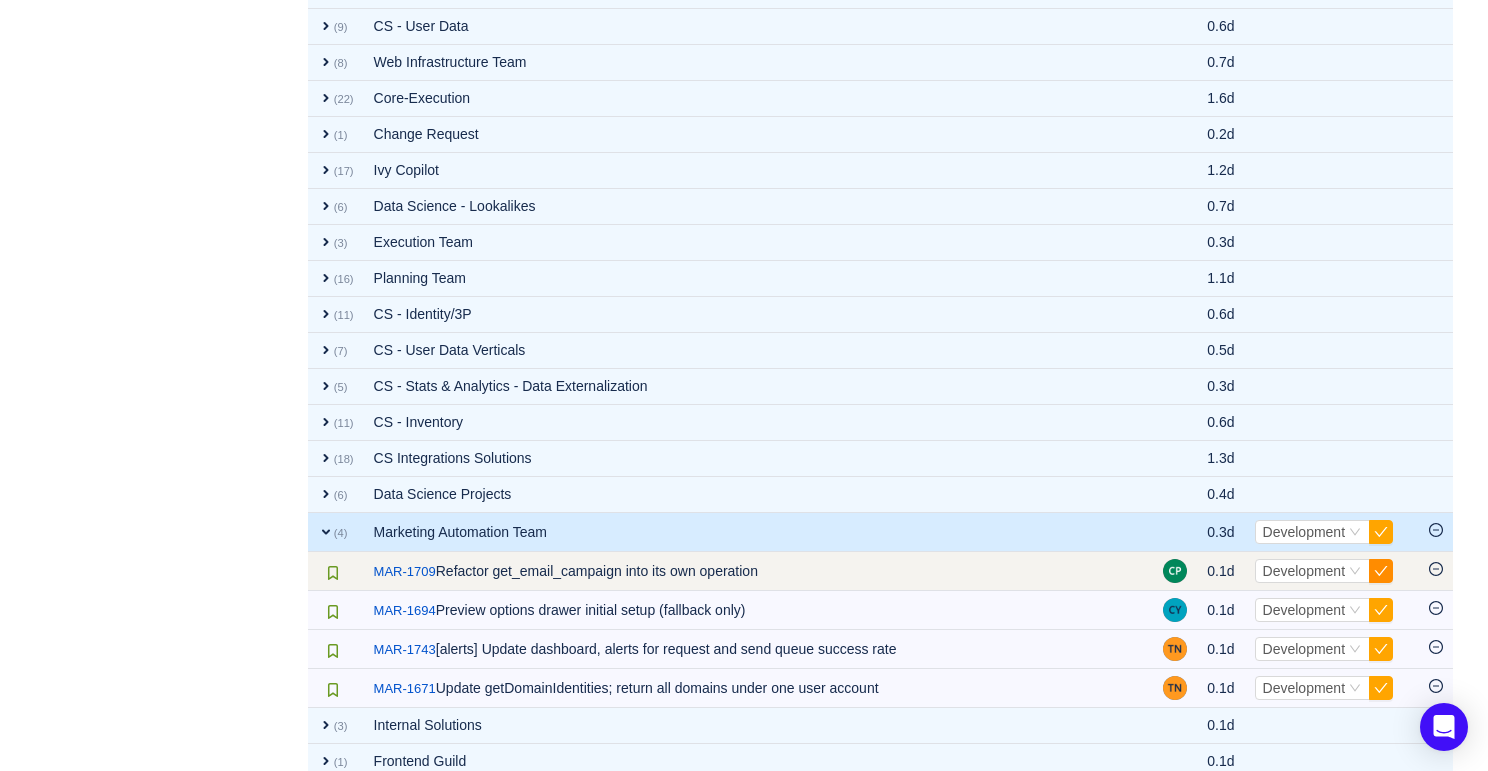 click at bounding box center [1381, 571] 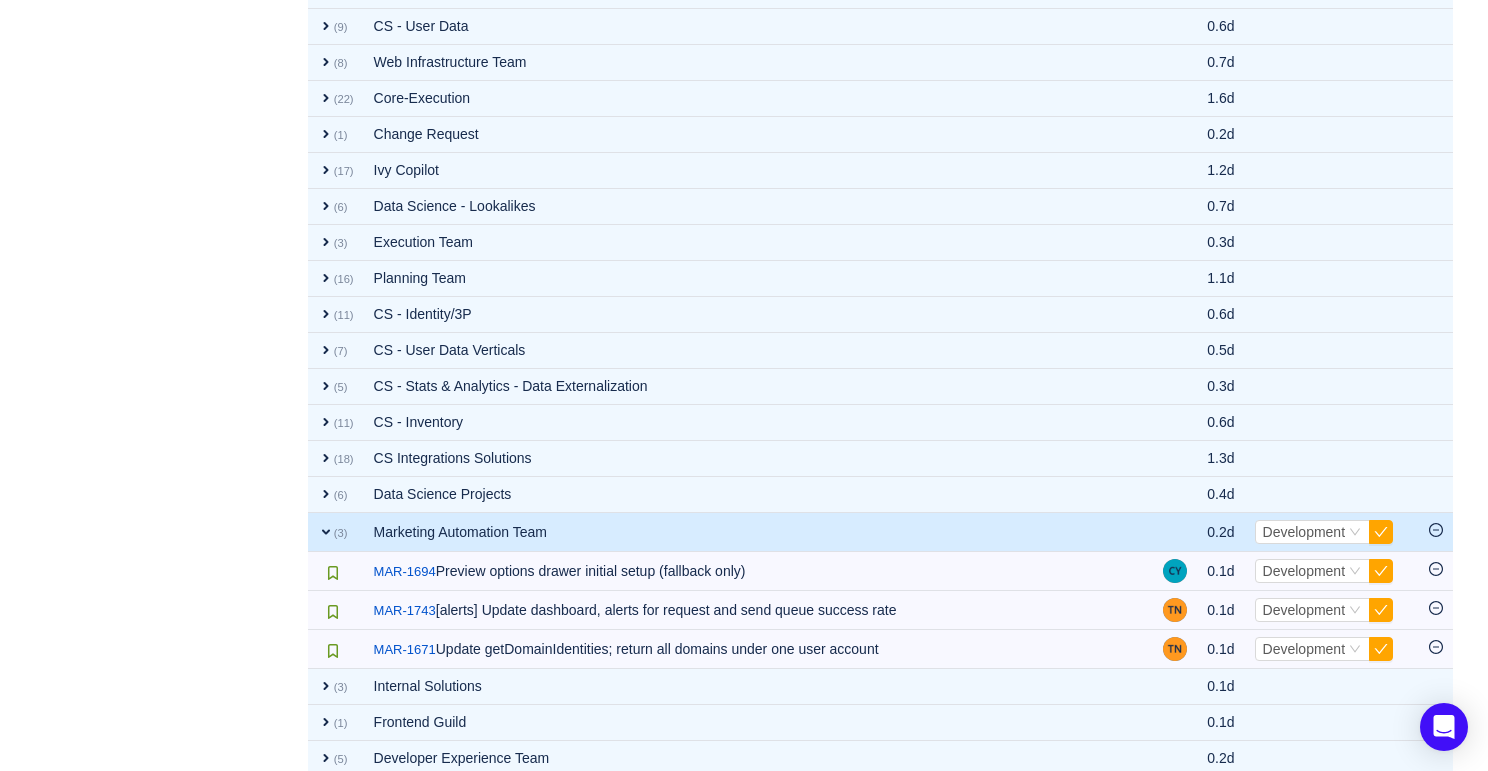 click at bounding box center [1381, 571] 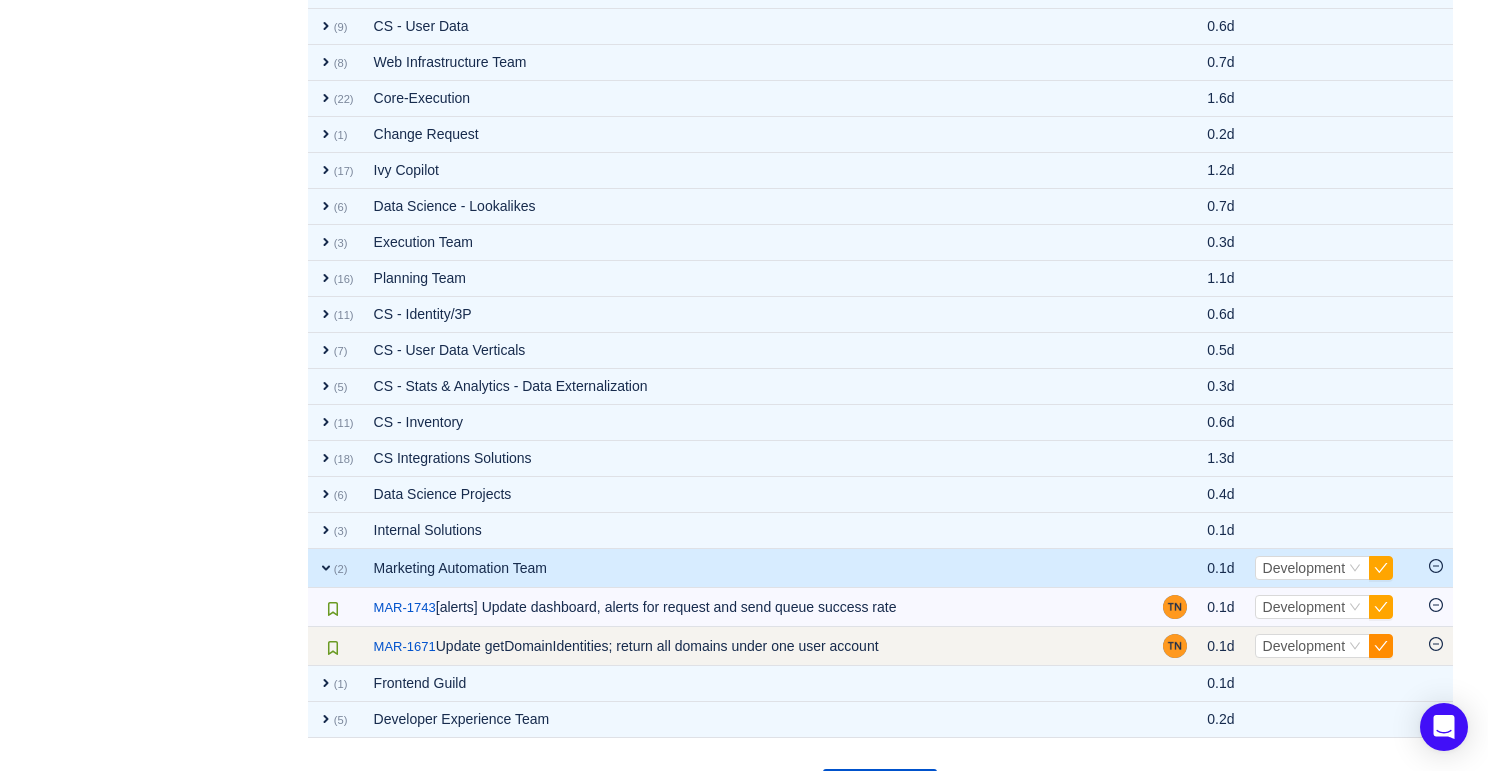 click at bounding box center [1381, 646] 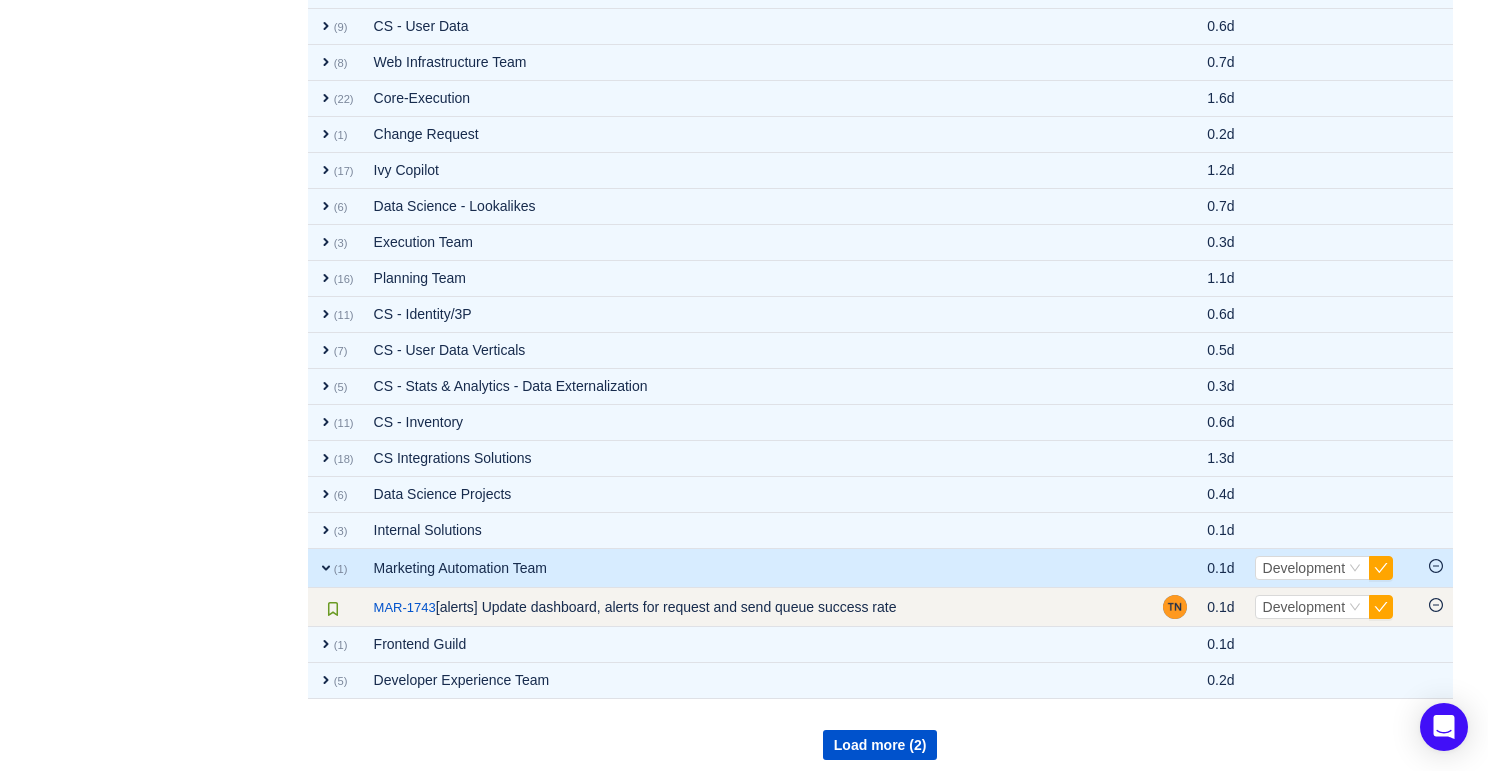 click 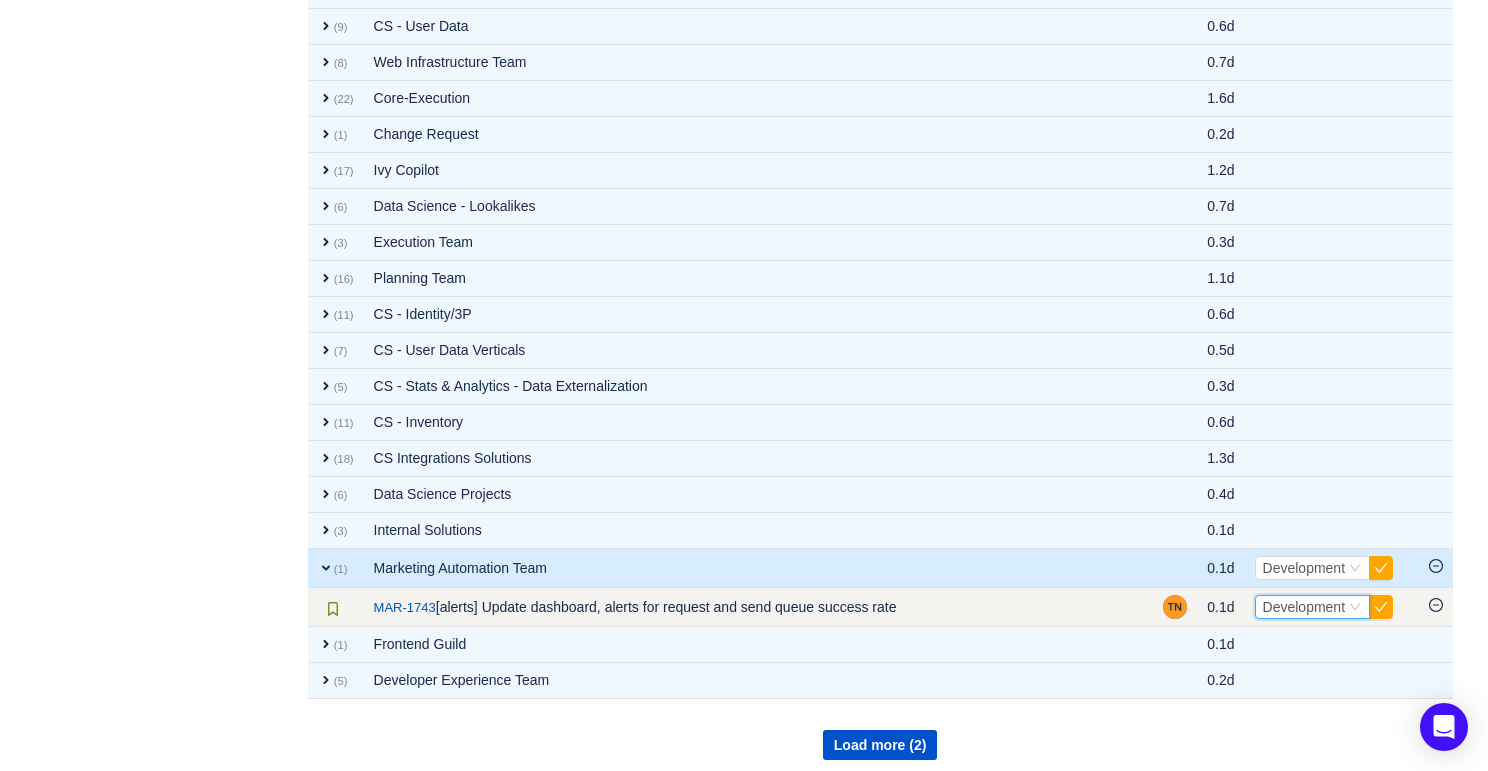 click on "Development" at bounding box center (1304, 607) 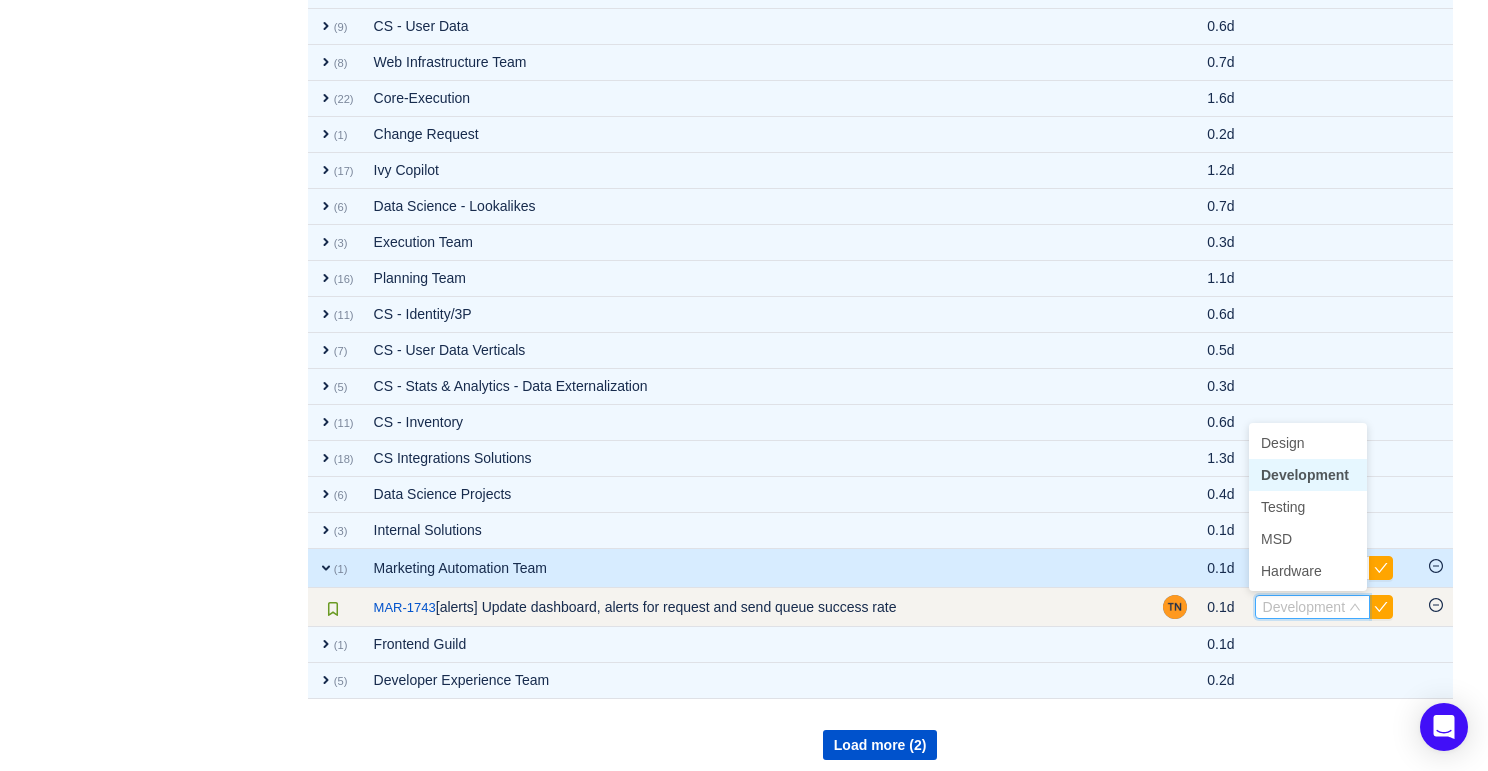 click at bounding box center (1304, 607) 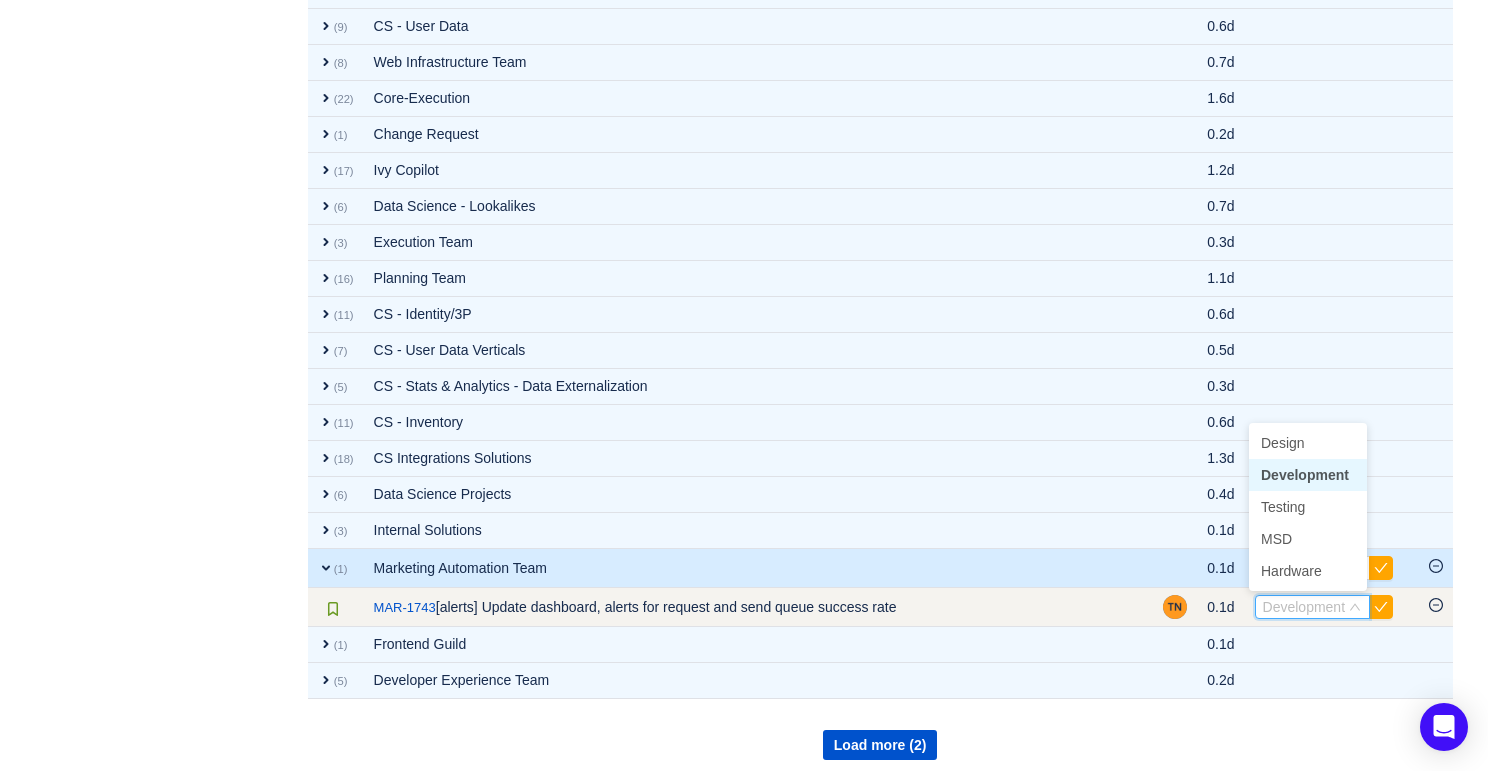 click 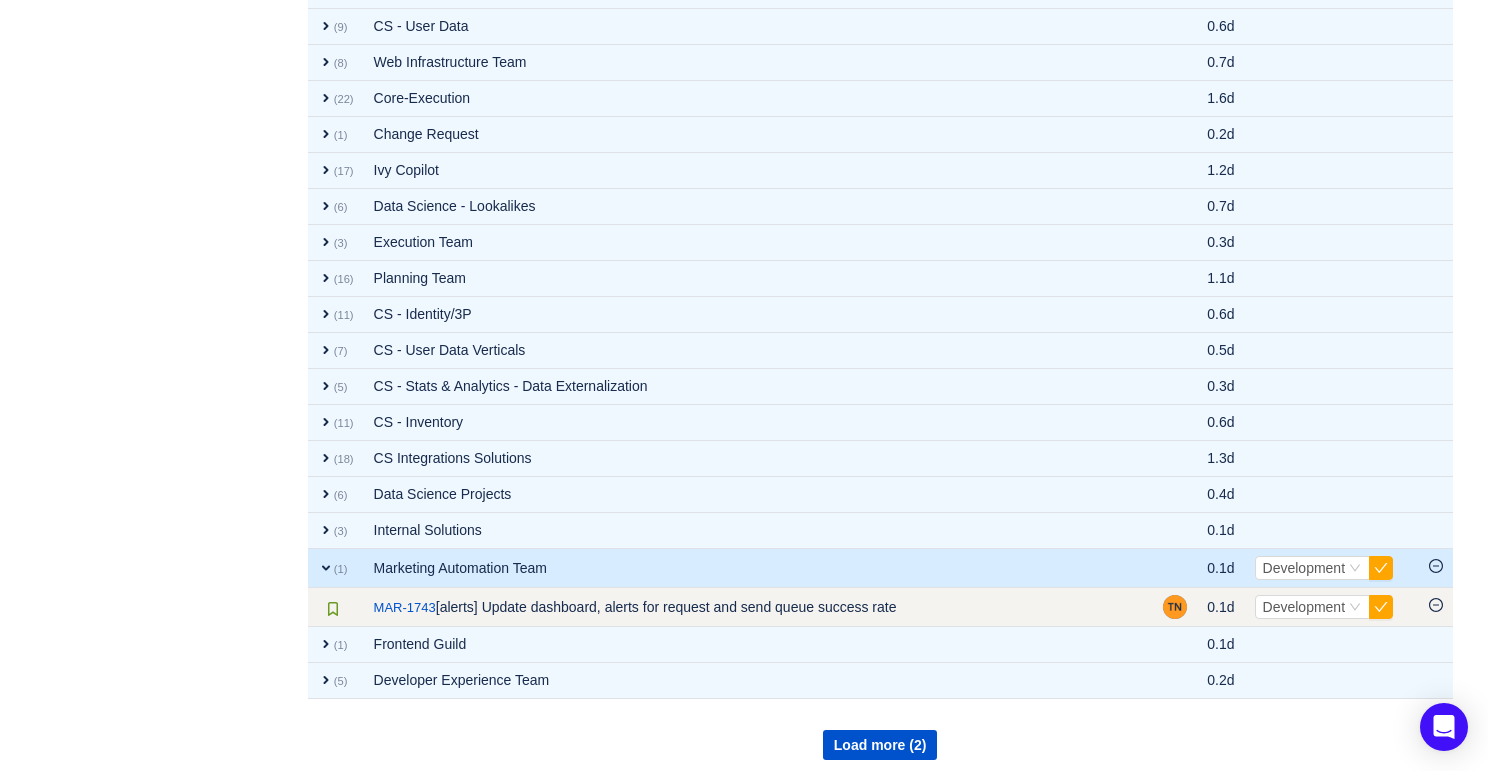 click 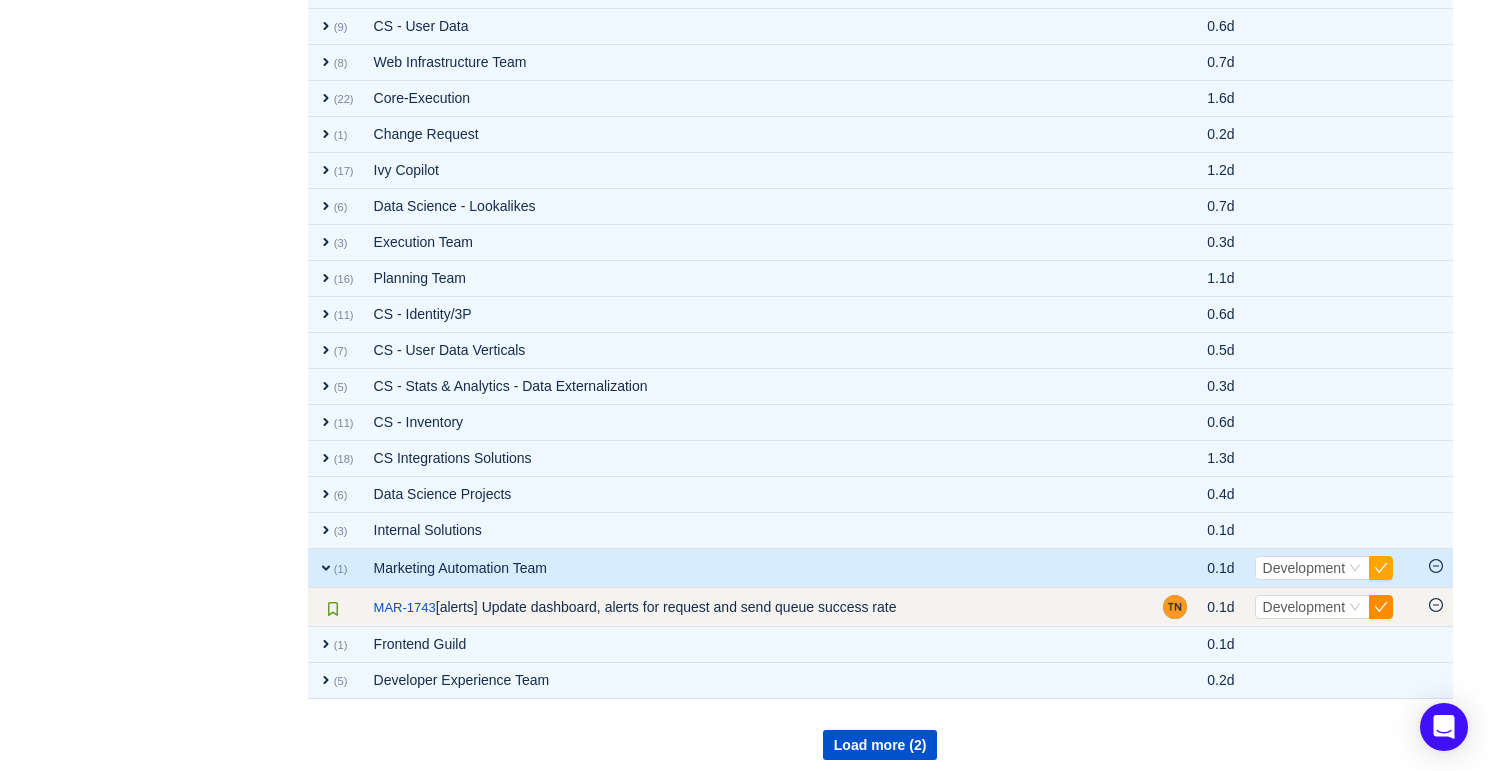 click at bounding box center [1381, 607] 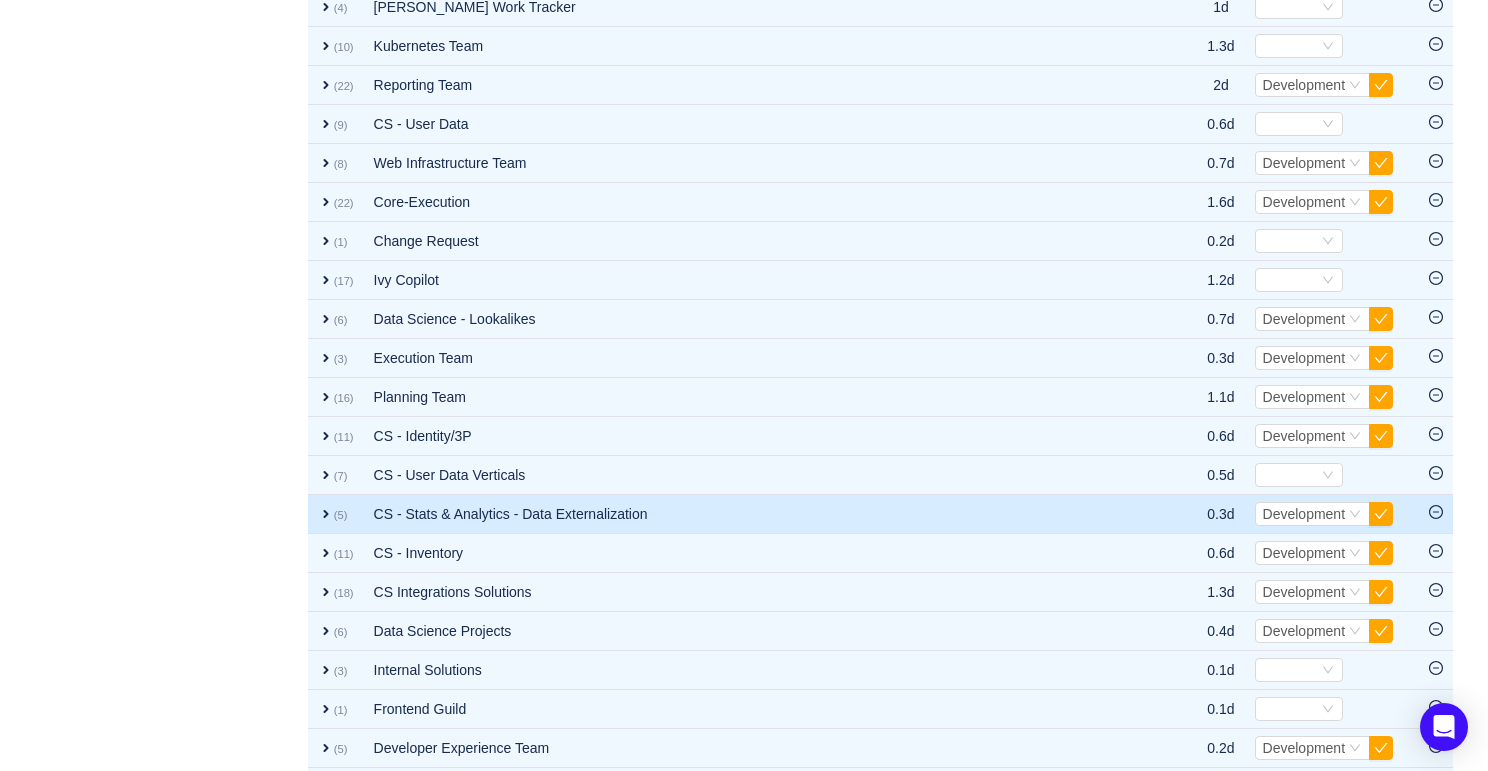 scroll, scrollTop: 1572, scrollLeft: 0, axis: vertical 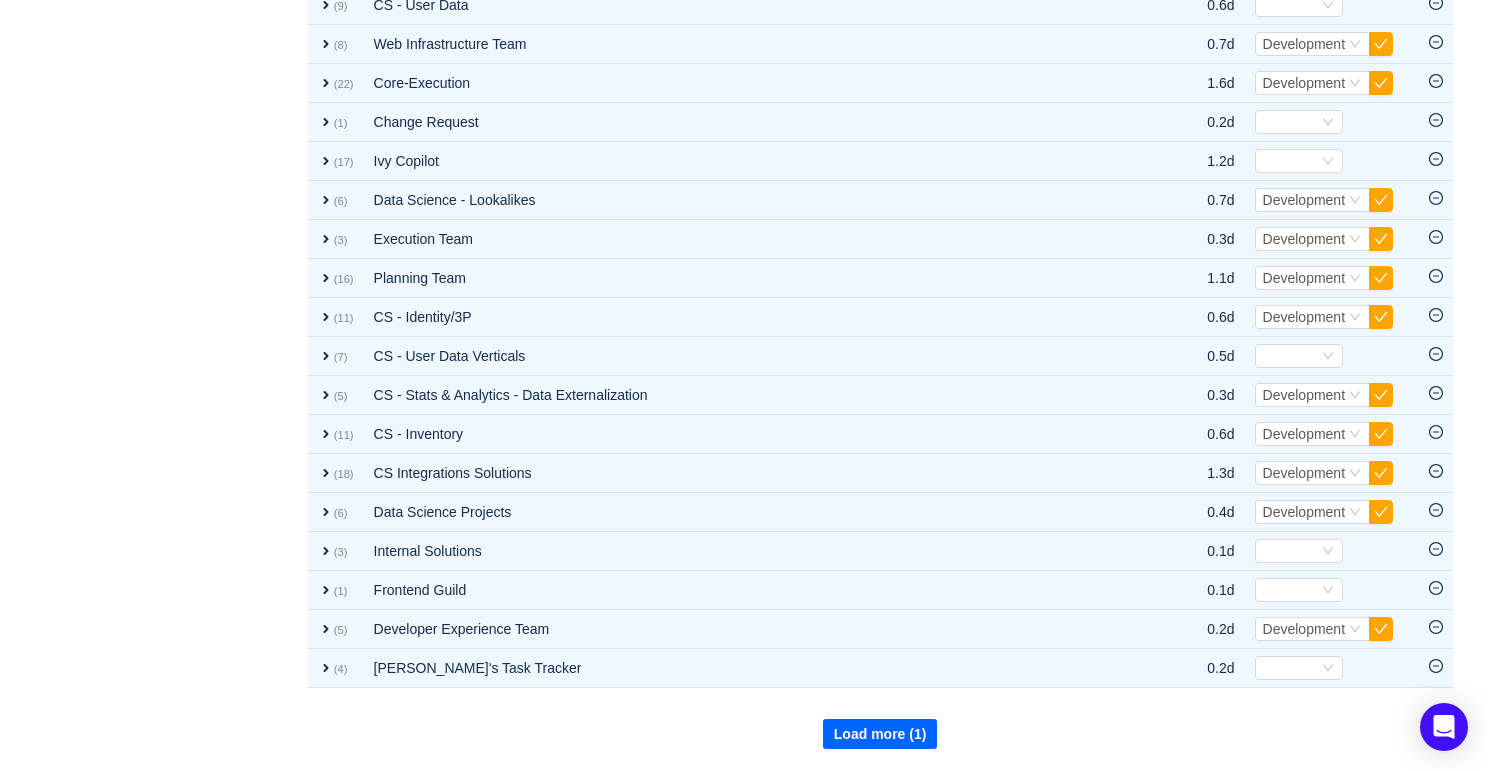 click on "Load more (1)" at bounding box center [880, 734] 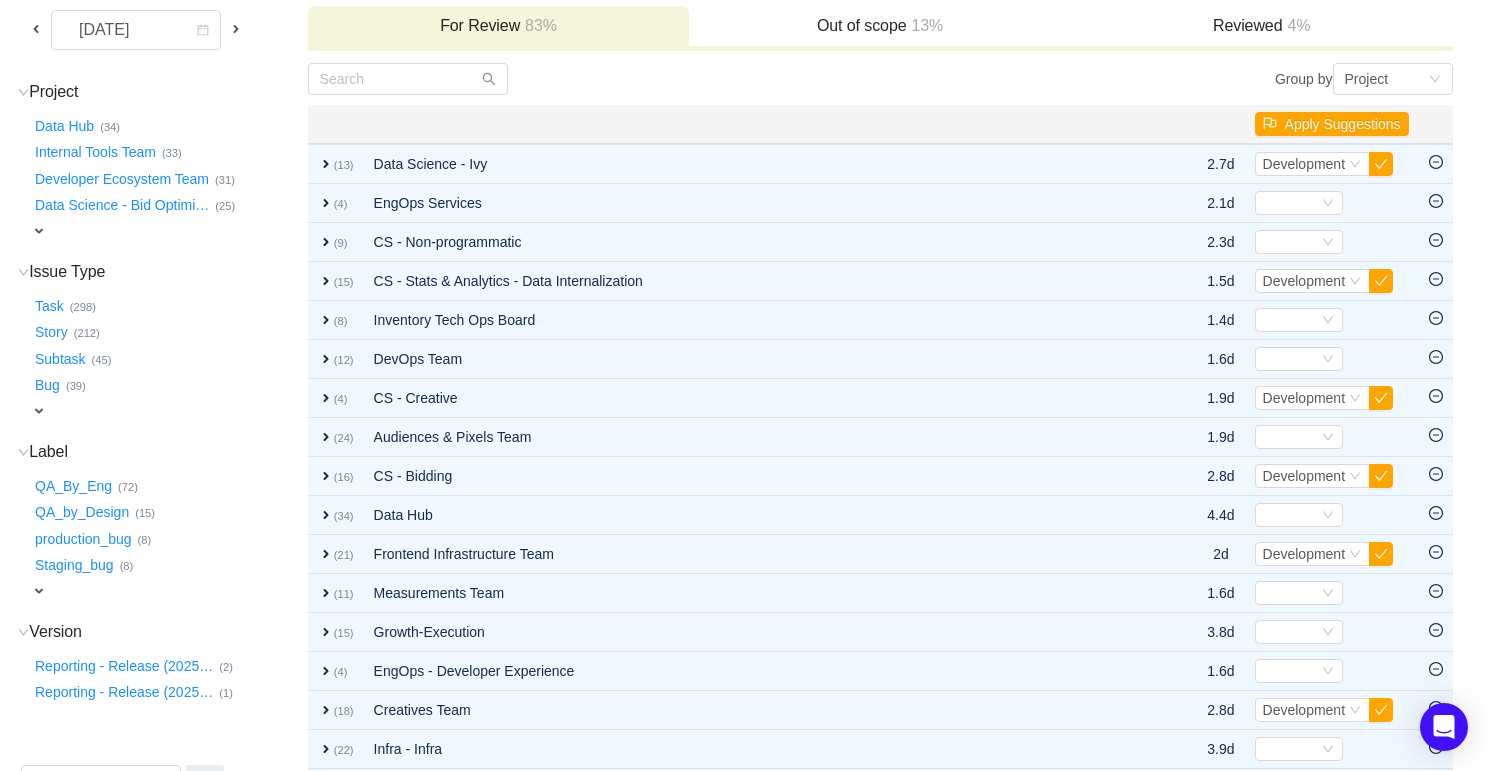 scroll, scrollTop: 0, scrollLeft: 0, axis: both 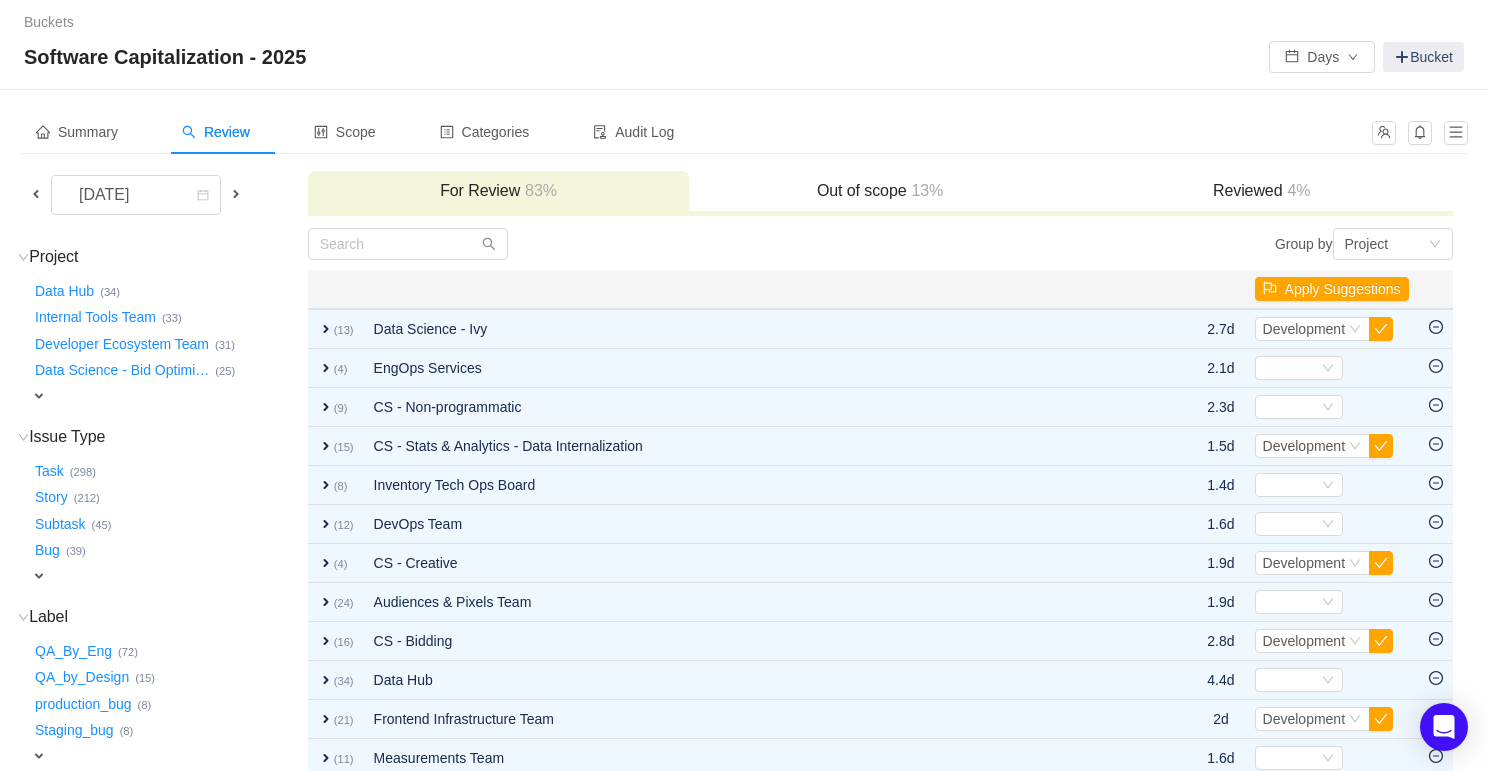 click on "Out of scope  13%" at bounding box center [880, 191] 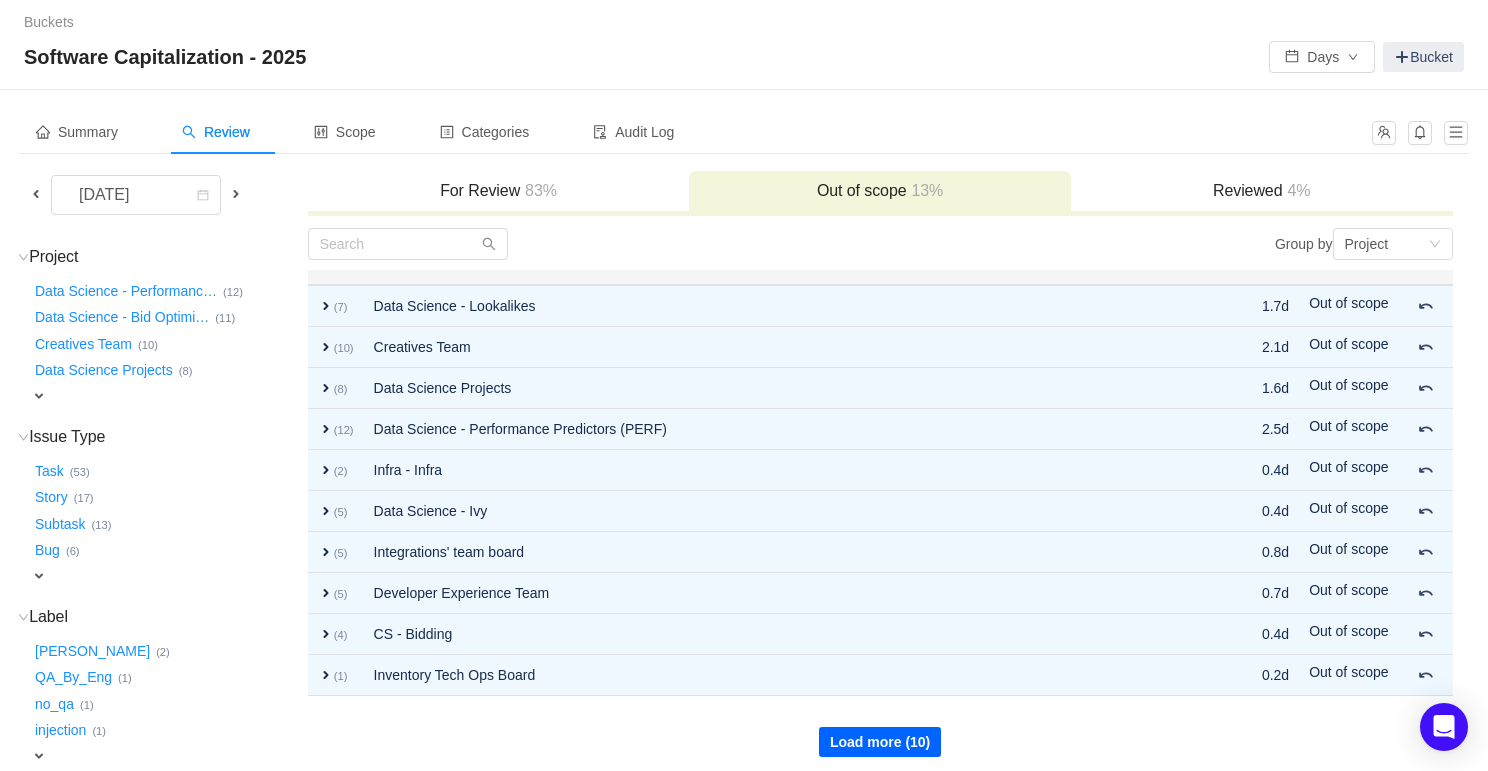 click on "Load more (10)" at bounding box center (880, 742) 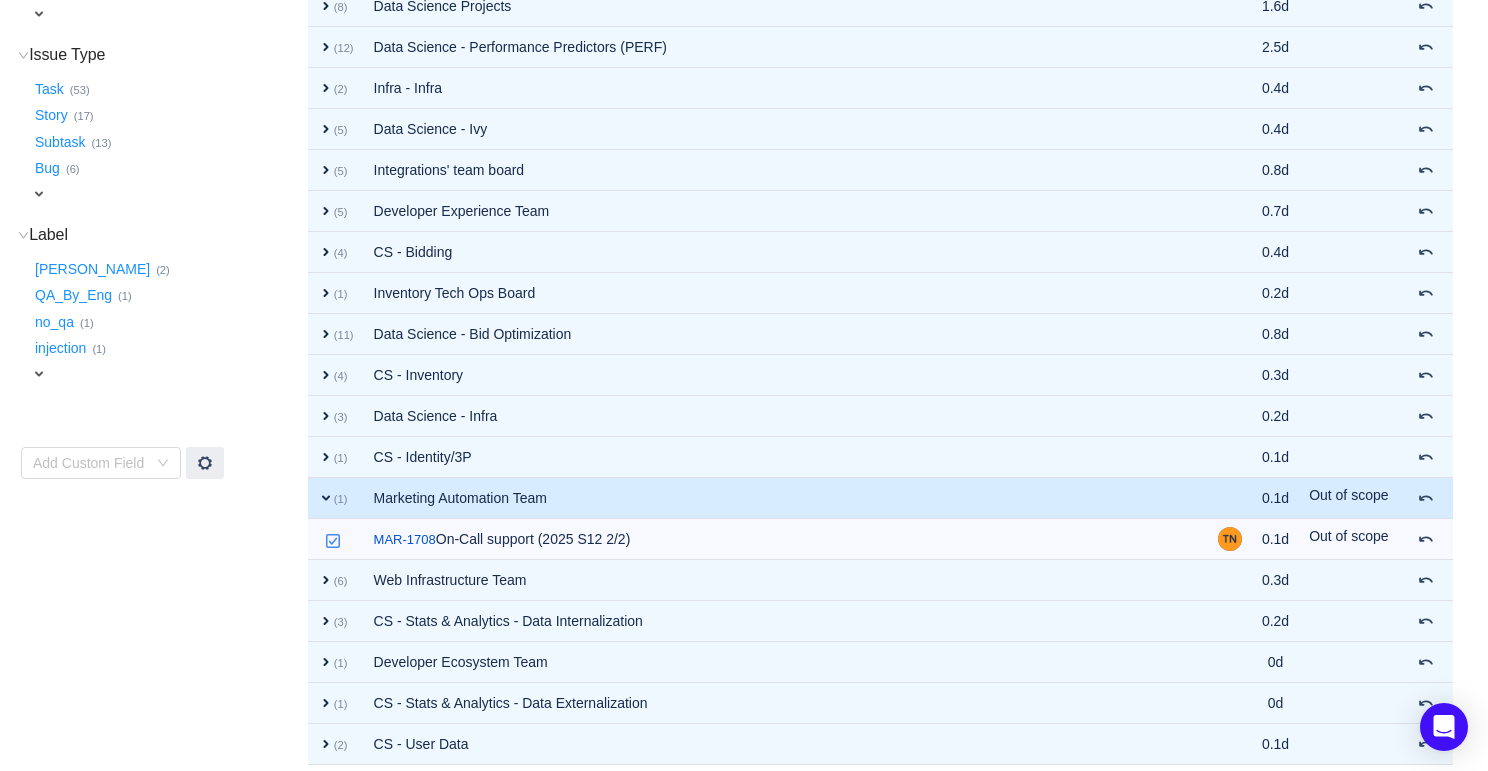 scroll, scrollTop: 385, scrollLeft: 0, axis: vertical 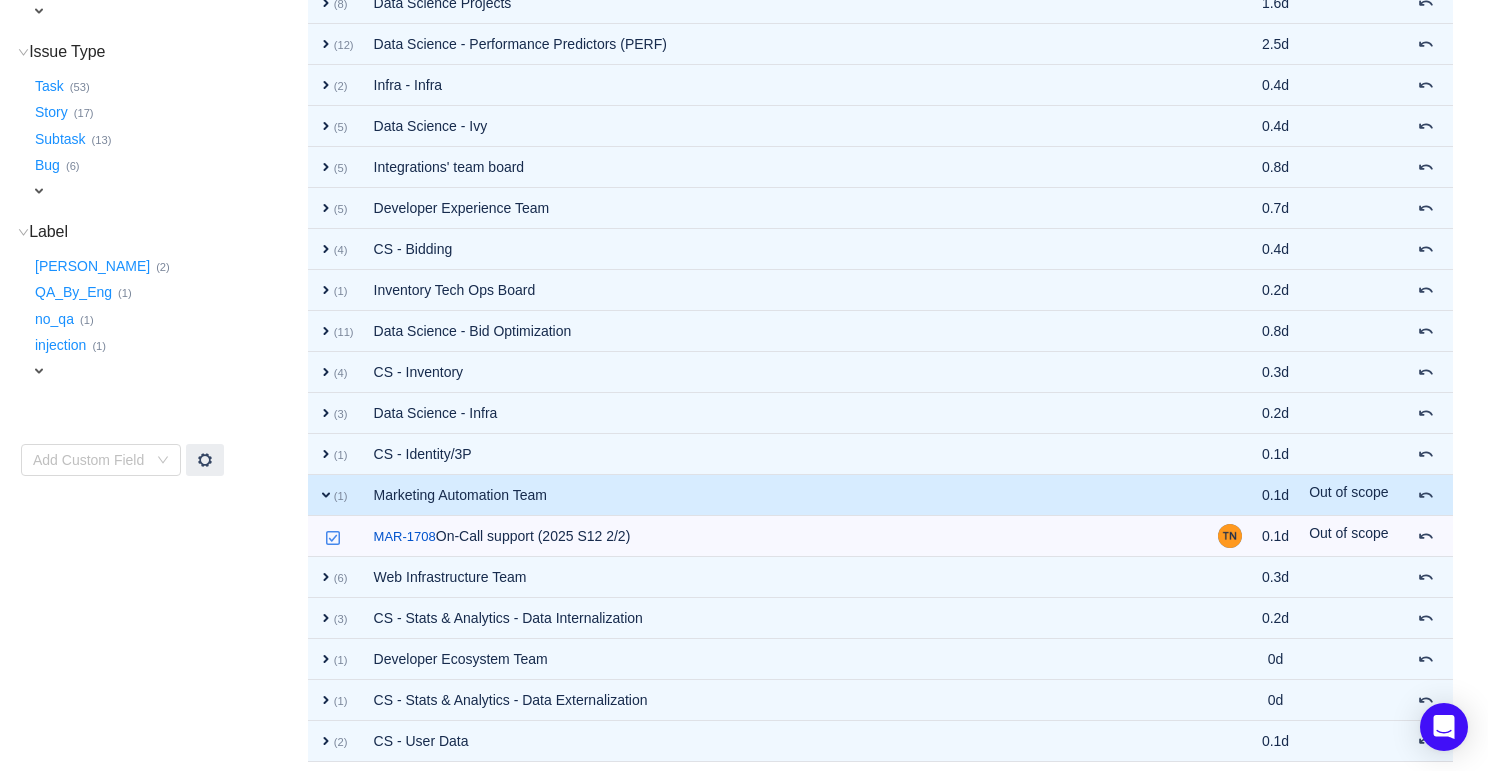 click on "expand" at bounding box center (326, 495) 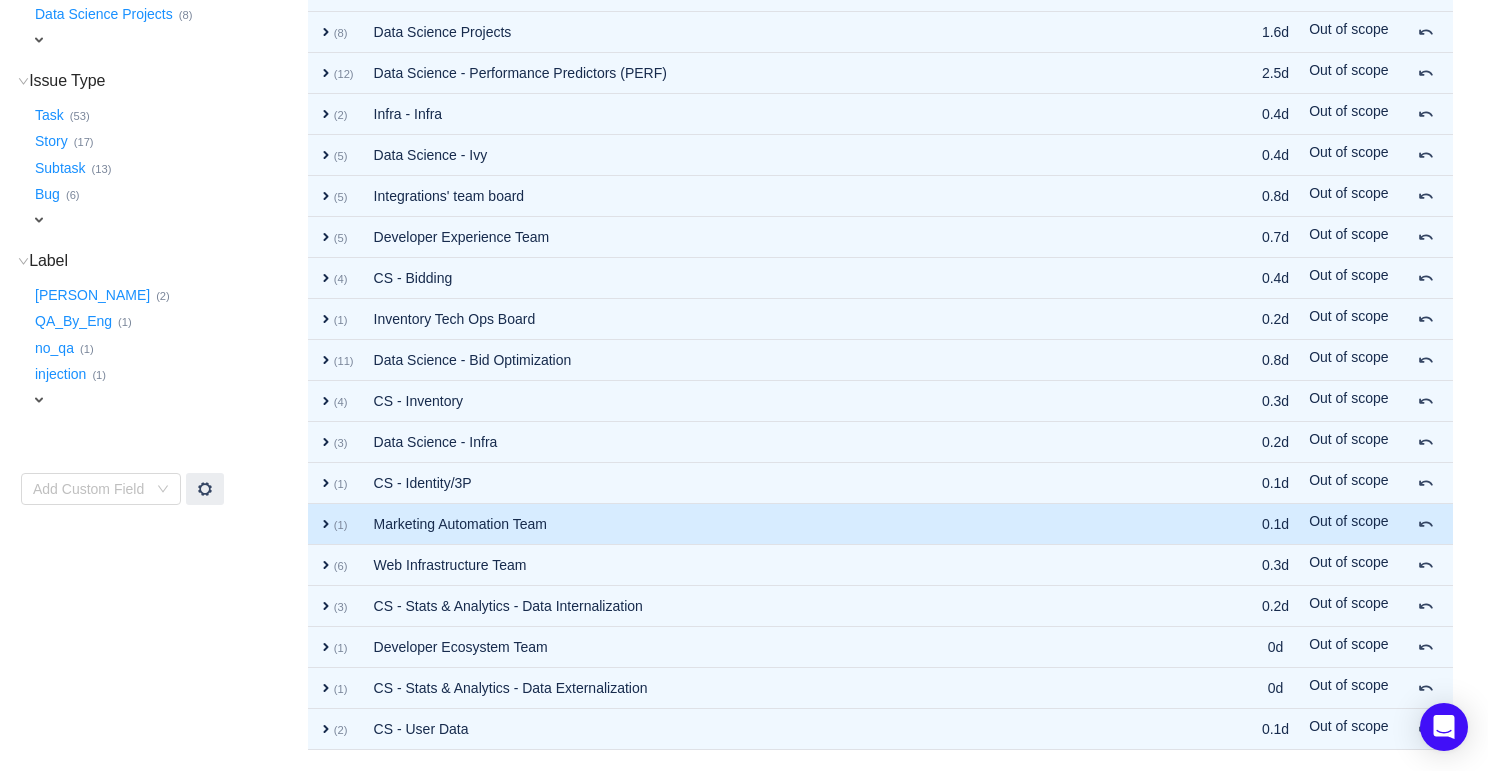 scroll, scrollTop: 355, scrollLeft: 0, axis: vertical 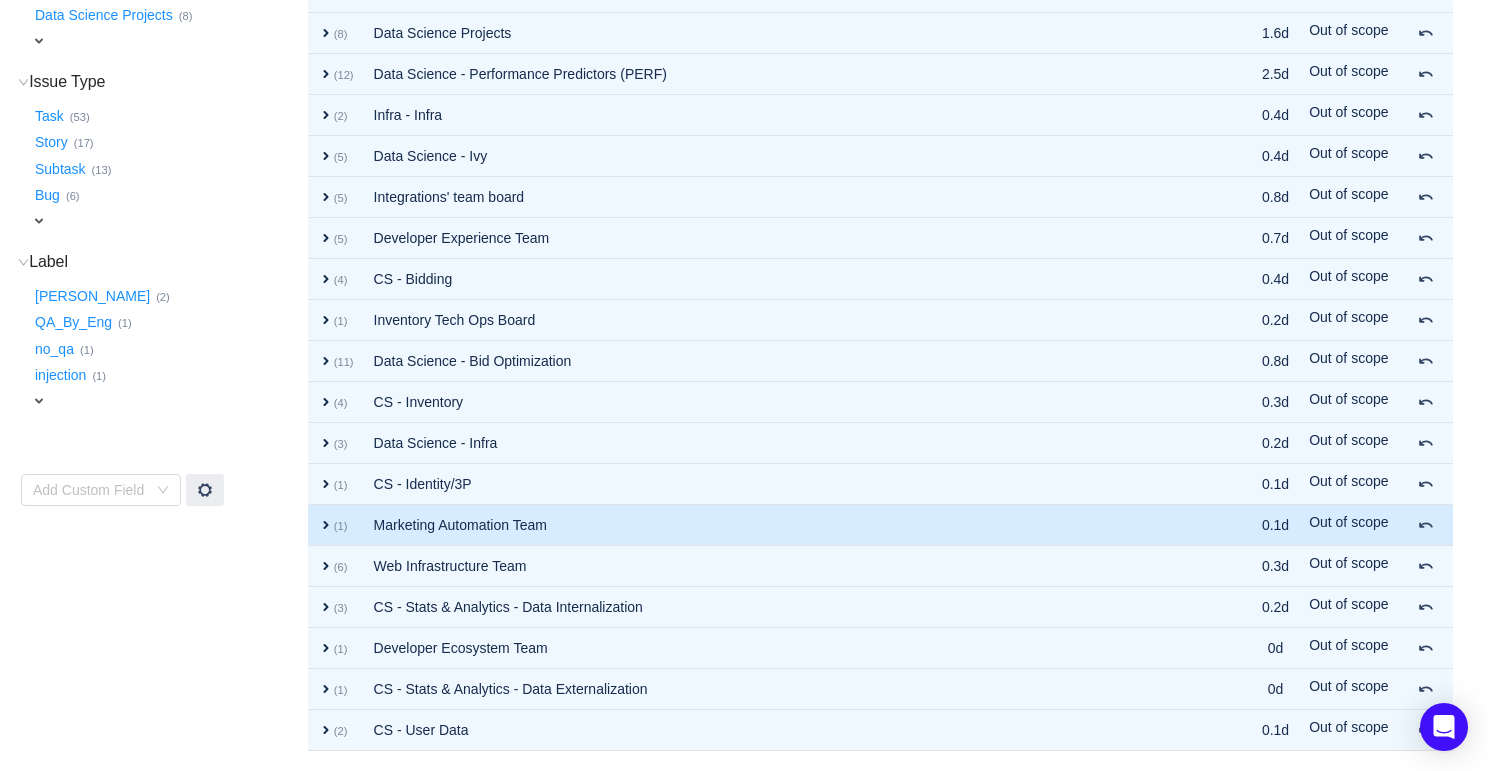 click on "expand" at bounding box center (326, 525) 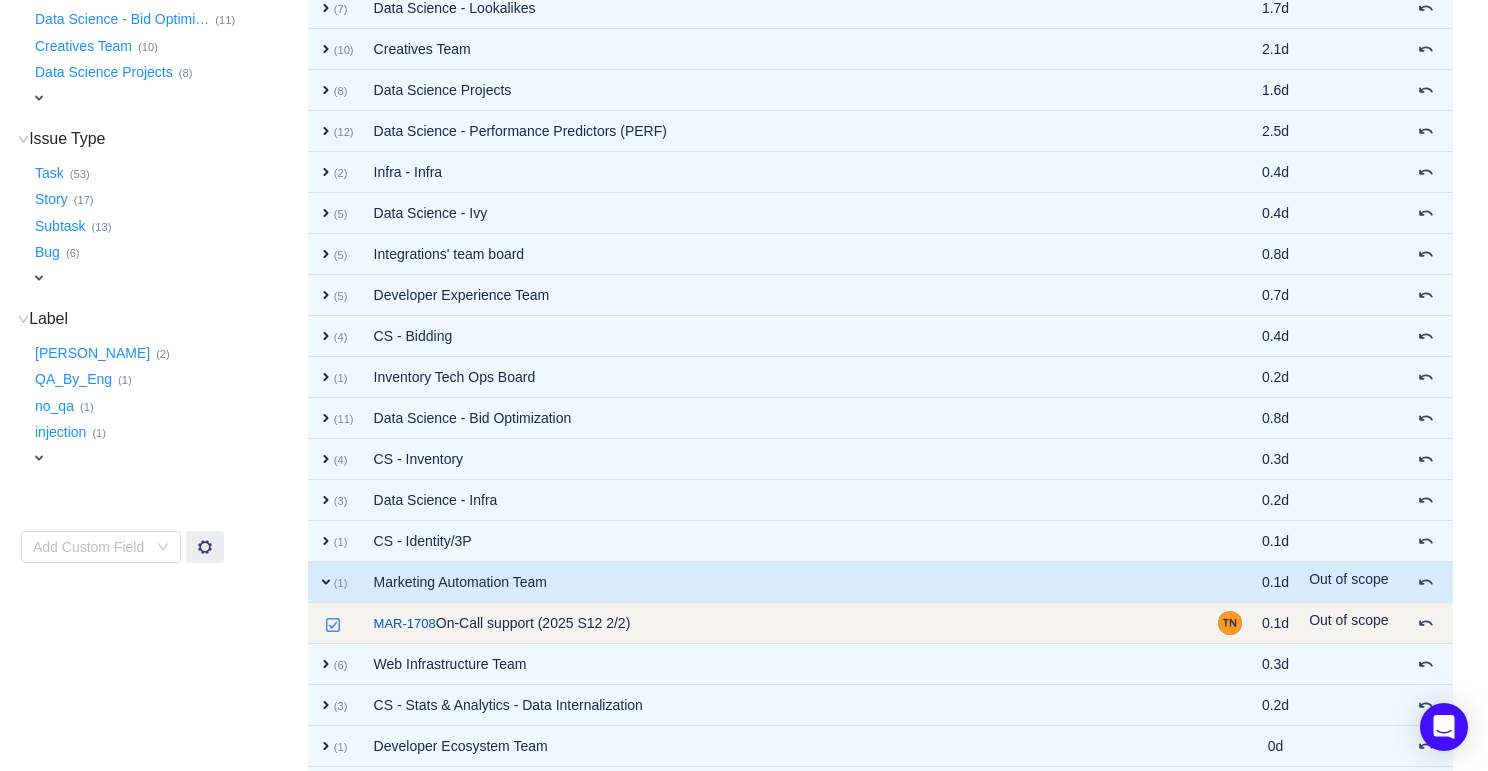 scroll, scrollTop: 0, scrollLeft: 0, axis: both 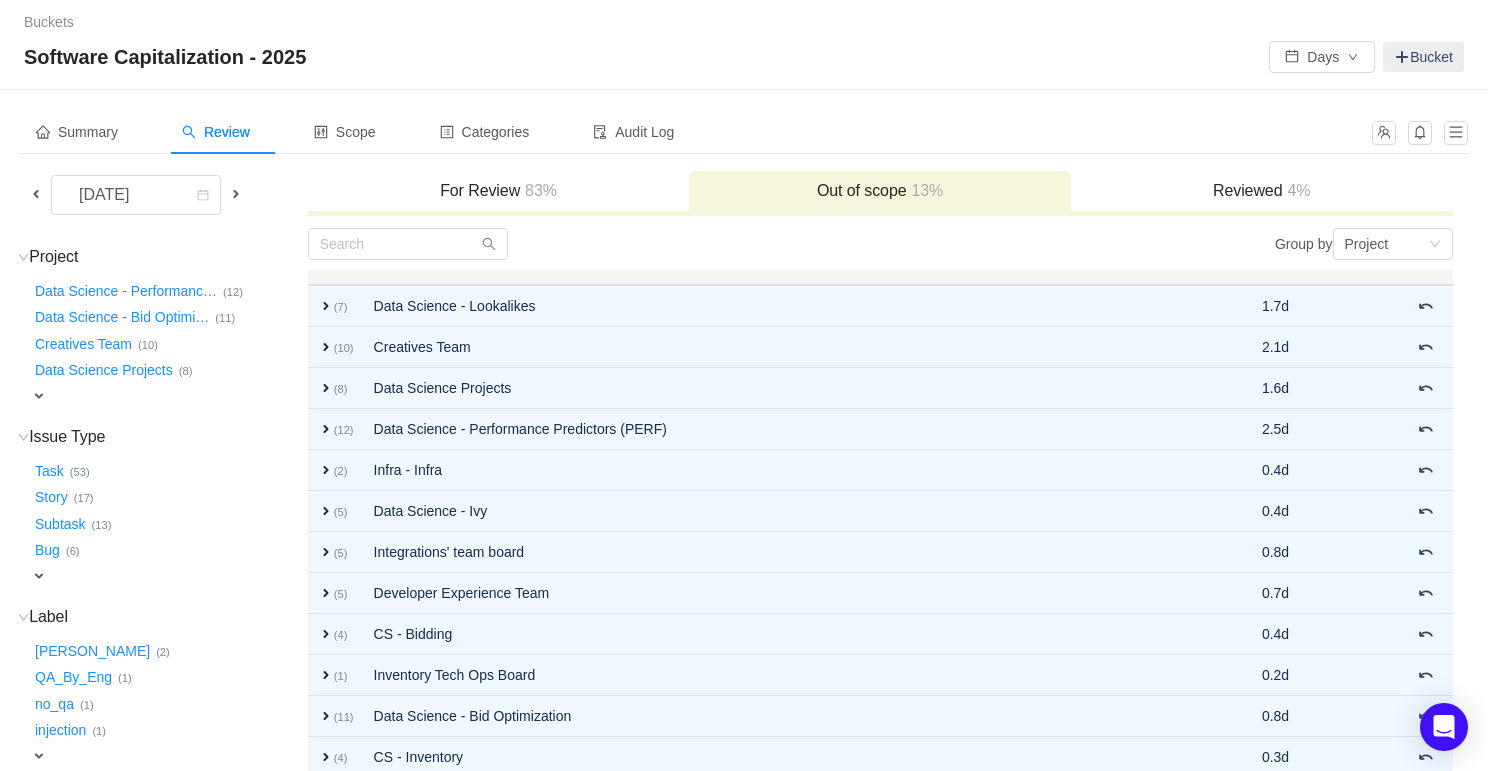 click at bounding box center [36, 194] 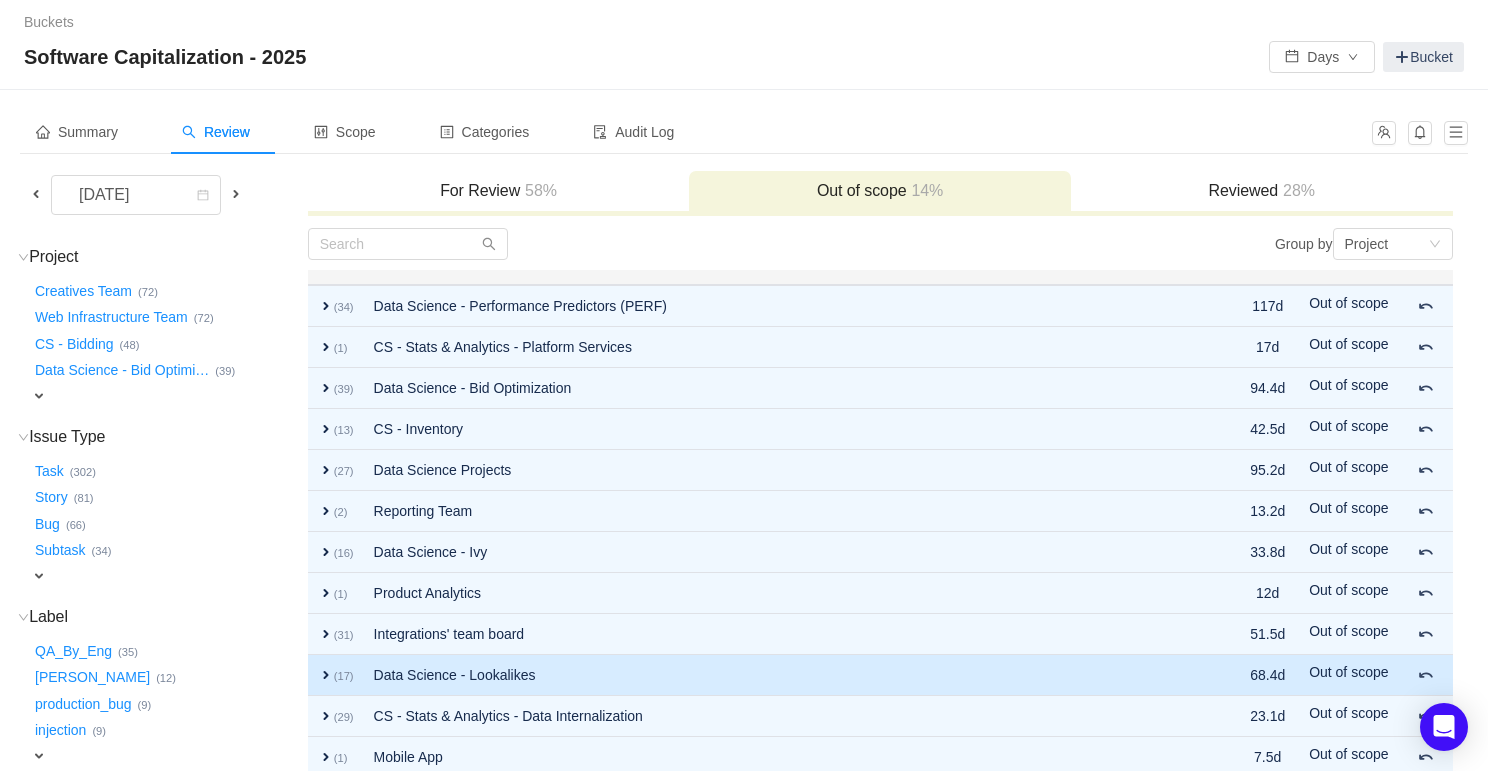 scroll, scrollTop: 418, scrollLeft: 0, axis: vertical 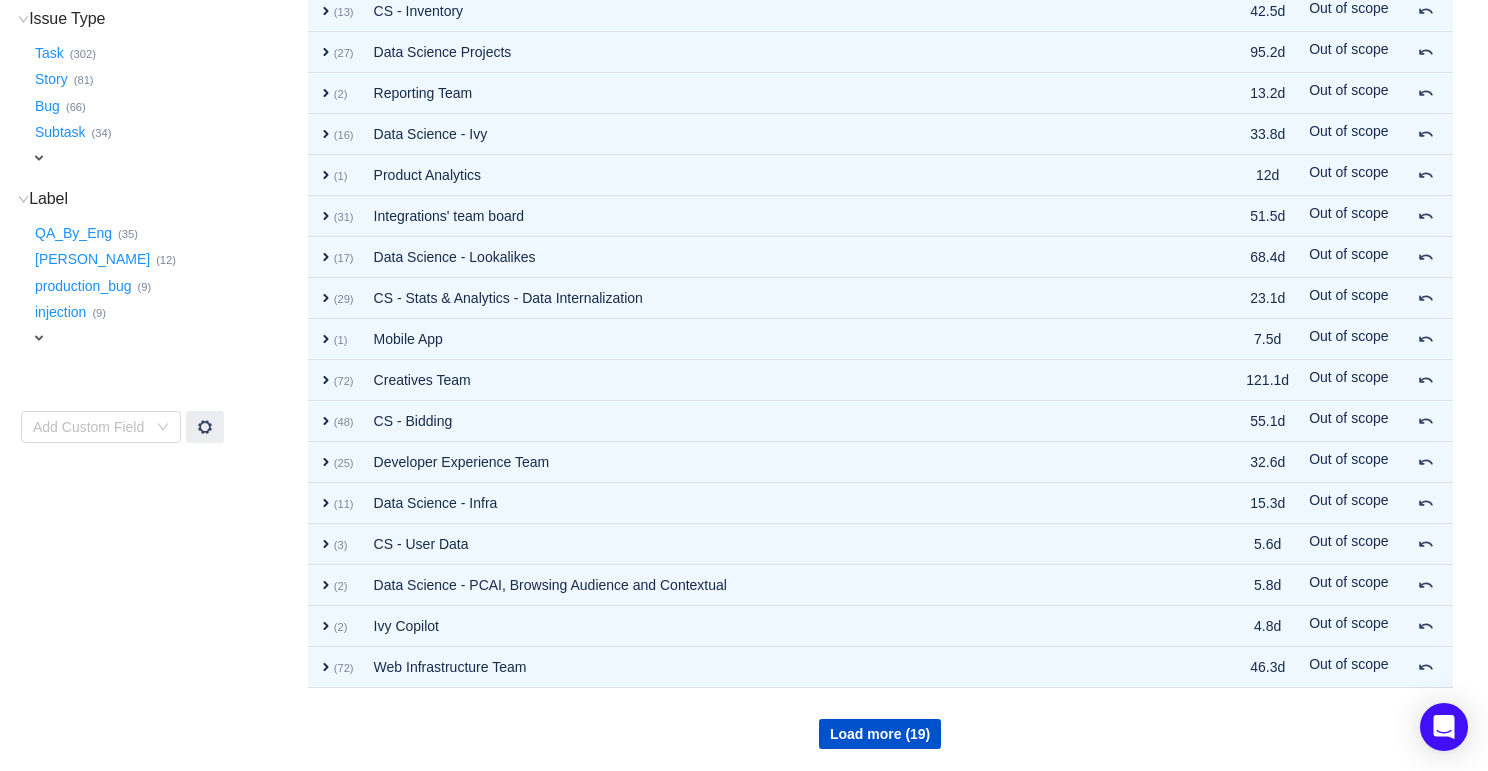 click on "Load more (19)" at bounding box center [880, 719] 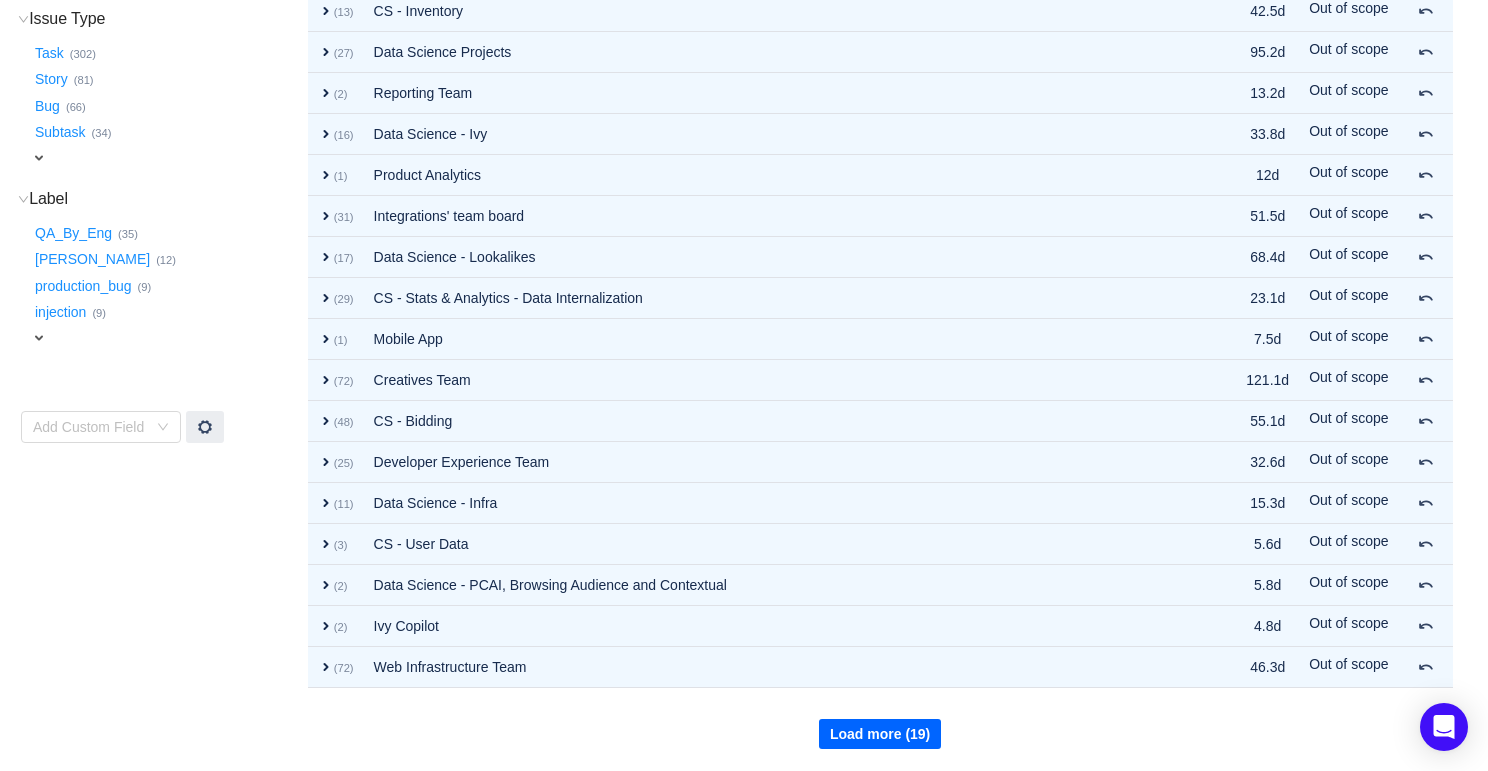 click on "Load more (19)" at bounding box center [880, 734] 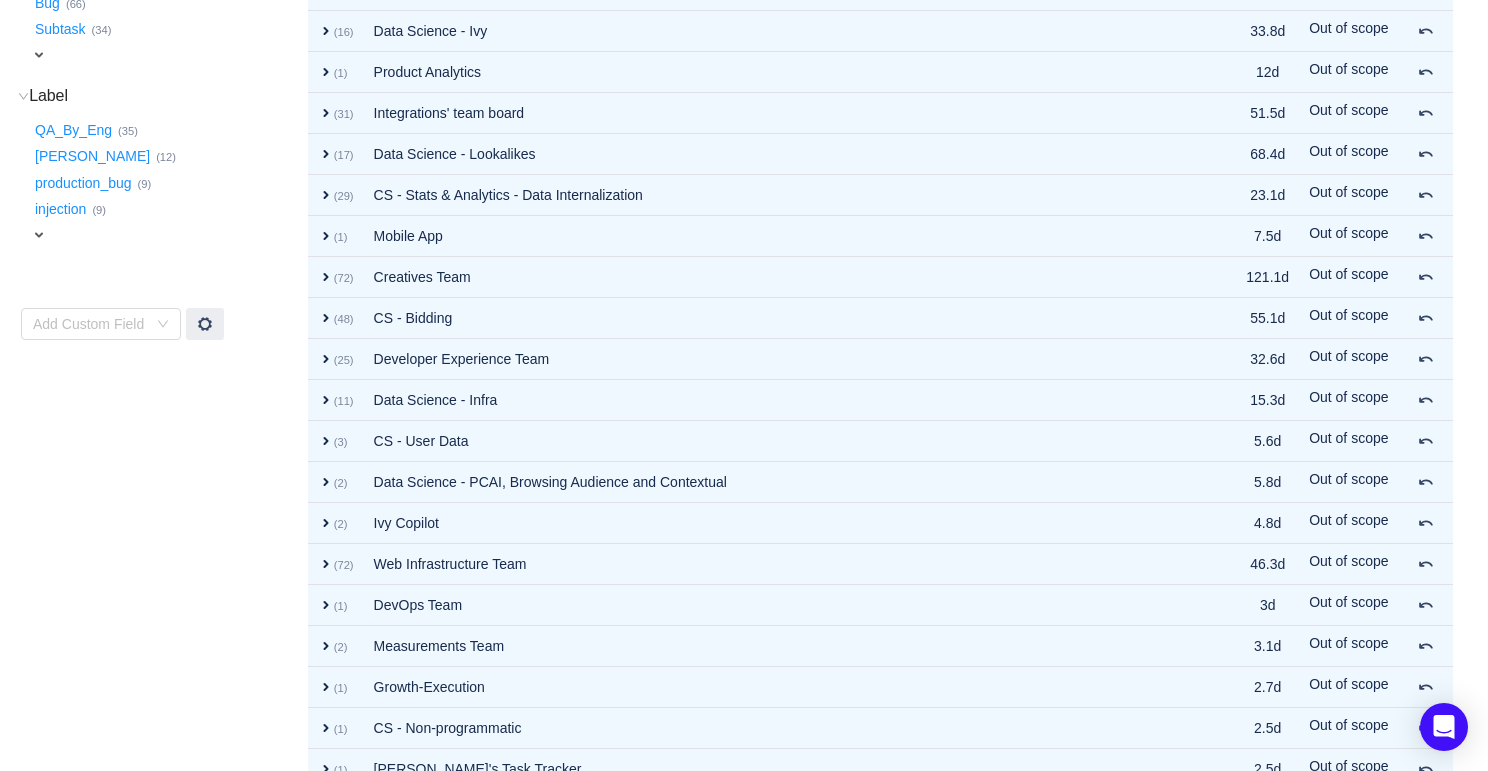 scroll, scrollTop: 828, scrollLeft: 0, axis: vertical 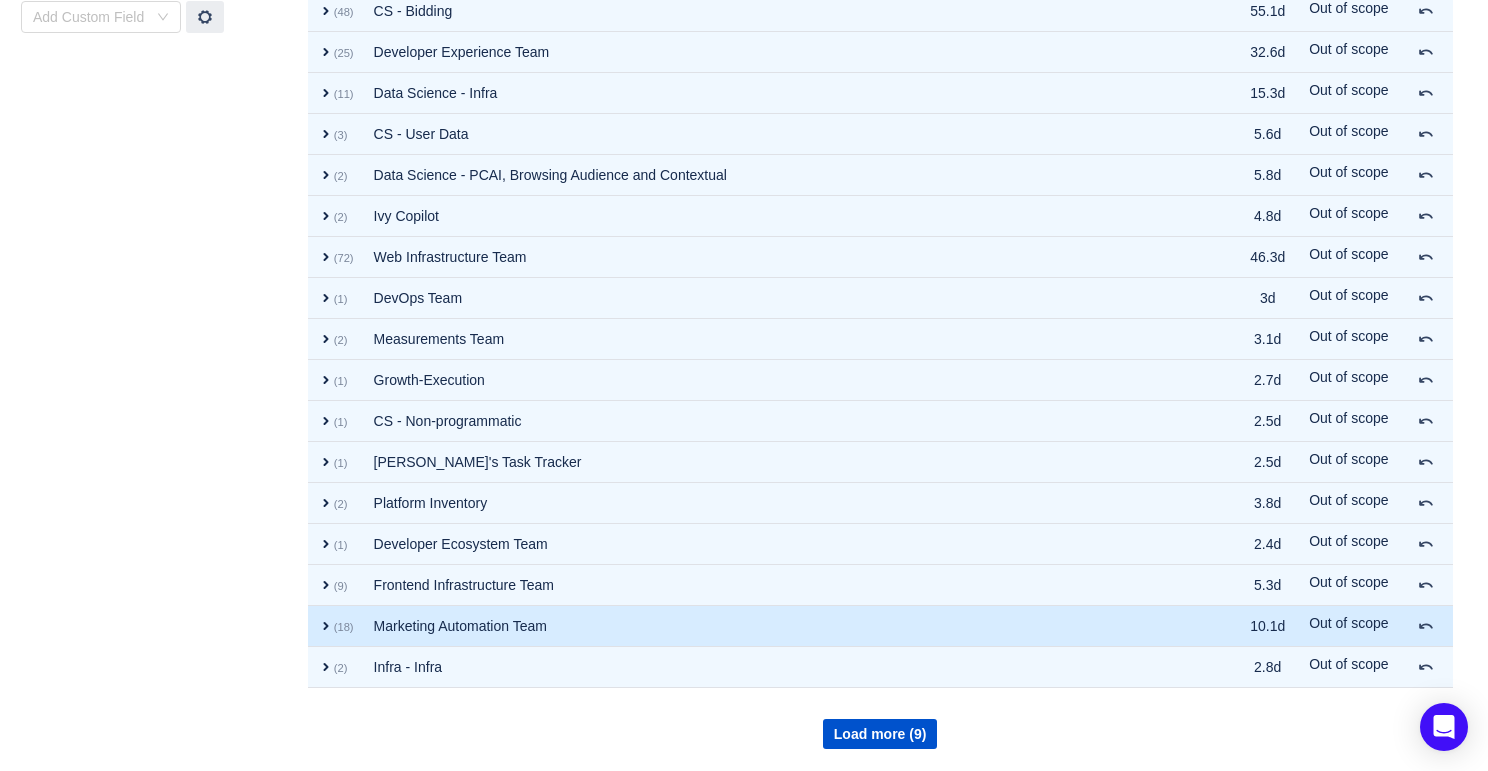 click on "expand" at bounding box center [326, 626] 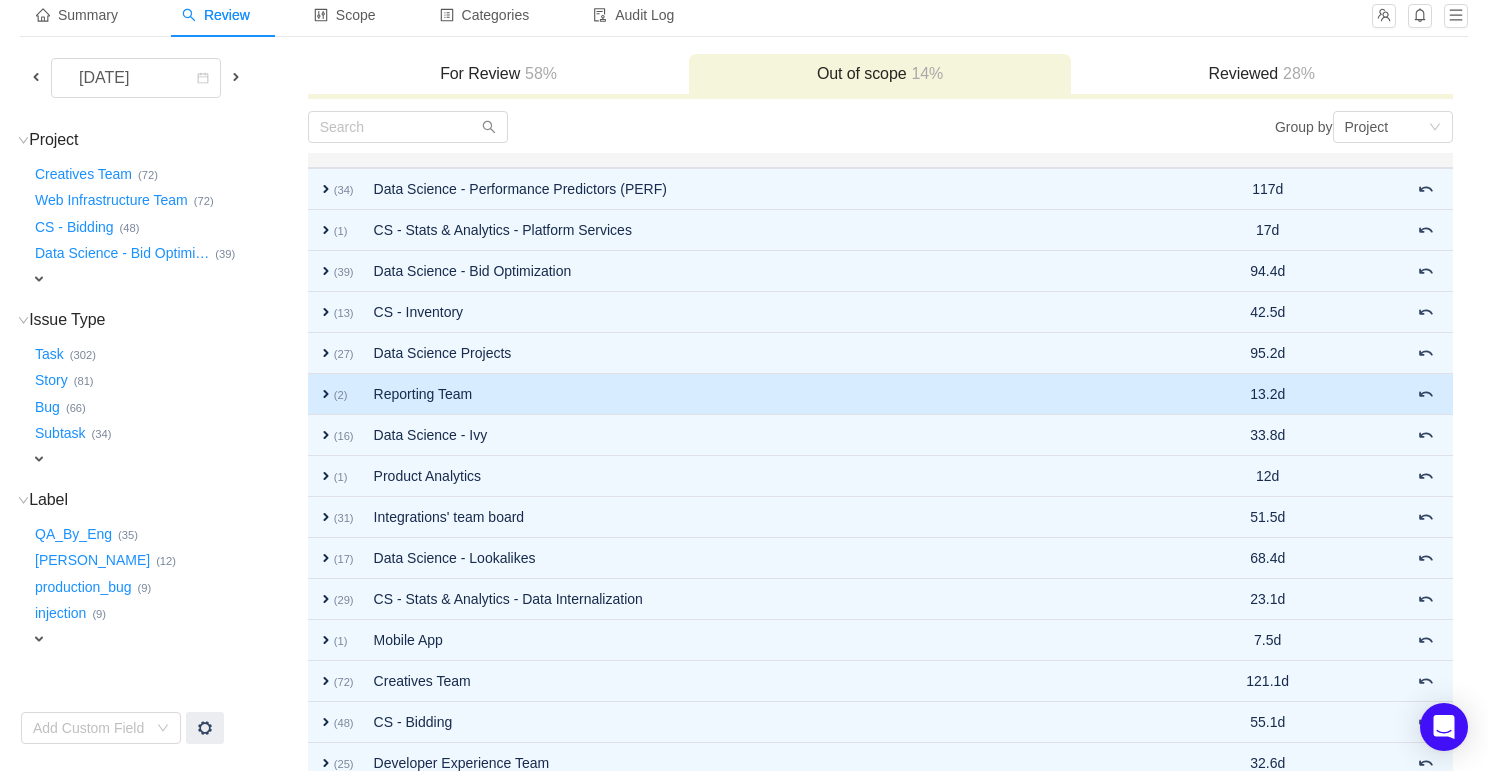 scroll, scrollTop: 0, scrollLeft: 0, axis: both 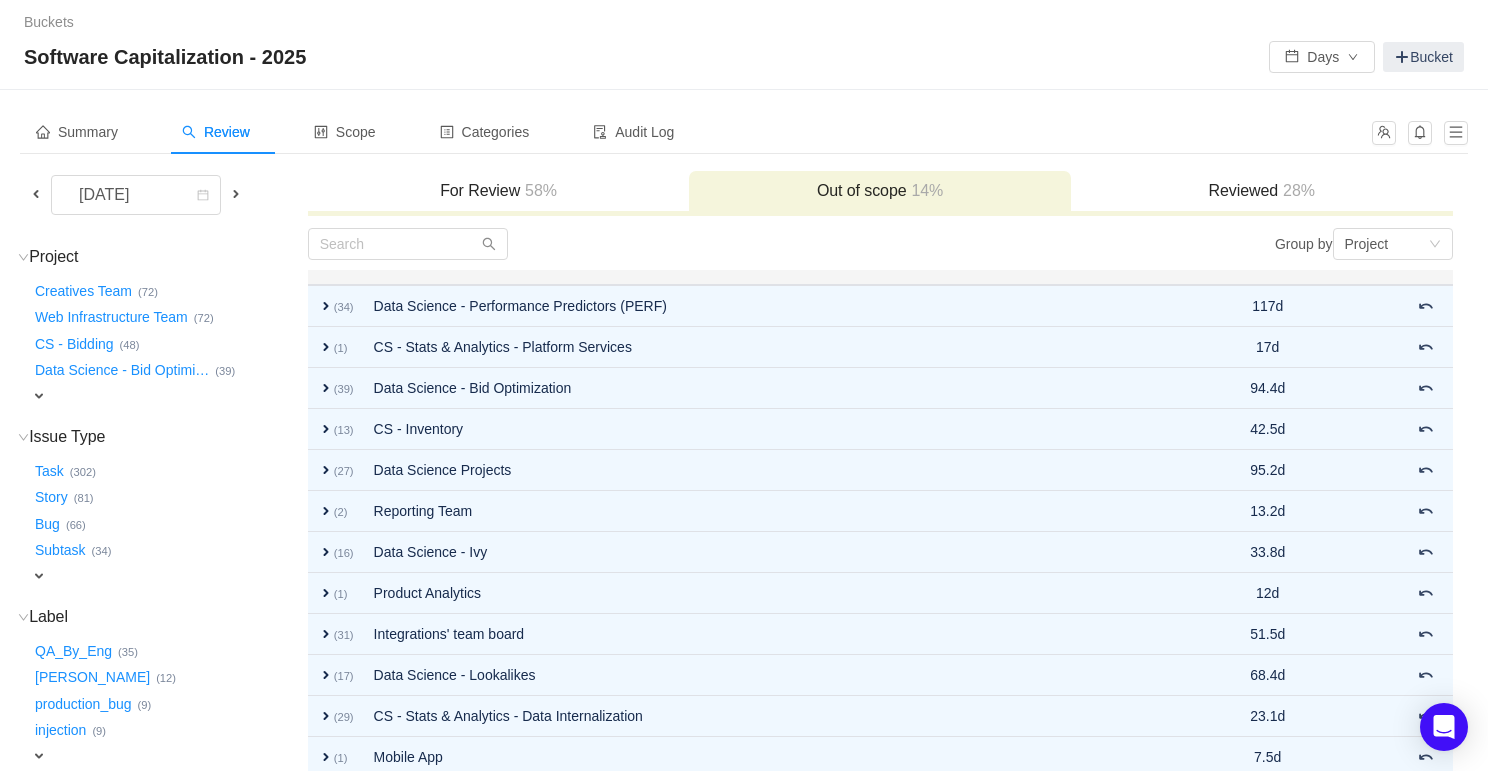 click on "For Review  58%" at bounding box center [499, 191] 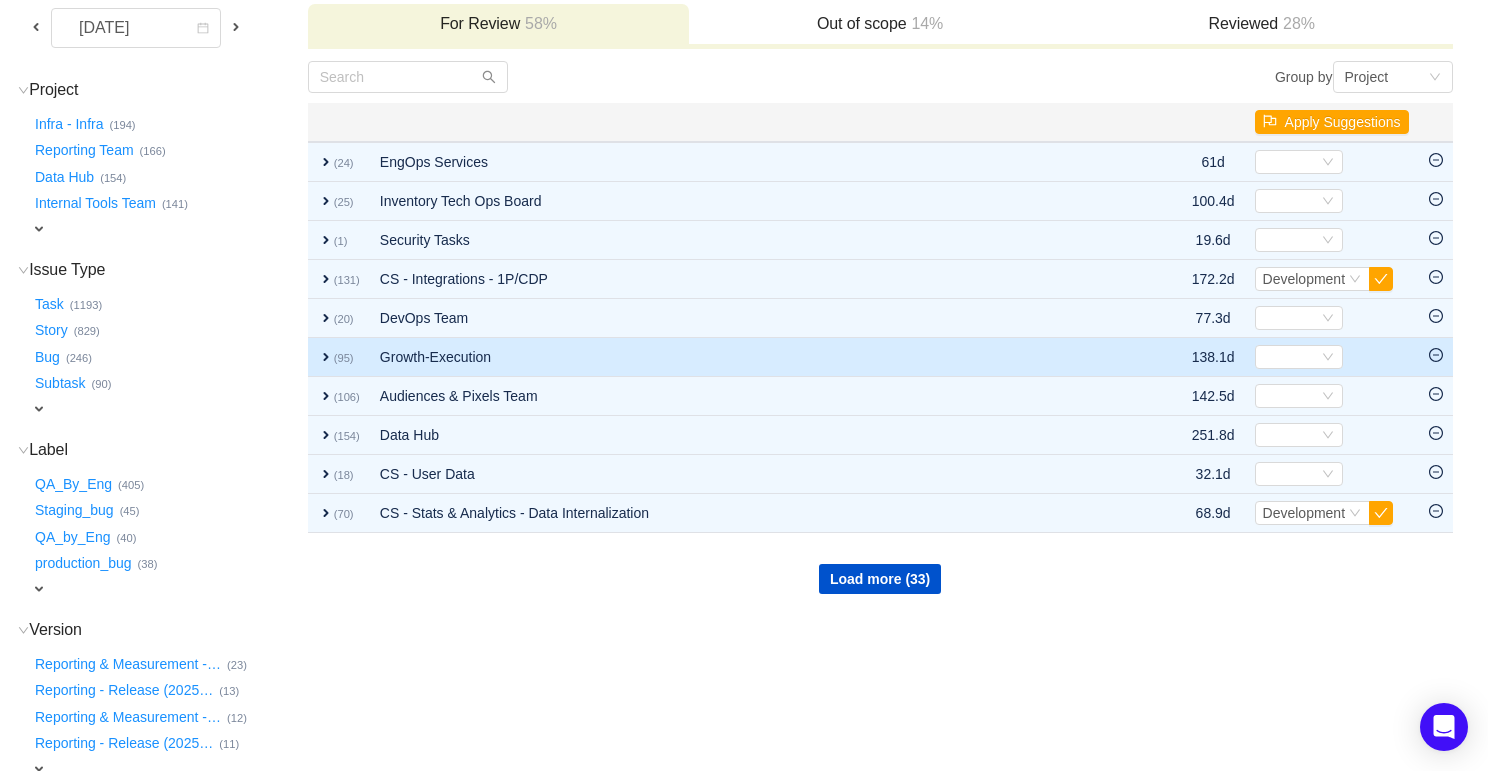 scroll, scrollTop: 291, scrollLeft: 0, axis: vertical 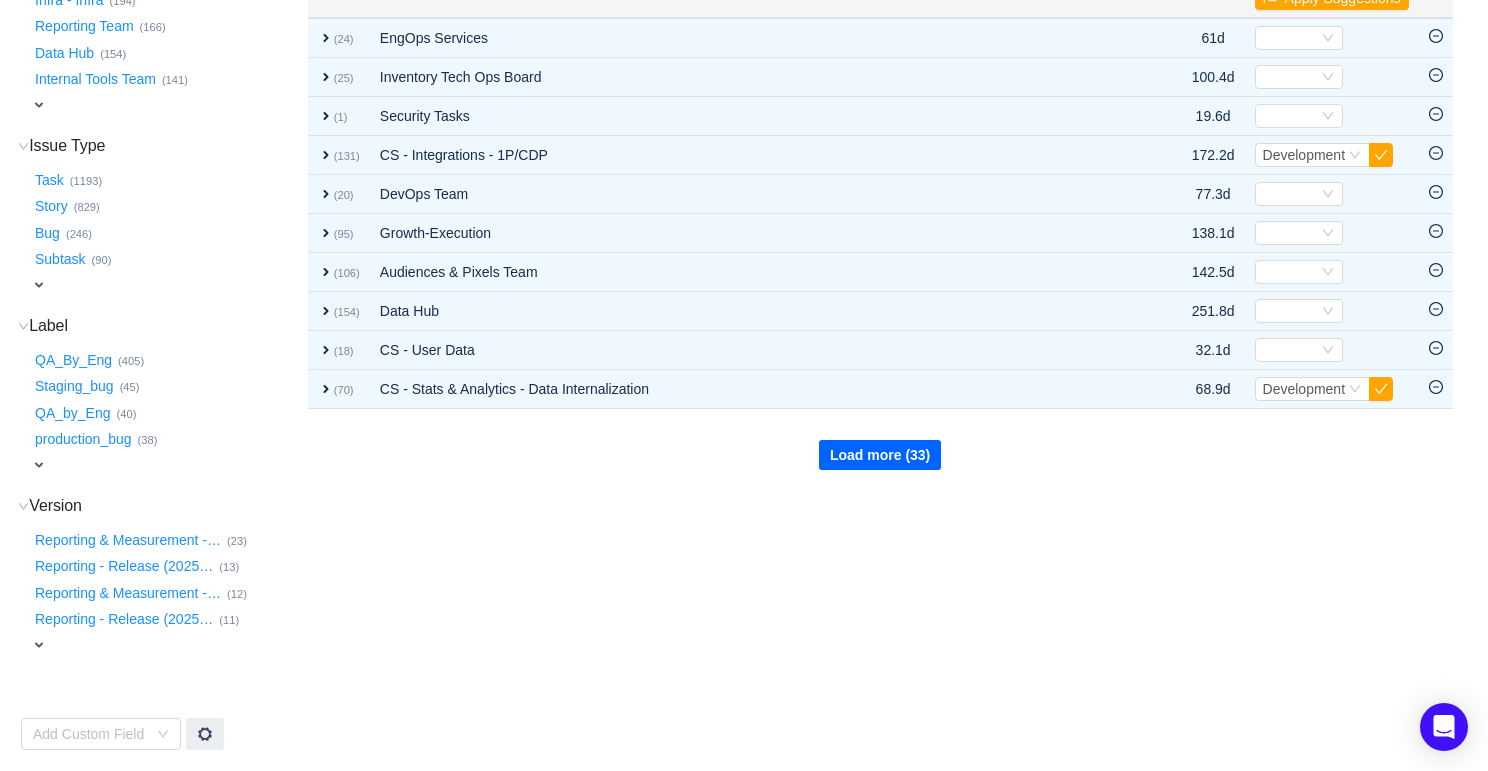 click on "Load more (33)" at bounding box center [880, 455] 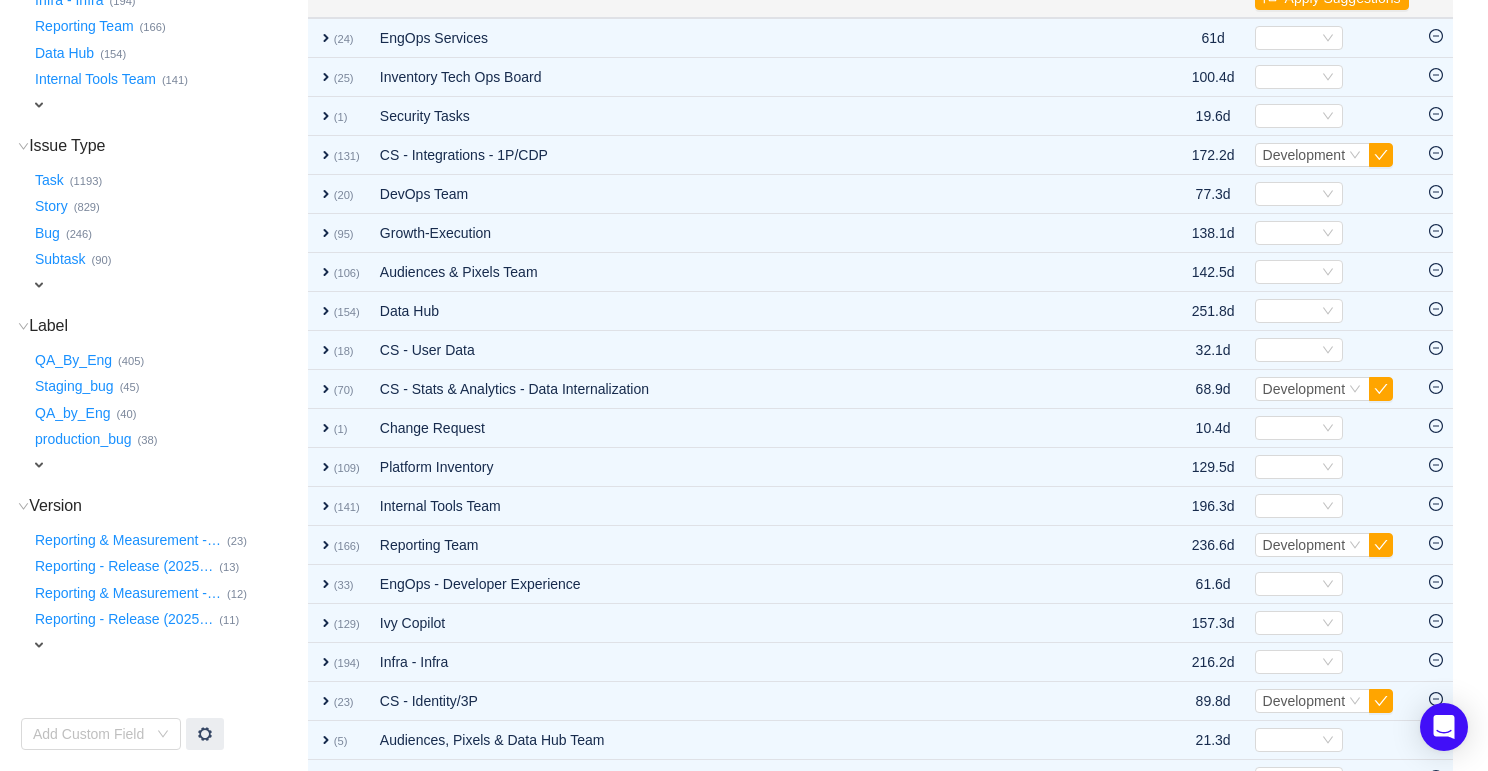 scroll, scrollTop: 402, scrollLeft: 0, axis: vertical 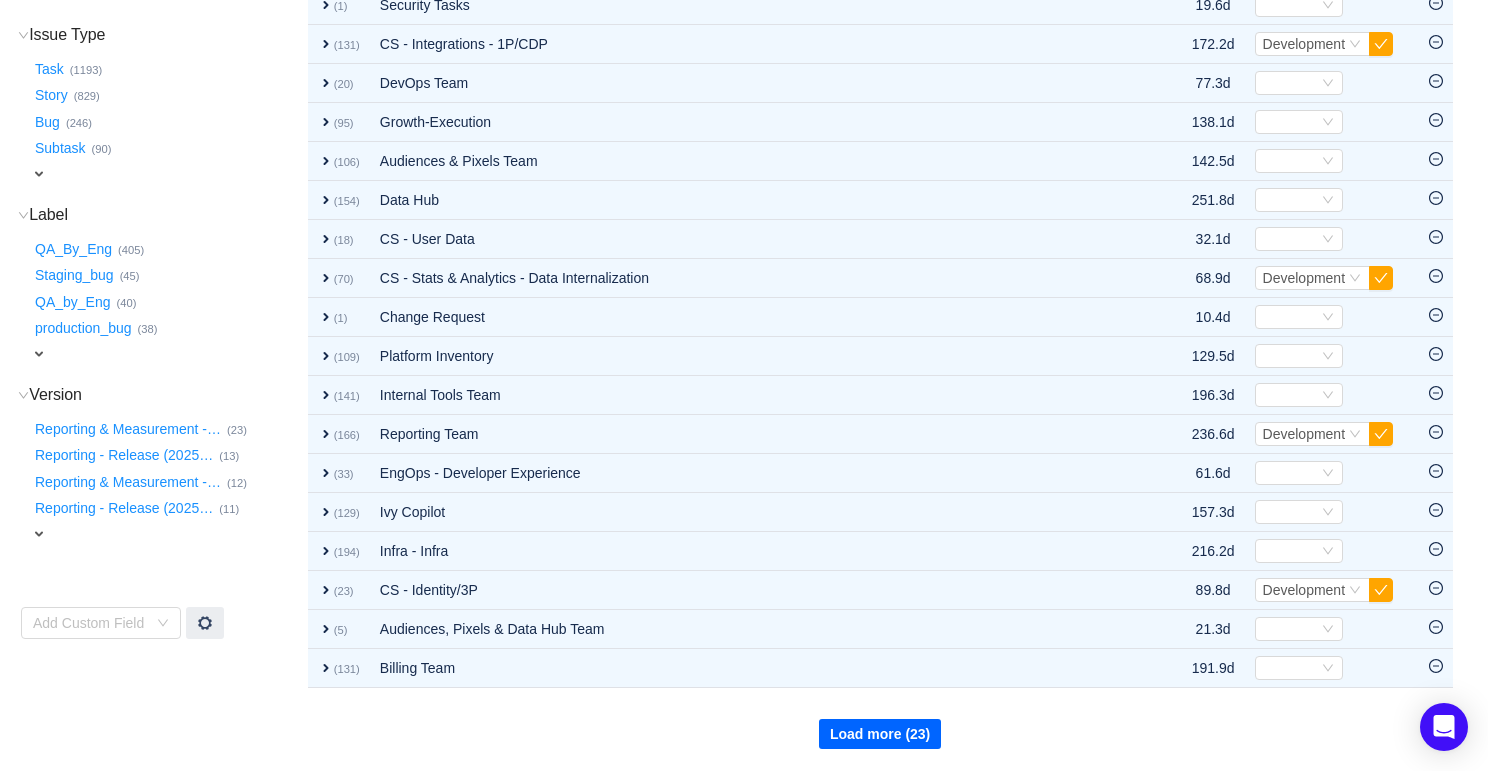 click on "Load more (23)" at bounding box center (880, 734) 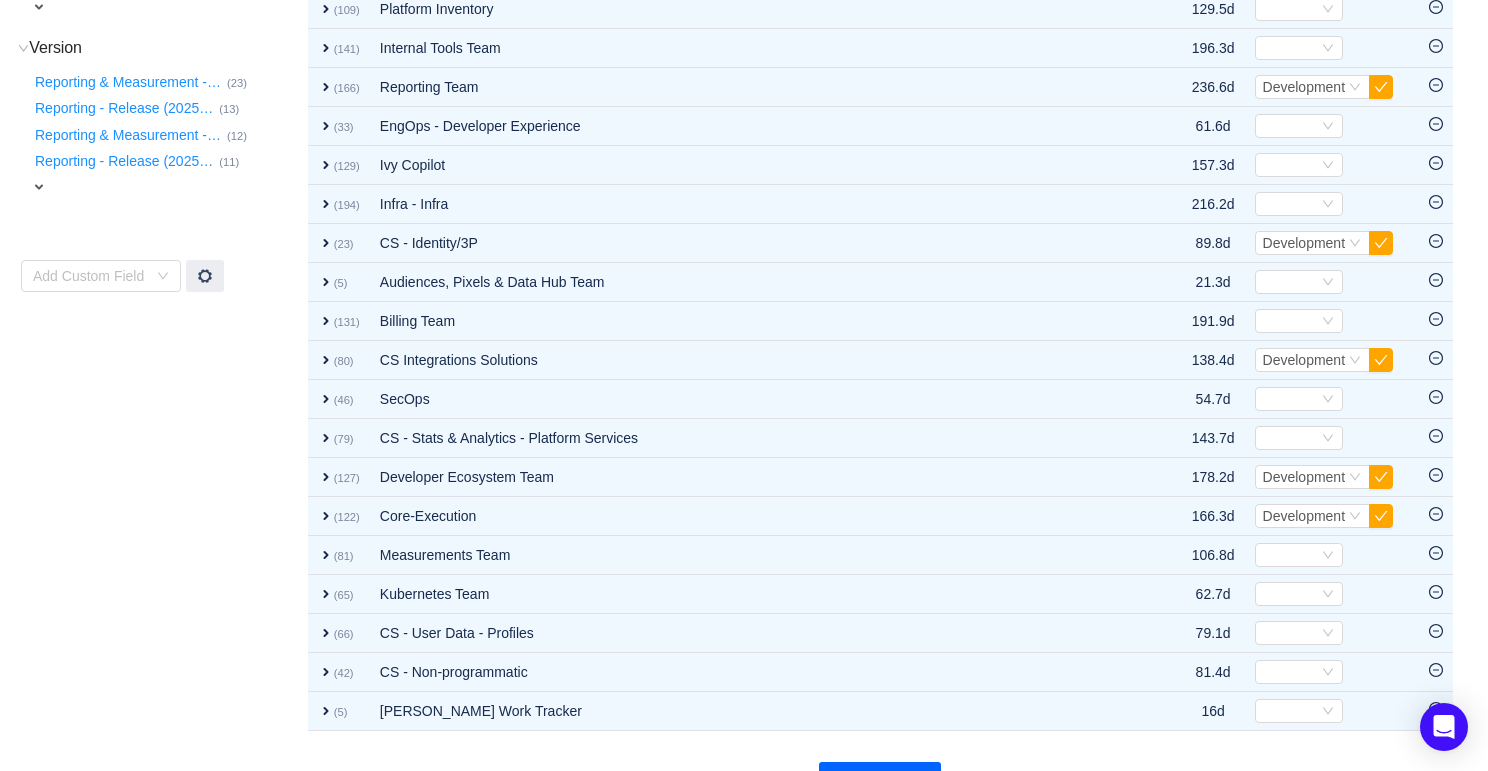 scroll, scrollTop: 792, scrollLeft: 0, axis: vertical 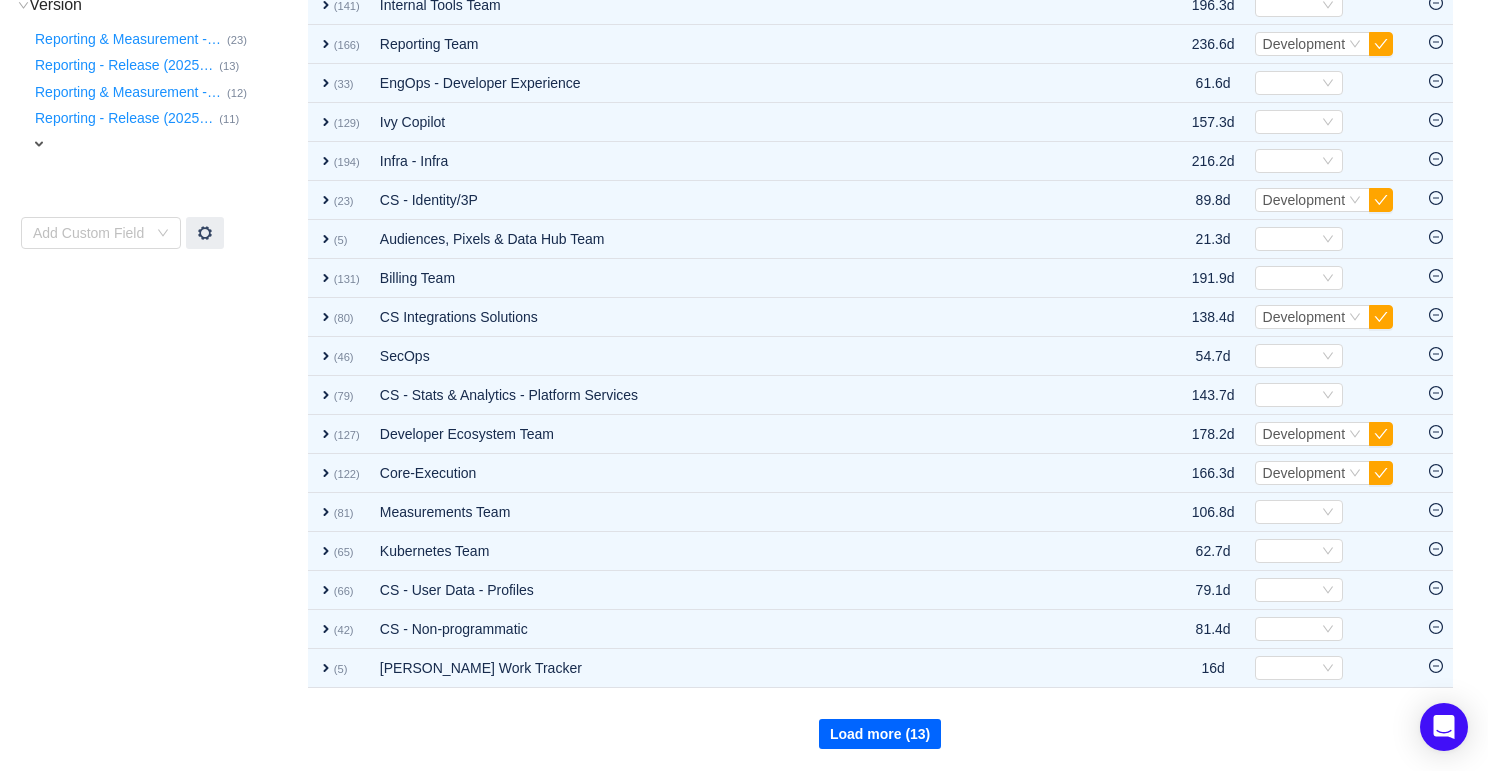 click on "Load more (13)" at bounding box center [880, 734] 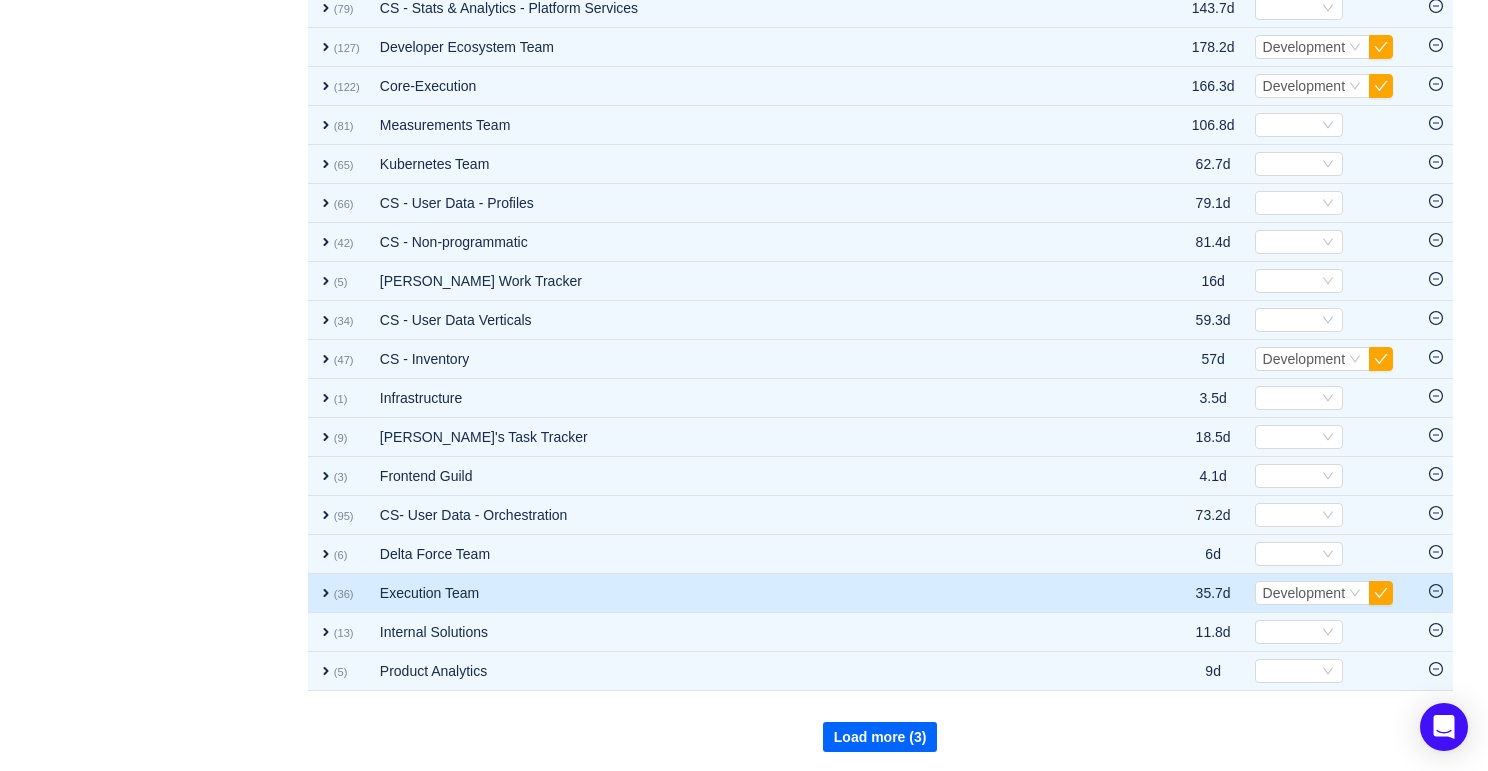 scroll, scrollTop: 1182, scrollLeft: 0, axis: vertical 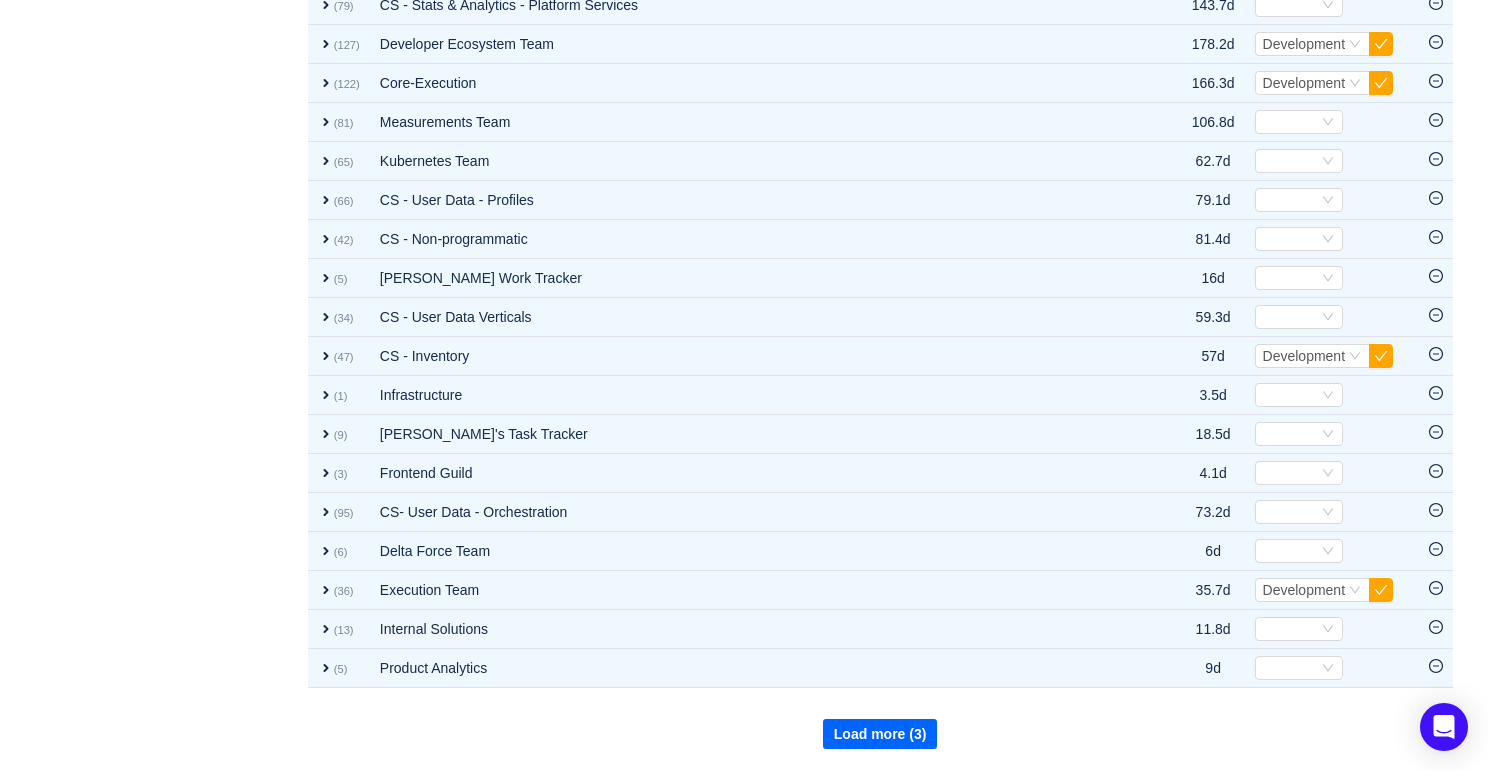 click on "Load more (3)" at bounding box center (880, 734) 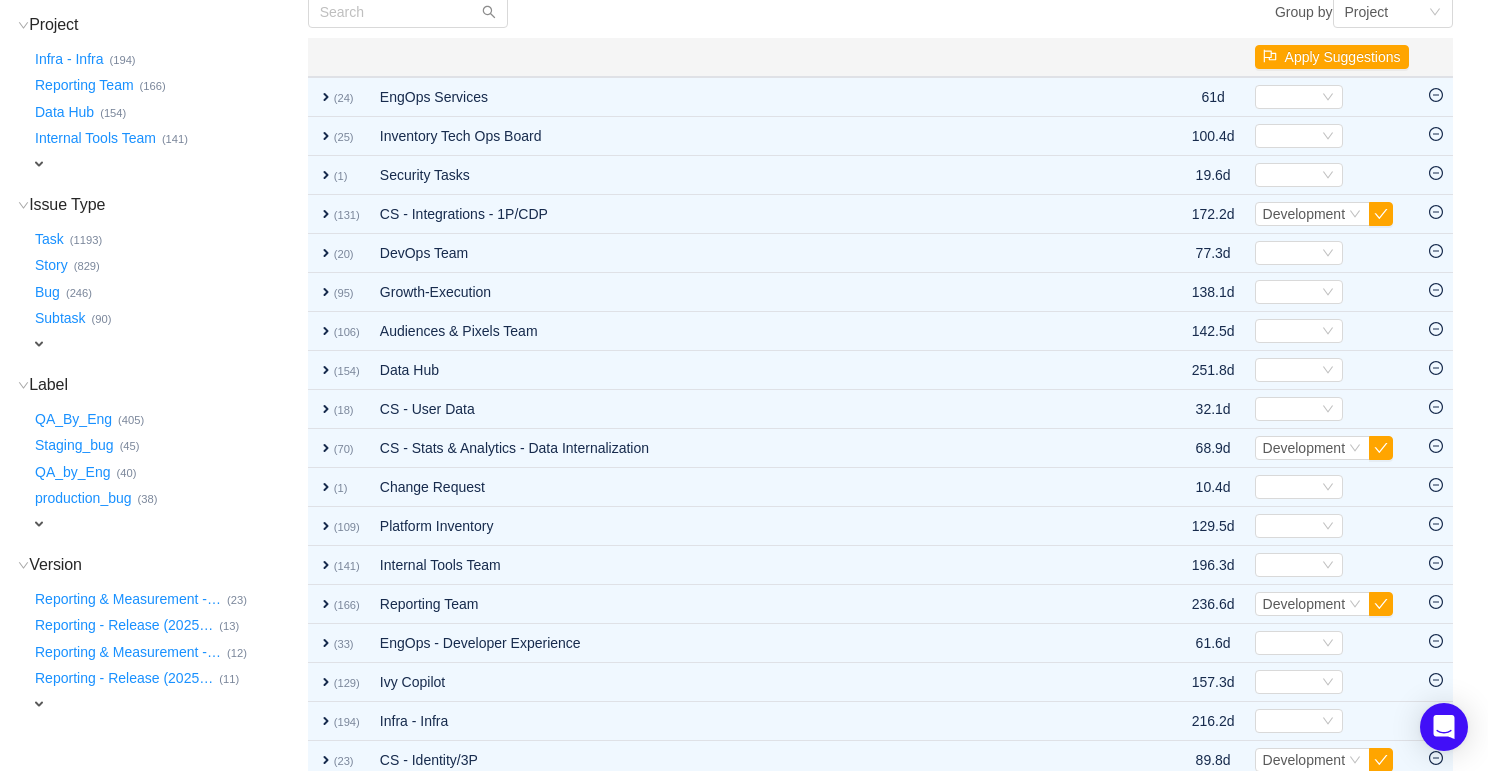 scroll, scrollTop: 0, scrollLeft: 0, axis: both 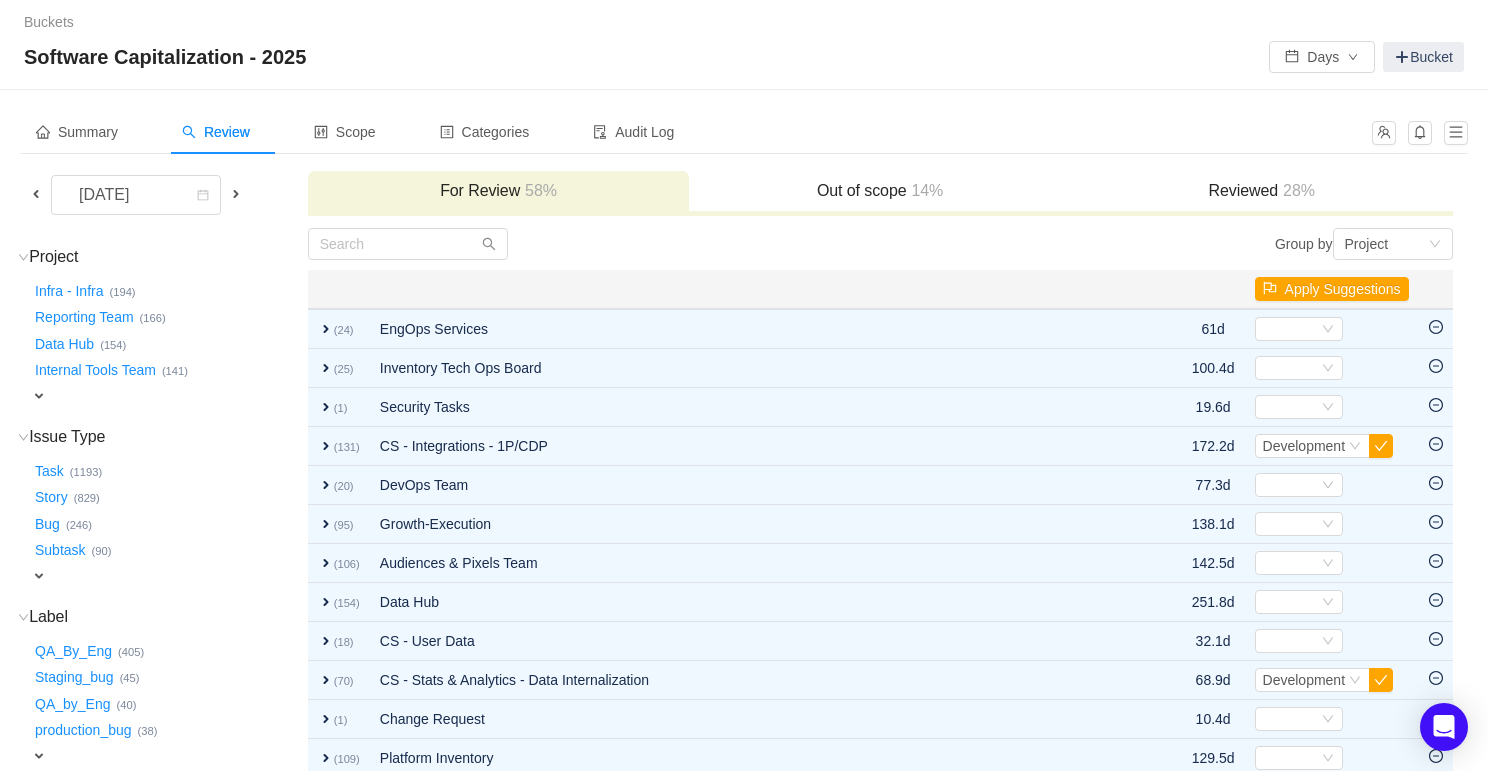 click on "Reviewed  28%" at bounding box center [1262, 191] 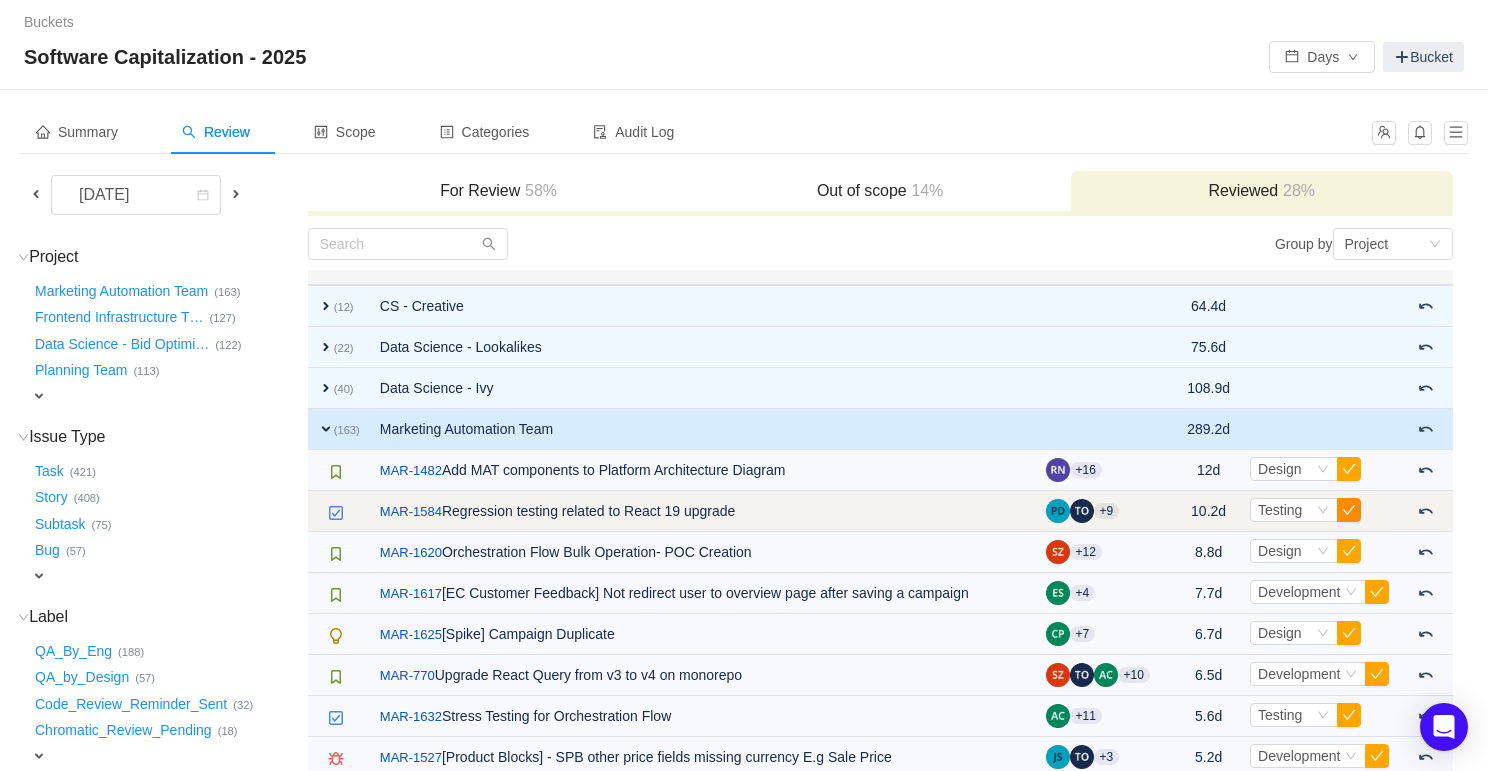 click at bounding box center (1349, 510) 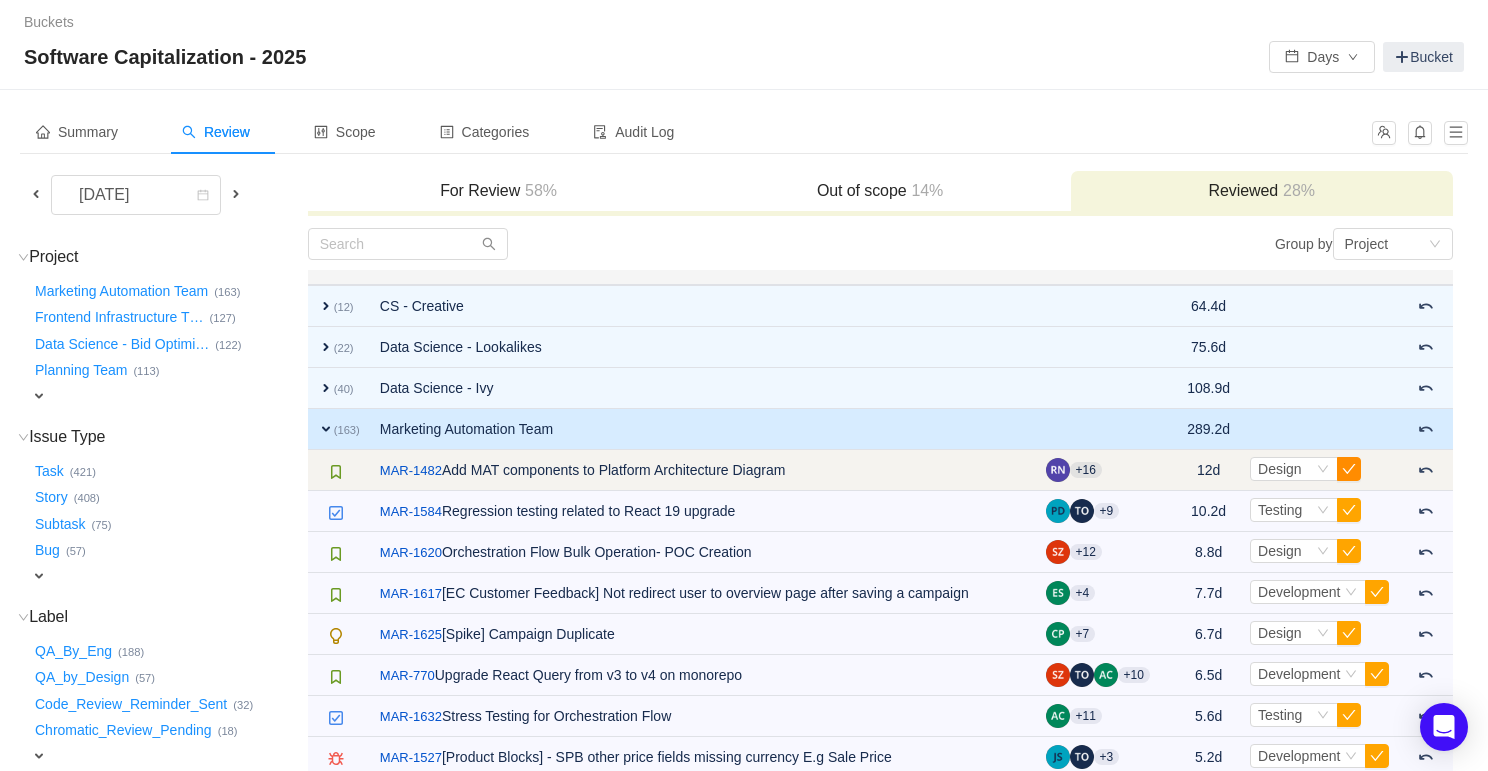 click at bounding box center (1349, 469) 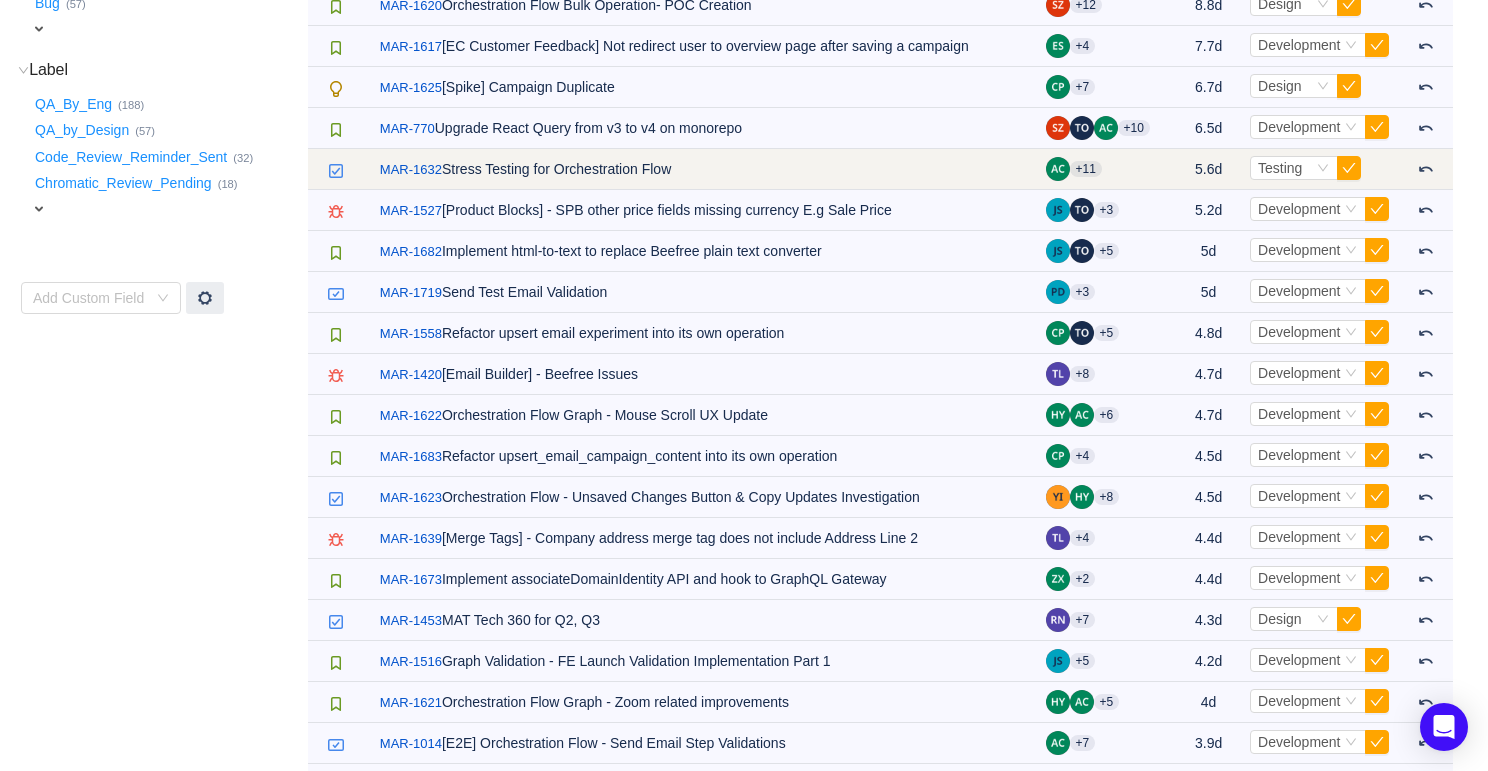 scroll, scrollTop: 539, scrollLeft: 0, axis: vertical 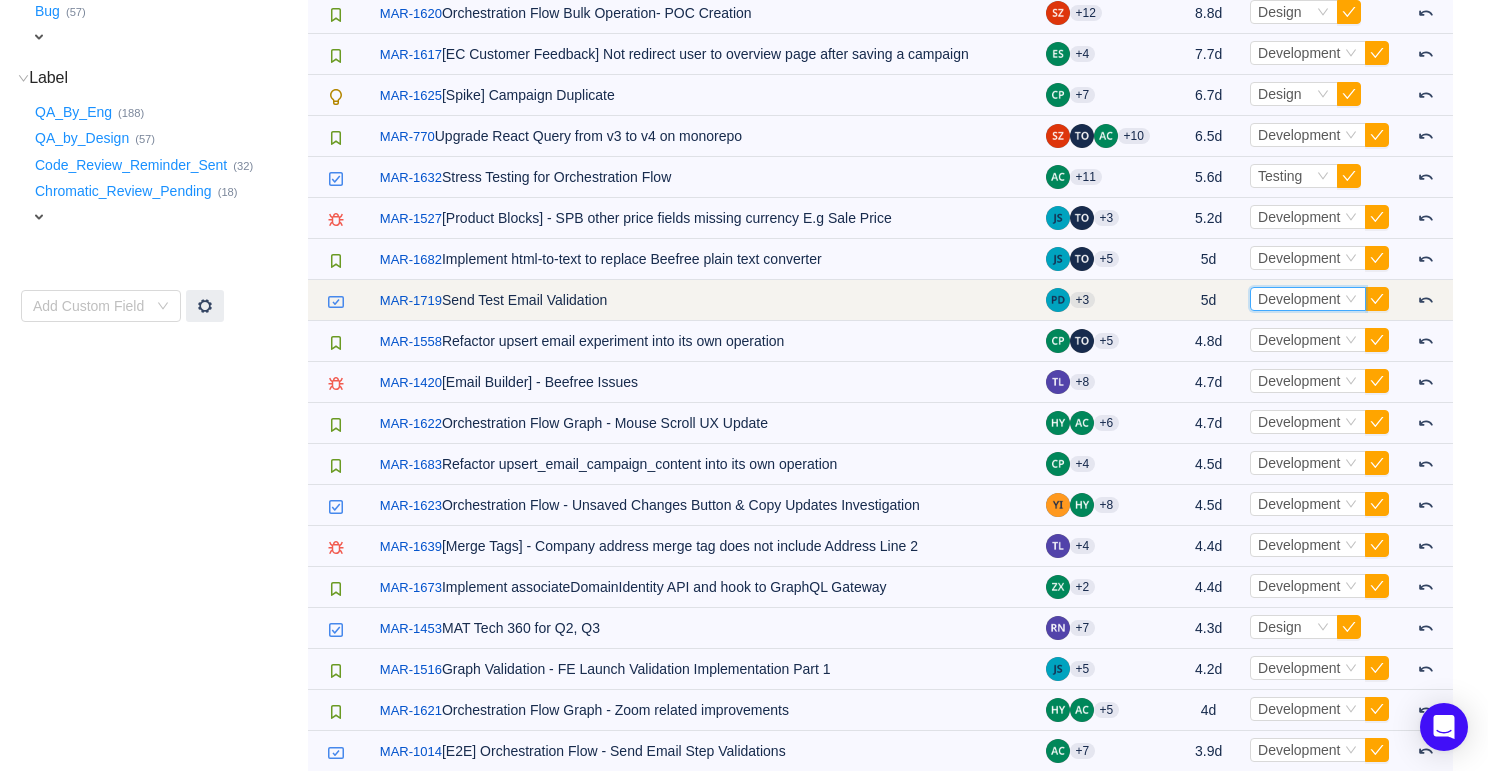 click on "Development" at bounding box center (1299, 299) 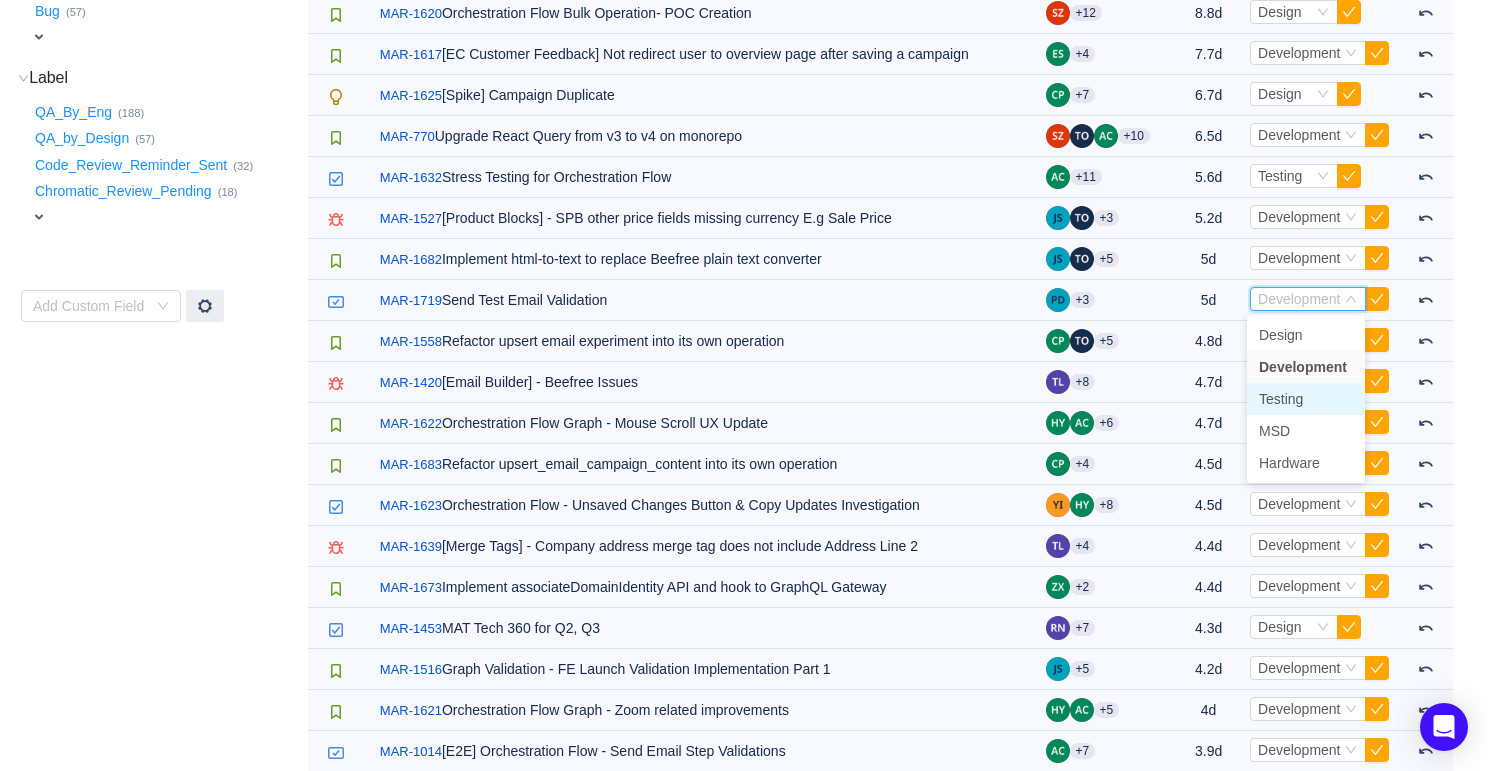 click on "Testing" at bounding box center [1306, 399] 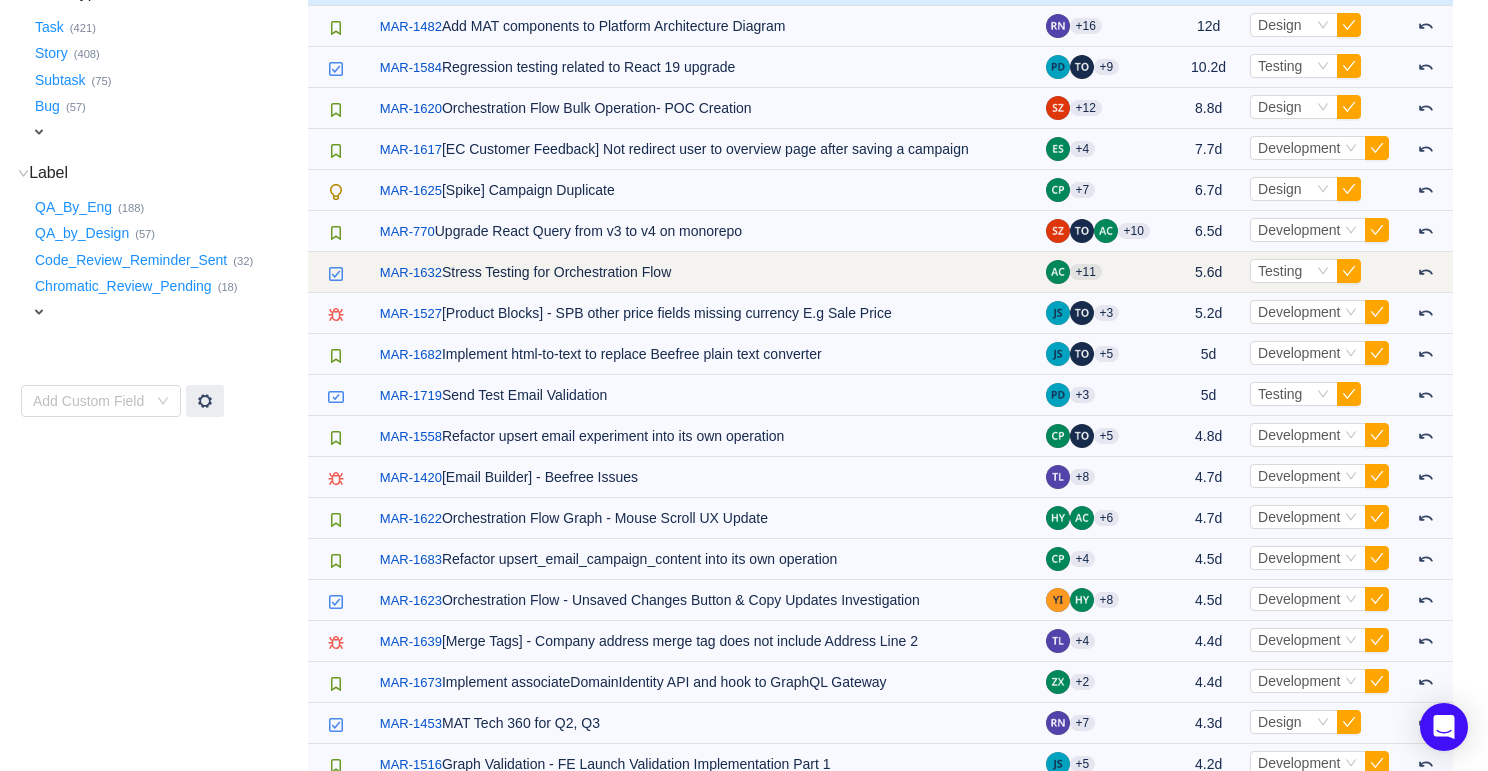 scroll, scrollTop: 904, scrollLeft: 0, axis: vertical 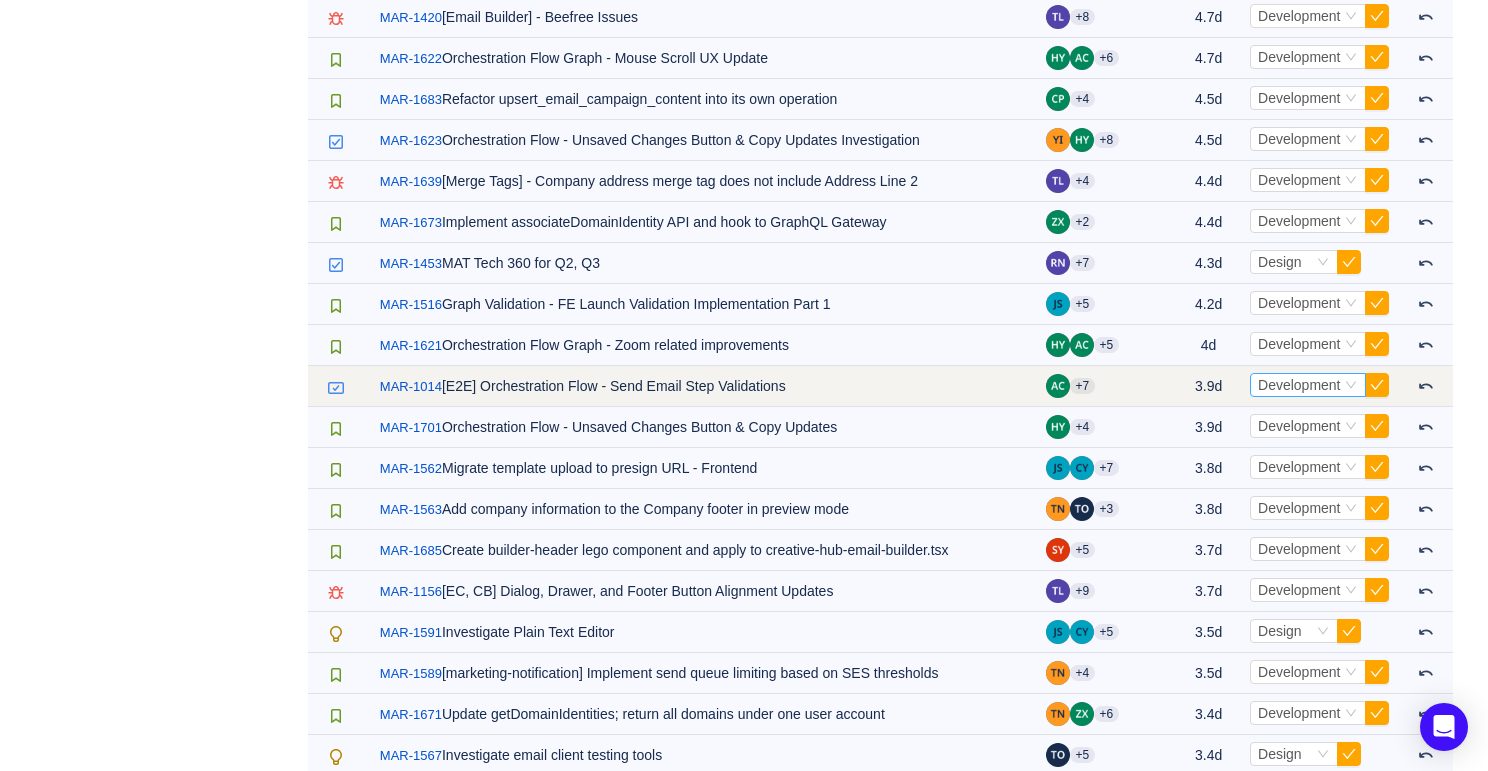 click on "Development" at bounding box center (1299, 385) 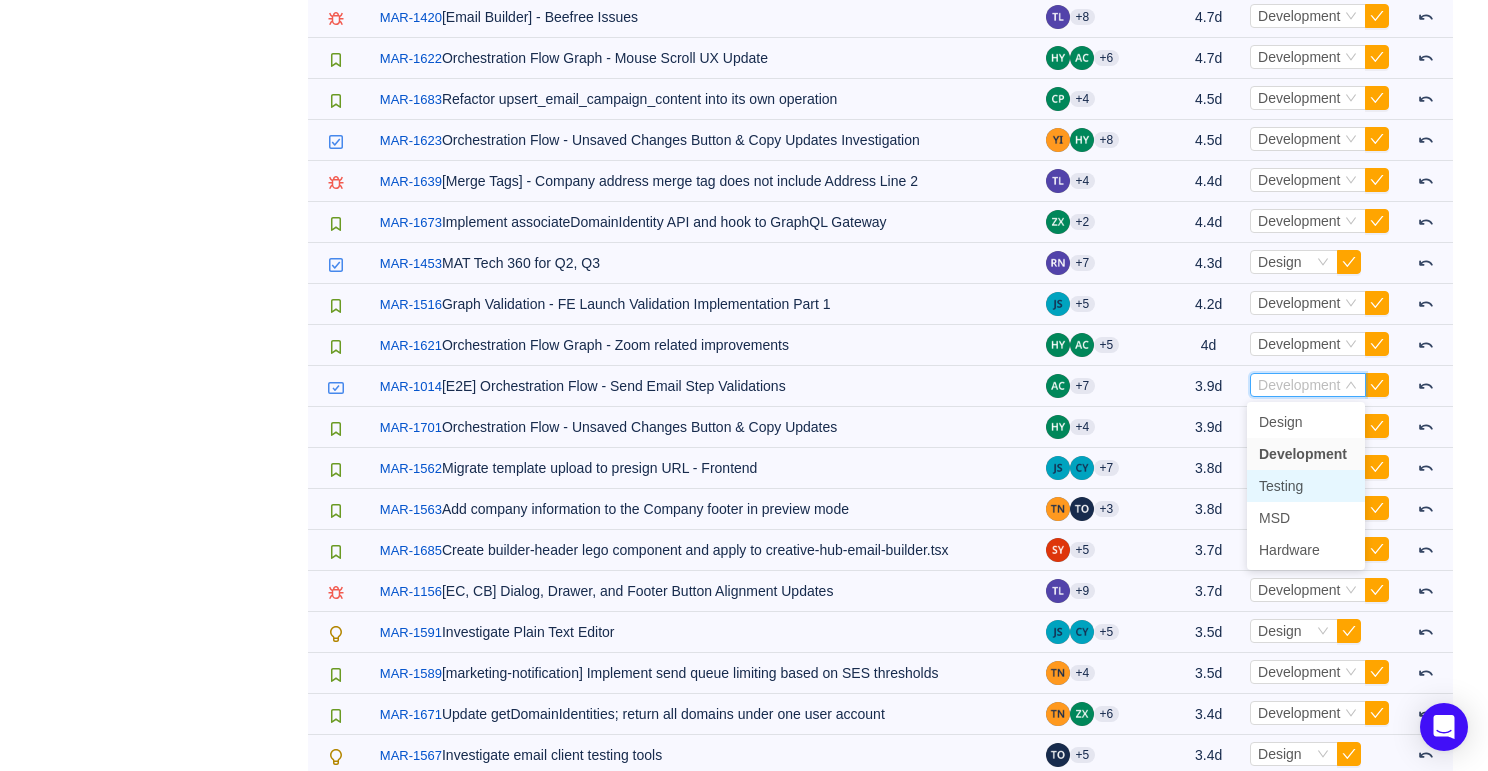 click on "Testing" at bounding box center [1281, 486] 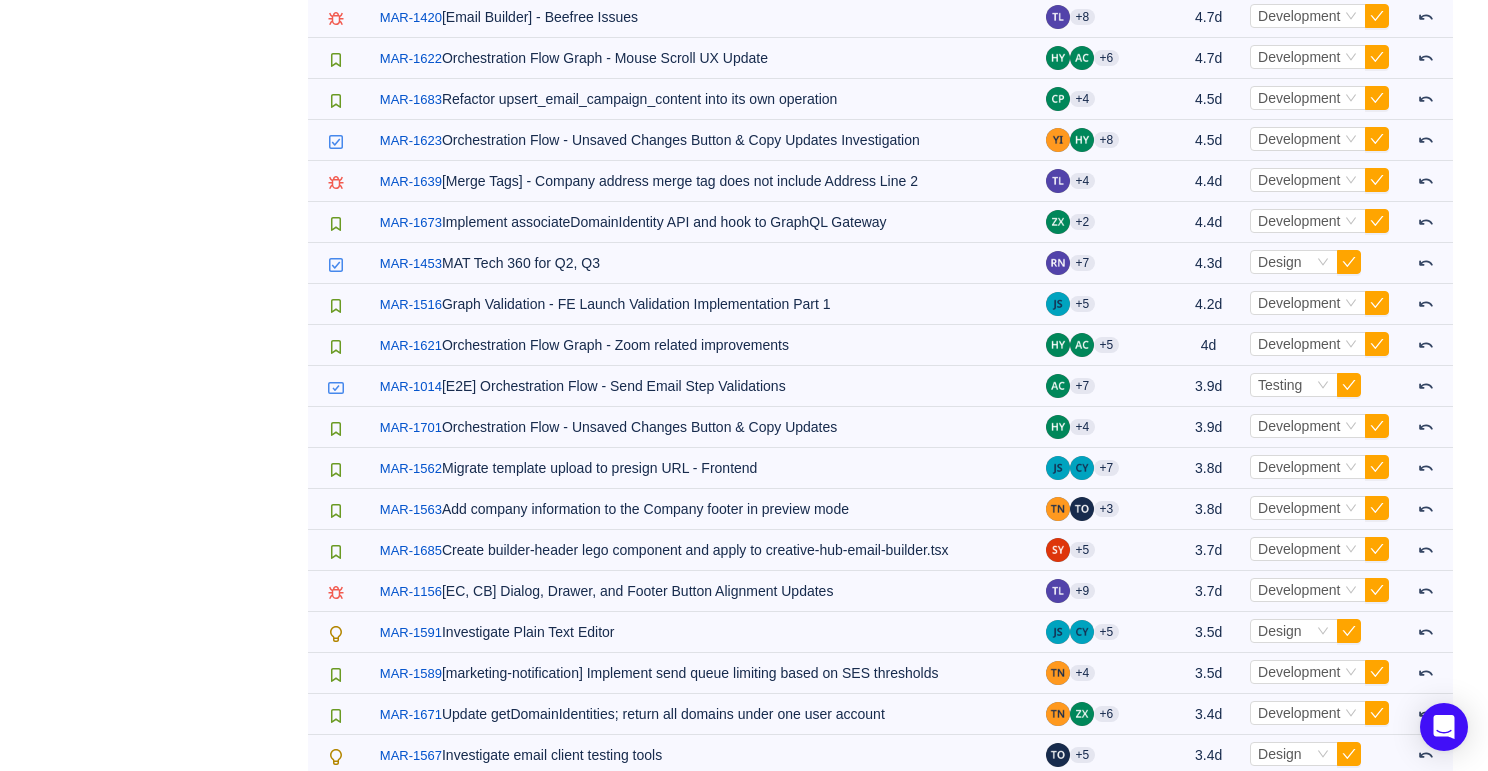 scroll, scrollTop: 2025, scrollLeft: 0, axis: vertical 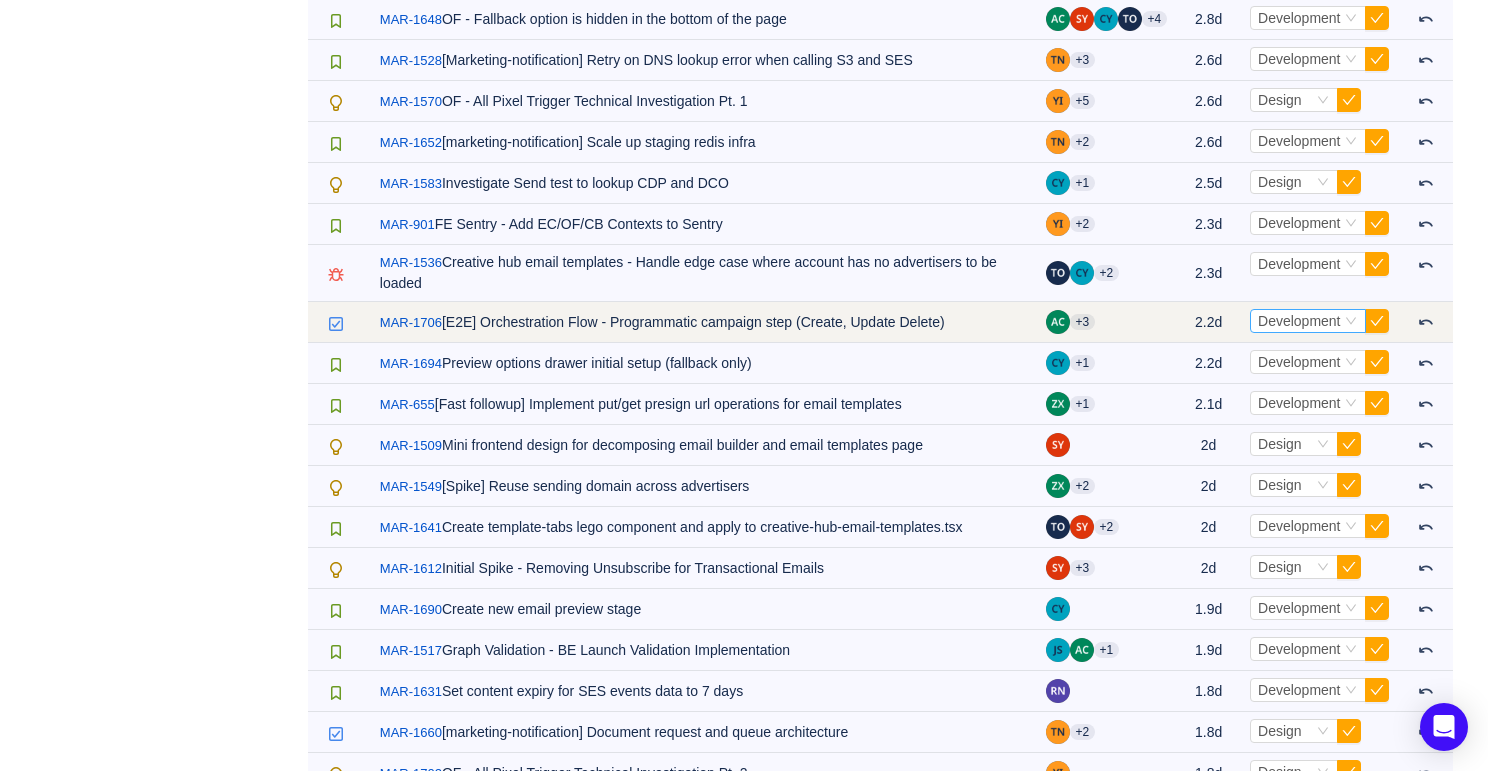 click on "Development" at bounding box center [1299, 321] 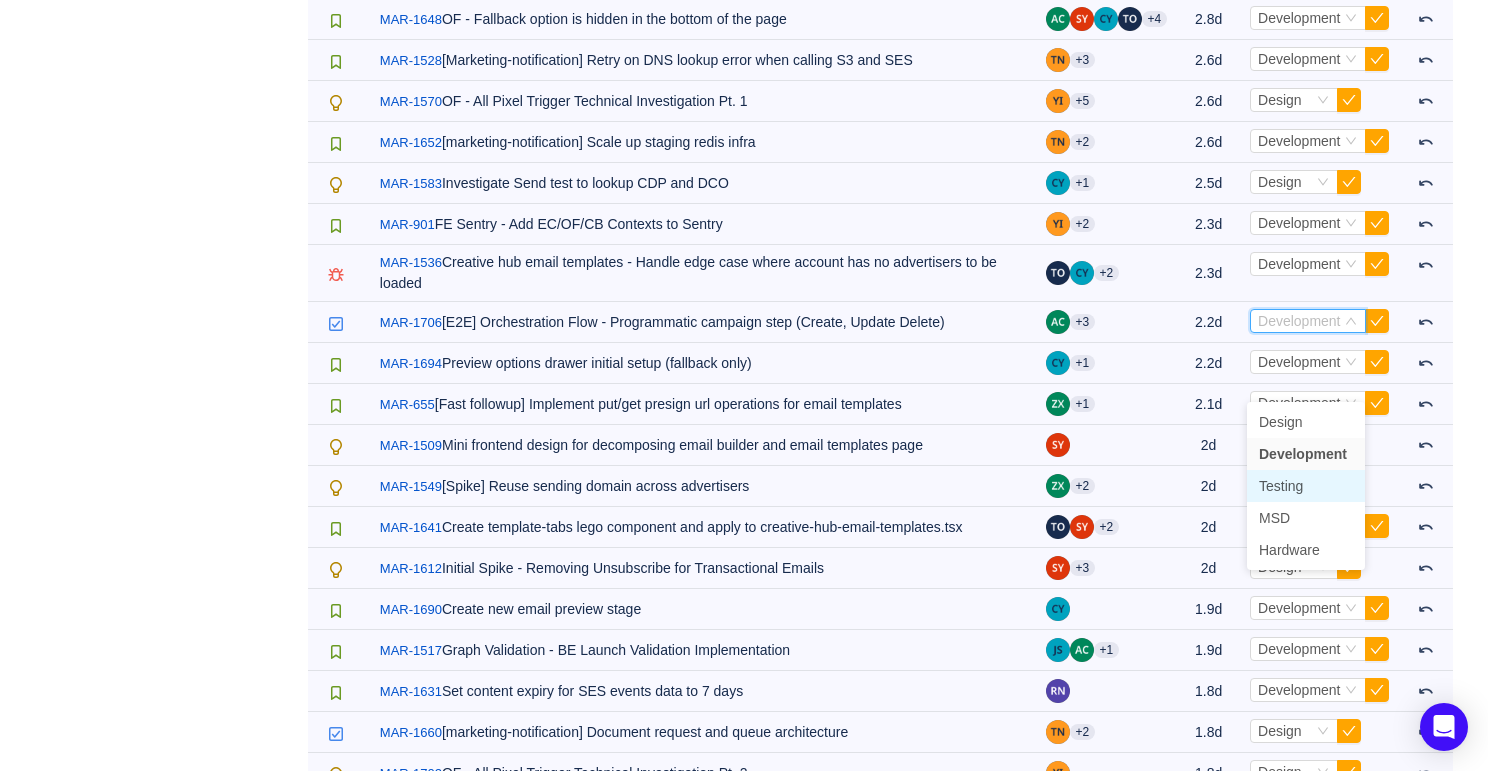 click on "Testing" at bounding box center [1281, 486] 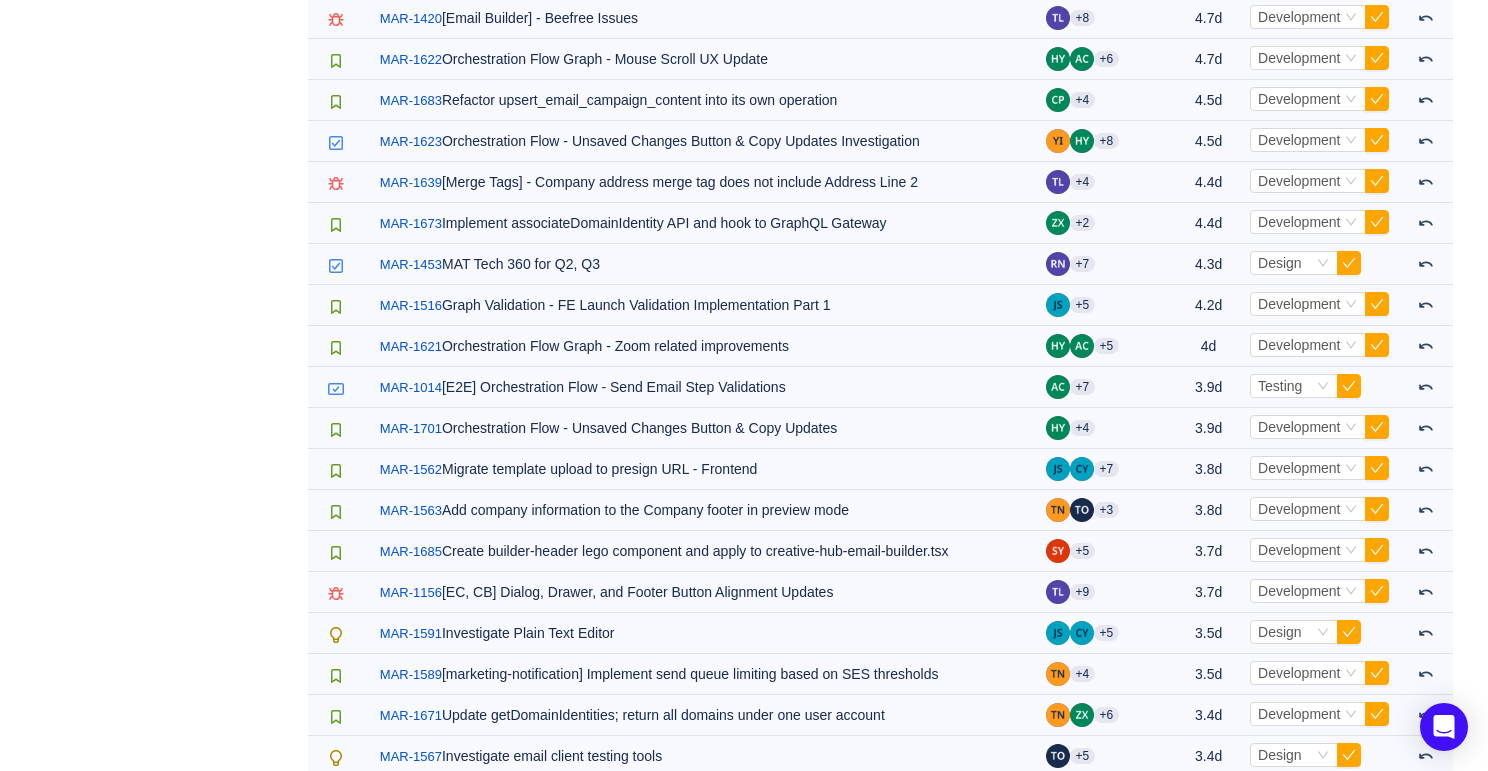 scroll, scrollTop: 1469, scrollLeft: 0, axis: vertical 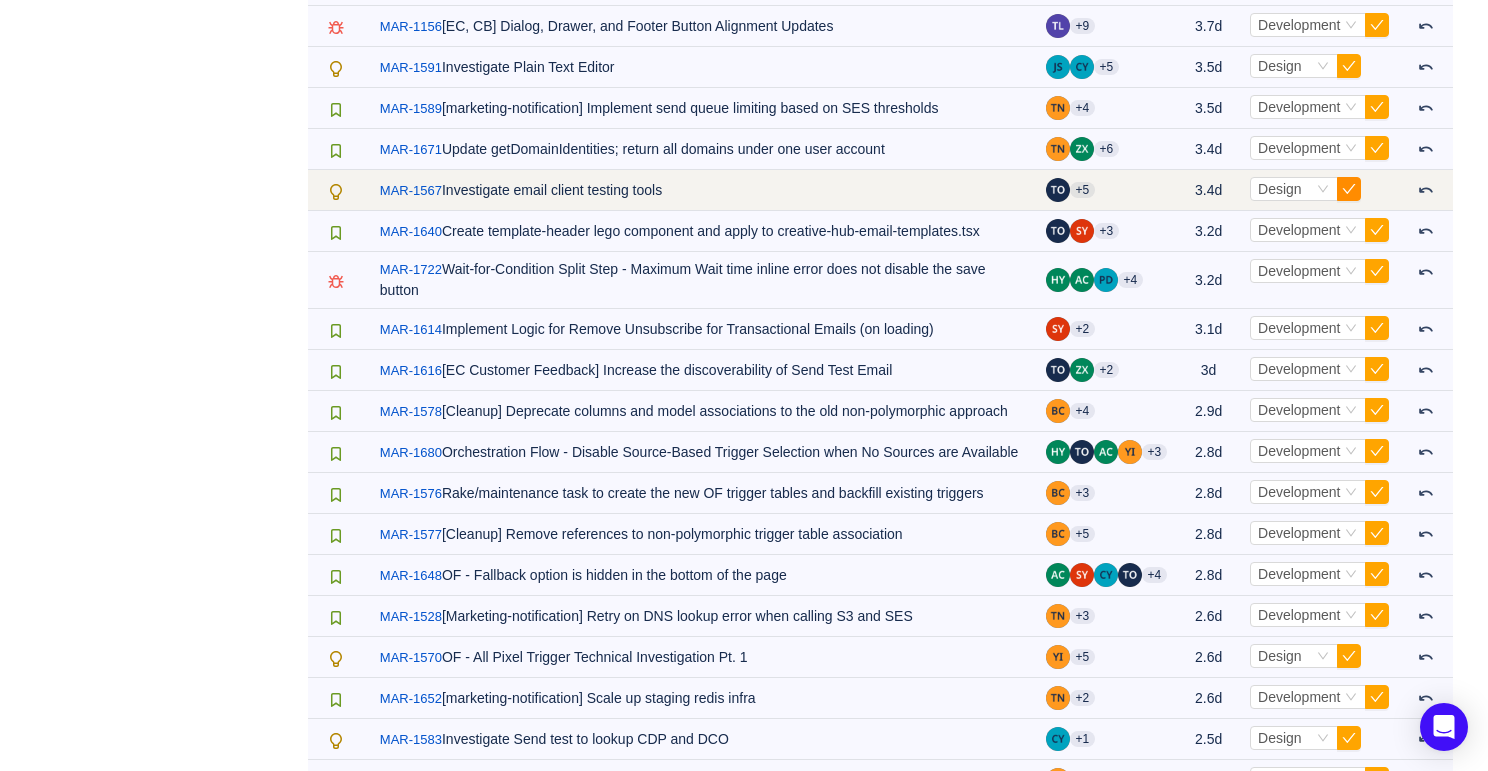 click at bounding box center [1349, 189] 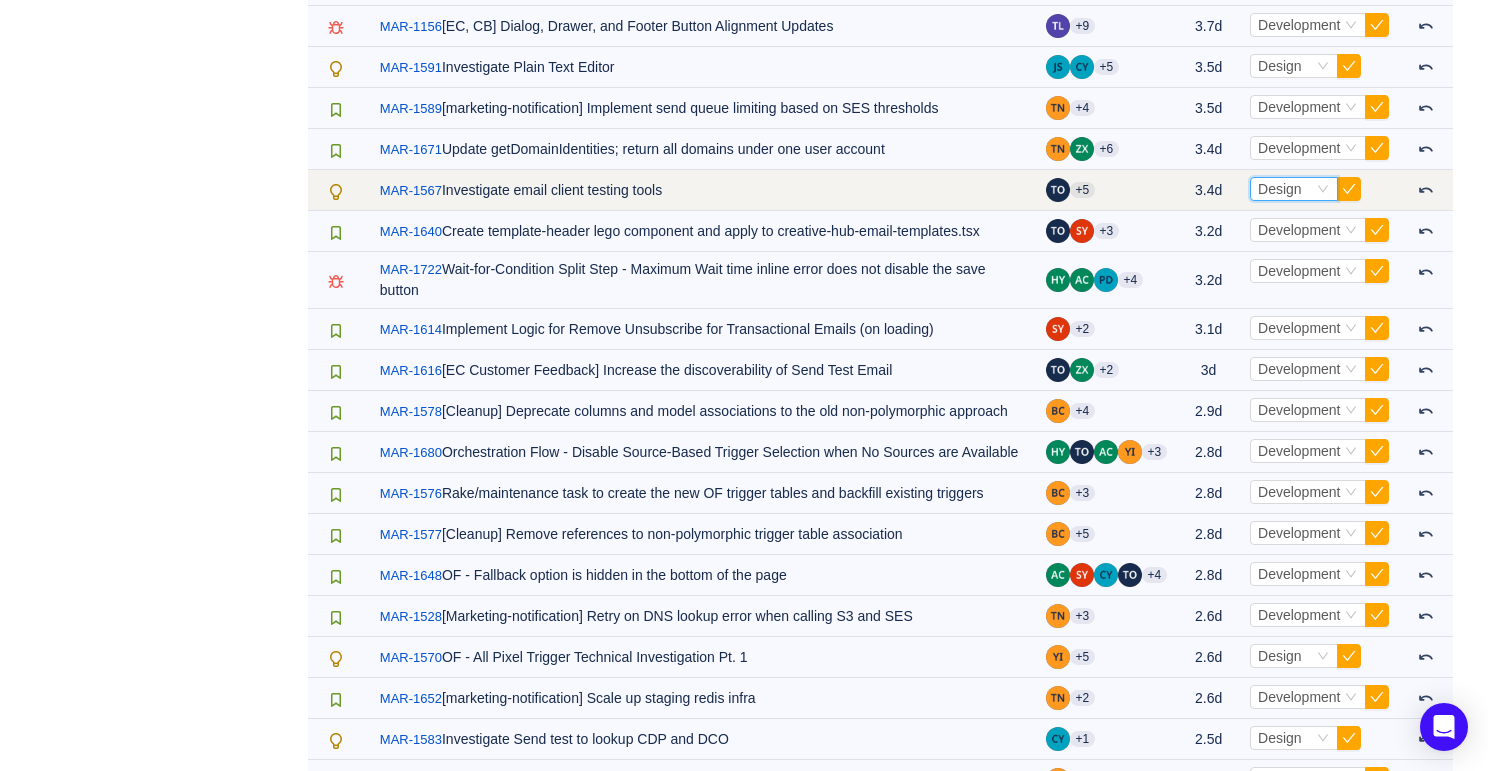 click on "Select  Design" at bounding box center [1294, 189] 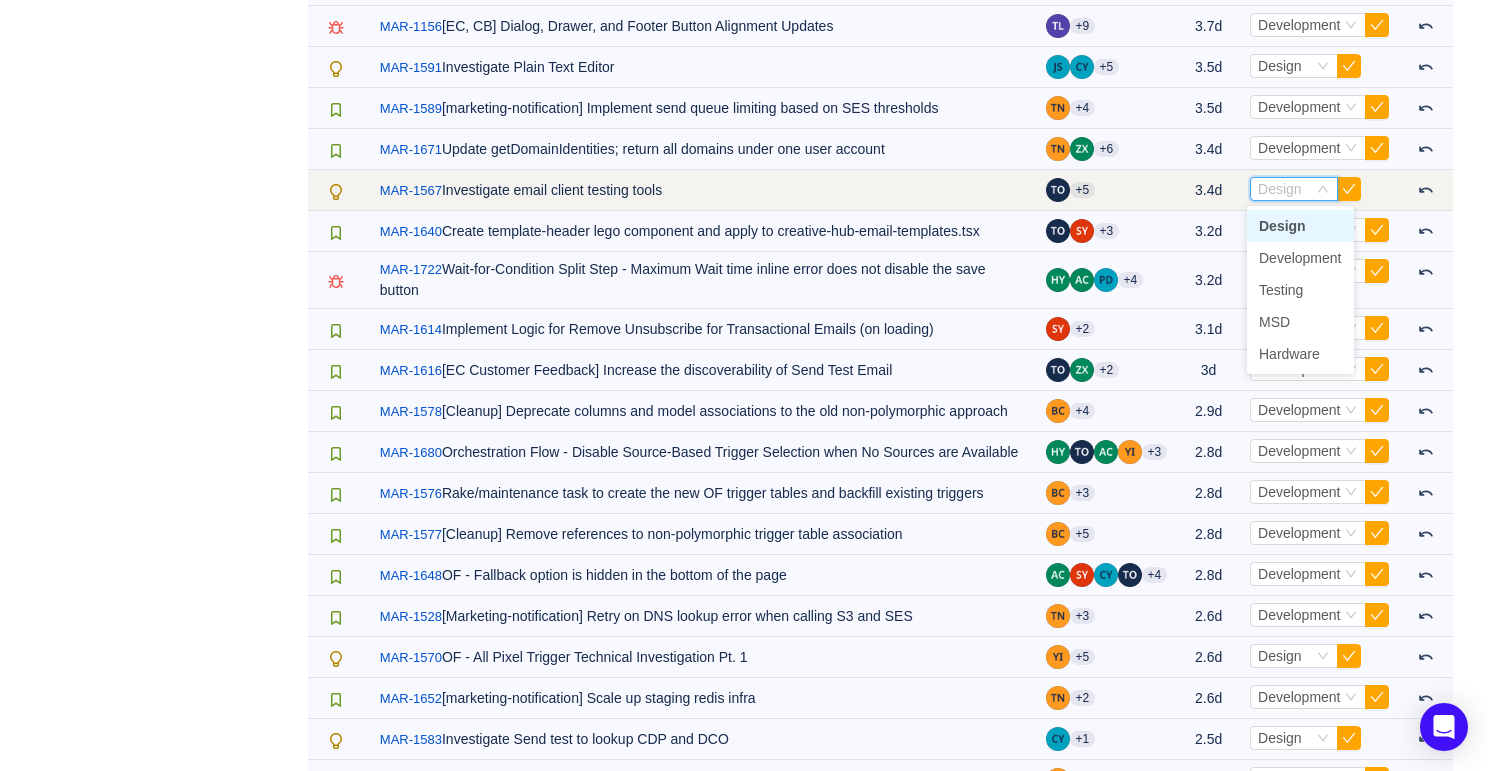 click on "Select  Design" at bounding box center [1294, 189] 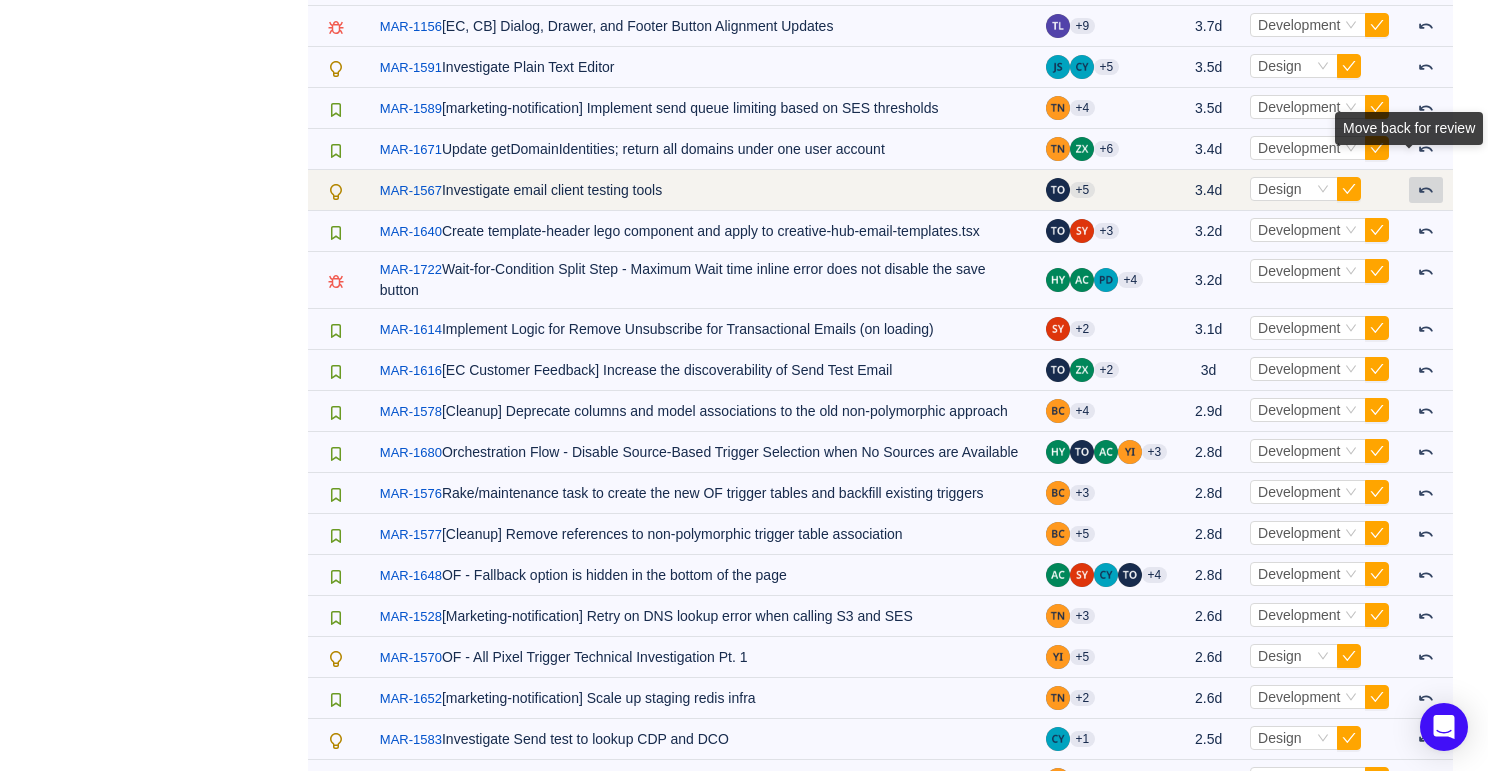 click at bounding box center [1426, 190] 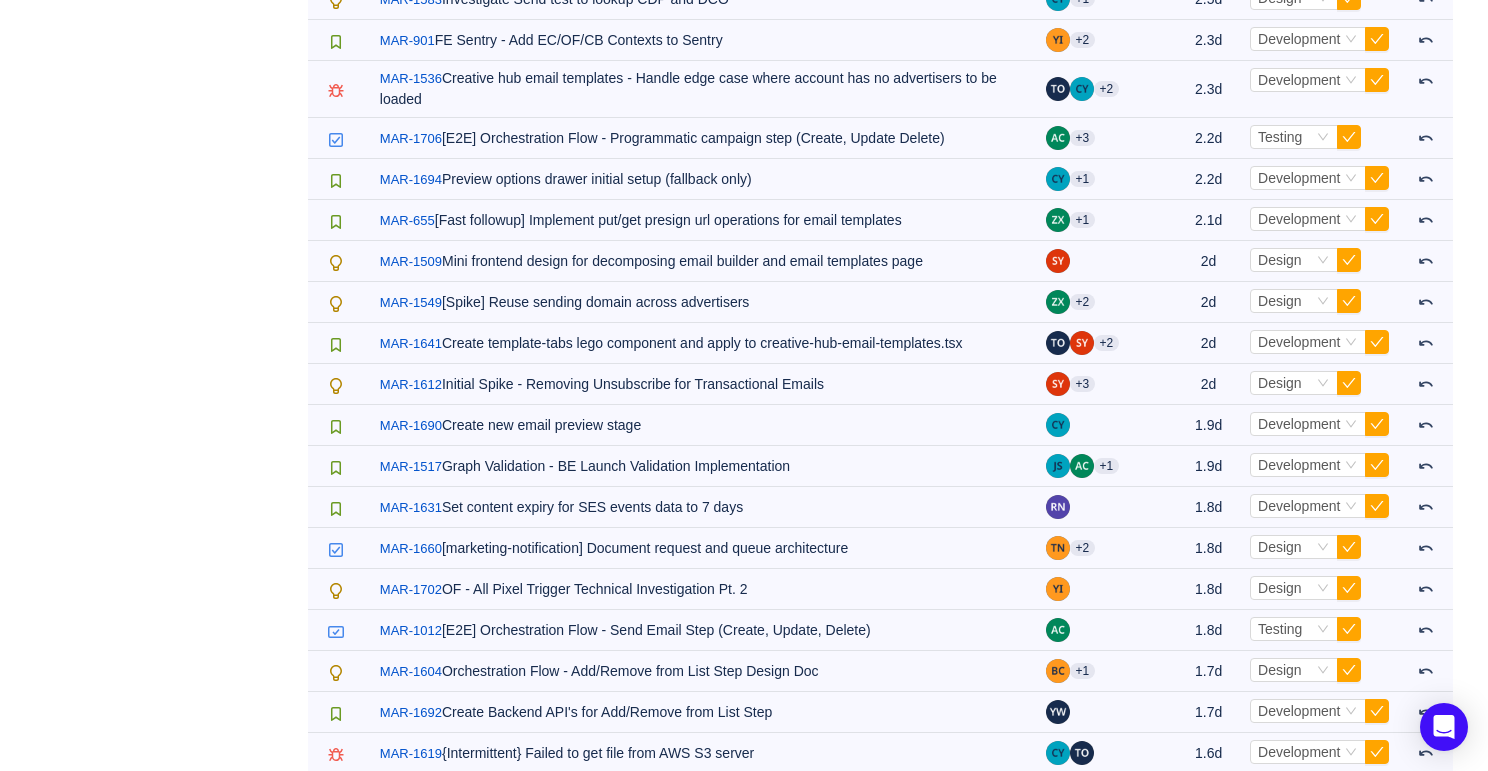 scroll, scrollTop: 2417, scrollLeft: 0, axis: vertical 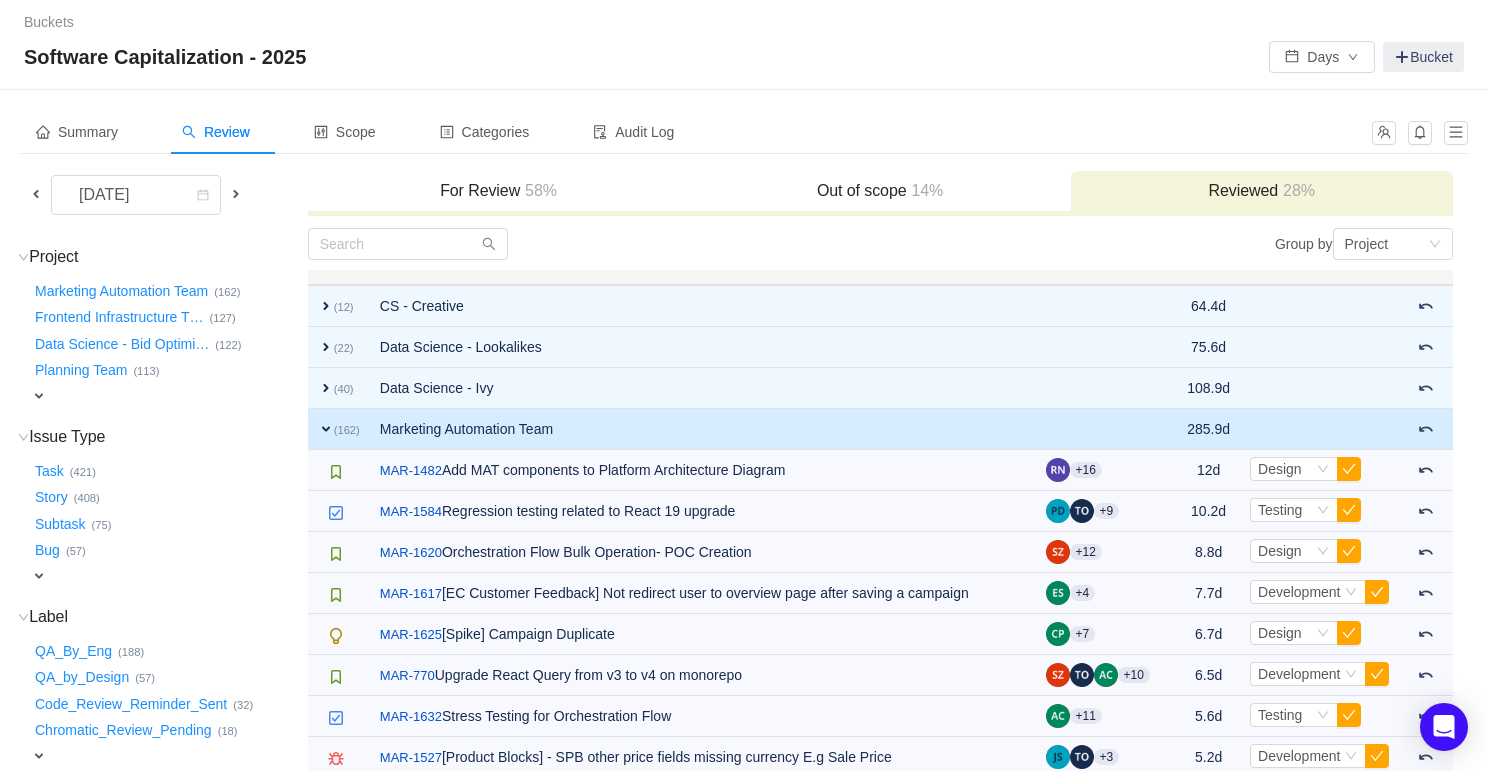 click on "For Review  58%" at bounding box center (499, 191) 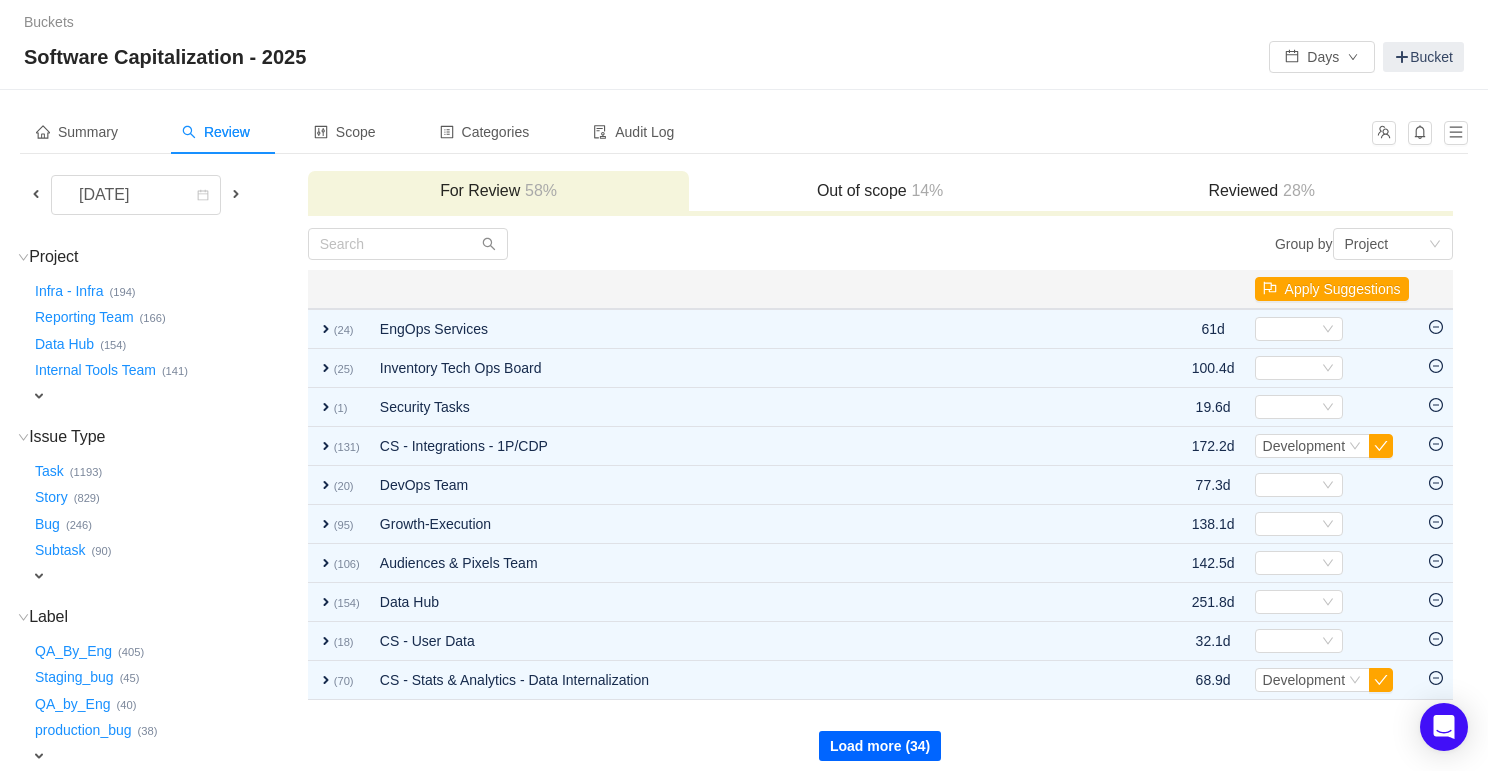 click on "Load more (34)" at bounding box center [880, 746] 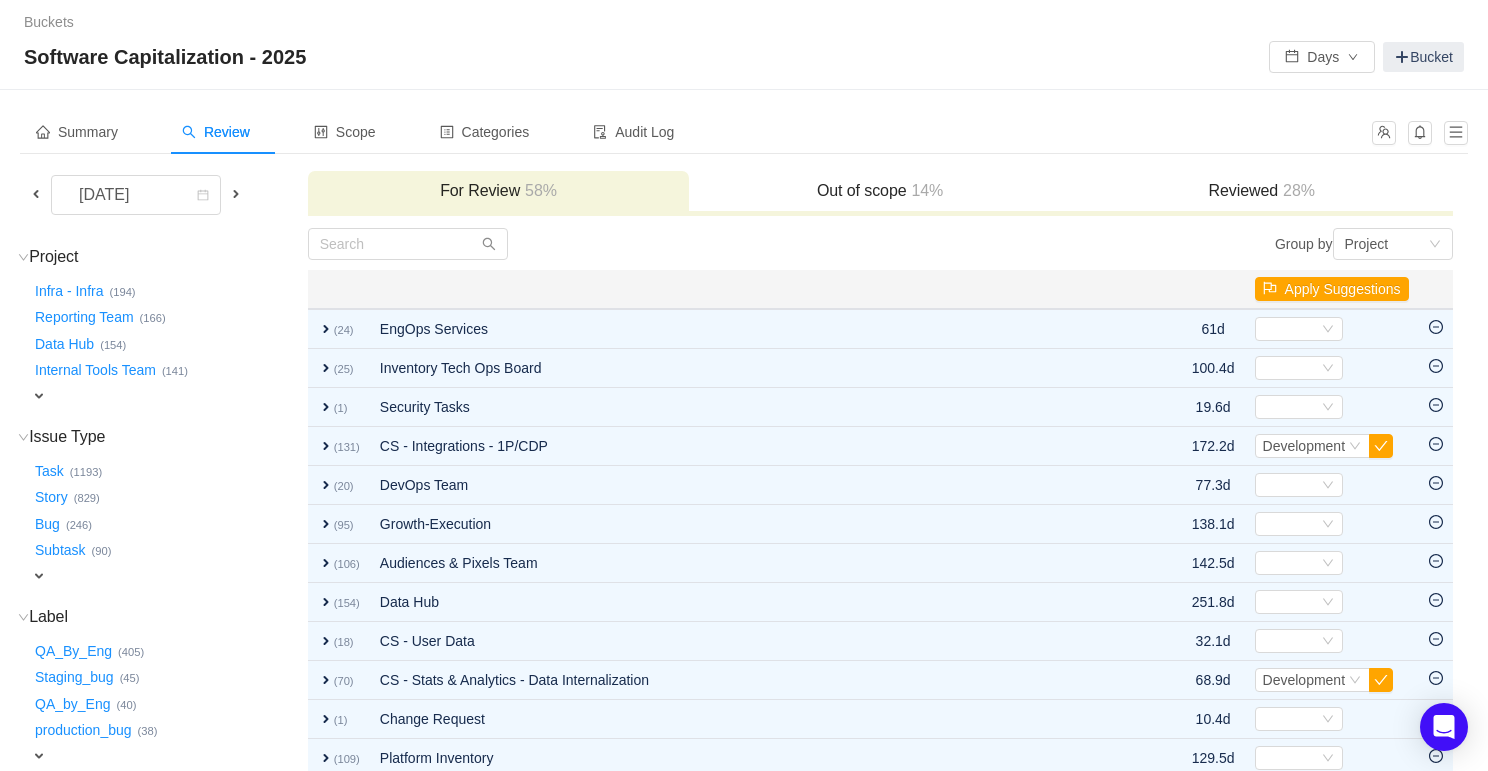 scroll, scrollTop: 402, scrollLeft: 0, axis: vertical 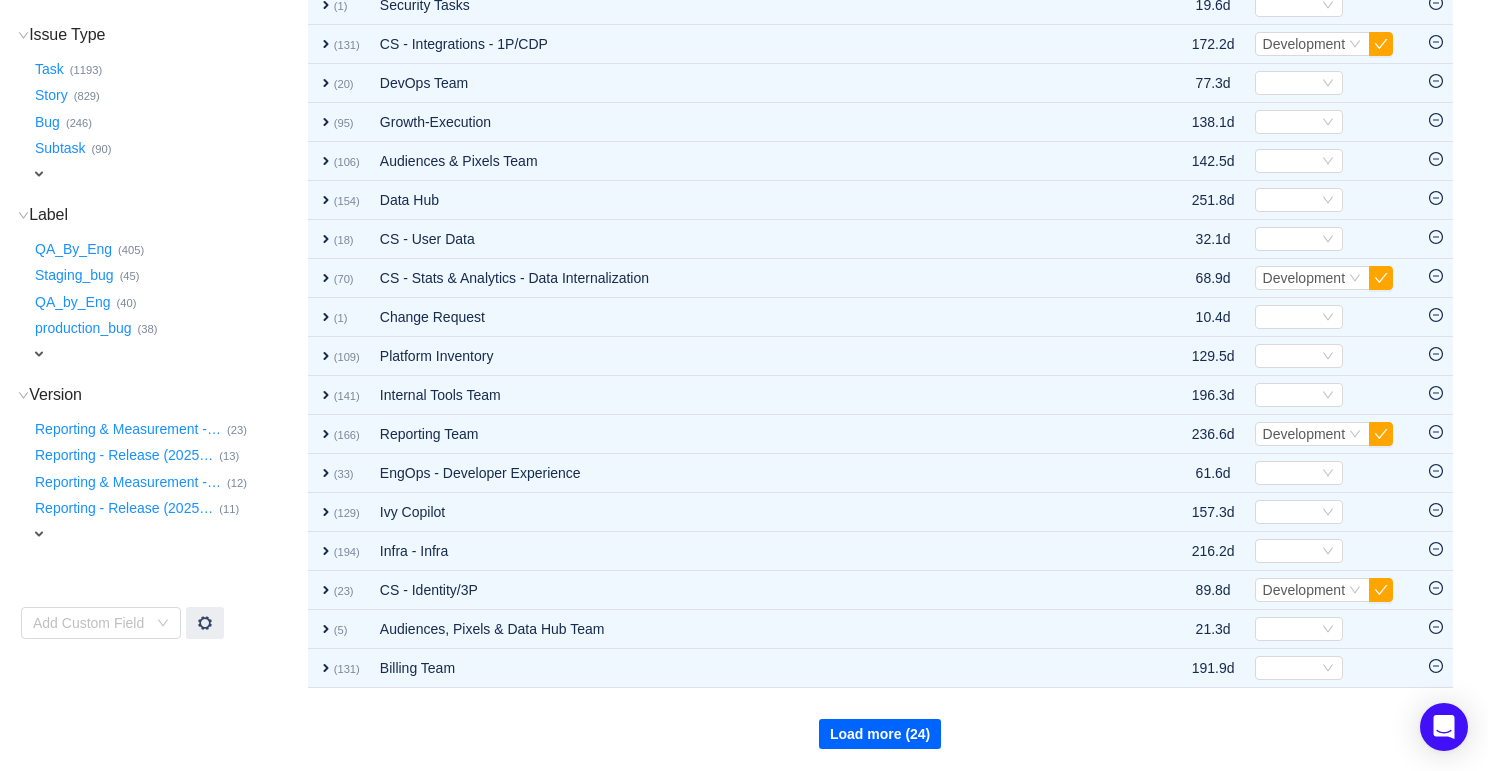 click on "Load more (24)" at bounding box center [880, 734] 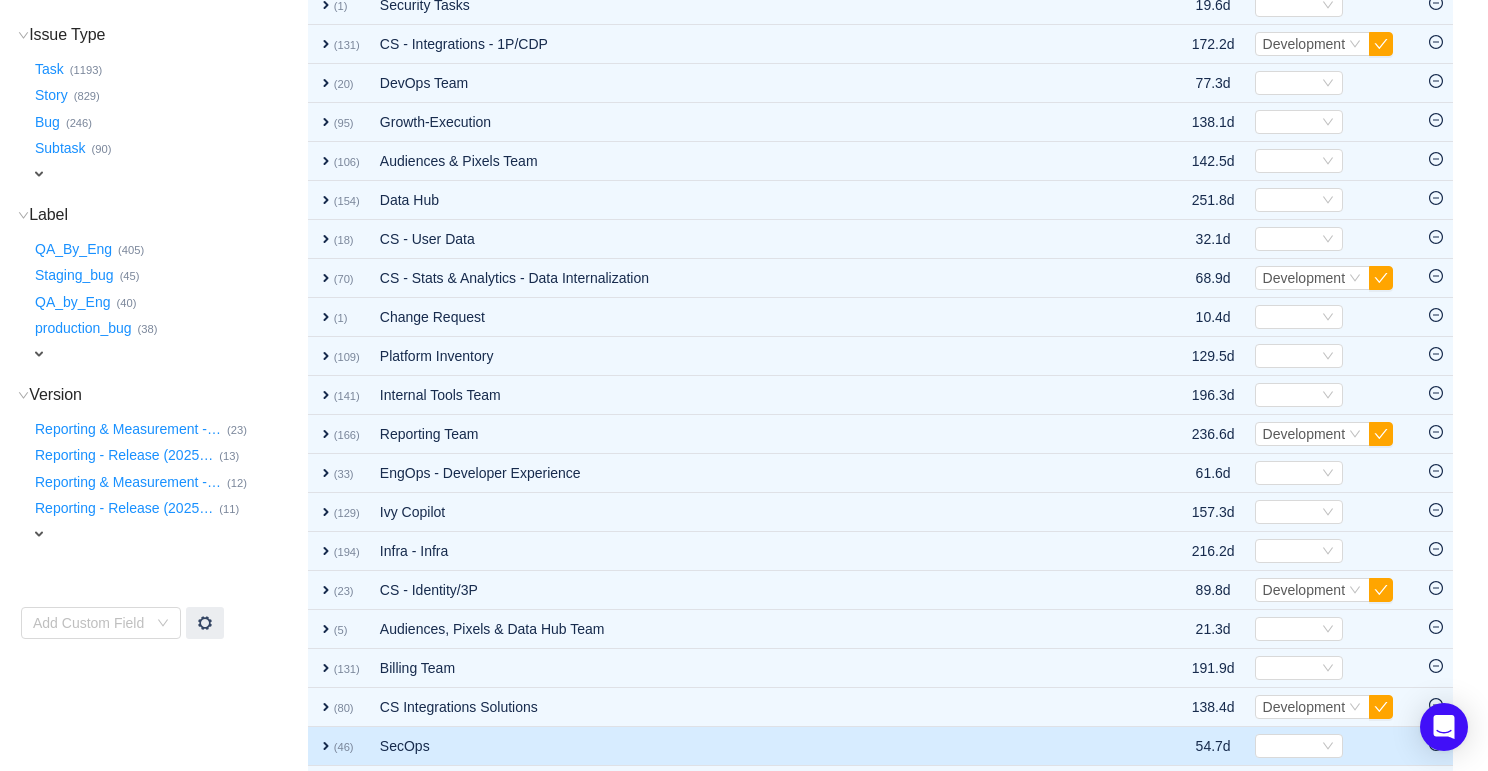 click on "SecOps" at bounding box center [749, 746] 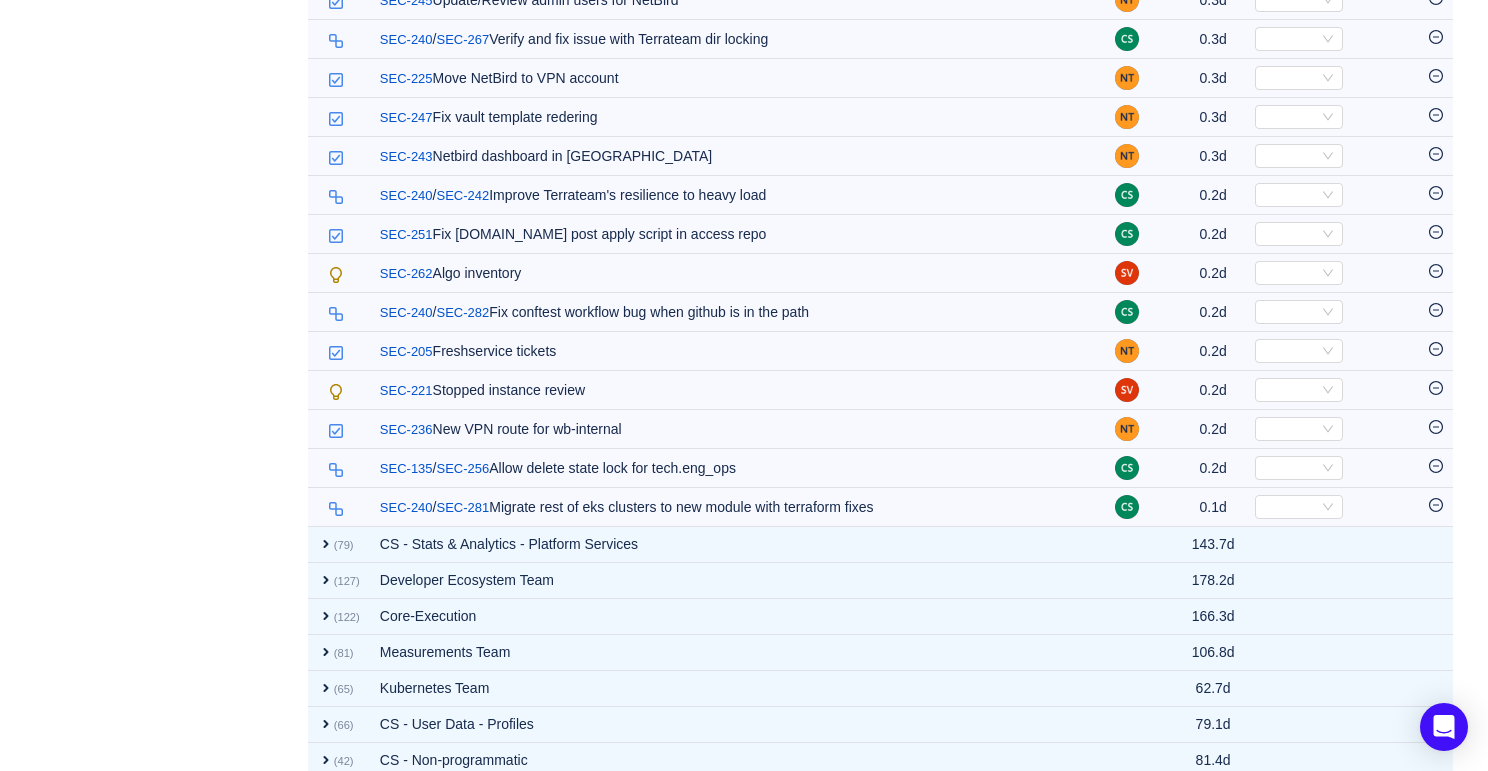 scroll, scrollTop: 2553, scrollLeft: 0, axis: vertical 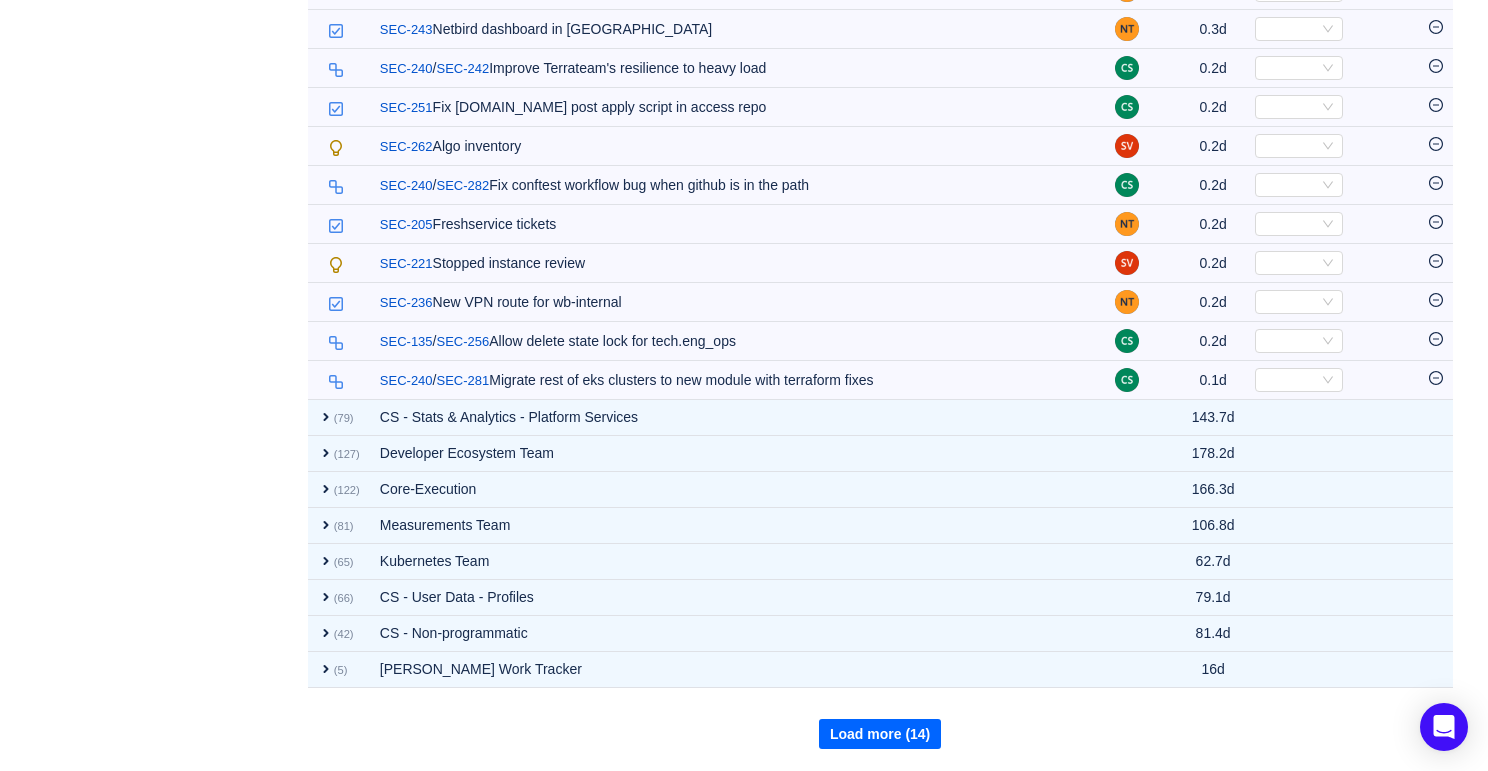 click on "Load more (14)" at bounding box center [880, 734] 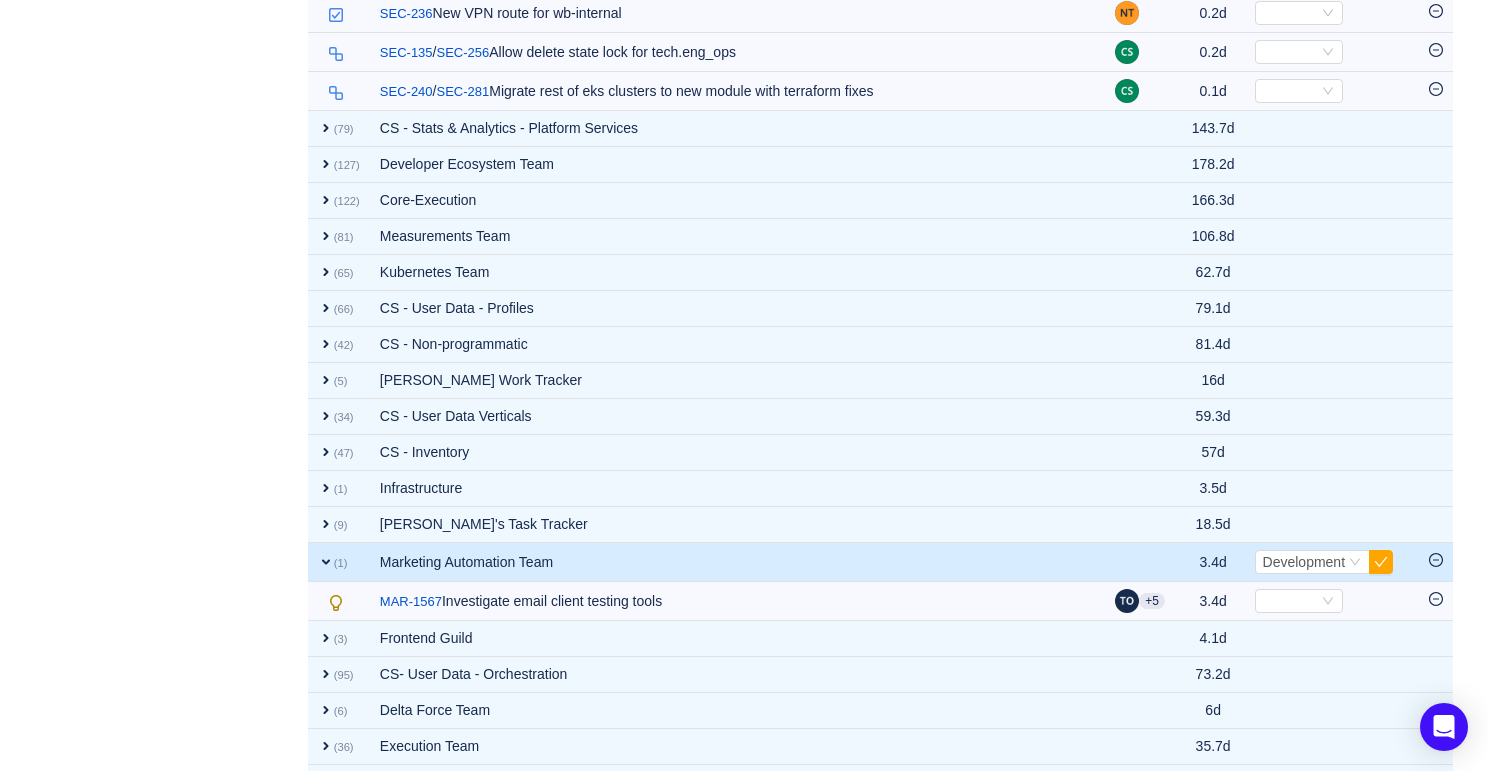 scroll, scrollTop: 2955, scrollLeft: 0, axis: vertical 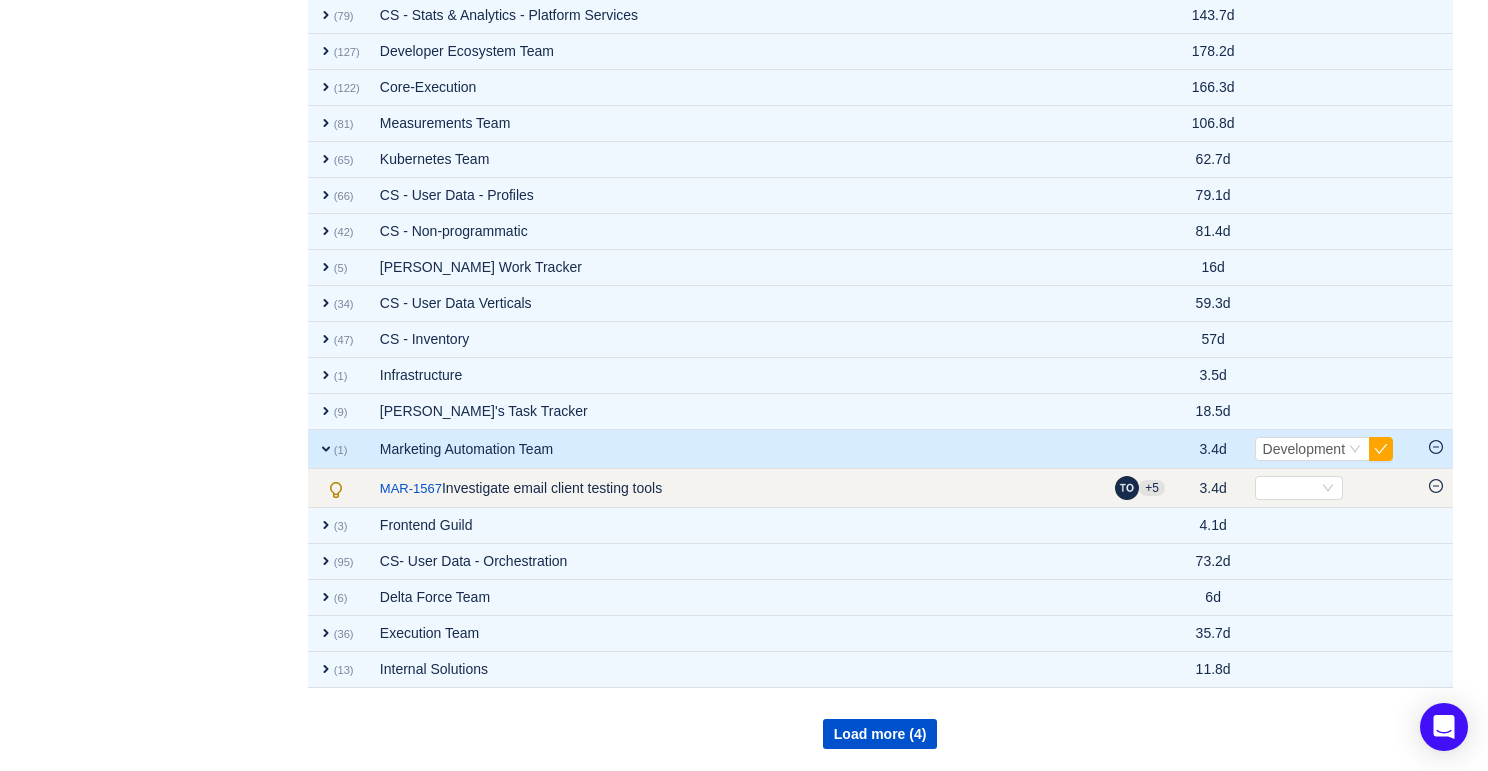 click at bounding box center [1436, 488] 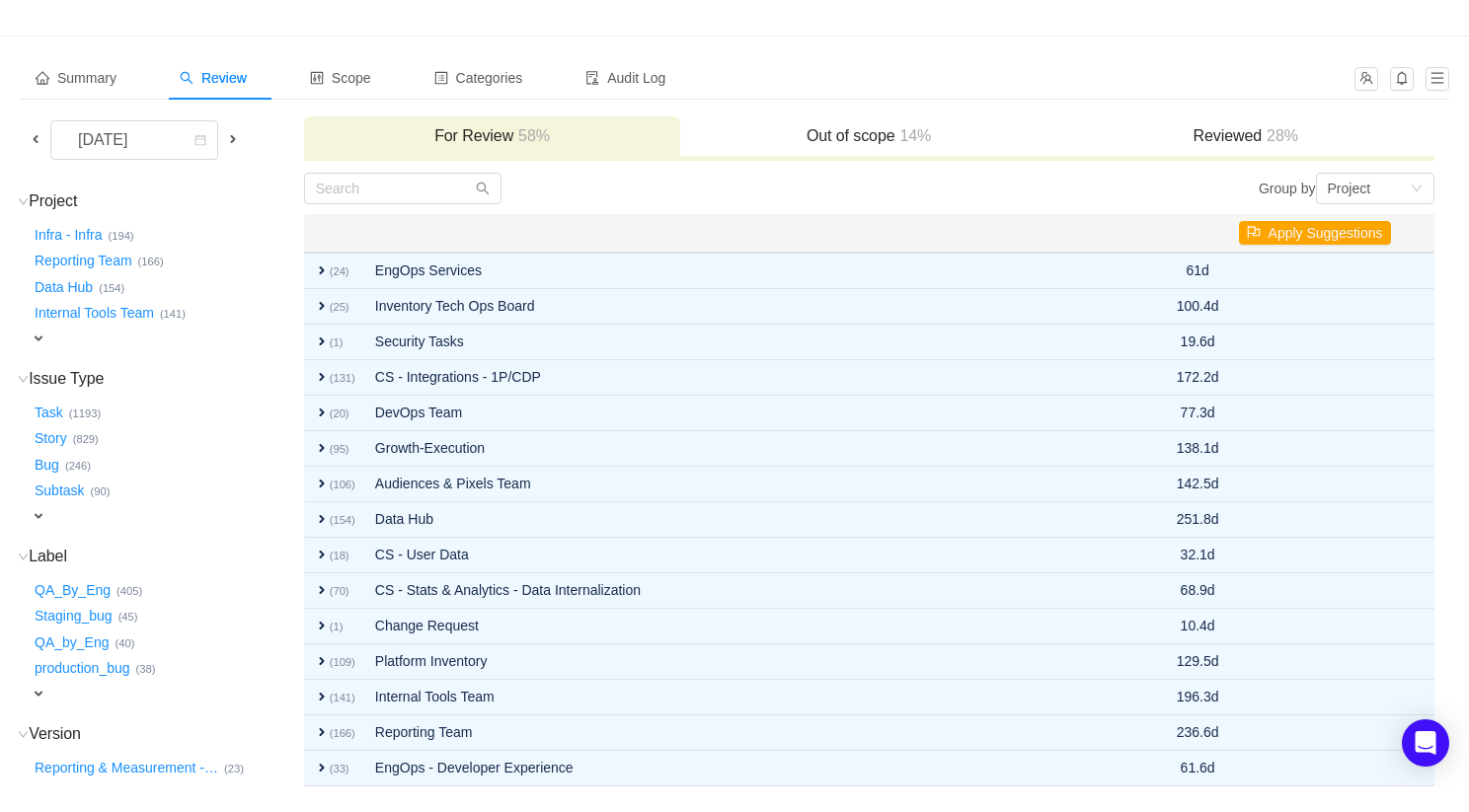scroll, scrollTop: 0, scrollLeft: 0, axis: both 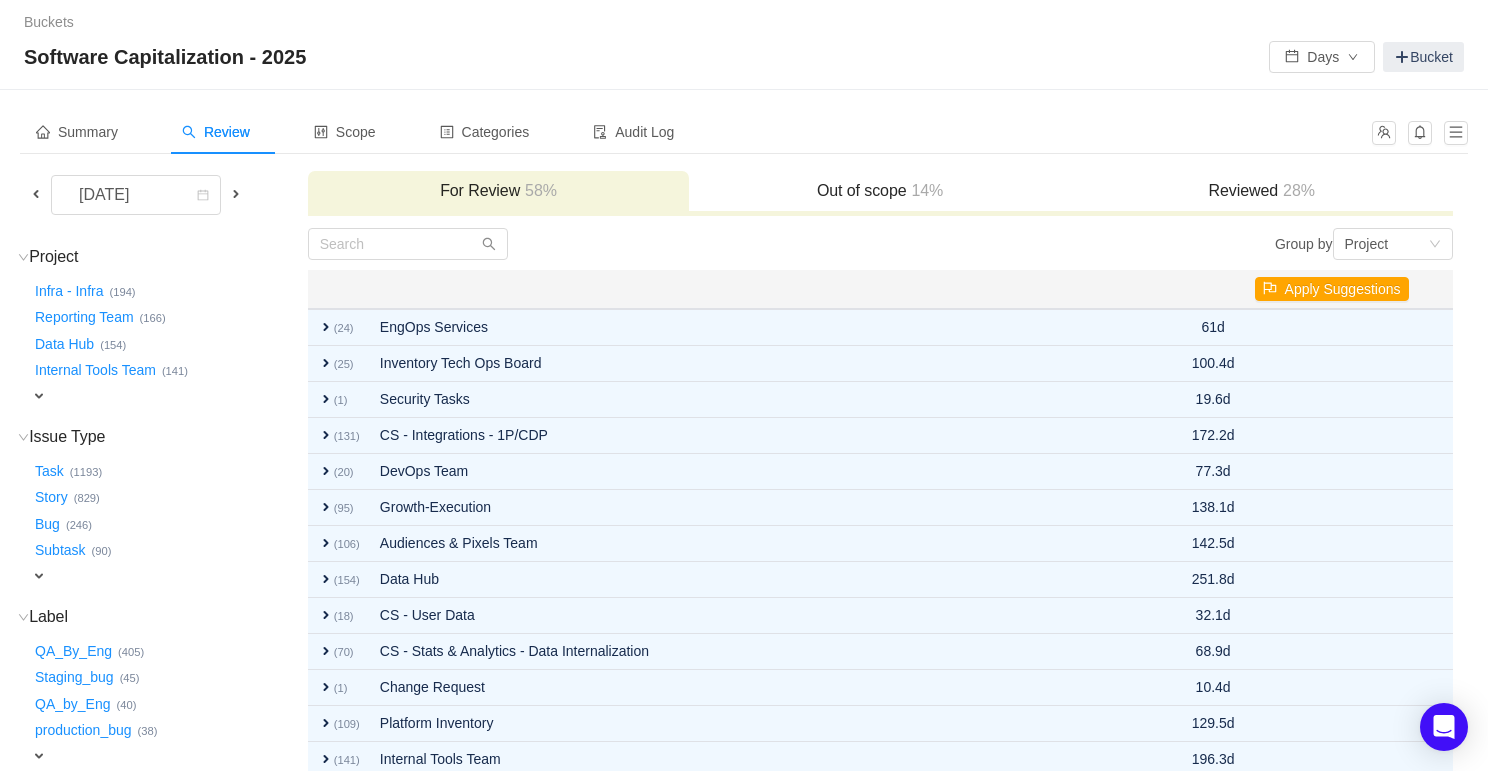 click at bounding box center (36, 194) 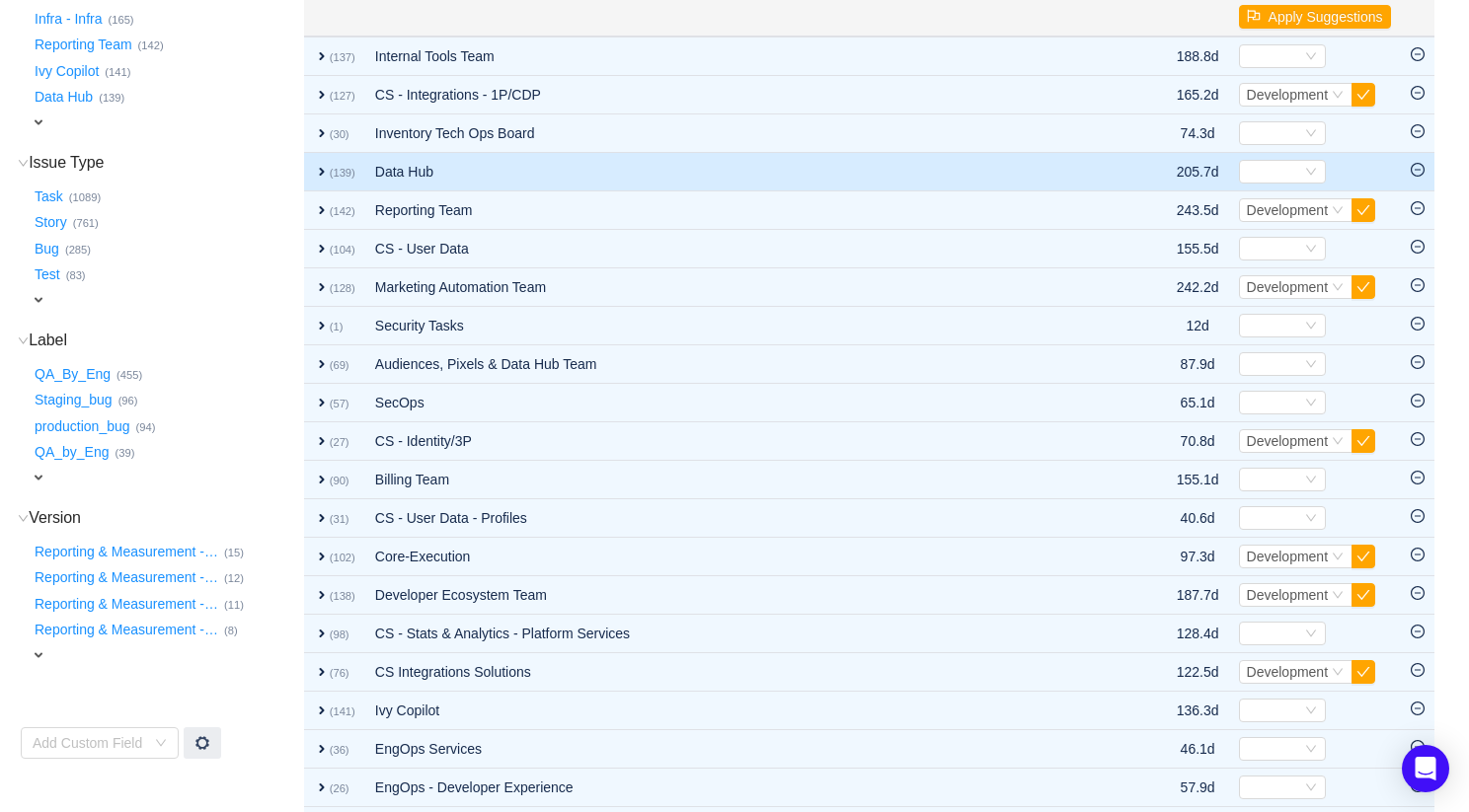 scroll, scrollTop: 0, scrollLeft: 0, axis: both 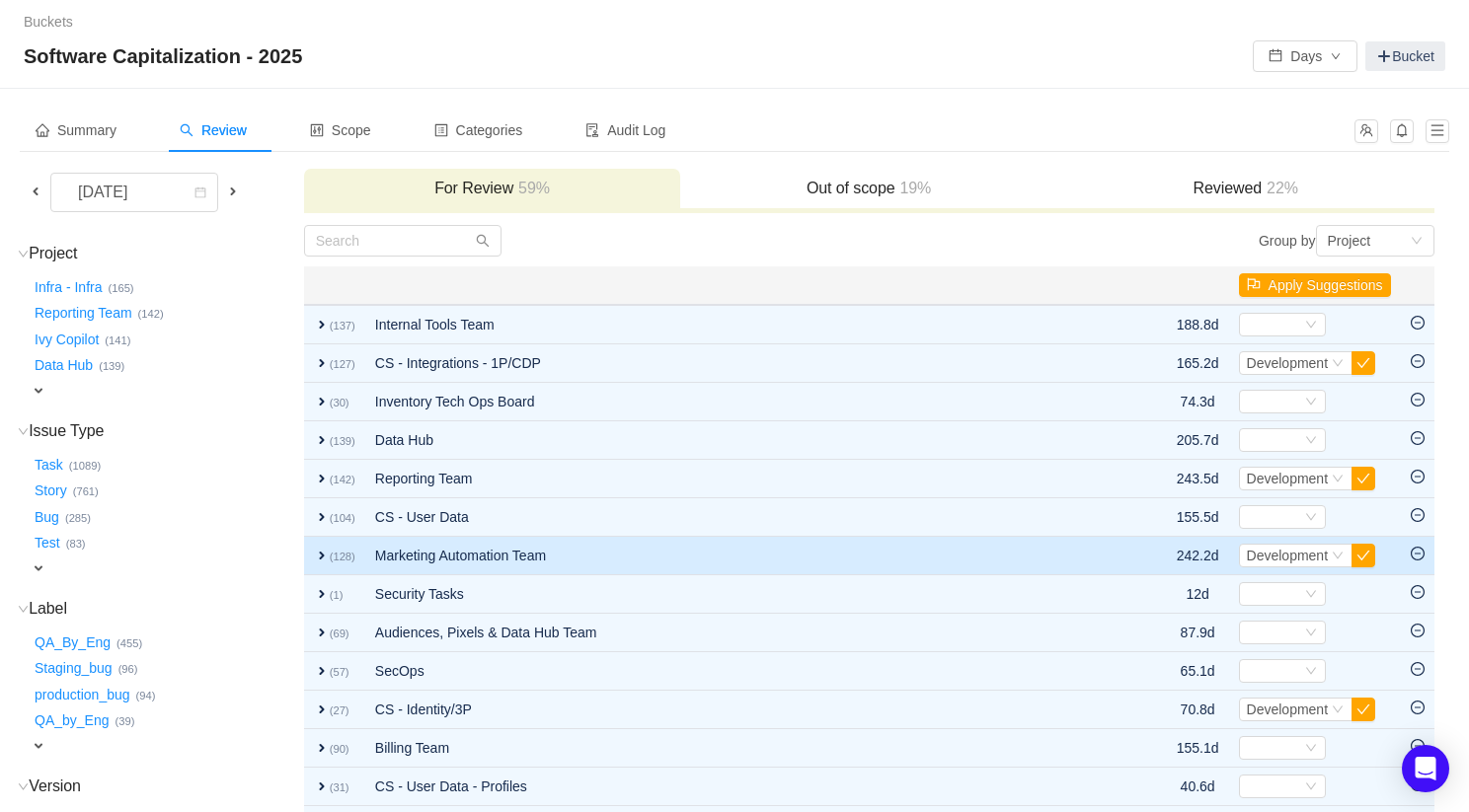 click on "expand" at bounding box center [322, 555] 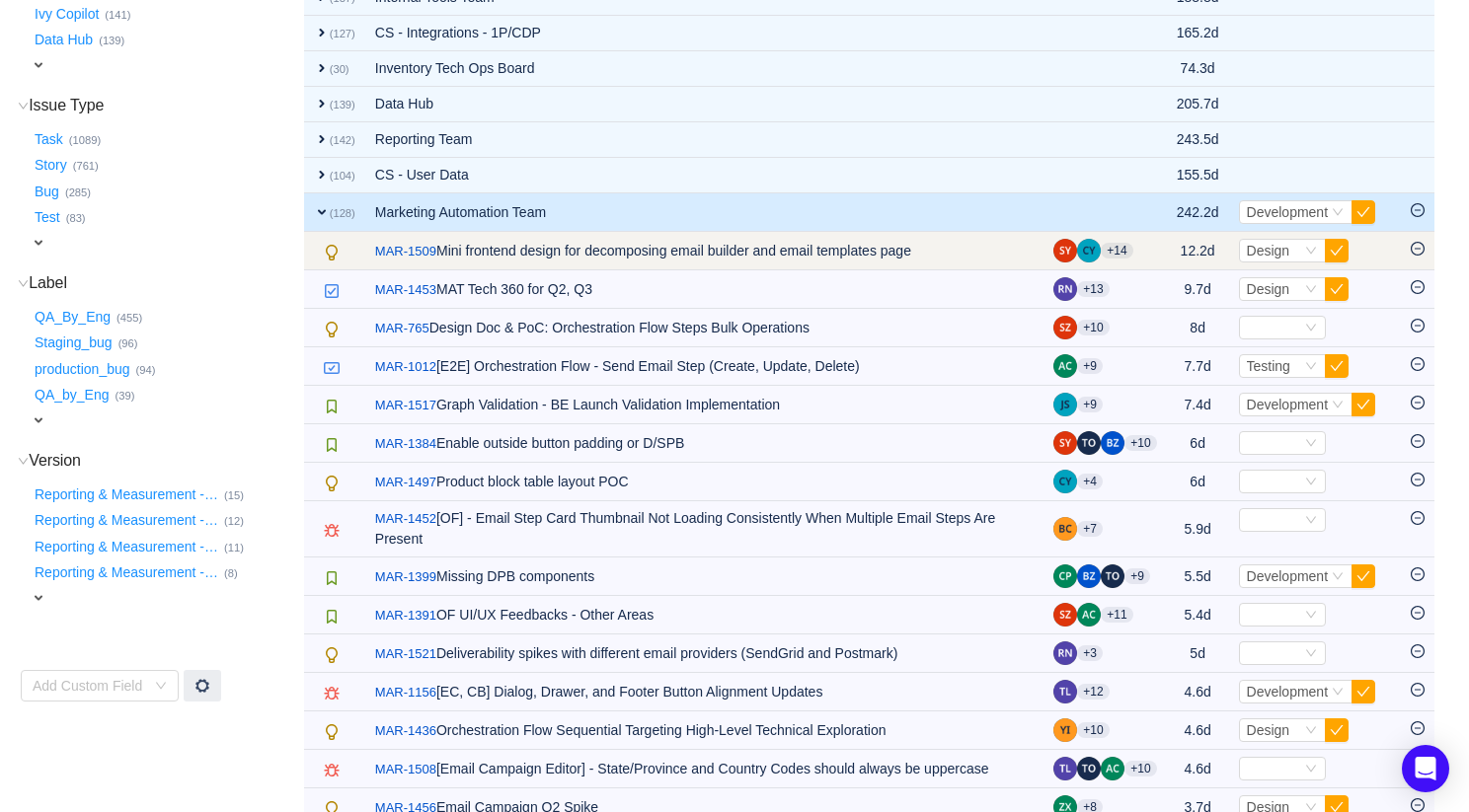 scroll, scrollTop: 337, scrollLeft: 0, axis: vertical 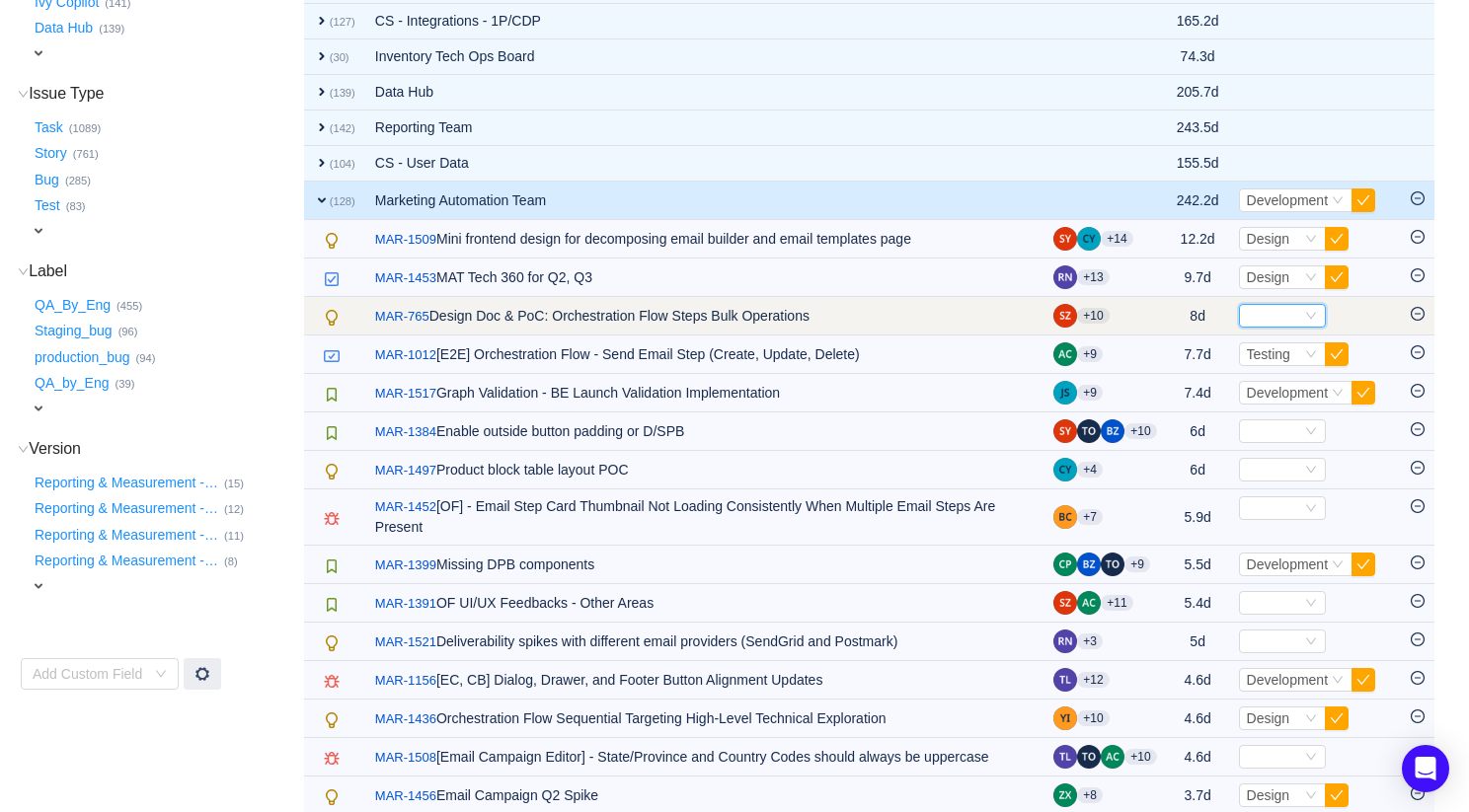 click on "Select" at bounding box center [1274, 316] 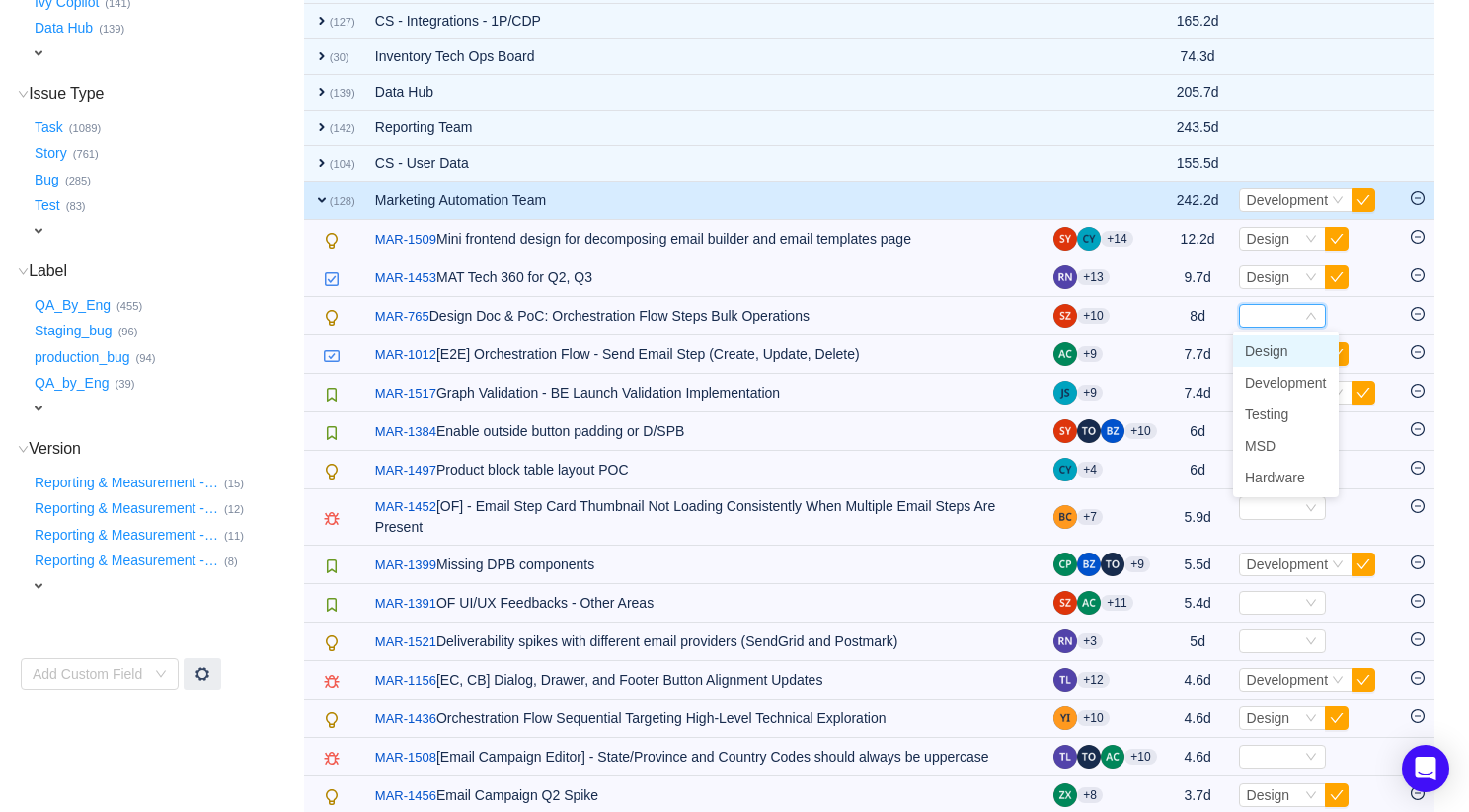 click on "Design" at bounding box center [1267, 351] 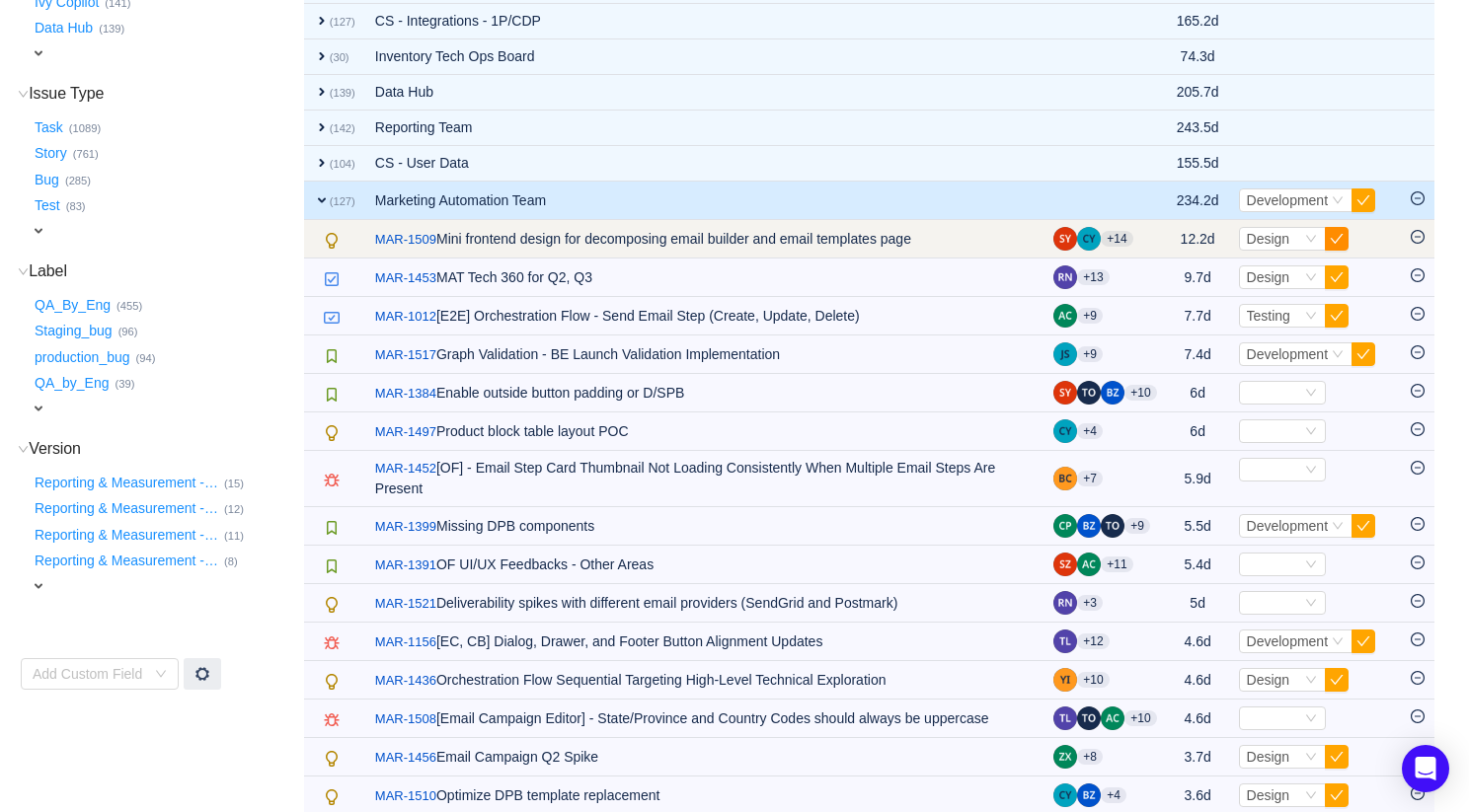 click at bounding box center [1337, 239] 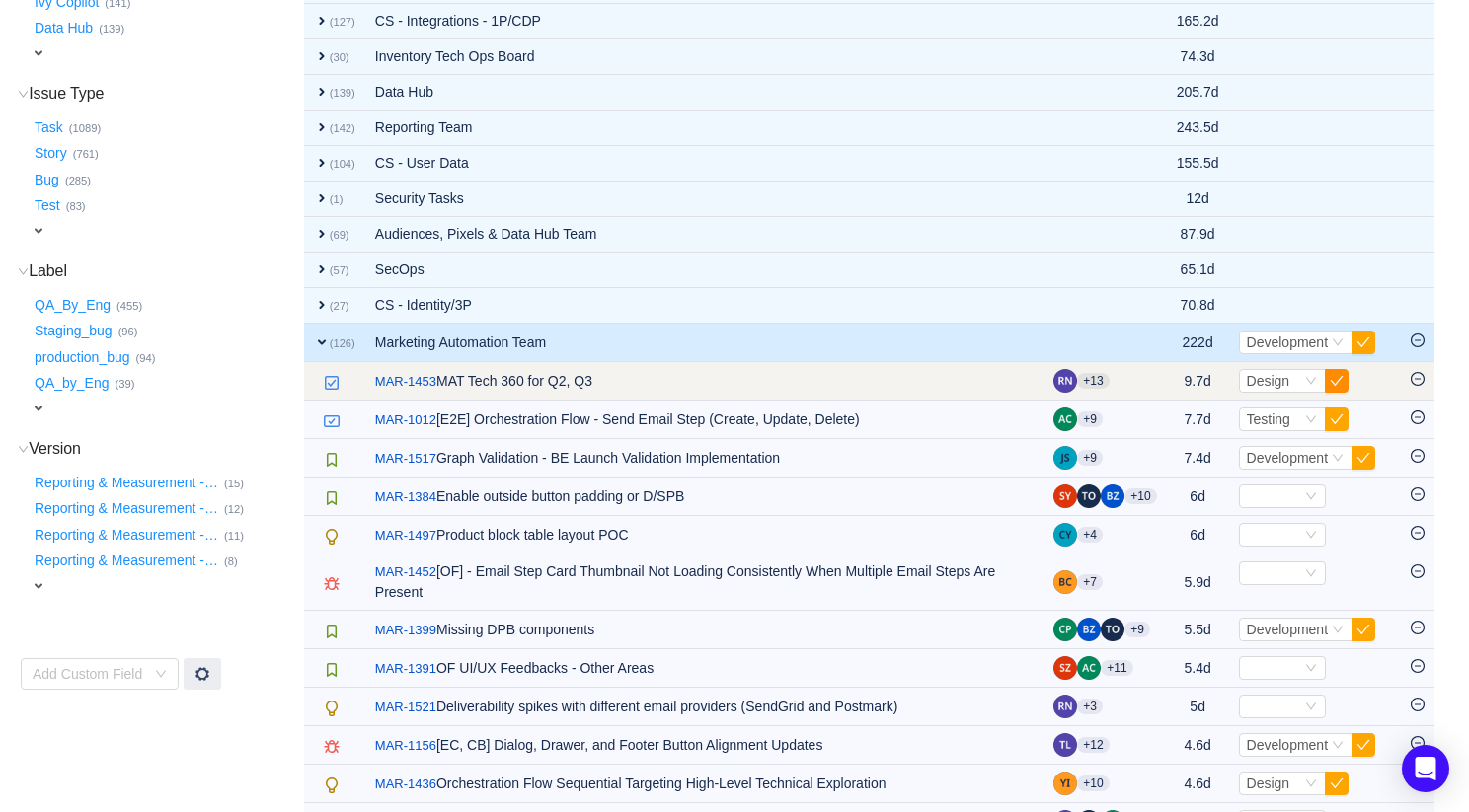 click at bounding box center [1337, 381] 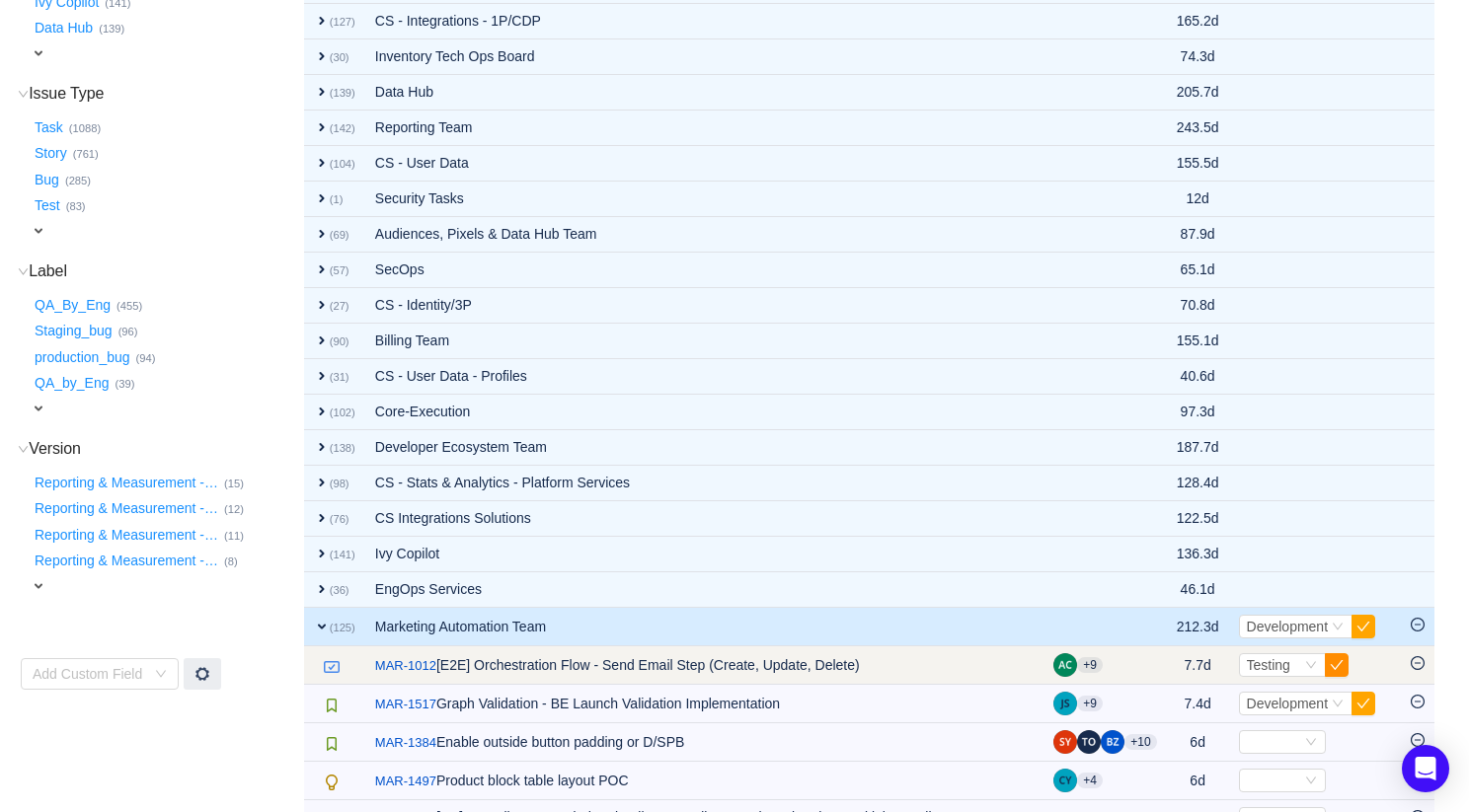 click at bounding box center (1337, 665) 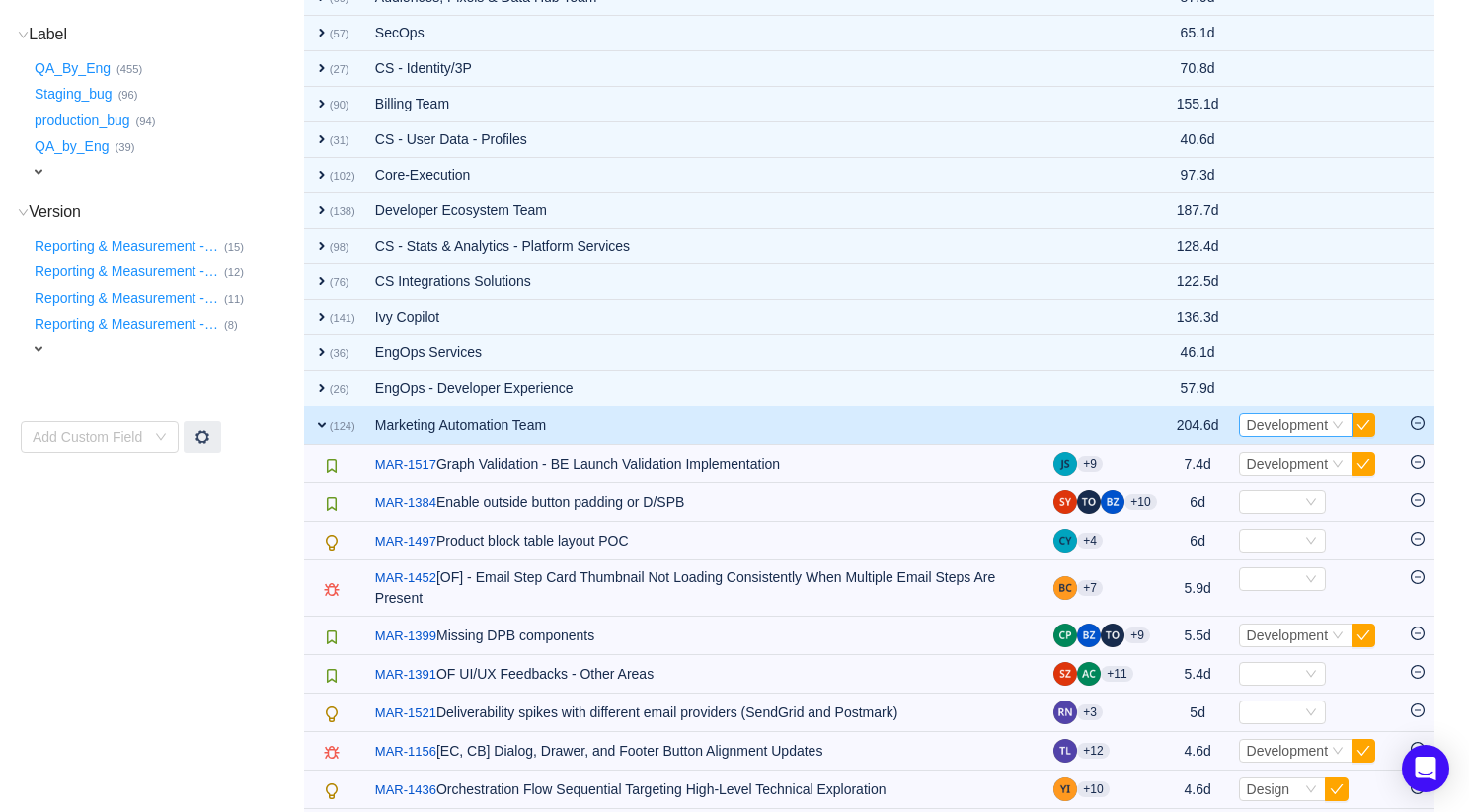scroll, scrollTop: 576, scrollLeft: 0, axis: vertical 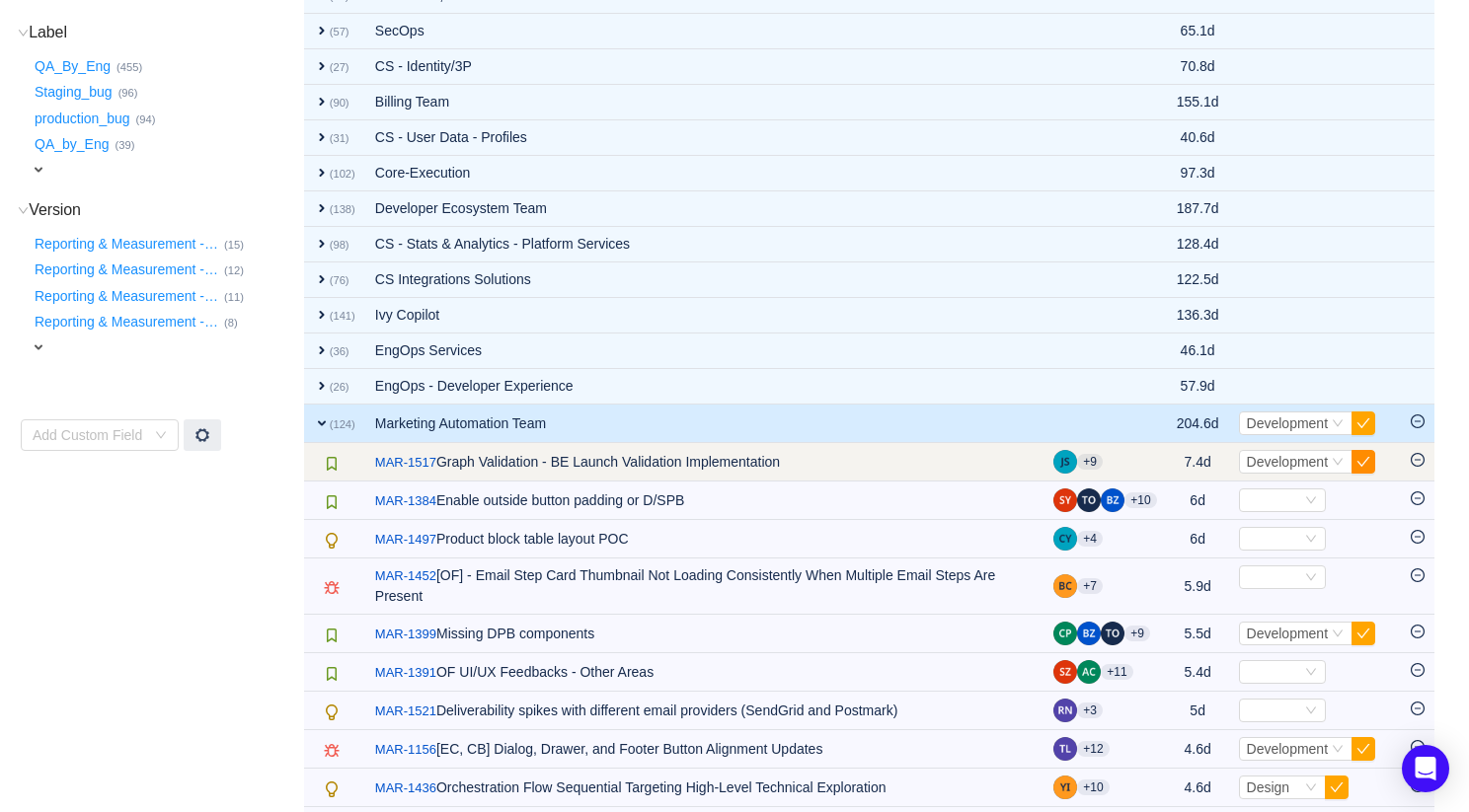 click at bounding box center (1363, 462) 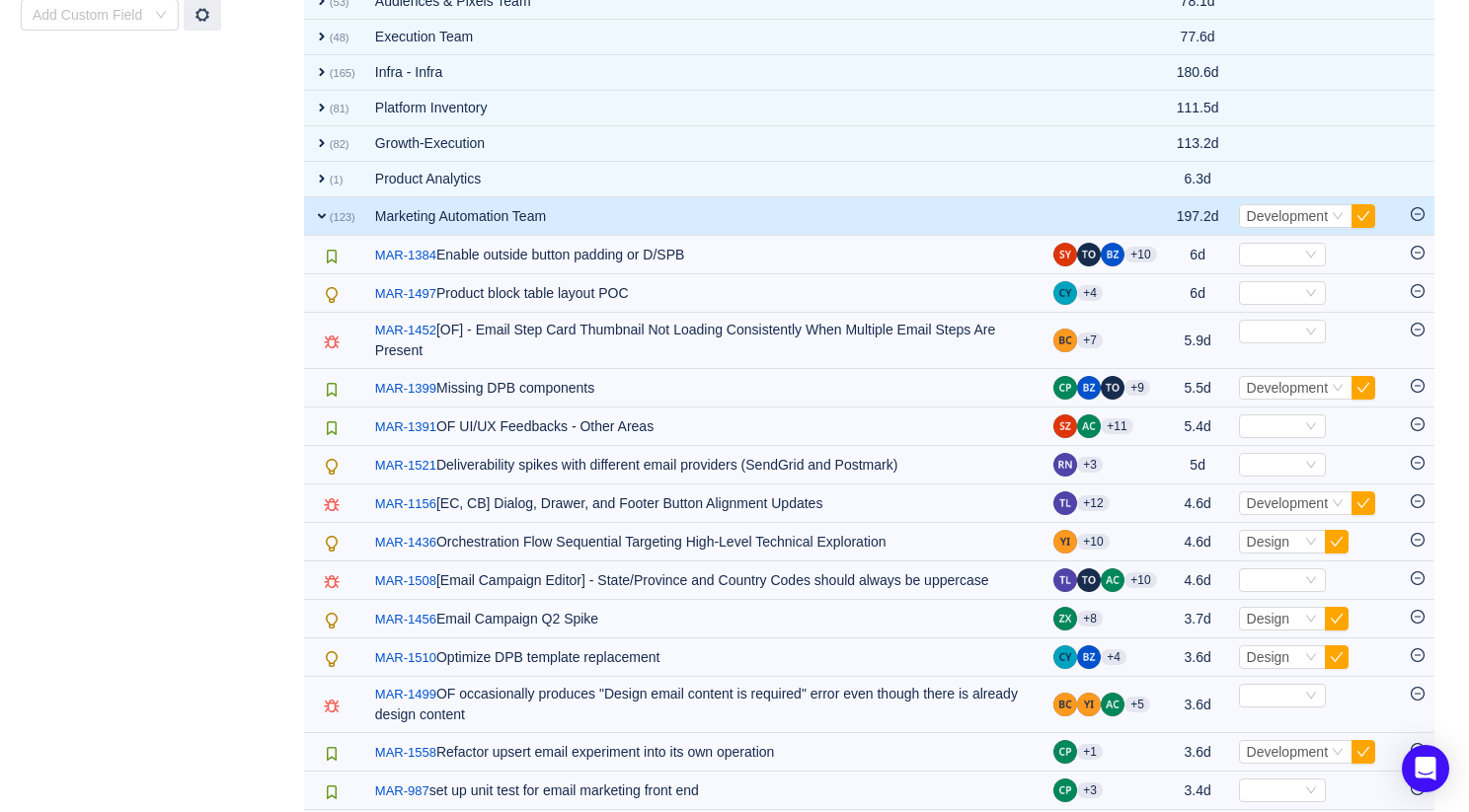 scroll, scrollTop: 1000, scrollLeft: 0, axis: vertical 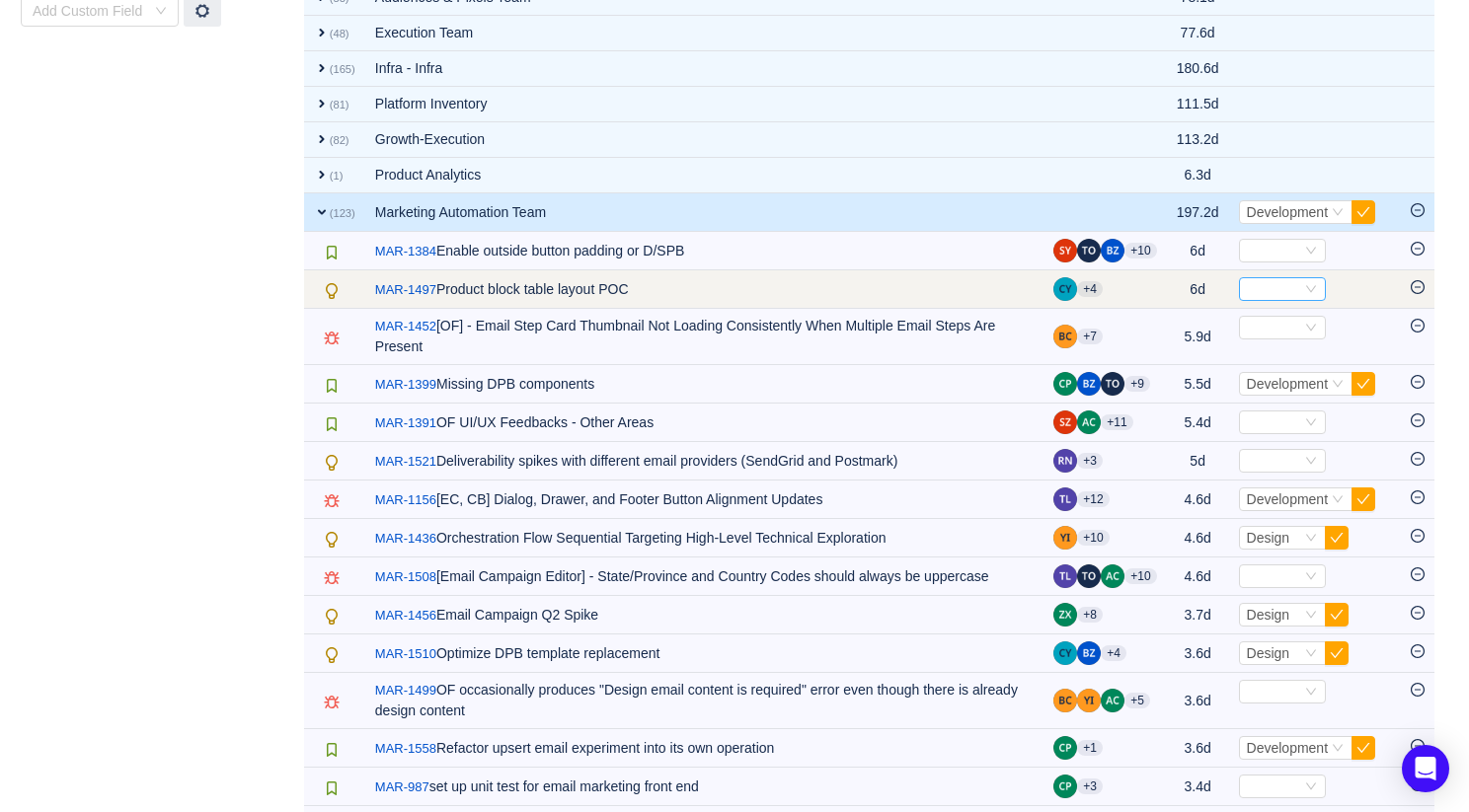 click on "Select" at bounding box center (1274, 289) 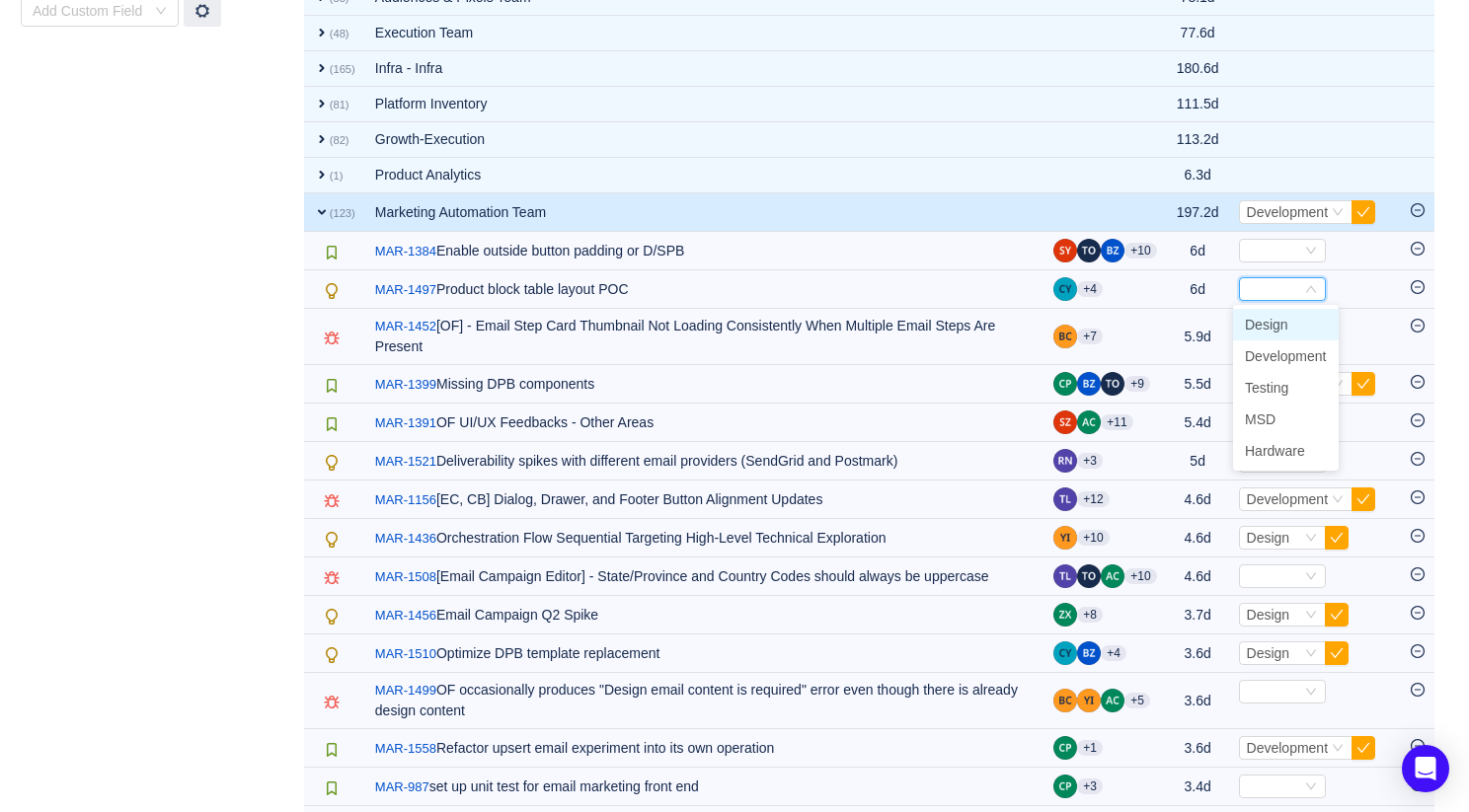click on "Design" at bounding box center [1267, 325] 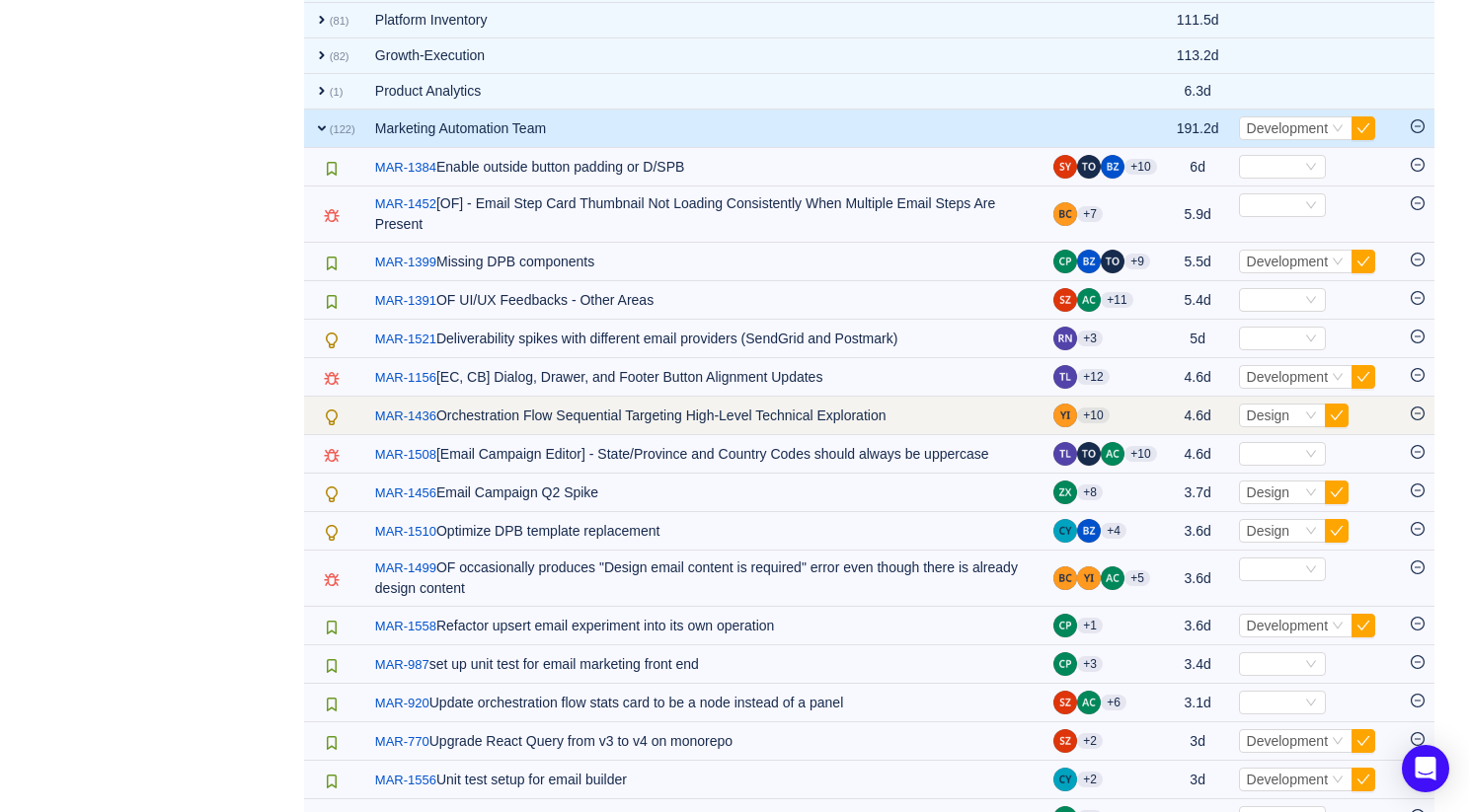 scroll, scrollTop: 1096, scrollLeft: 0, axis: vertical 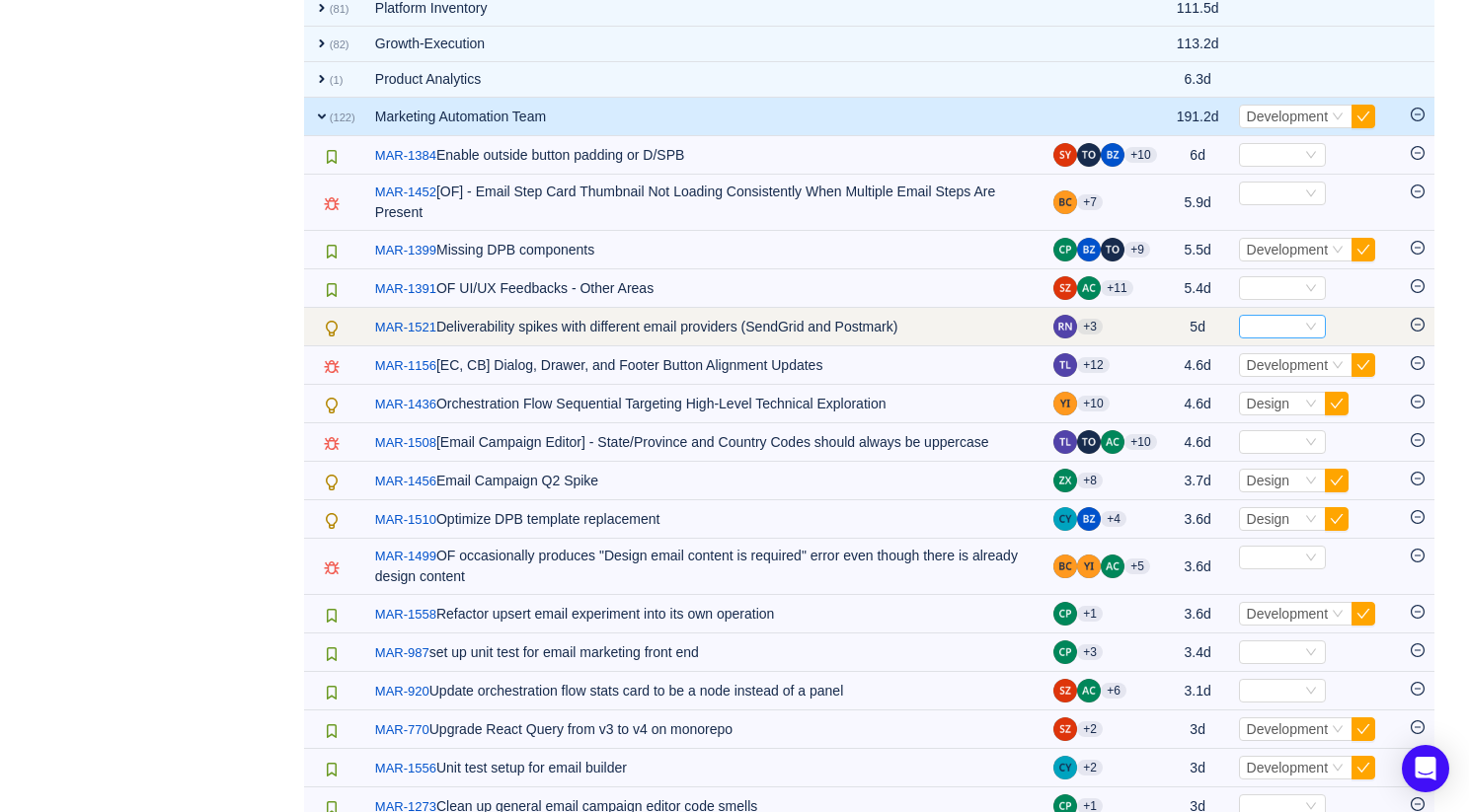 click 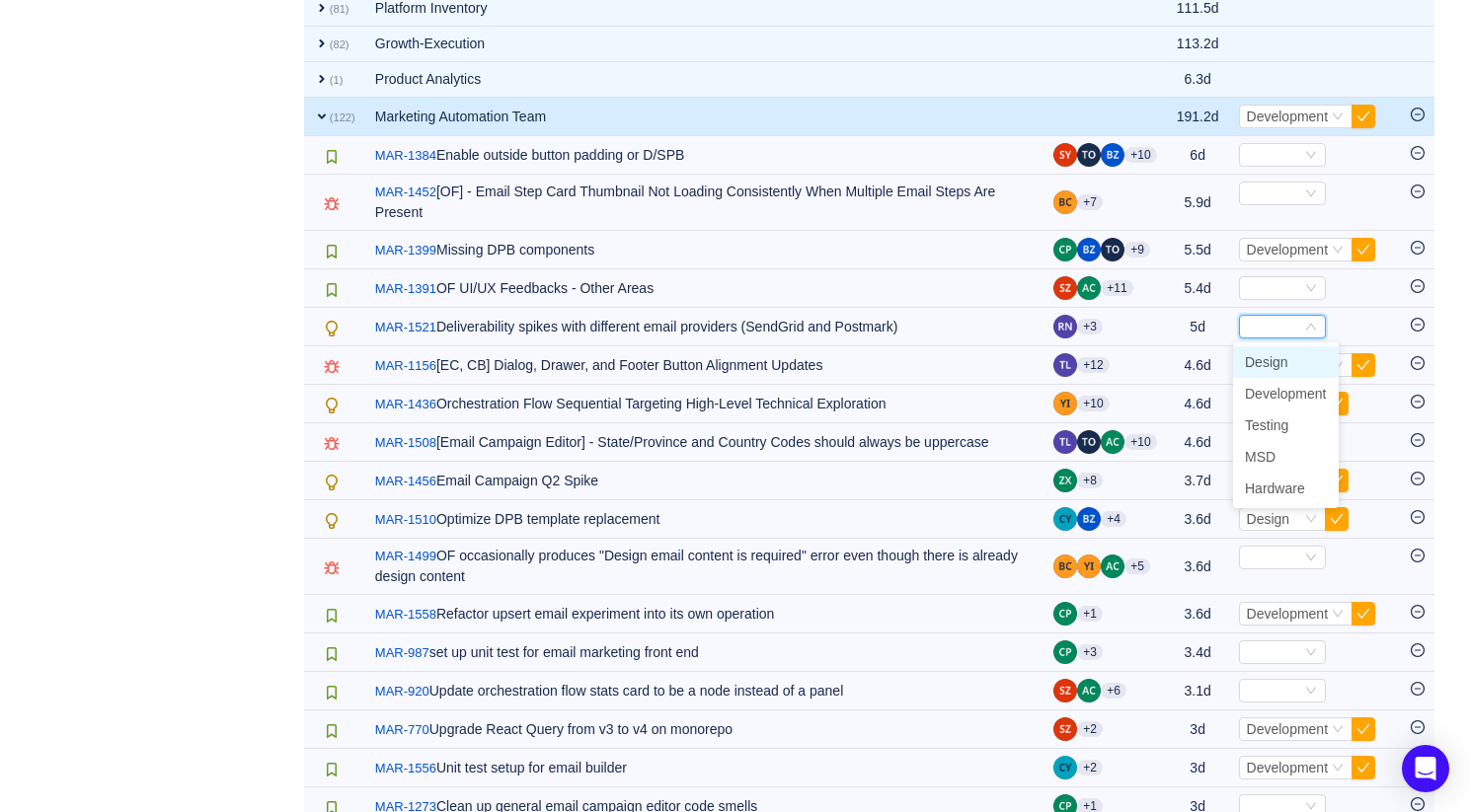 click on "Design" at bounding box center (1267, 362) 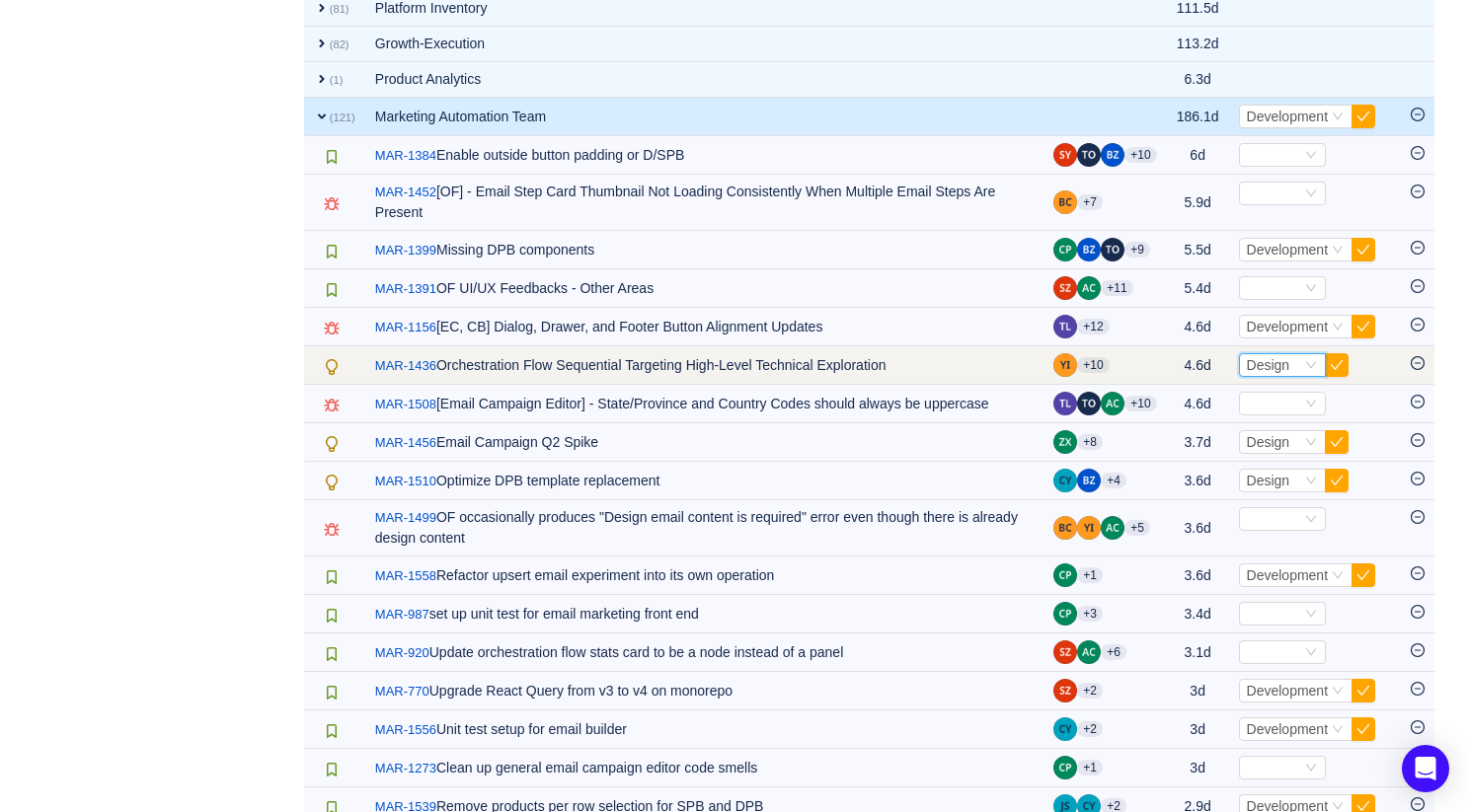 click 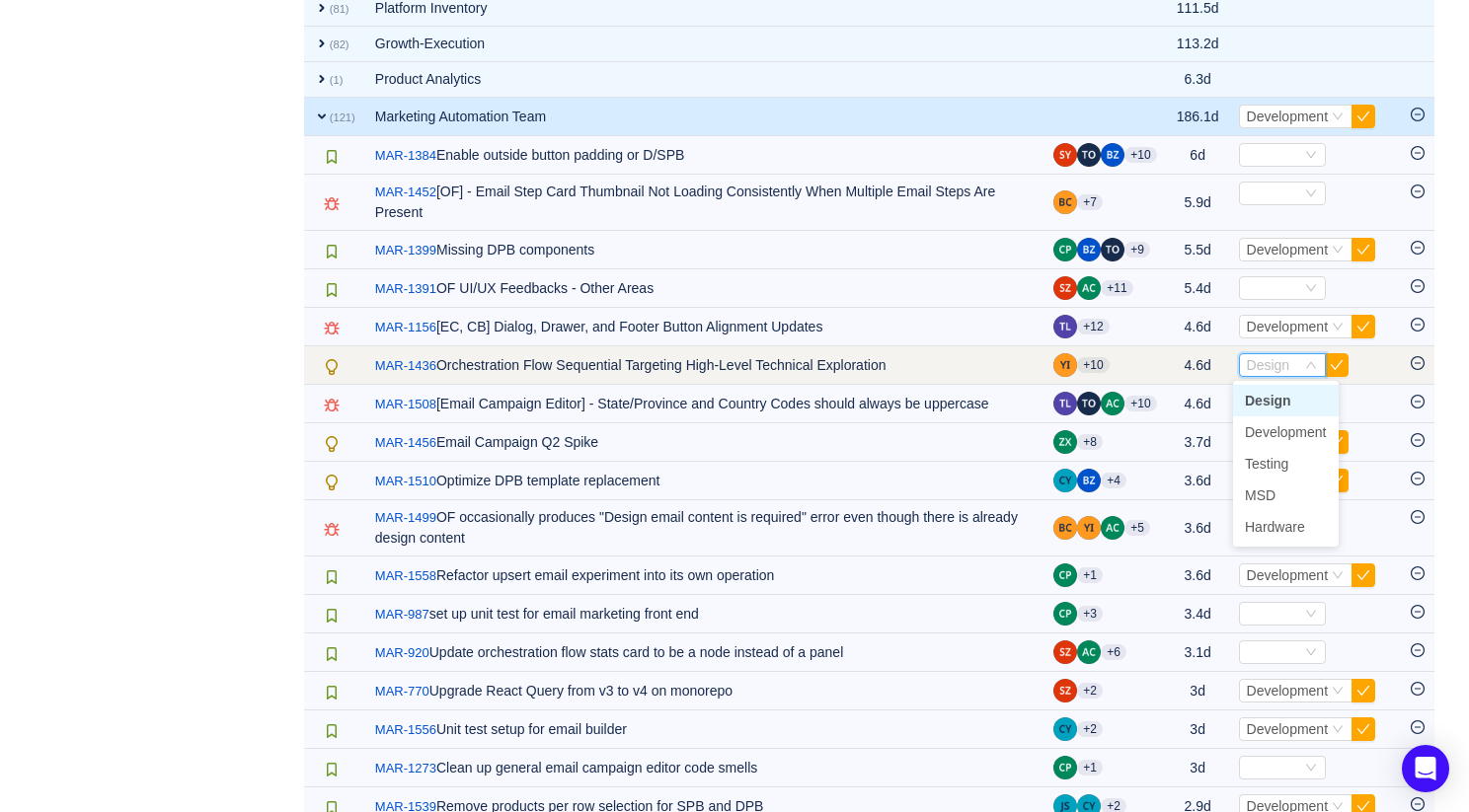 click 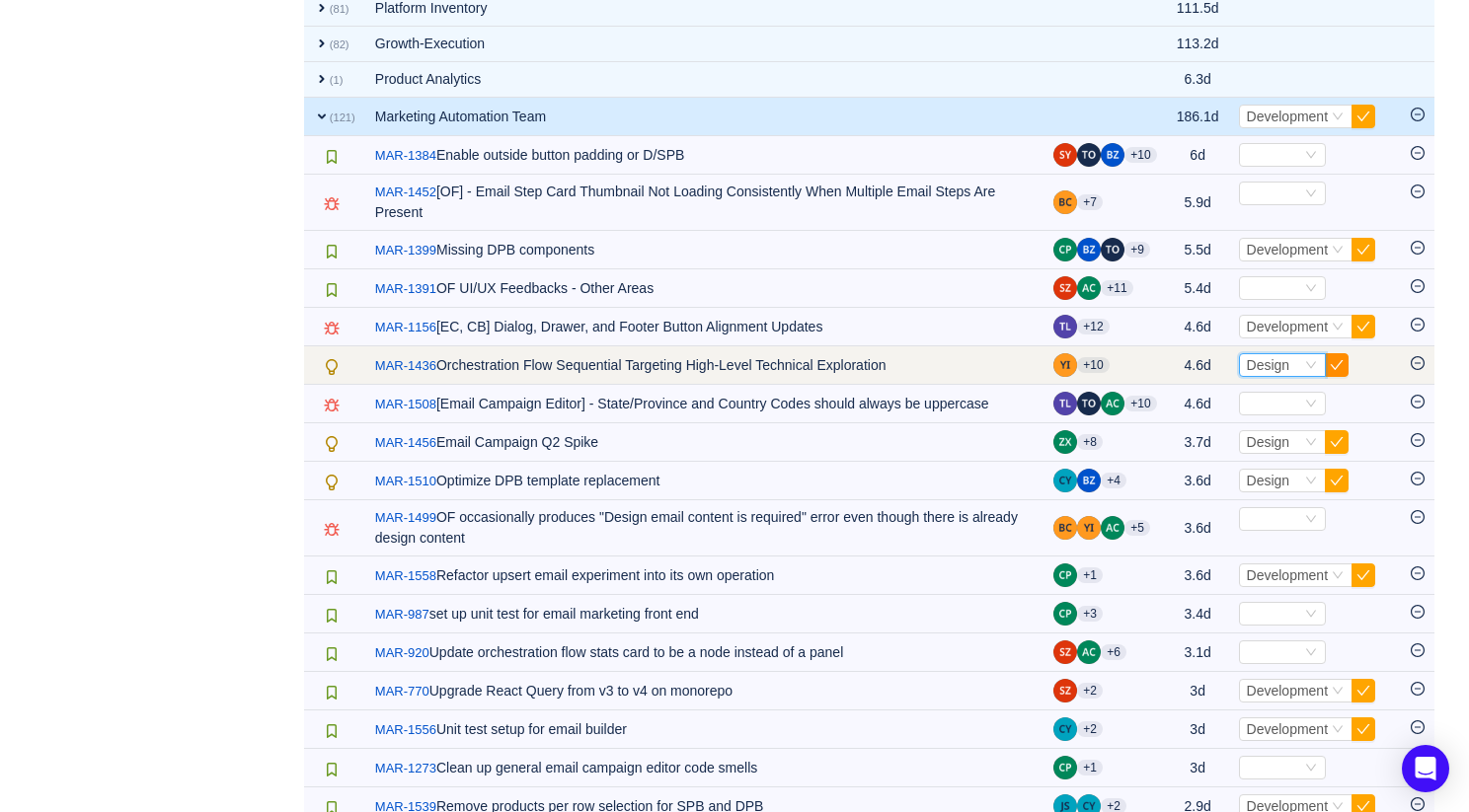 click at bounding box center [1337, 365] 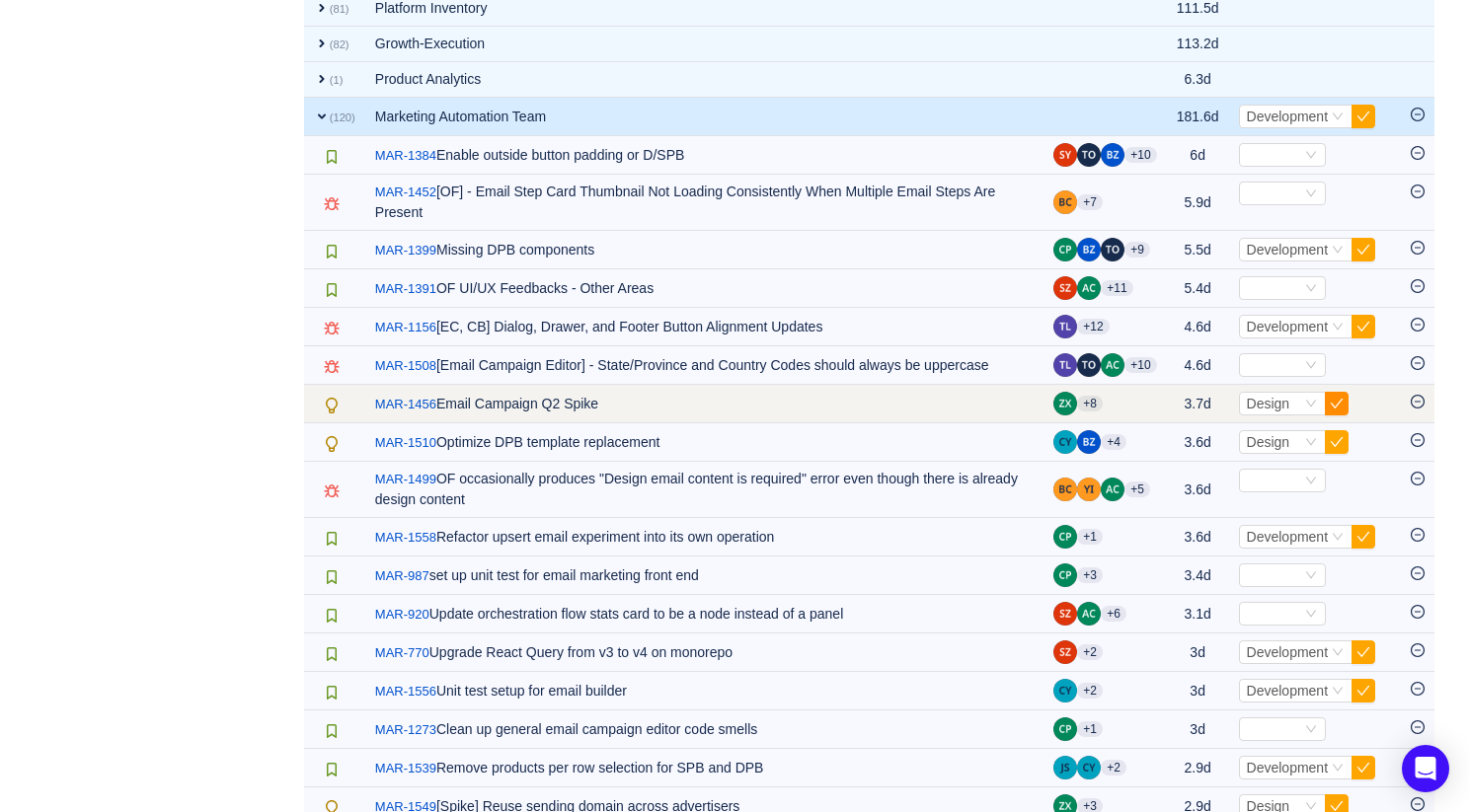 click at bounding box center [1337, 404] 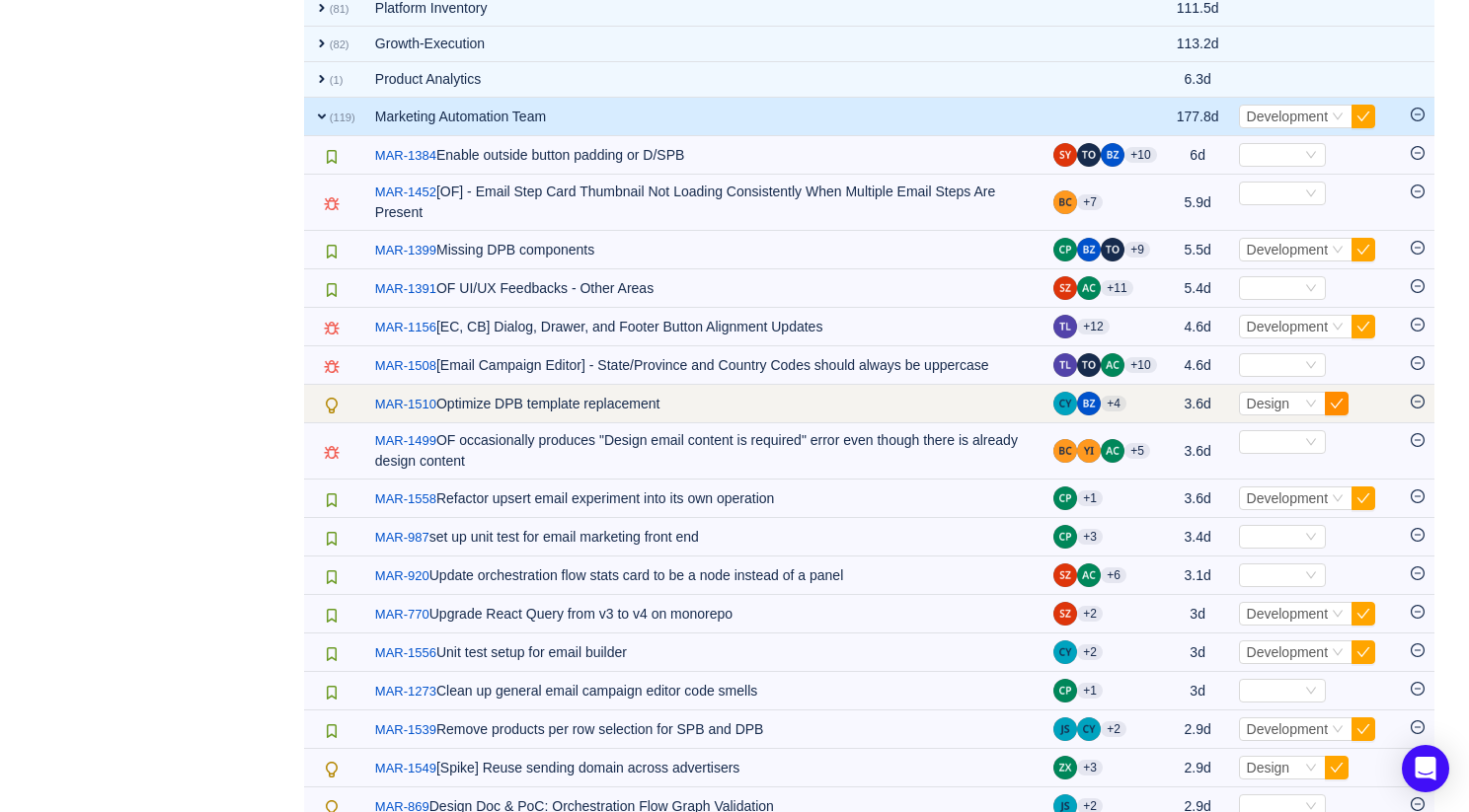 click at bounding box center (1337, 404) 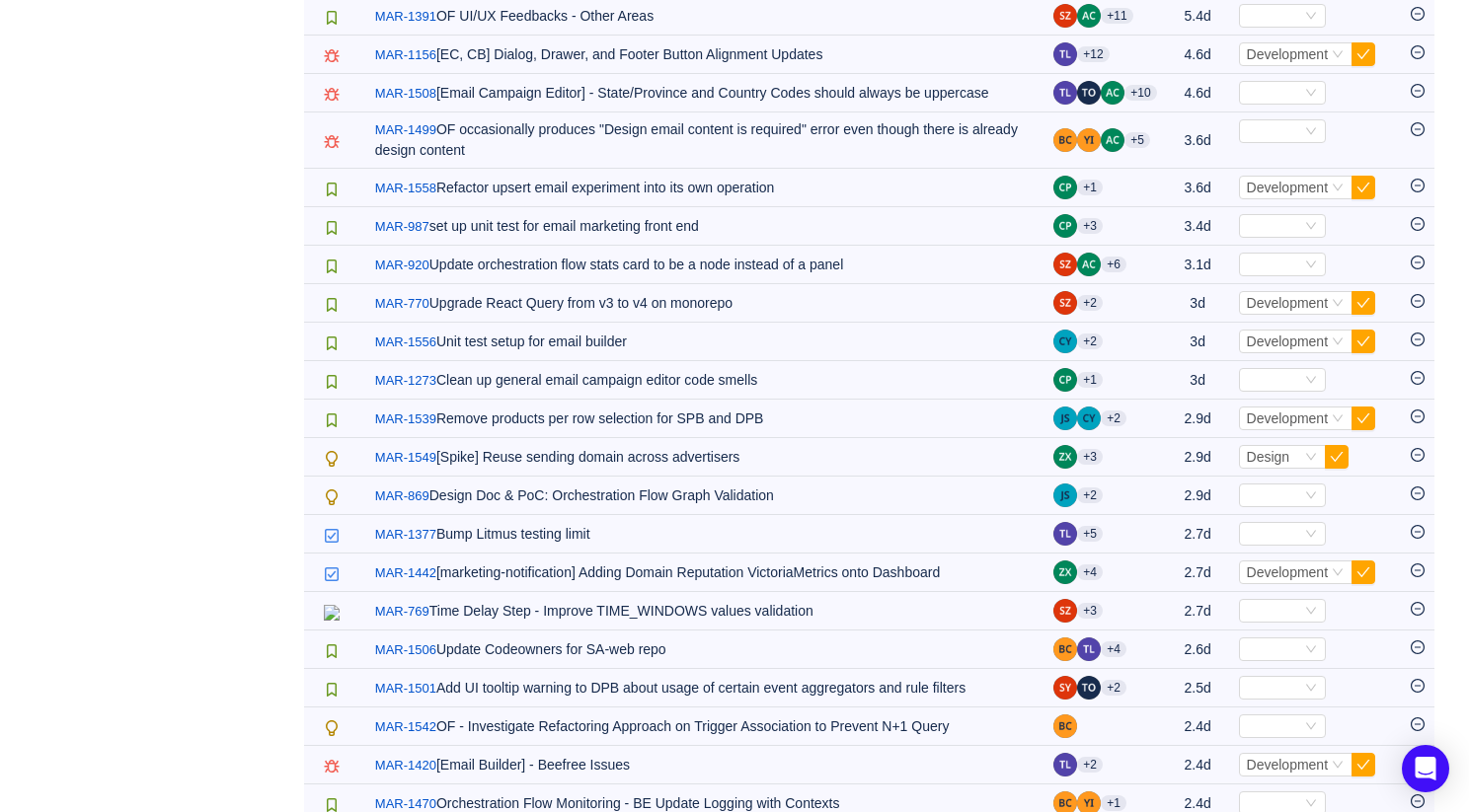 scroll, scrollTop: 1377, scrollLeft: 0, axis: vertical 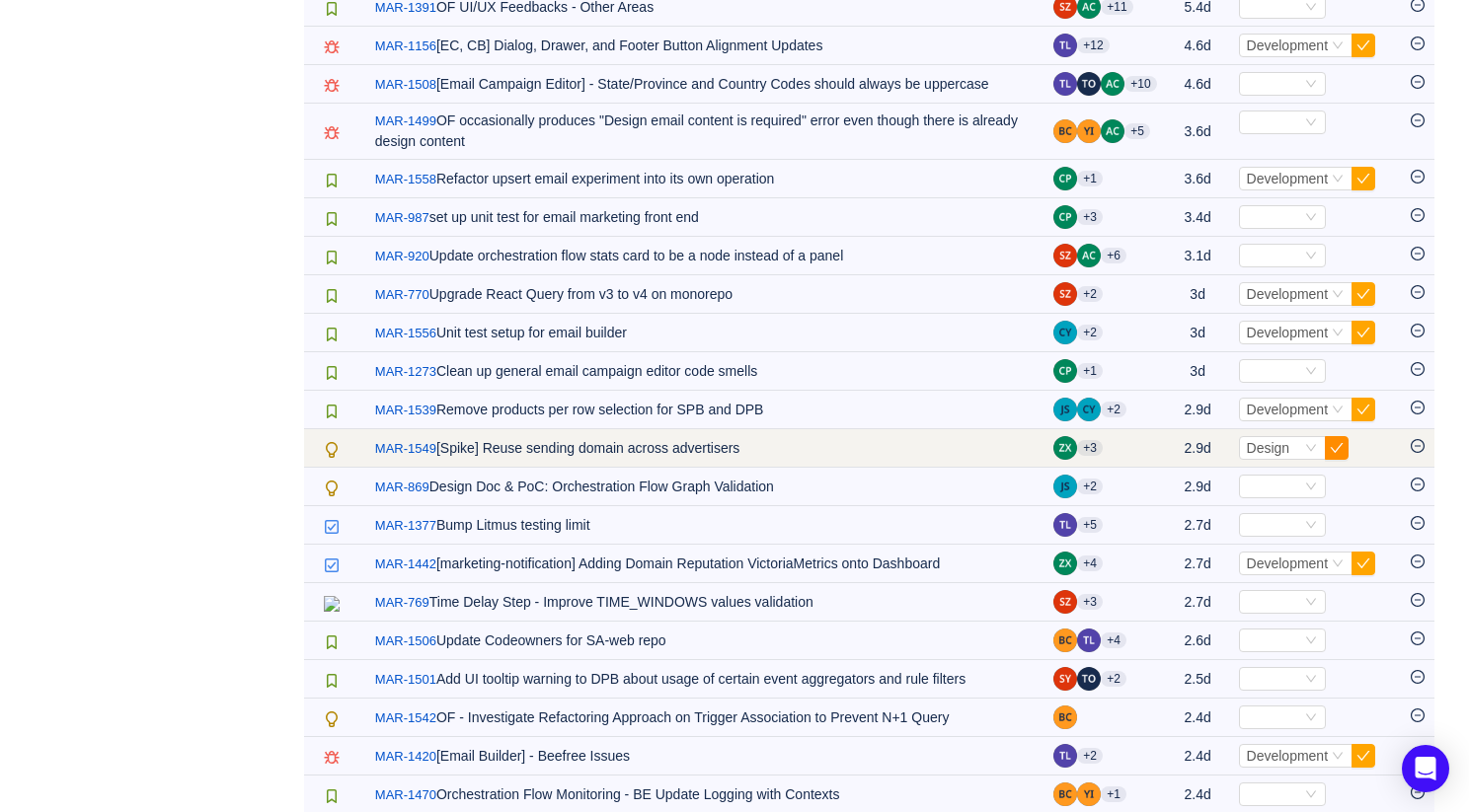 click at bounding box center (1337, 448) 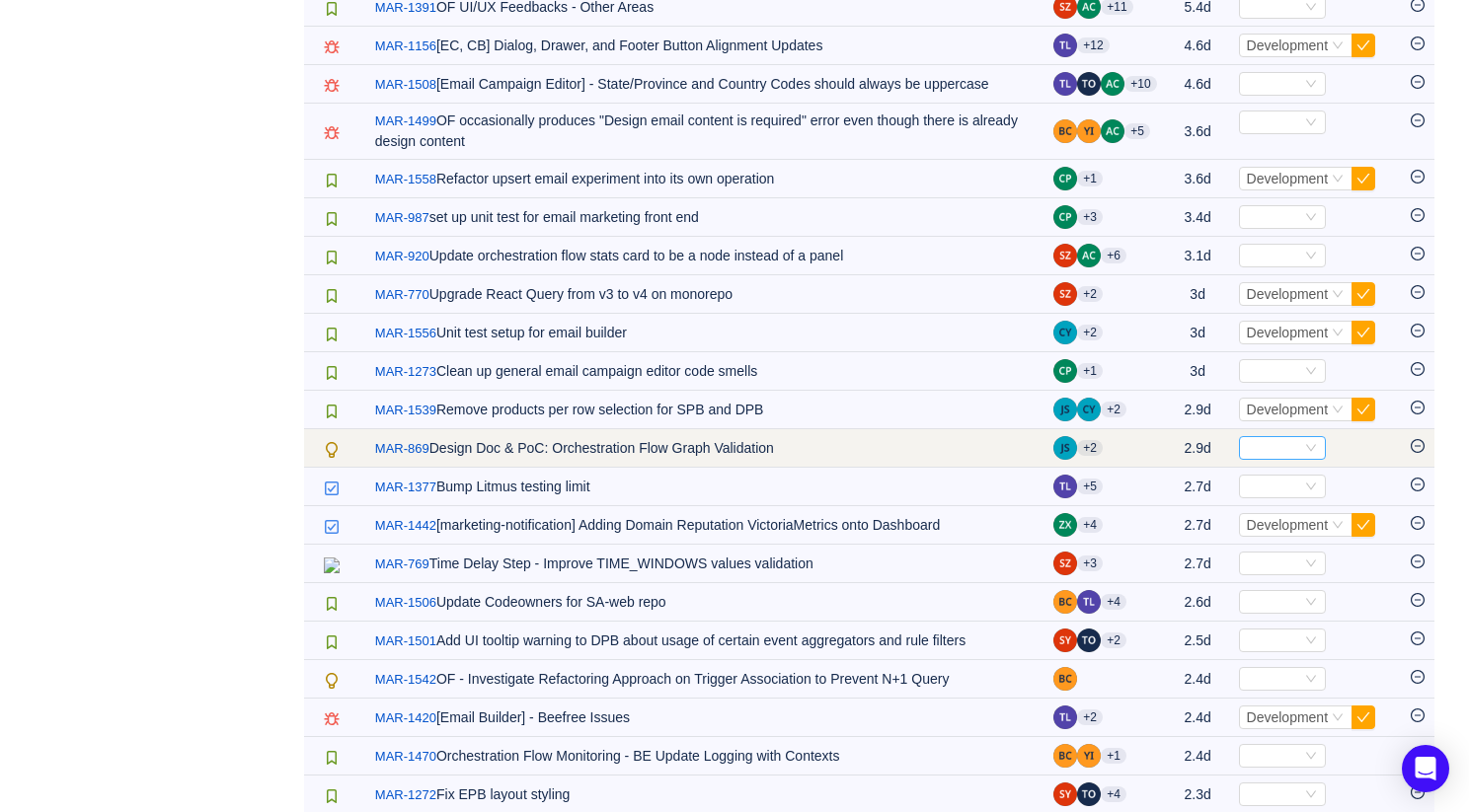 click on "Select" at bounding box center (1282, 448) 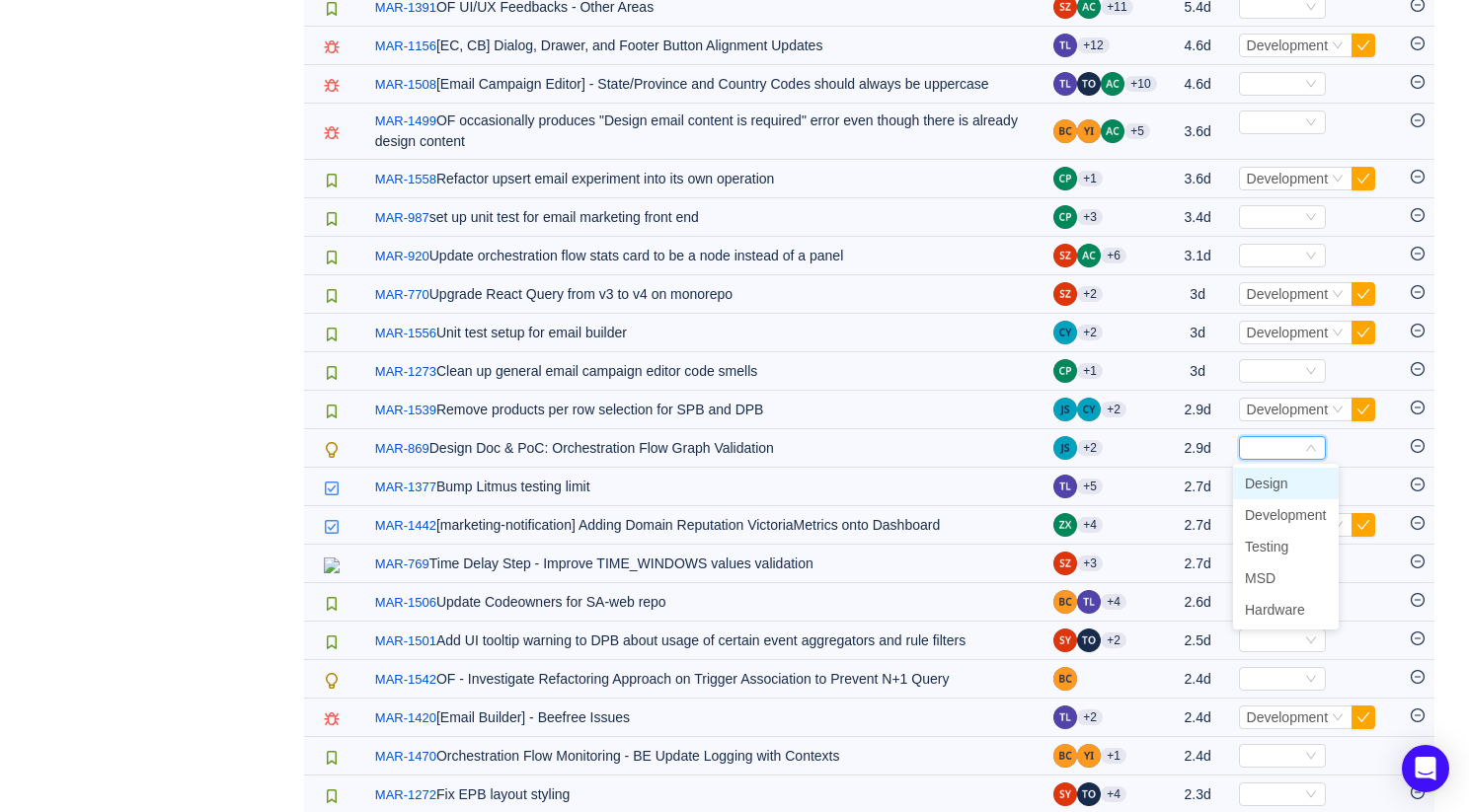 click on "Design" at bounding box center [1285, 483] 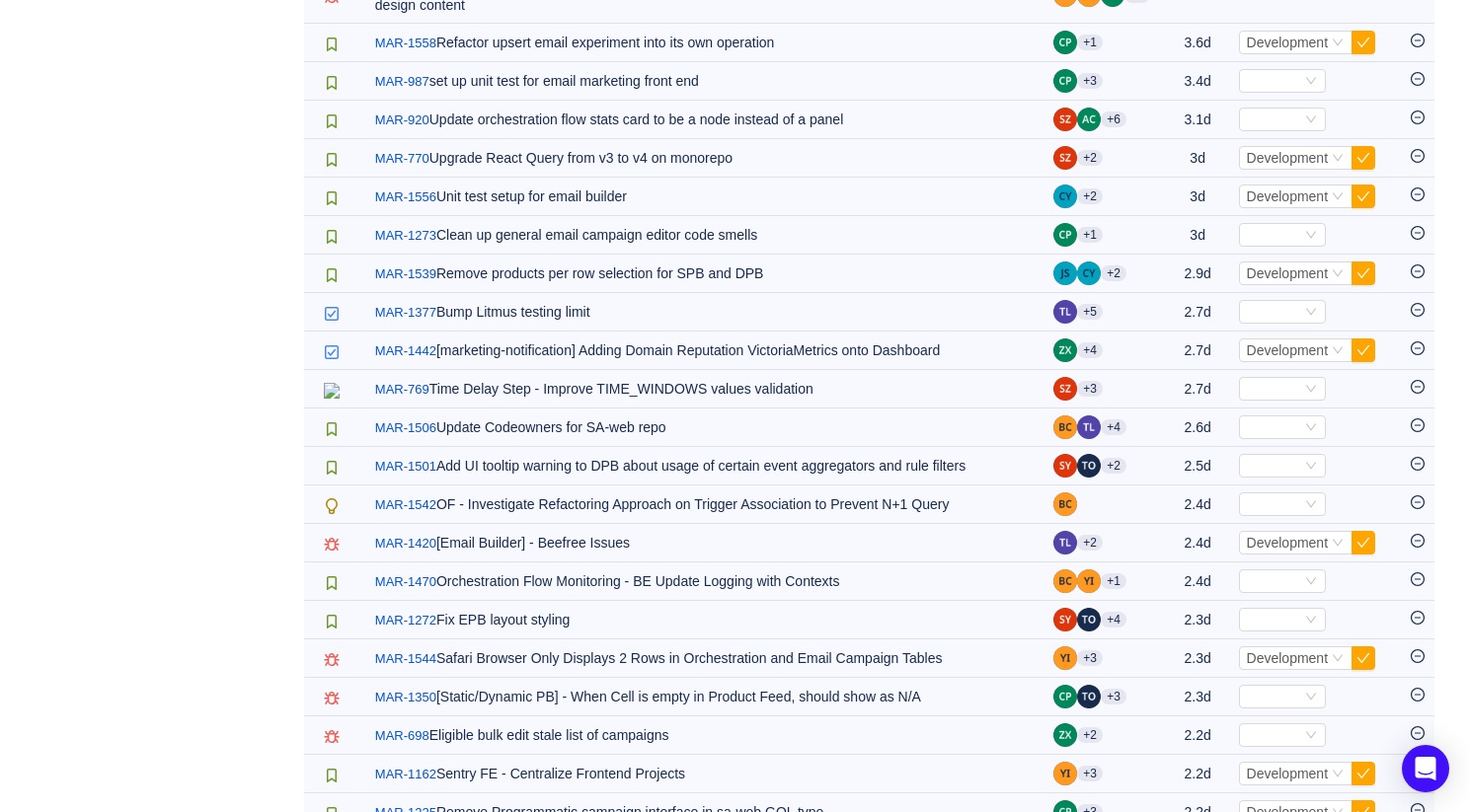 scroll, scrollTop: 1520, scrollLeft: 0, axis: vertical 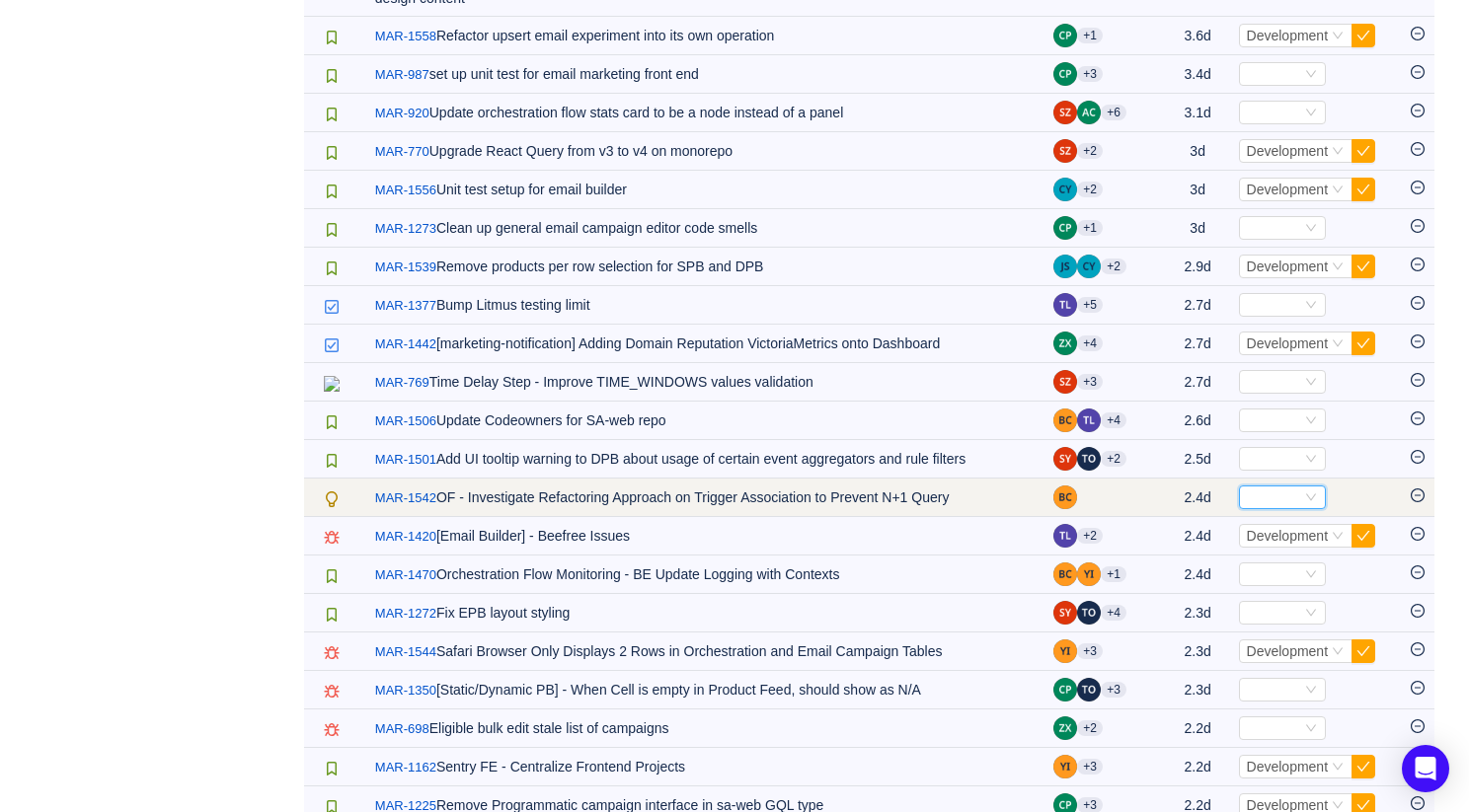 click 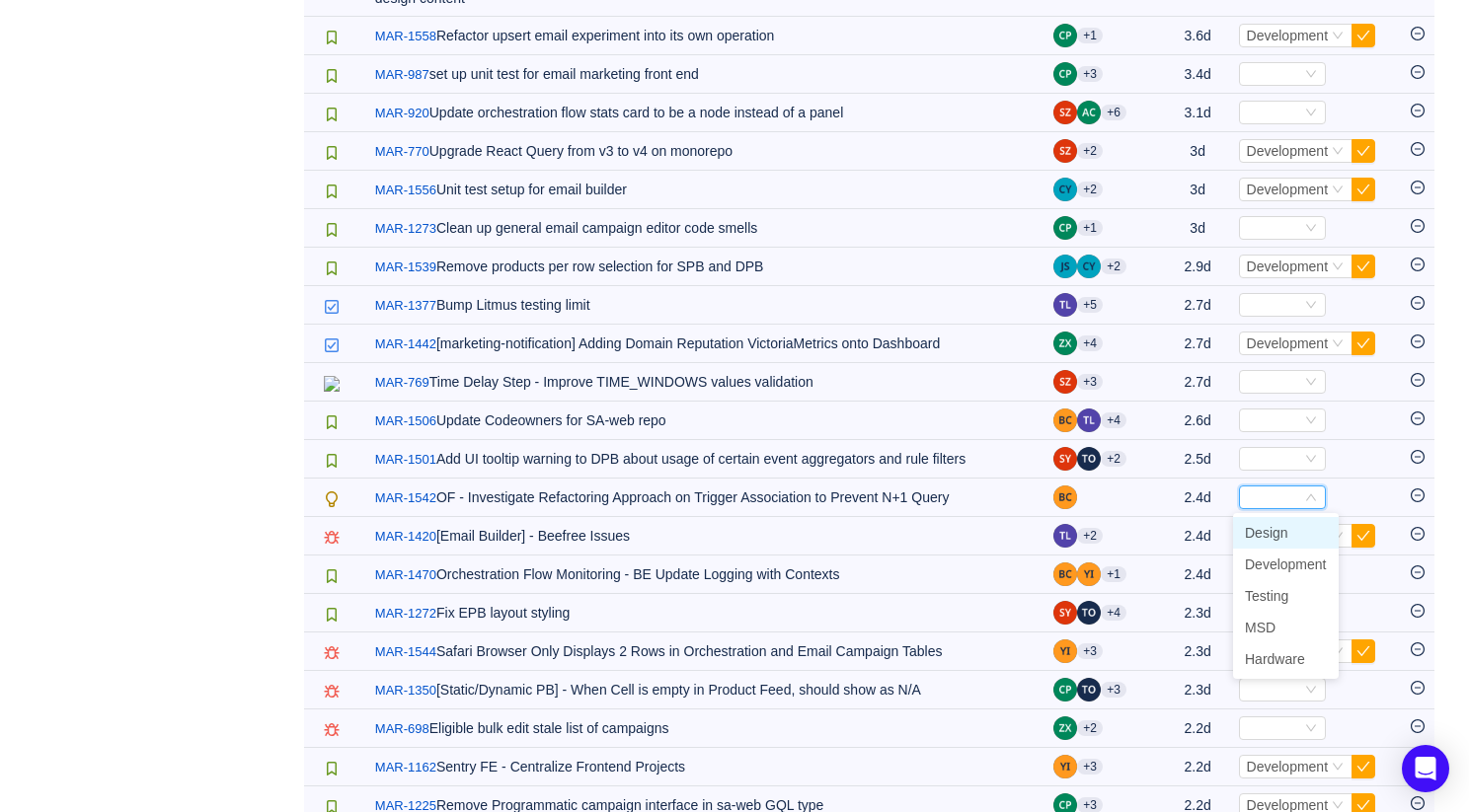 click on "Design" at bounding box center [1285, 533] 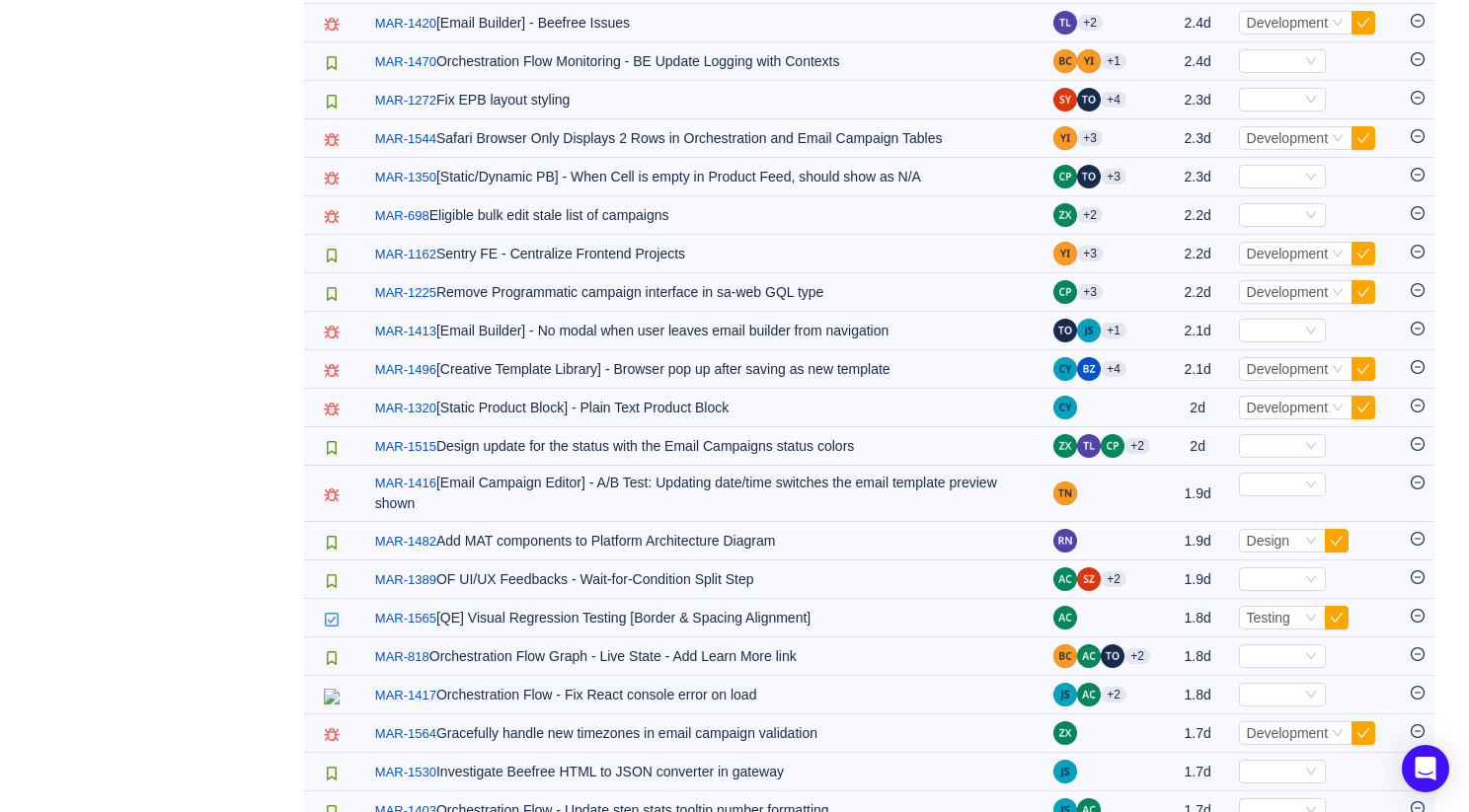 scroll, scrollTop: 2008, scrollLeft: 0, axis: vertical 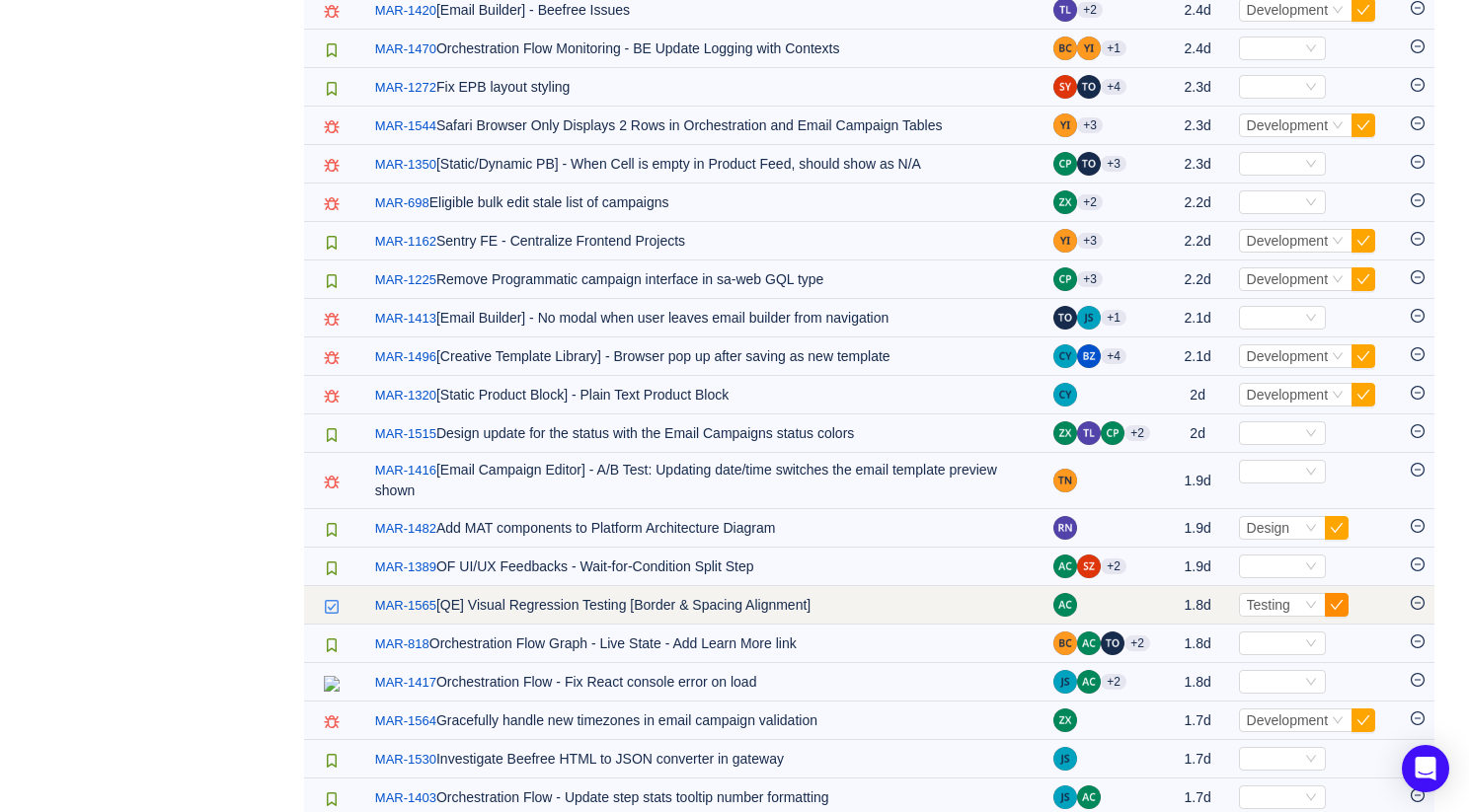 click at bounding box center [1337, 605] 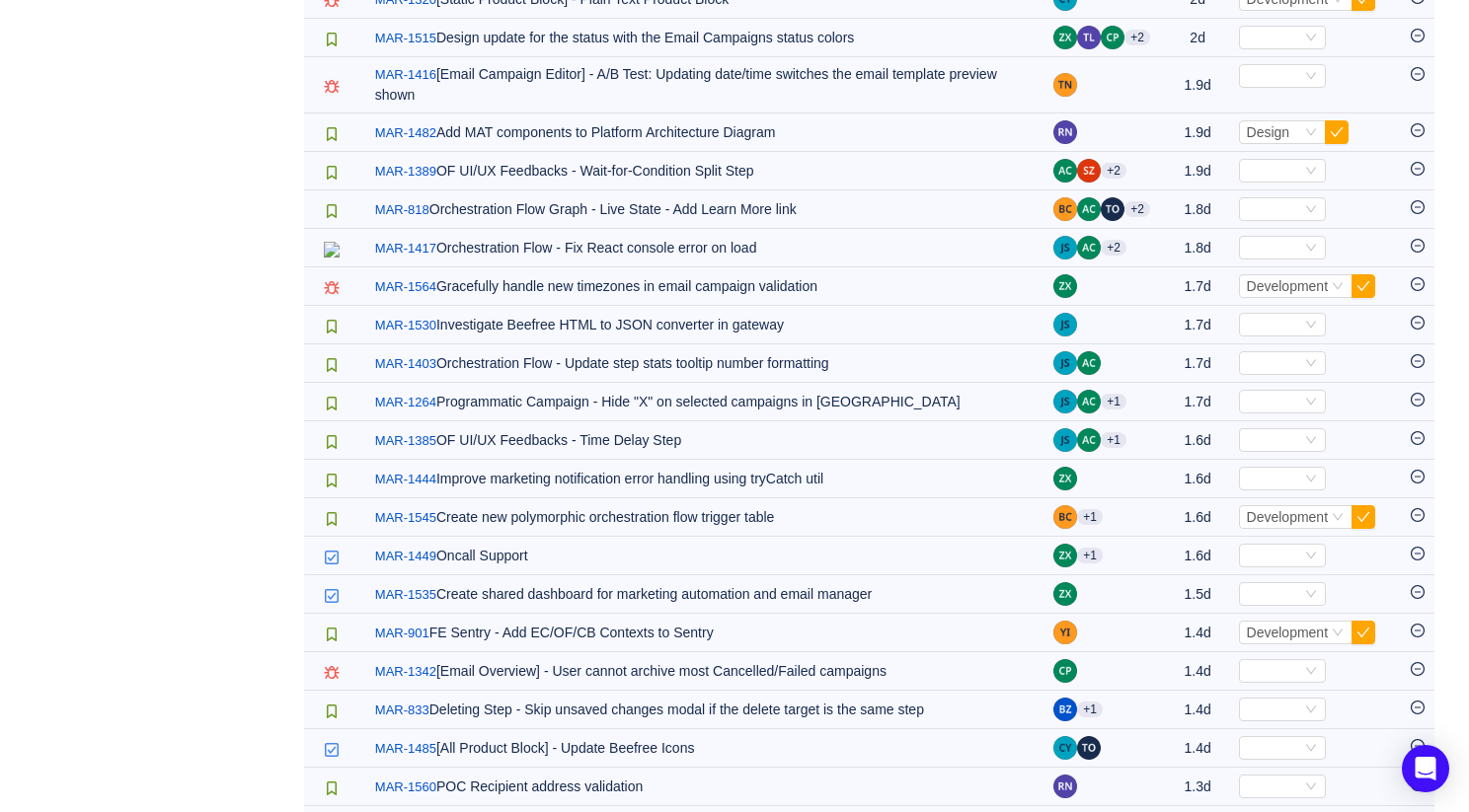scroll, scrollTop: 2405, scrollLeft: 0, axis: vertical 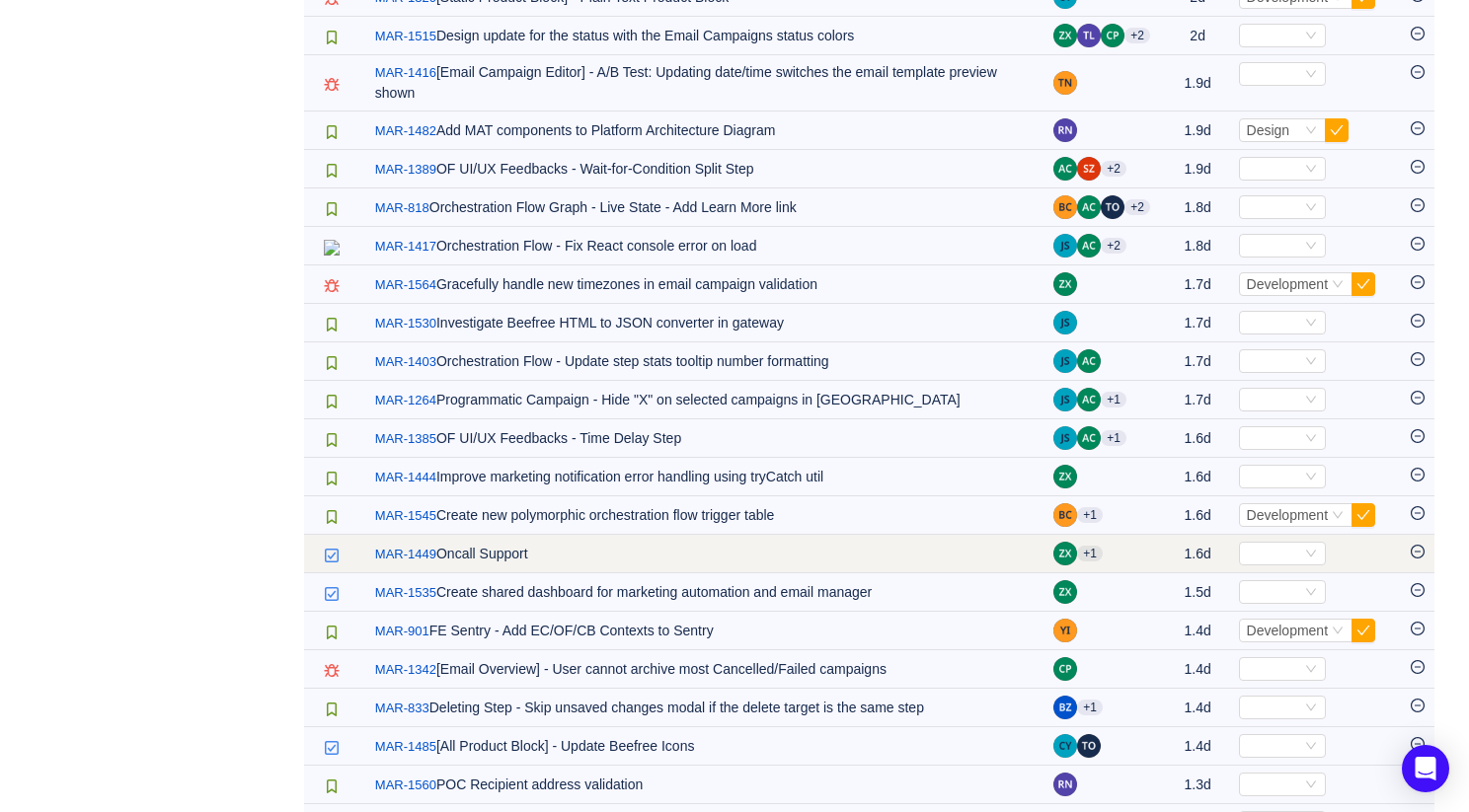 click 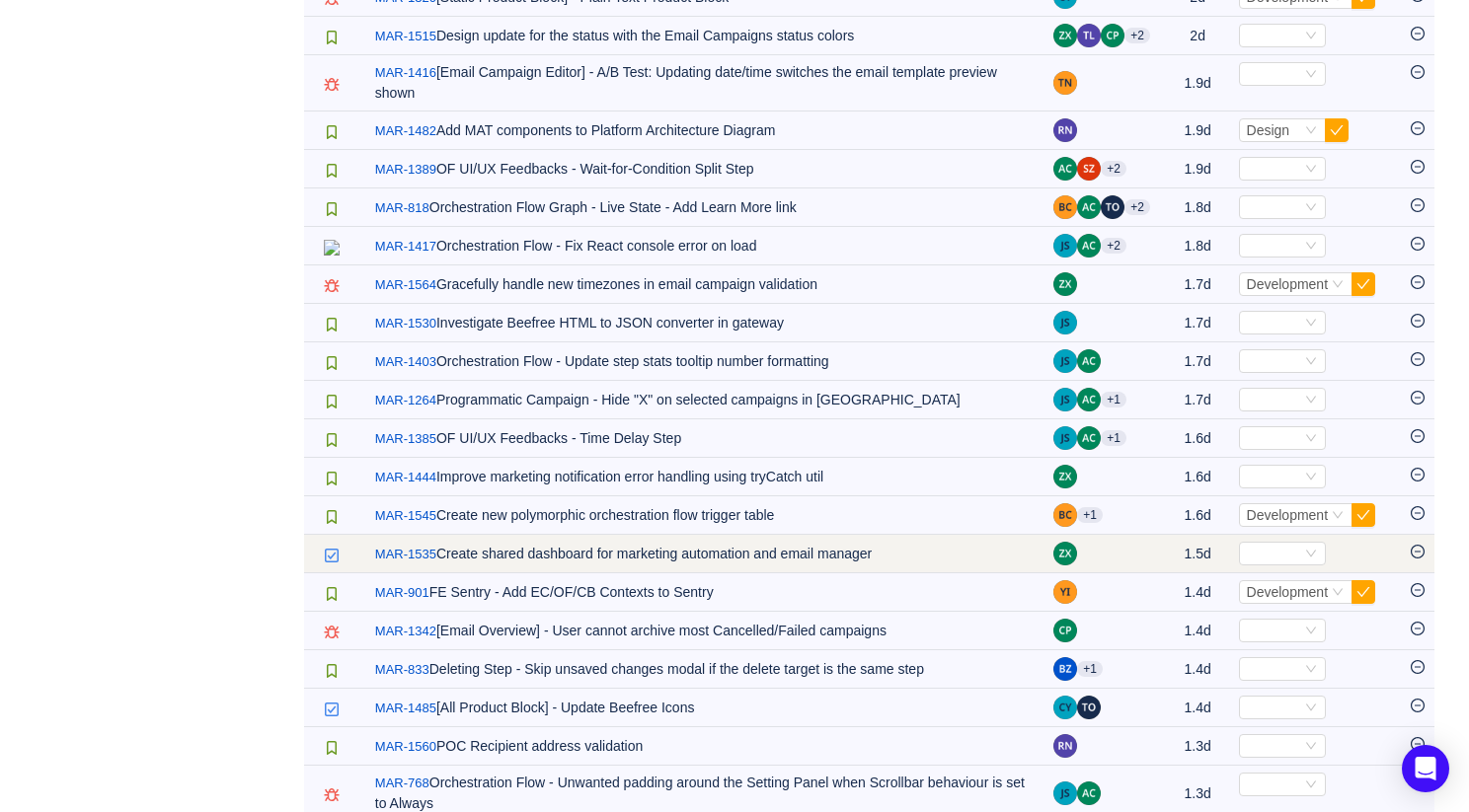 click 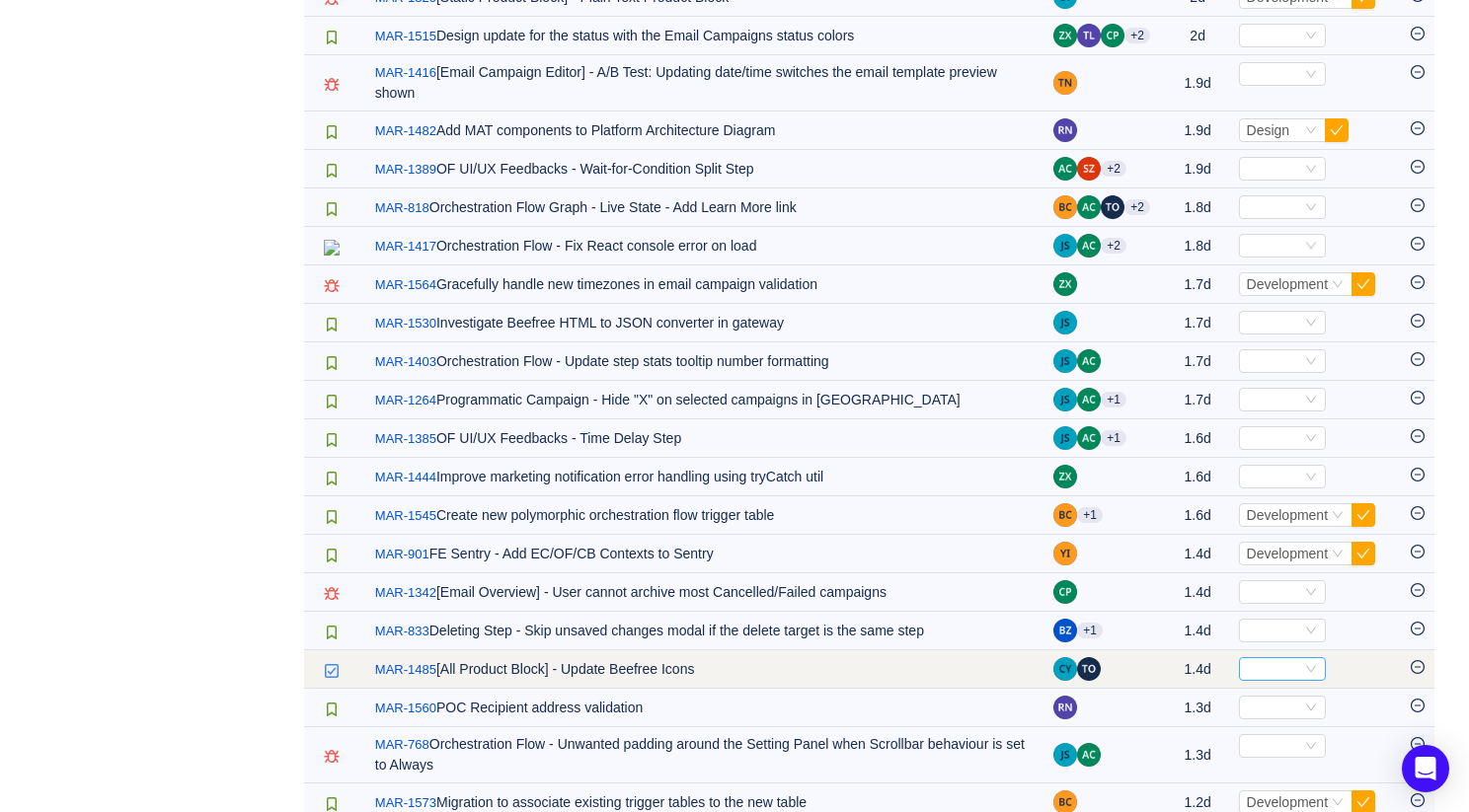 click on "Select" at bounding box center [1282, 669] 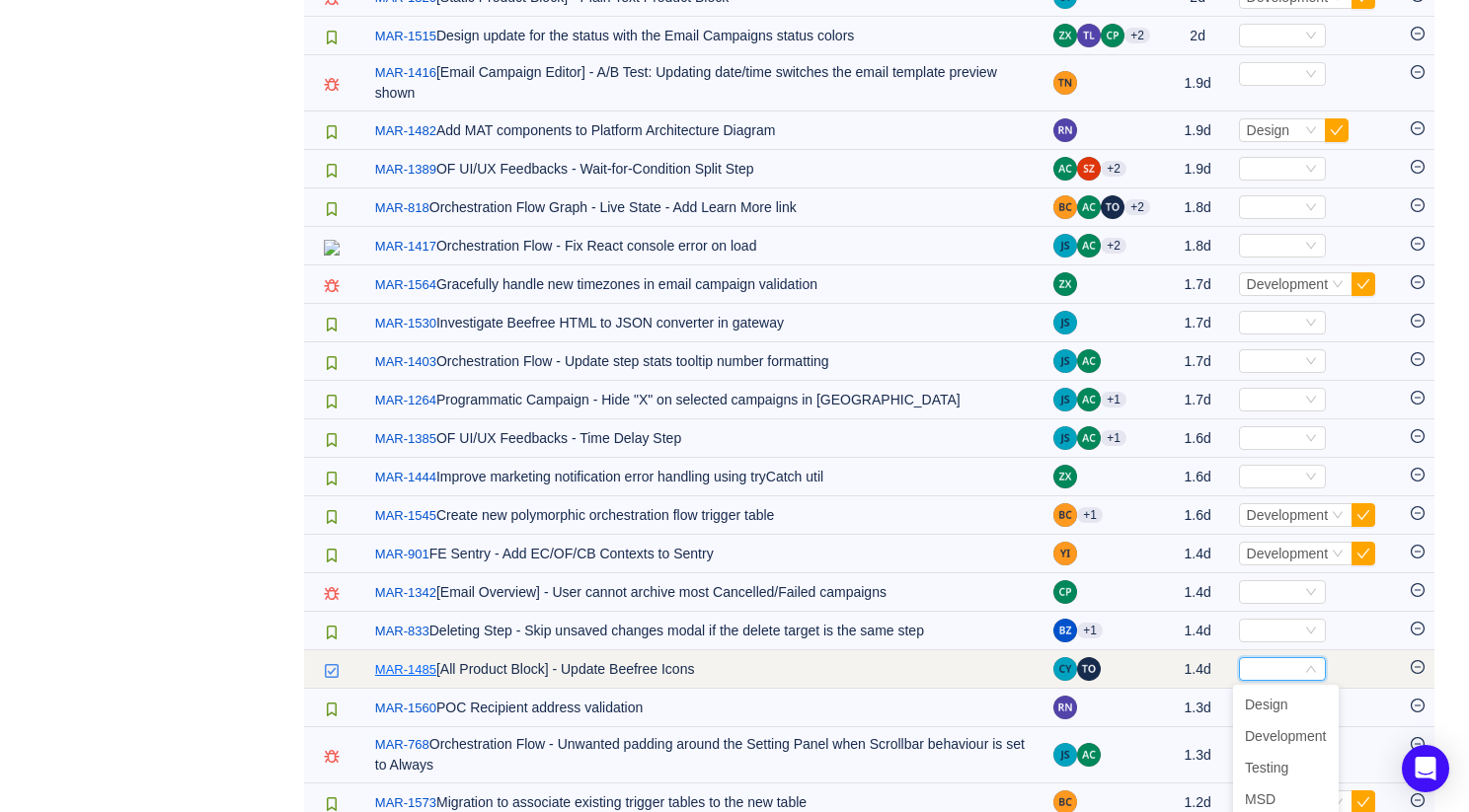 click on "MAR-1485" at bounding box center (406, 670) 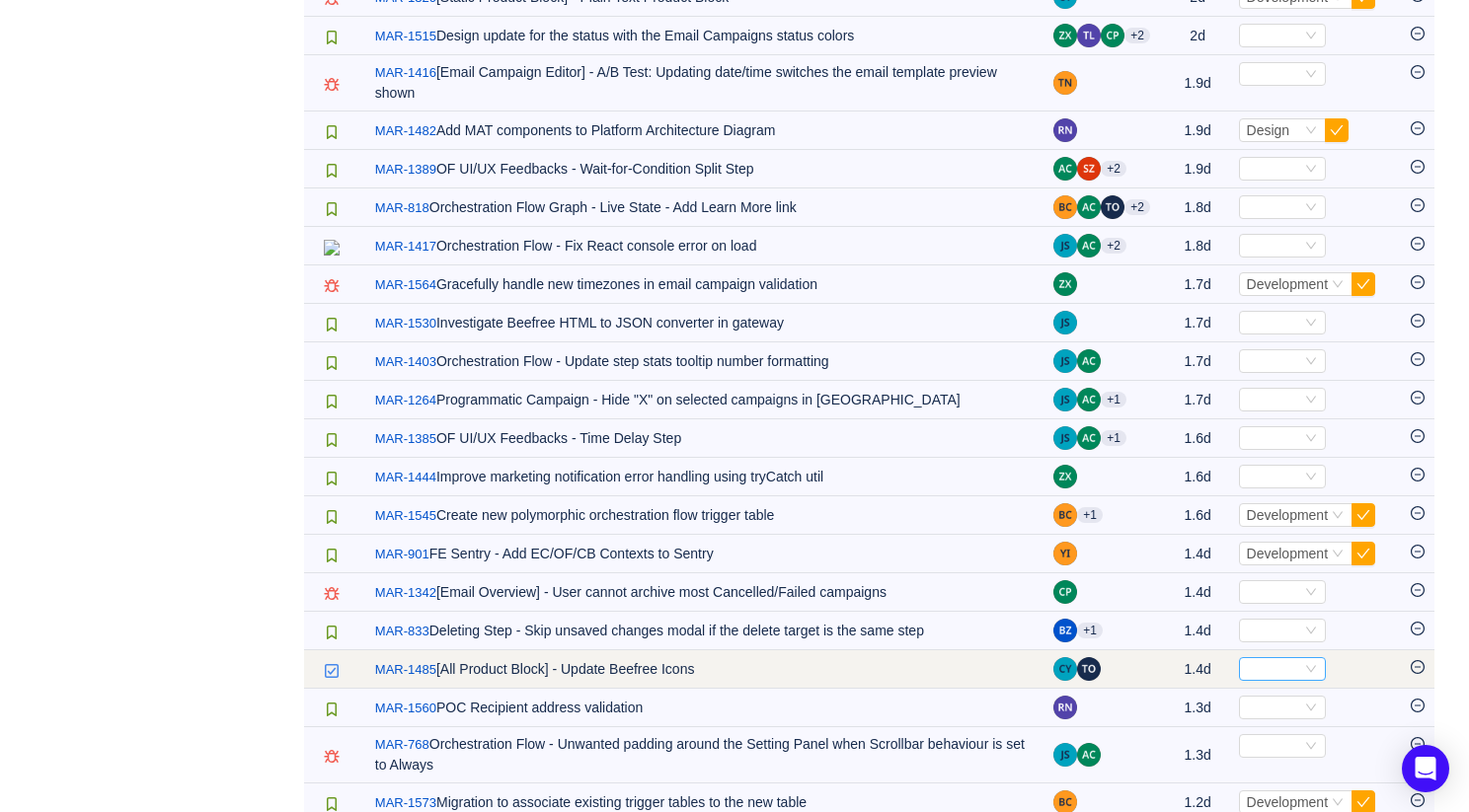 click on "Select" at bounding box center (1274, 669) 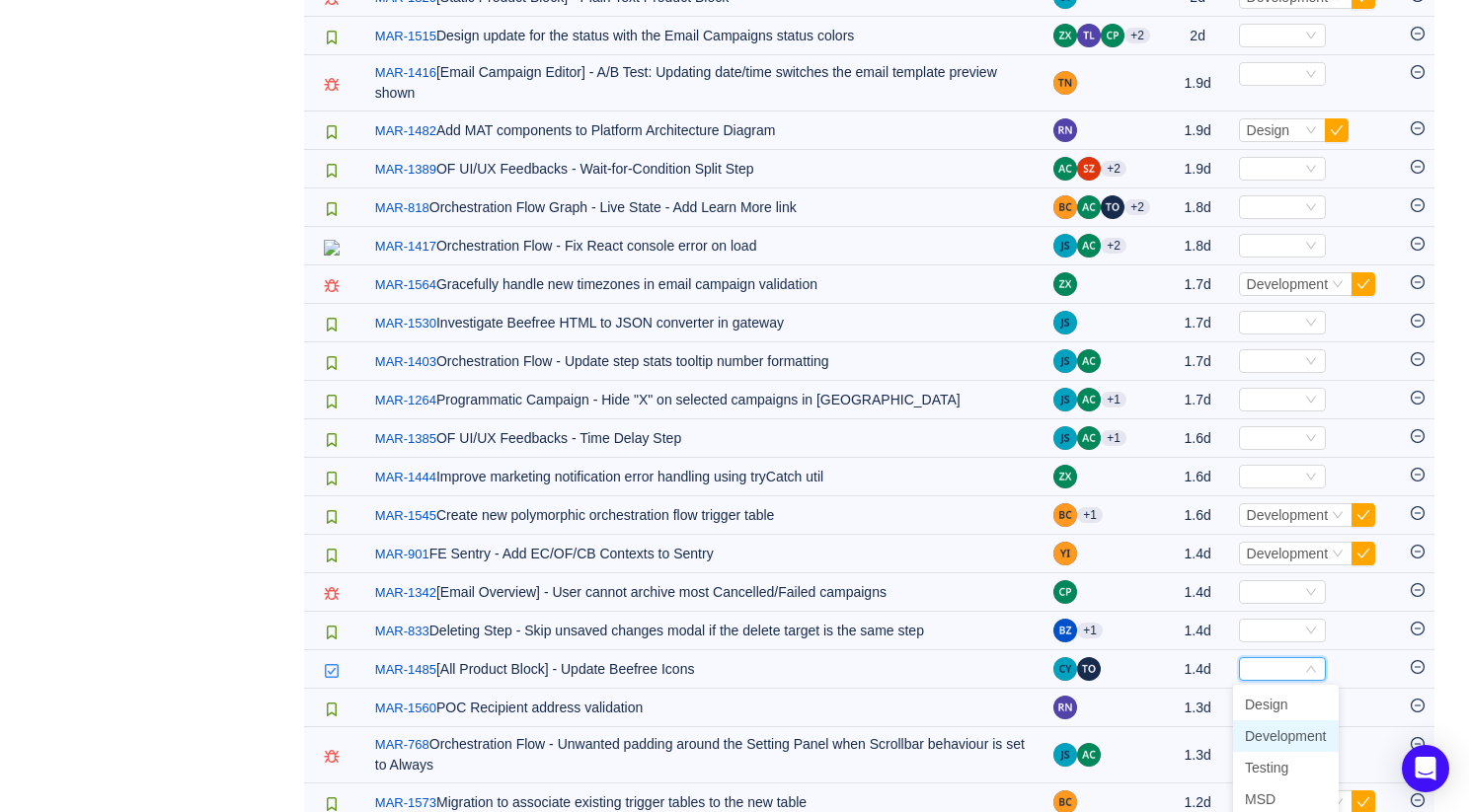 click on "Development" at bounding box center (1285, 736) 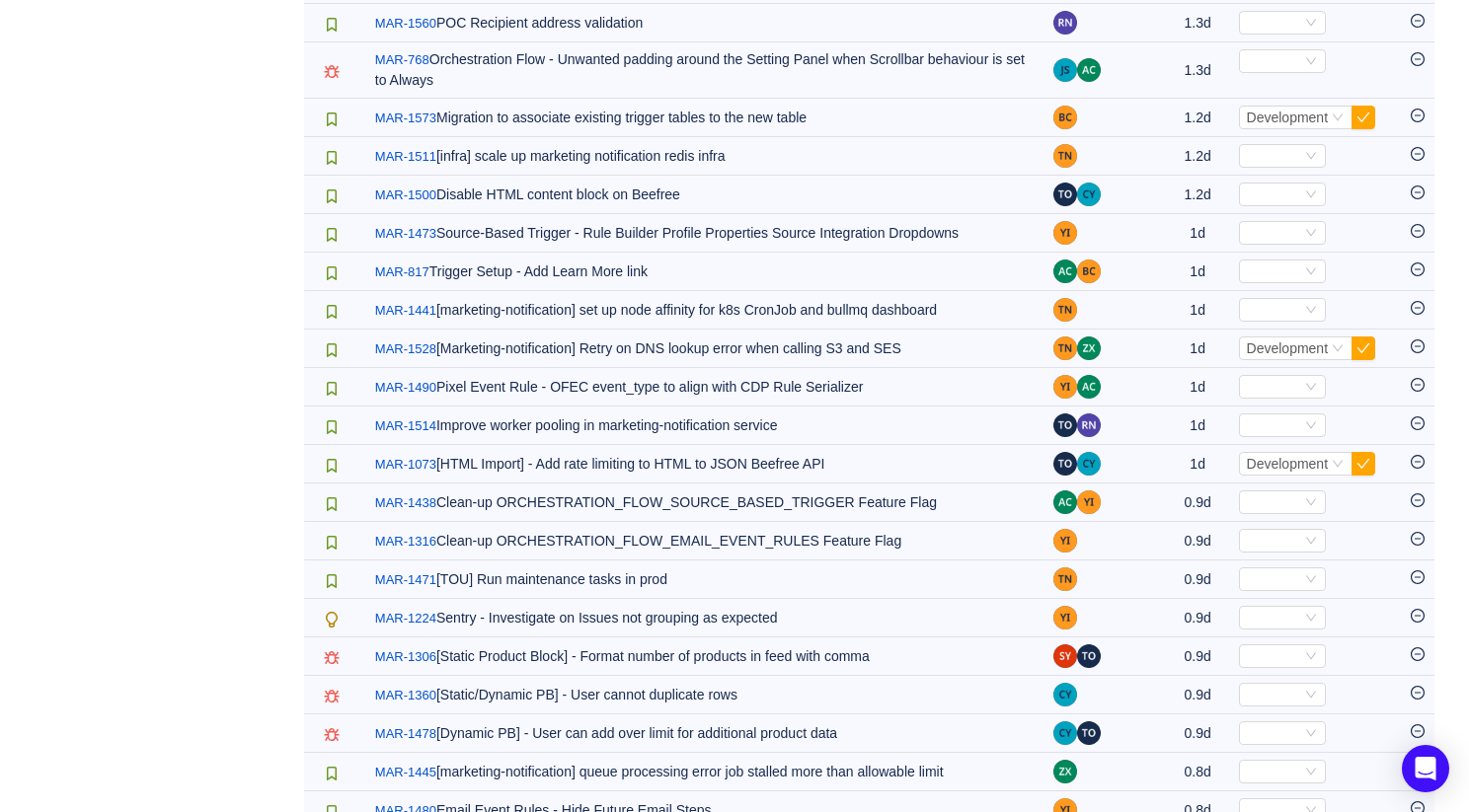 scroll, scrollTop: 3055, scrollLeft: 0, axis: vertical 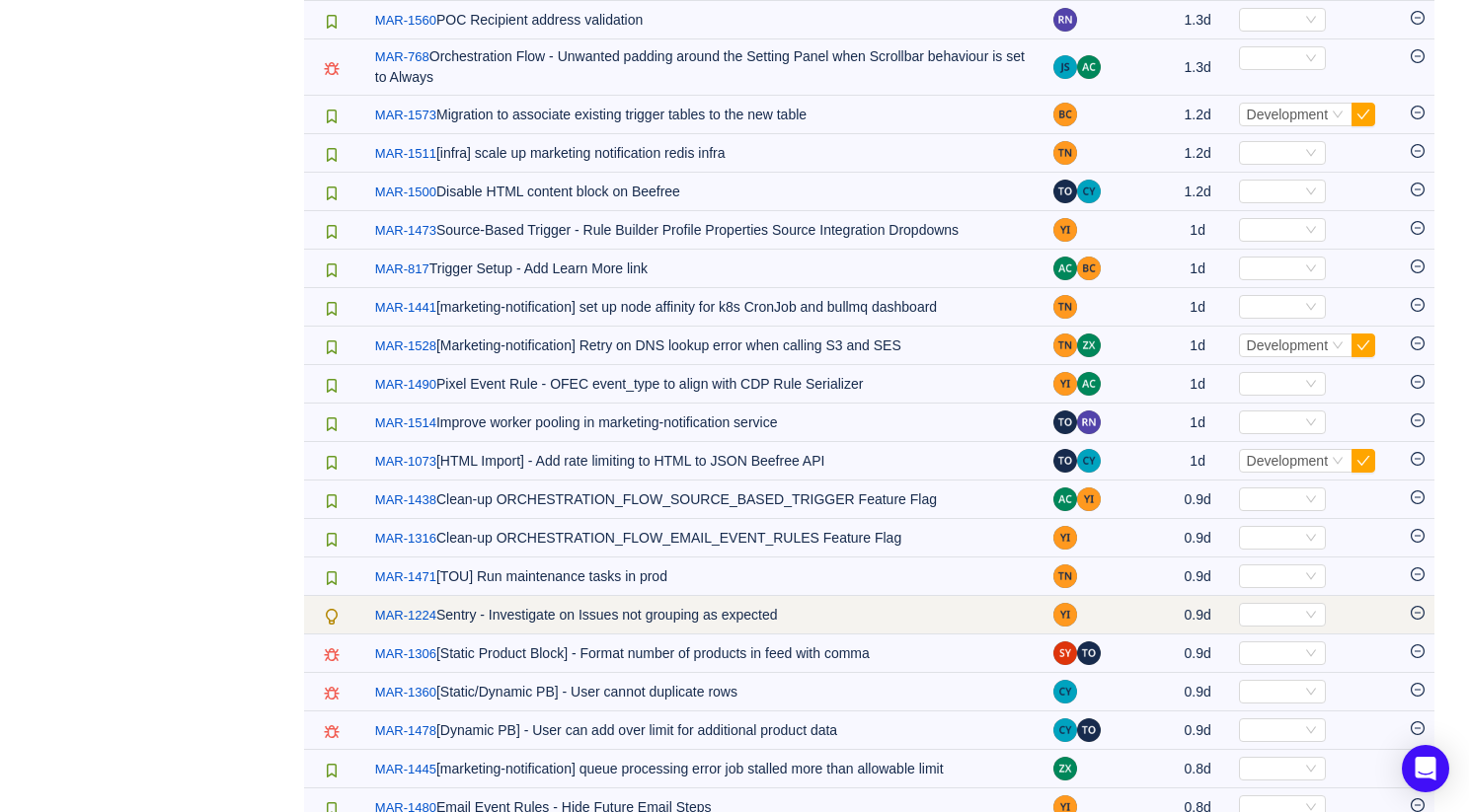 click 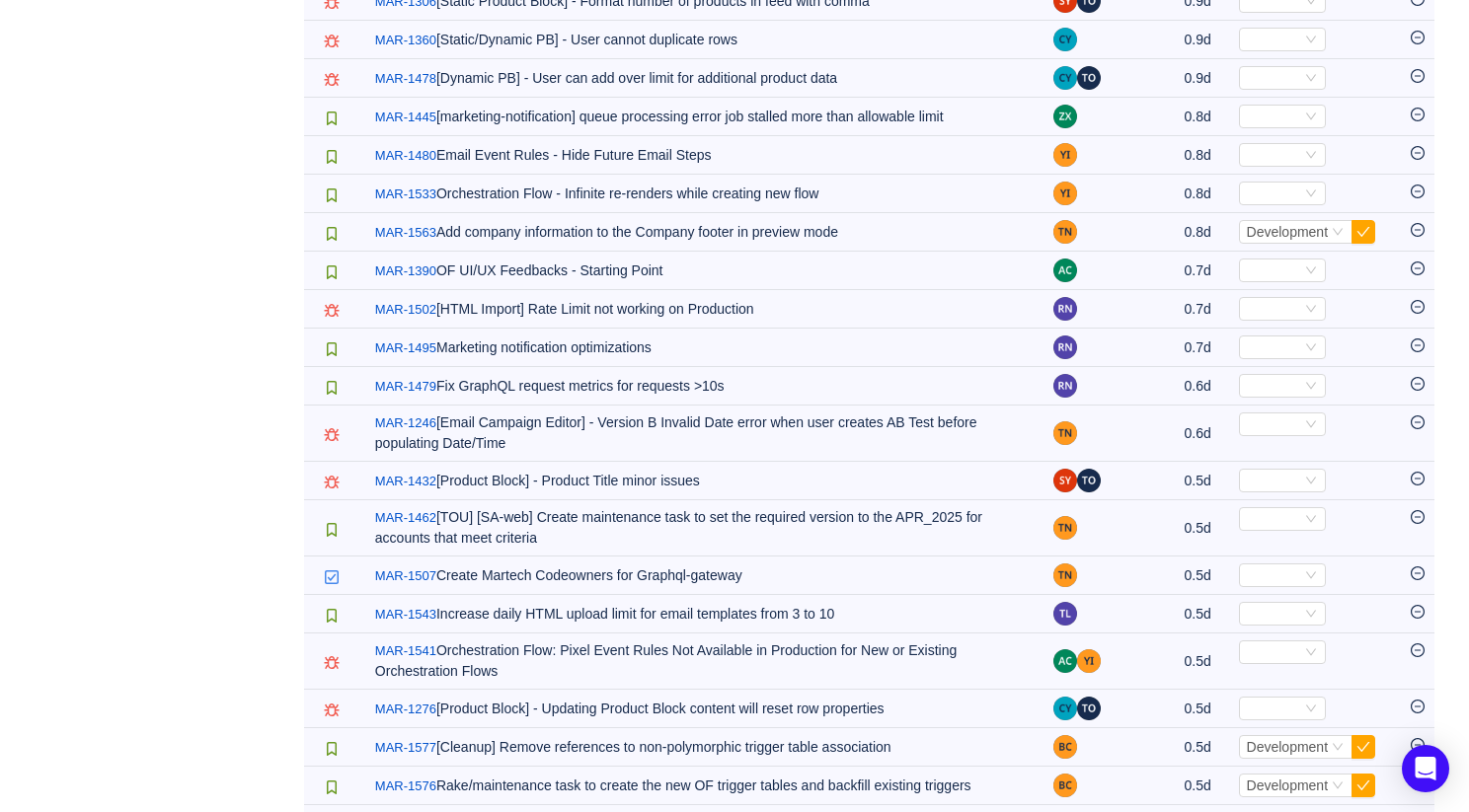 scroll, scrollTop: 3671, scrollLeft: 0, axis: vertical 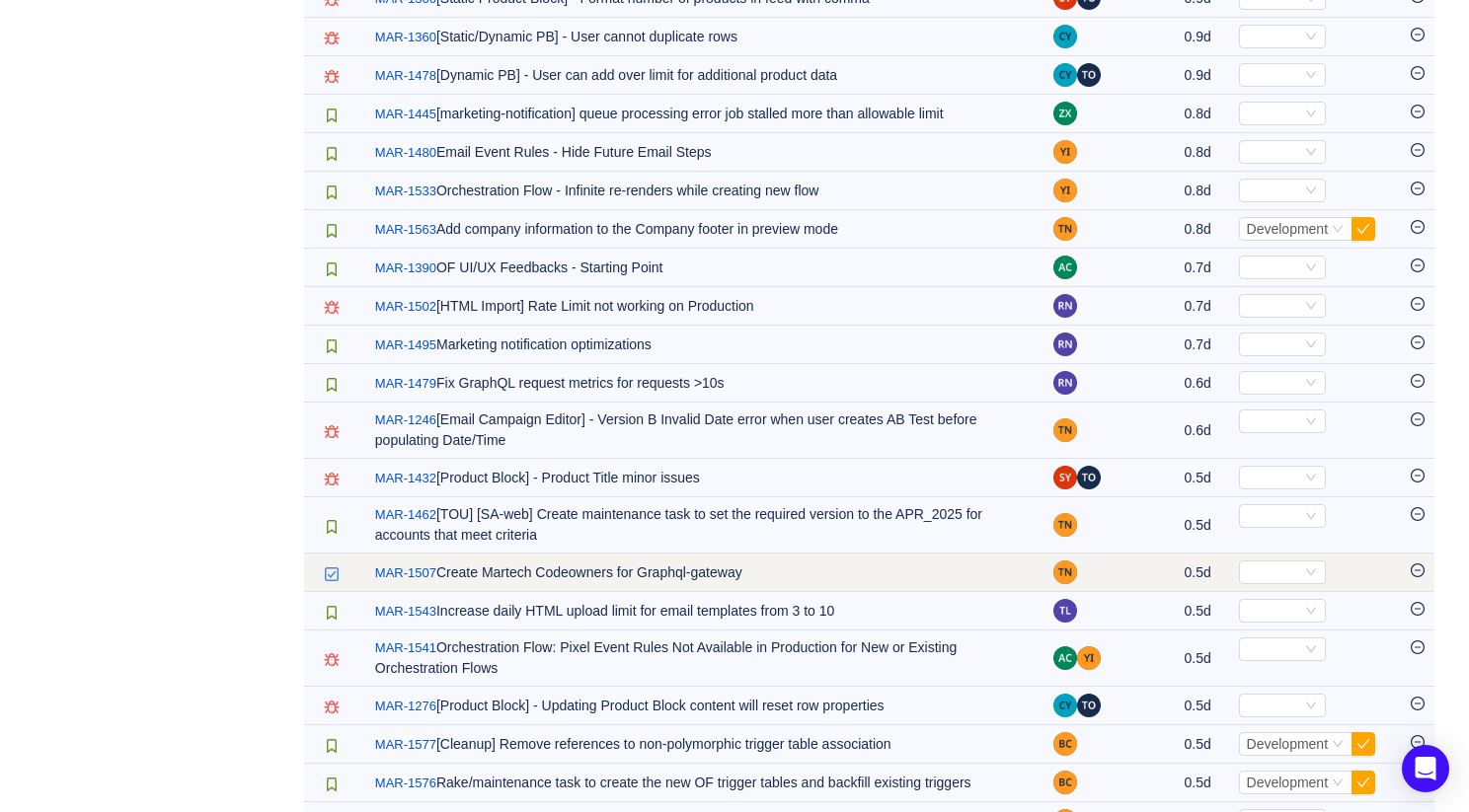 click 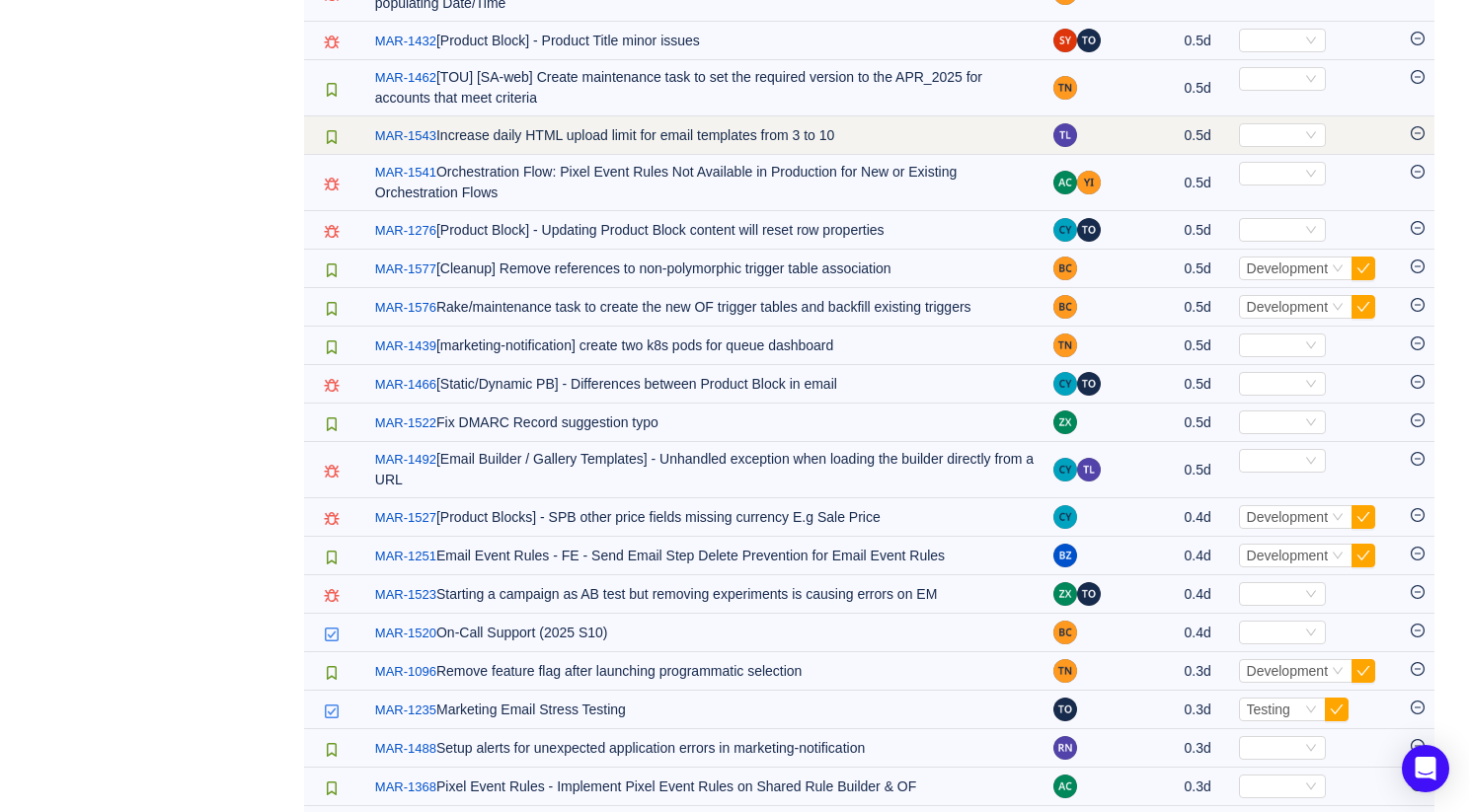 scroll, scrollTop: 4117, scrollLeft: 0, axis: vertical 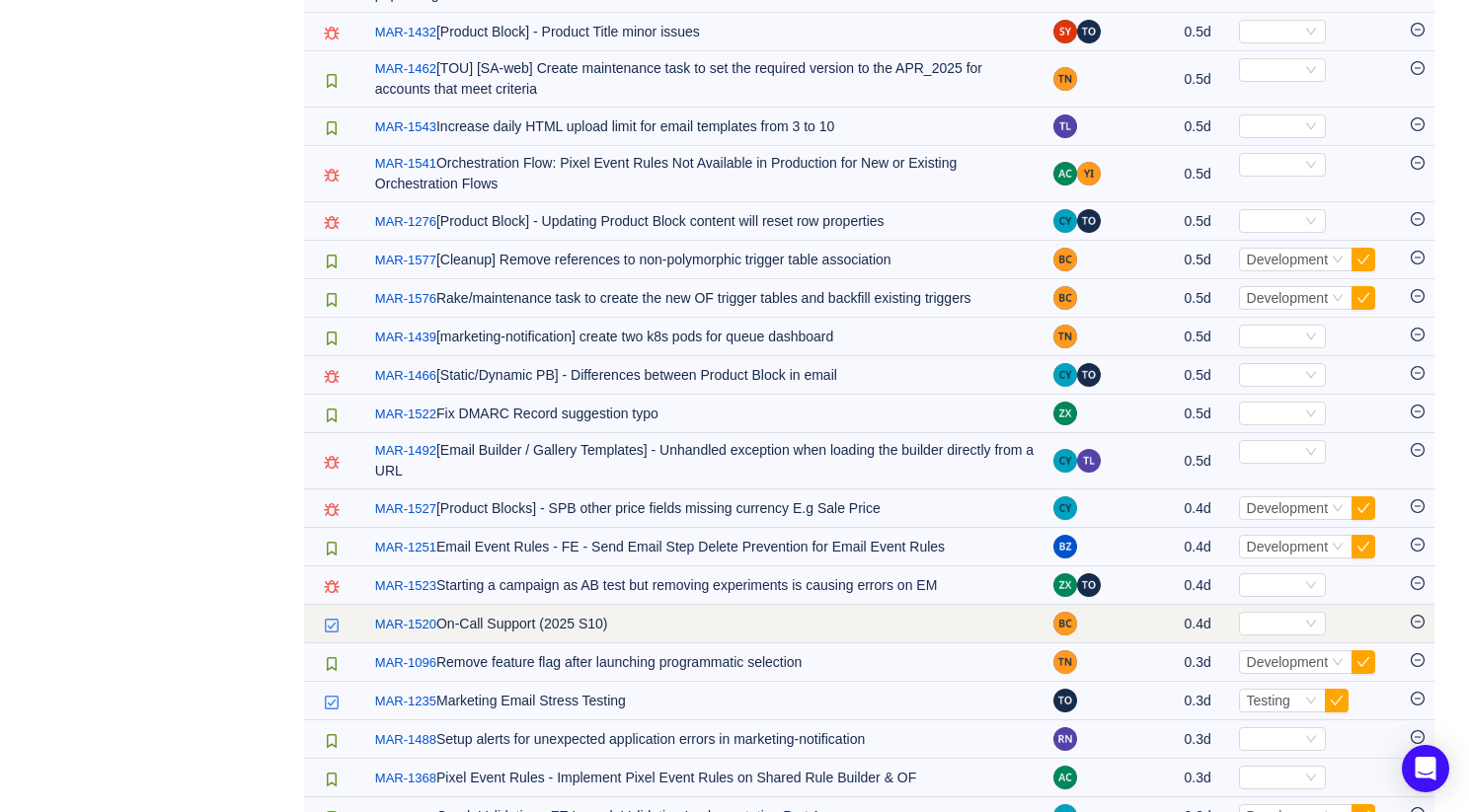 click 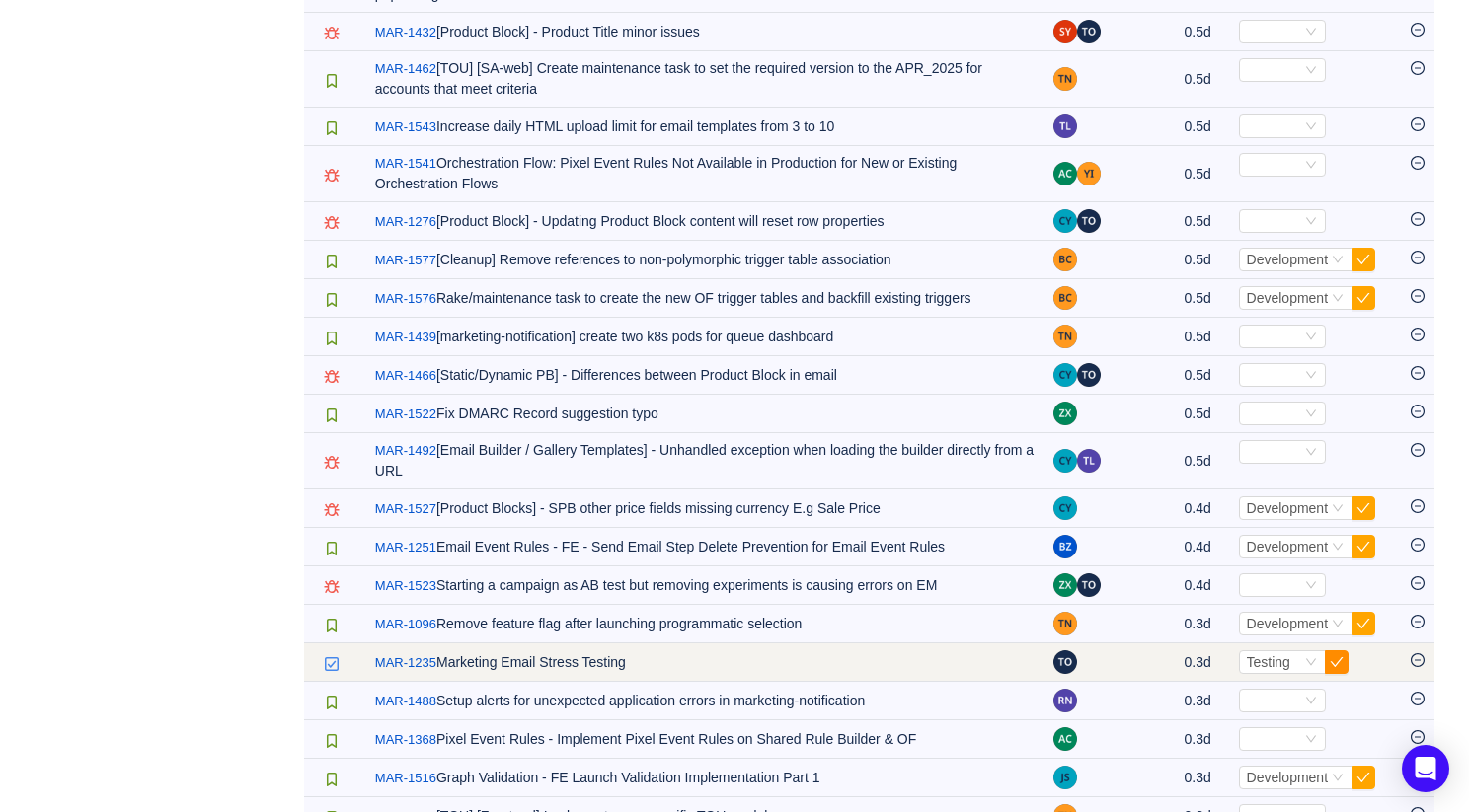 click at bounding box center [1337, 662] 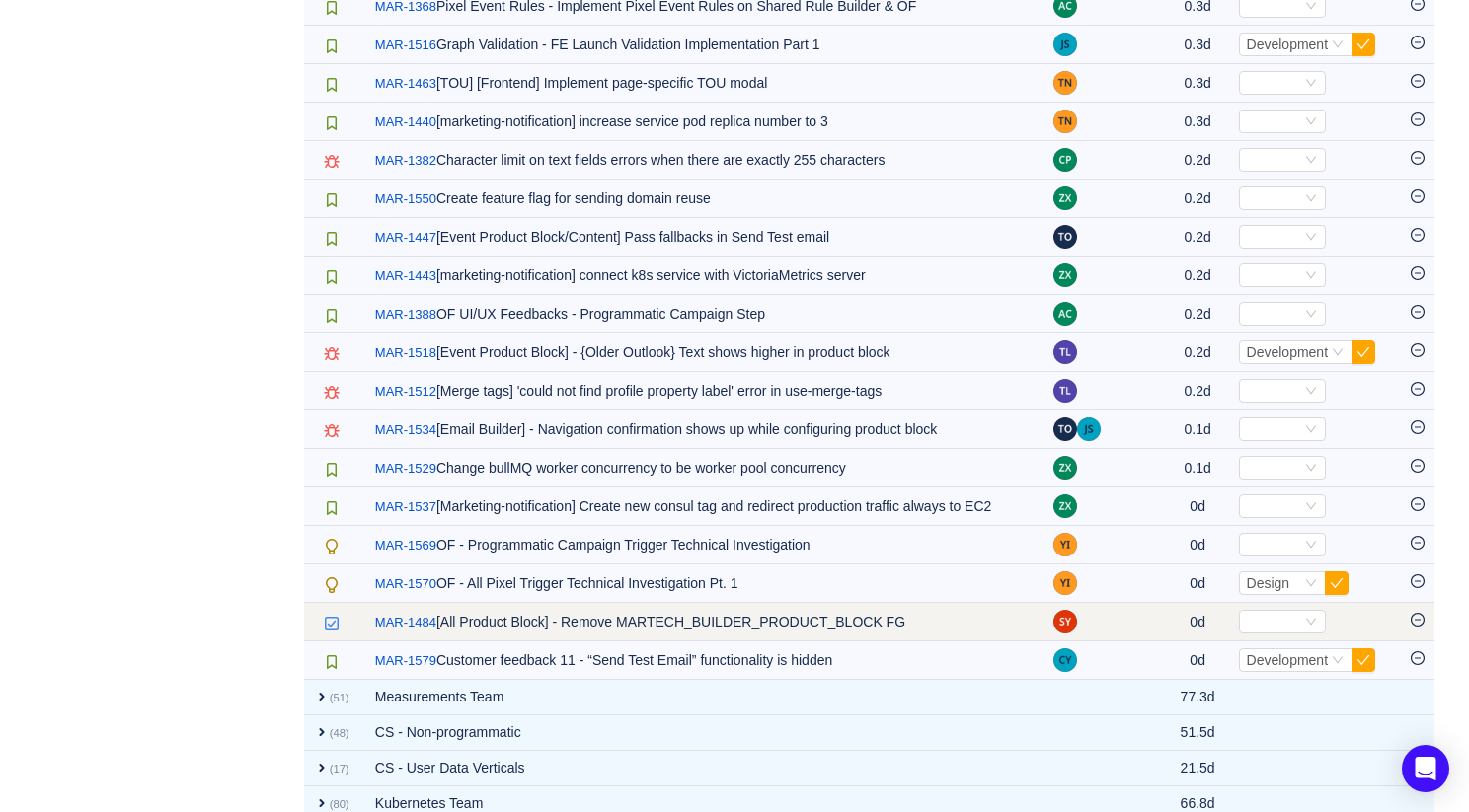 scroll, scrollTop: 4810, scrollLeft: 0, axis: vertical 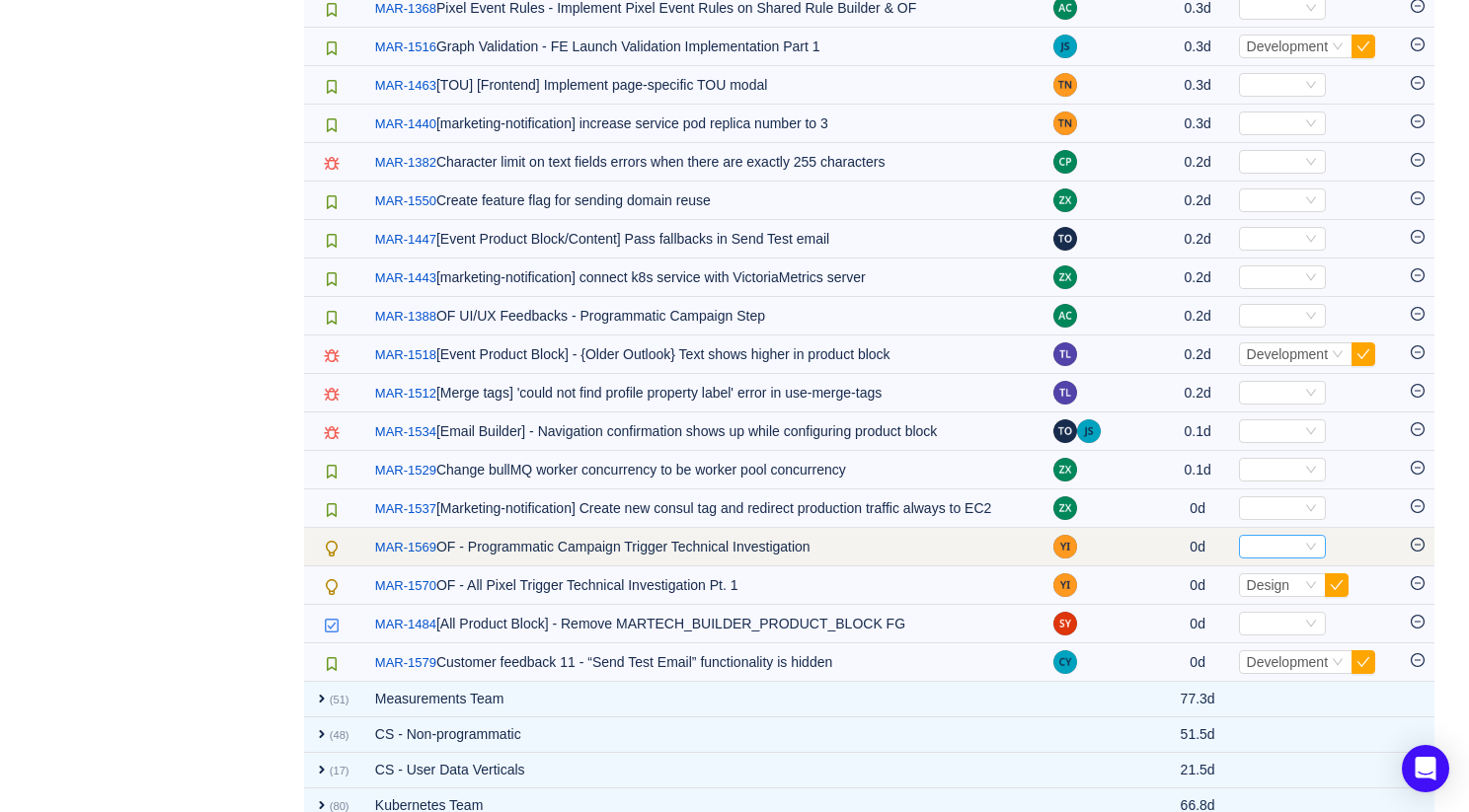 click on "Select" at bounding box center [1274, 547] 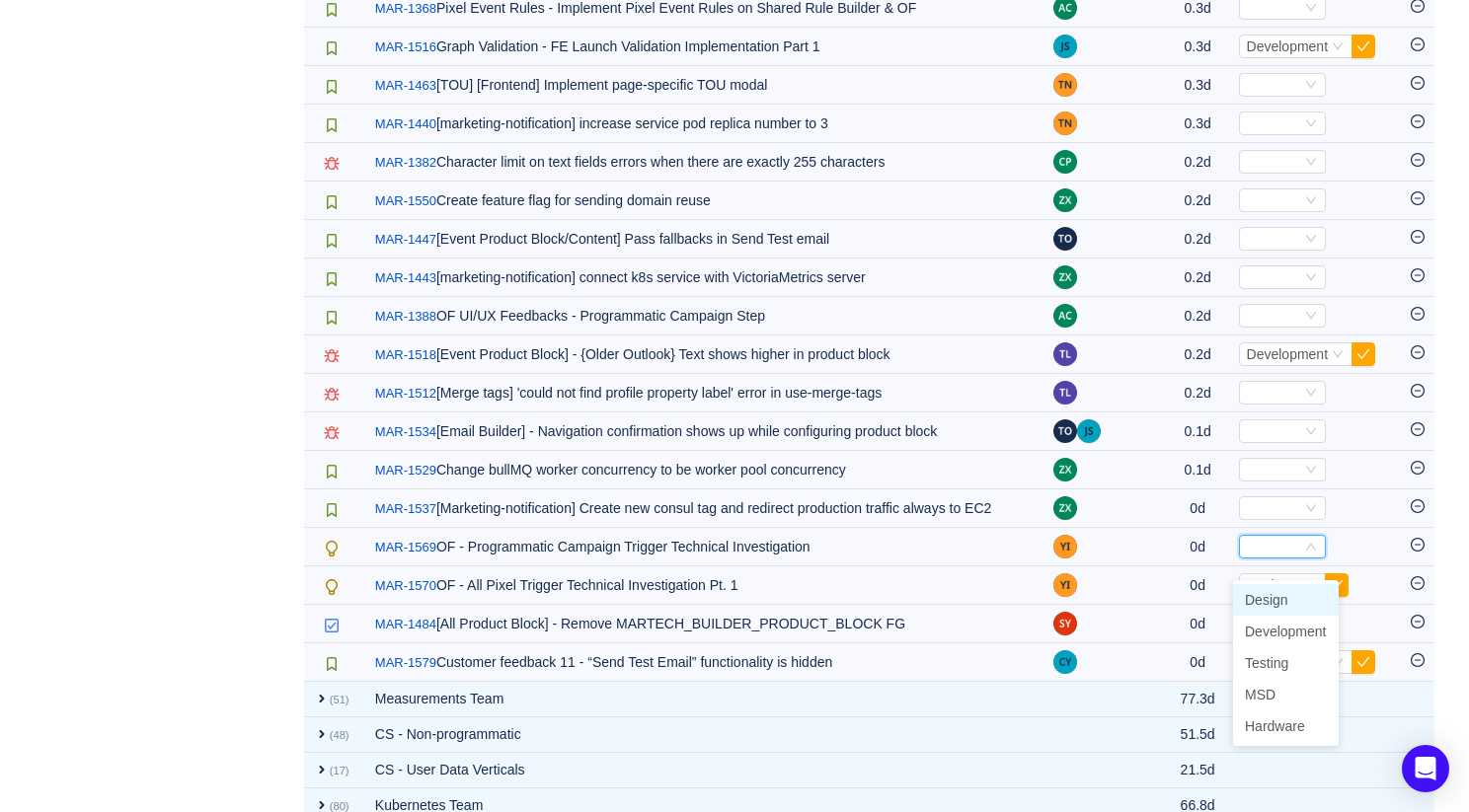 click on "Design" at bounding box center (1267, 600) 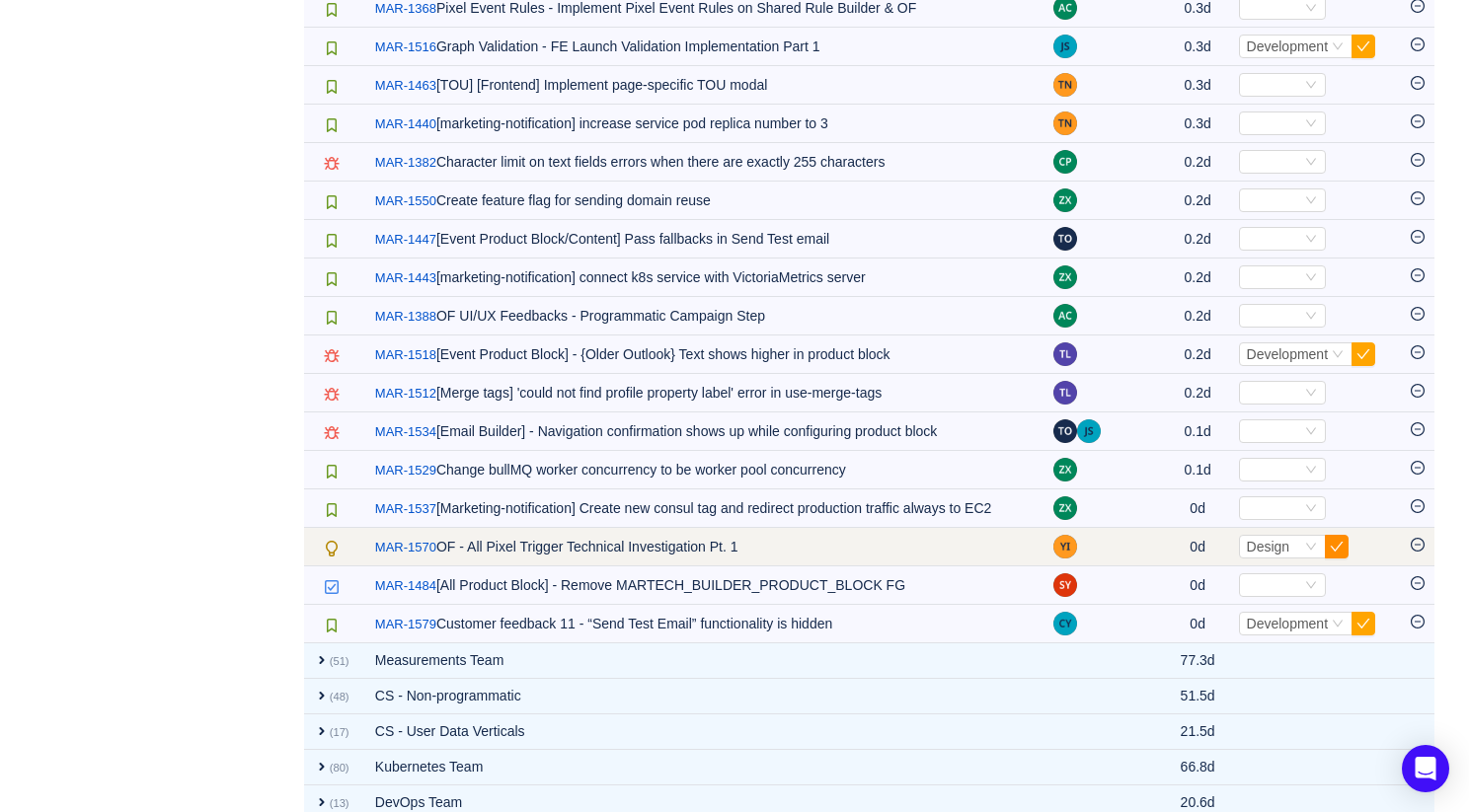 click at bounding box center [1337, 547] 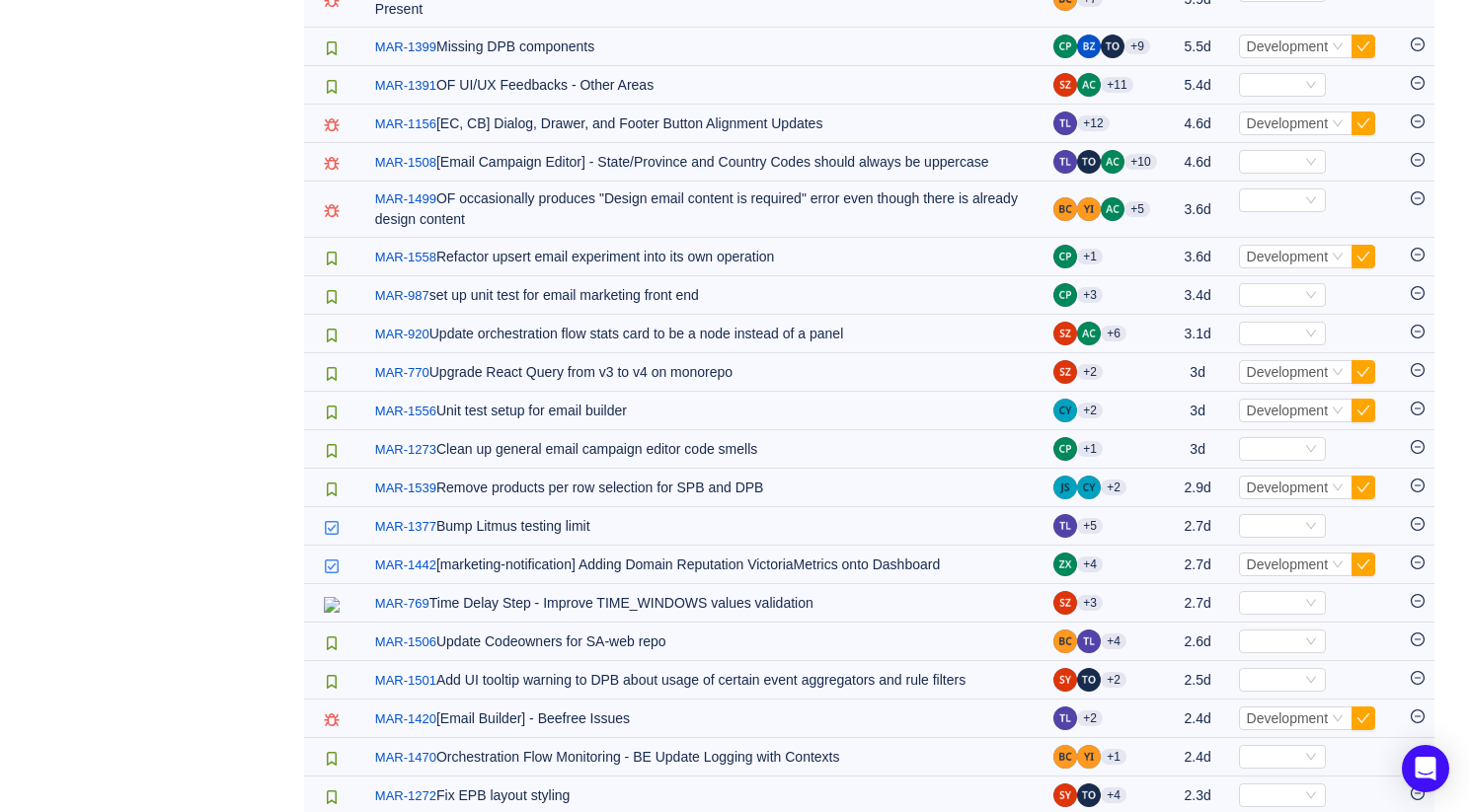 scroll, scrollTop: 1298, scrollLeft: 0, axis: vertical 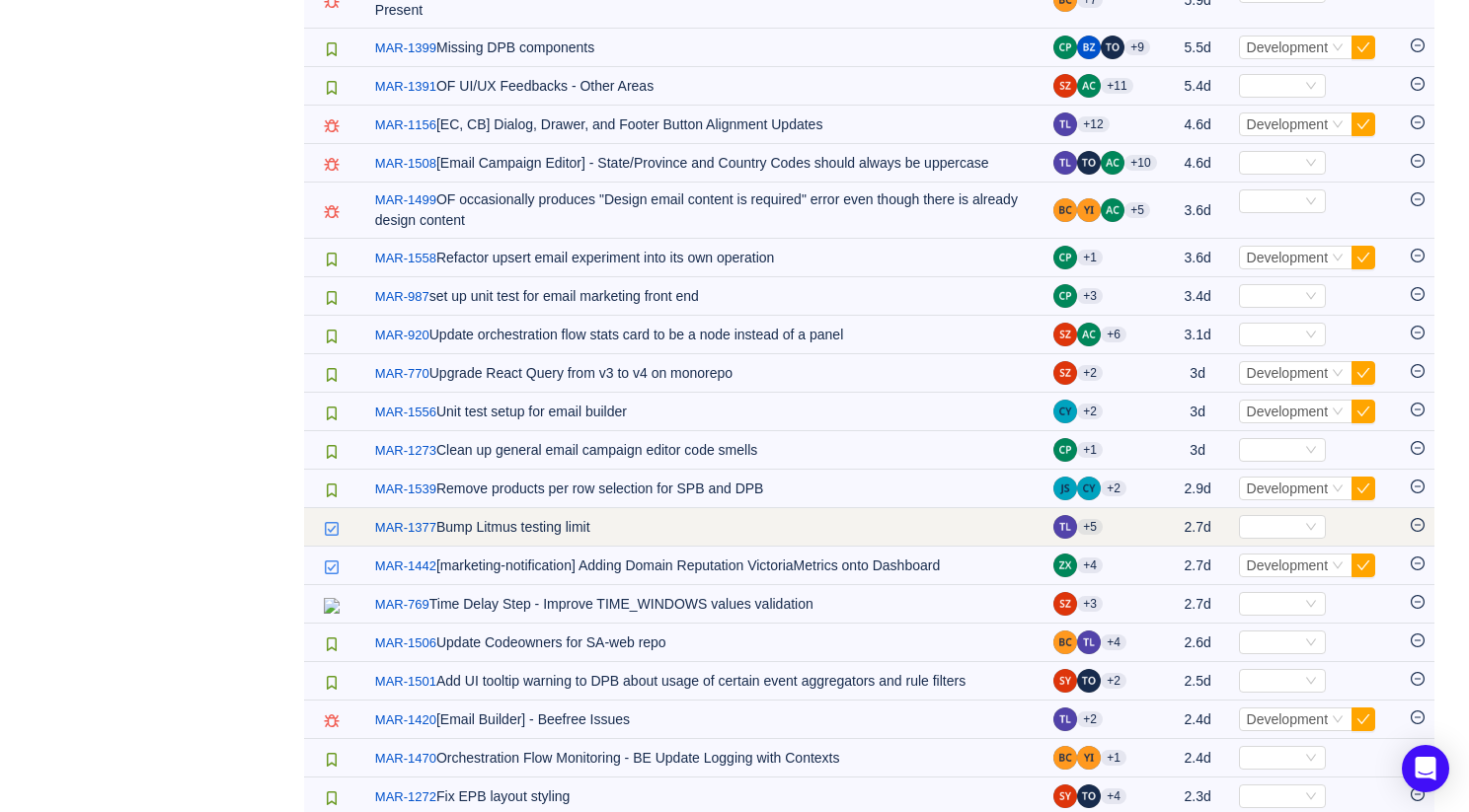click 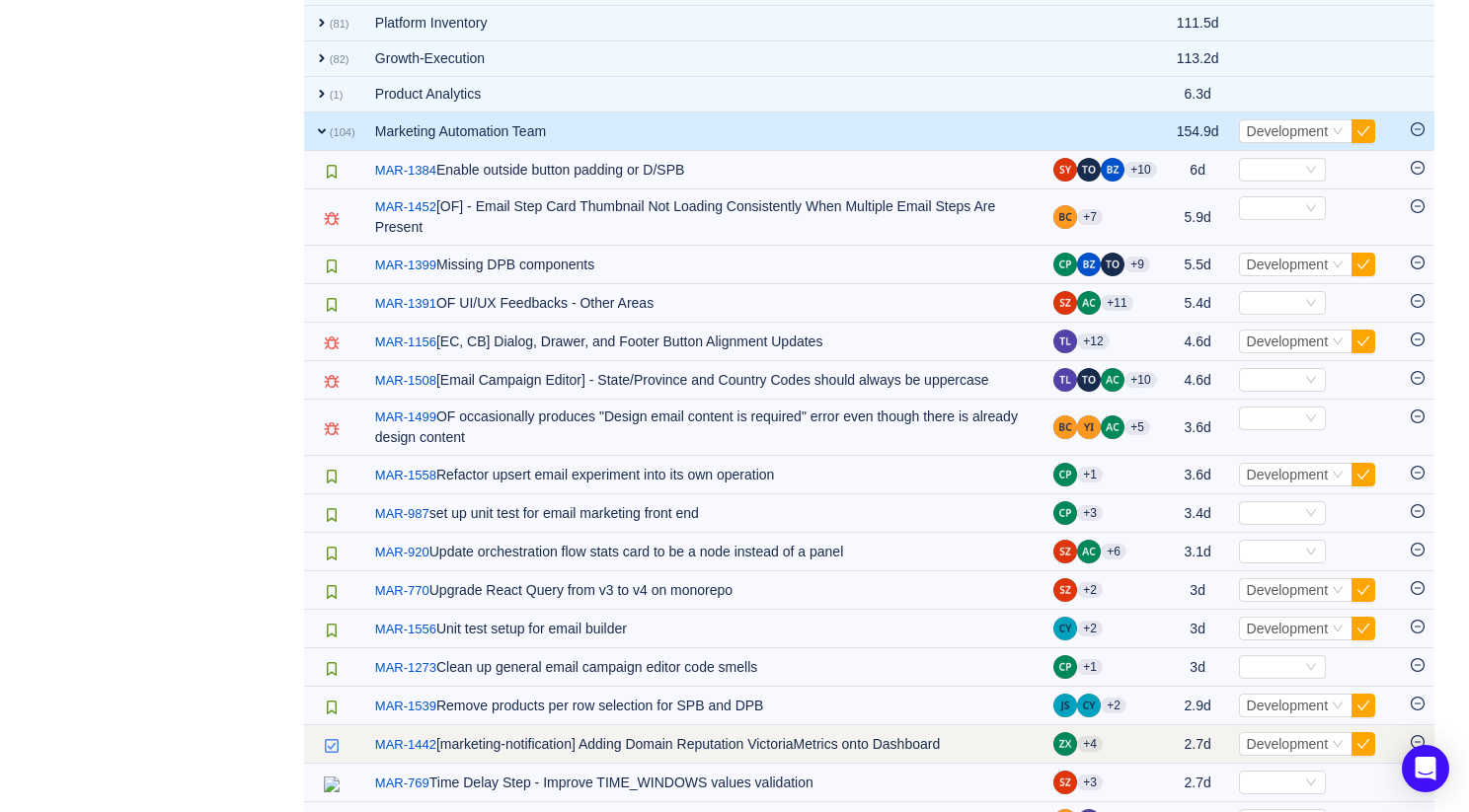 scroll, scrollTop: 1058, scrollLeft: 0, axis: vertical 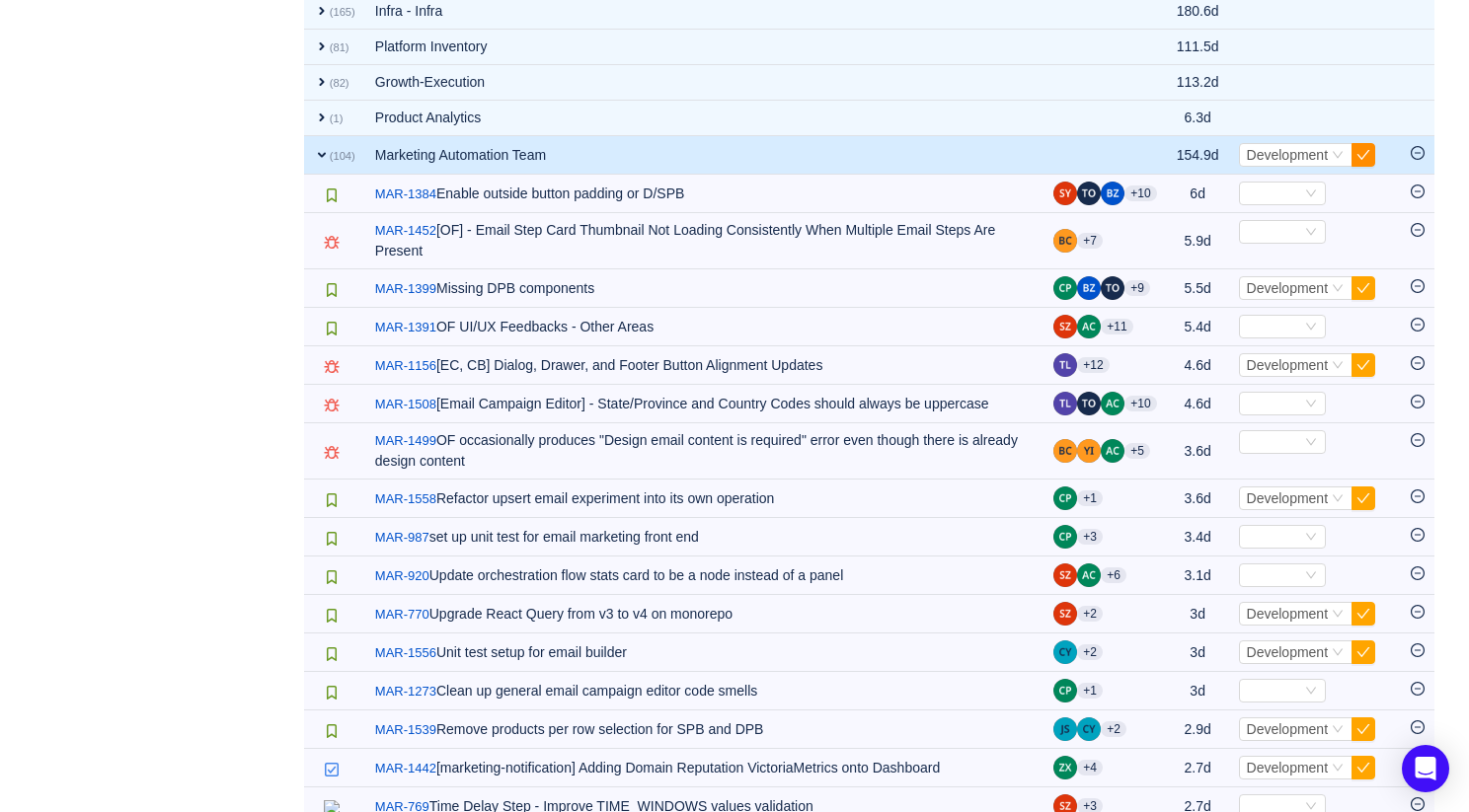 click at bounding box center (1363, 155) 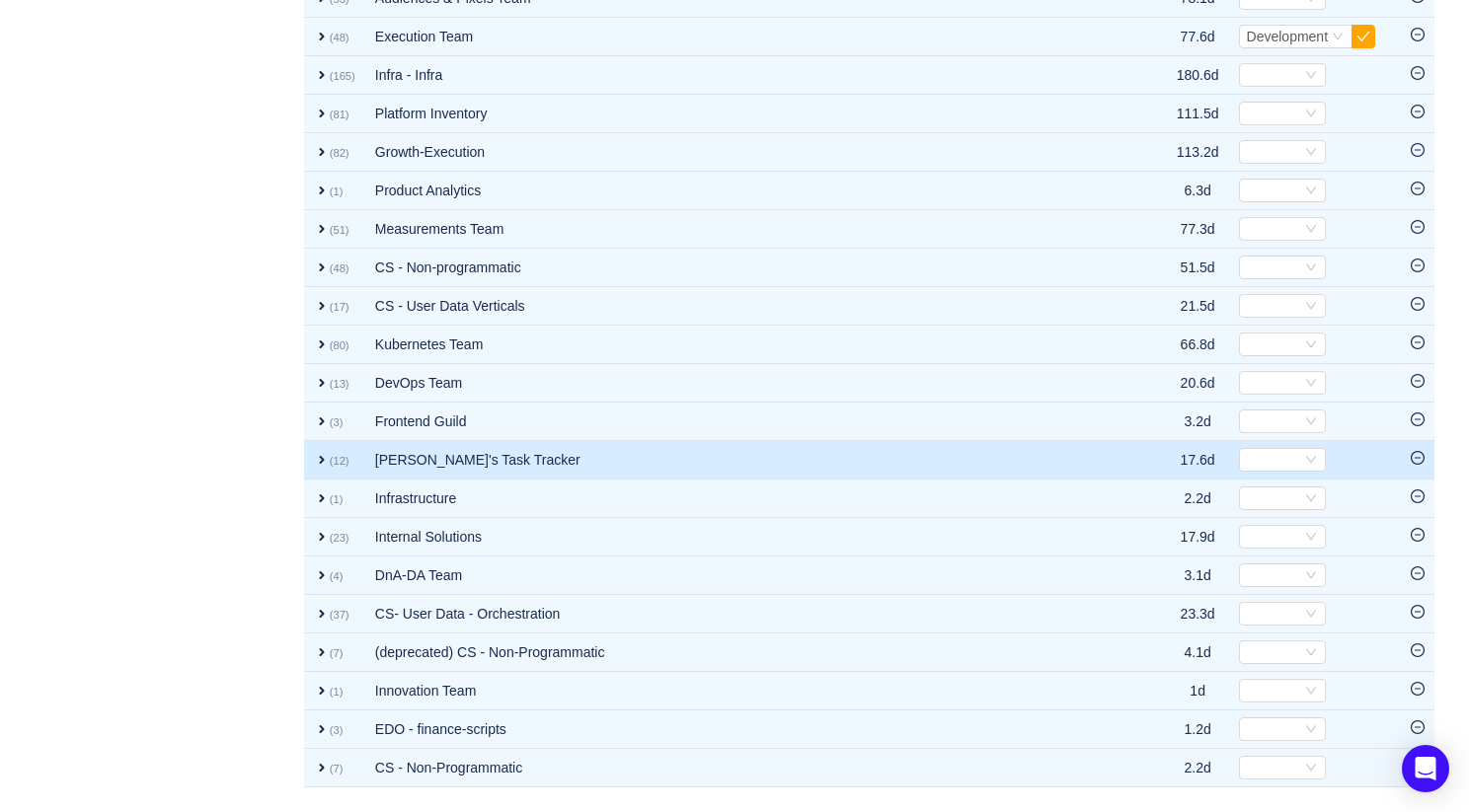 scroll, scrollTop: 1115, scrollLeft: 0, axis: vertical 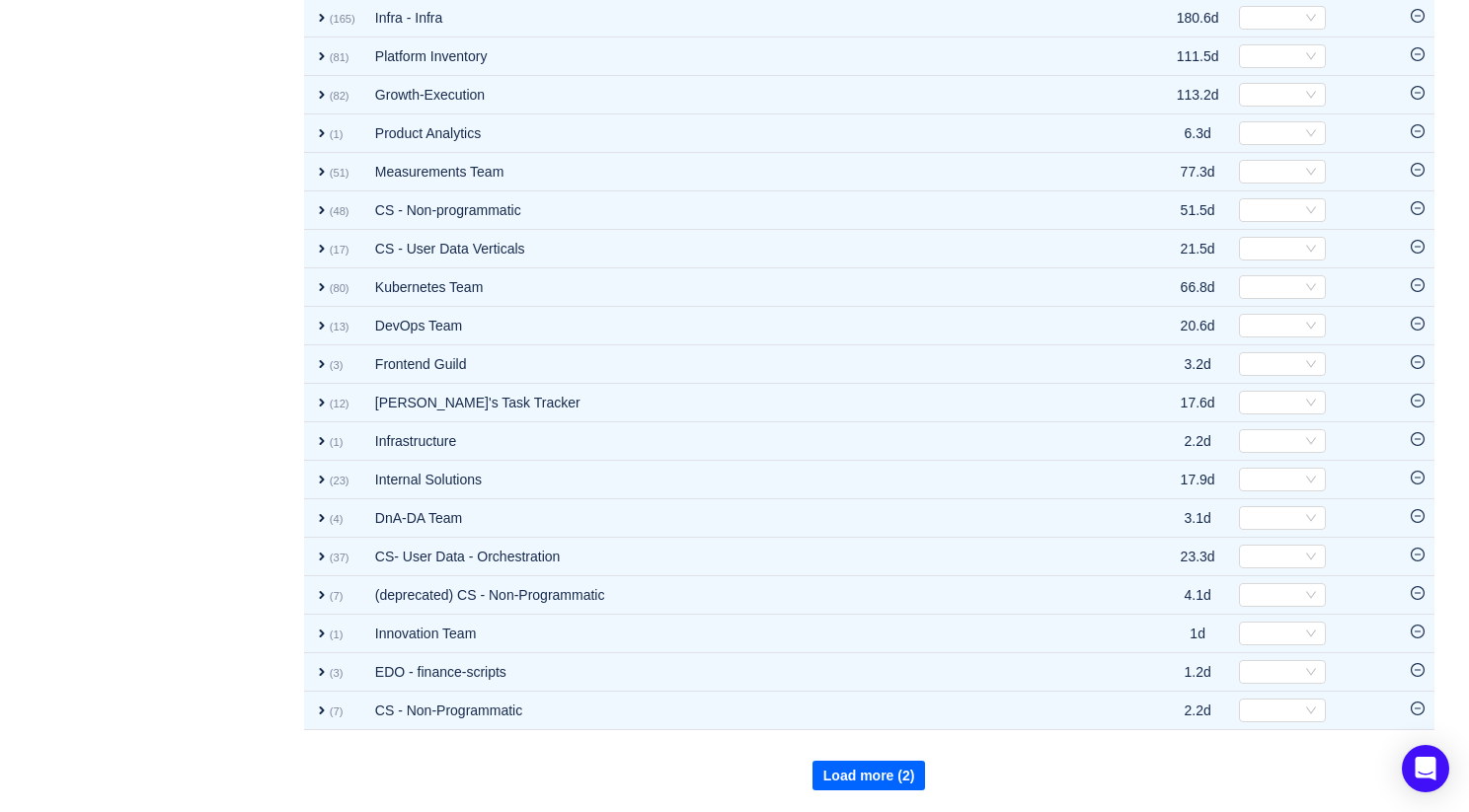 click on "Load more (2)" at bounding box center [869, 775] 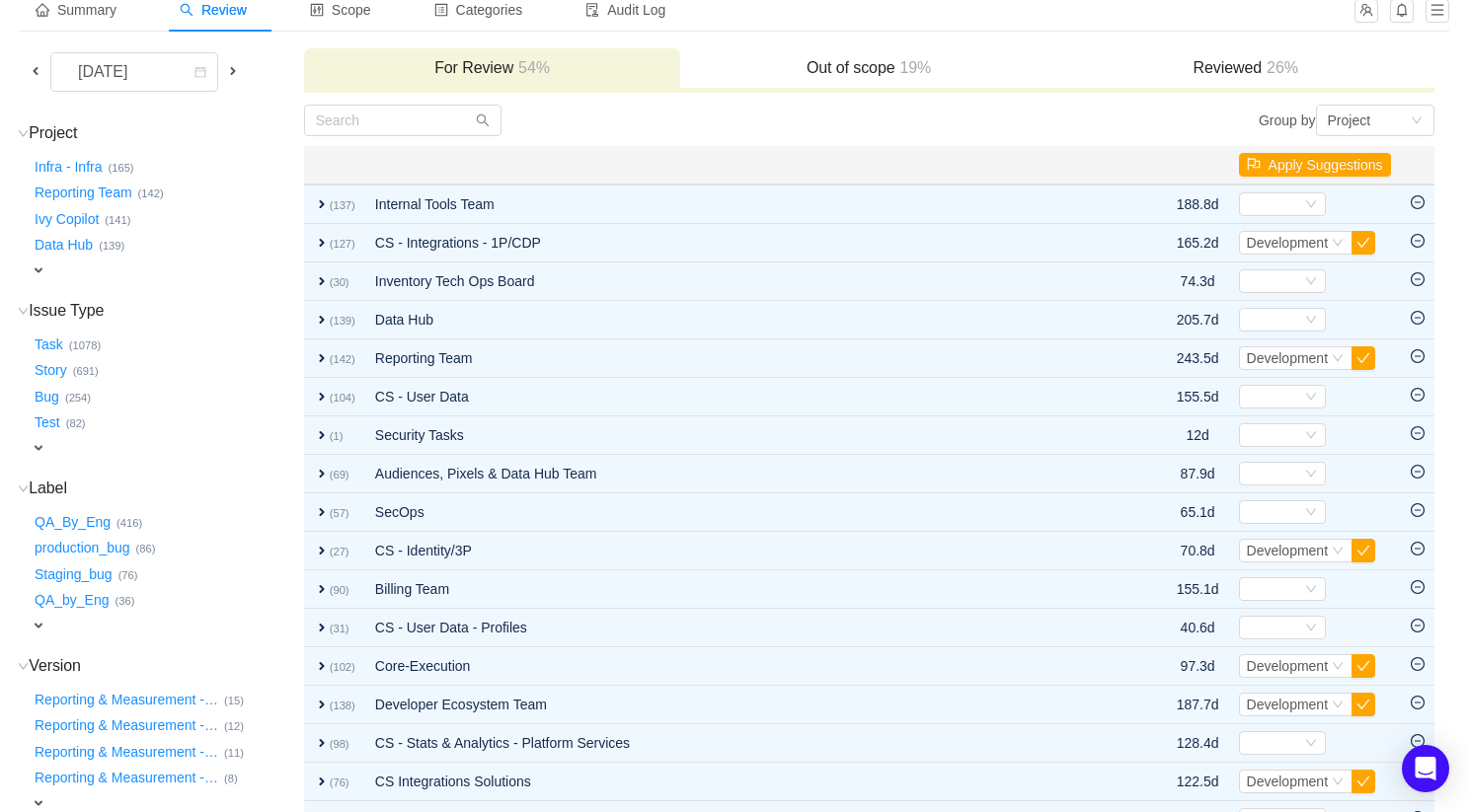 scroll, scrollTop: 0, scrollLeft: 0, axis: both 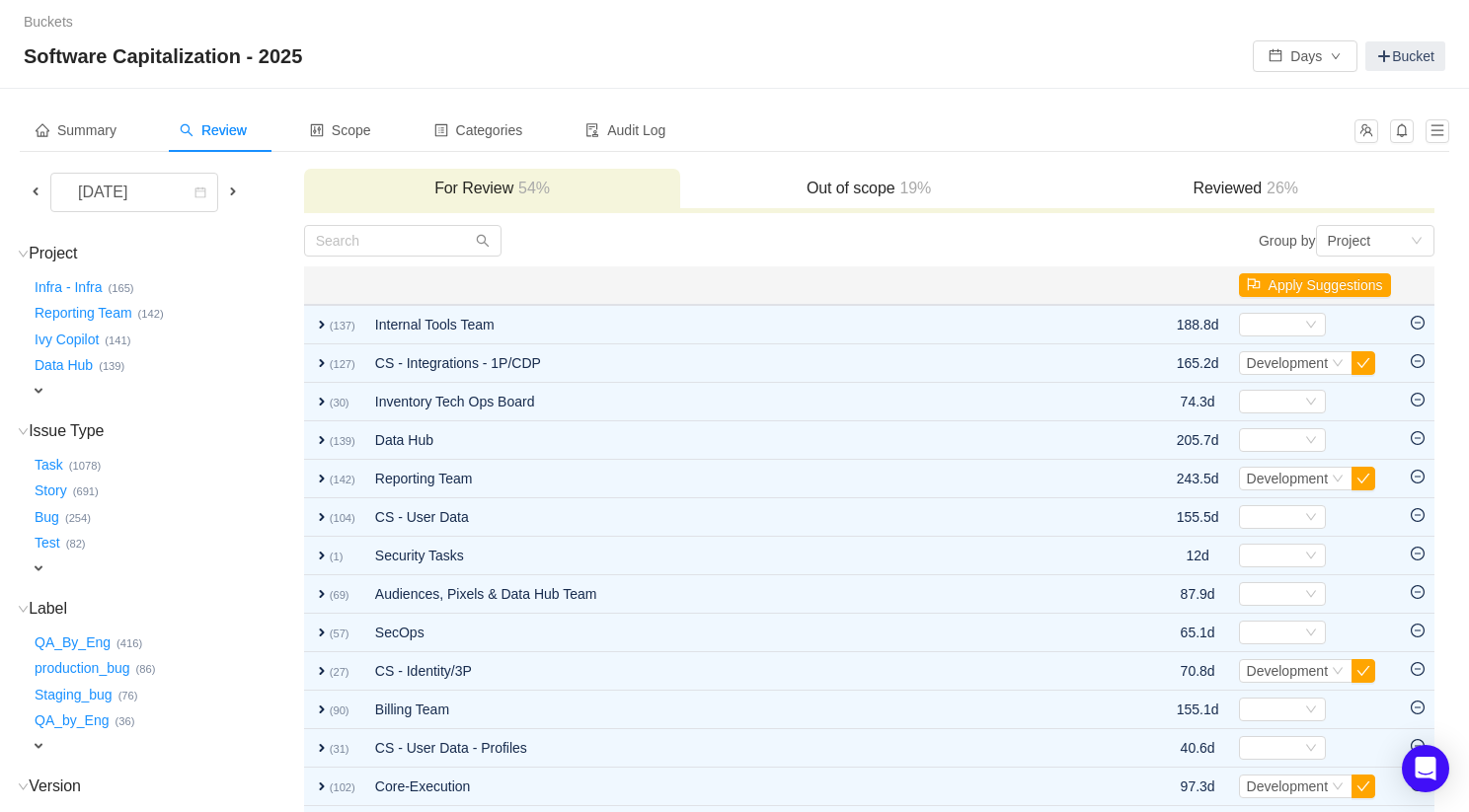 click on "Out of scope  19%" at bounding box center (869, 188) 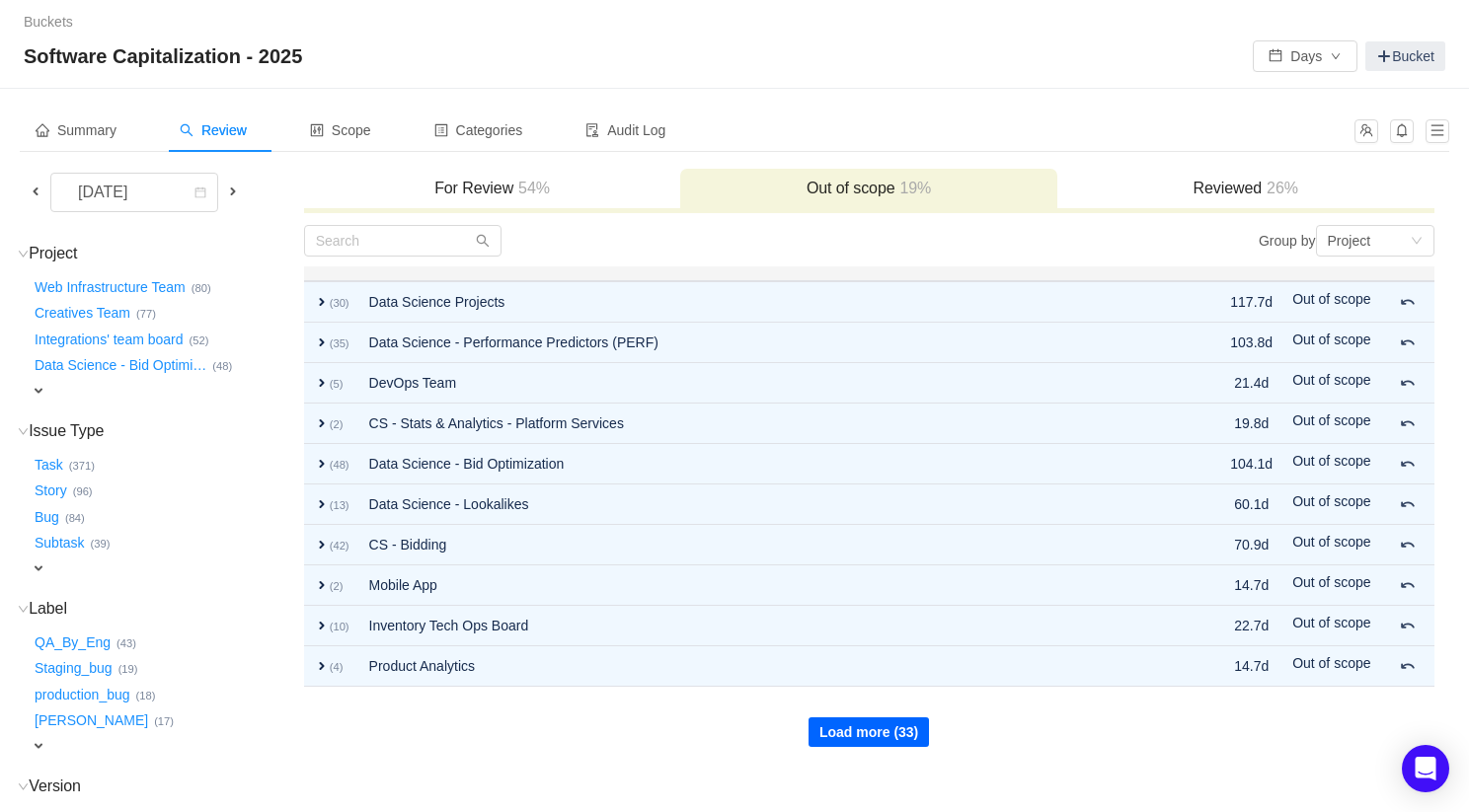 click on "Load more (33)" at bounding box center [869, 732] 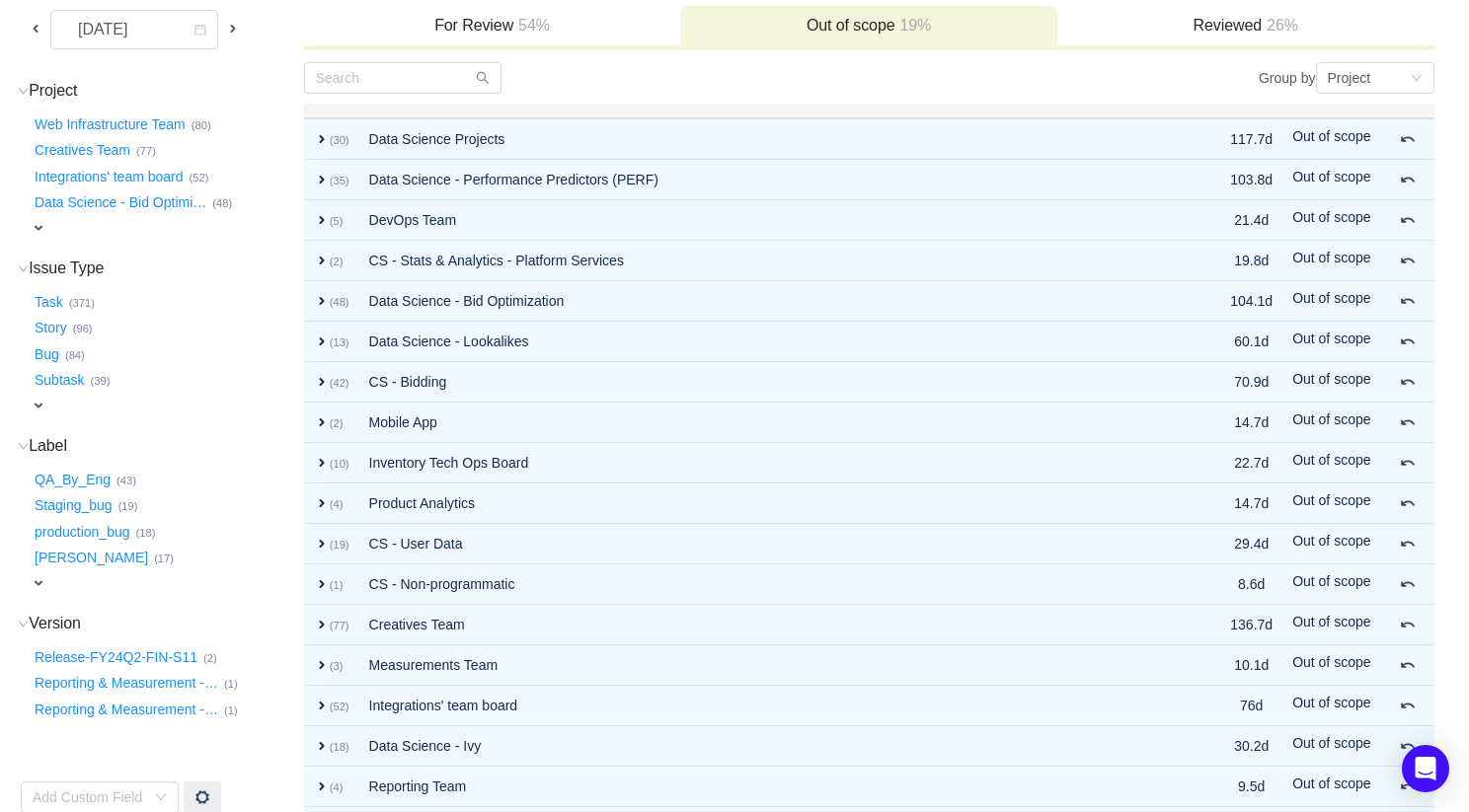 scroll, scrollTop: 361, scrollLeft: 0, axis: vertical 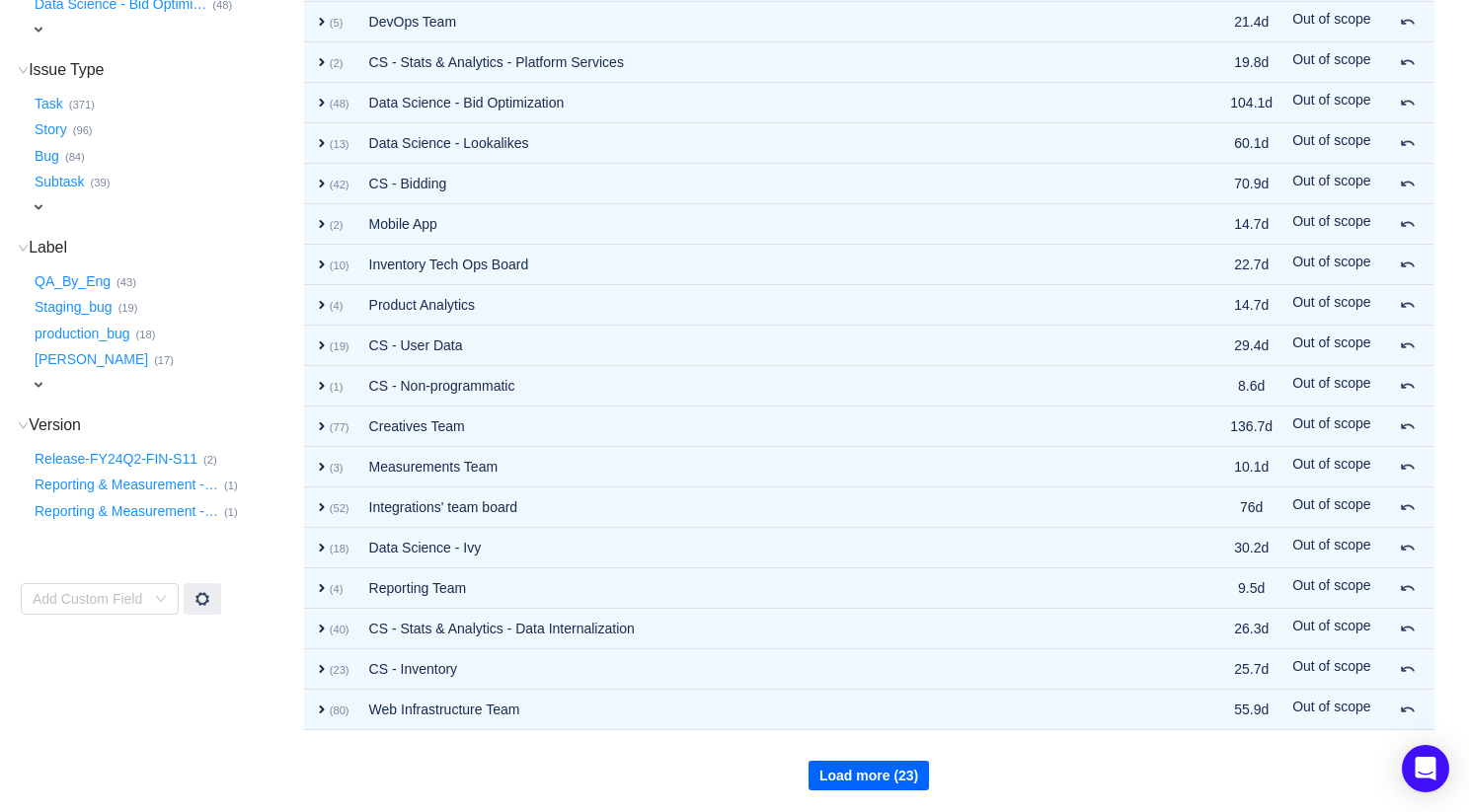 click on "Load more (23)" at bounding box center (869, 775) 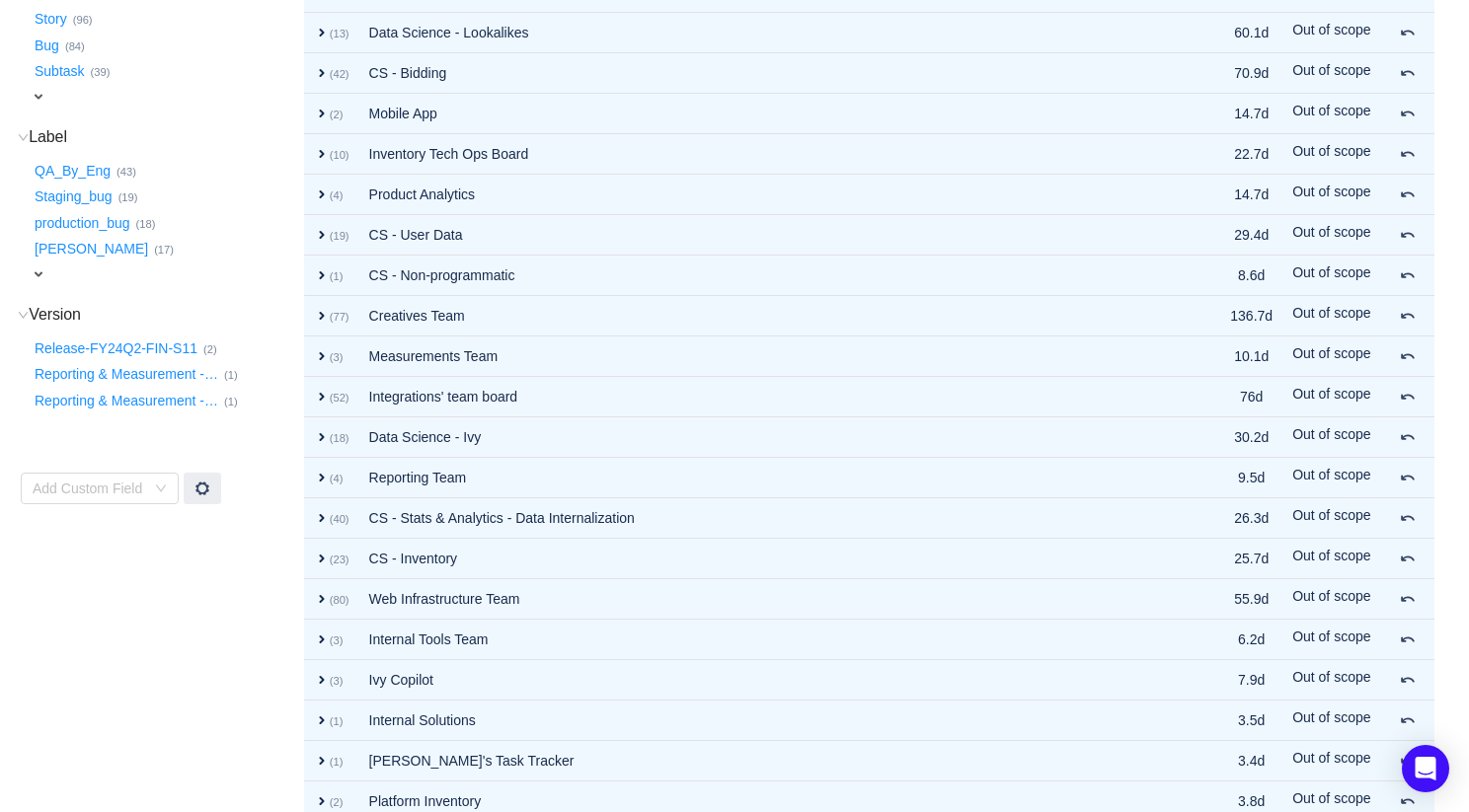 scroll, scrollTop: 766, scrollLeft: 0, axis: vertical 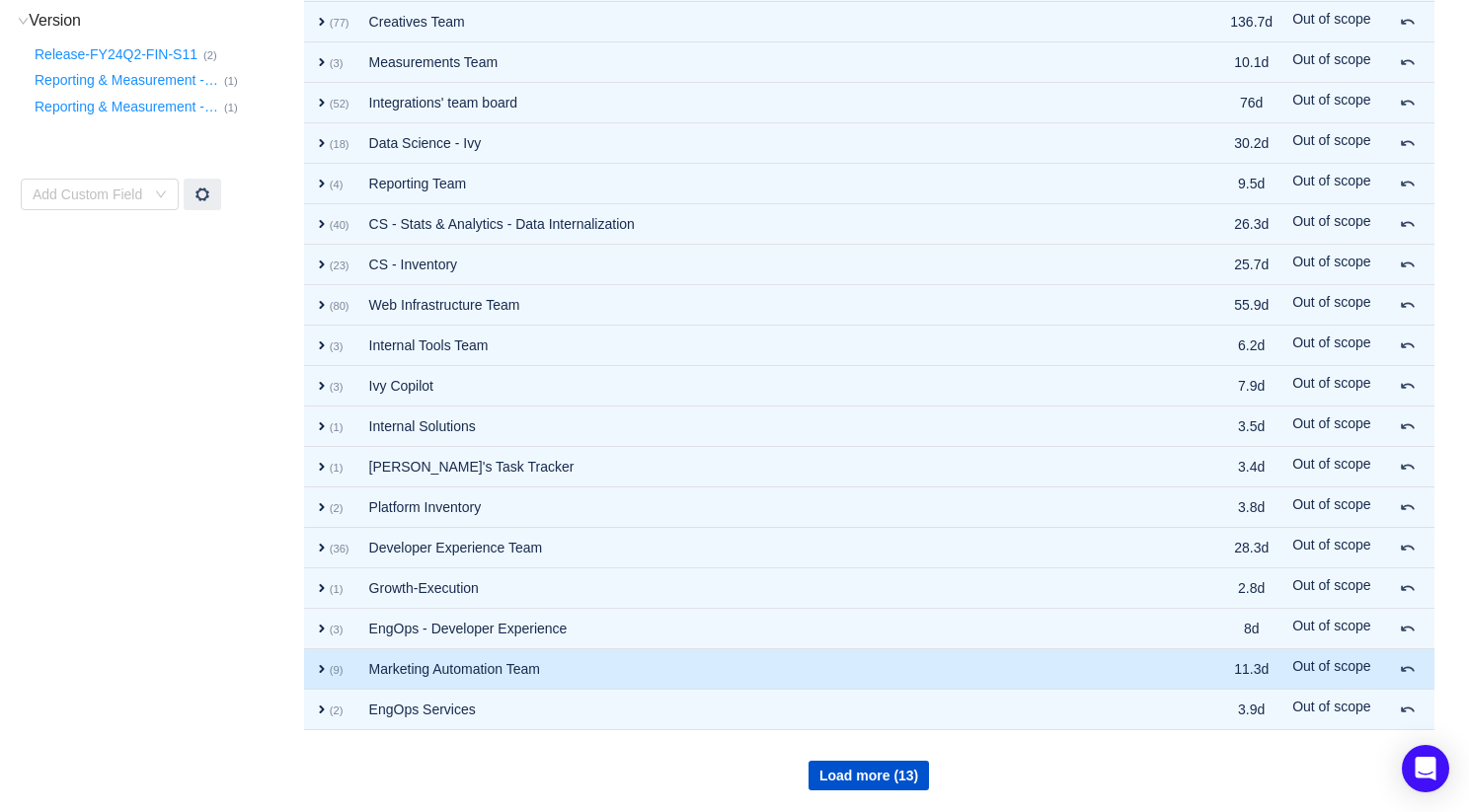 click on "expand" at bounding box center (322, 669) 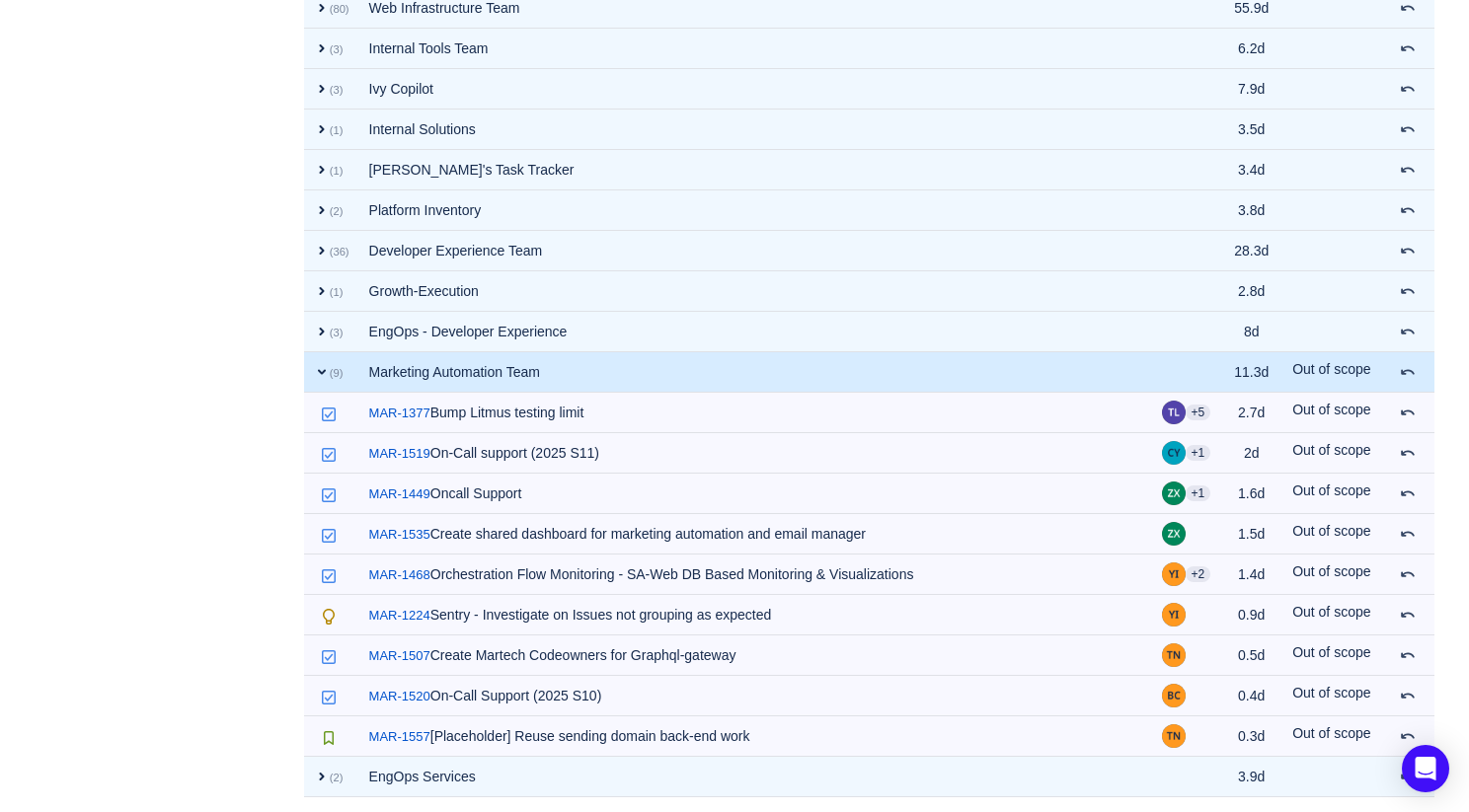 scroll, scrollTop: 1130, scrollLeft: 0, axis: vertical 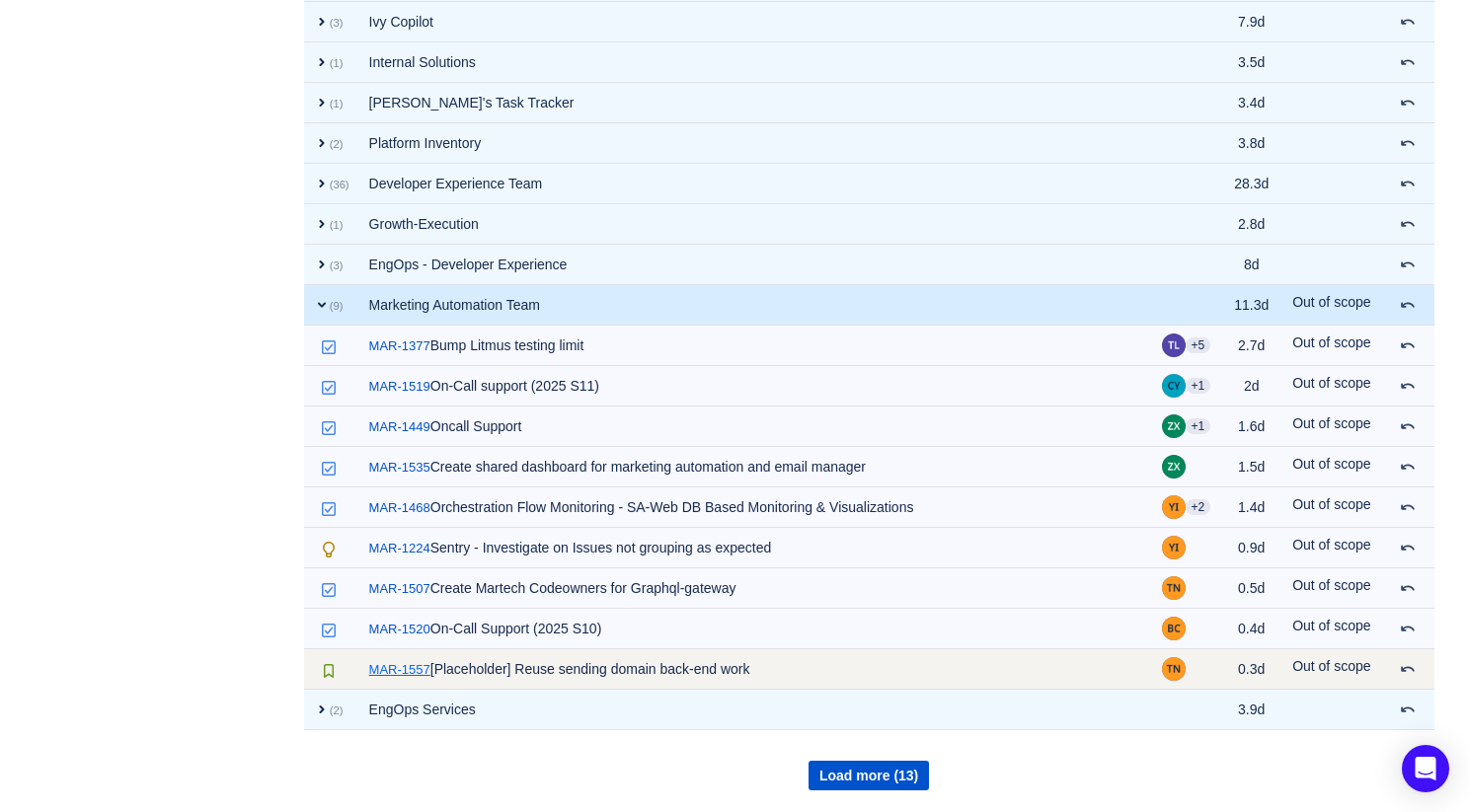 click on "MAR-1557" at bounding box center [400, 670] 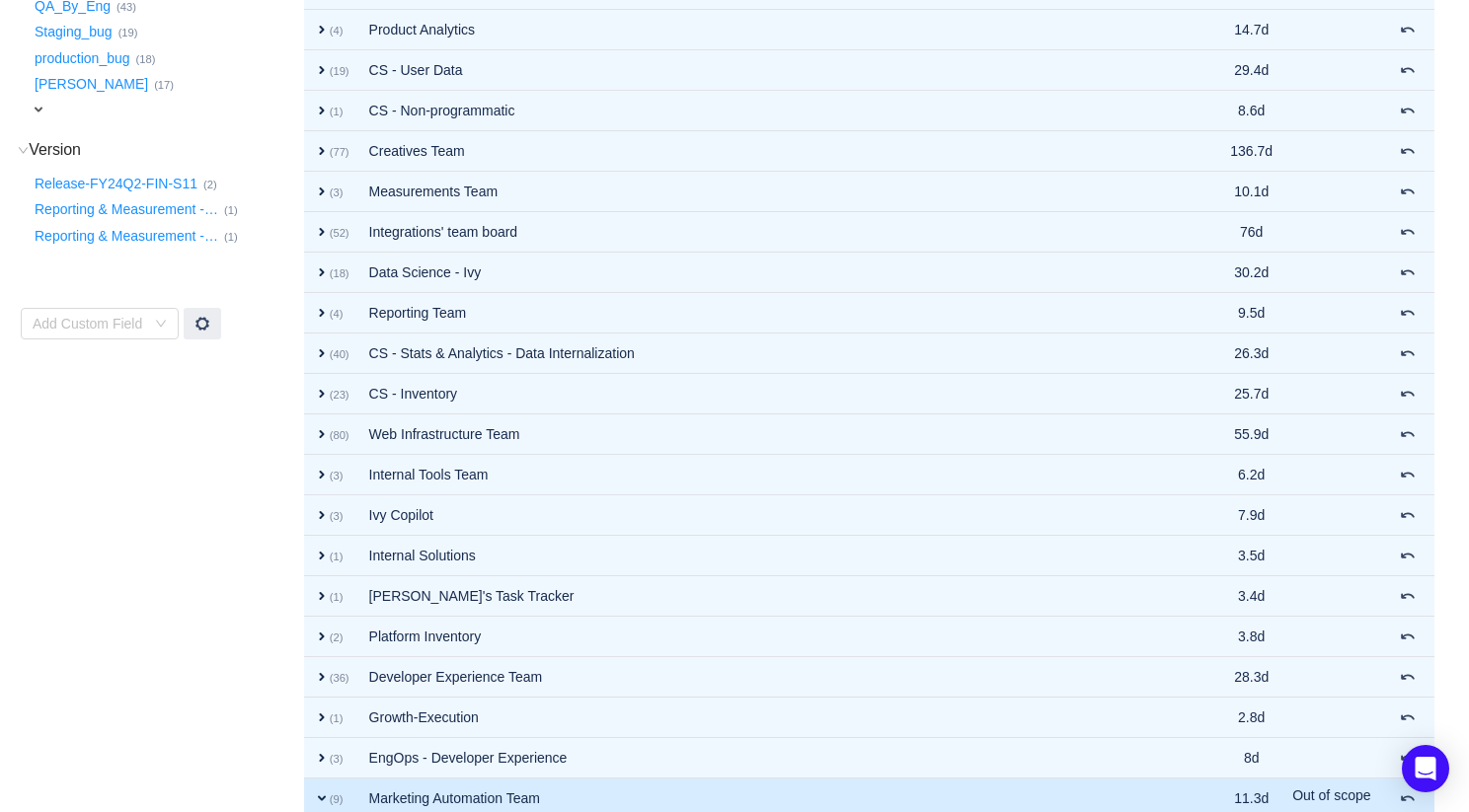 scroll, scrollTop: 0, scrollLeft: 0, axis: both 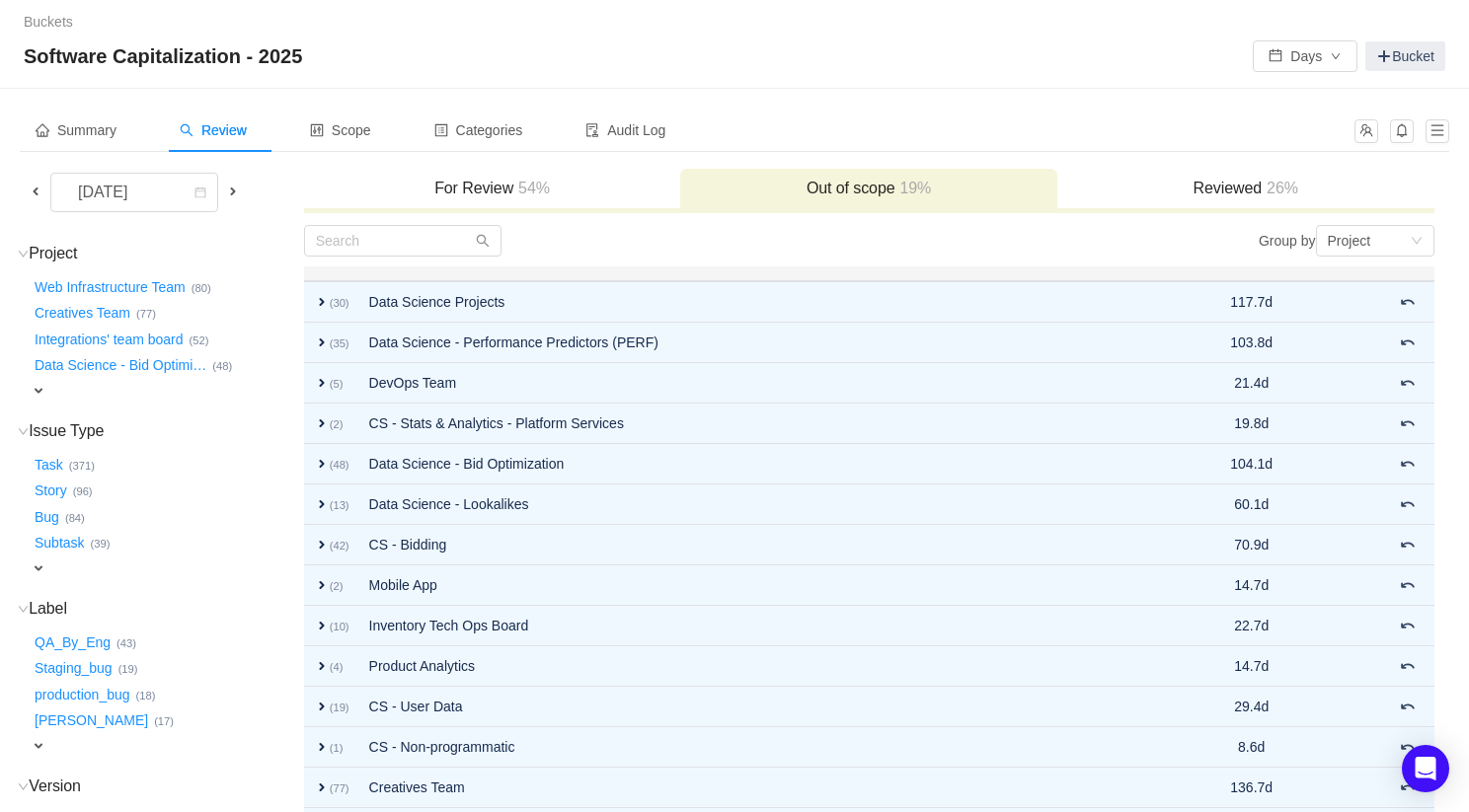 click on "Reviewed  26%" at bounding box center [1246, 188] 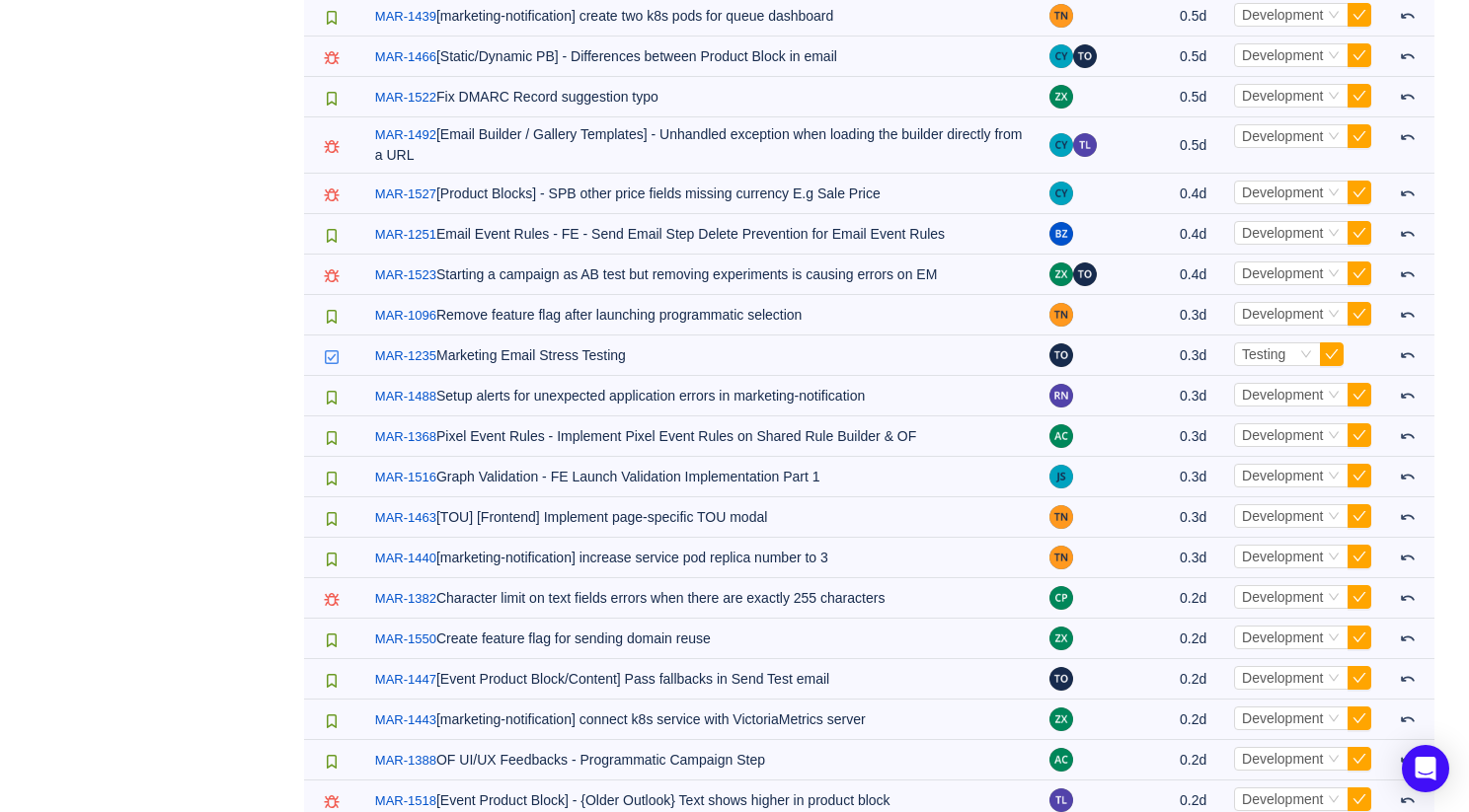 scroll, scrollTop: 0, scrollLeft: 0, axis: both 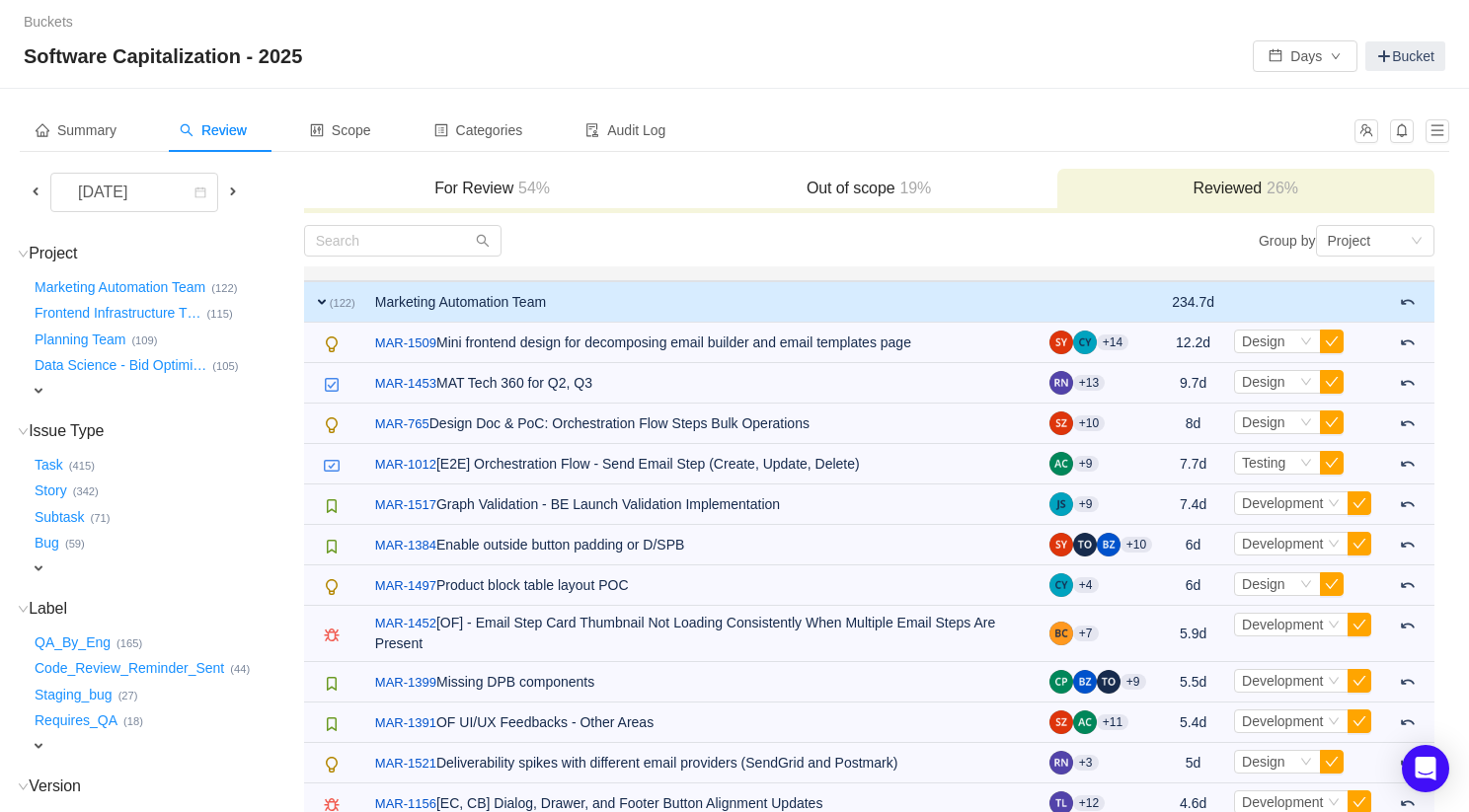 click on "Summary   Review   Scope   Categories   Audit Log   May 2025   For Review  54%  Out of scope  19%  Reviewed  26%  Project   (20)  hide Marketing Automation Team … (122) Frontend Infrastructure T … (115) Planning Team … (109) Data Science - Bid Optimi … (105) expand Select value    Issue Type   (11)  hide Task … (415) Story … (342) Subtask … (71) Bug … (59) expand Select value    Label   (22)  hide QA_By_Eng … (165) Code_Review_Reminder_Sent … (44) Staging_bug … (27) Requires_QA … (18) expand Select value    Version   (2)  hide Release-FY24Q2-FIN-S11 … (42) Release-FY24Q2-CRE-S10 … (1) expand Add Custom Field    Group by   Project  You will see tickets here after they were marked as out of scope  You will see tickets here after they were categorized  Well done, nothing left for review! Check the summary or select another period for review Close Open Summary expand (122)  Marketing Automation Team   234.7d  Out of scope  /  MAR-1509  +14   12.2d  Select  Design    Out of scope" at bounding box center [734, 2959] 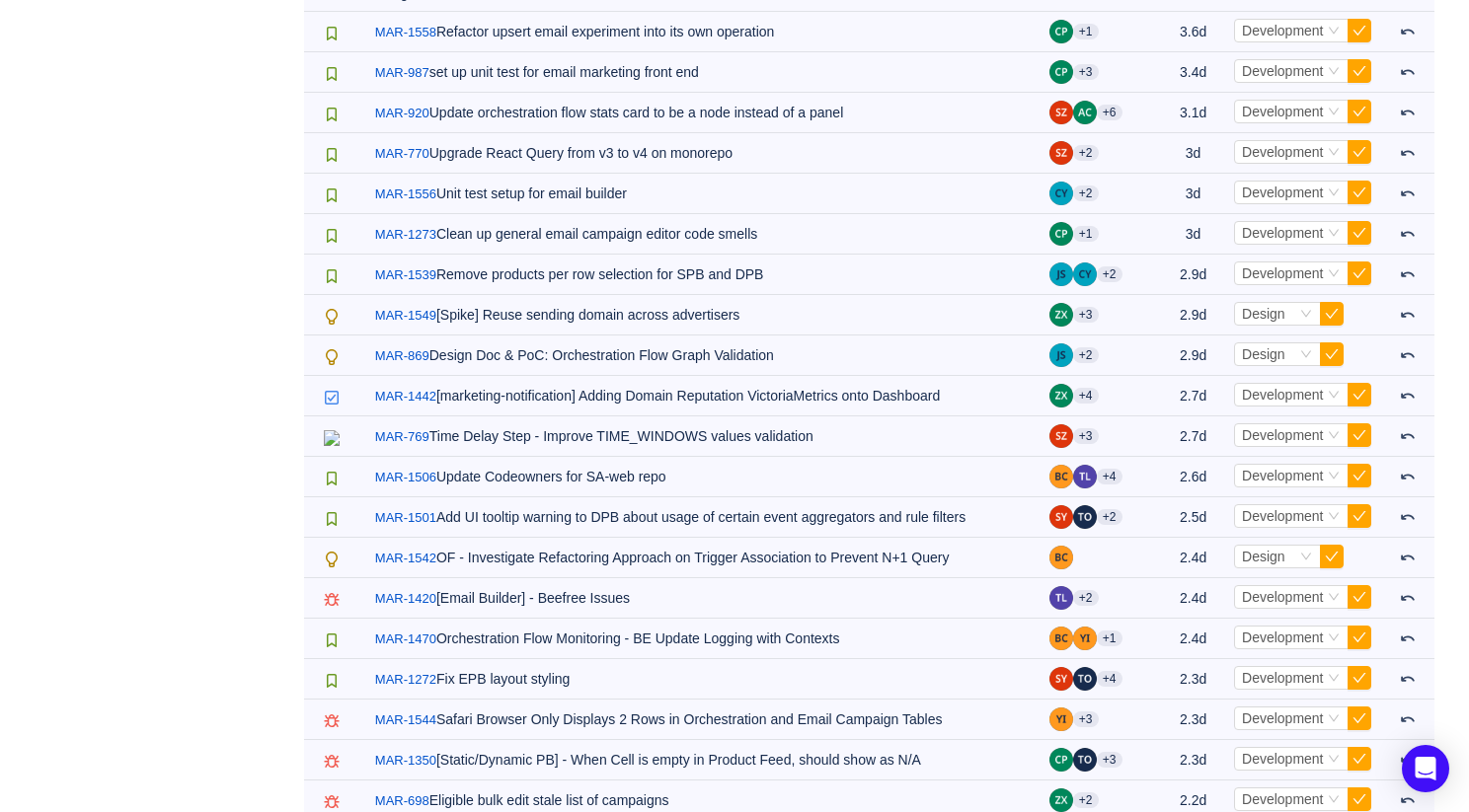 scroll, scrollTop: 0, scrollLeft: 0, axis: both 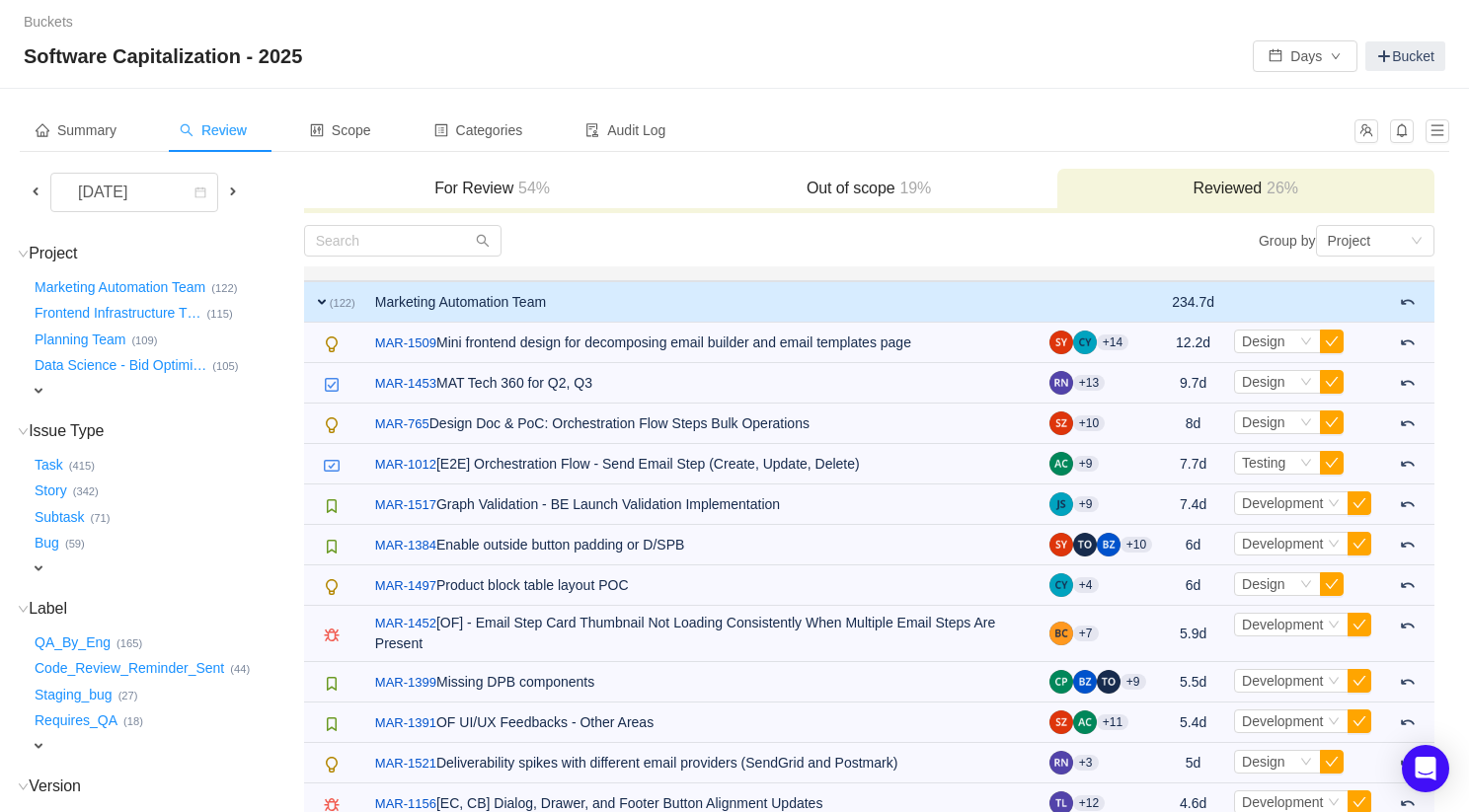 click on "Review" at bounding box center [213, 130] 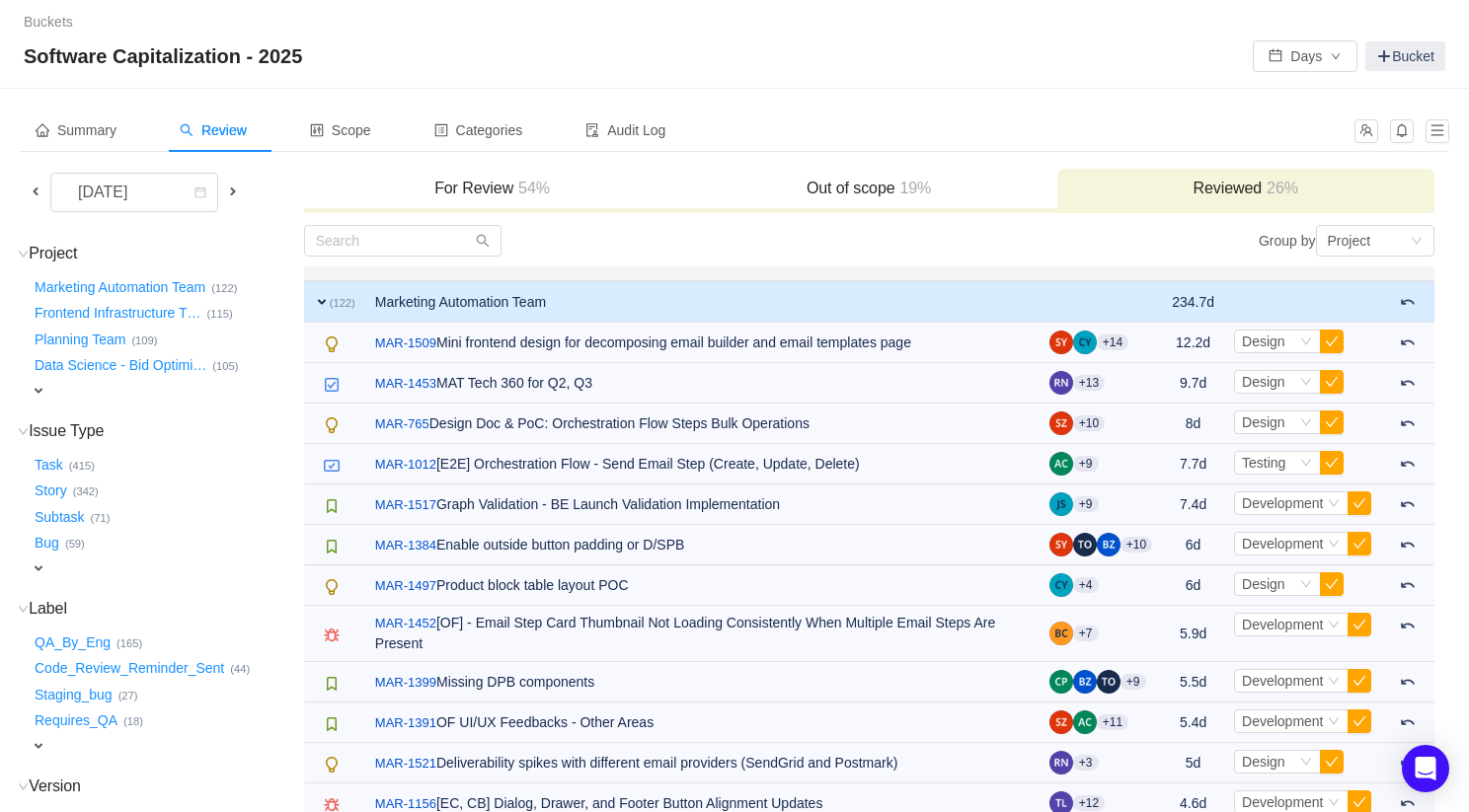 click at bounding box center [36, 191] 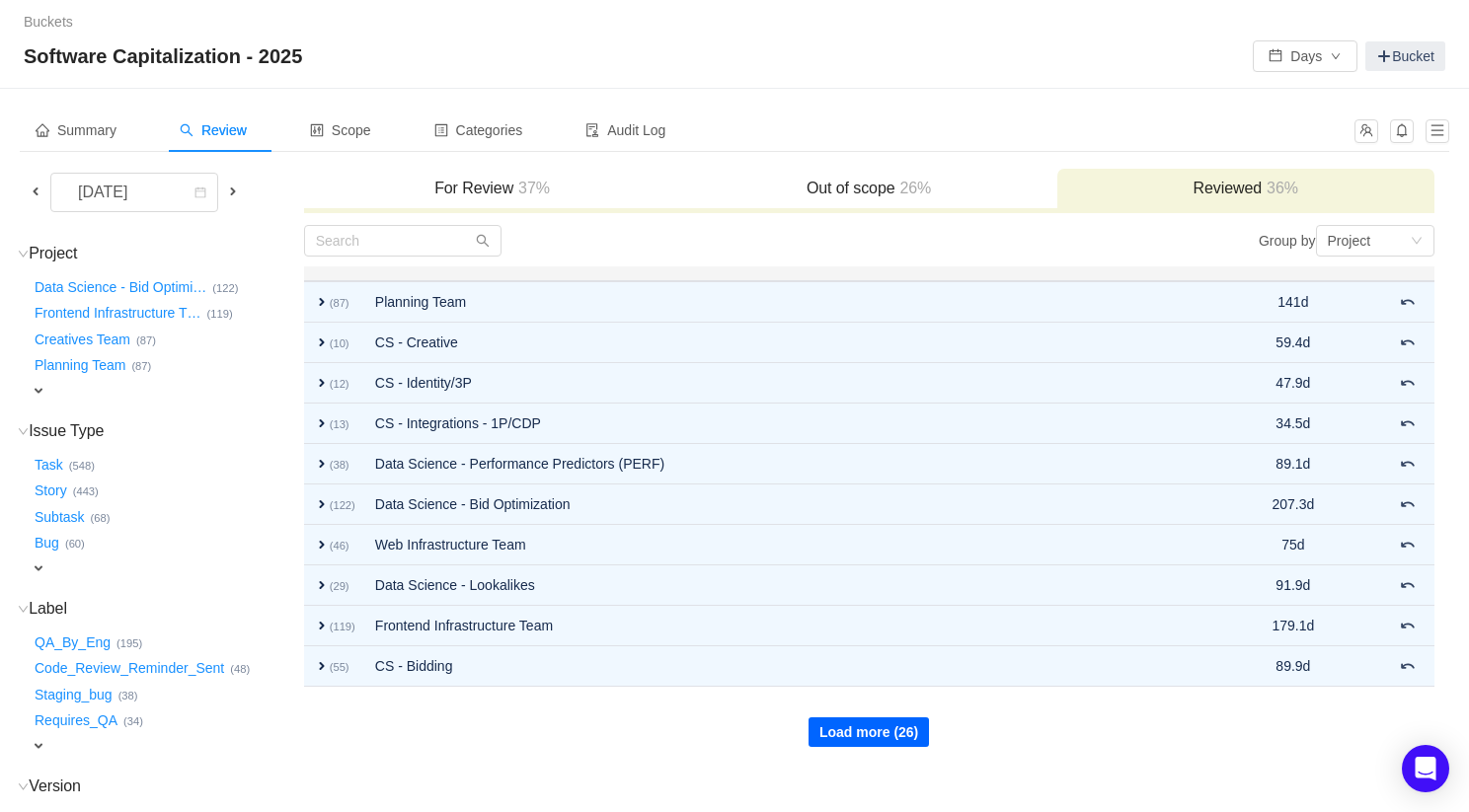 click on "Load more (26)" at bounding box center [869, 732] 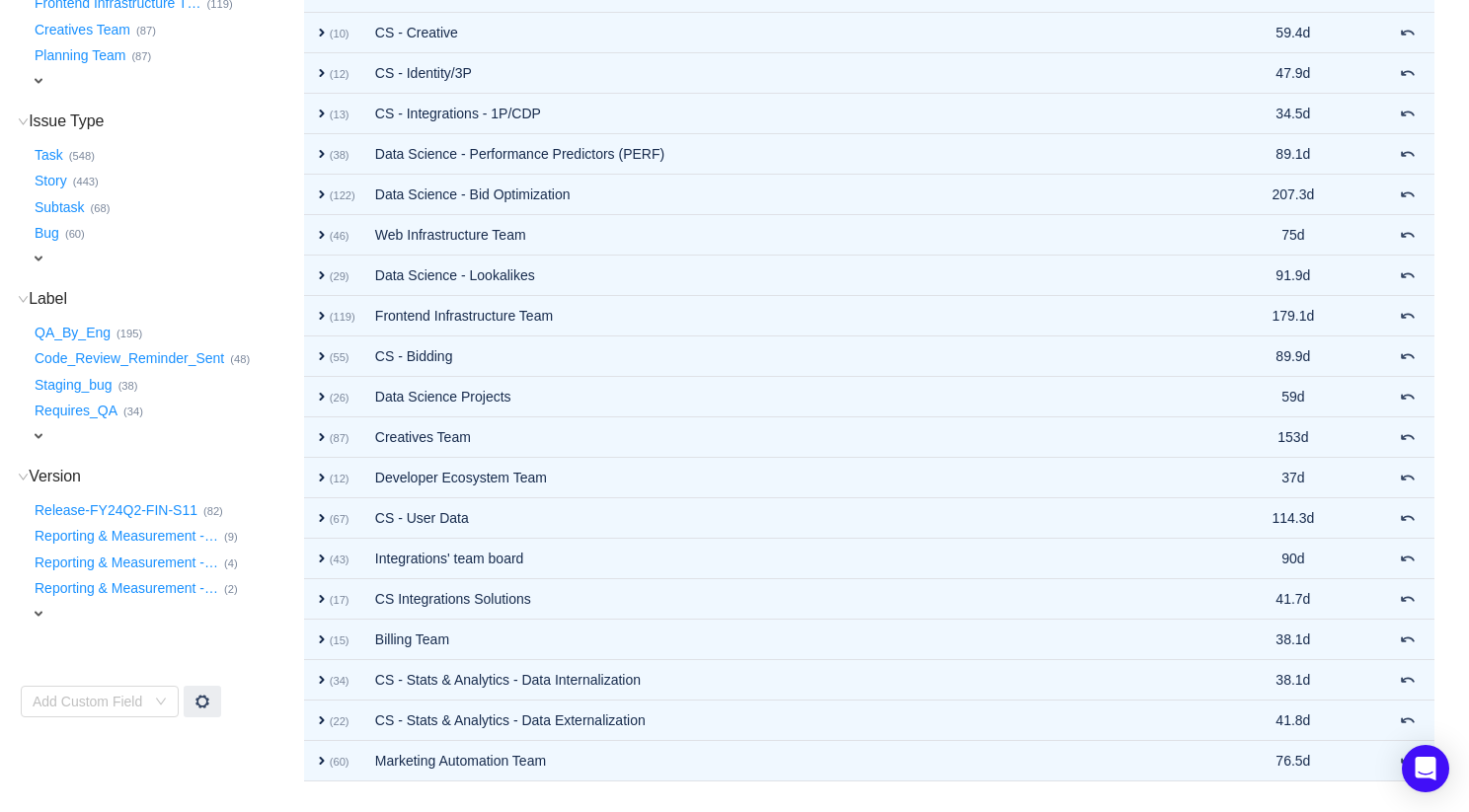 scroll, scrollTop: 361, scrollLeft: 0, axis: vertical 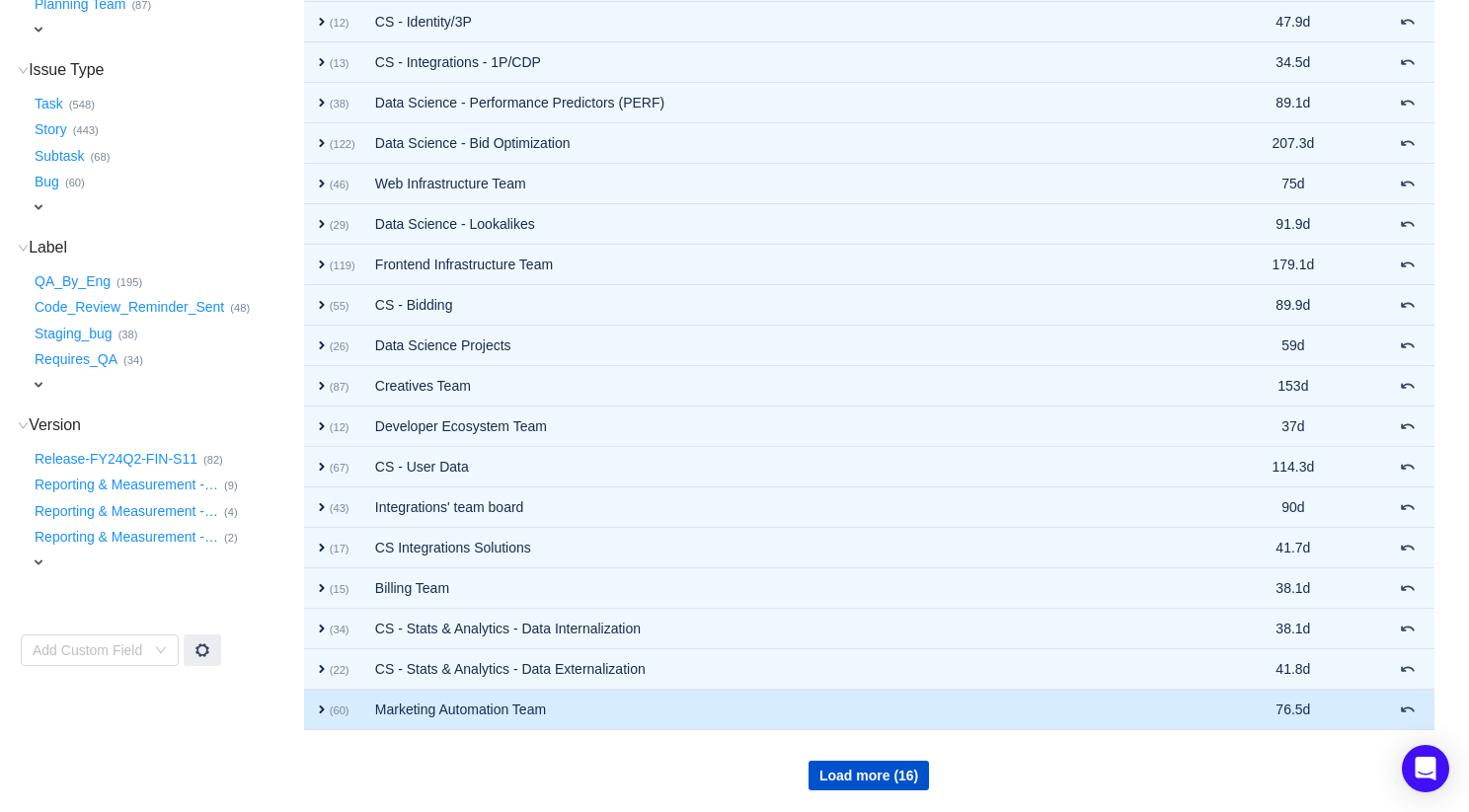 click on "expand" at bounding box center [322, 709] 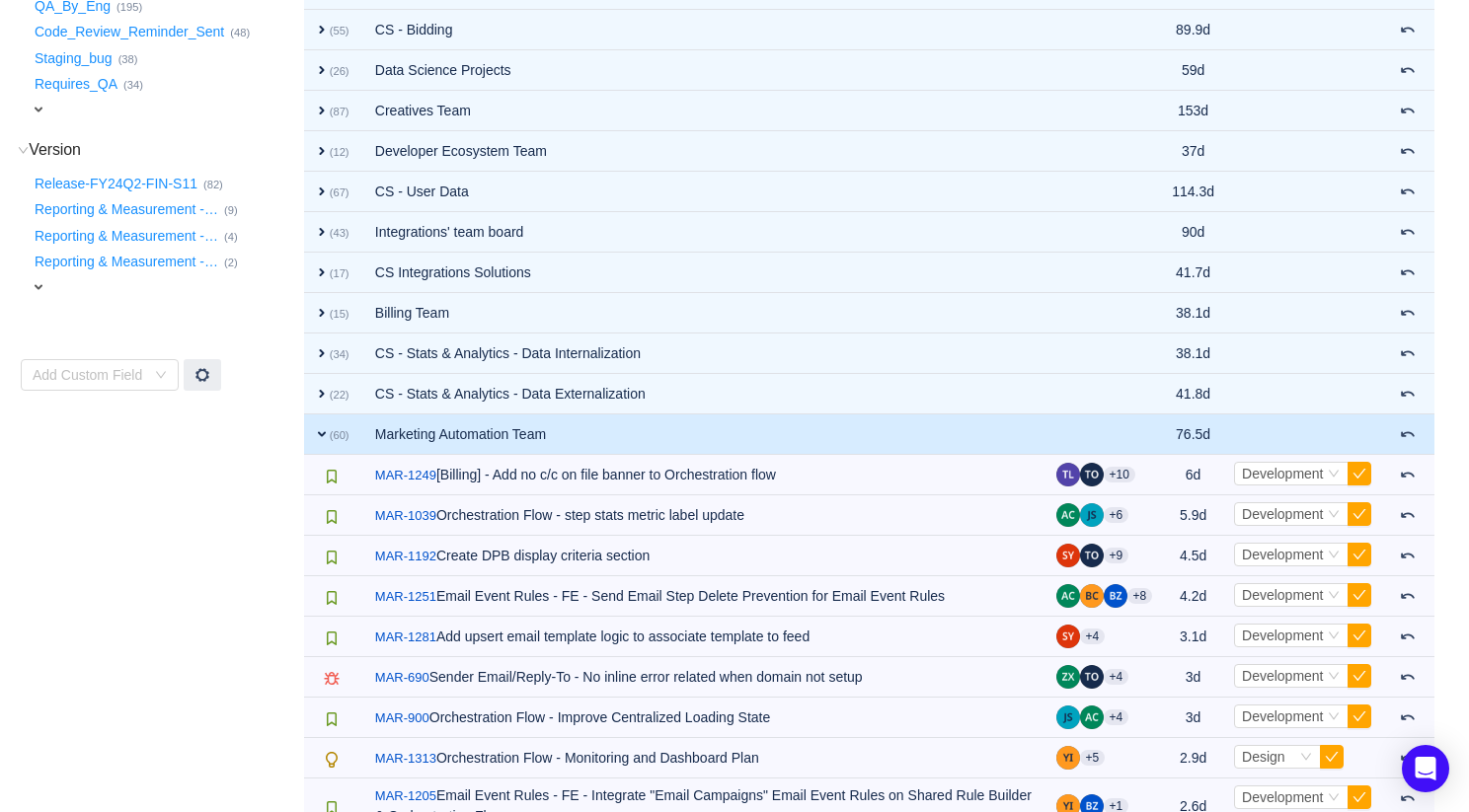 scroll, scrollTop: 793, scrollLeft: 0, axis: vertical 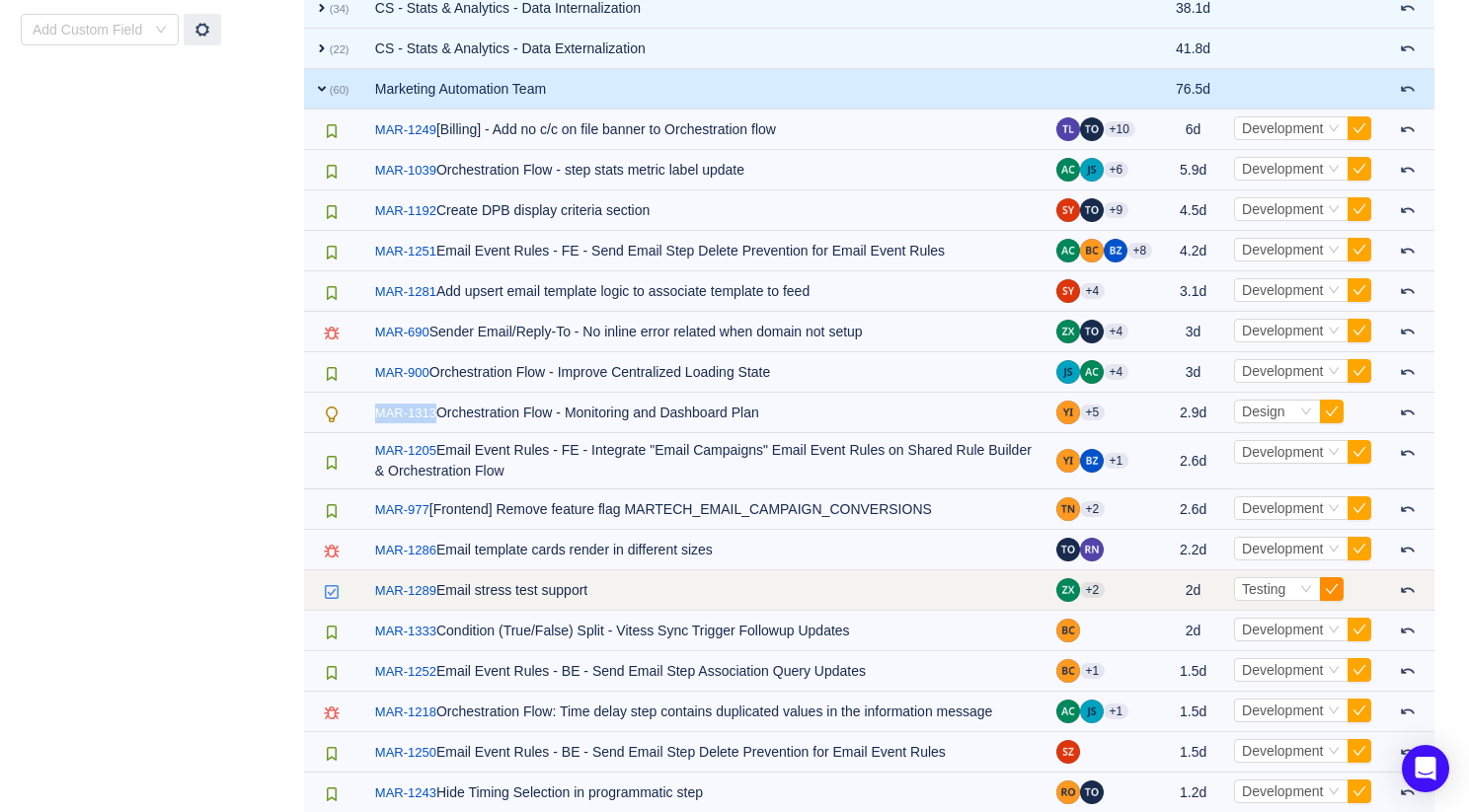 click at bounding box center [1332, 589] 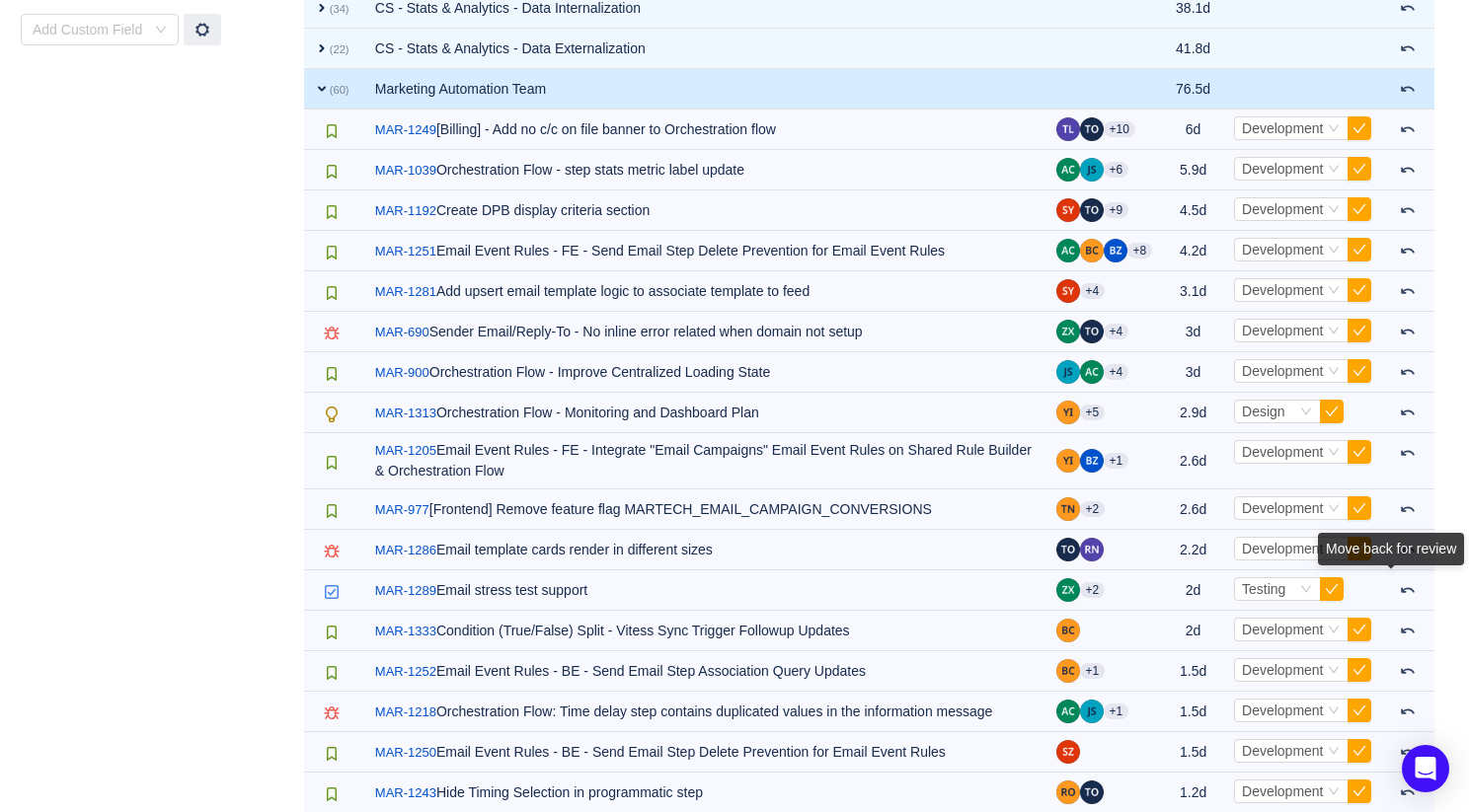 click on "Move back for review" at bounding box center [1391, 553] 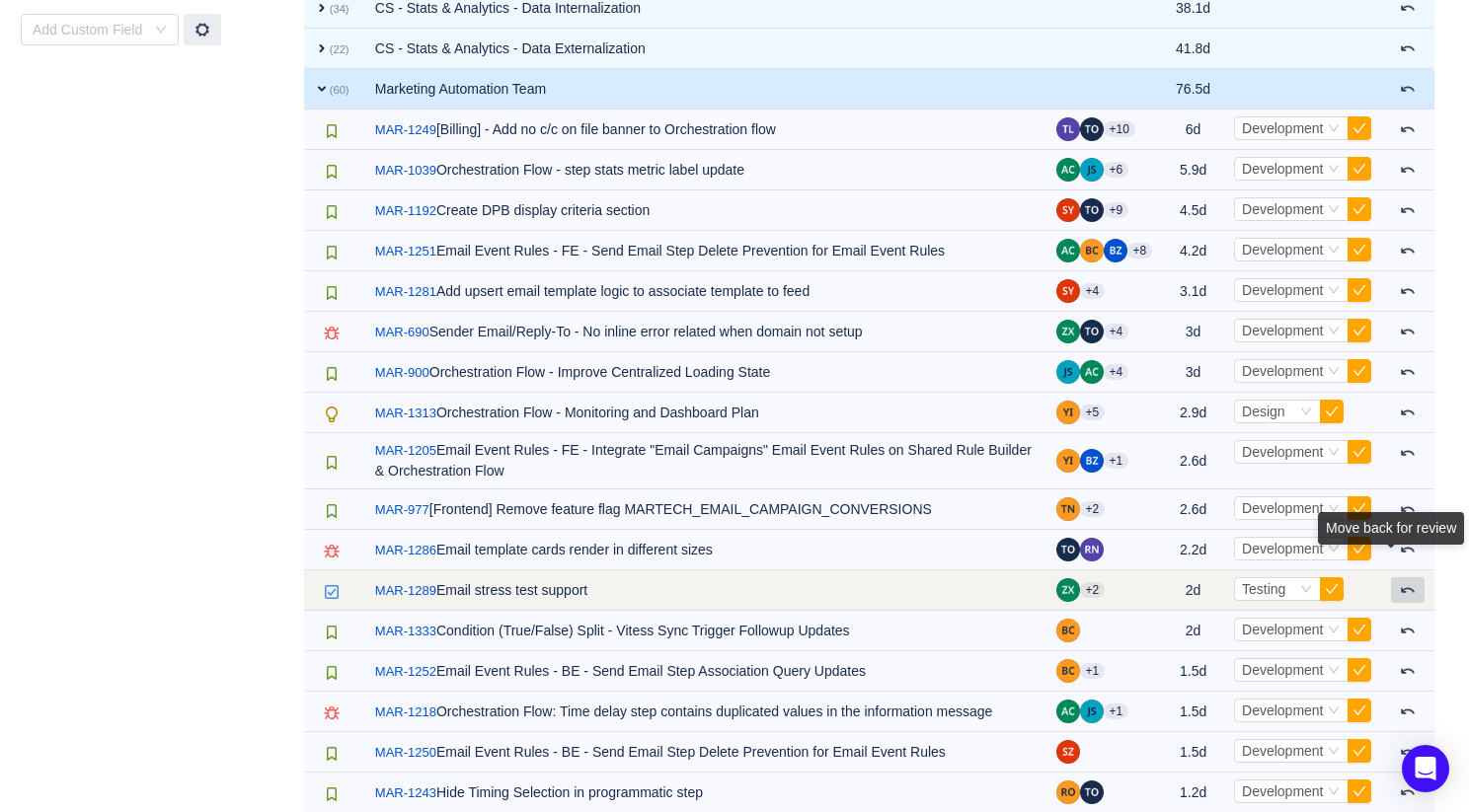 click at bounding box center (1408, 590) 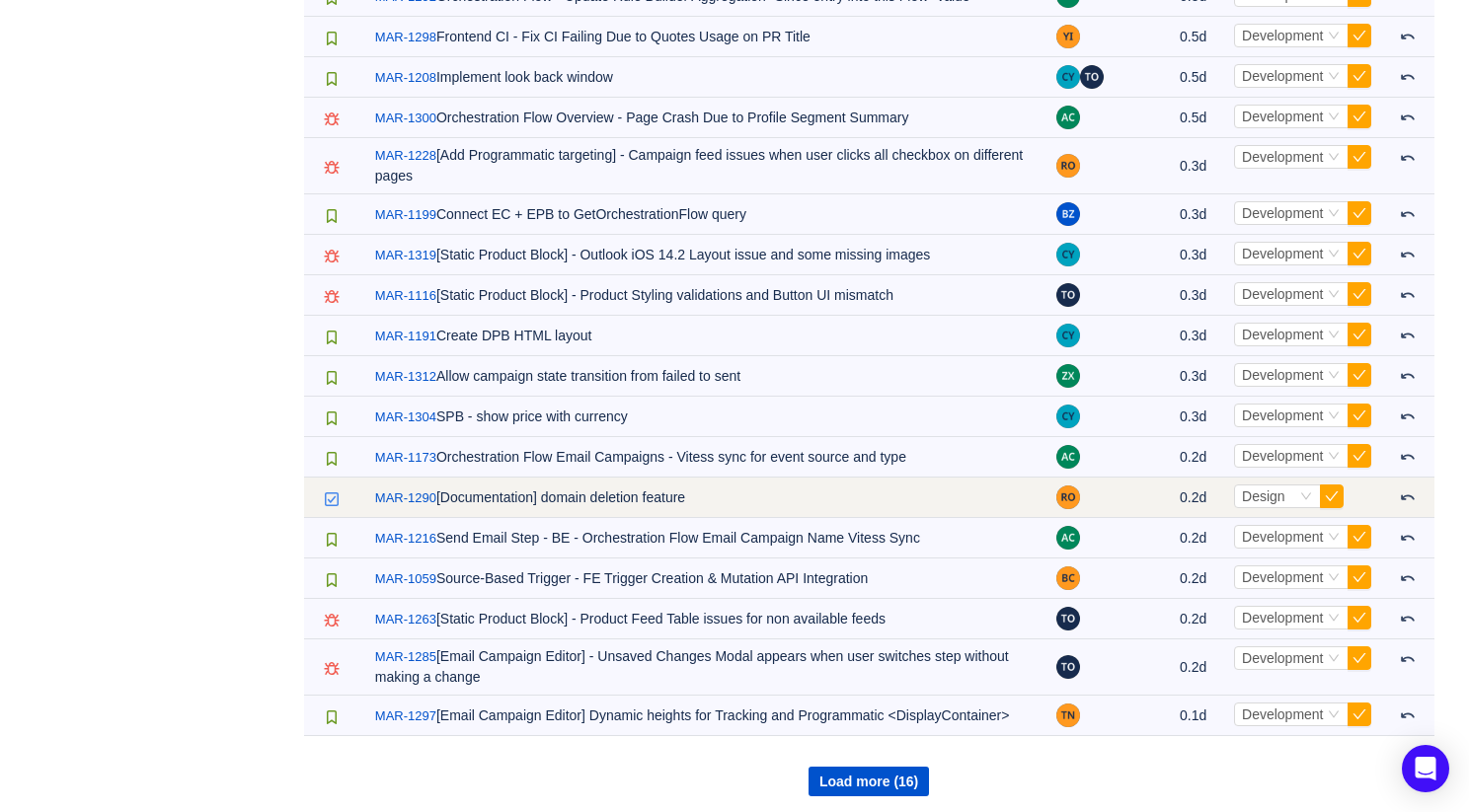 scroll, scrollTop: 2937, scrollLeft: 0, axis: vertical 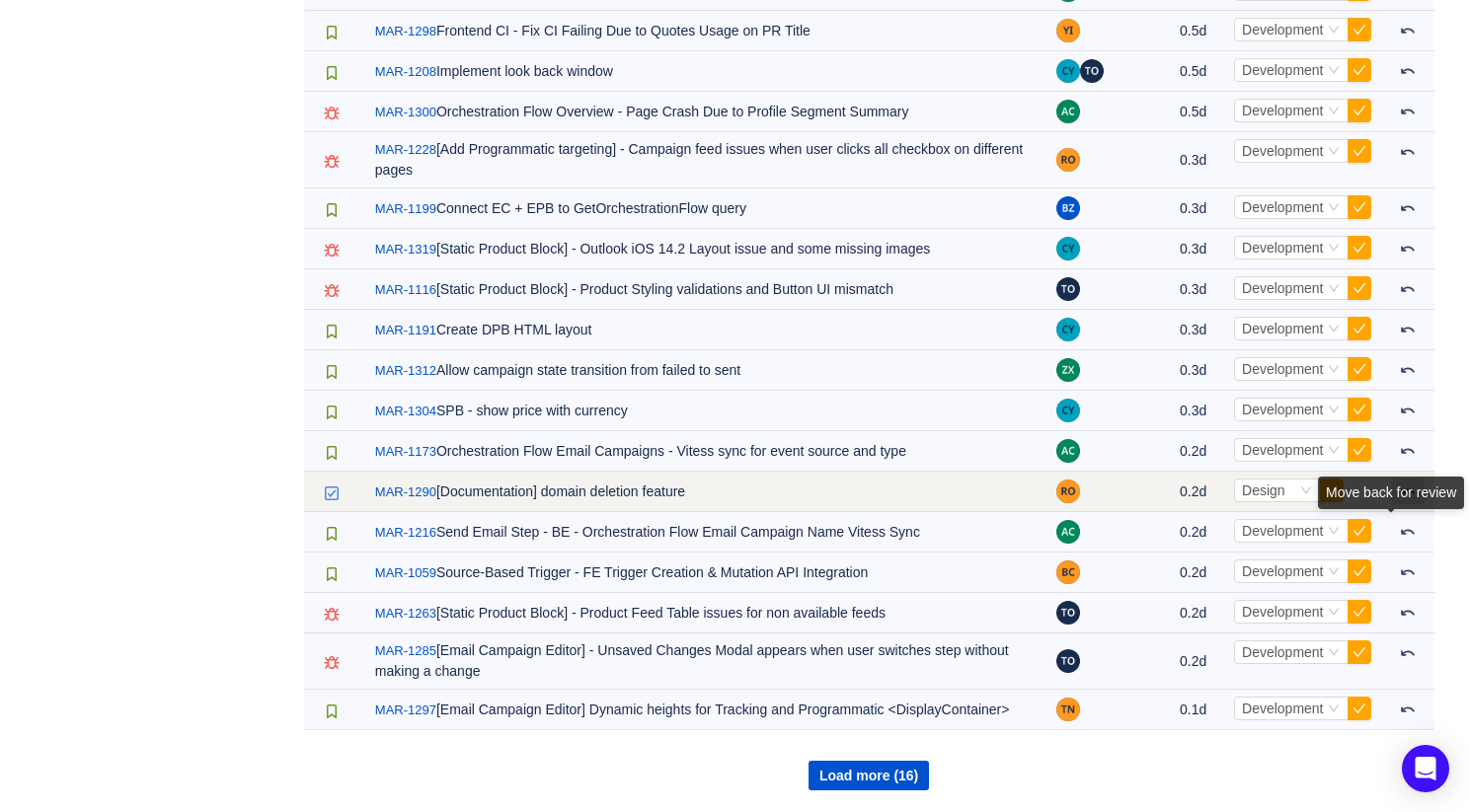 click at bounding box center [1408, 491] 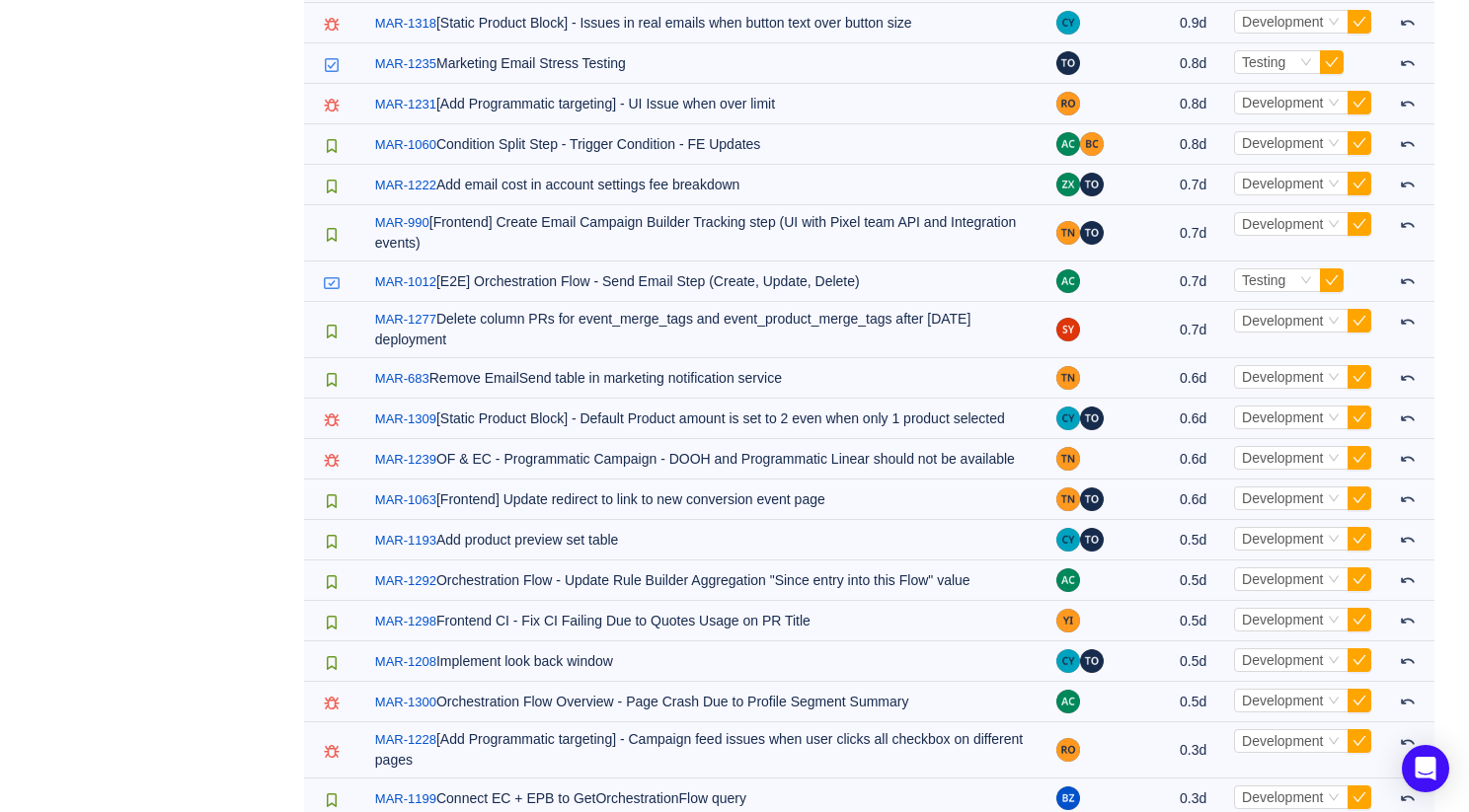 scroll, scrollTop: 2253, scrollLeft: 0, axis: vertical 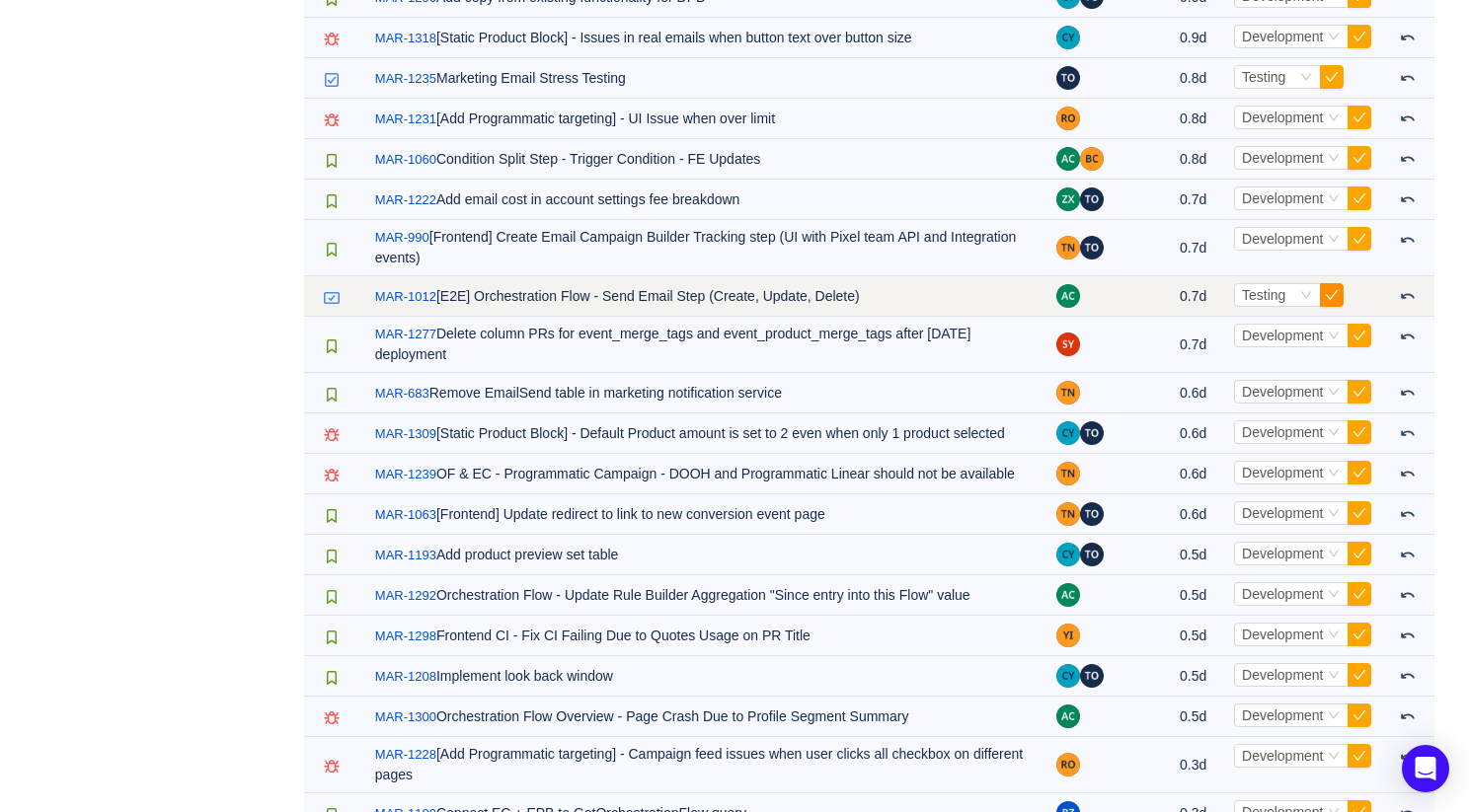 click at bounding box center [1332, 295] 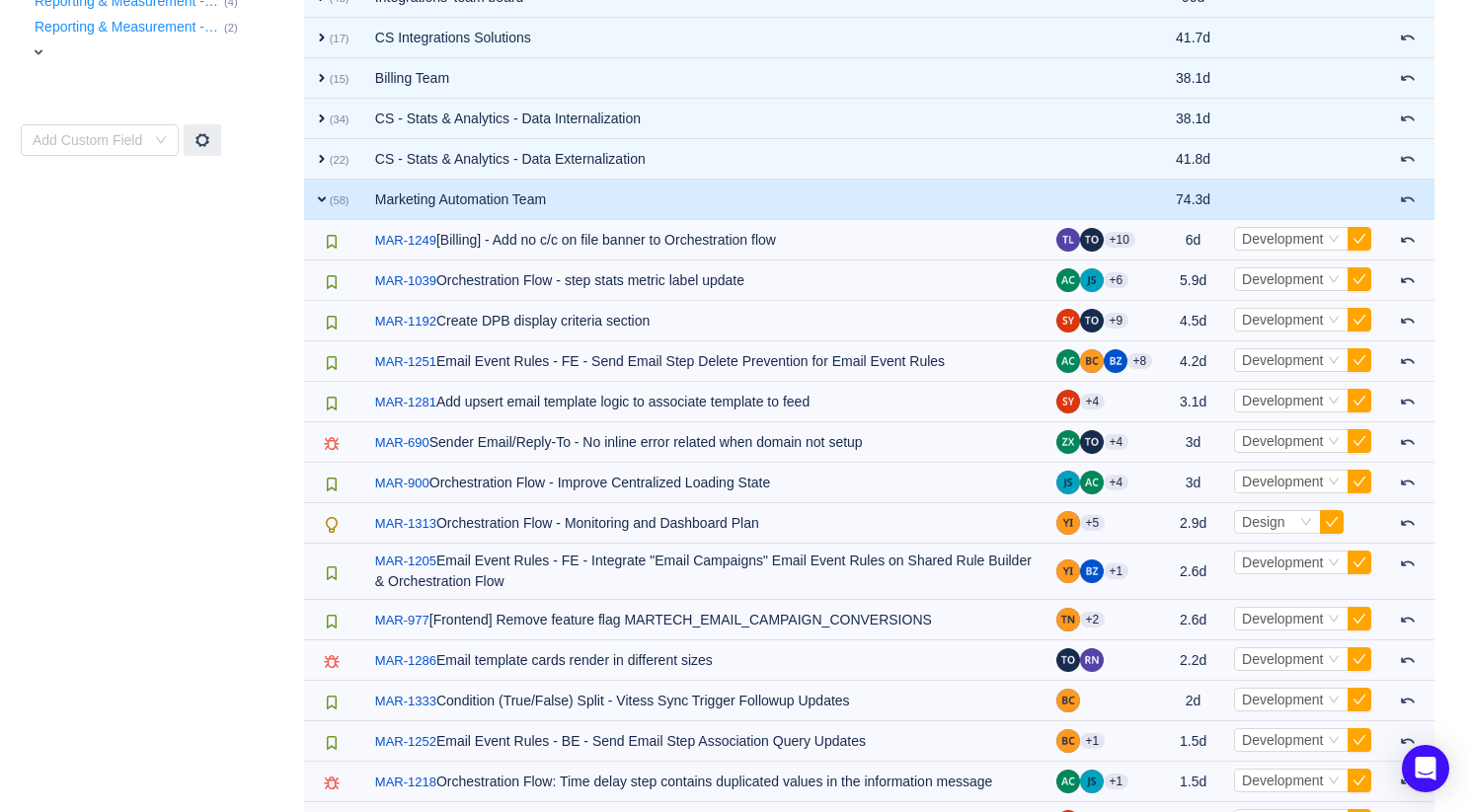 scroll, scrollTop: 0, scrollLeft: 0, axis: both 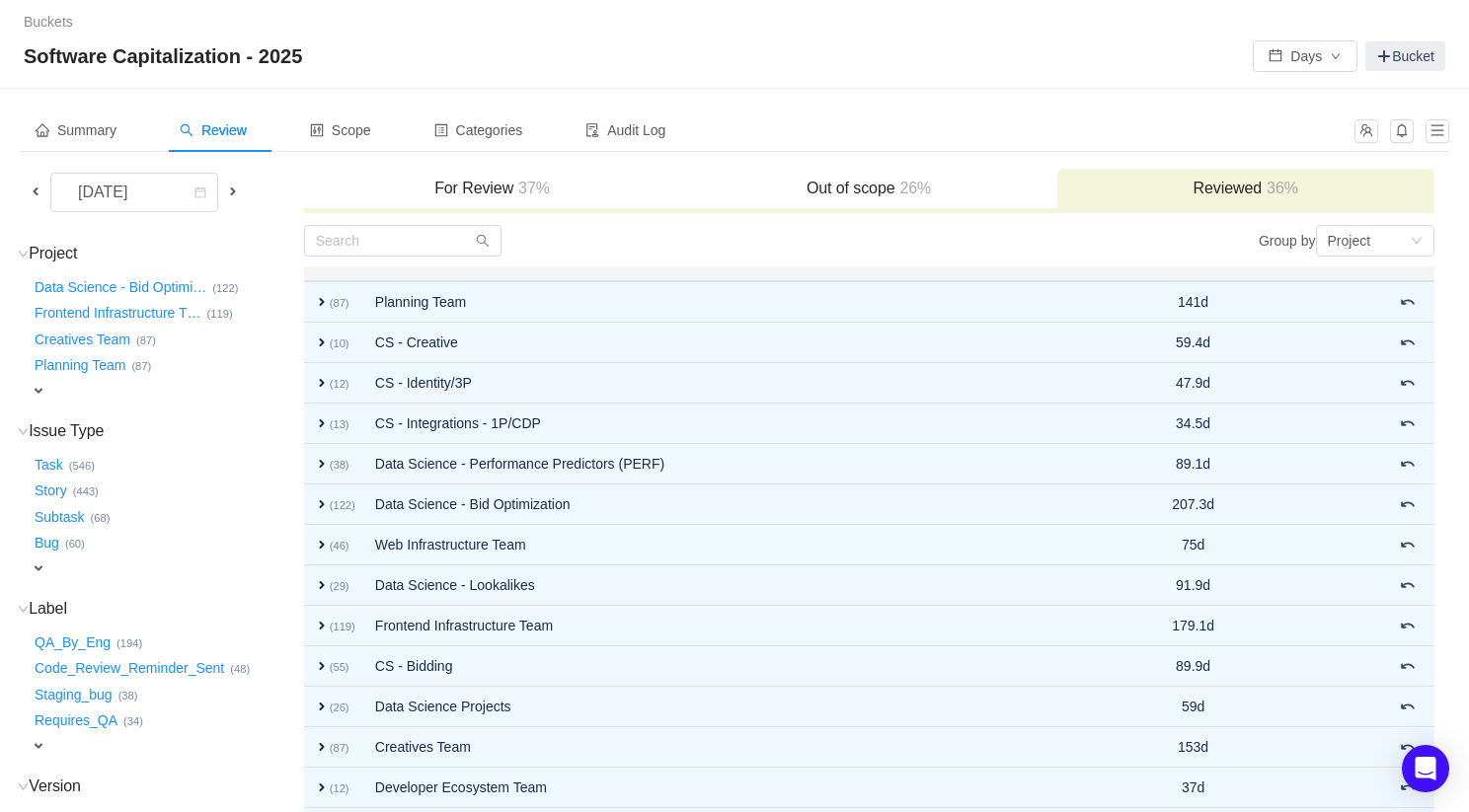 click on "For Review  37%" at bounding box center [493, 188] 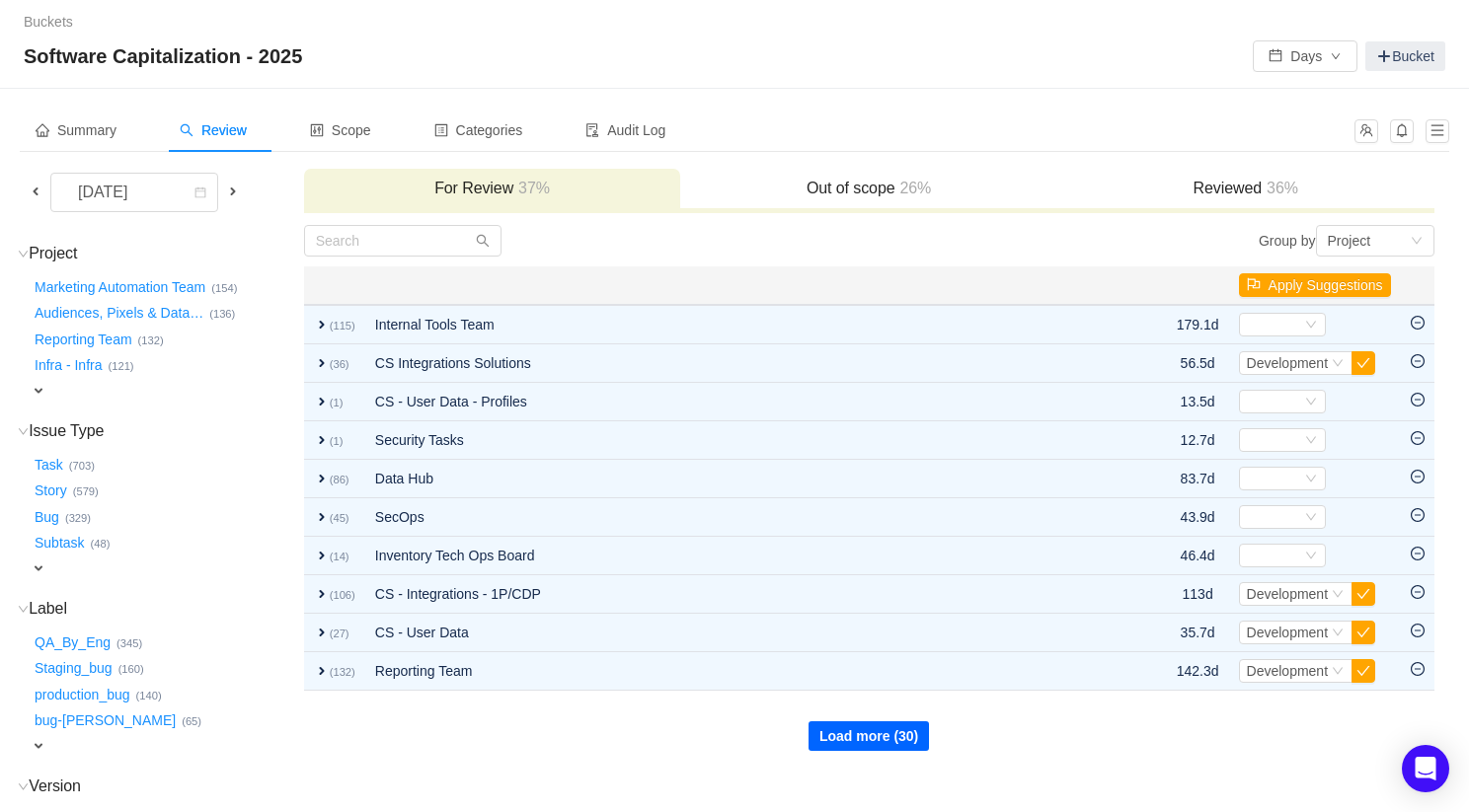 click on "Load more (30)" at bounding box center [869, 736] 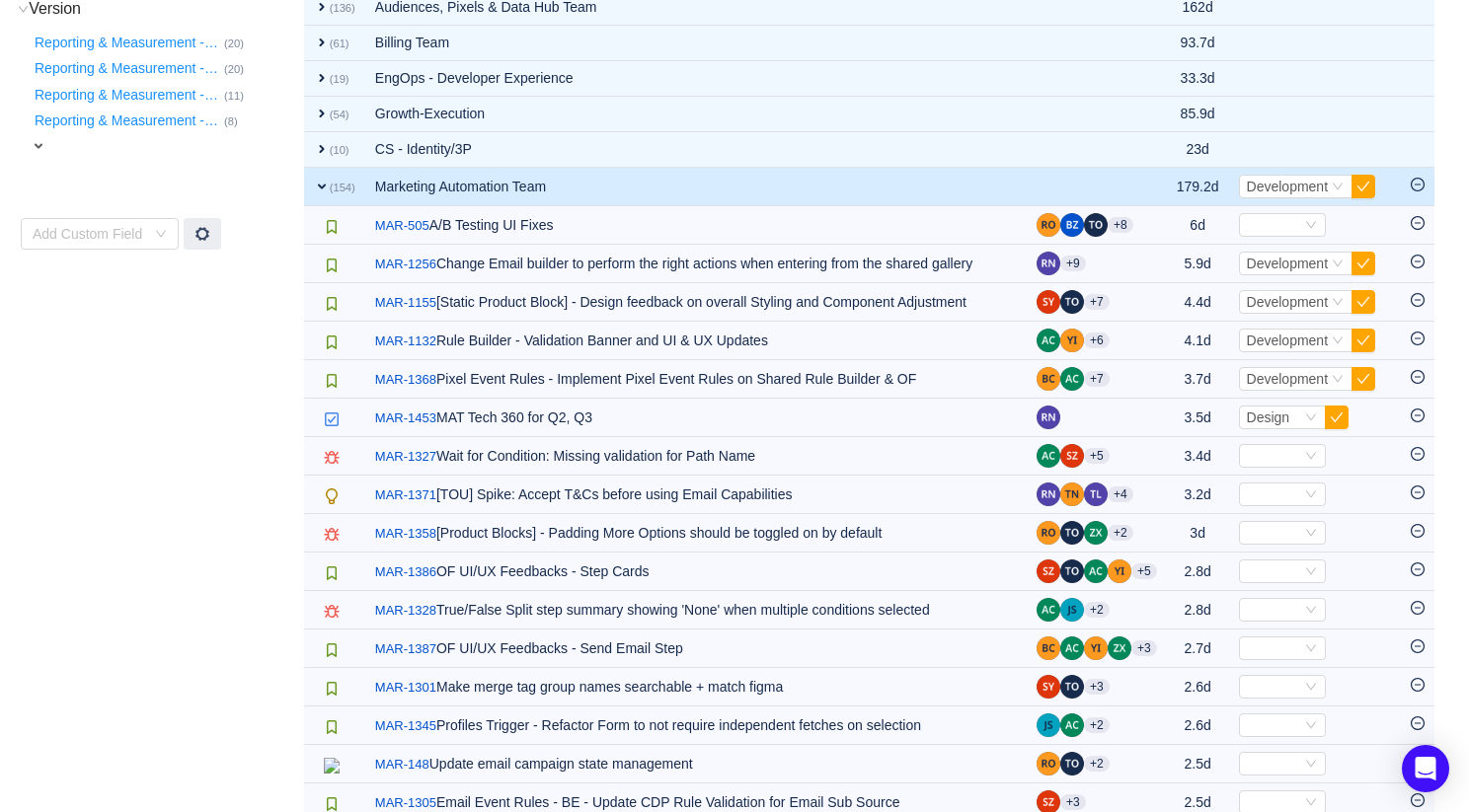 scroll, scrollTop: 786, scrollLeft: 0, axis: vertical 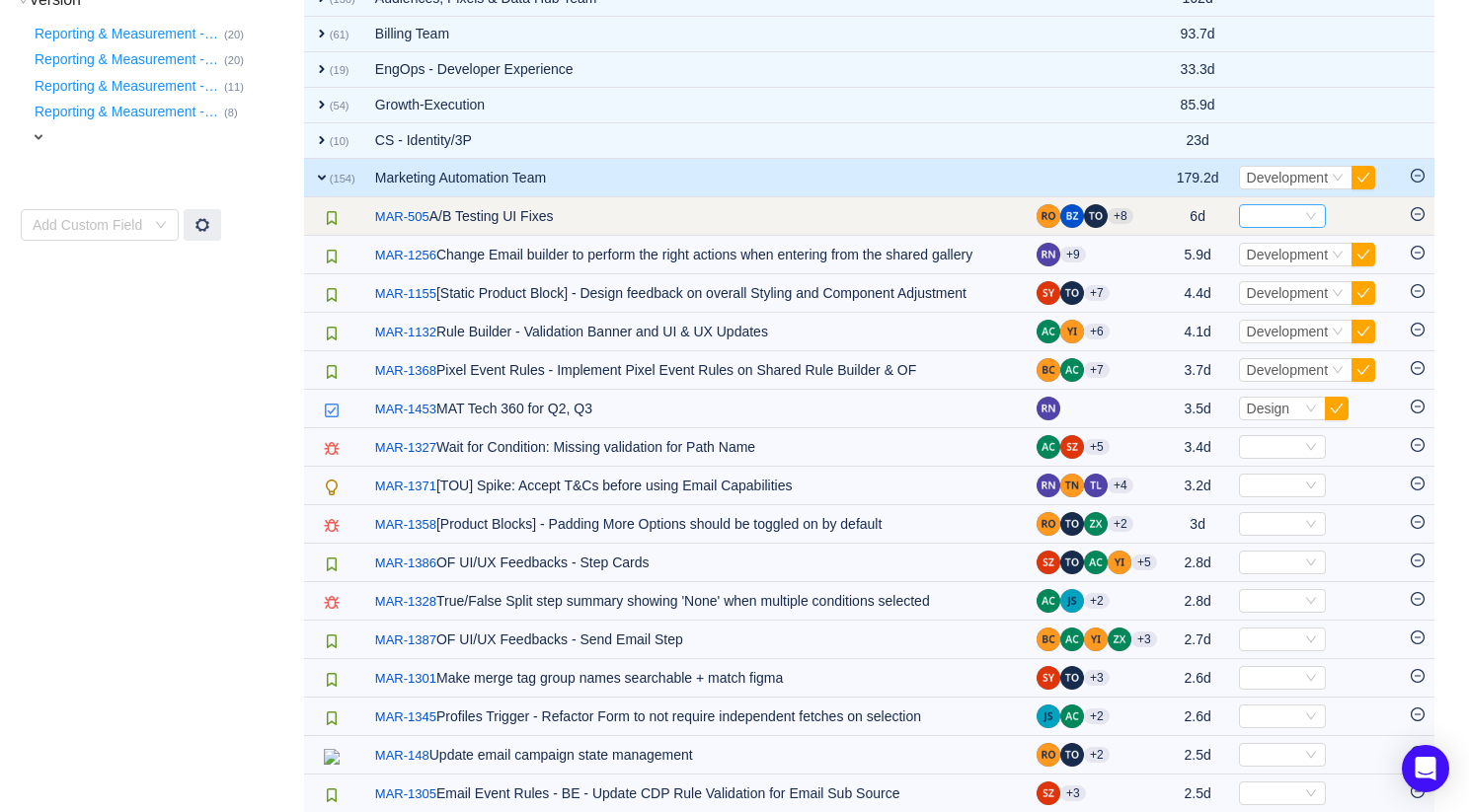 click 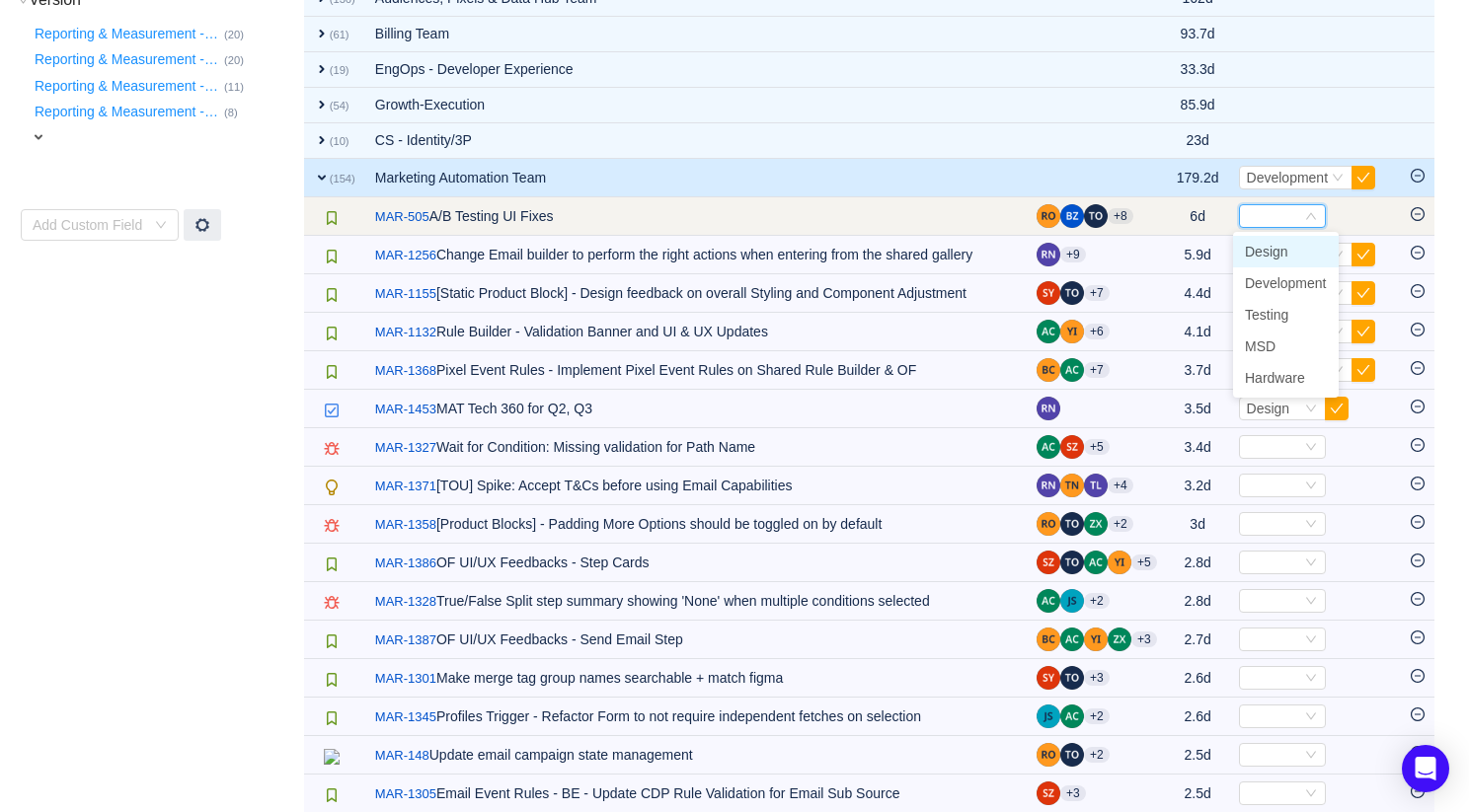 click 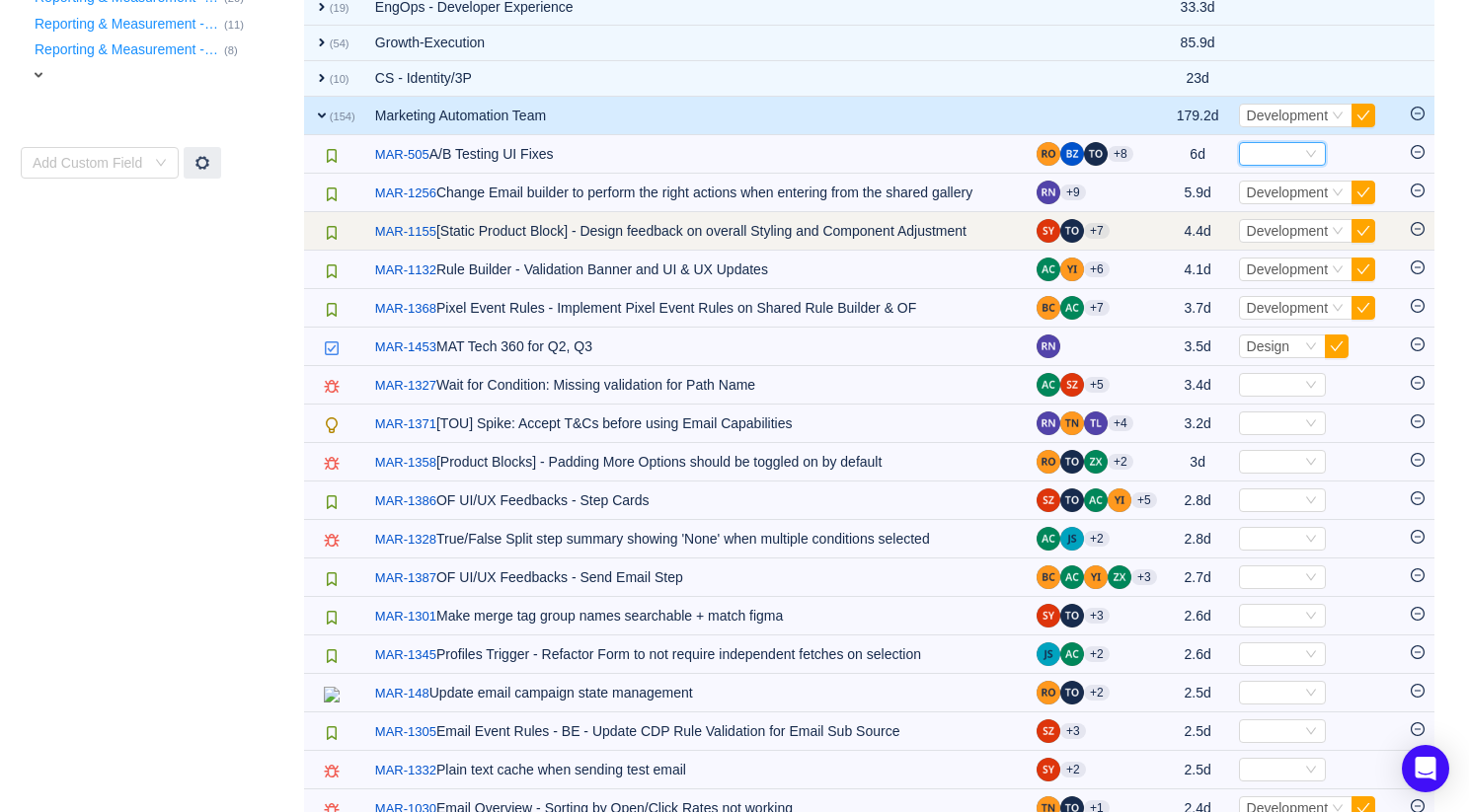 scroll, scrollTop: 866, scrollLeft: 0, axis: vertical 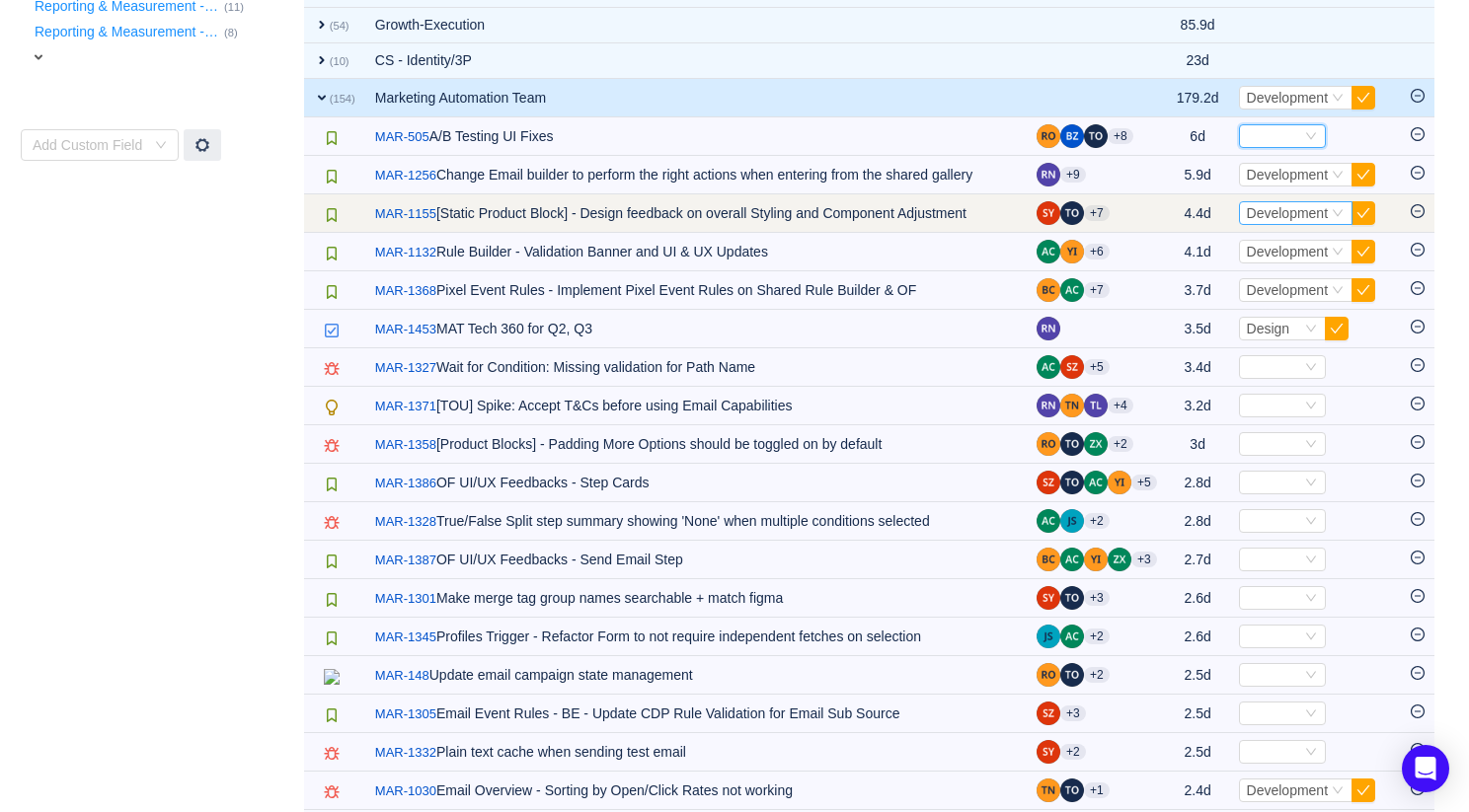 click 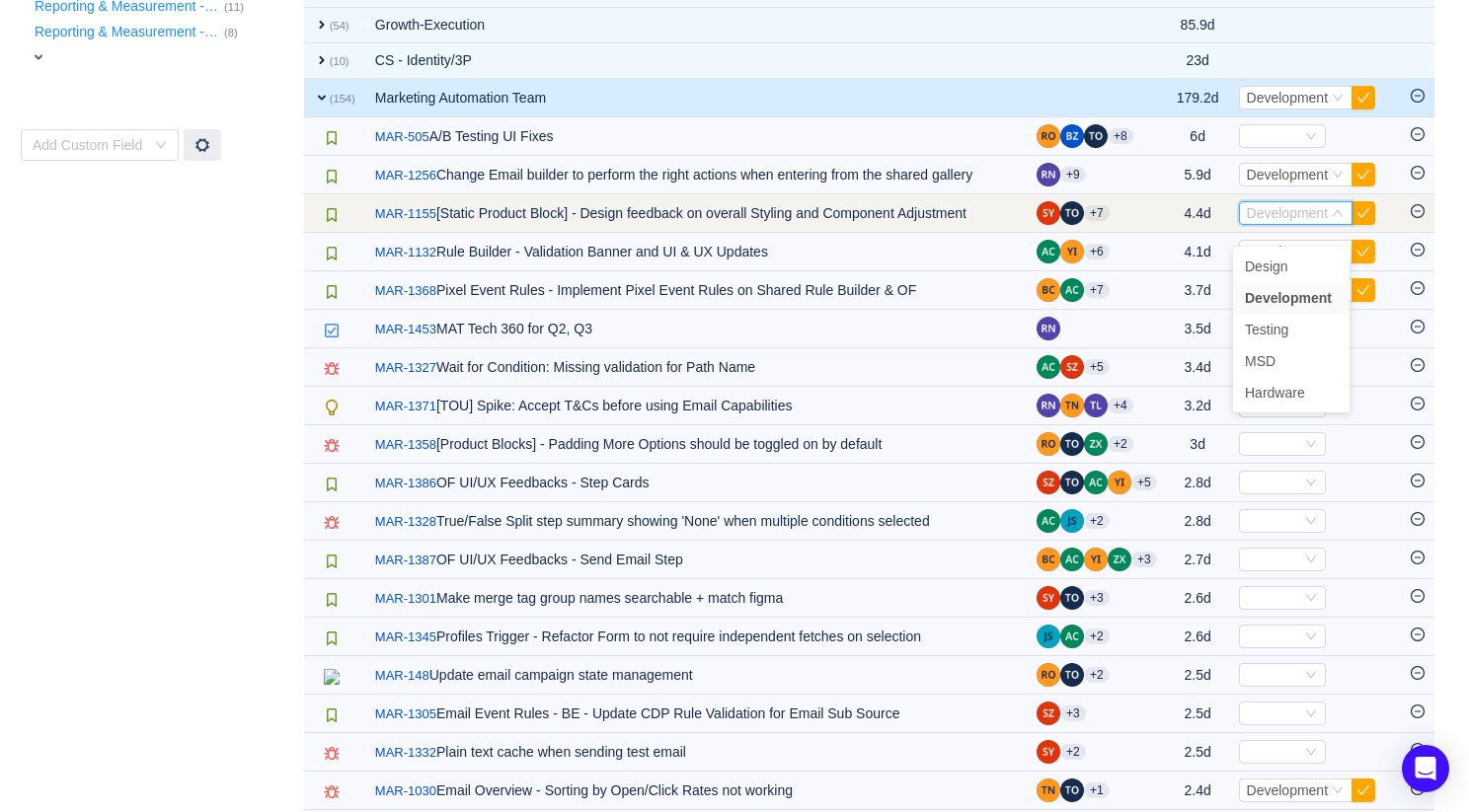 click on "/  MAR-1155  [Static Product Block] - Design feedback on overall Styling and Component Adjustment" at bounding box center (696, 213) 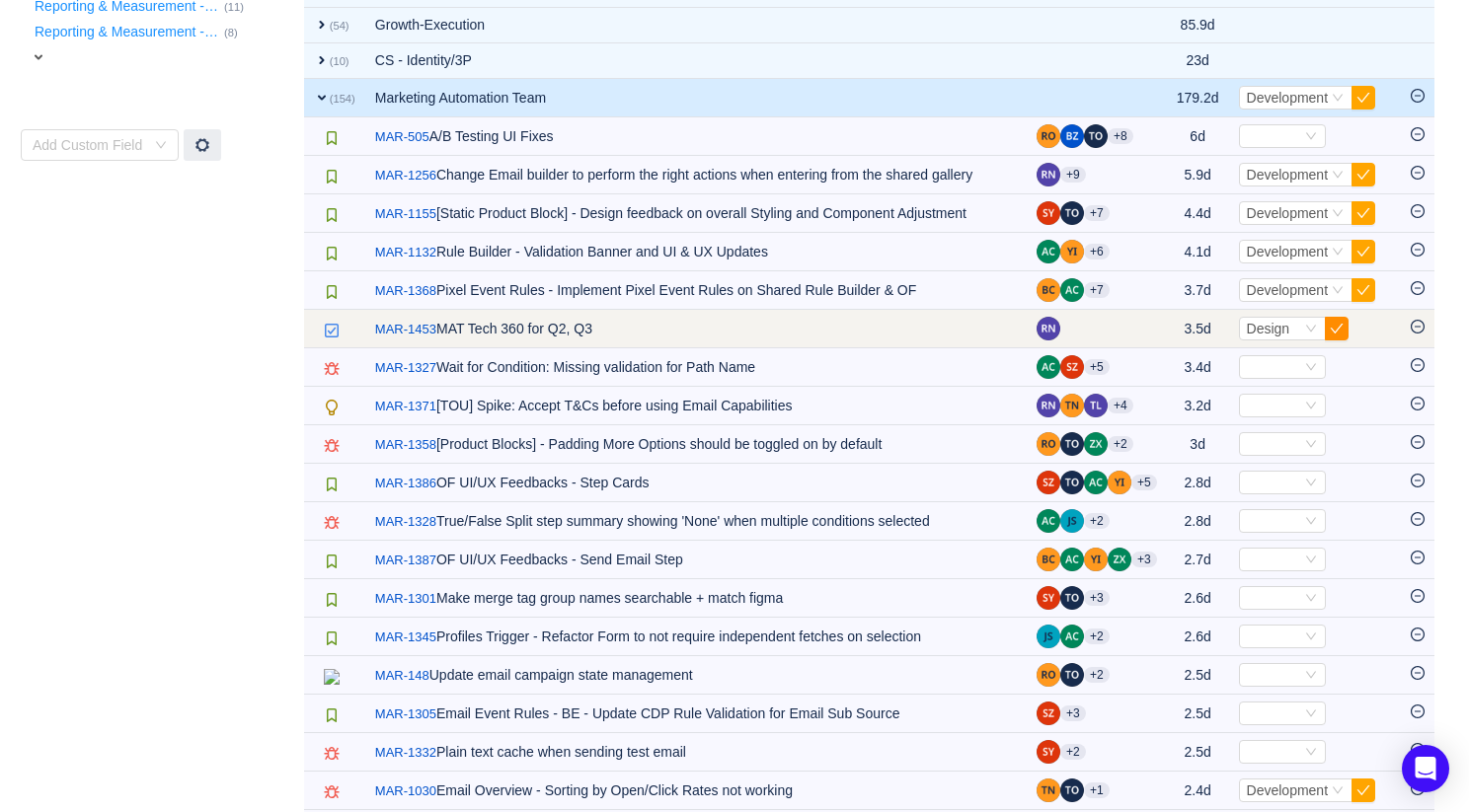 click at bounding box center [1337, 329] 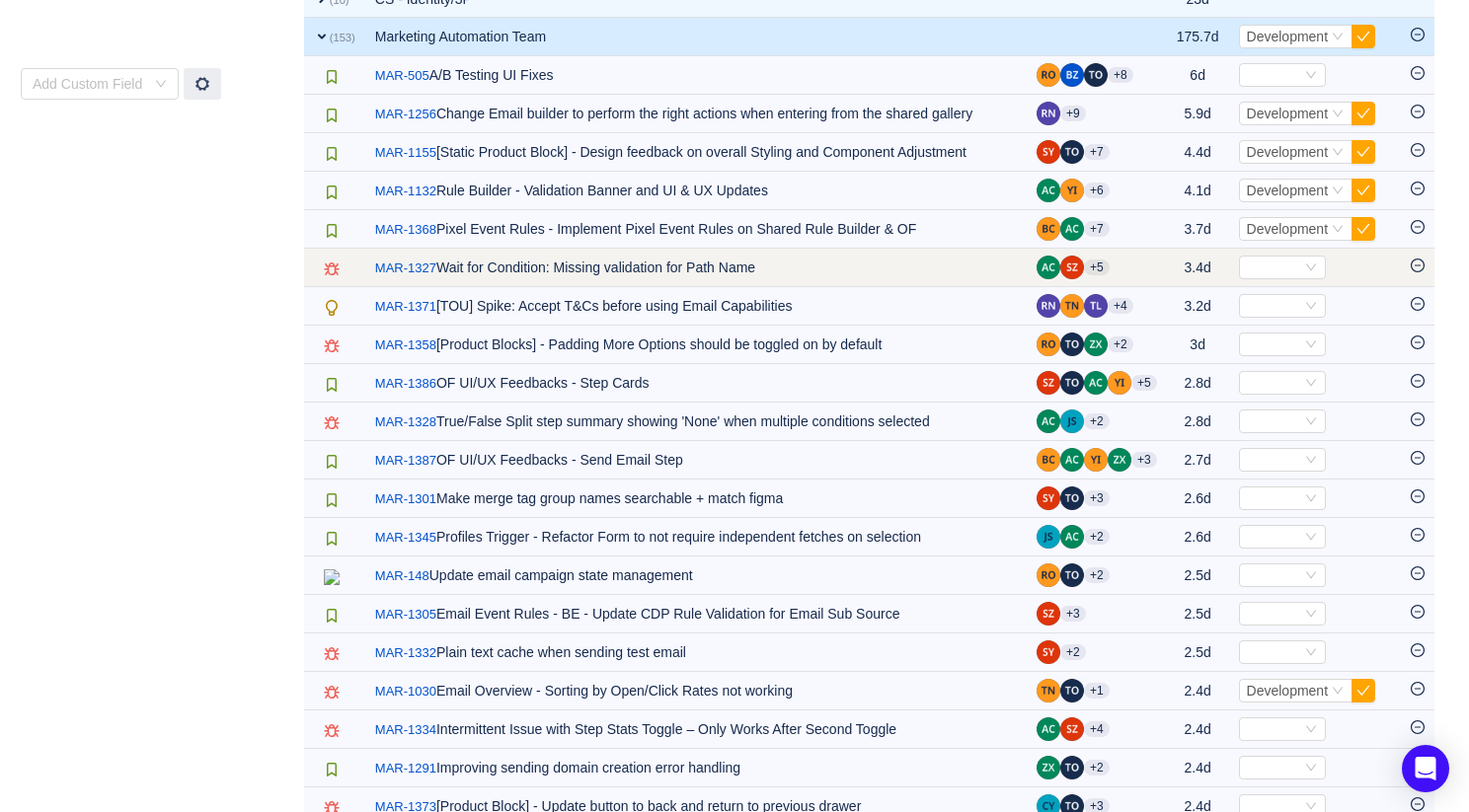 scroll, scrollTop: 935, scrollLeft: 0, axis: vertical 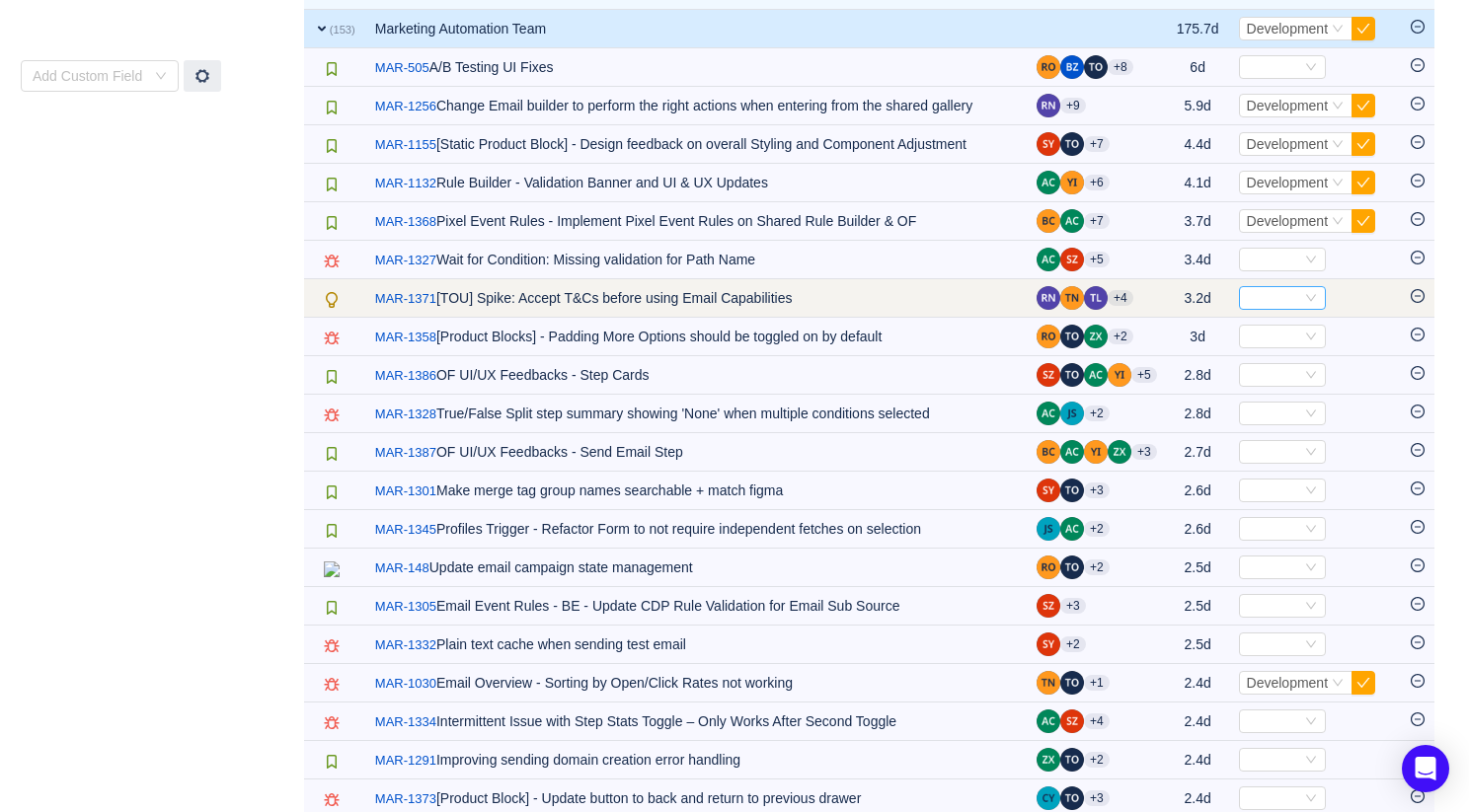 click on "Select" at bounding box center [1274, 298] 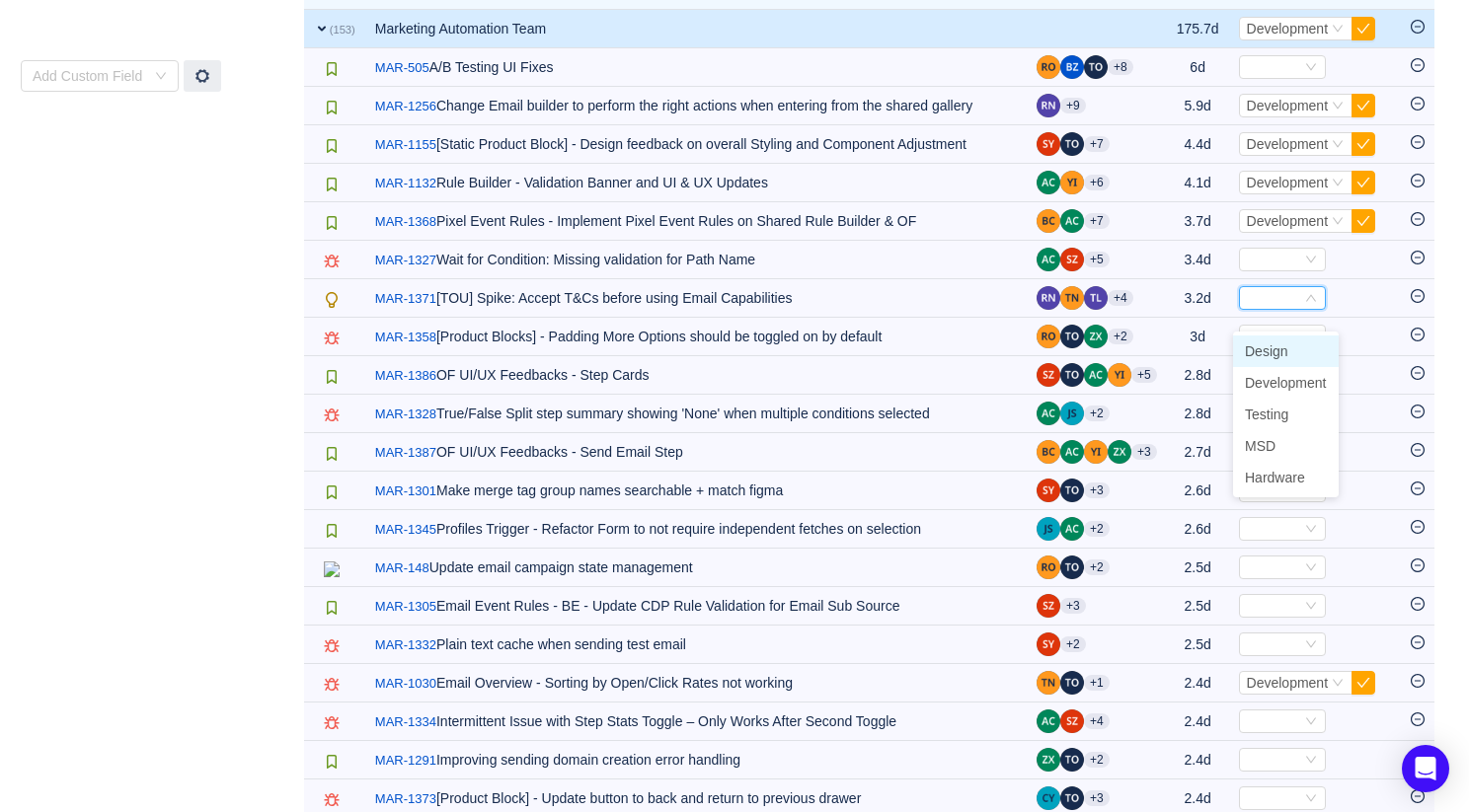 click on "Design" at bounding box center (1267, 351) 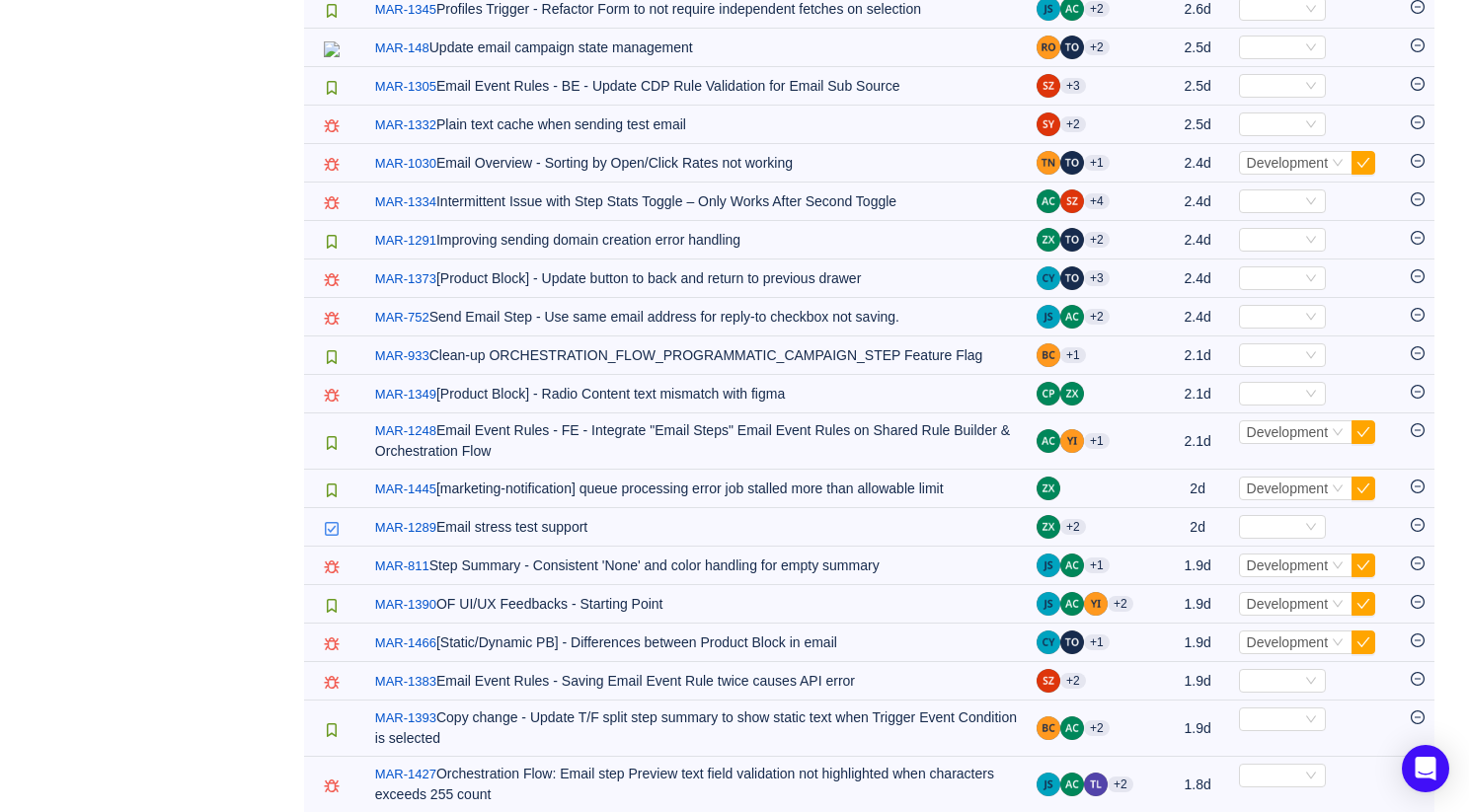 scroll, scrollTop: 1428, scrollLeft: 0, axis: vertical 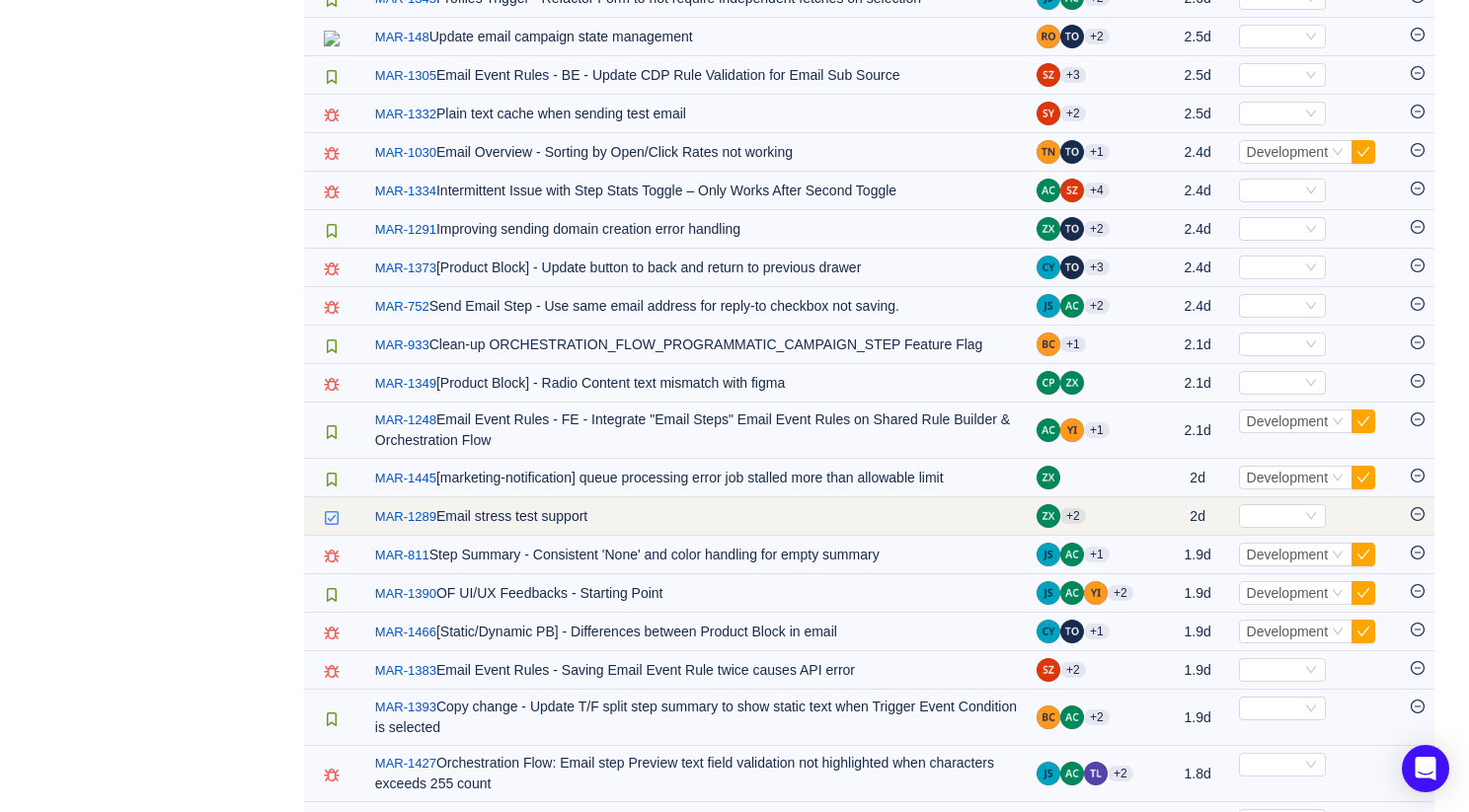 click 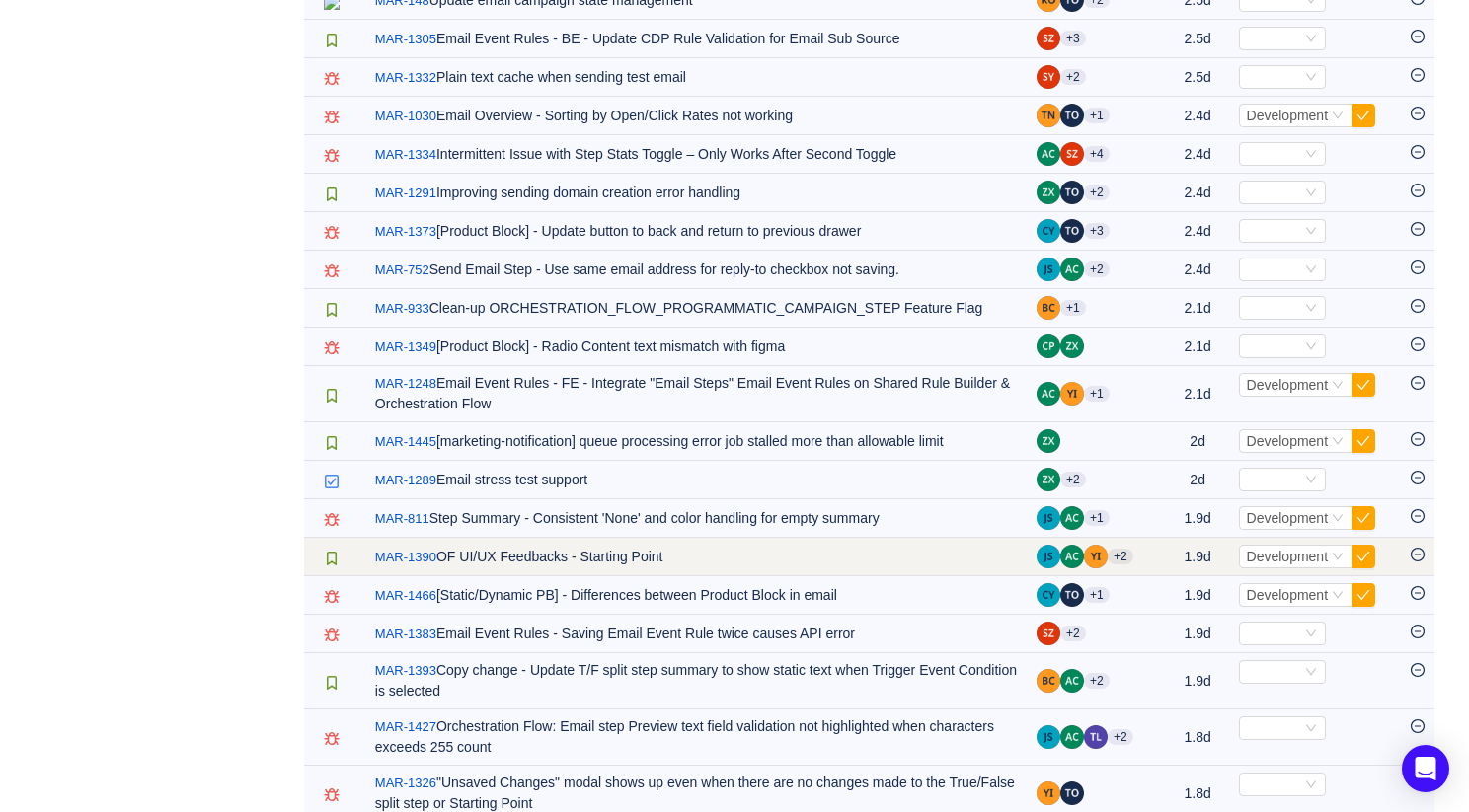 scroll, scrollTop: 1473, scrollLeft: 0, axis: vertical 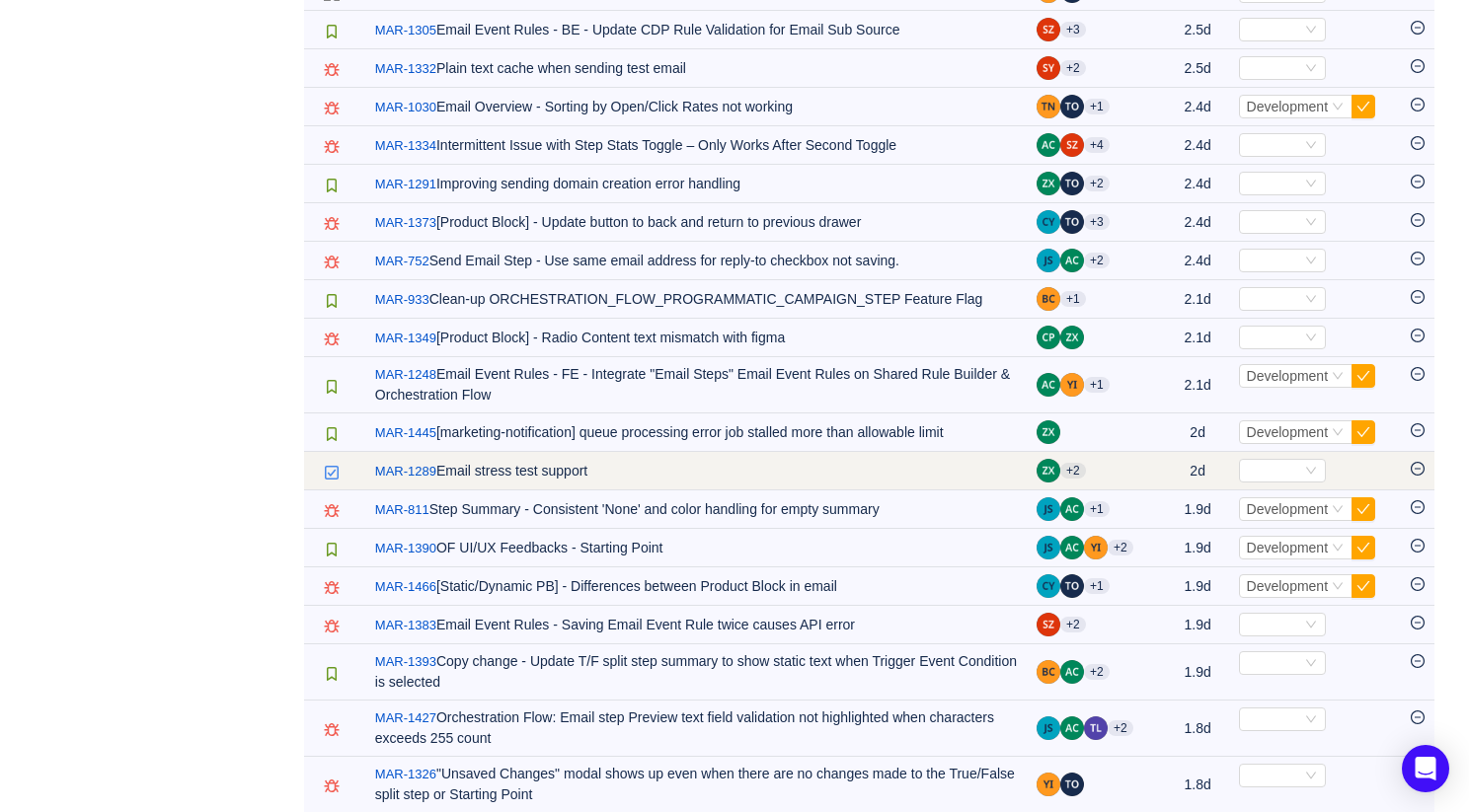 click 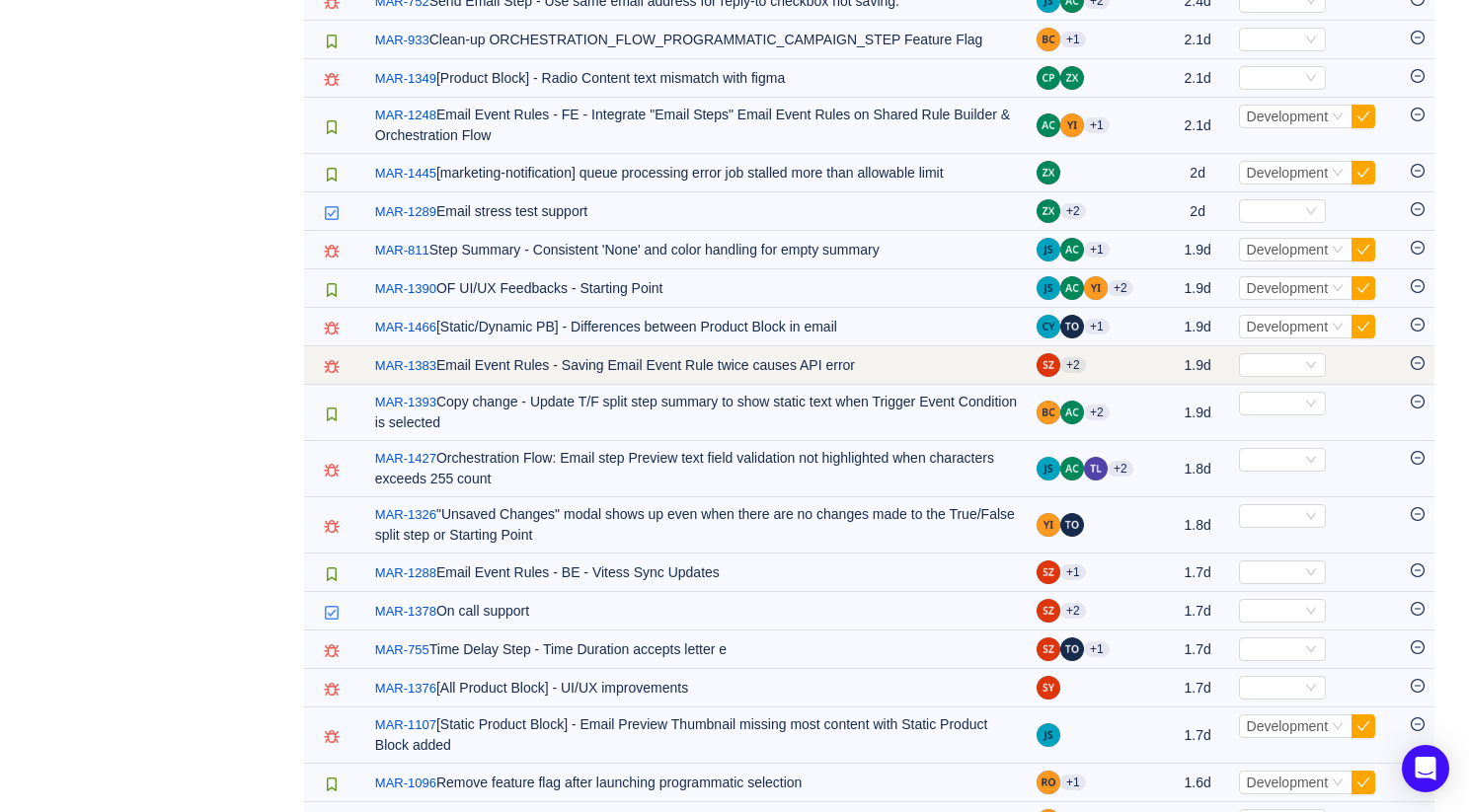 scroll, scrollTop: 1735, scrollLeft: 0, axis: vertical 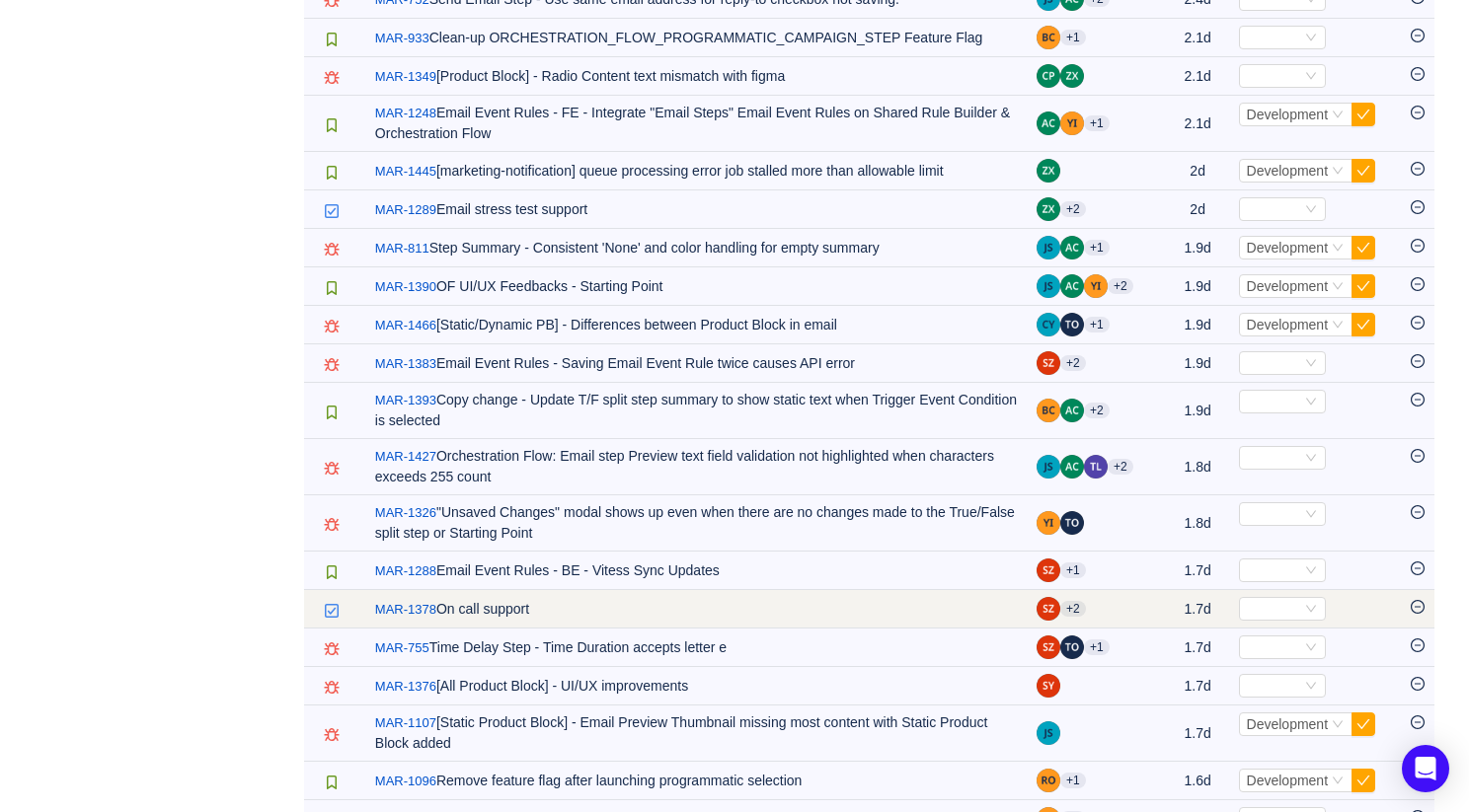 click 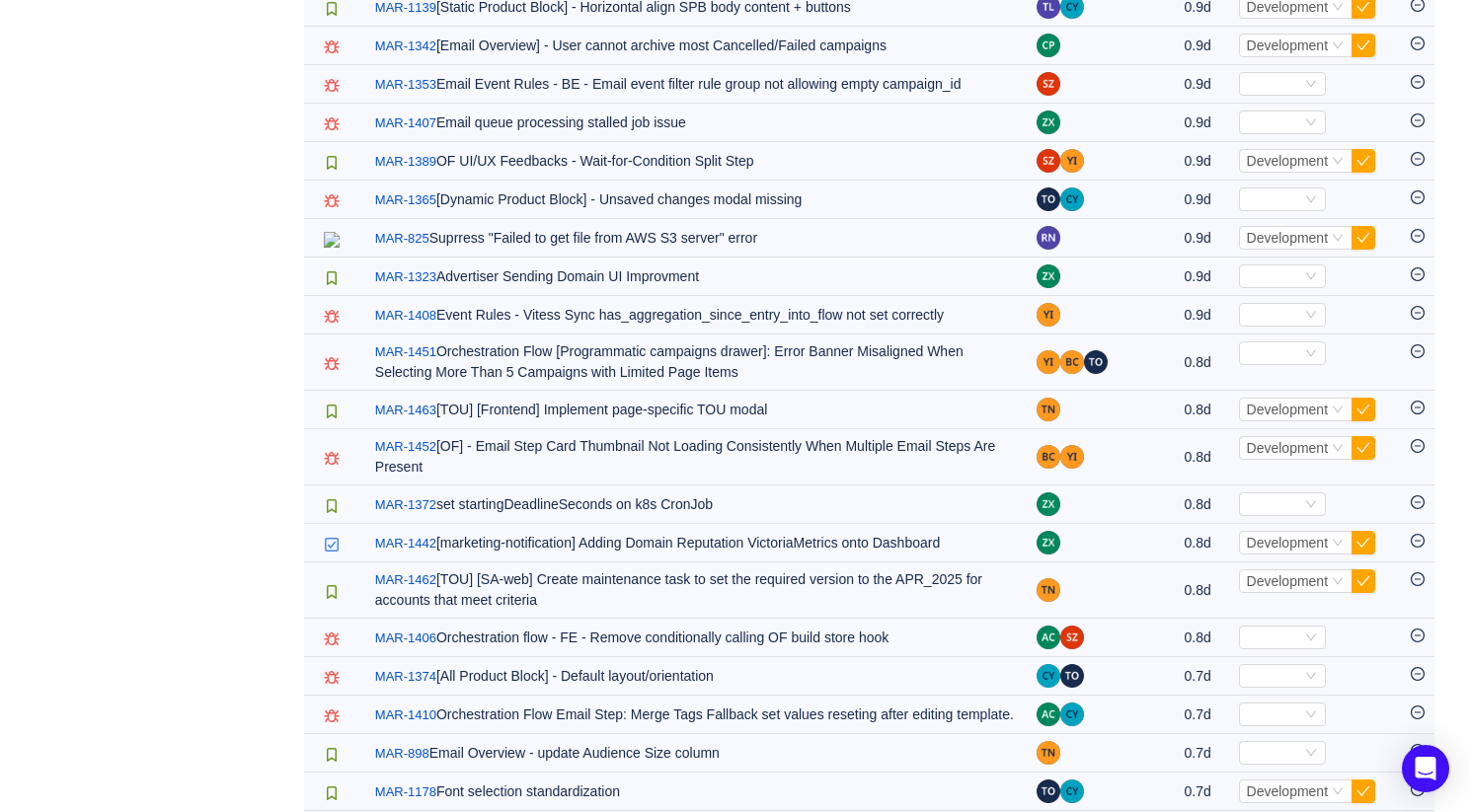 scroll, scrollTop: 3601, scrollLeft: 0, axis: vertical 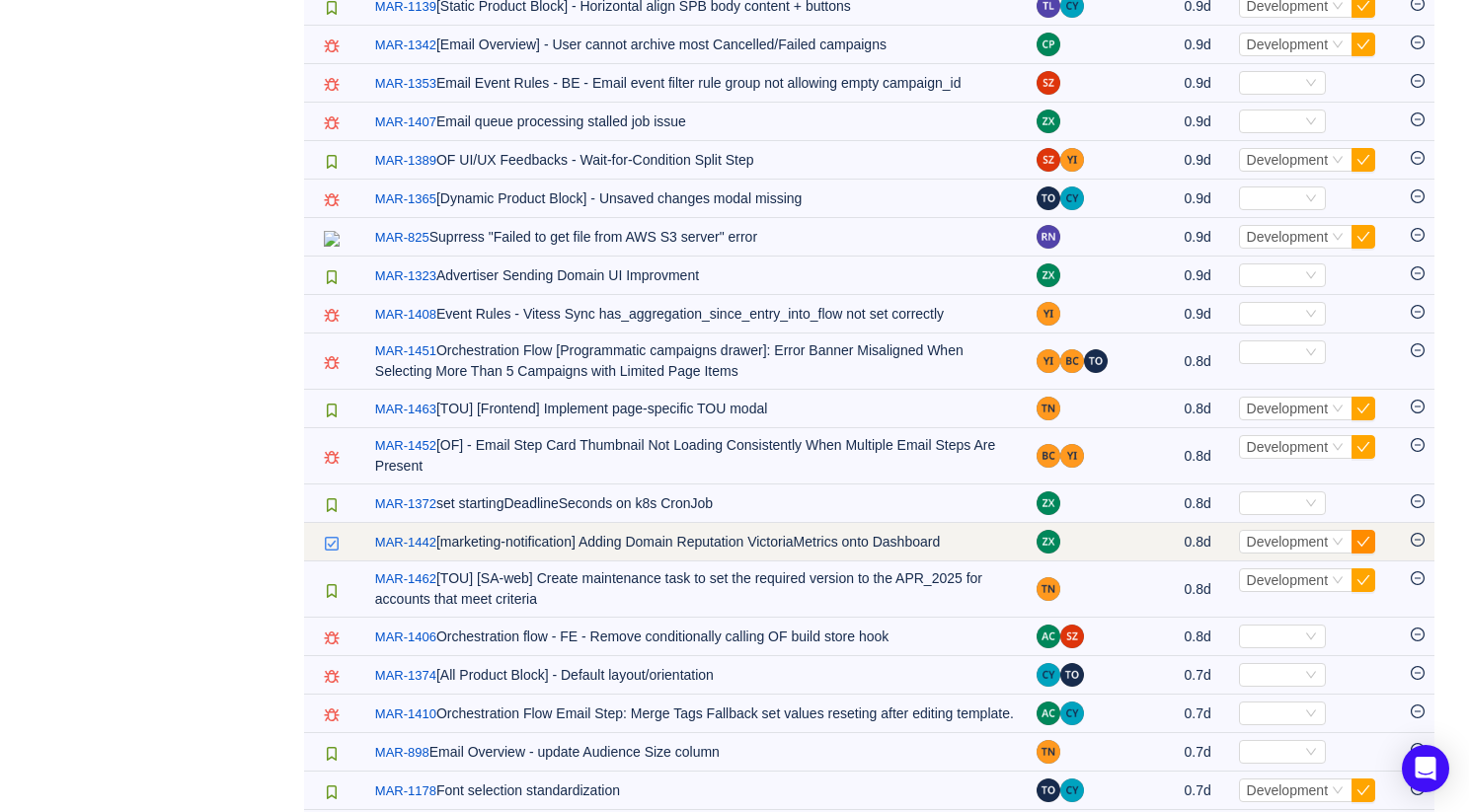 click at bounding box center [1363, 542] 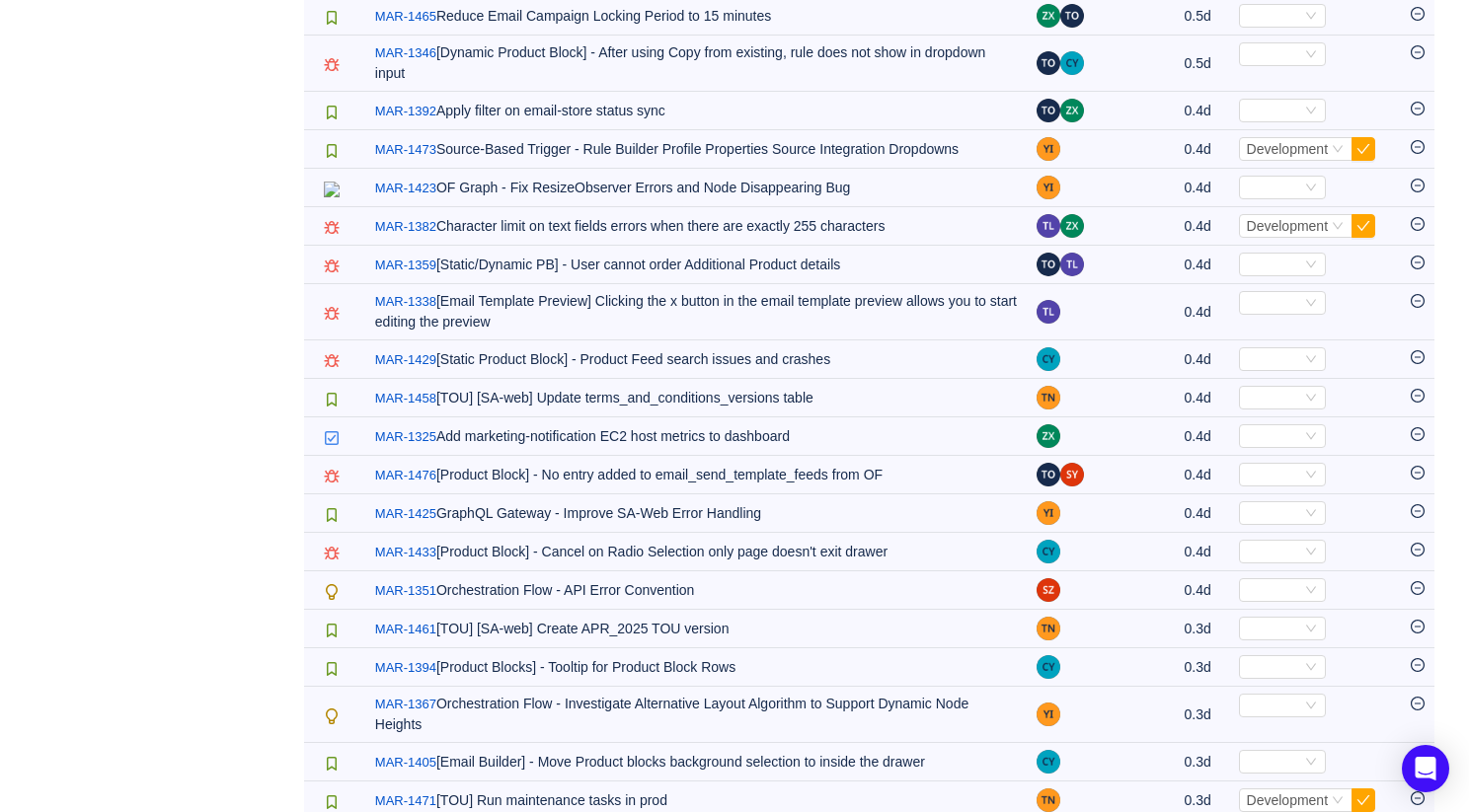 scroll, scrollTop: 5241, scrollLeft: 0, axis: vertical 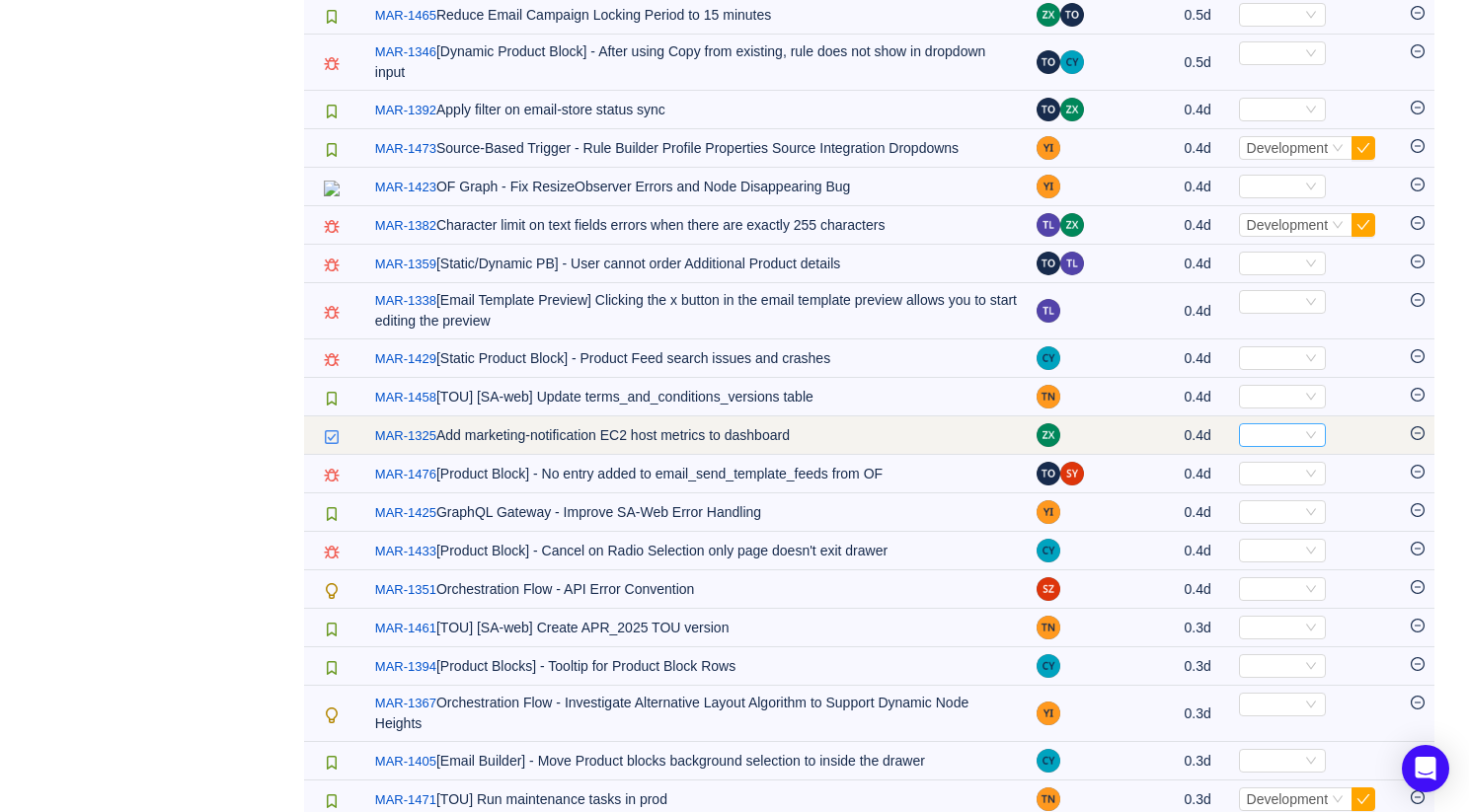 click on "Select" at bounding box center [1274, 435] 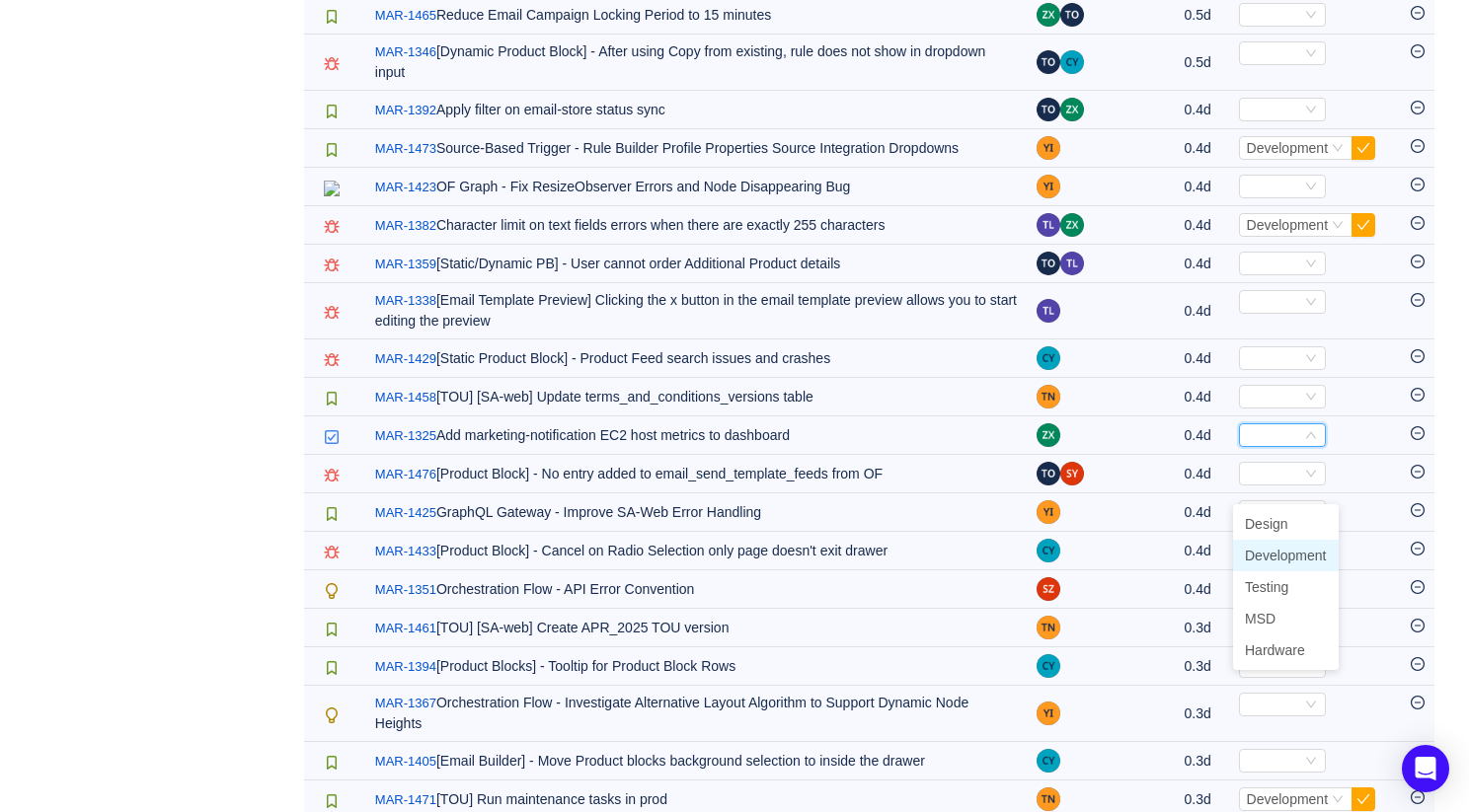 click on "Development" at bounding box center [1285, 555] 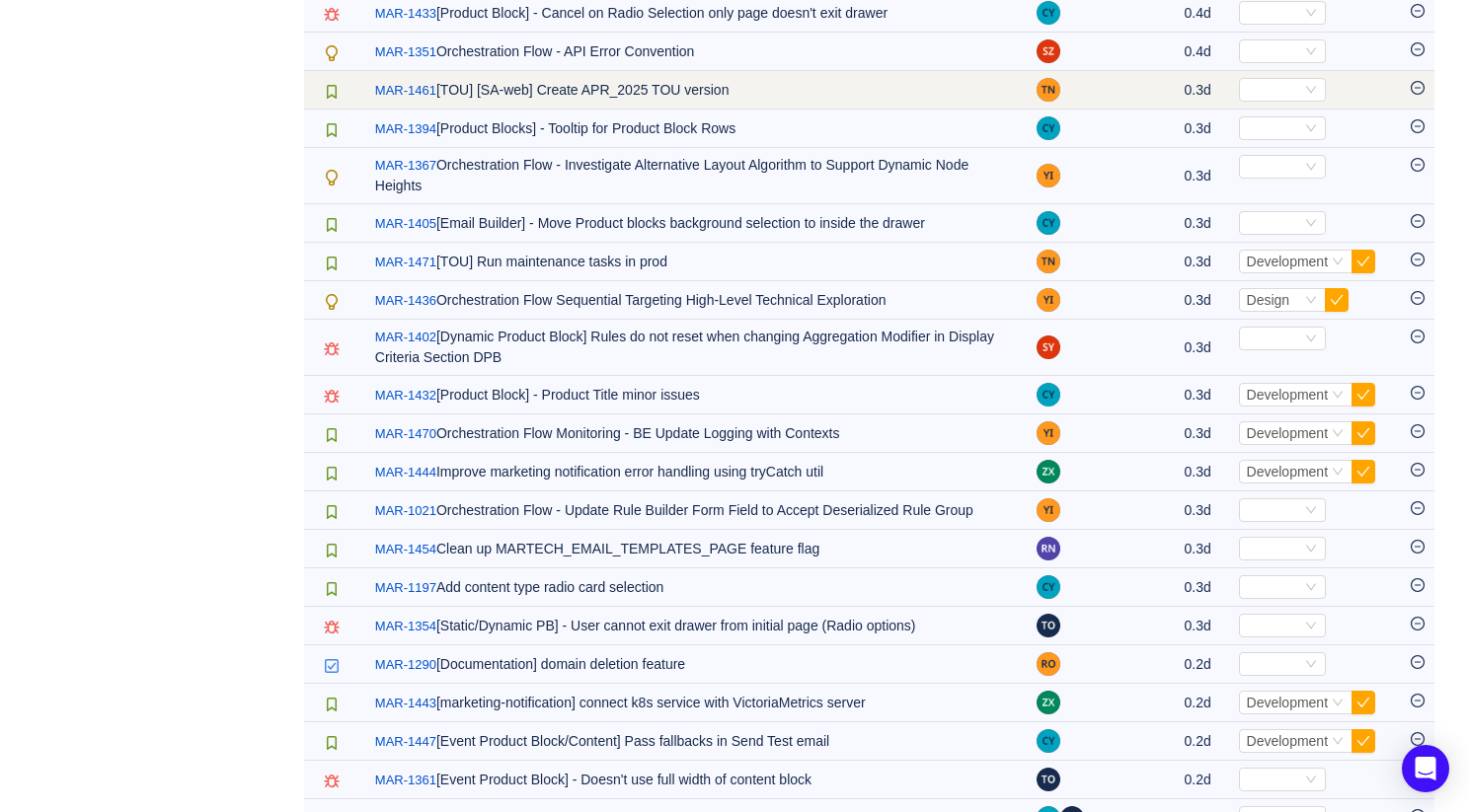 scroll, scrollTop: 5743, scrollLeft: 0, axis: vertical 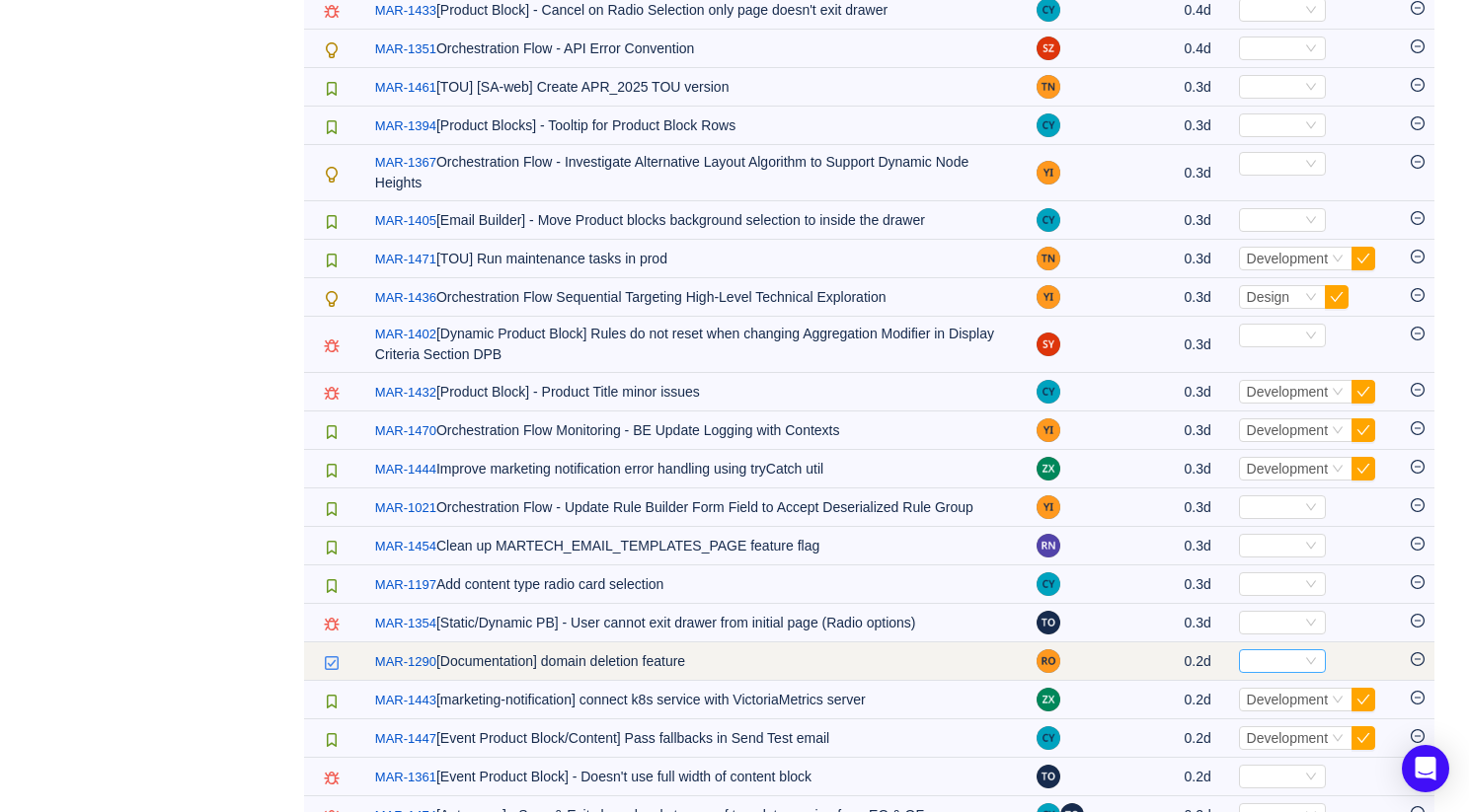 click 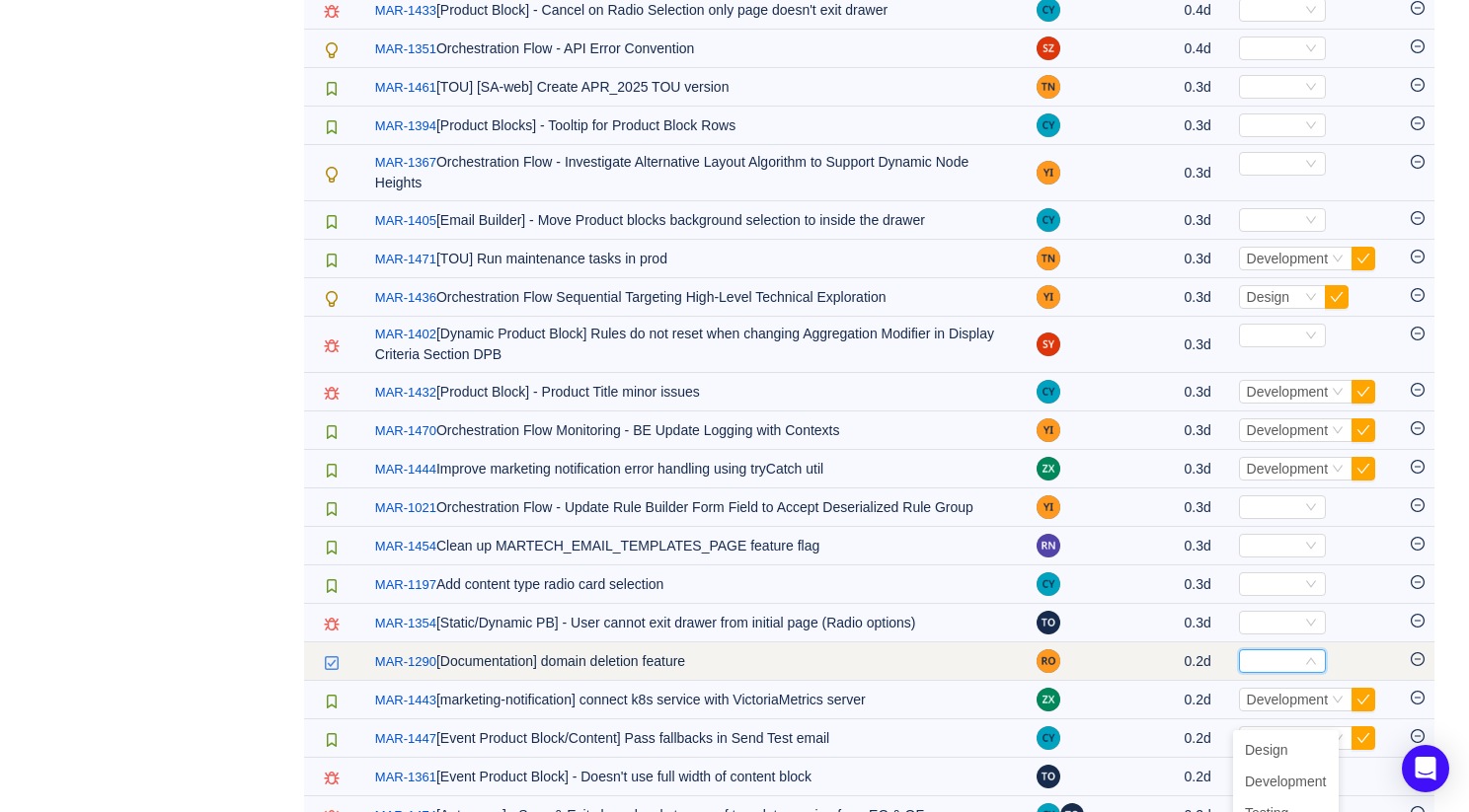 click 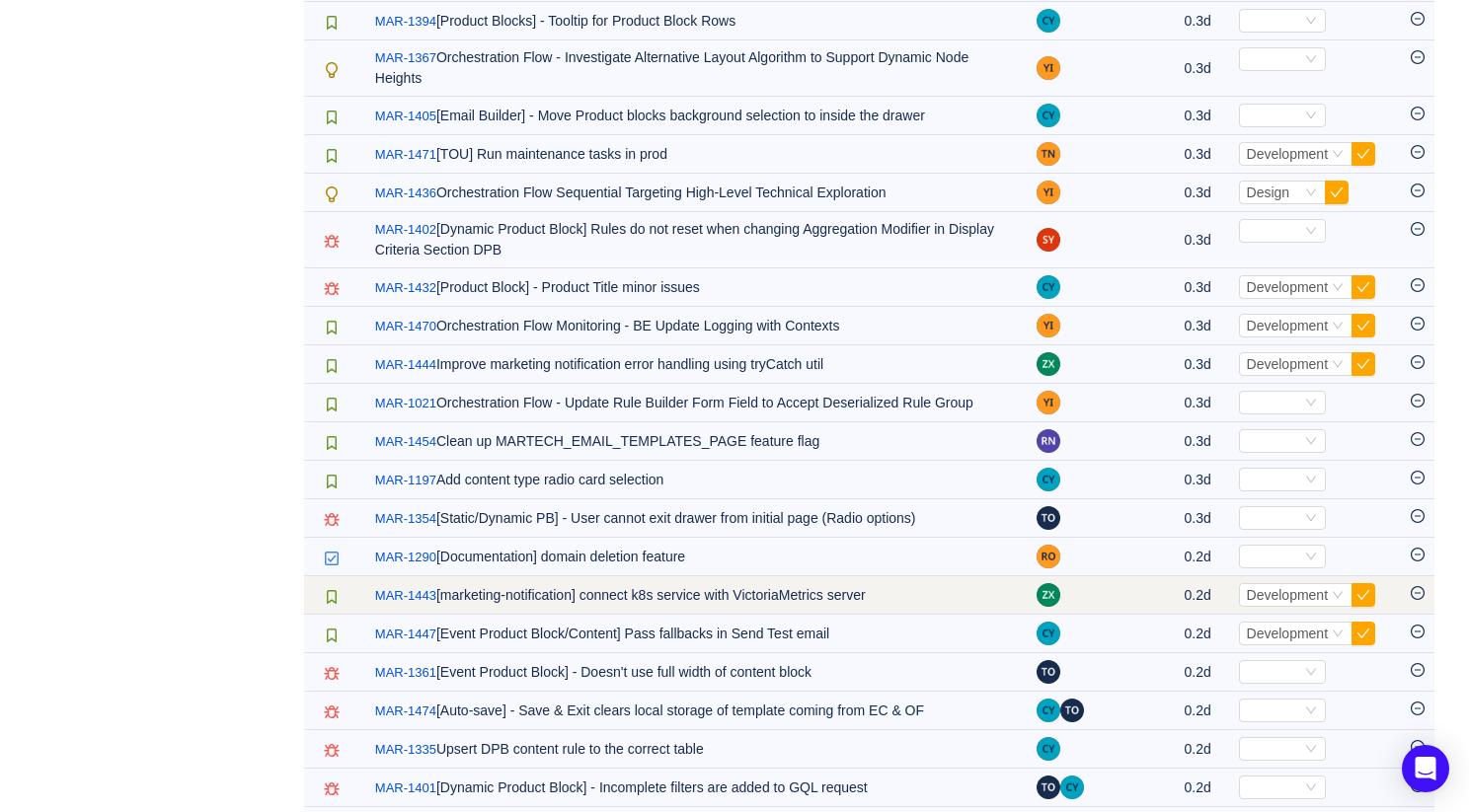 scroll, scrollTop: 5854, scrollLeft: 0, axis: vertical 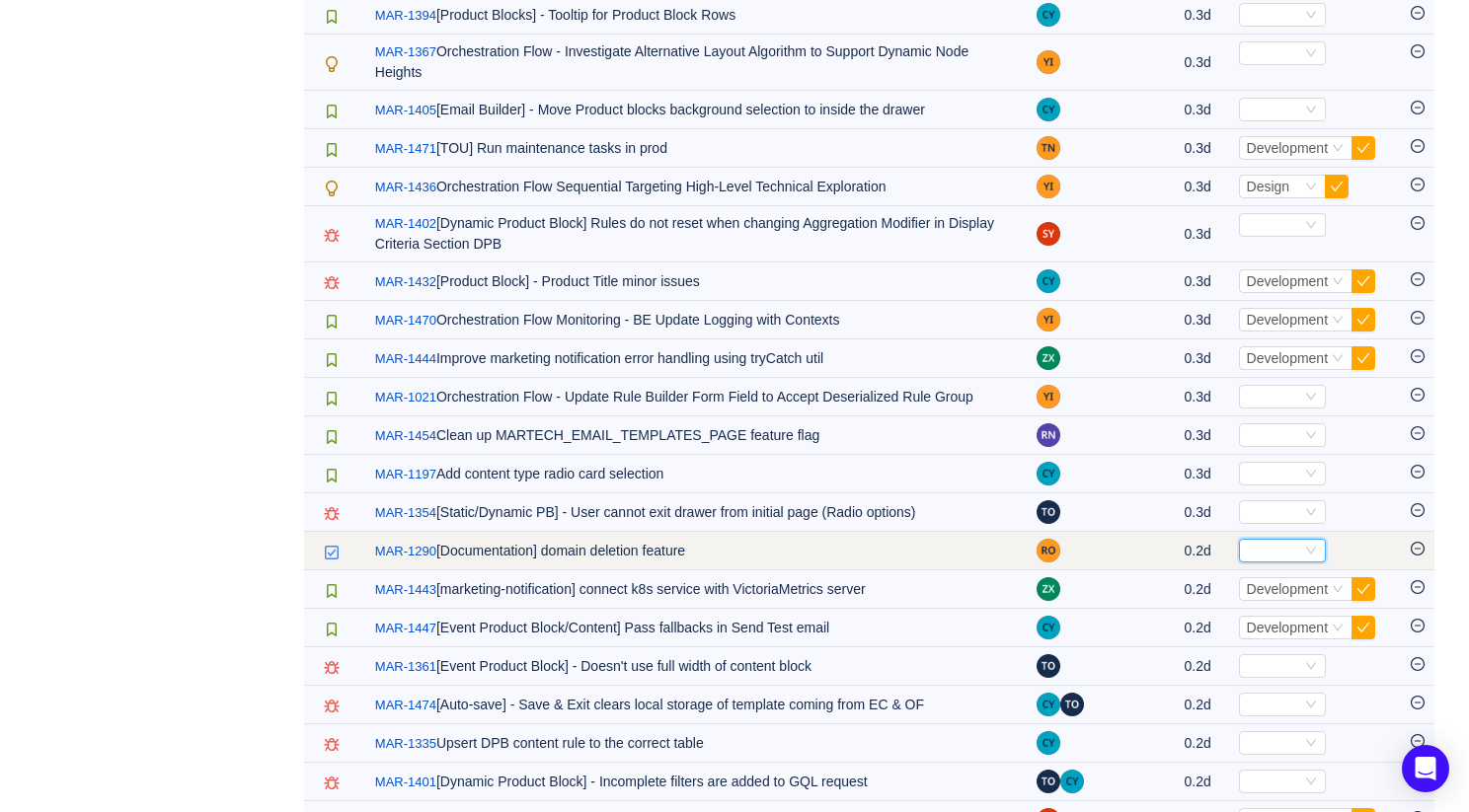 click on "Select" at bounding box center (1282, 551) 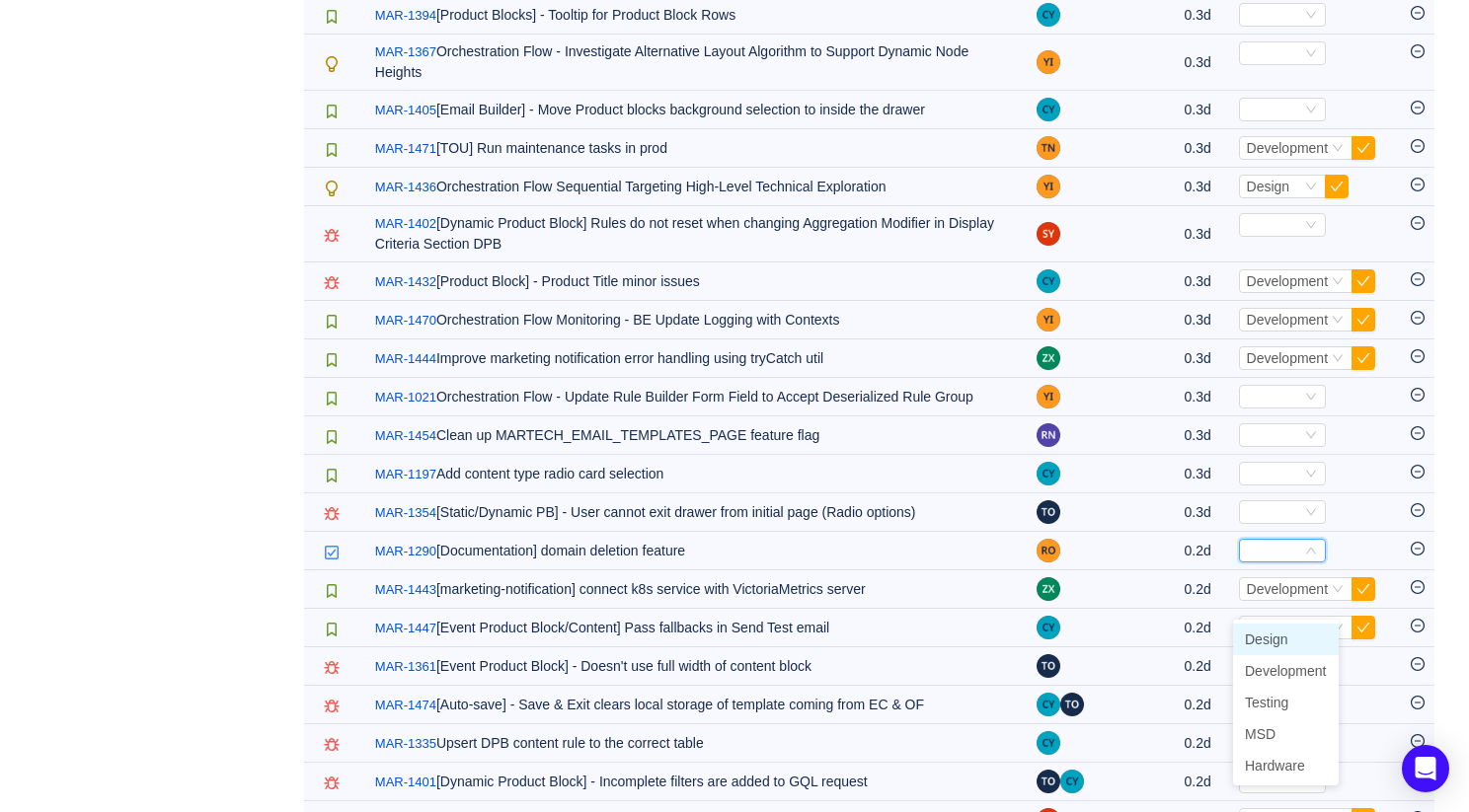 click on "Design" at bounding box center [1285, 639] 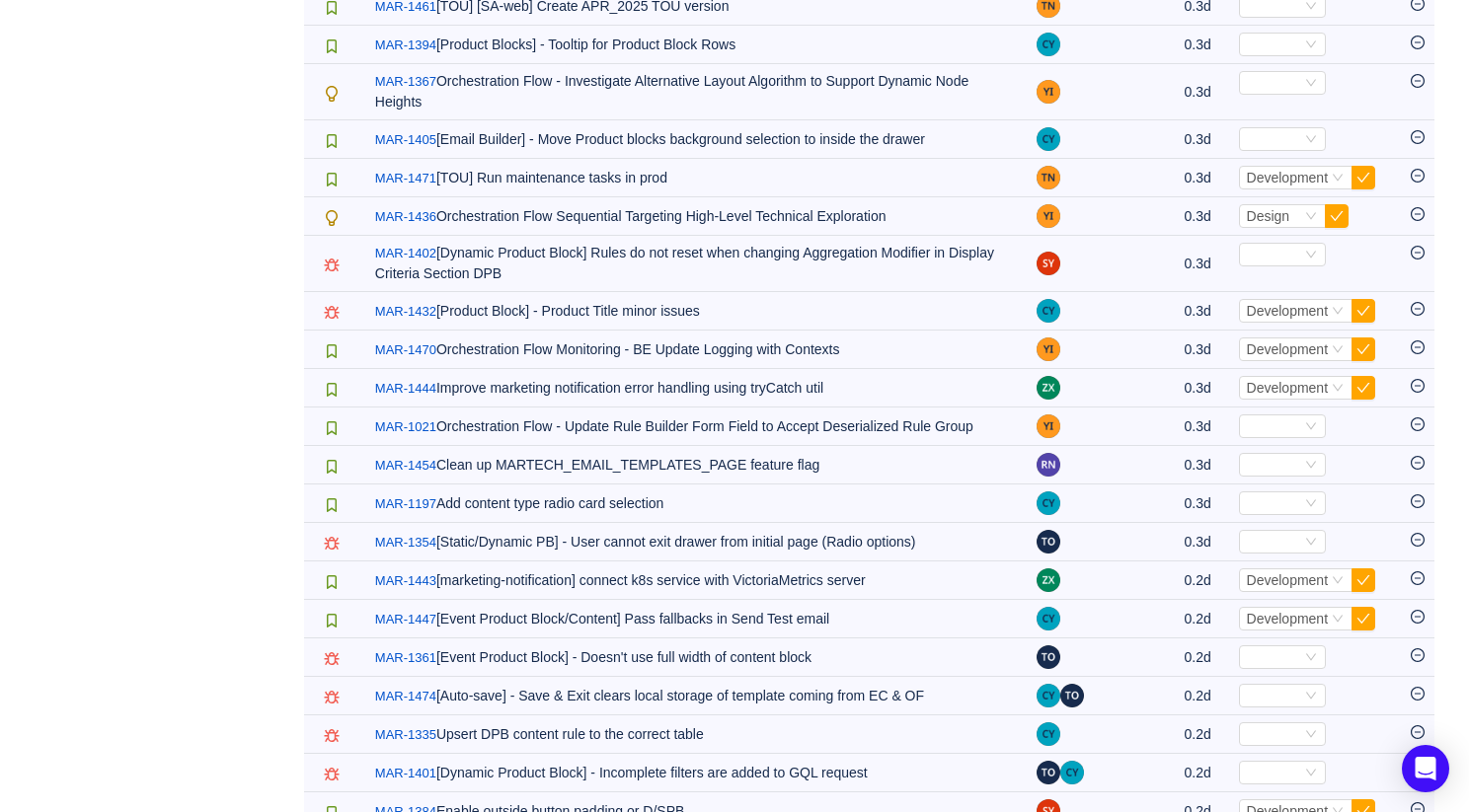 scroll, scrollTop: 5829, scrollLeft: 0, axis: vertical 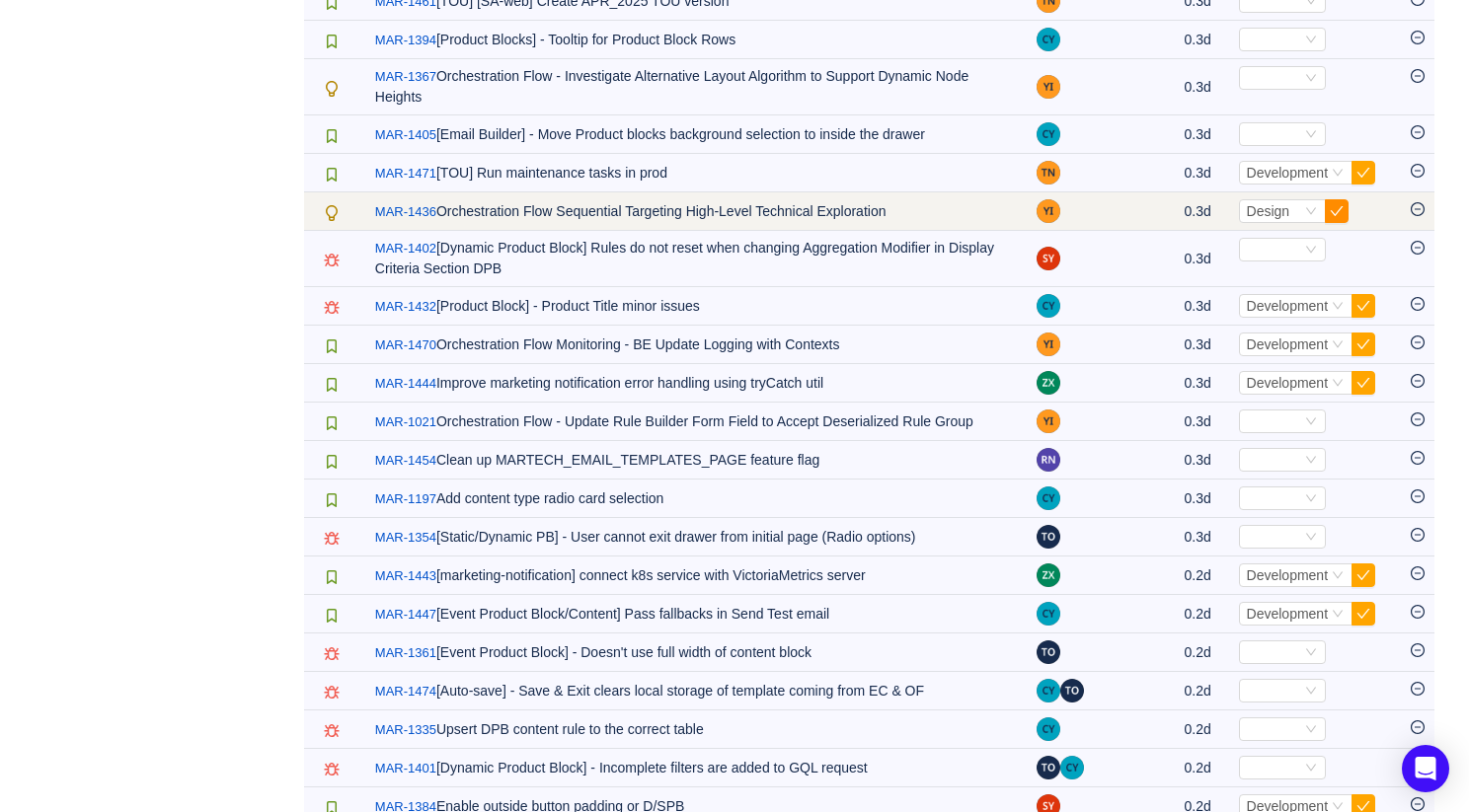 click at bounding box center [1337, 211] 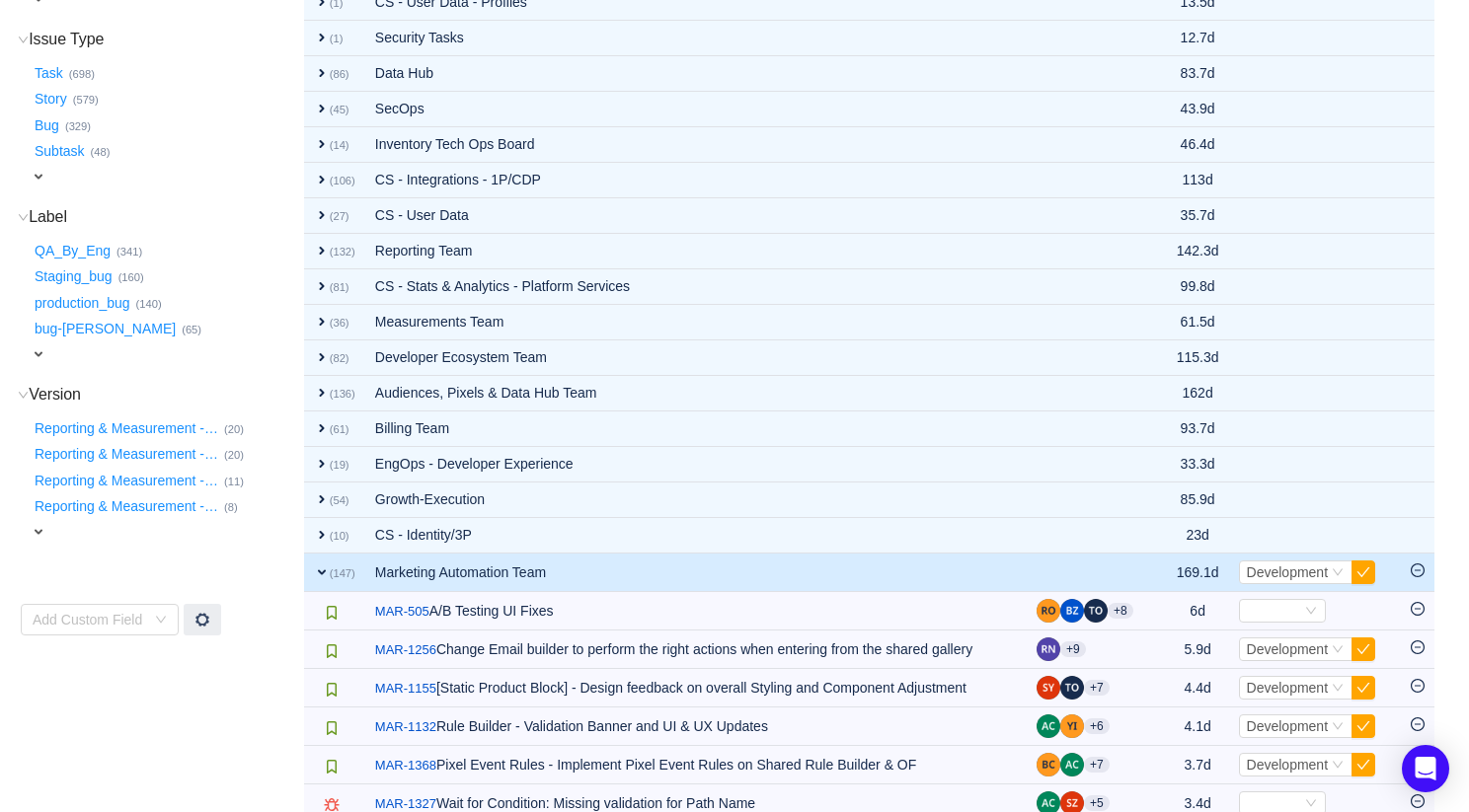 scroll, scrollTop: 450, scrollLeft: 0, axis: vertical 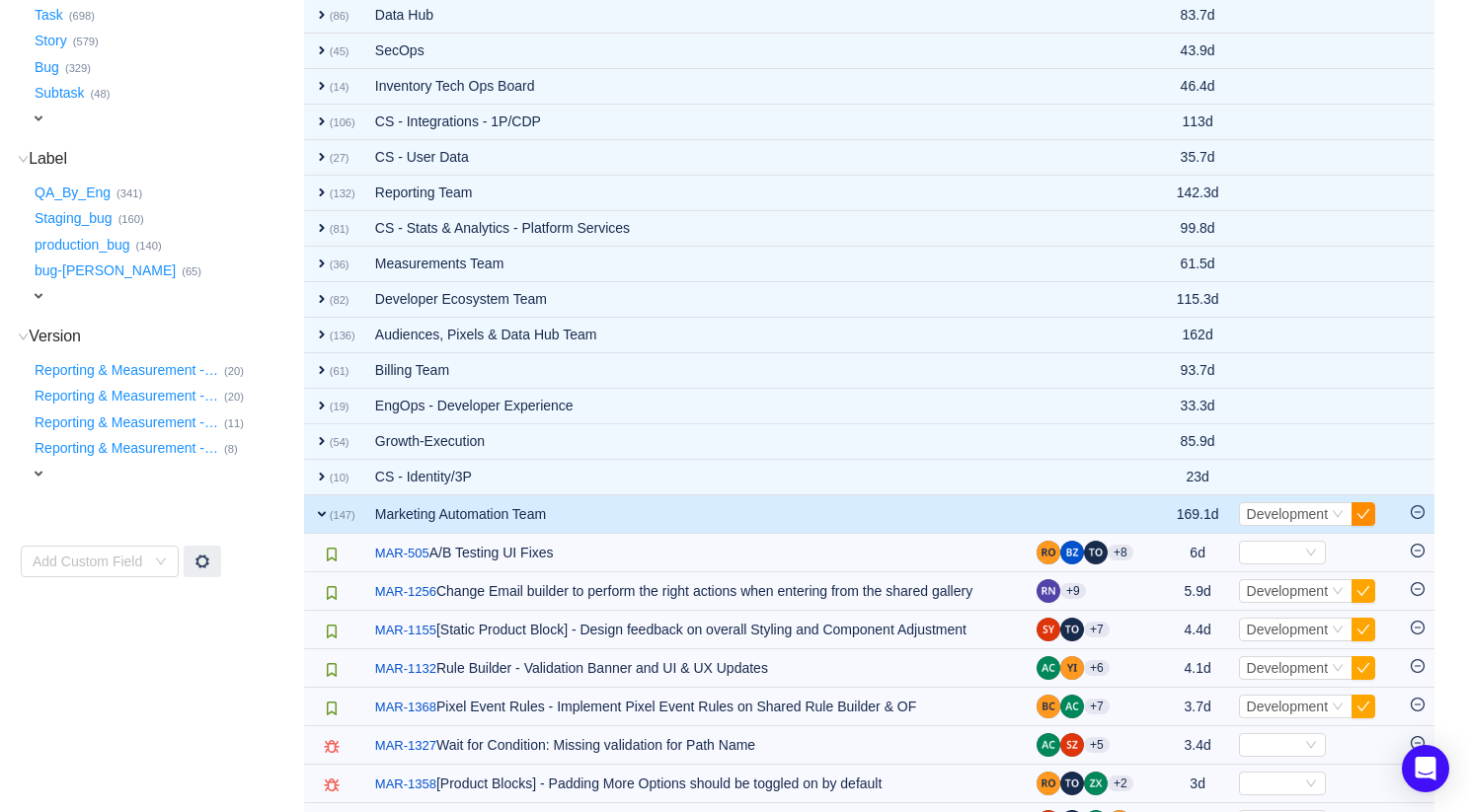 click at bounding box center [1363, 514] 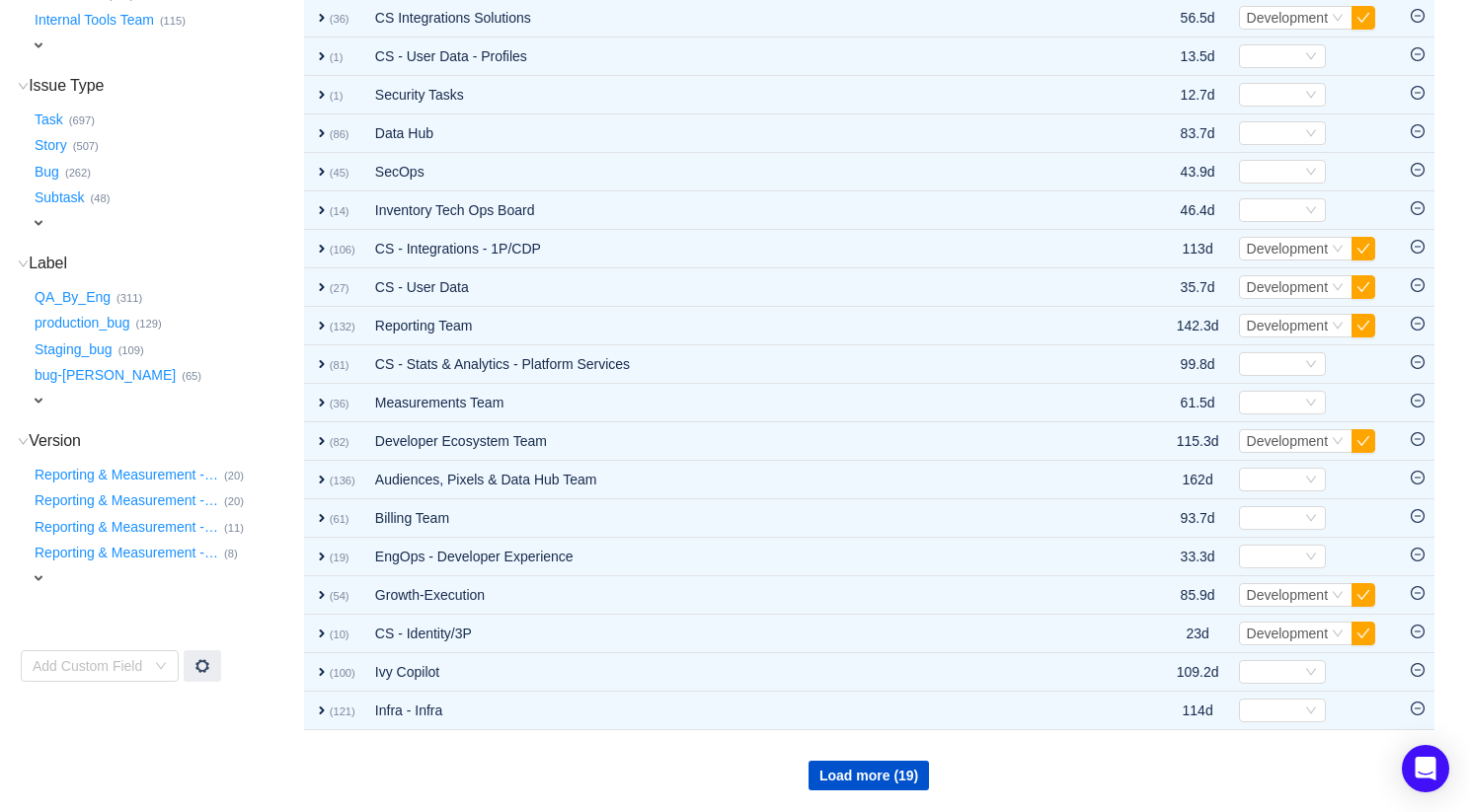 scroll, scrollTop: 345, scrollLeft: 0, axis: vertical 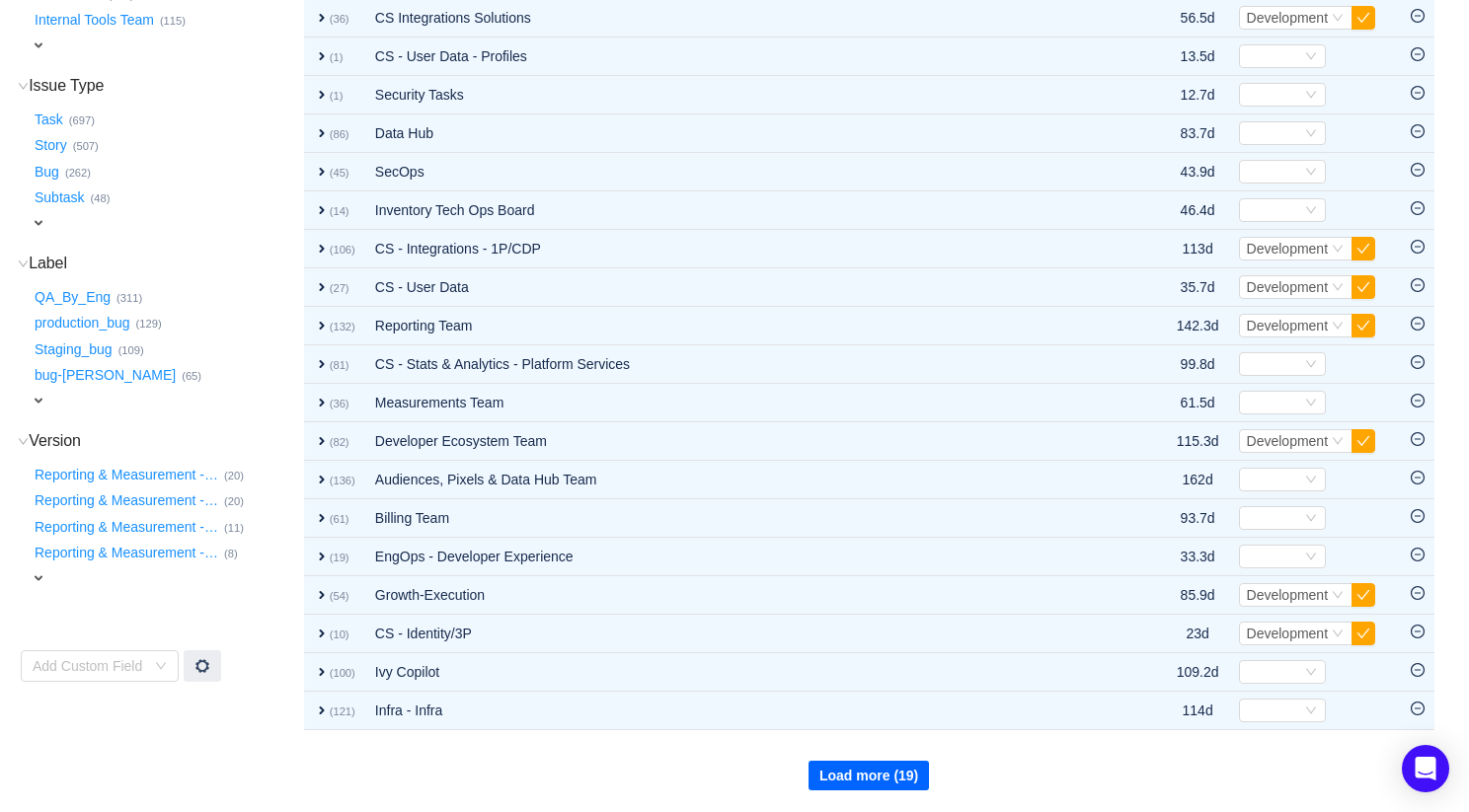 click on "Load more (19)" at bounding box center (869, 775) 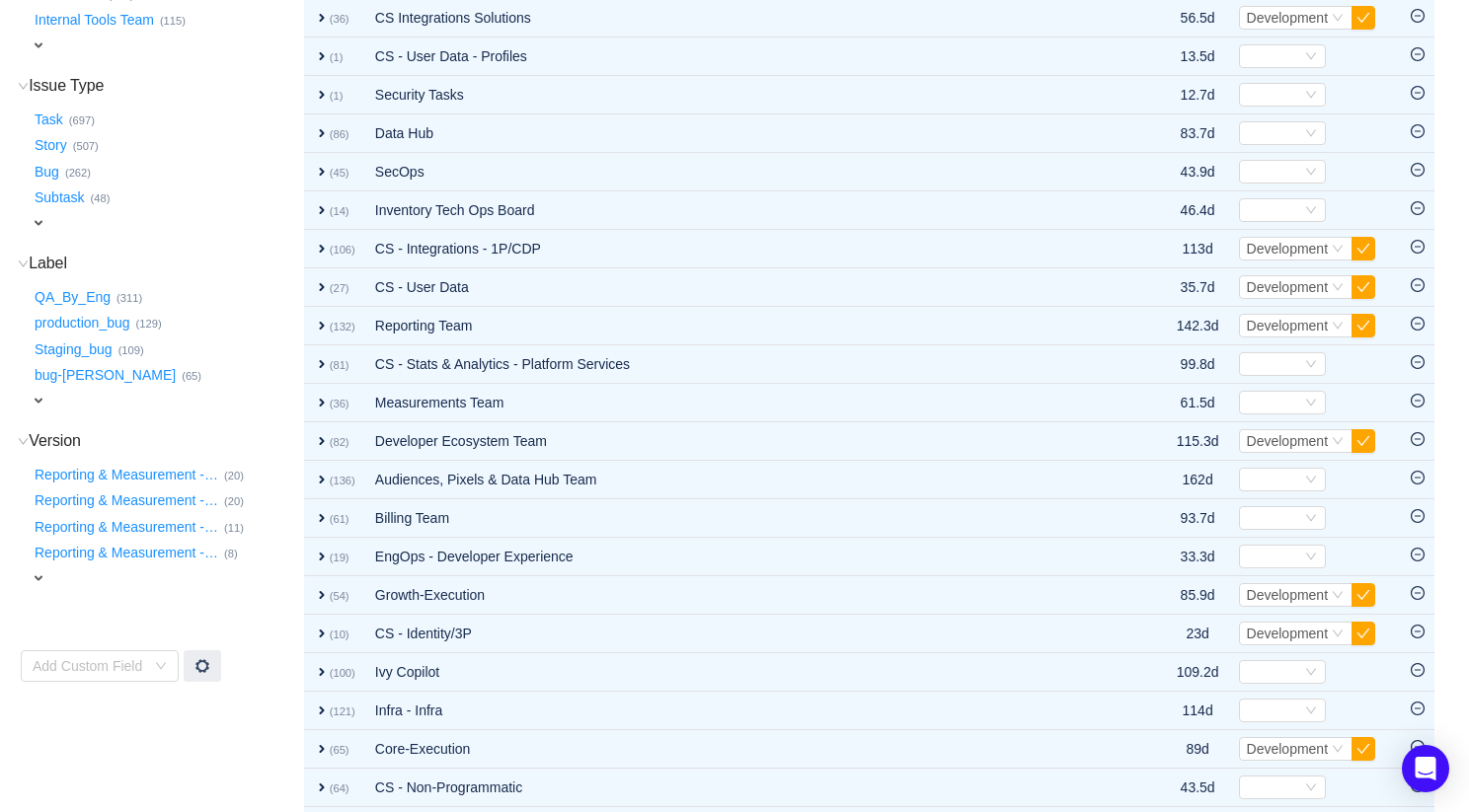 scroll, scrollTop: 730, scrollLeft: 0, axis: vertical 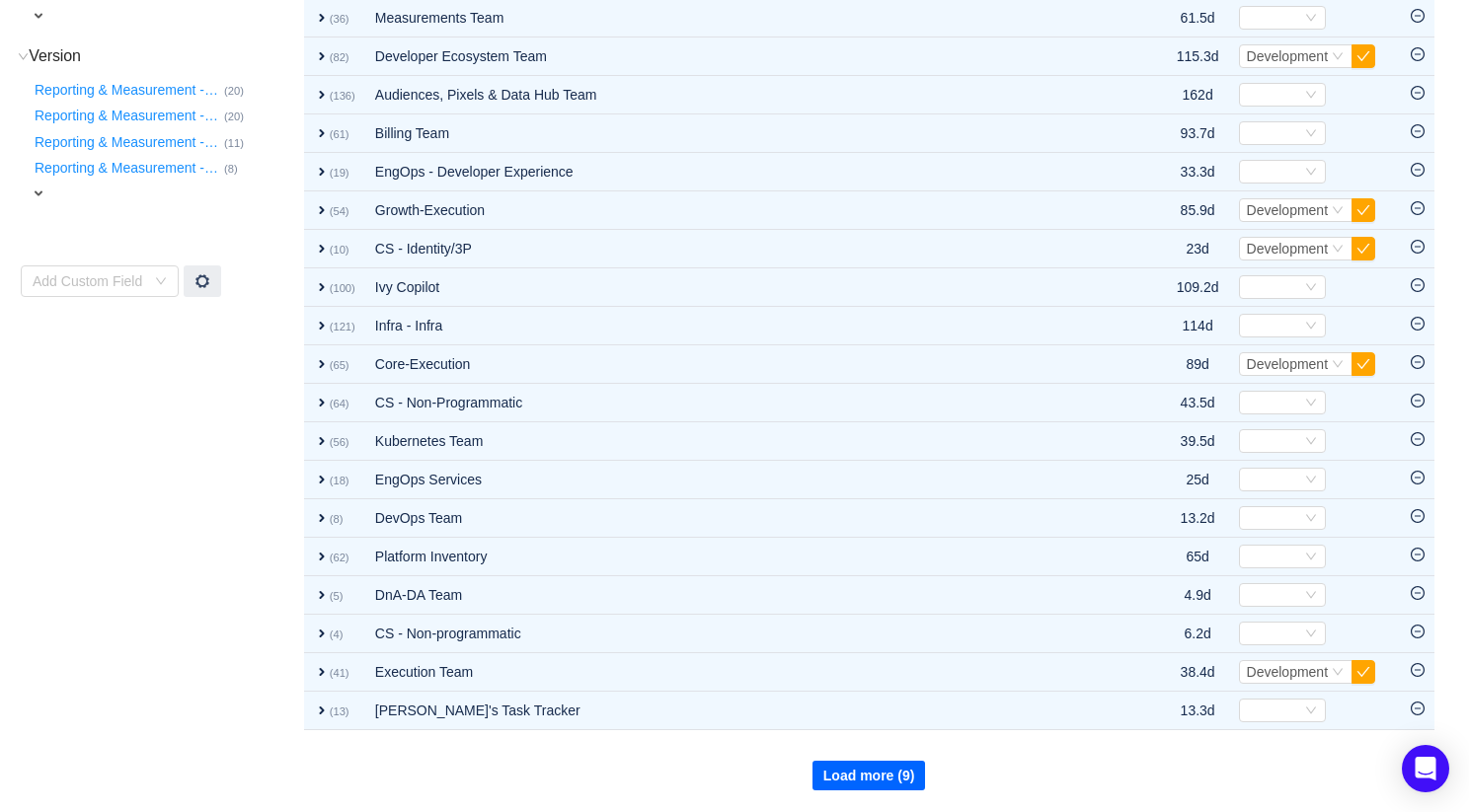 click on "Load more (9)" at bounding box center (869, 775) 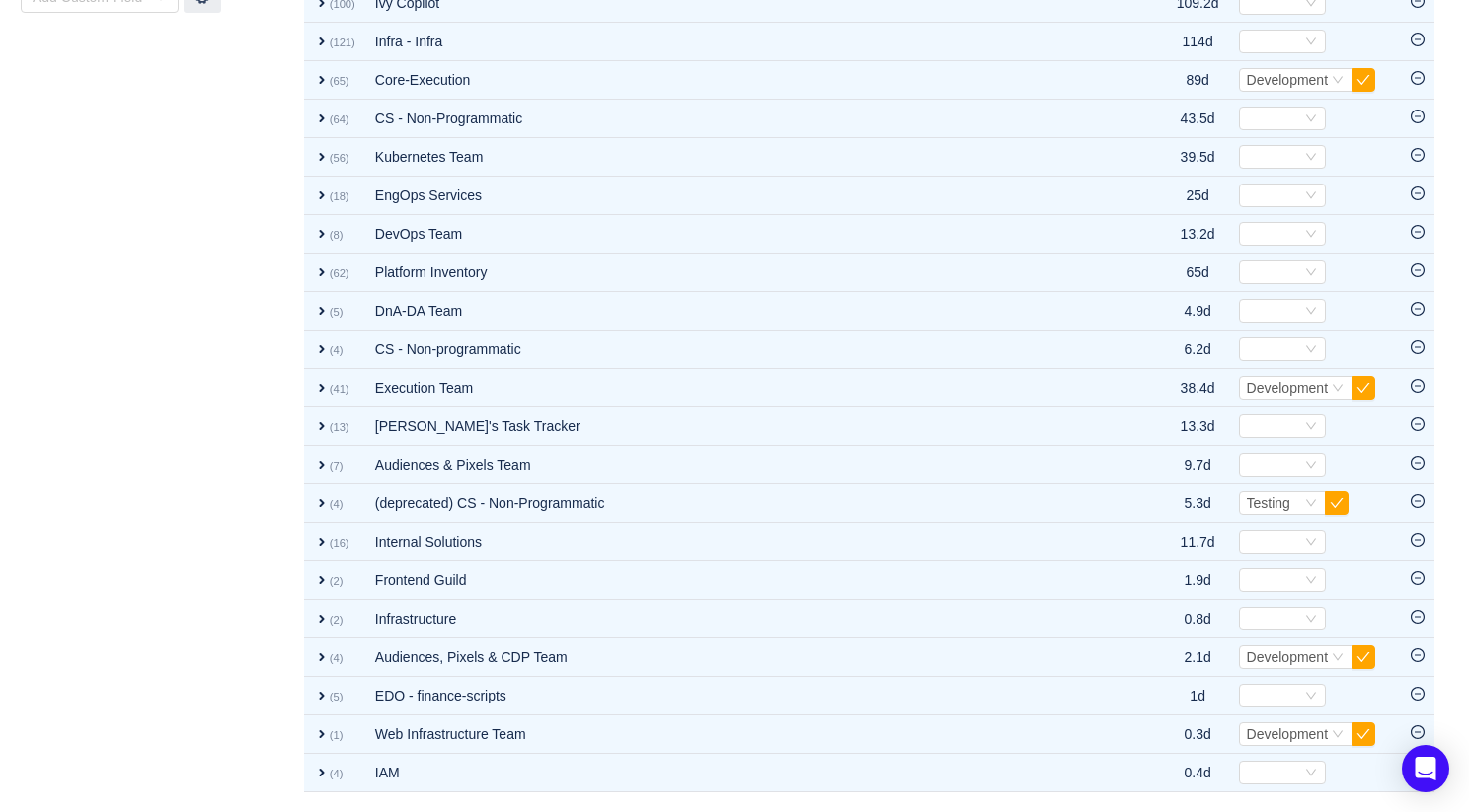 scroll, scrollTop: 0, scrollLeft: 0, axis: both 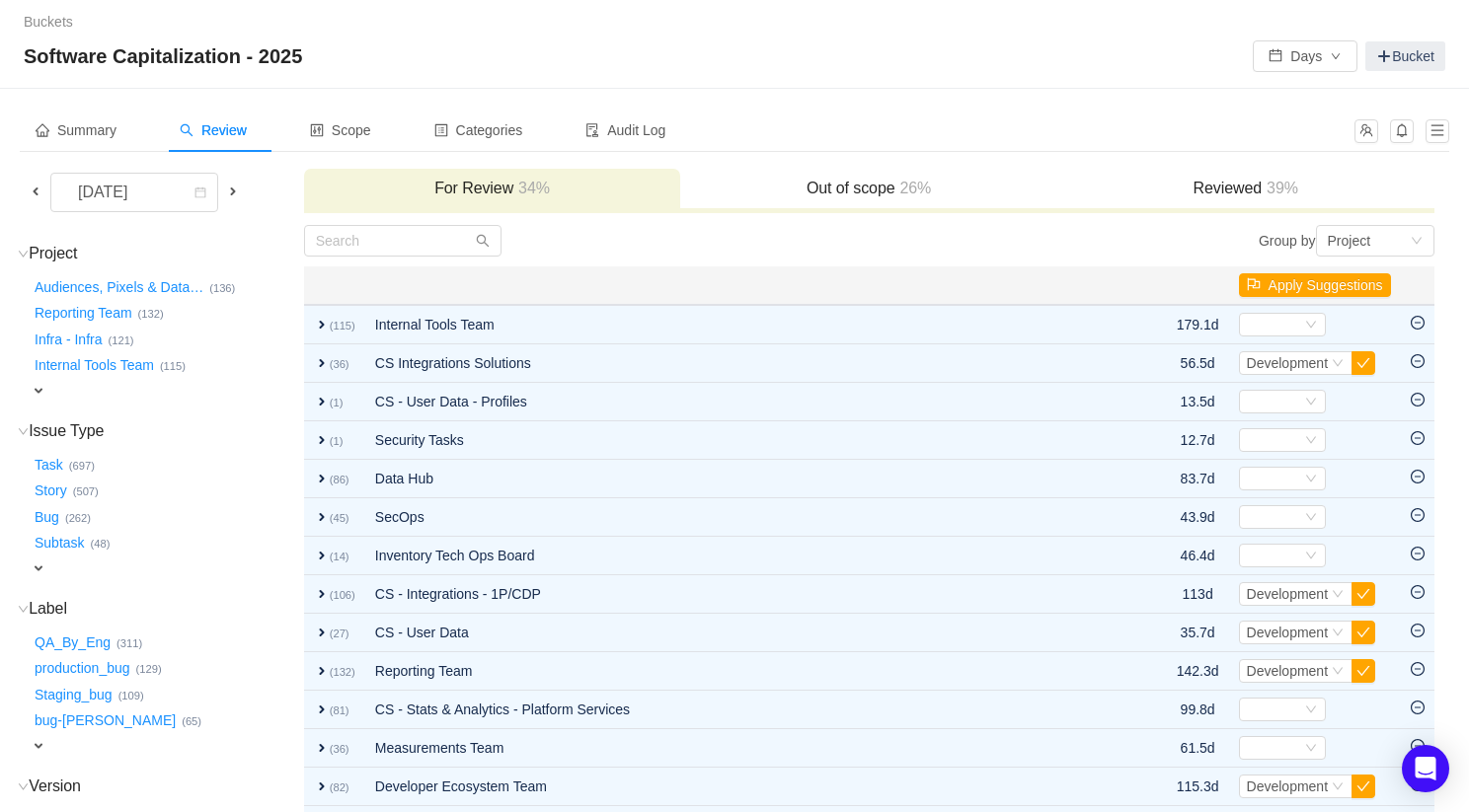 click at bounding box center [233, 191] 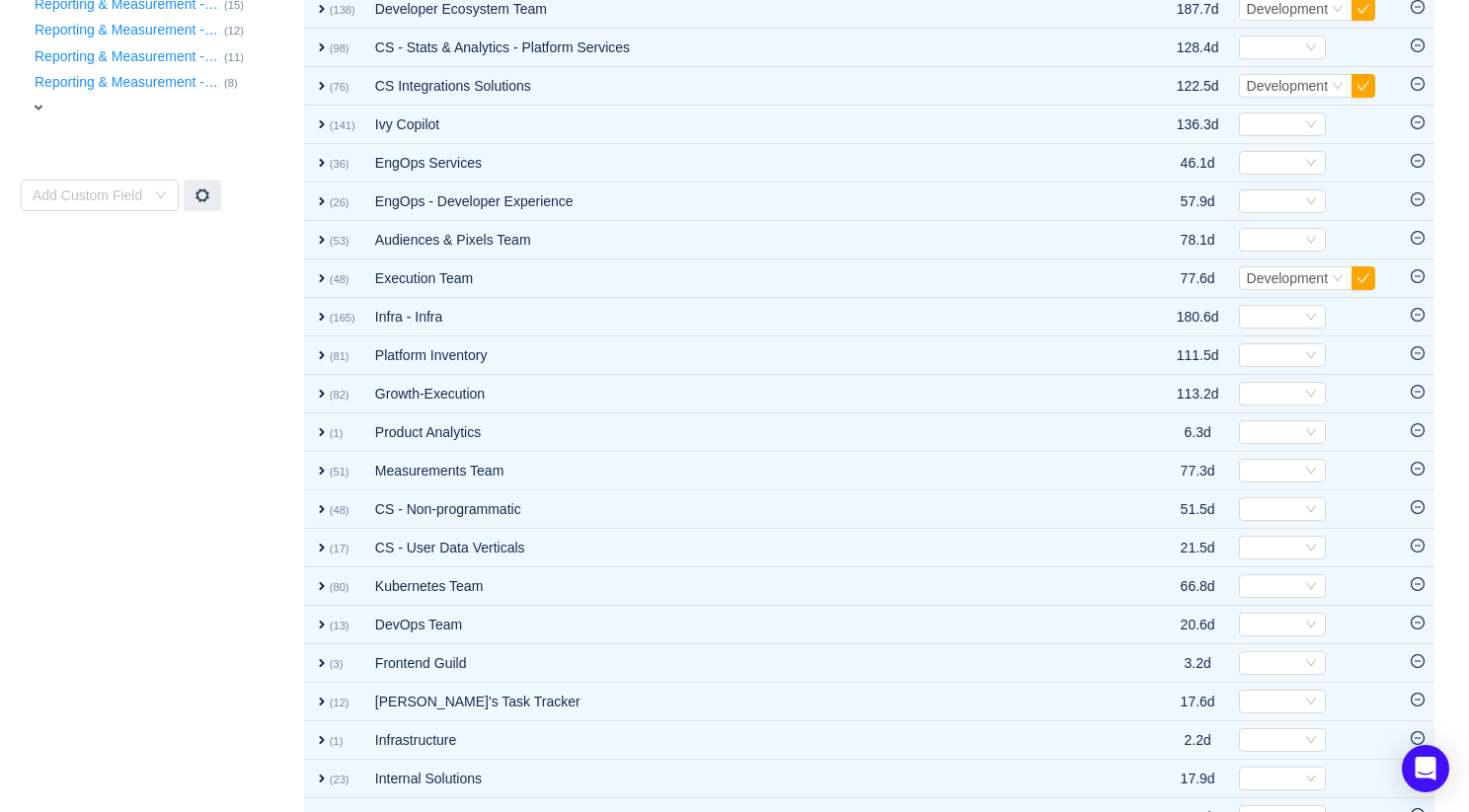 scroll, scrollTop: 1115, scrollLeft: 0, axis: vertical 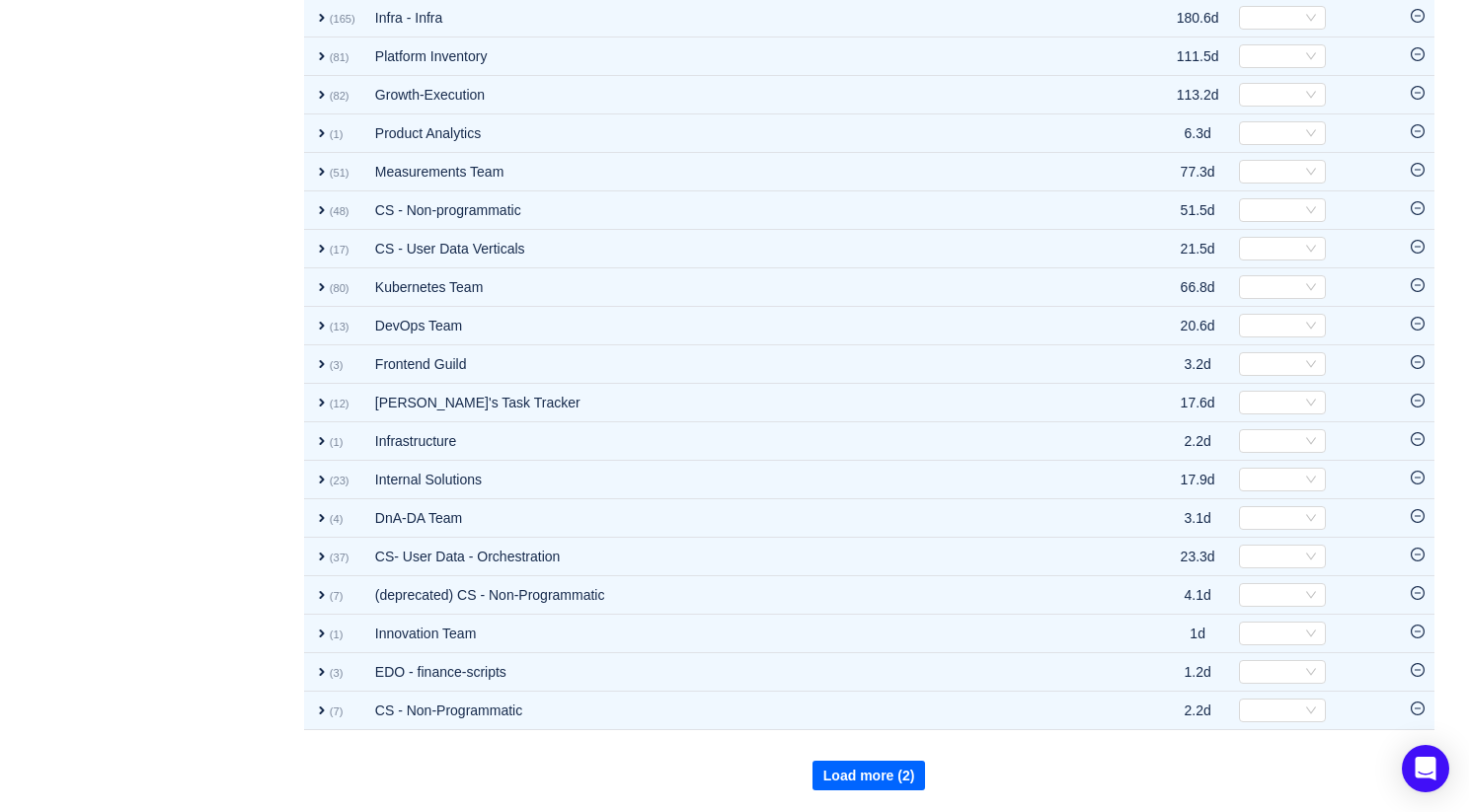 click on "Load more (2)" at bounding box center (869, 775) 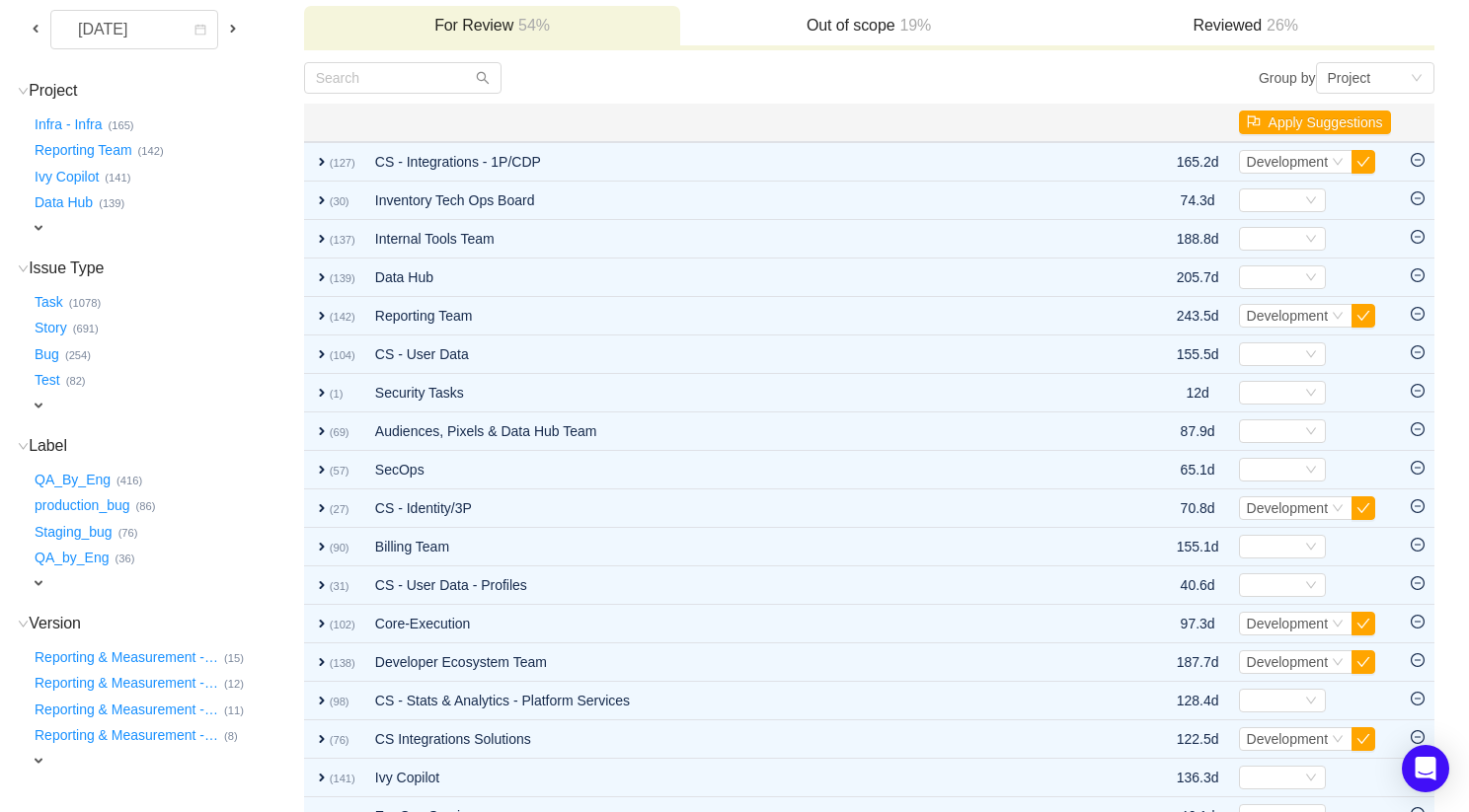 scroll, scrollTop: 0, scrollLeft: 0, axis: both 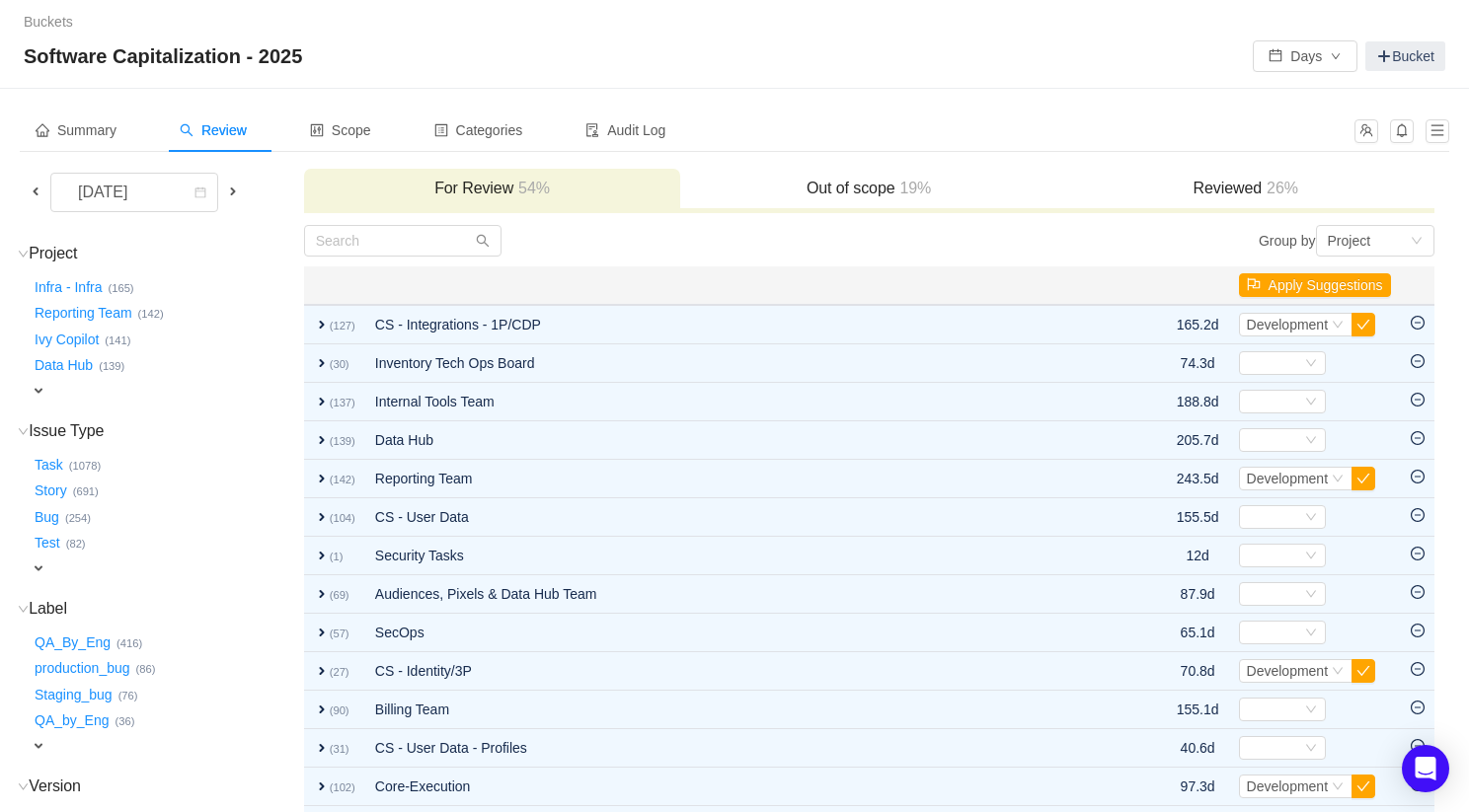 click at bounding box center [233, 191] 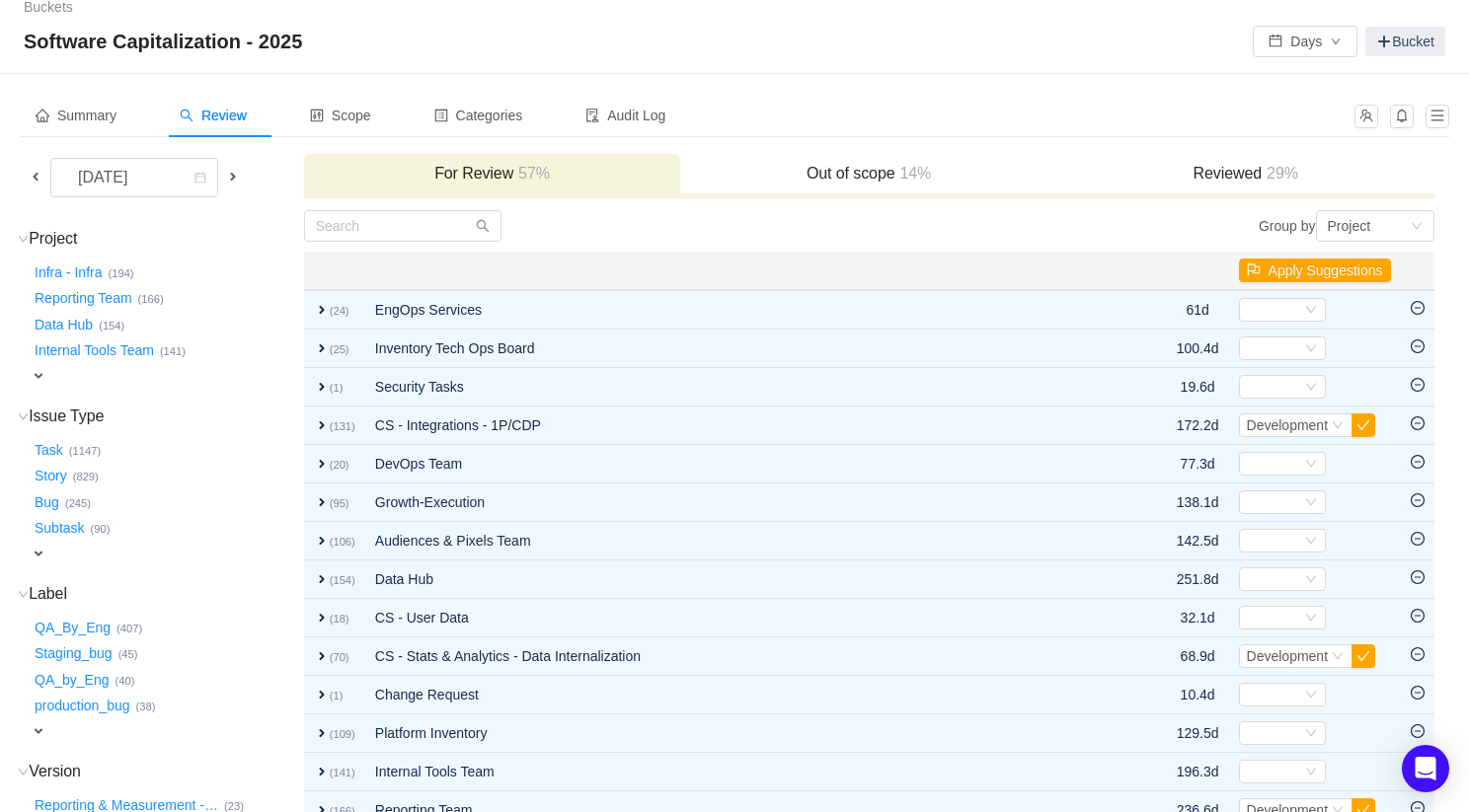 scroll, scrollTop: 0, scrollLeft: 0, axis: both 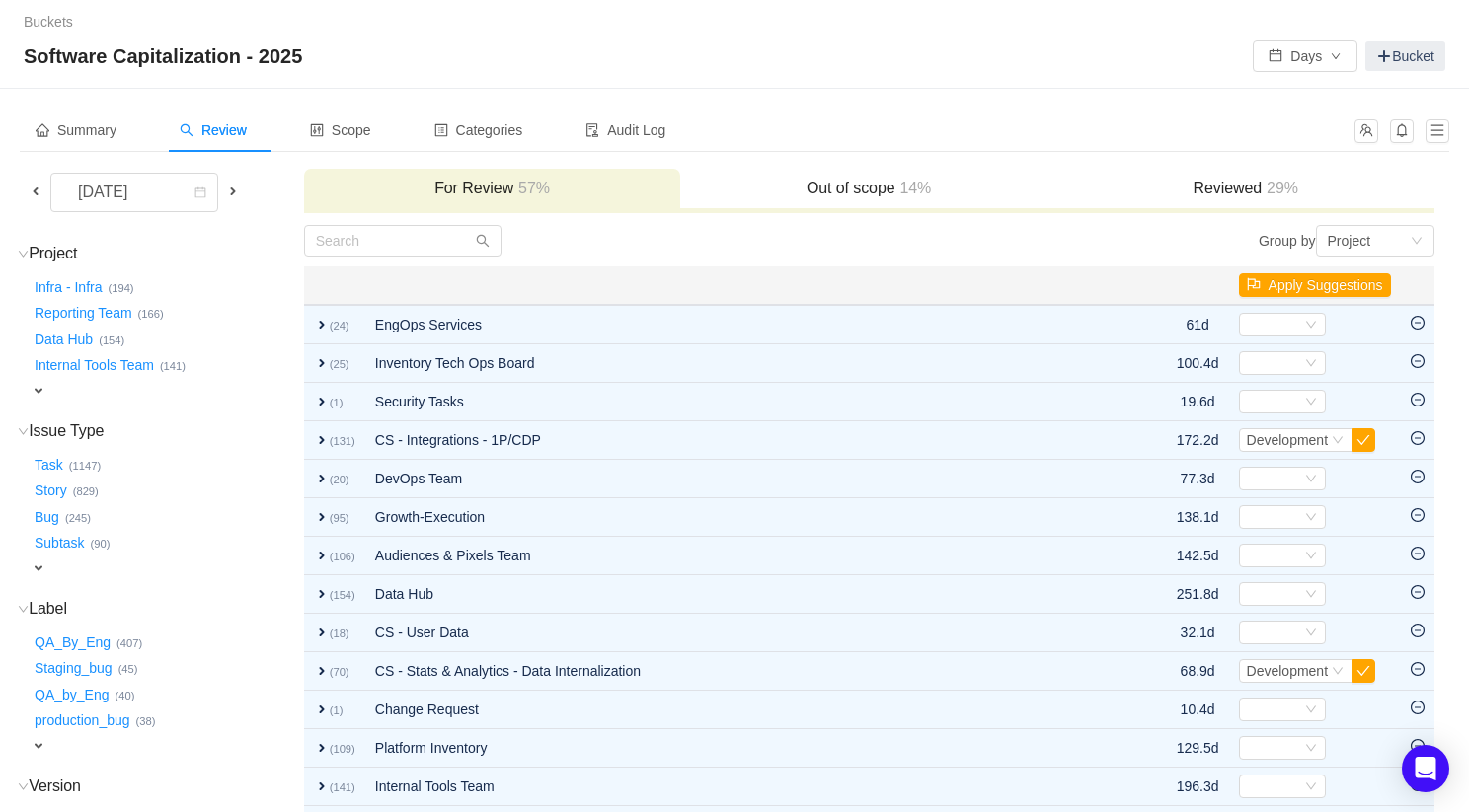 click at bounding box center [233, 191] 